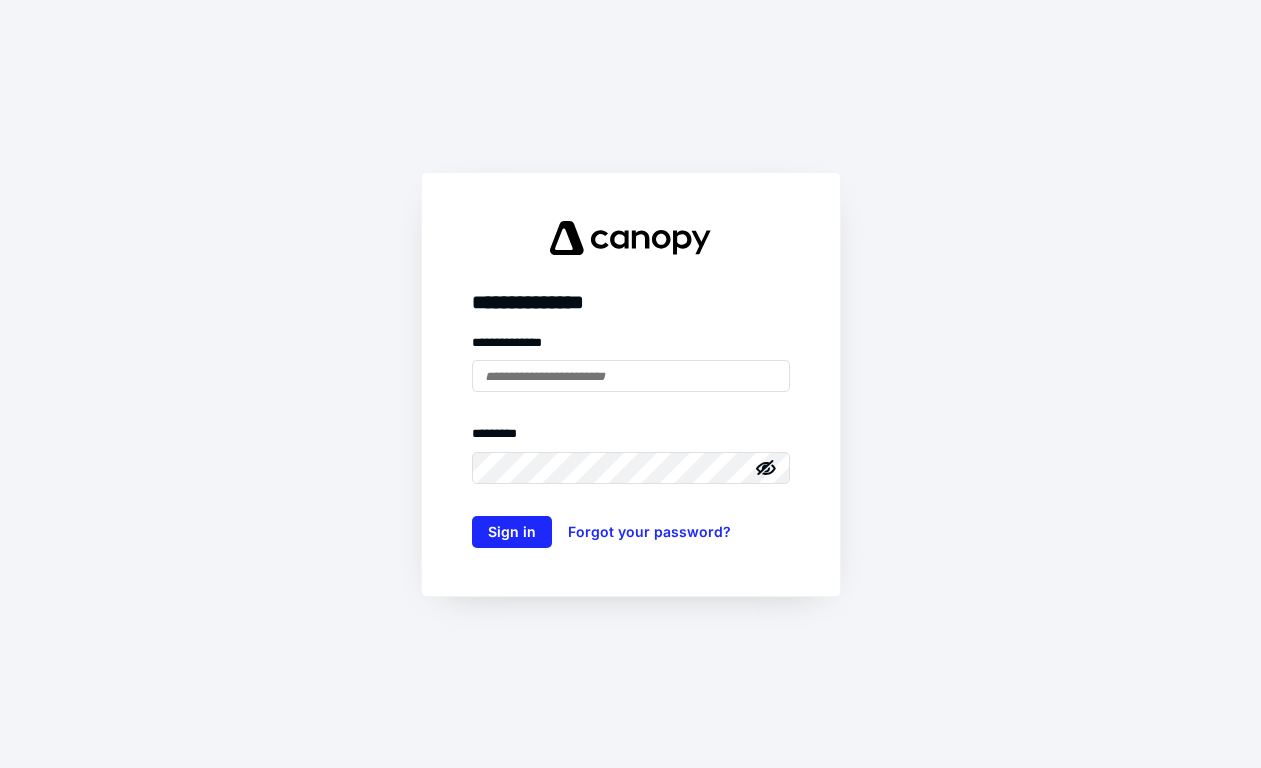 scroll, scrollTop: 0, scrollLeft: 0, axis: both 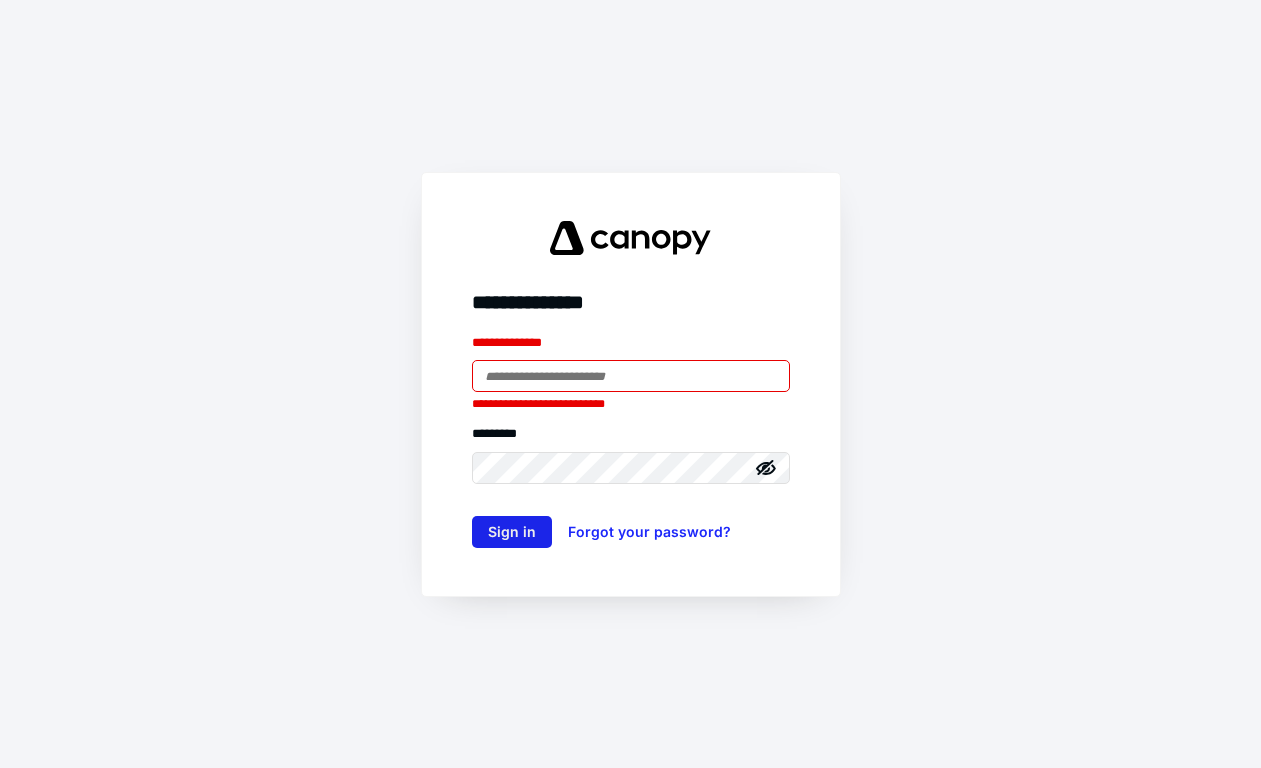 type on "**********" 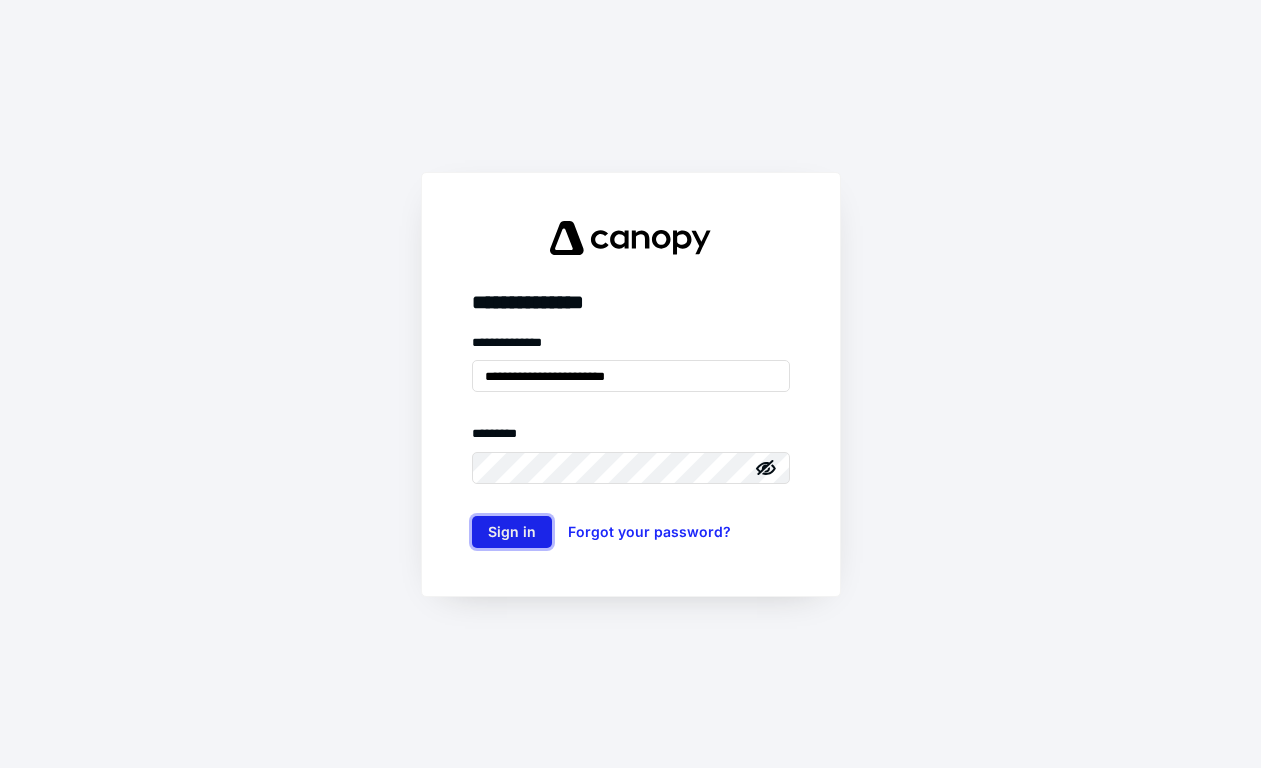 click on "Sign in" at bounding box center [512, 532] 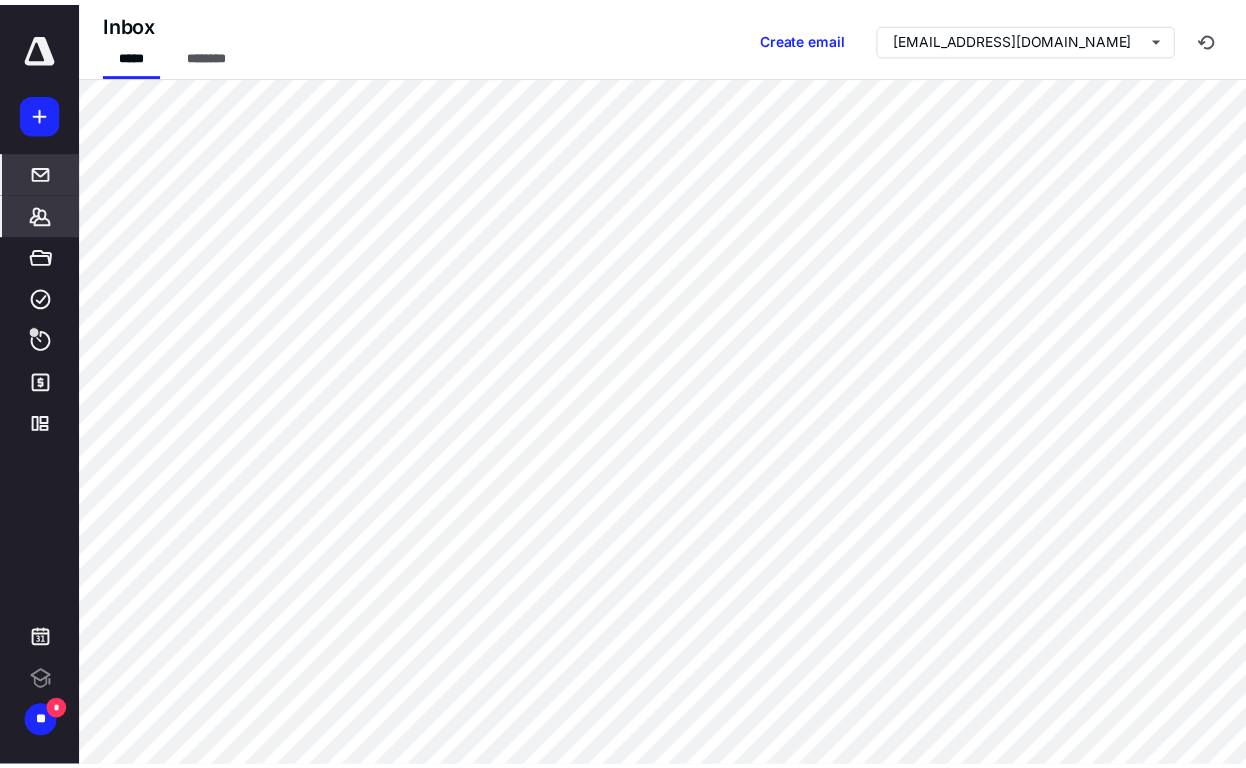 scroll, scrollTop: 0, scrollLeft: 0, axis: both 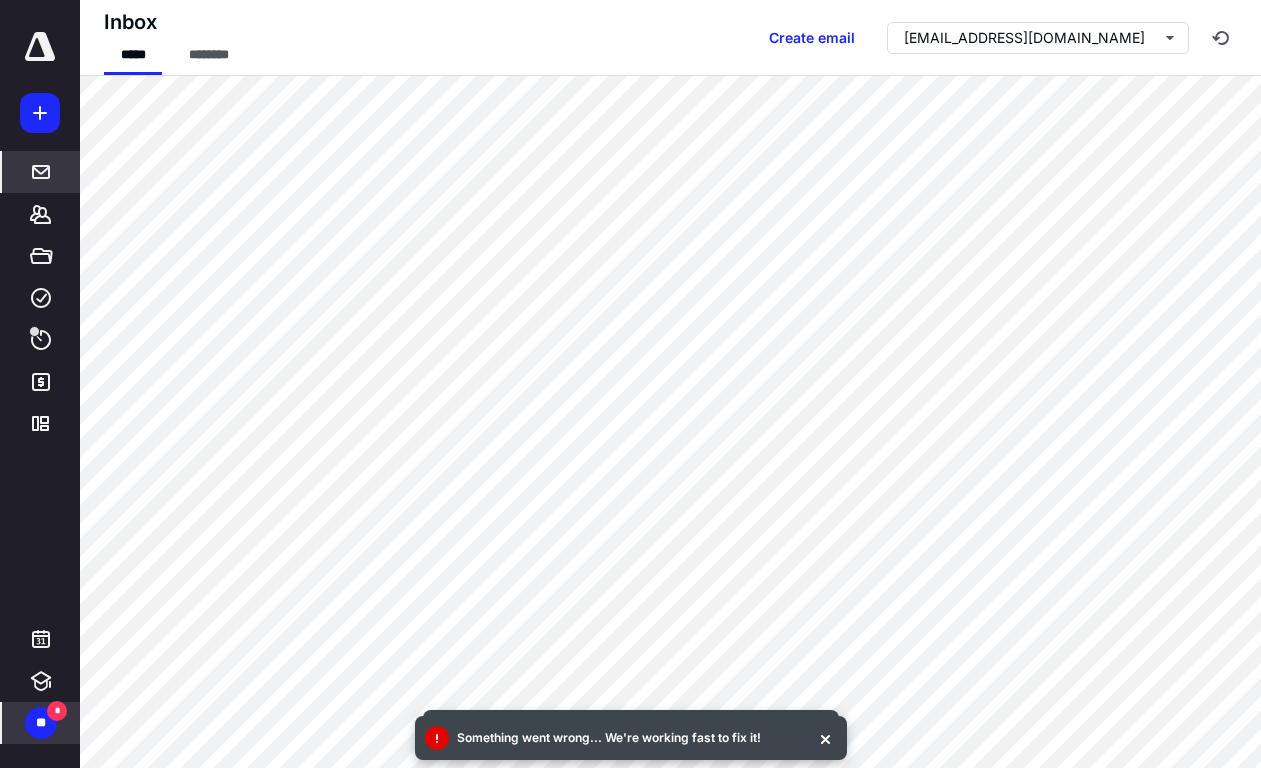 click on "**" at bounding box center (41, 723) 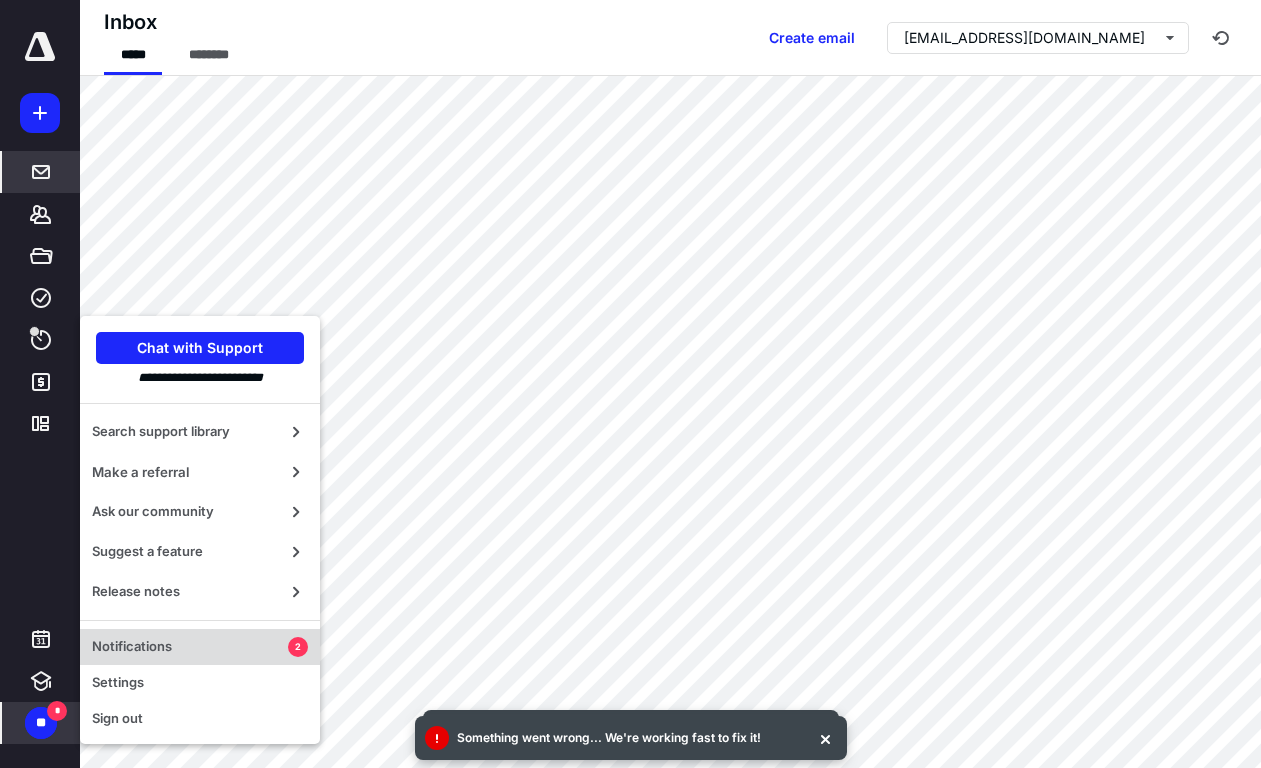 click on "Notifications" at bounding box center (190, 647) 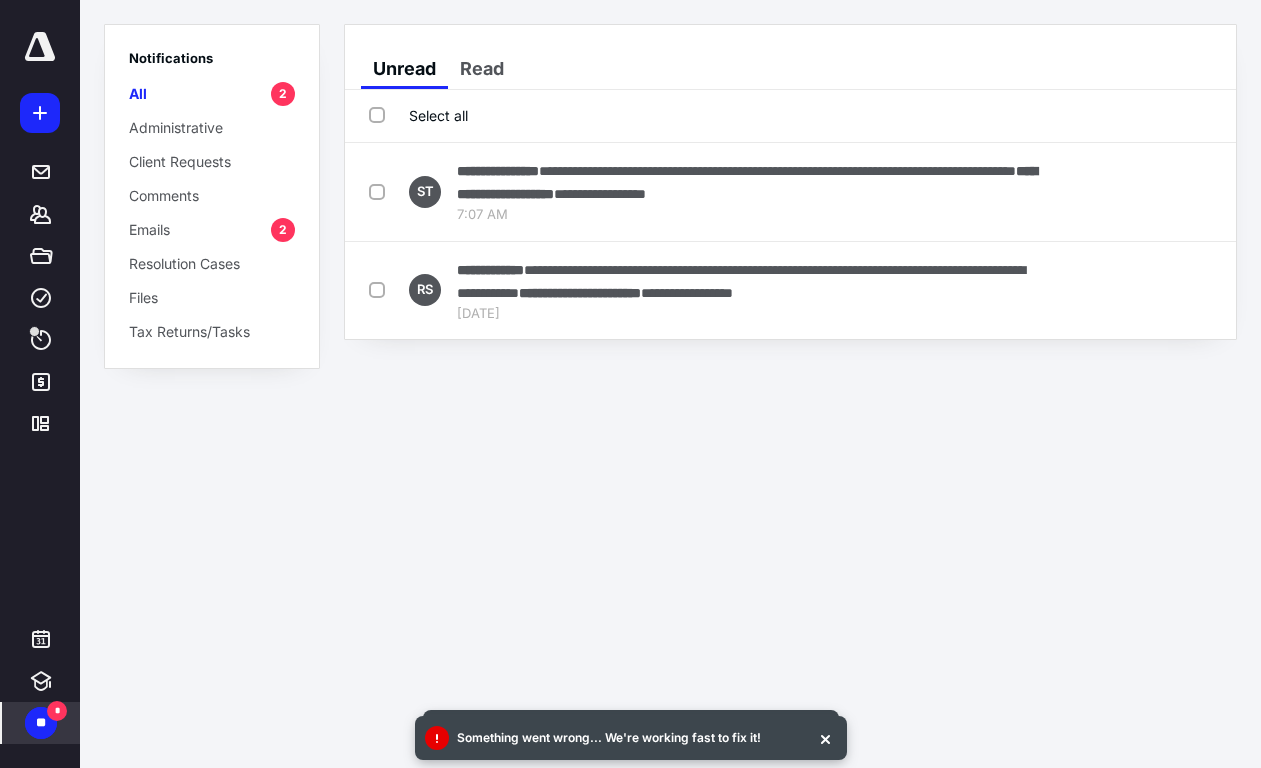 click on "Select all" at bounding box center [418, 115] 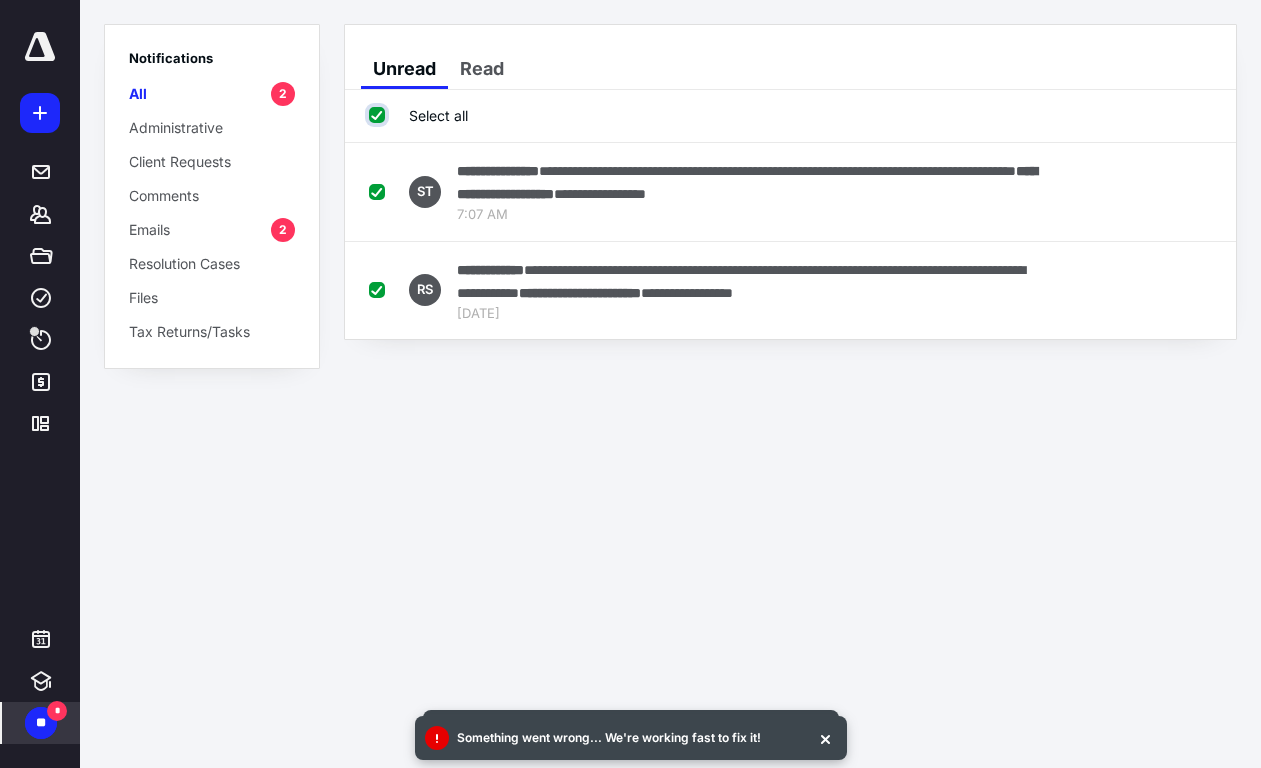 checkbox on "true" 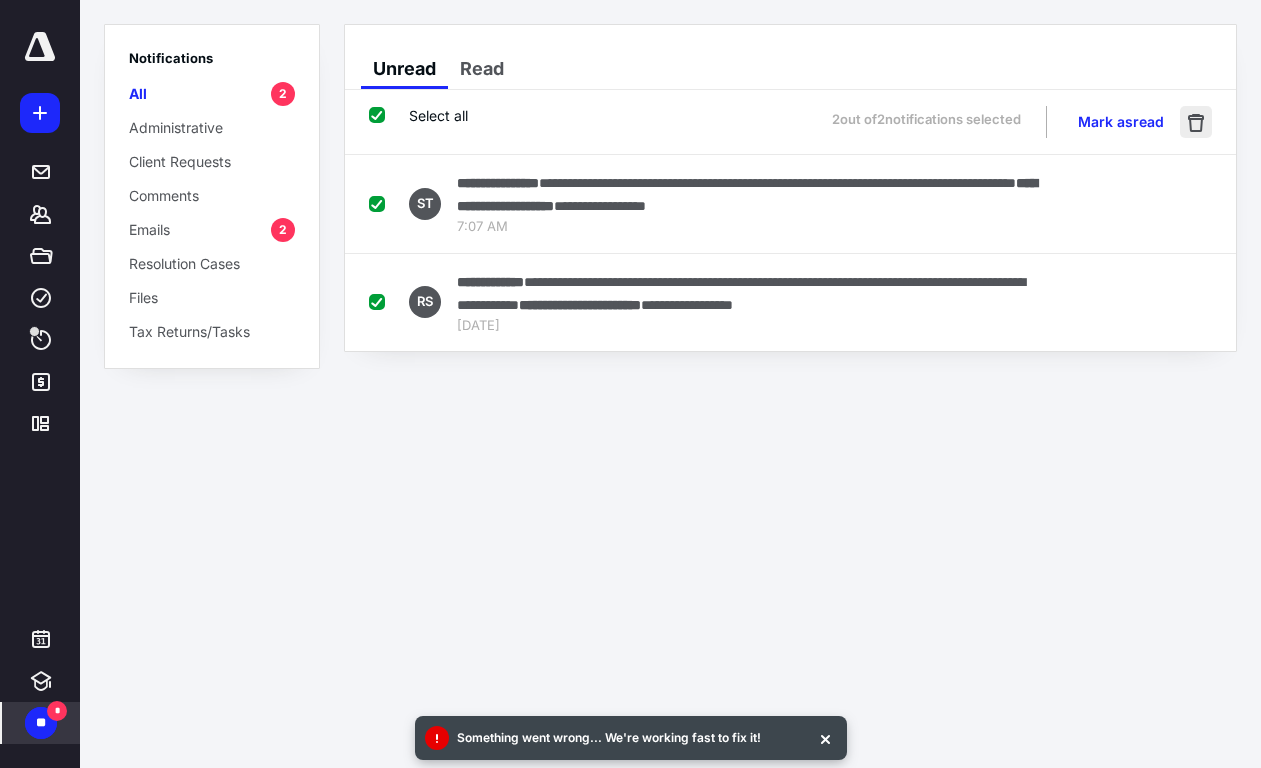 click at bounding box center [1196, 122] 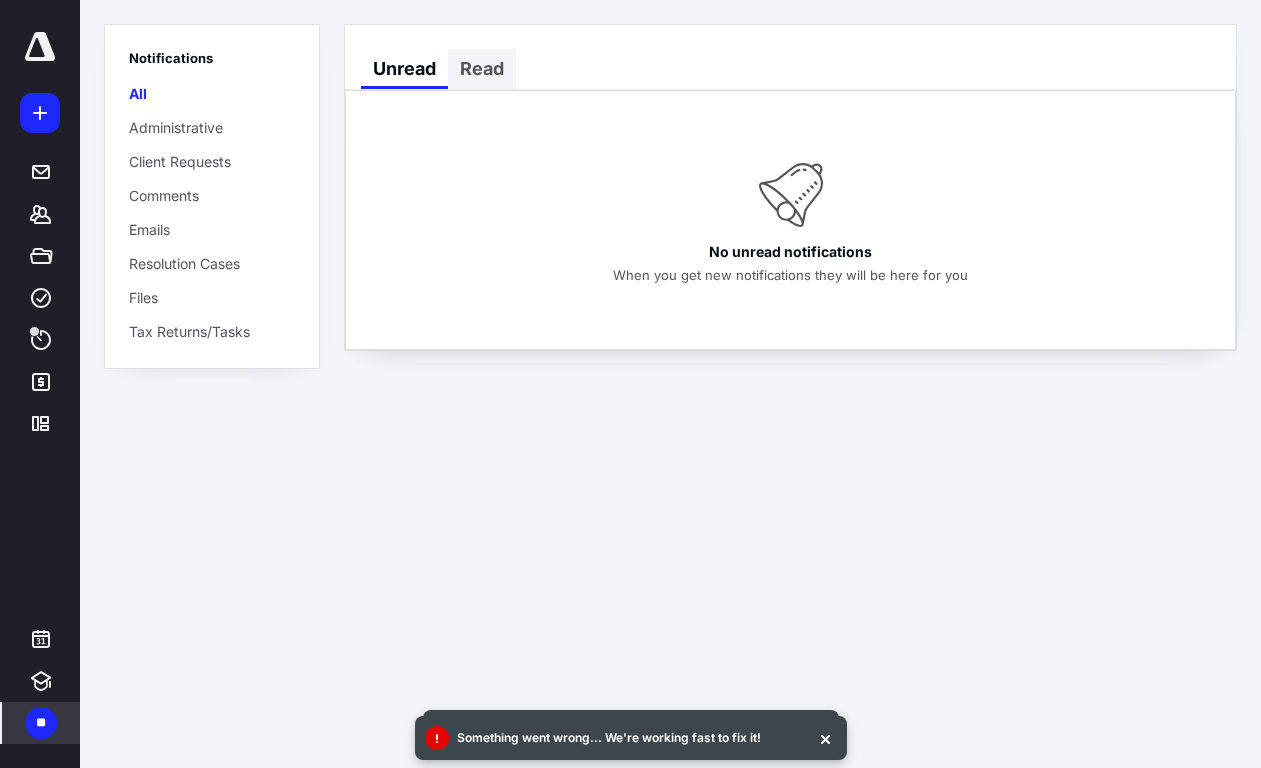click on "Read" at bounding box center (482, 69) 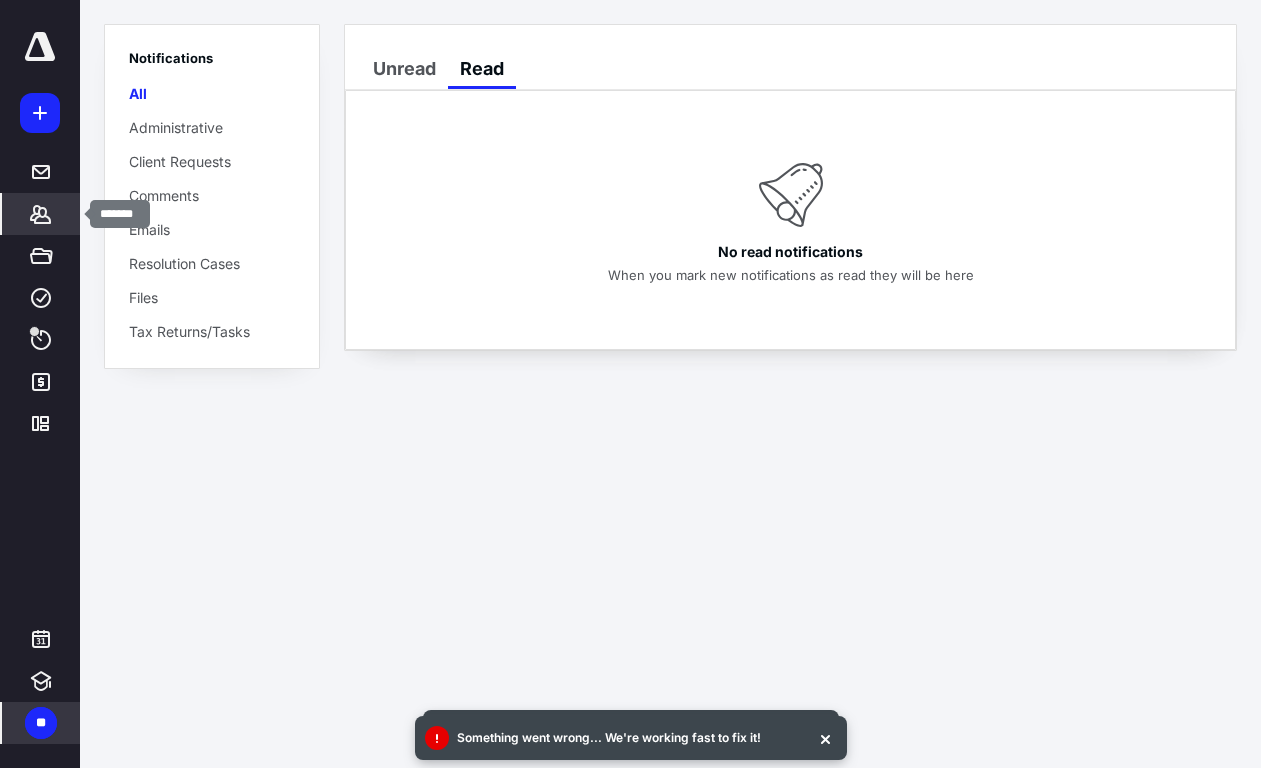click 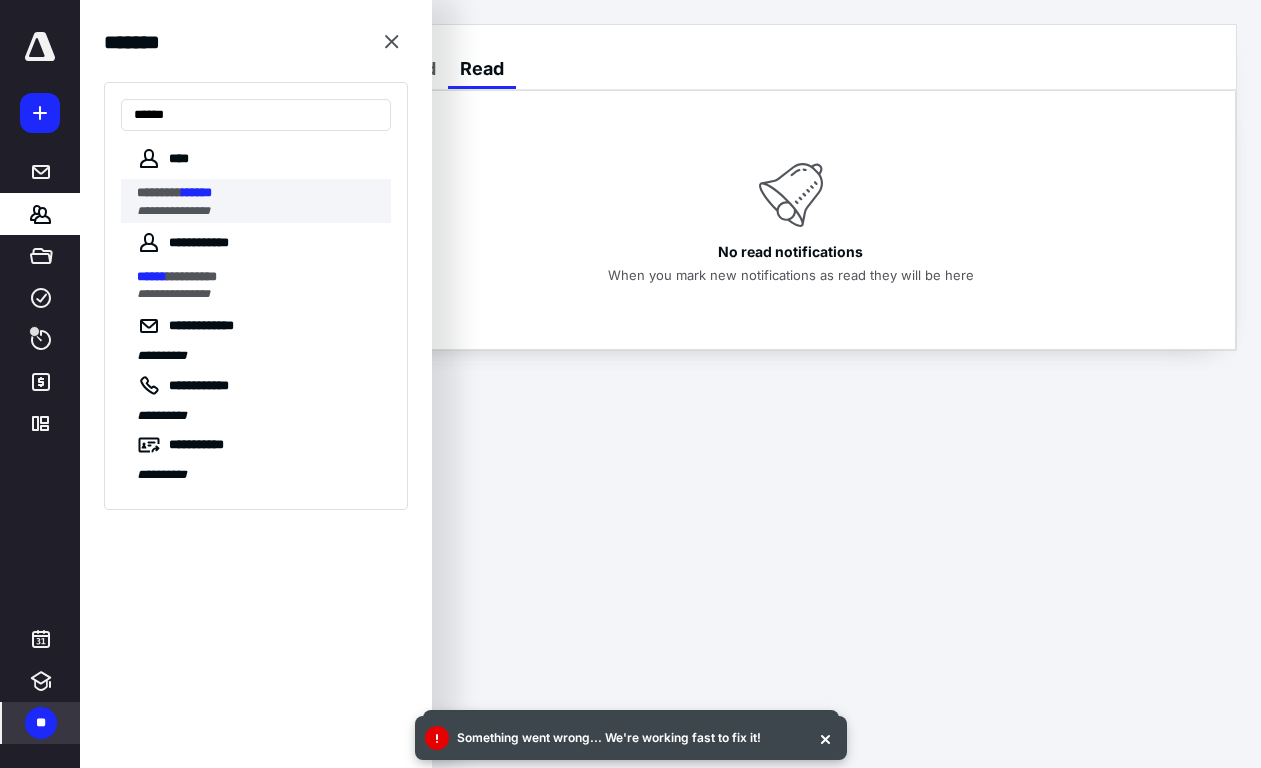 type on "******" 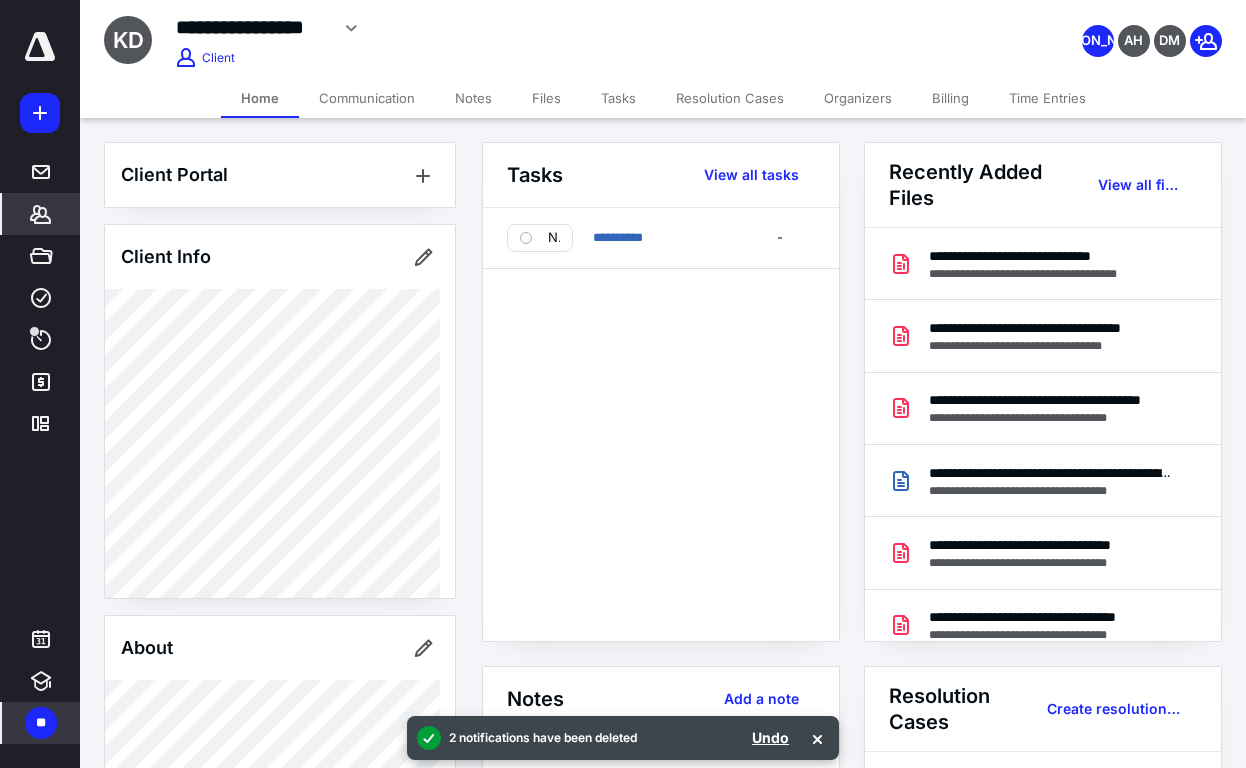 click on "Time Entries" at bounding box center [1047, 98] 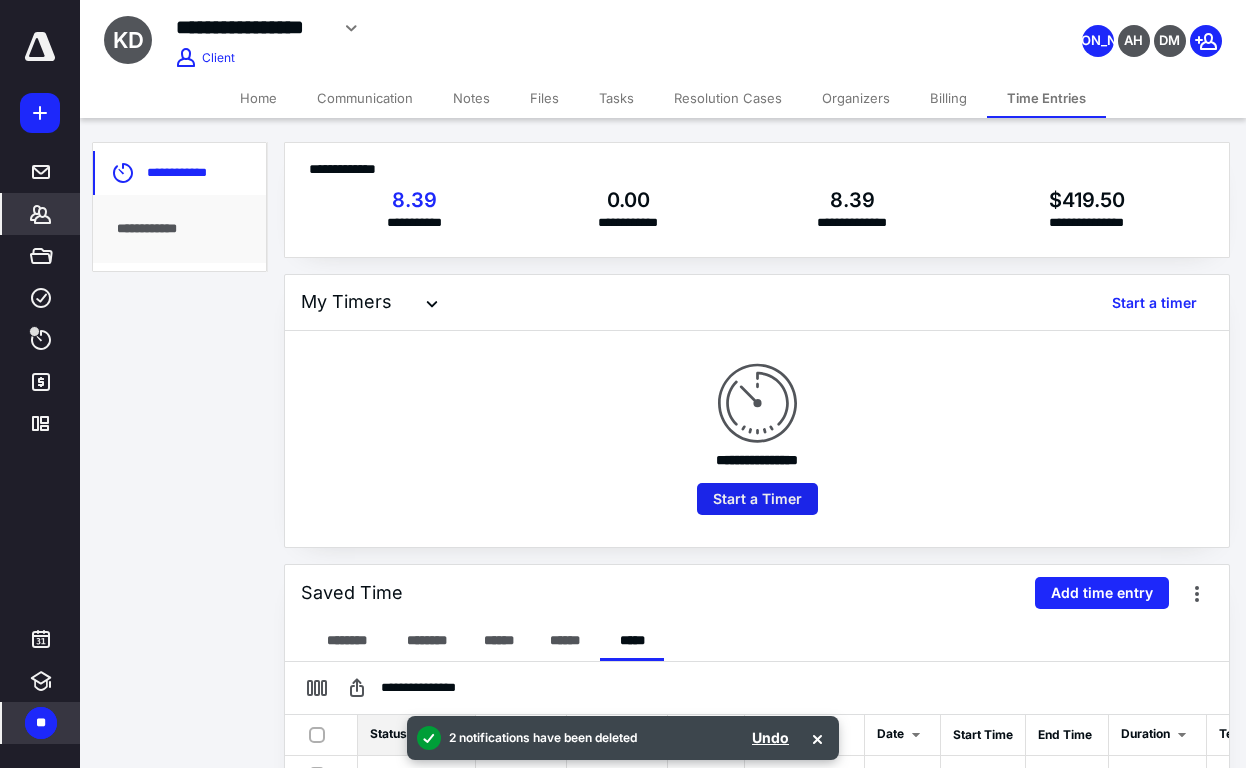 click on "Start a Timer" at bounding box center [757, 499] 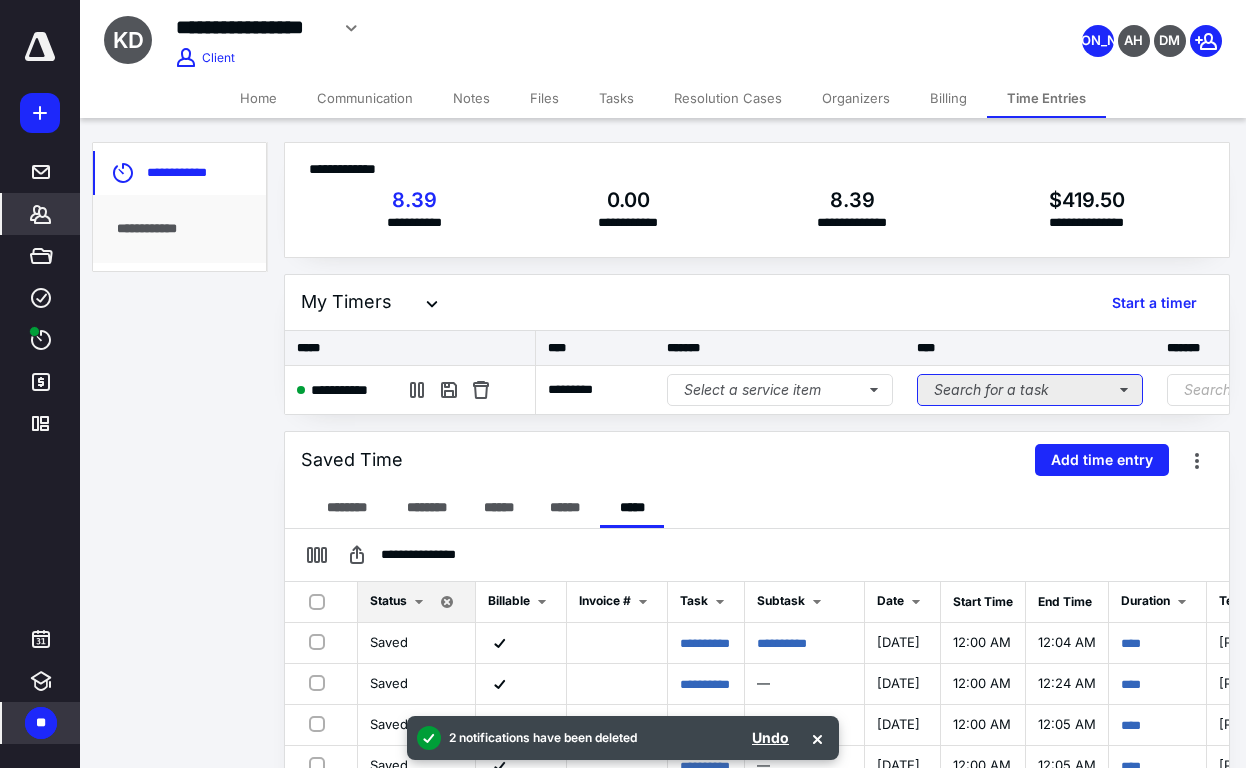 click on "Search for a task" at bounding box center (1030, 390) 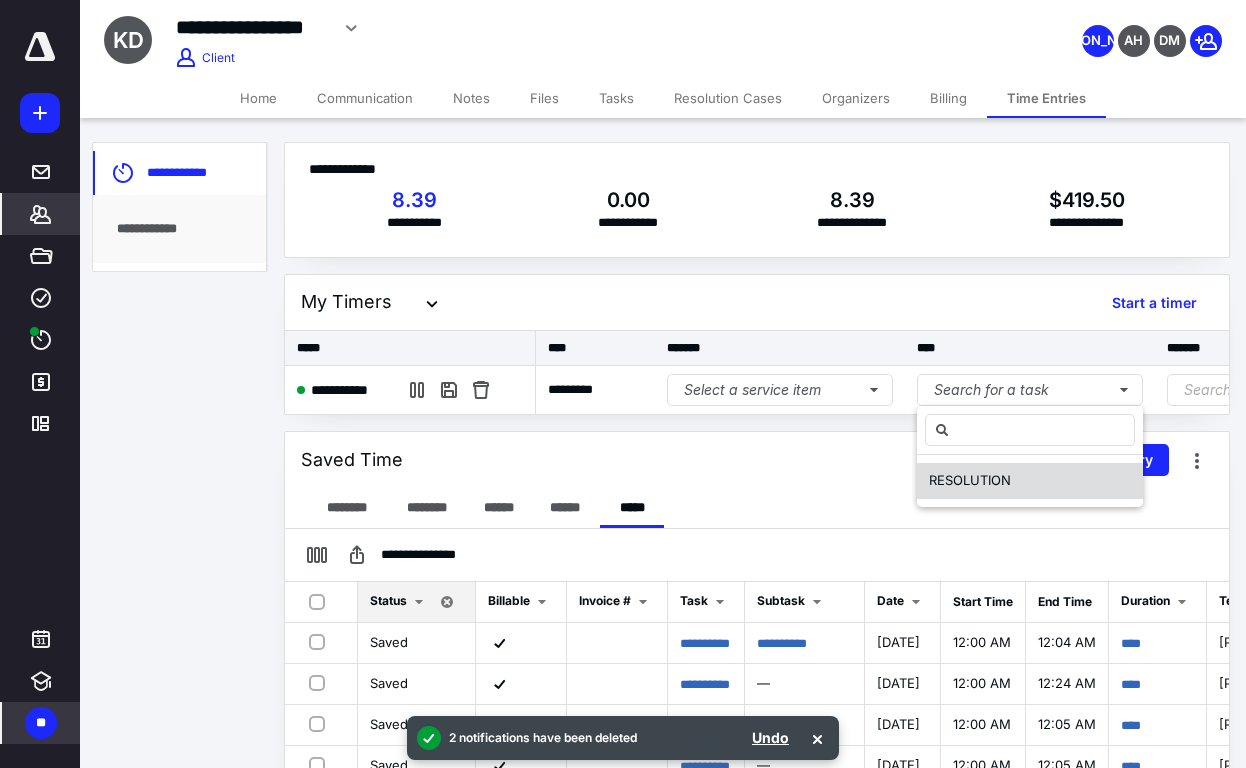 click on "RESOLUTION" at bounding box center [1030, 481] 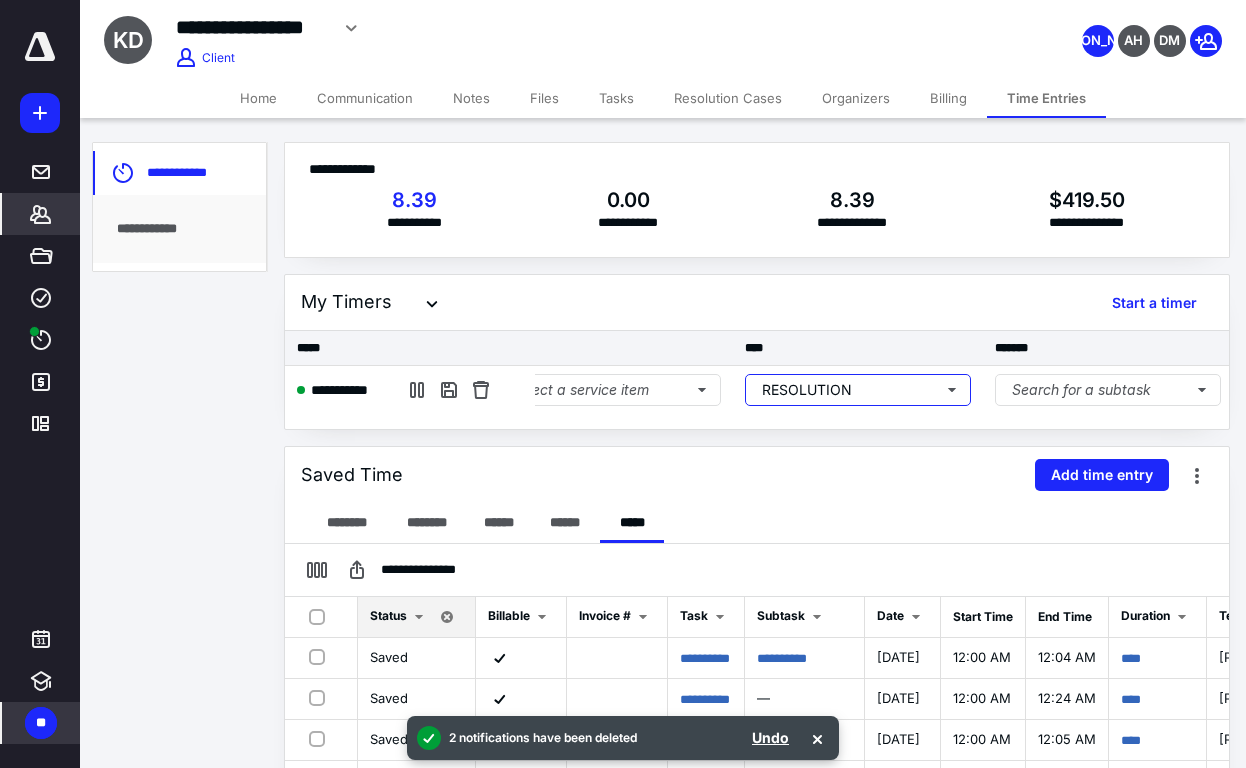 scroll, scrollTop: 0, scrollLeft: 255, axis: horizontal 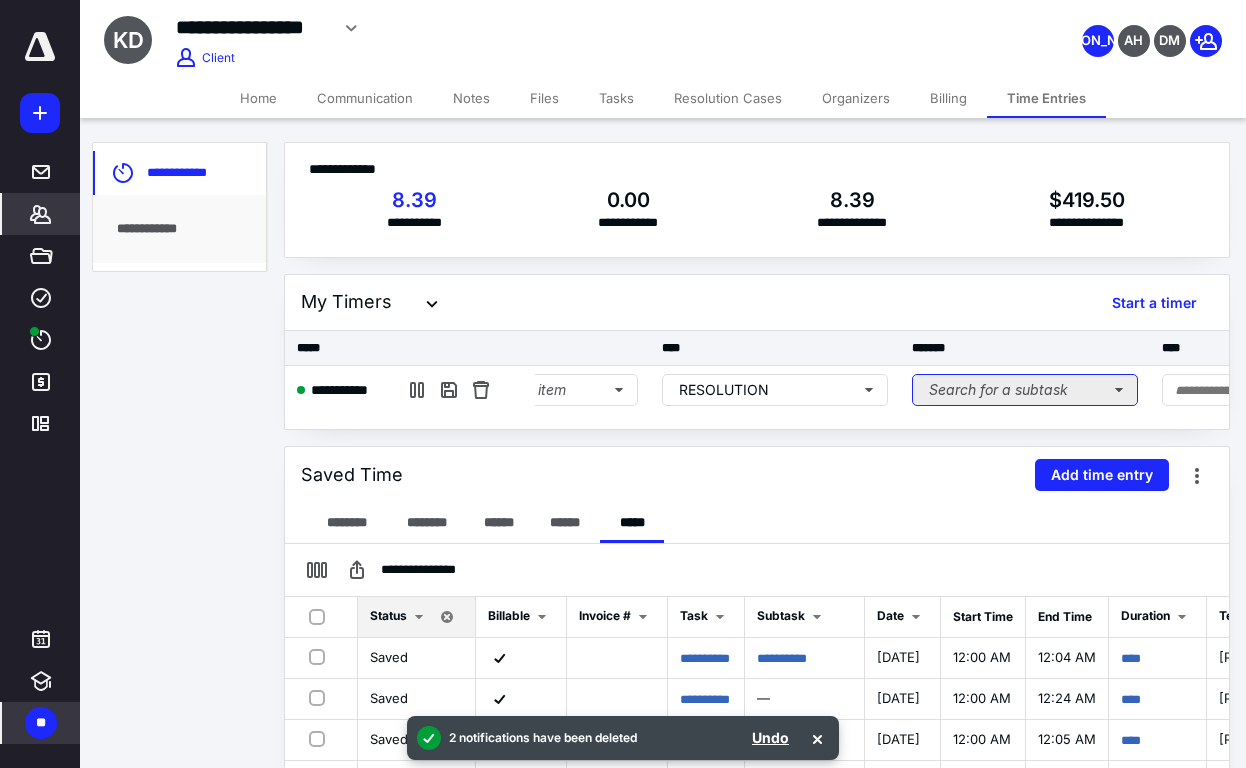 click on "Search for a subtask" at bounding box center [1025, 390] 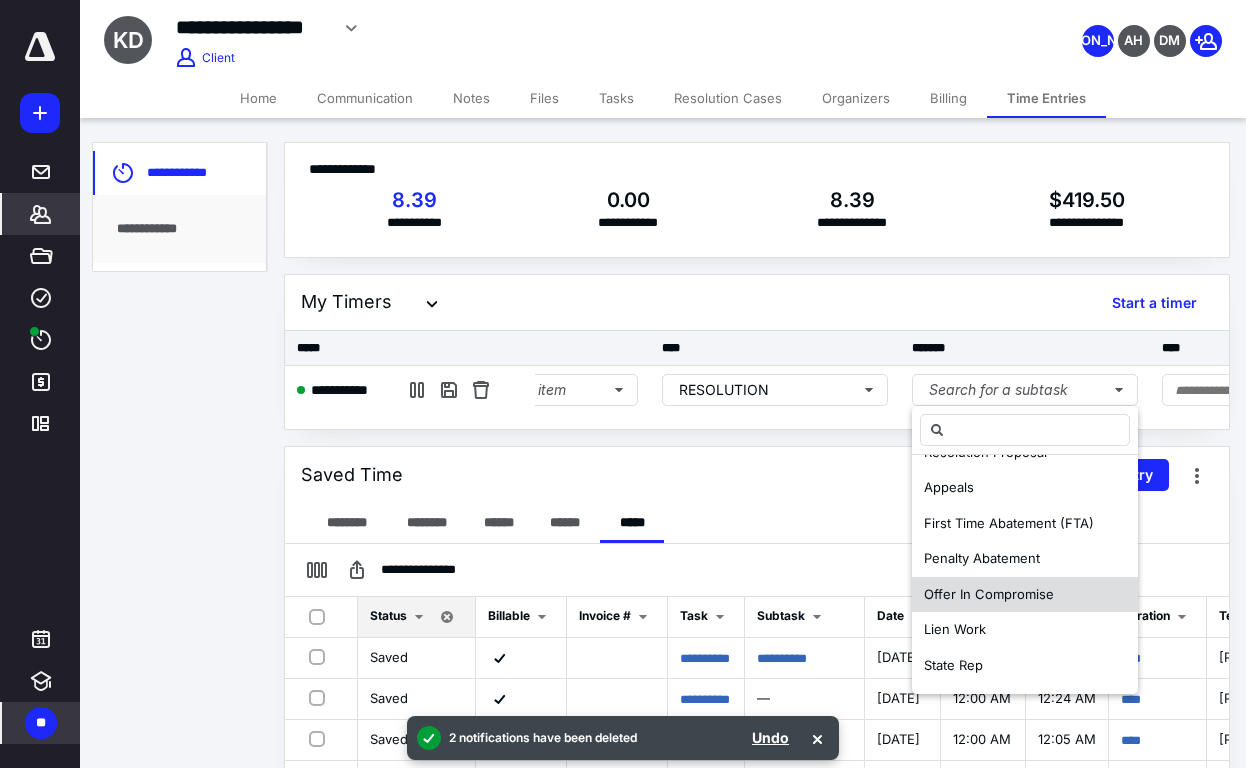 scroll, scrollTop: 300, scrollLeft: 0, axis: vertical 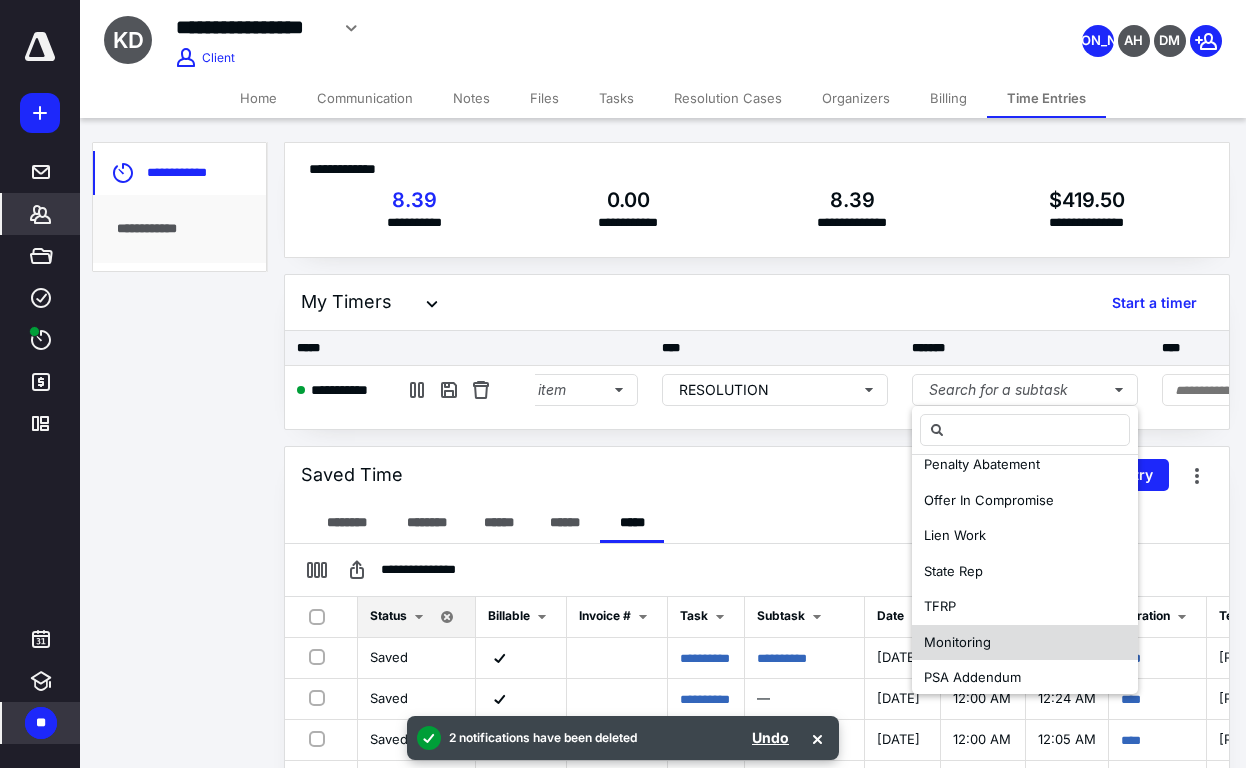 click on "Monitoring" at bounding box center (957, 642) 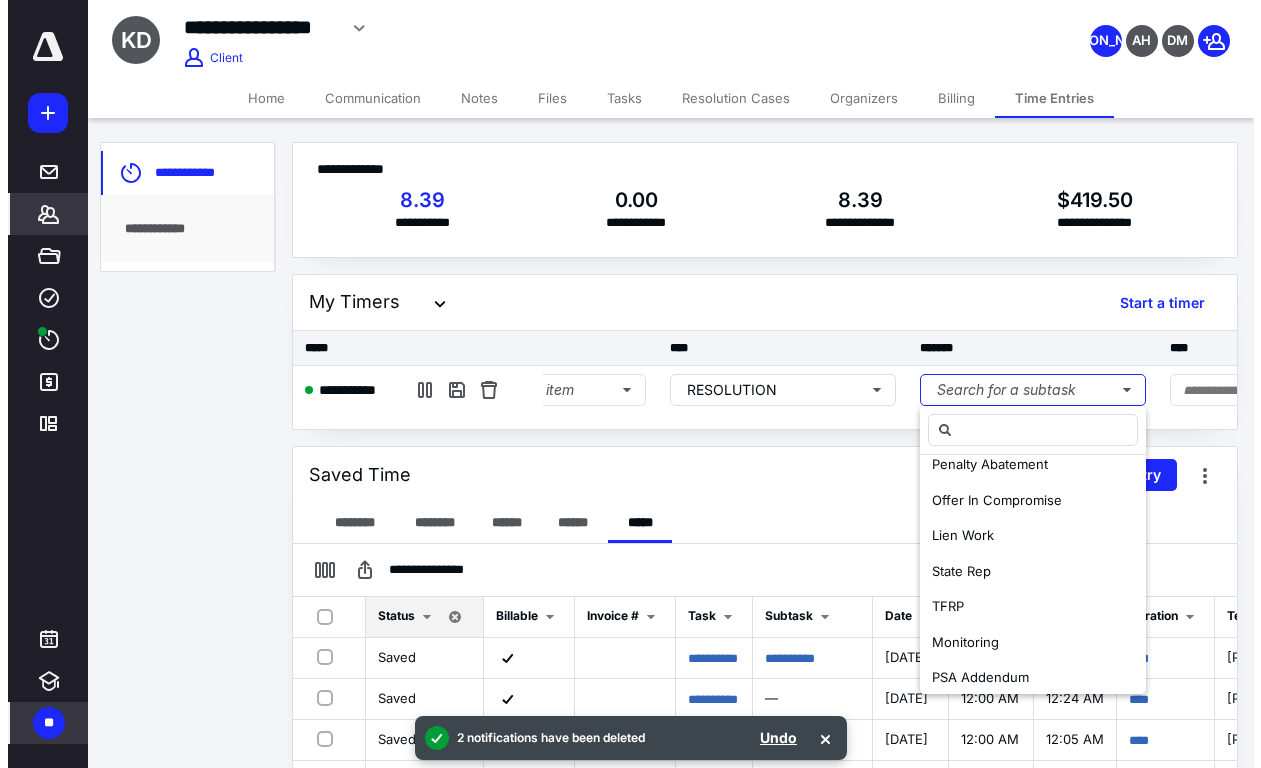 scroll, scrollTop: 0, scrollLeft: 0, axis: both 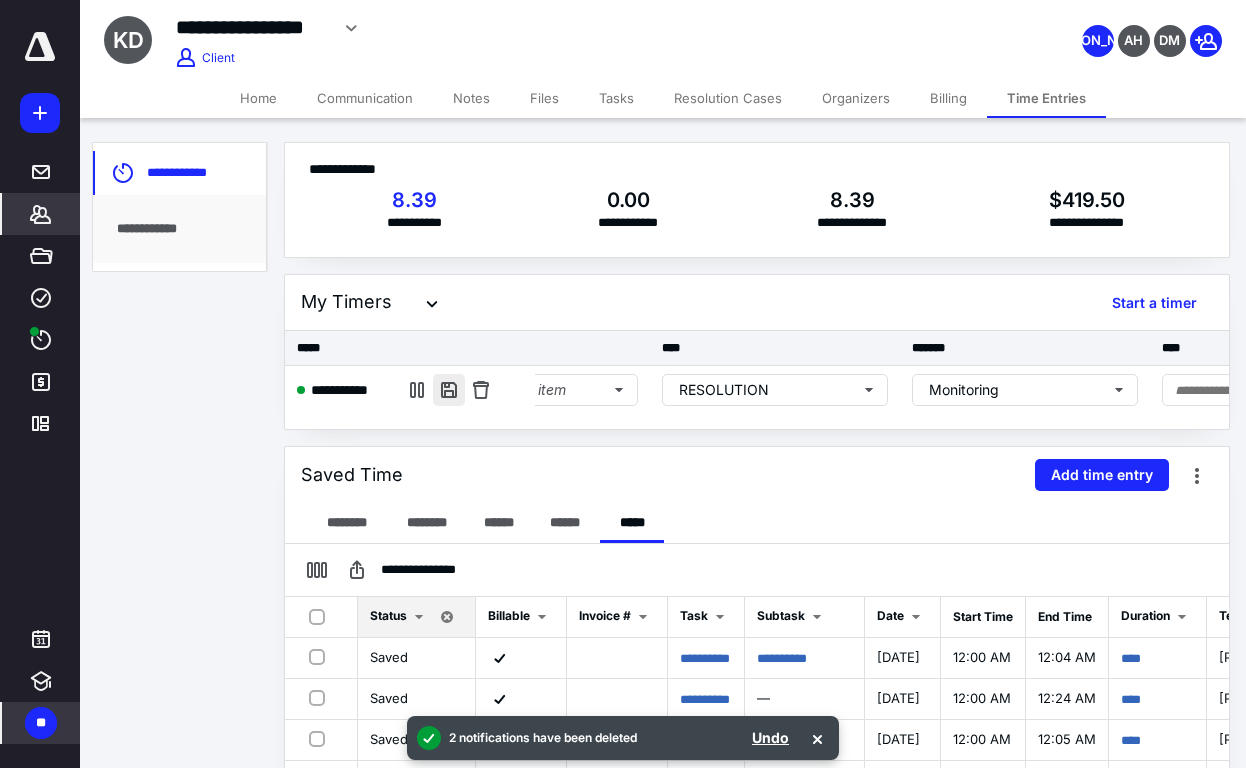 click at bounding box center (449, 390) 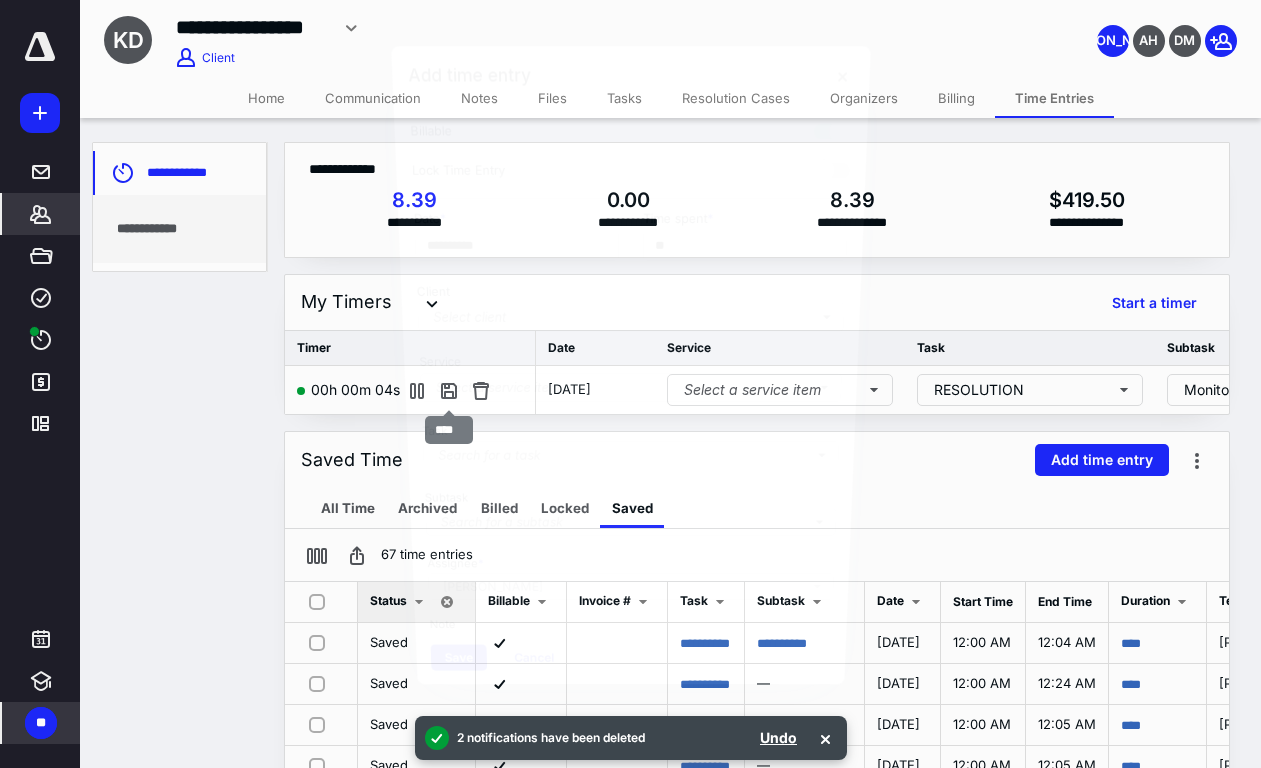 scroll, scrollTop: 0, scrollLeft: 255, axis: horizontal 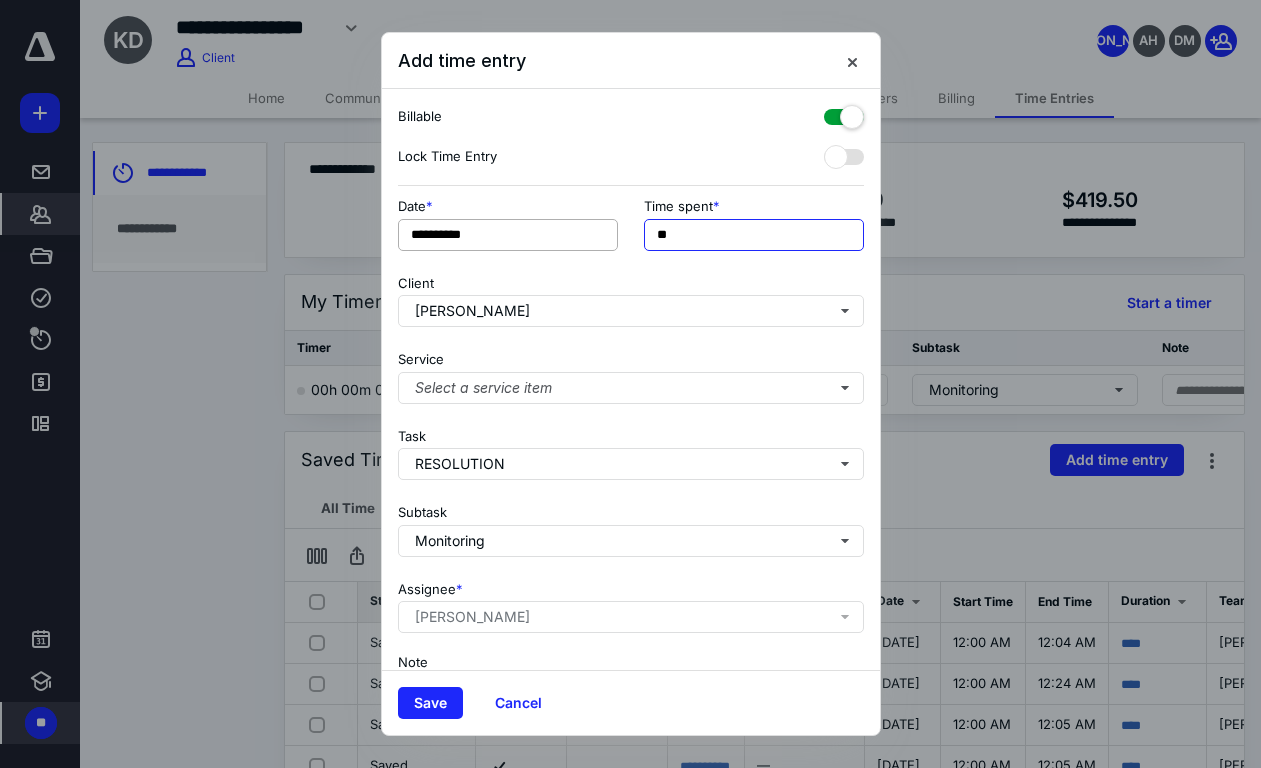 drag, startPoint x: 667, startPoint y: 233, endPoint x: 611, endPoint y: 241, distance: 56.568542 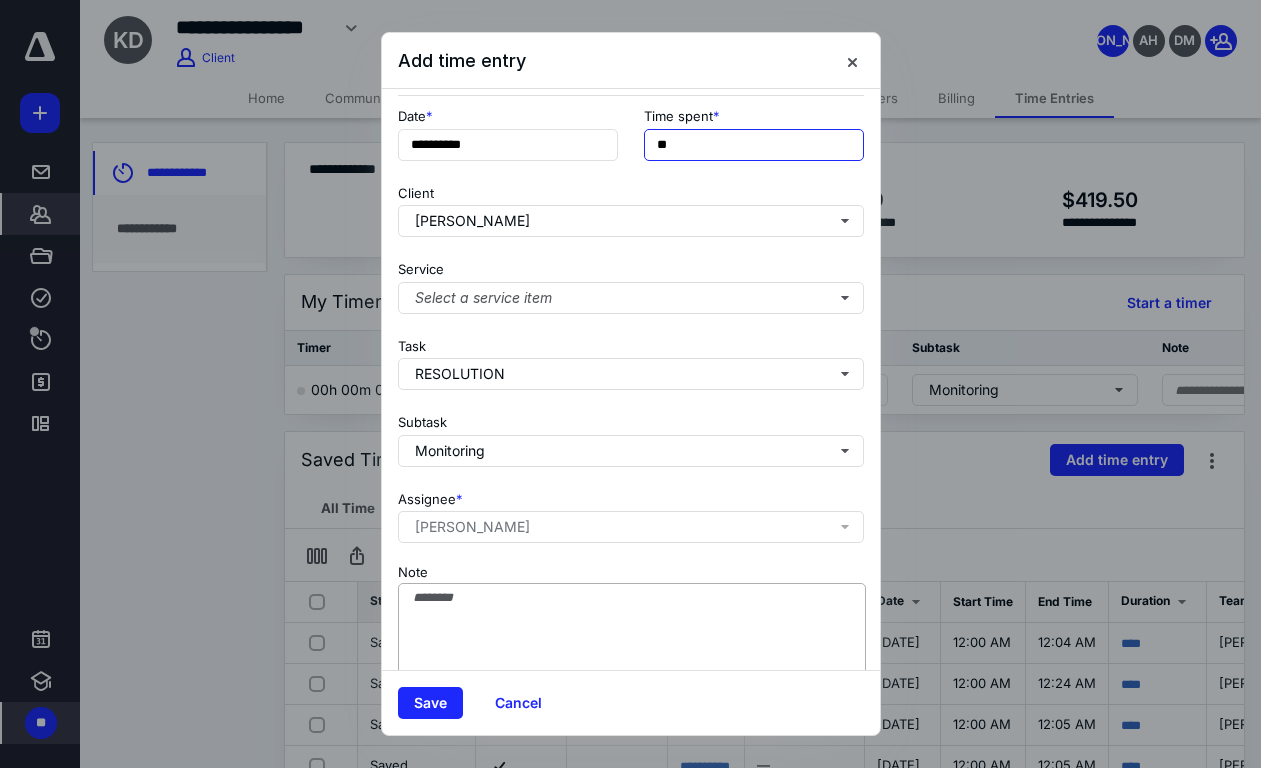 scroll, scrollTop: 134, scrollLeft: 0, axis: vertical 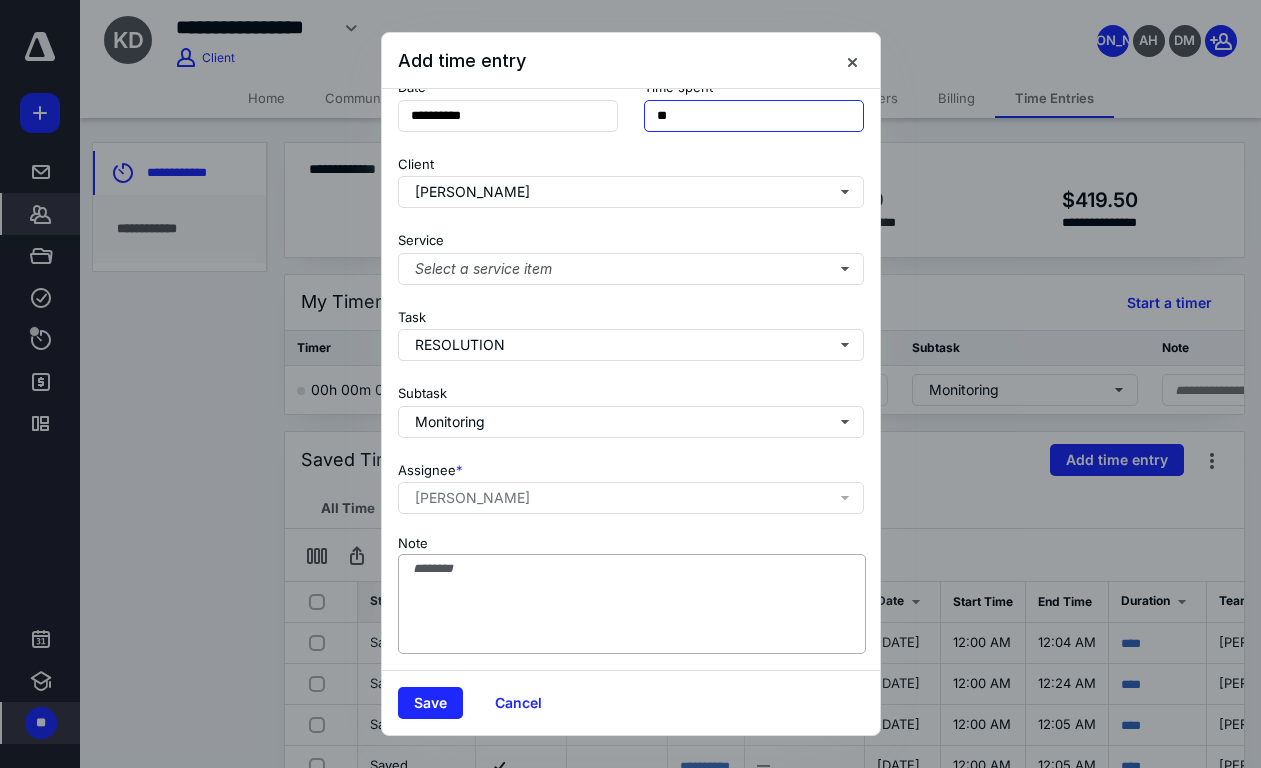 type on "**" 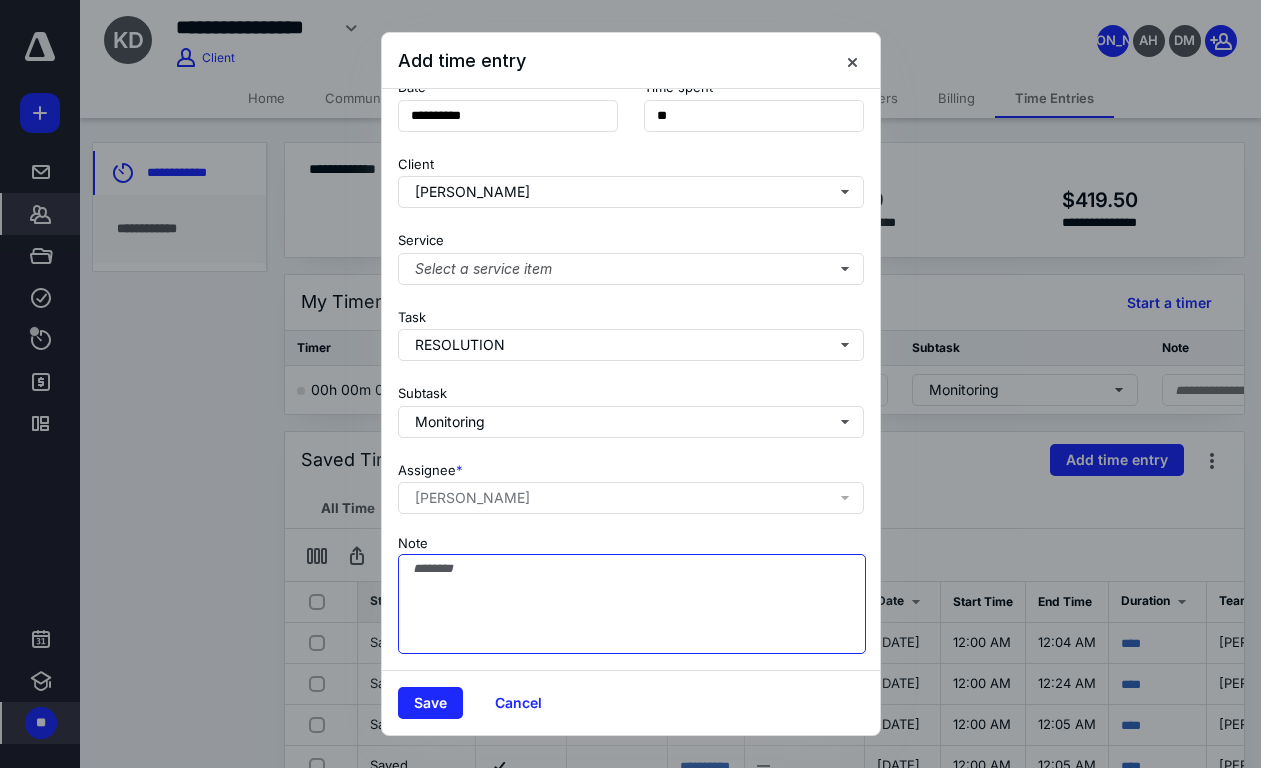drag, startPoint x: 603, startPoint y: 551, endPoint x: 575, endPoint y: 598, distance: 54.708317 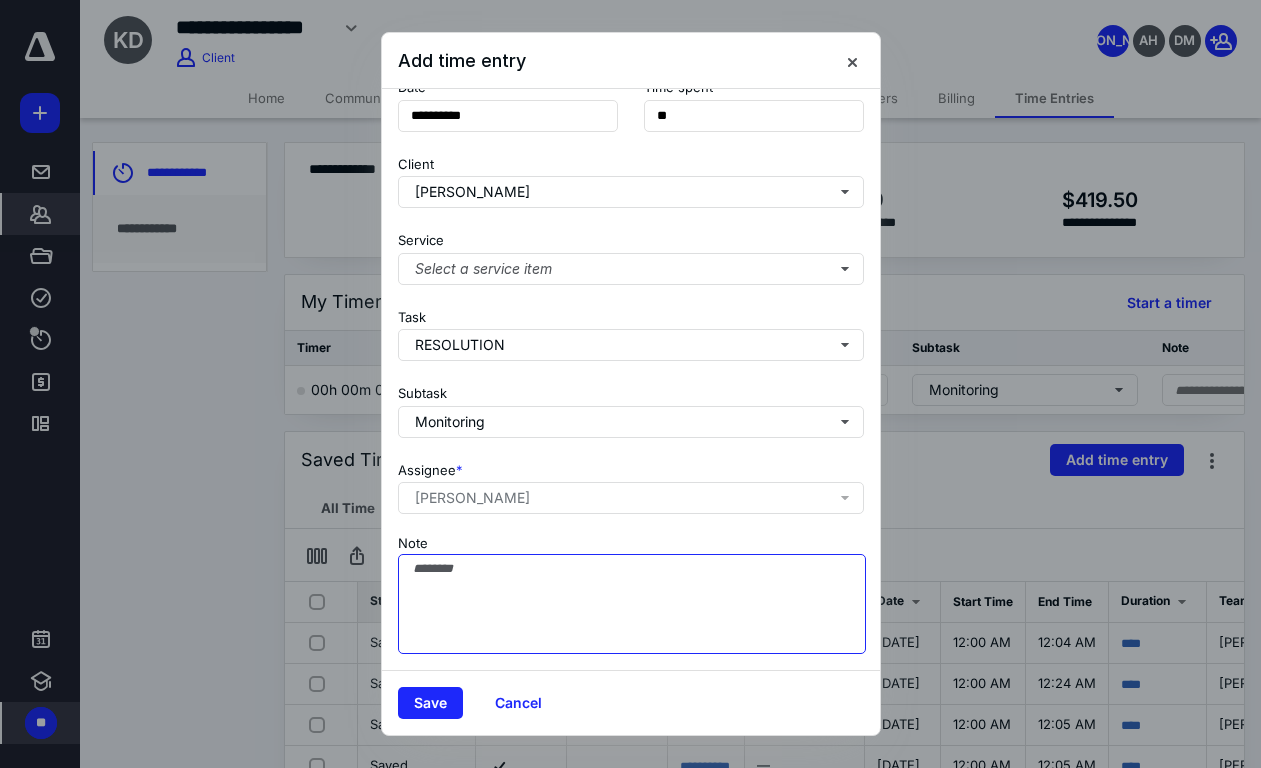 click on "Note" at bounding box center (632, 604) 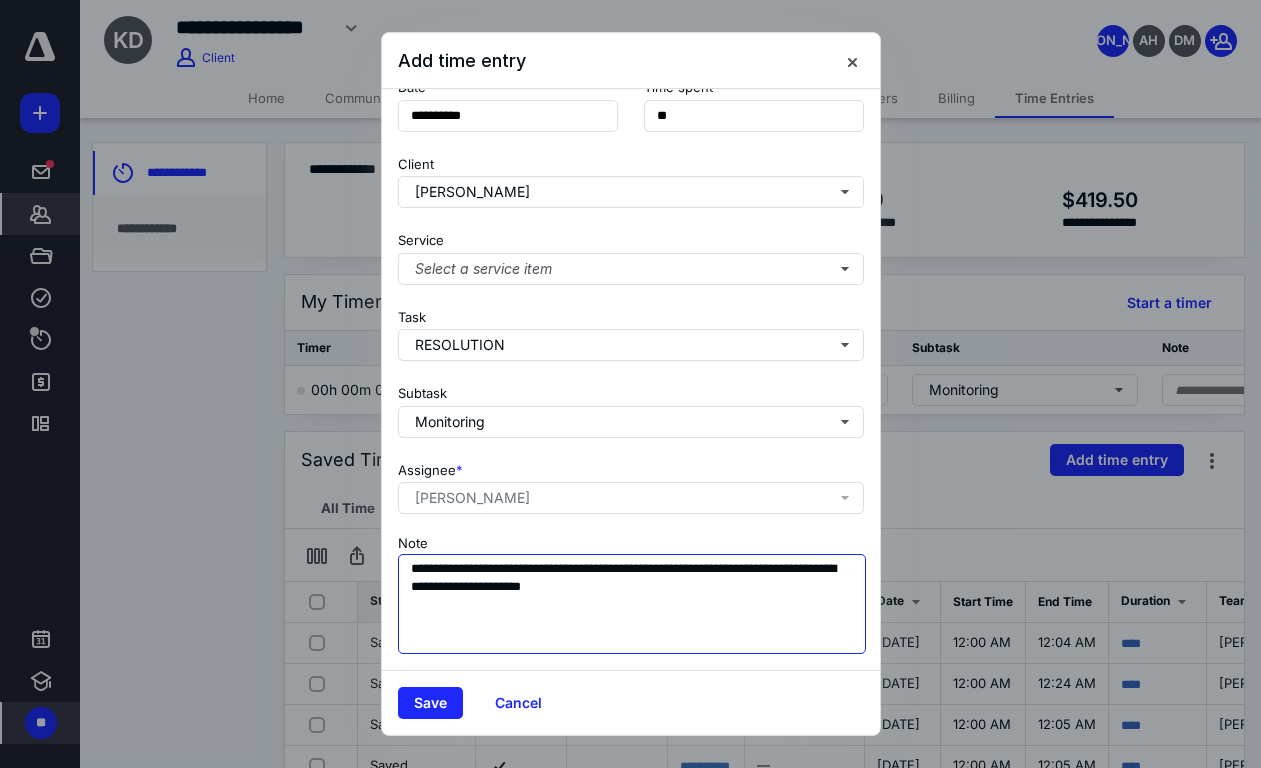 click on "**********" at bounding box center (632, 604) 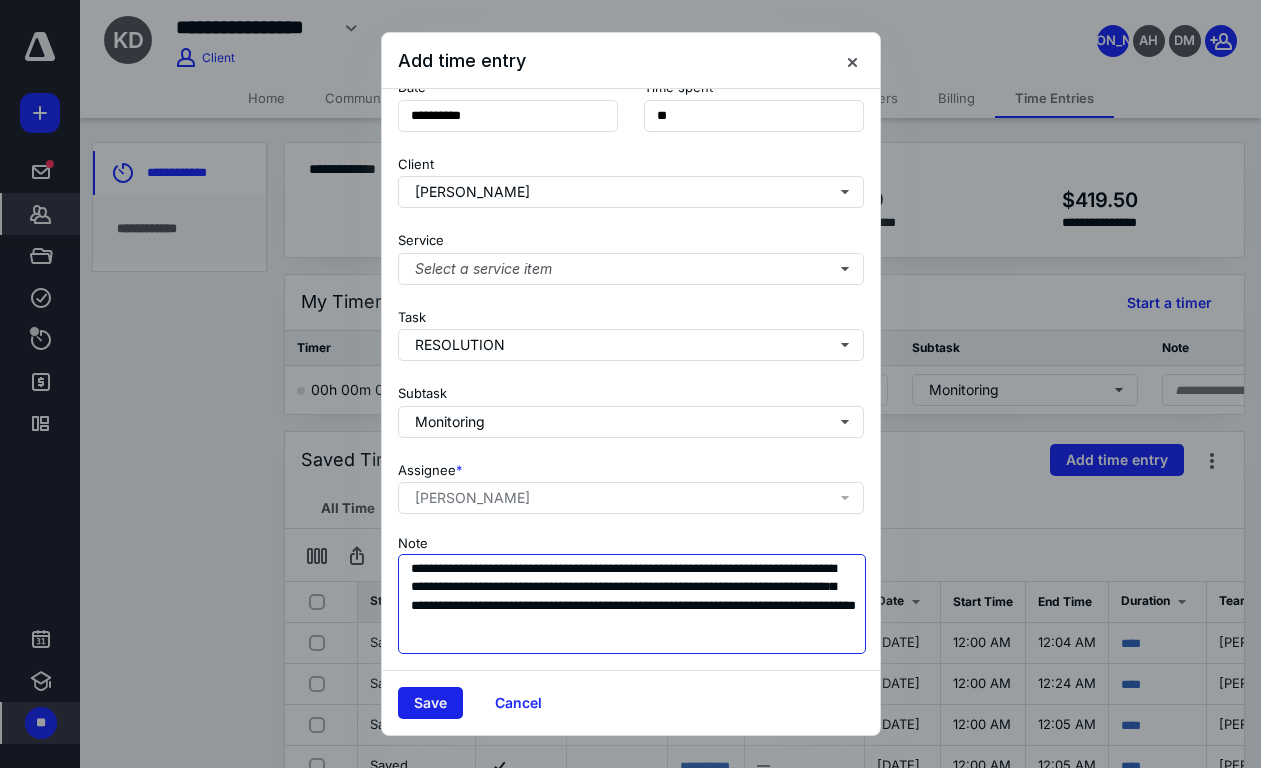 type on "**********" 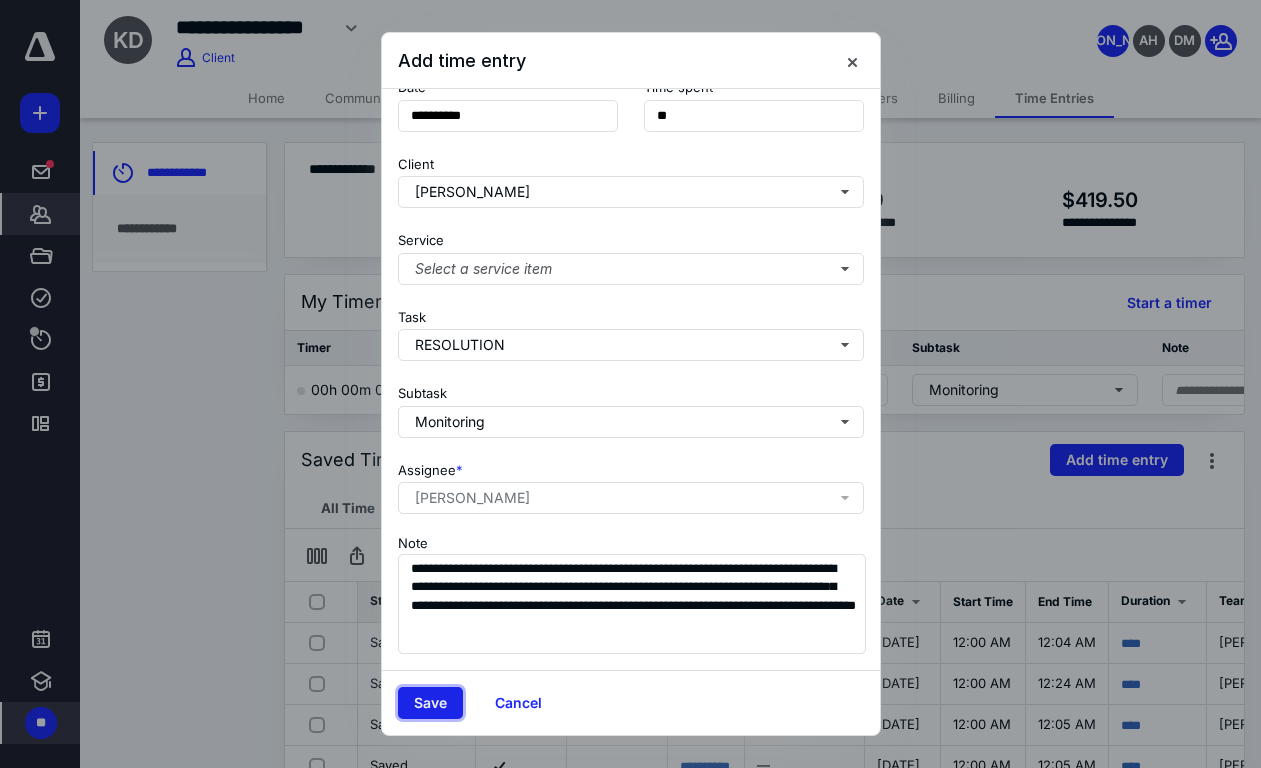 click on "Save" at bounding box center (430, 703) 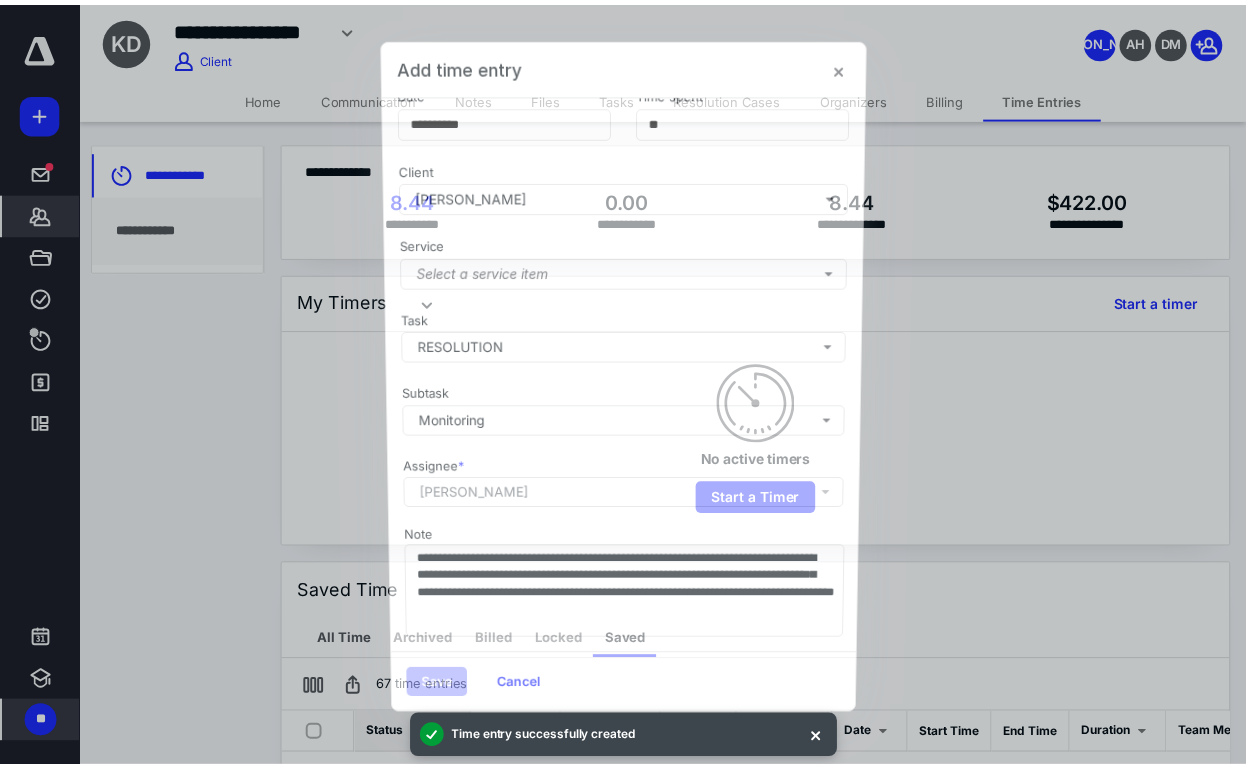 scroll, scrollTop: 0, scrollLeft: 0, axis: both 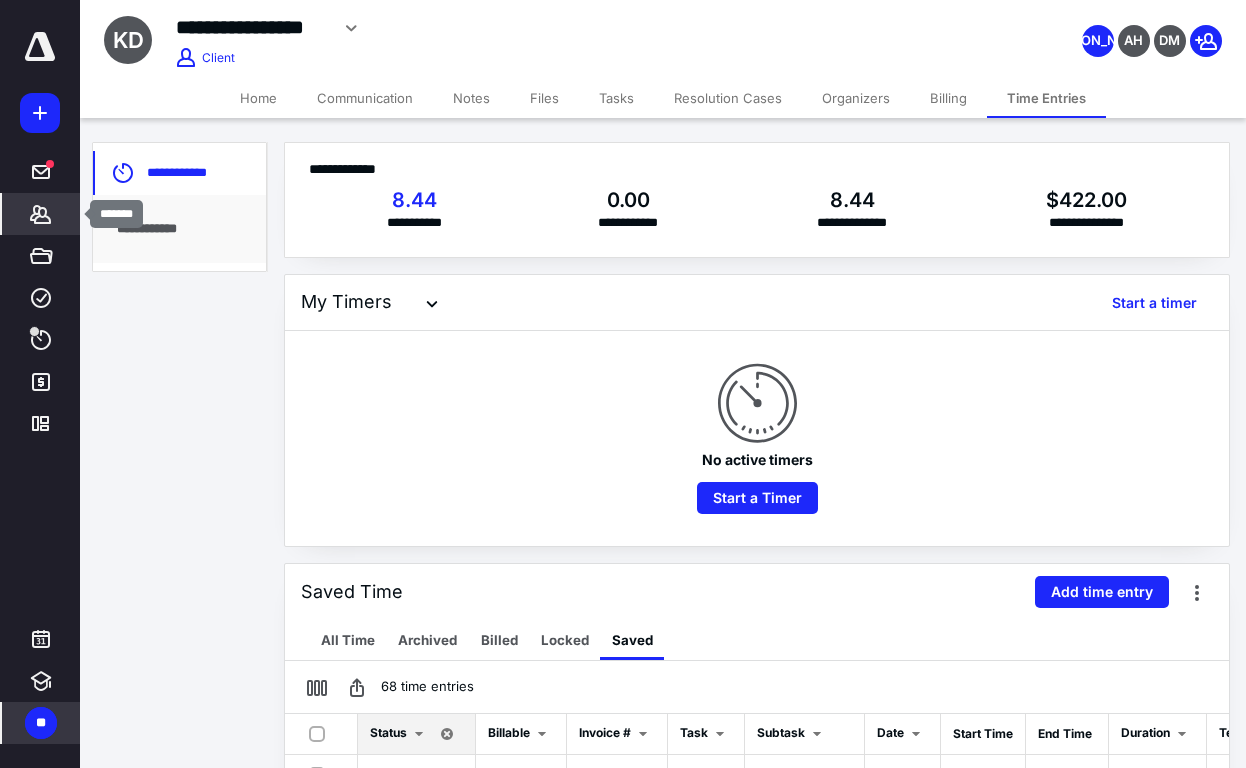 click 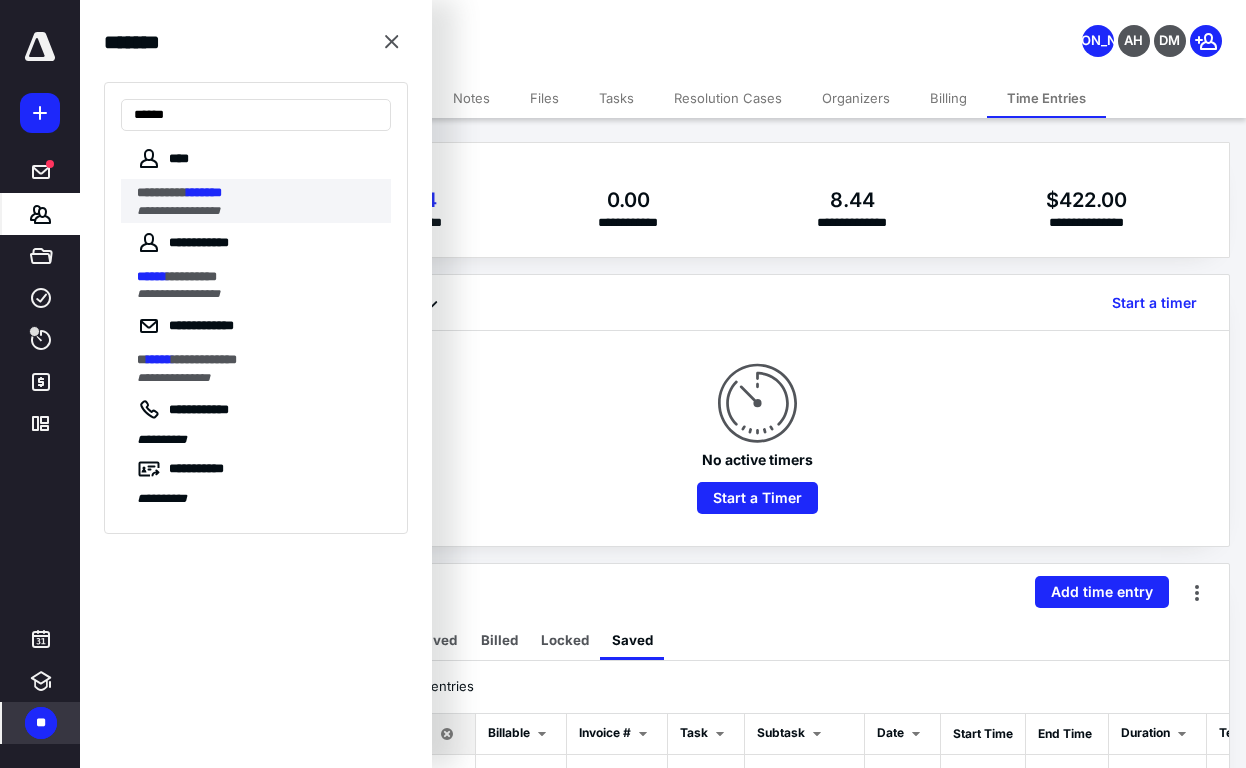 type on "******" 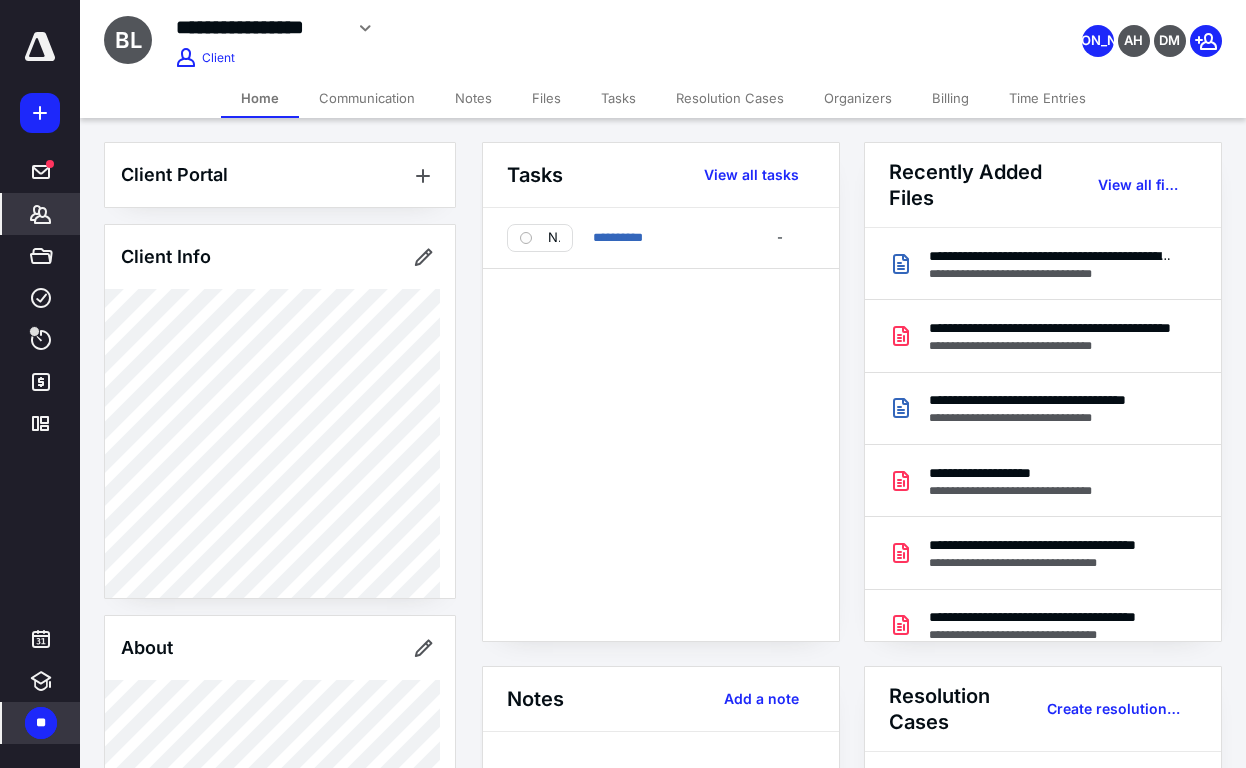 click on "**********" at bounding box center [661, 424] 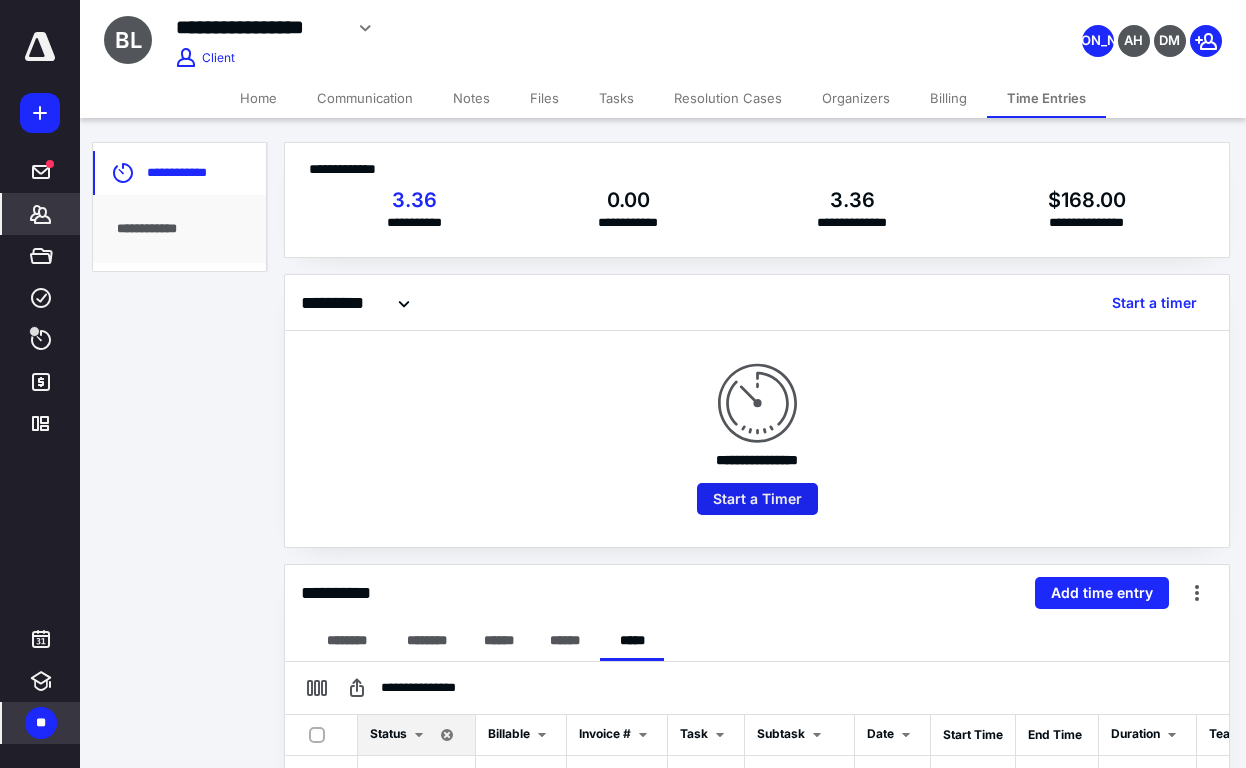 click on "Start a Timer" at bounding box center [757, 499] 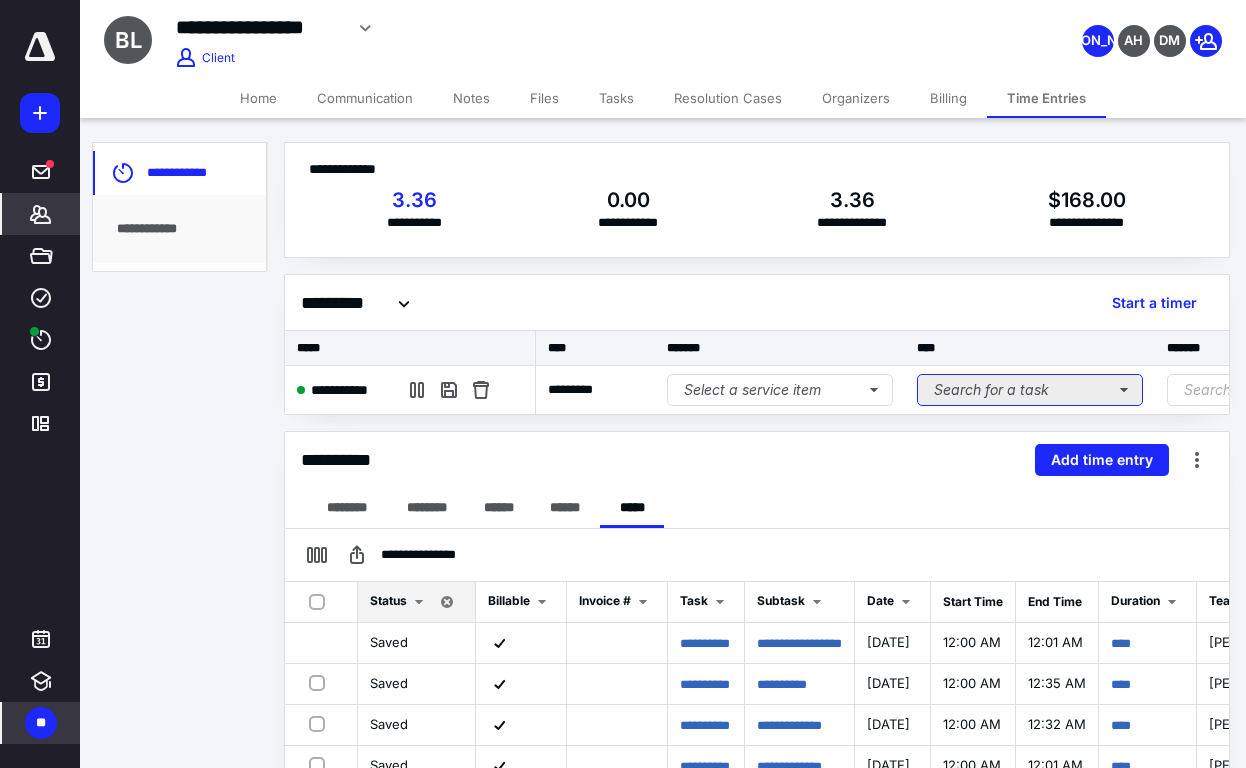 click on "Search for a task" at bounding box center (1030, 390) 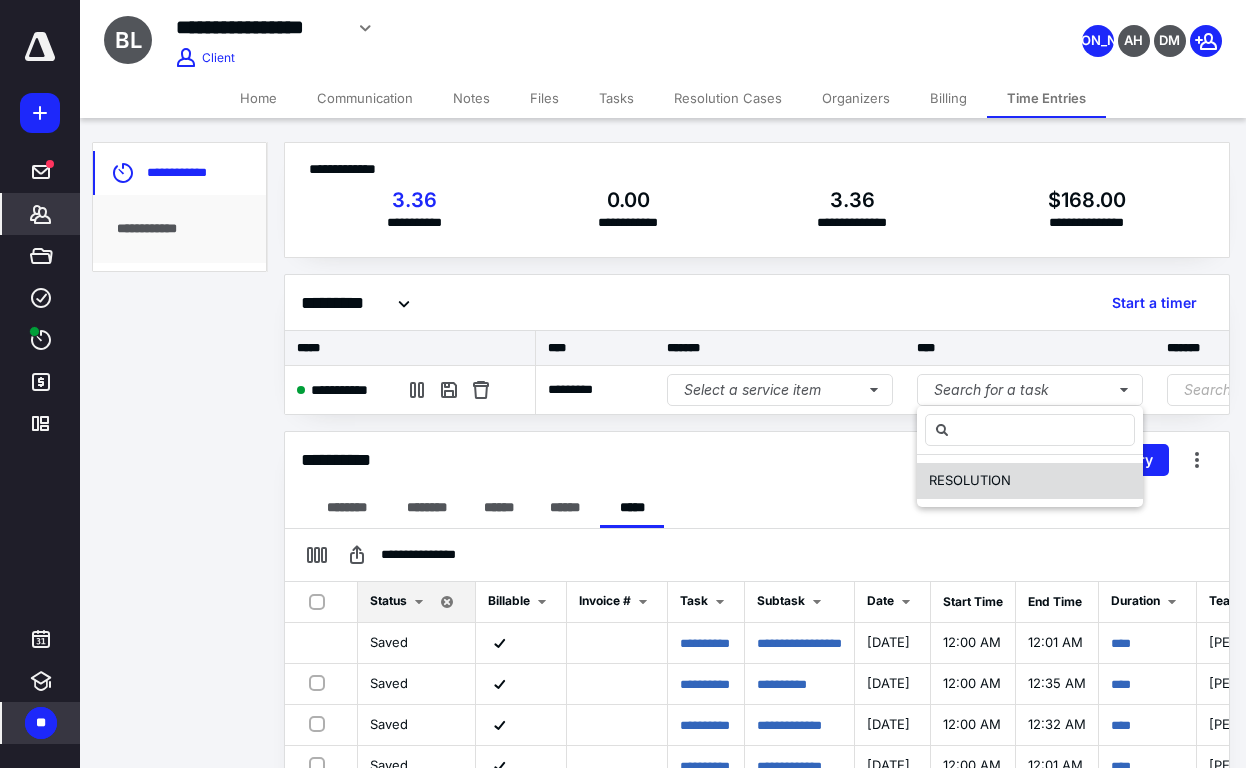 click on "RESOLUTION" at bounding box center (970, 480) 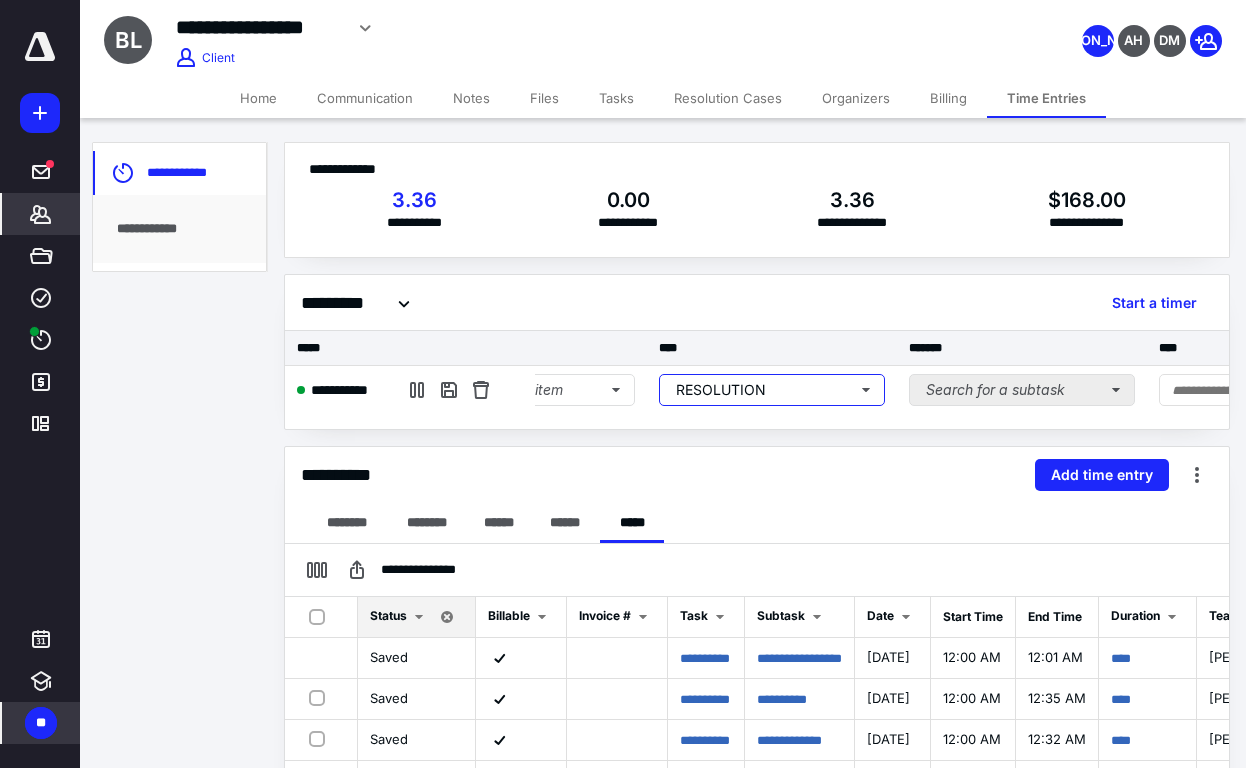 scroll, scrollTop: 0, scrollLeft: 276, axis: horizontal 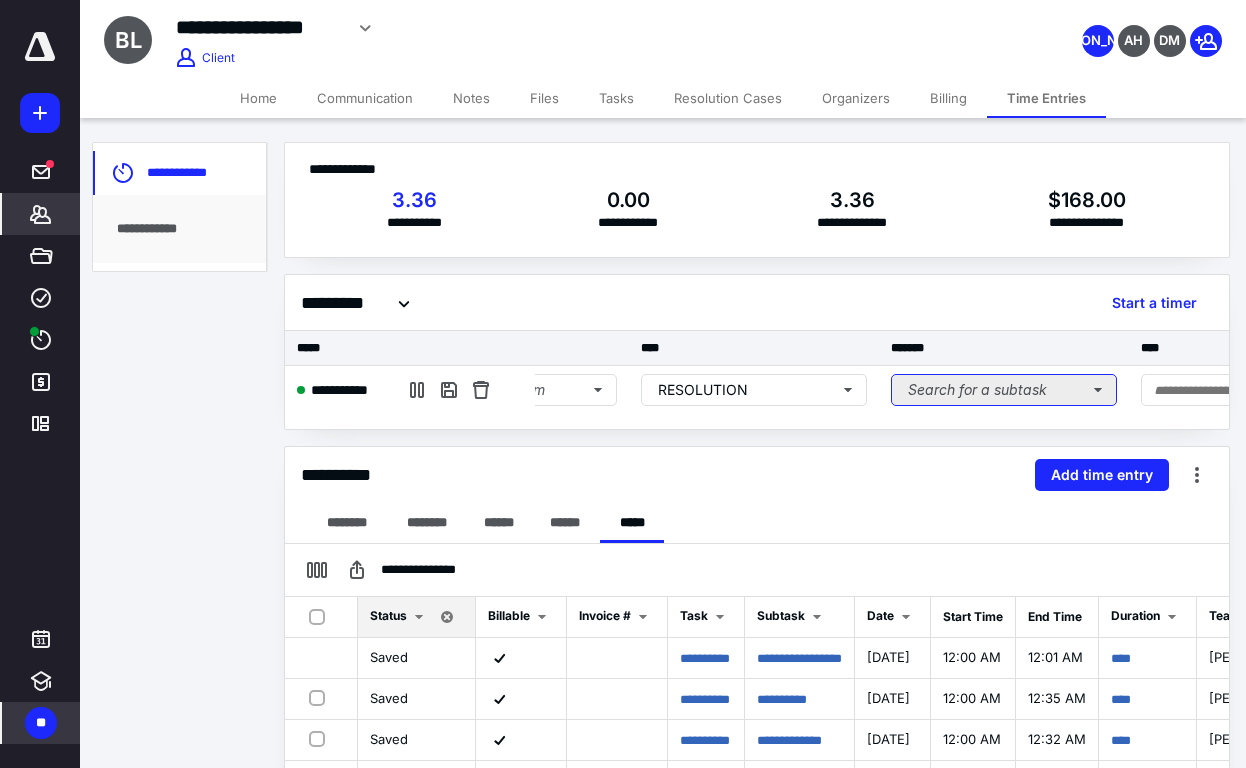 click on "Search for a subtask" at bounding box center (1004, 390) 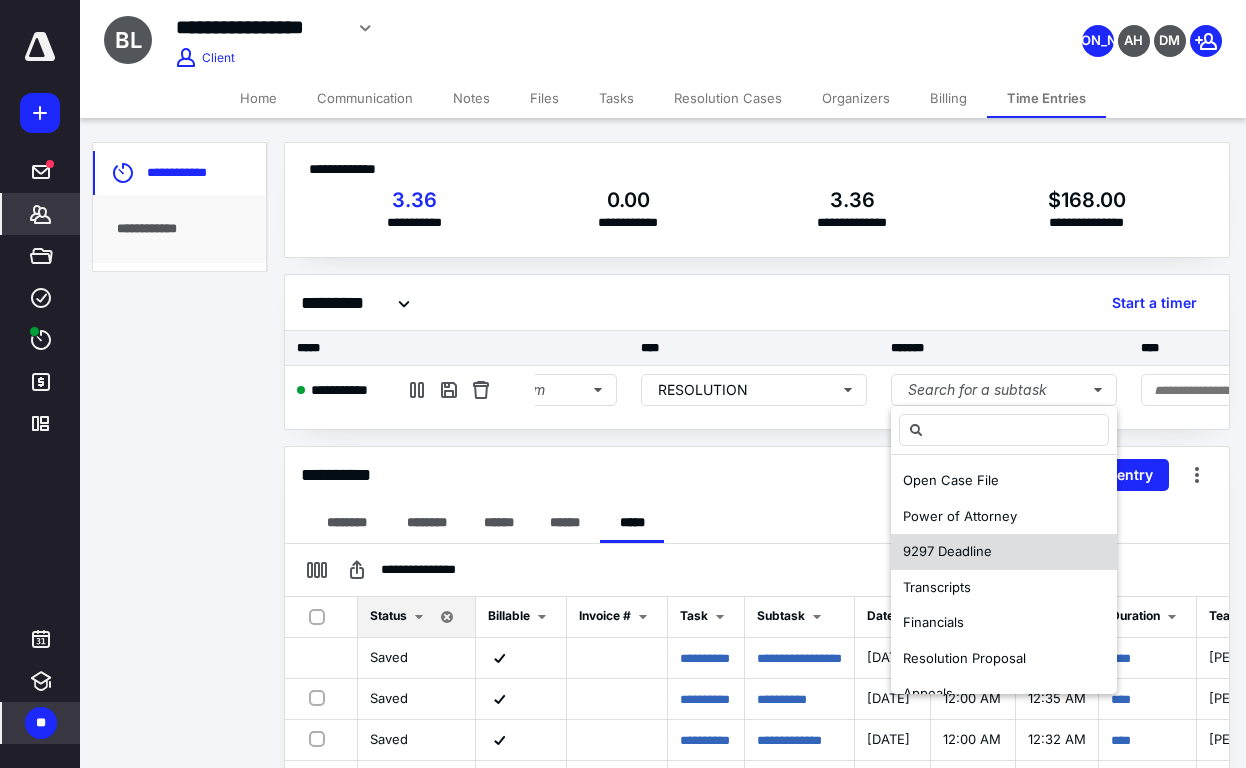 click on "9297 Deadline" at bounding box center (947, 551) 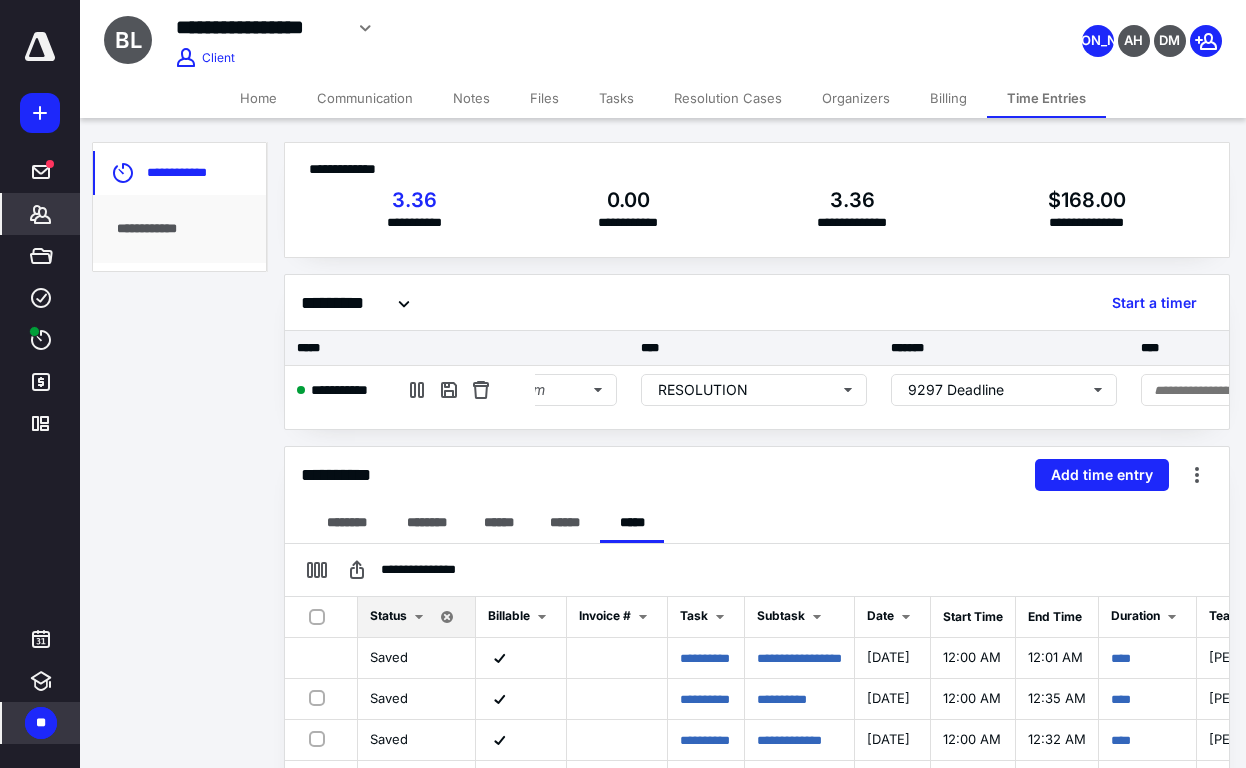 click on "**********" at bounding box center [757, 475] 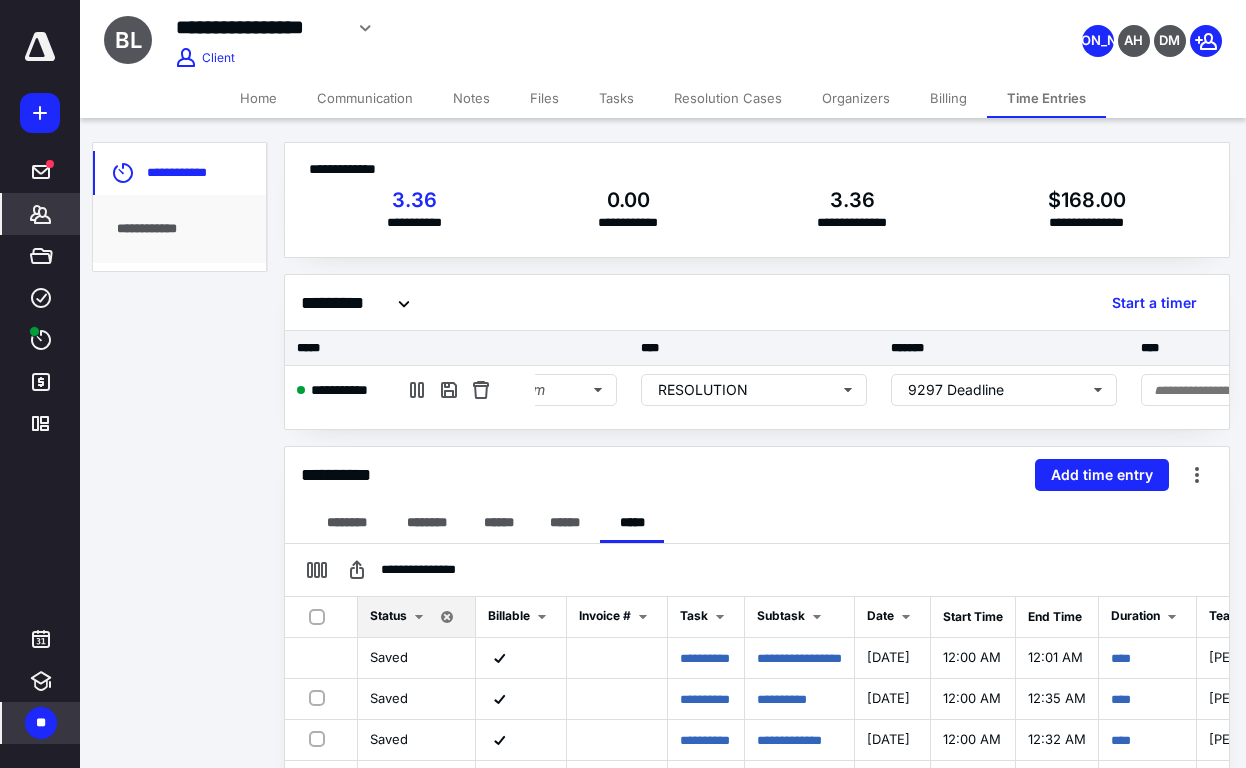 click on "Home" at bounding box center [258, 98] 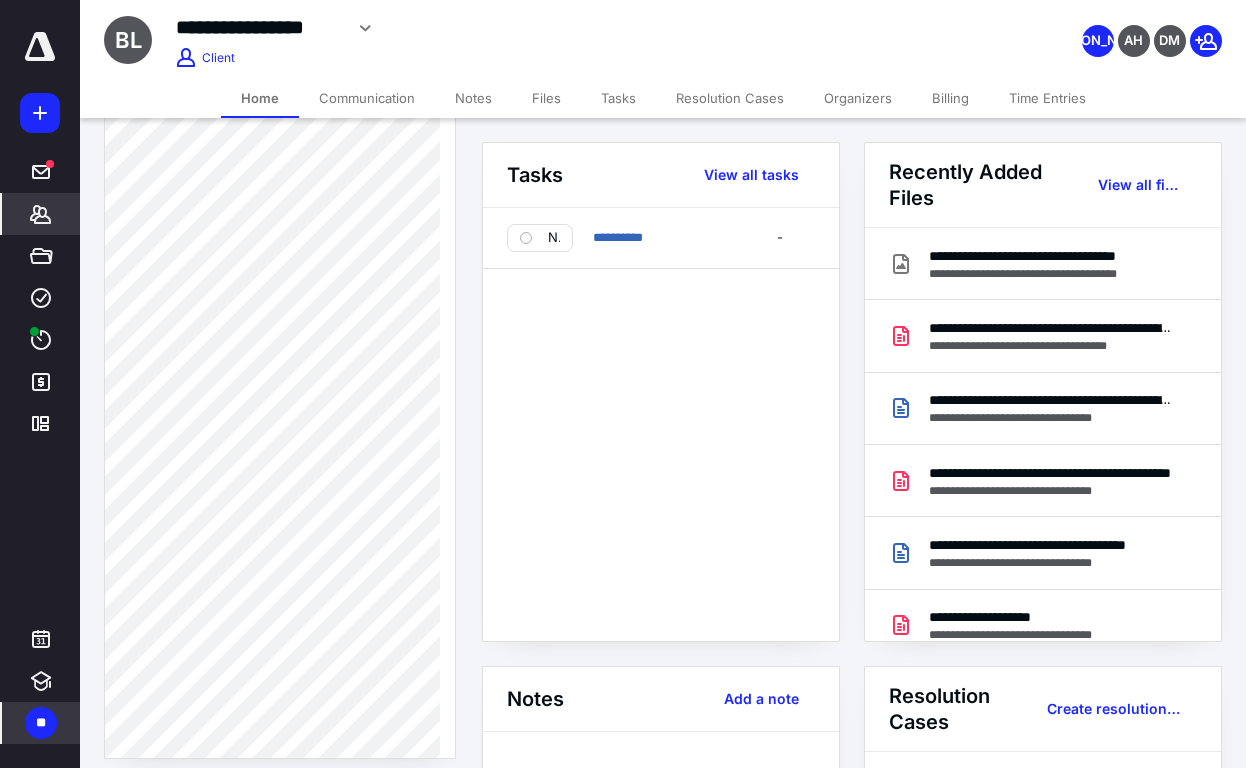 scroll, scrollTop: 700, scrollLeft: 0, axis: vertical 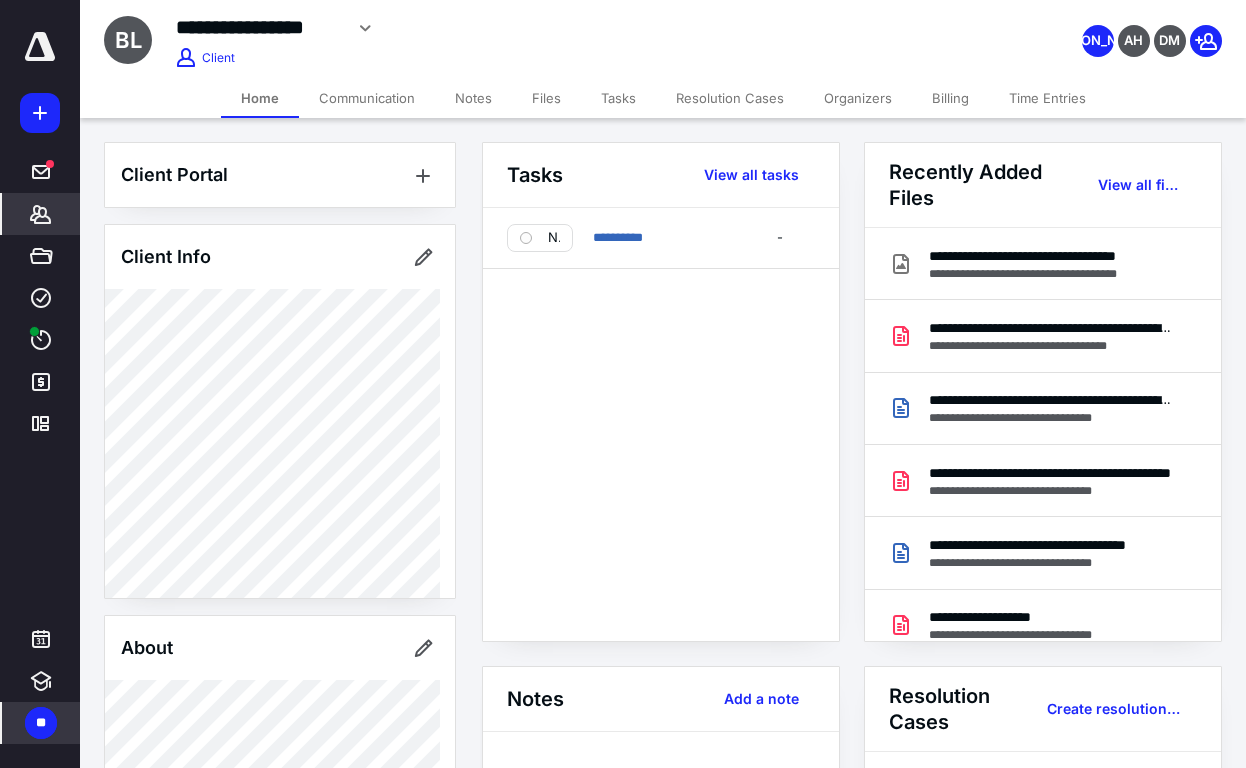click on "Time Entries" at bounding box center [1047, 98] 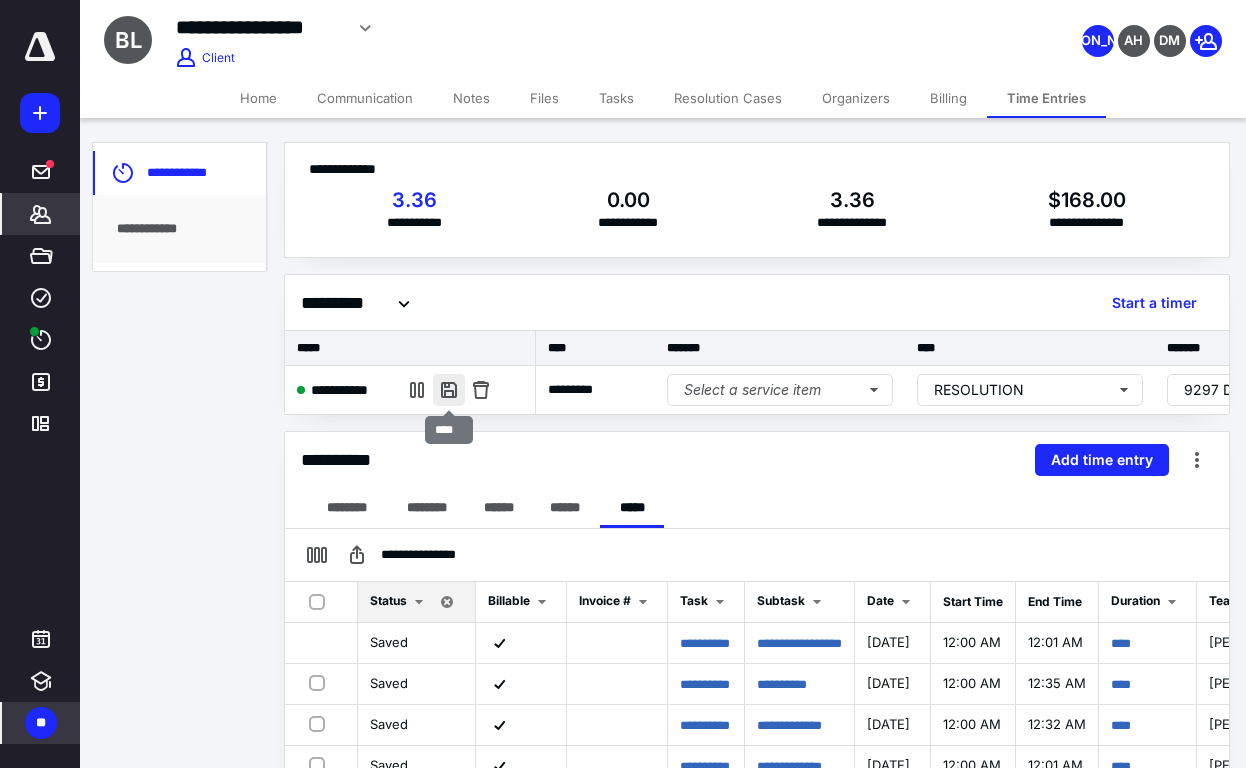click at bounding box center [449, 390] 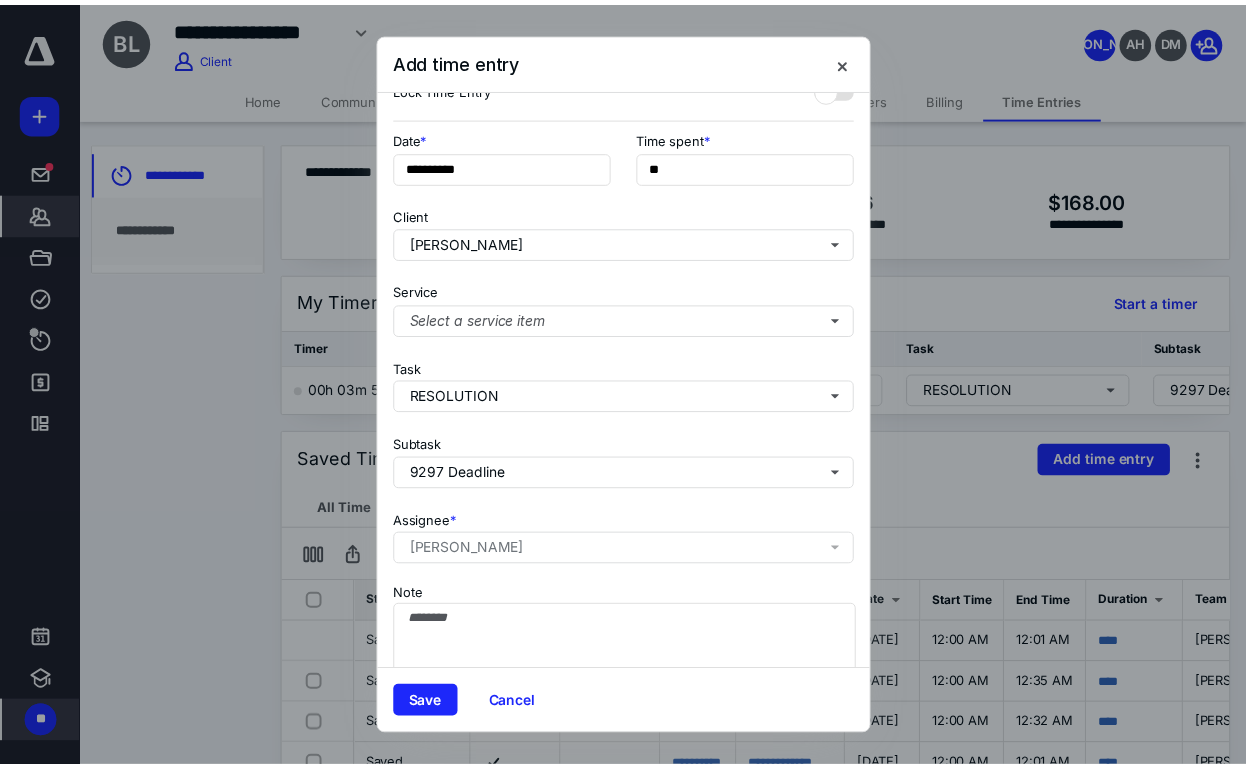 scroll, scrollTop: 134, scrollLeft: 0, axis: vertical 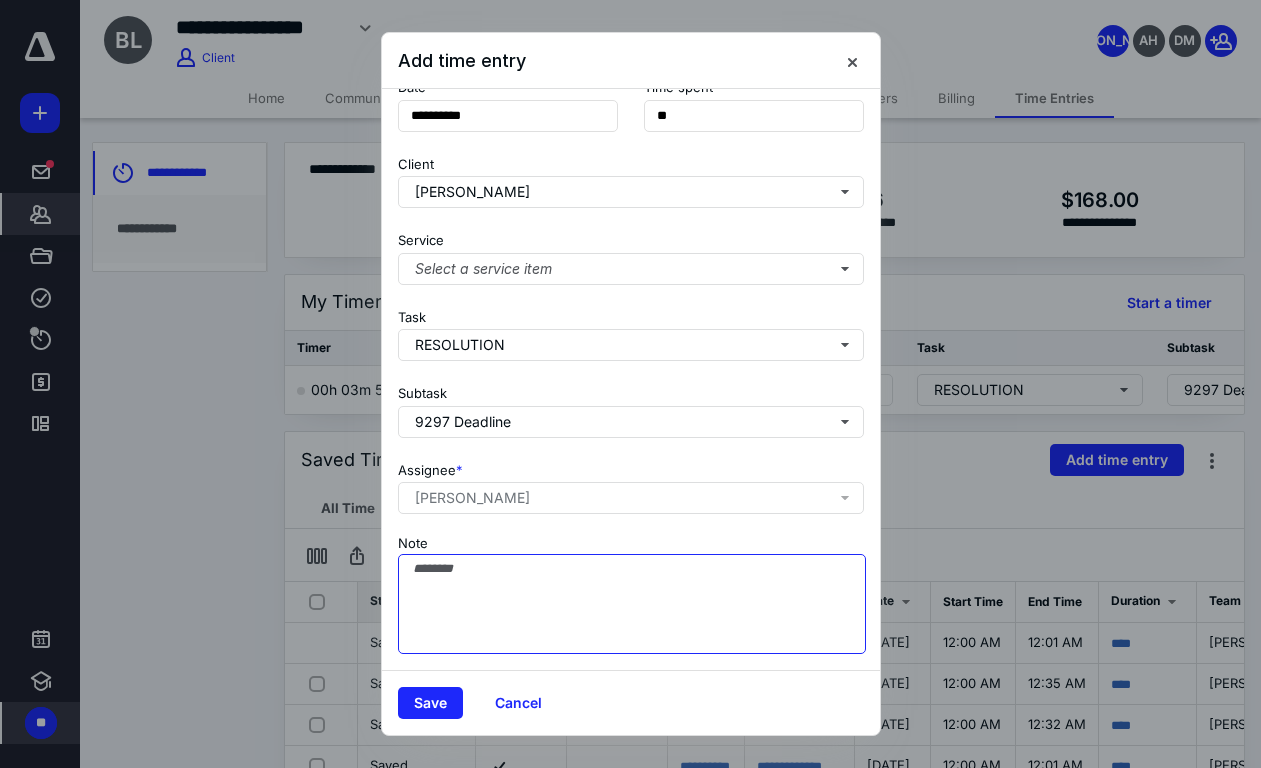 click on "Note" at bounding box center (632, 604) 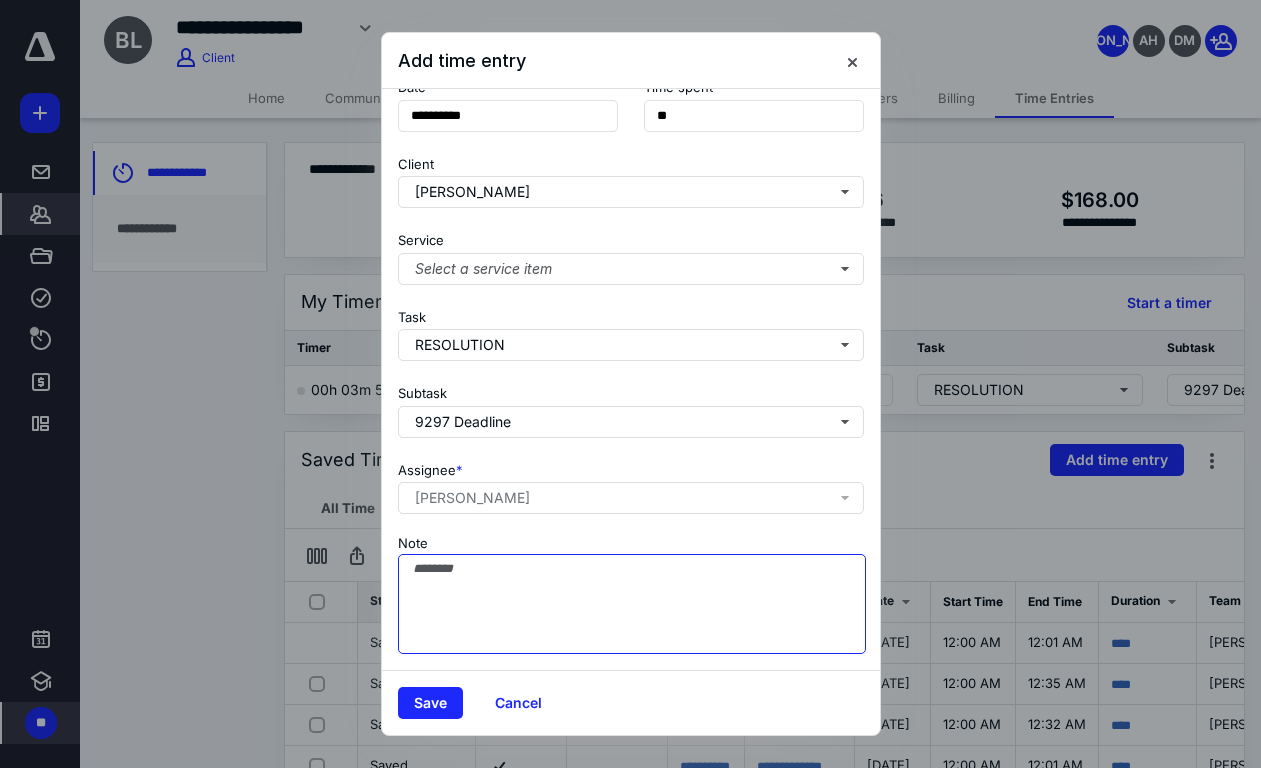 click on "Note" at bounding box center (632, 604) 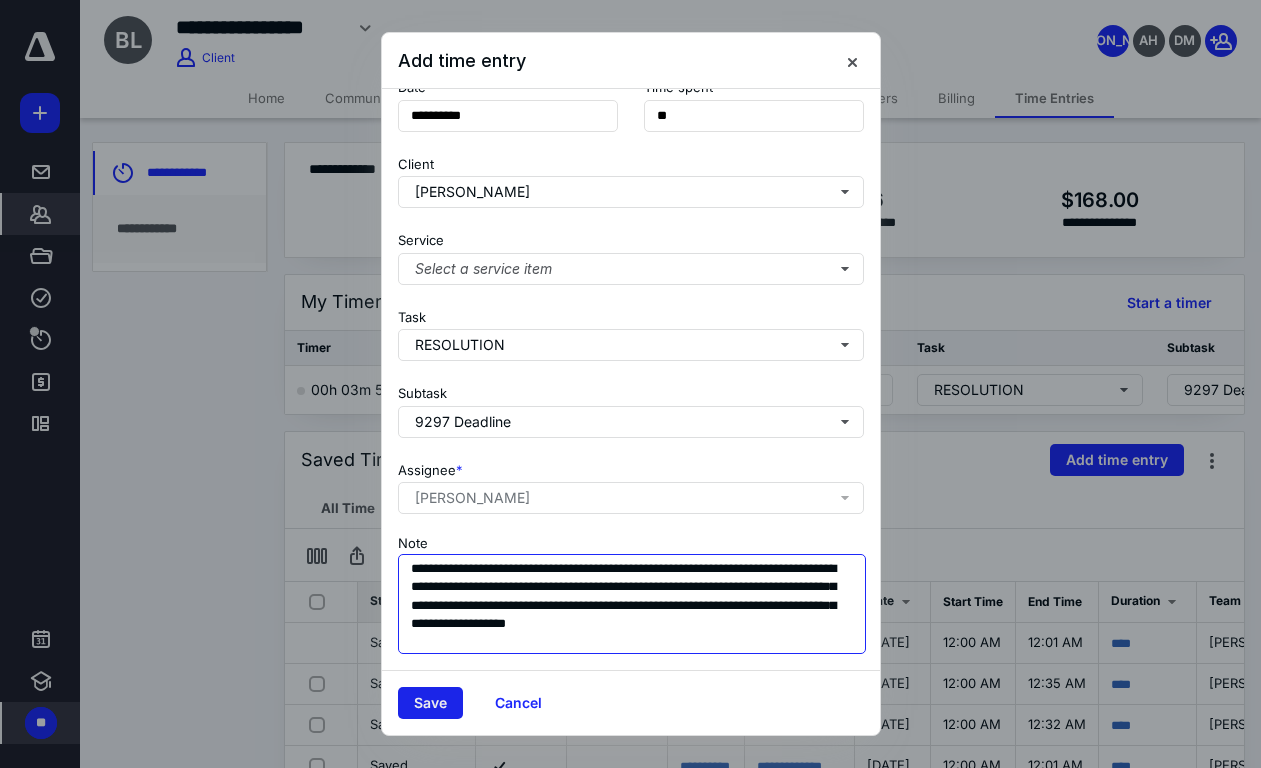type on "**********" 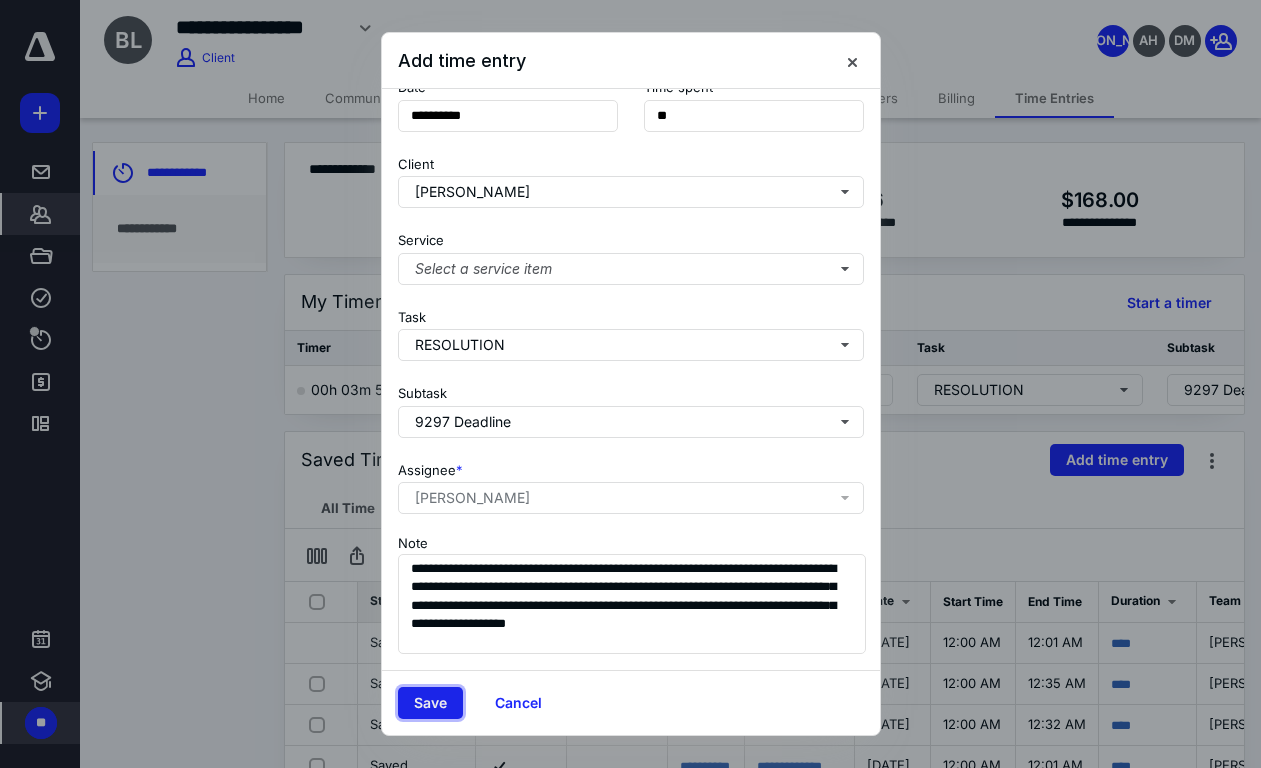click on "Save" at bounding box center (430, 703) 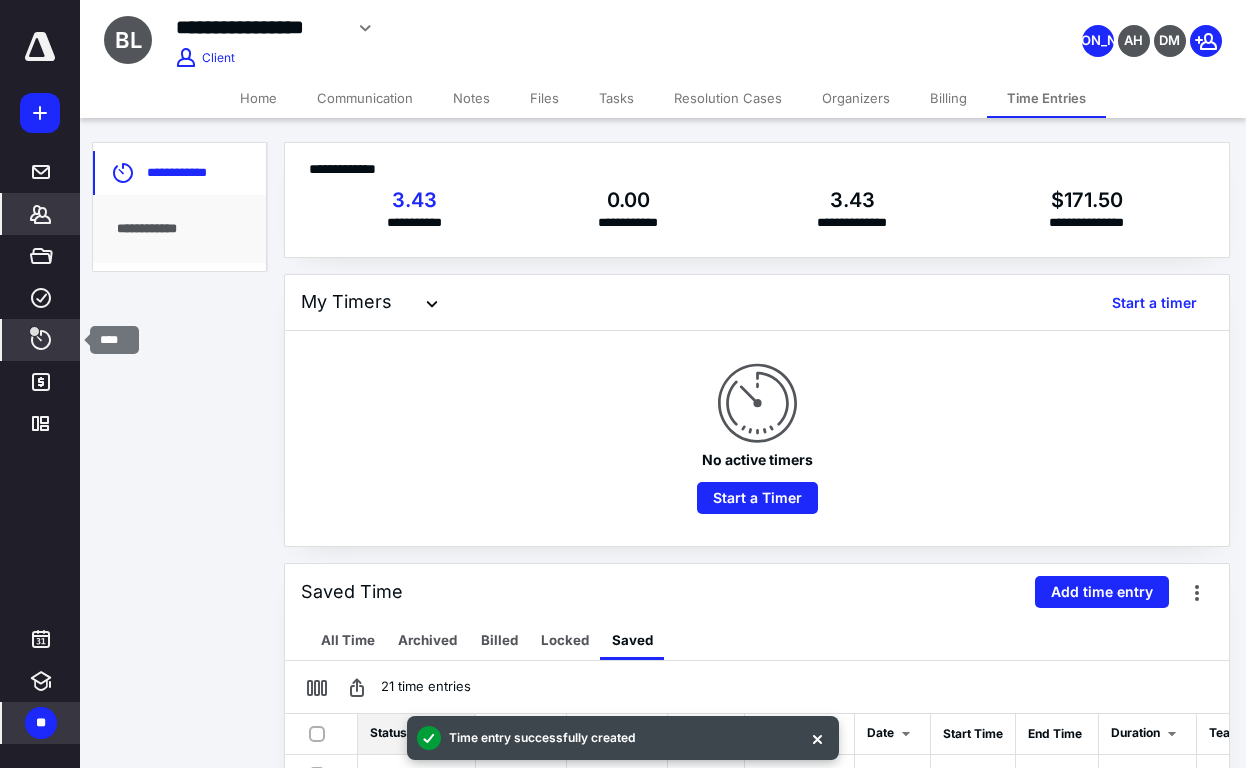 click 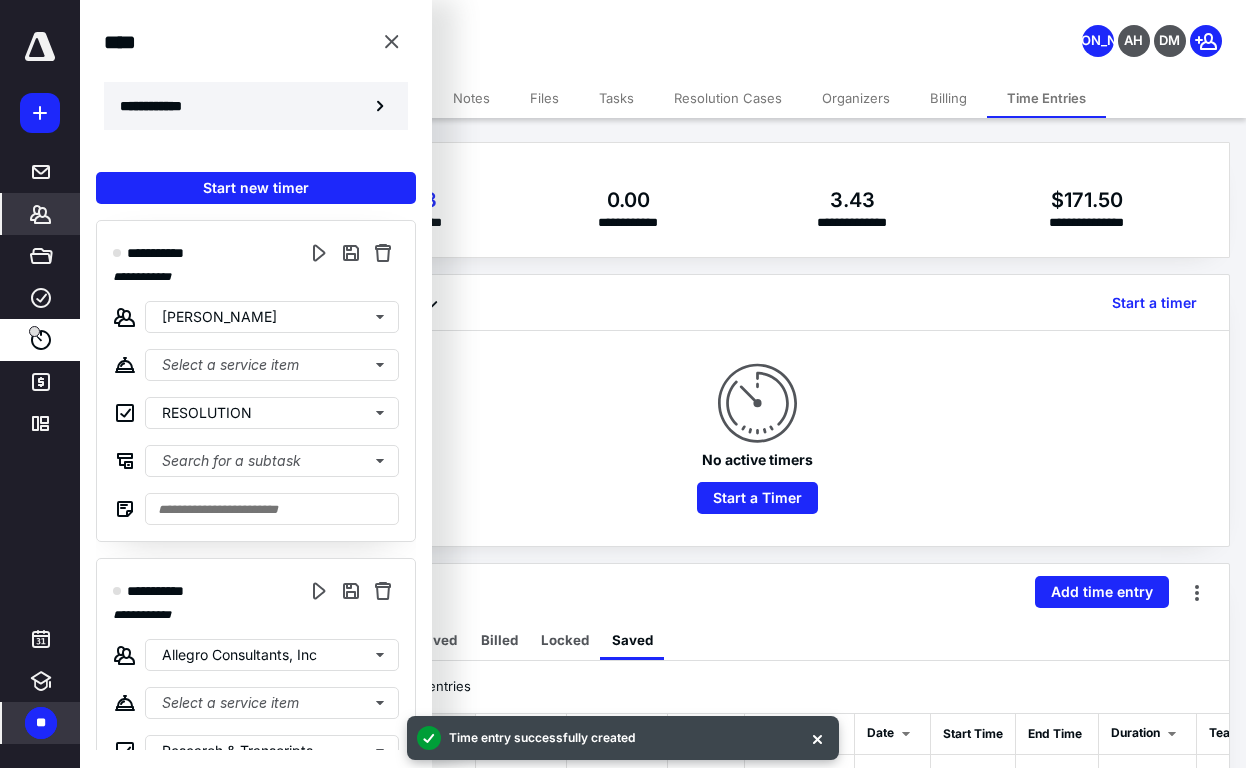 click on "**********" at bounding box center (162, 106) 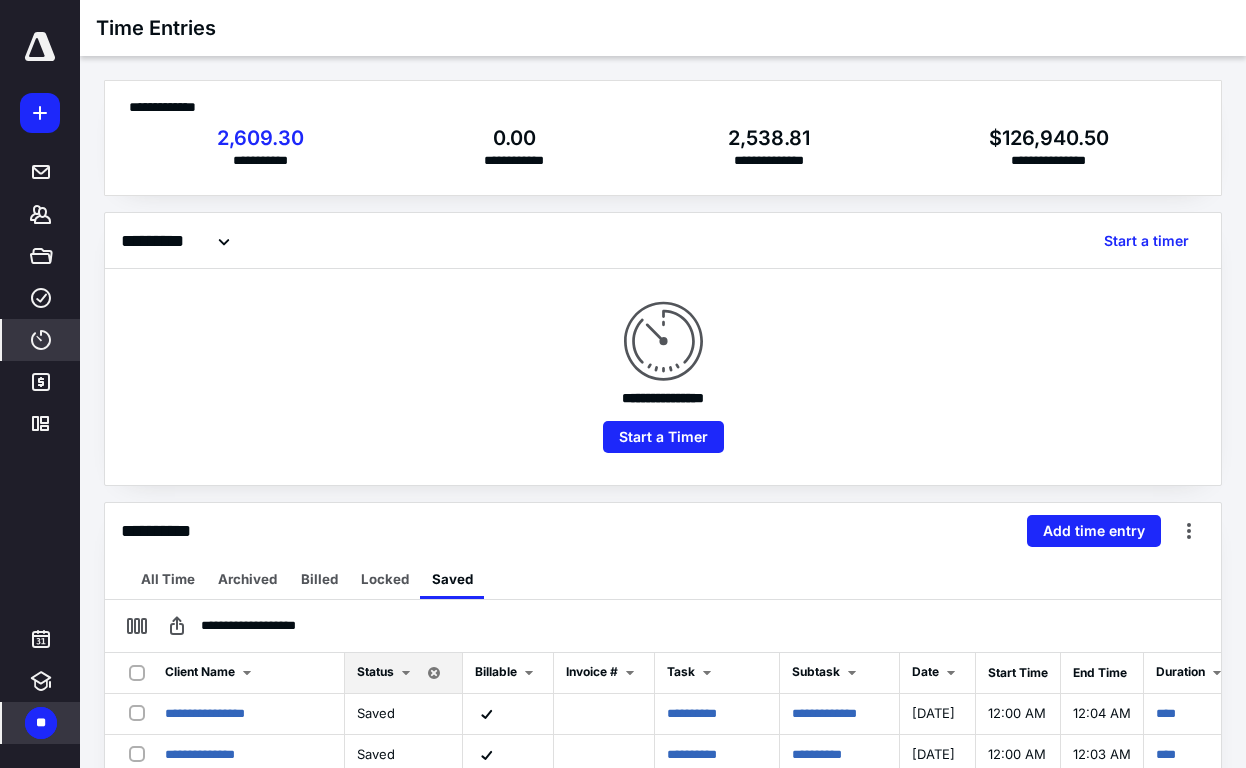 click on "**********" at bounding box center [663, 377] 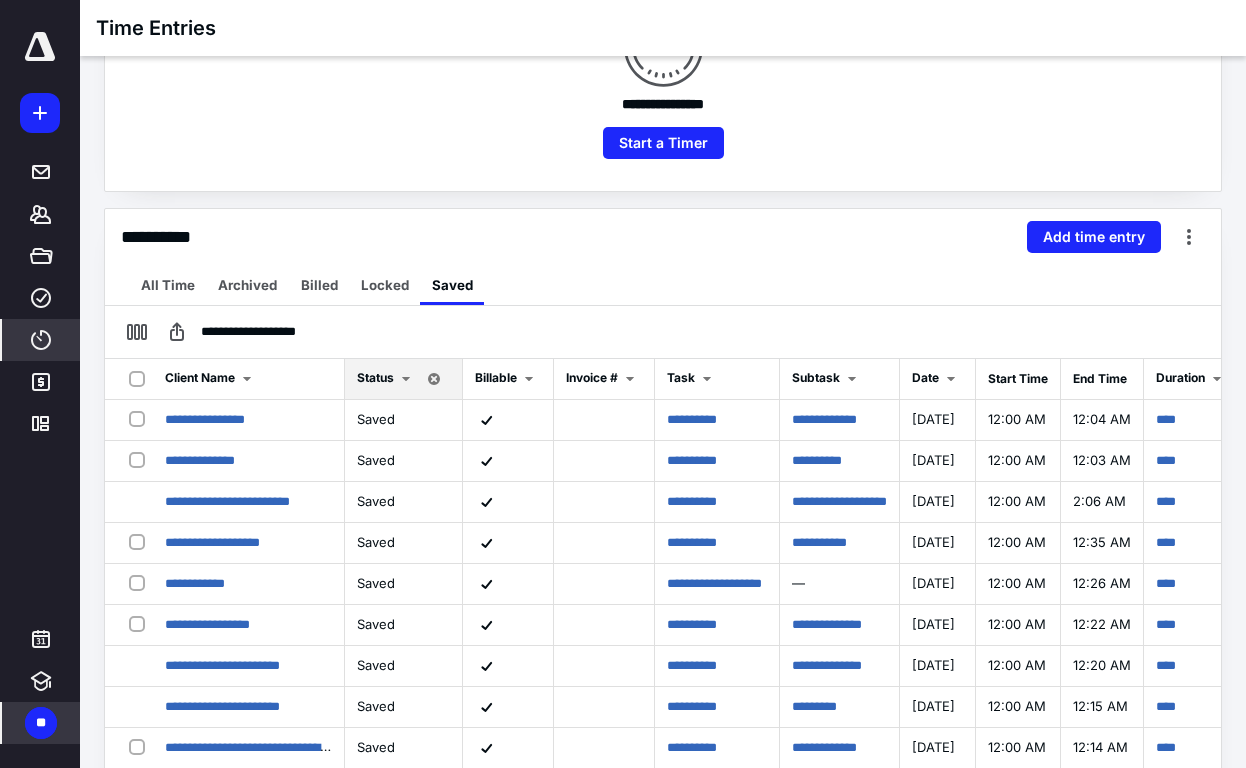 scroll, scrollTop: 300, scrollLeft: 0, axis: vertical 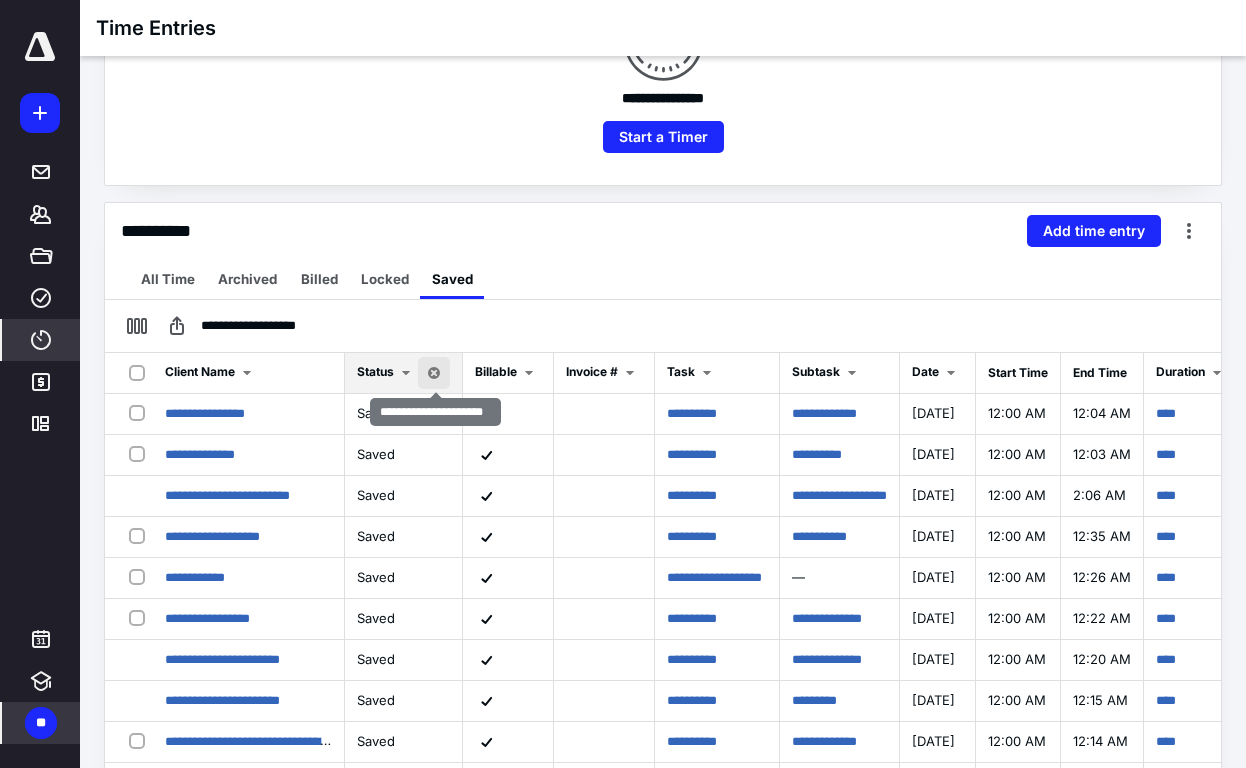click at bounding box center (434, 373) 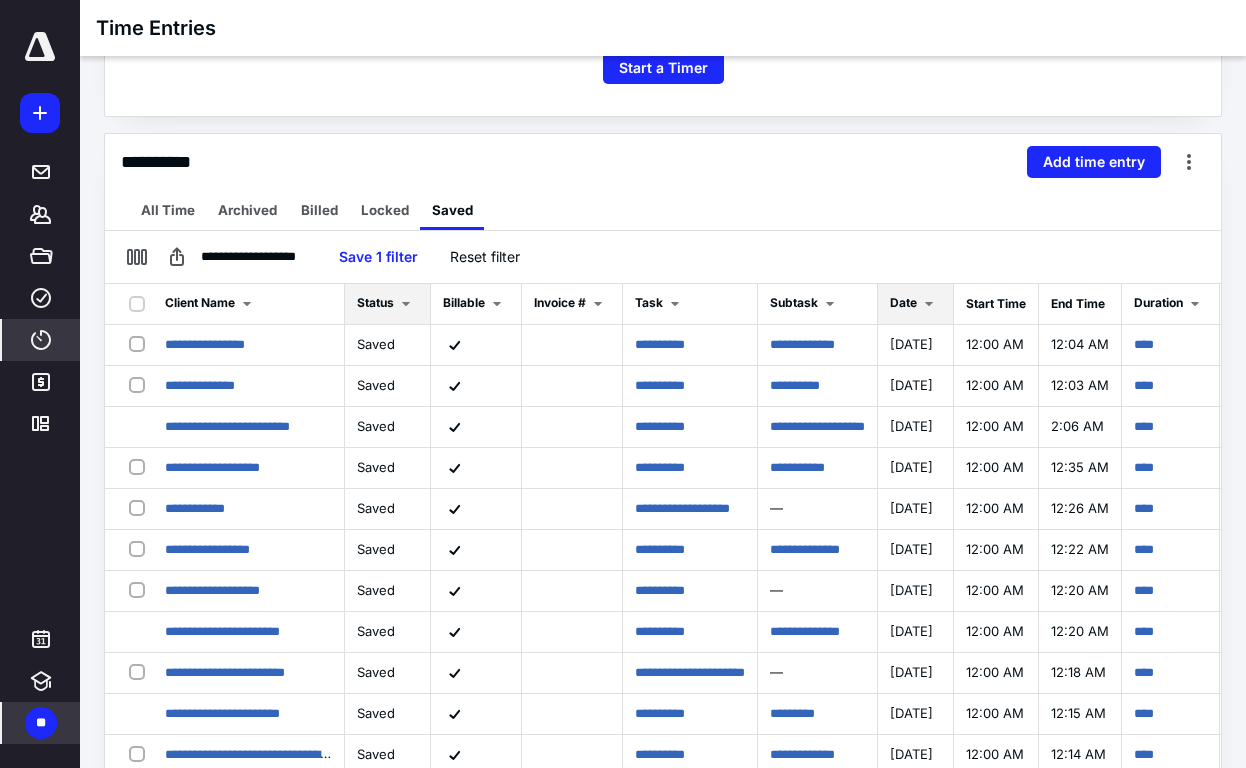 scroll, scrollTop: 400, scrollLeft: 0, axis: vertical 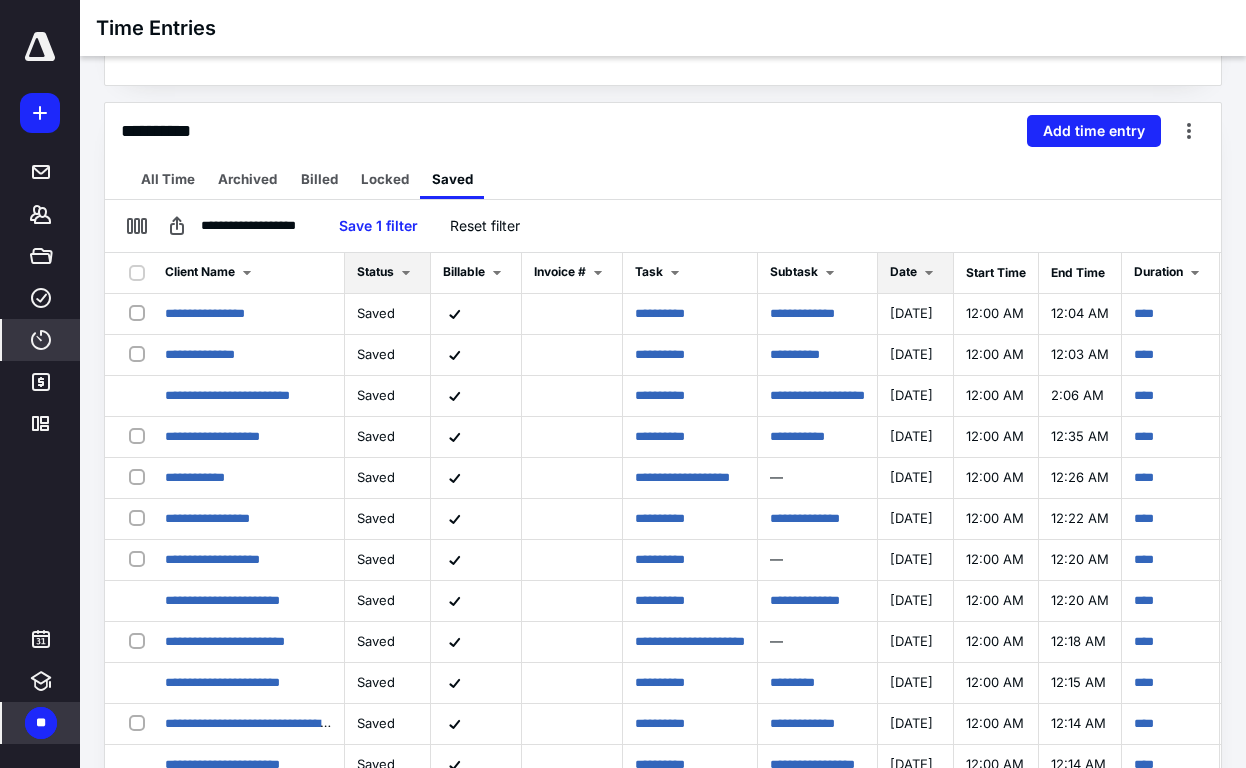 click at bounding box center [929, 273] 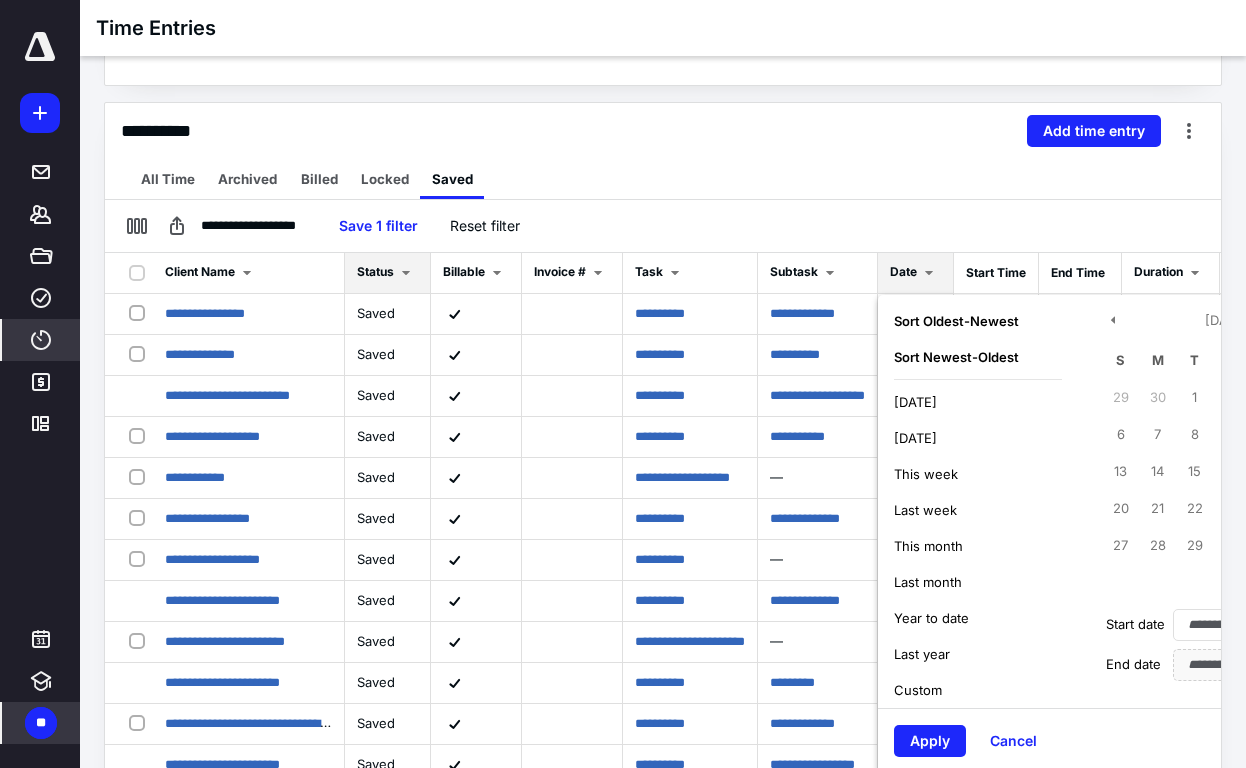 click on "[DATE]" at bounding box center (915, 402) 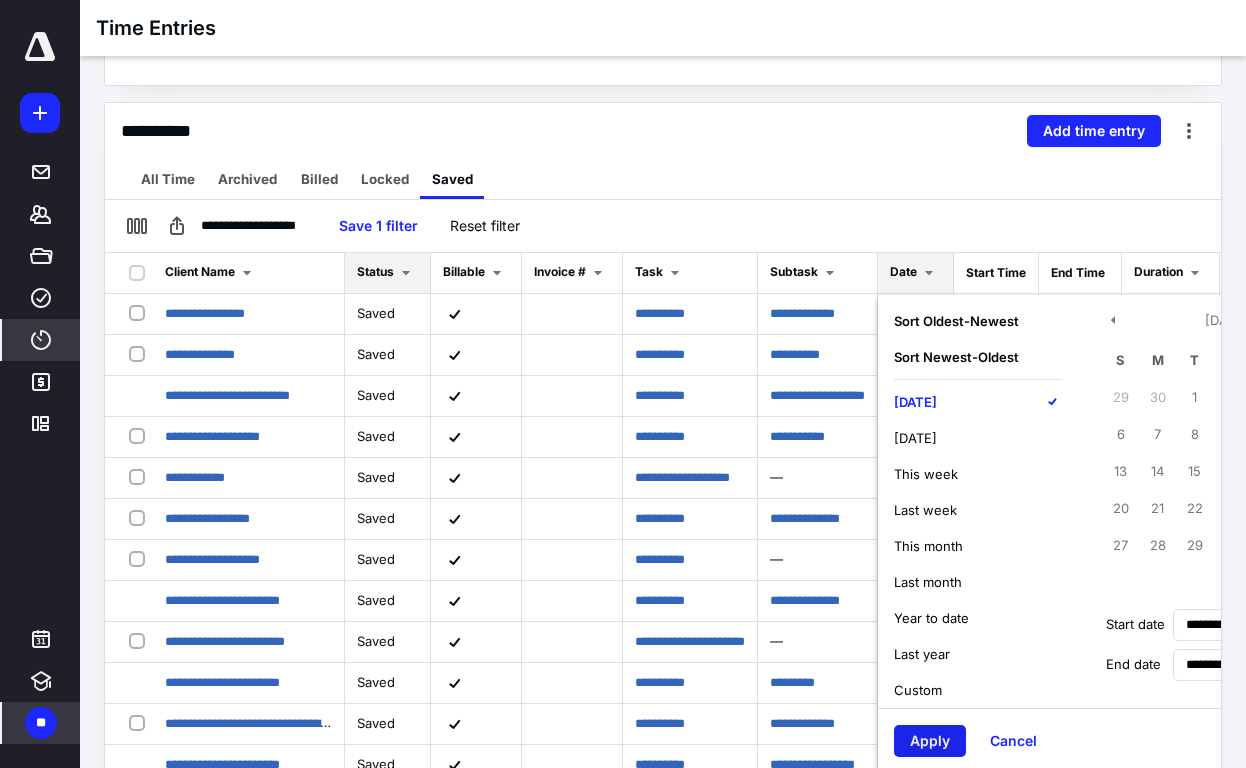 click on "Apply" at bounding box center (930, 741) 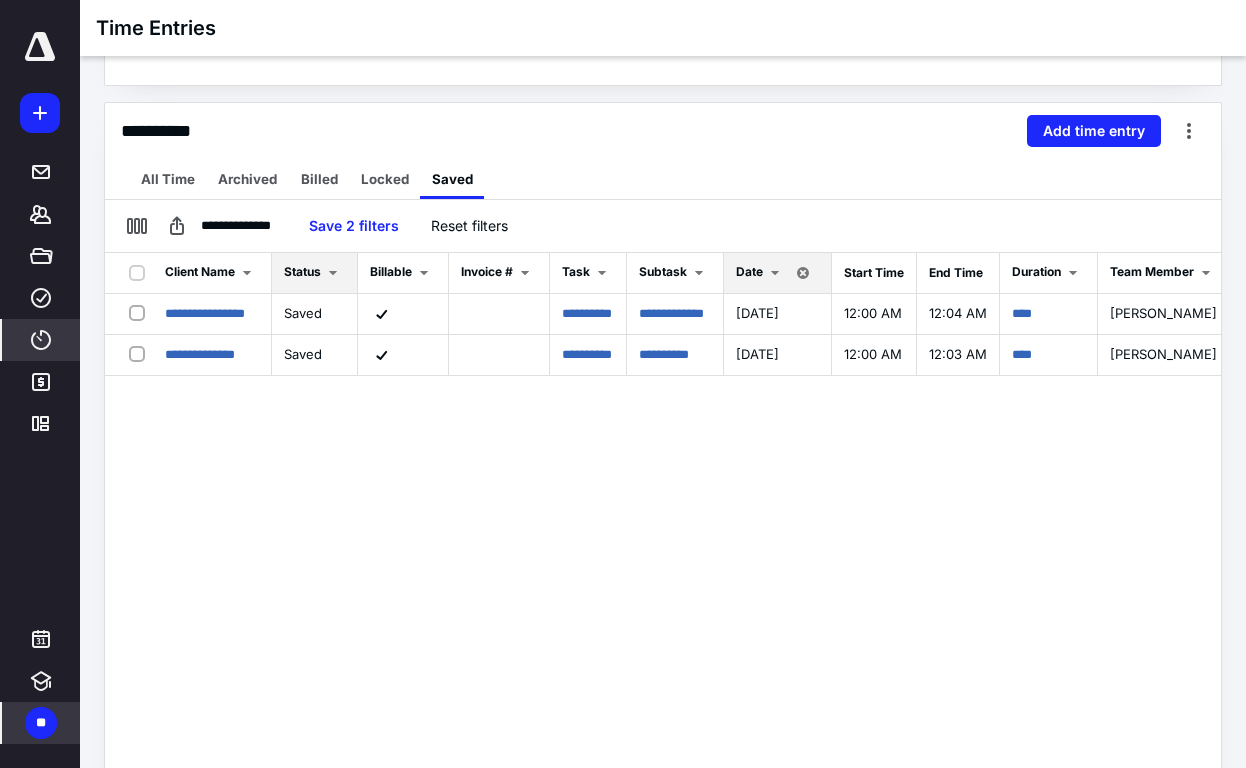 scroll, scrollTop: 0, scrollLeft: 110, axis: horizontal 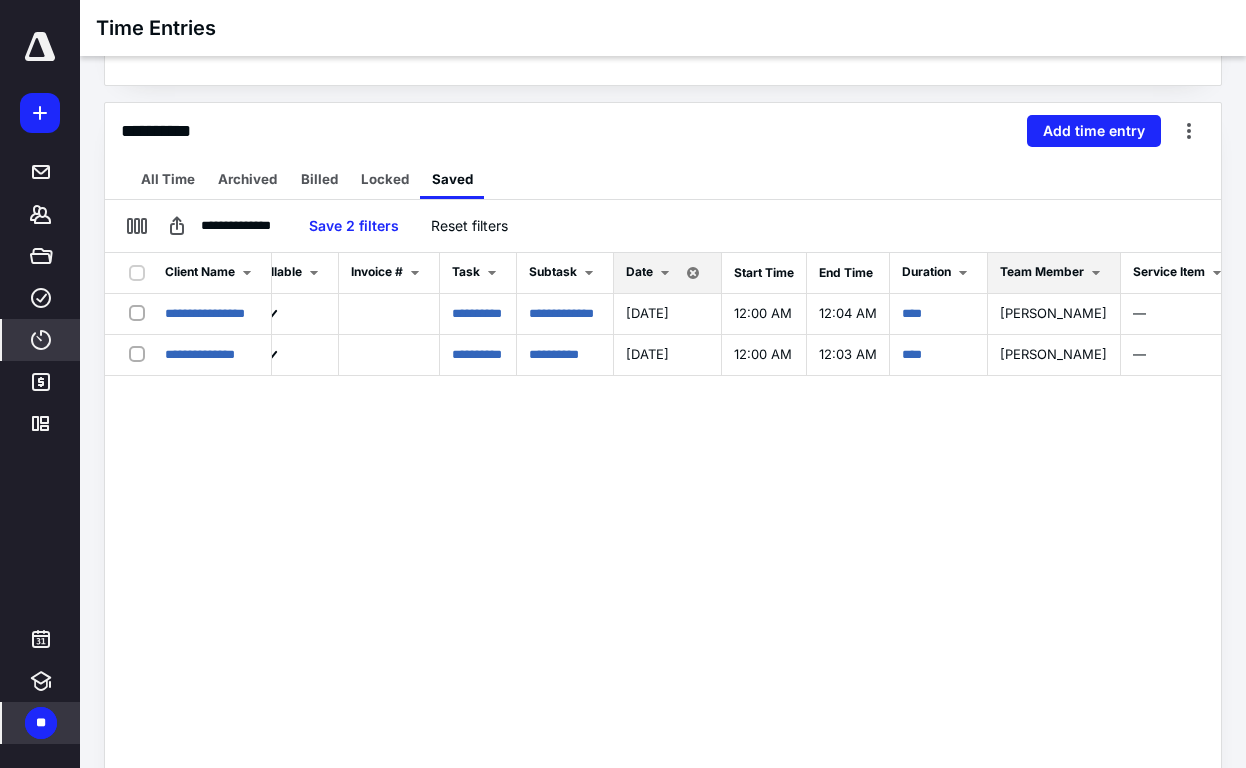 click on "Team Member" at bounding box center [1042, 271] 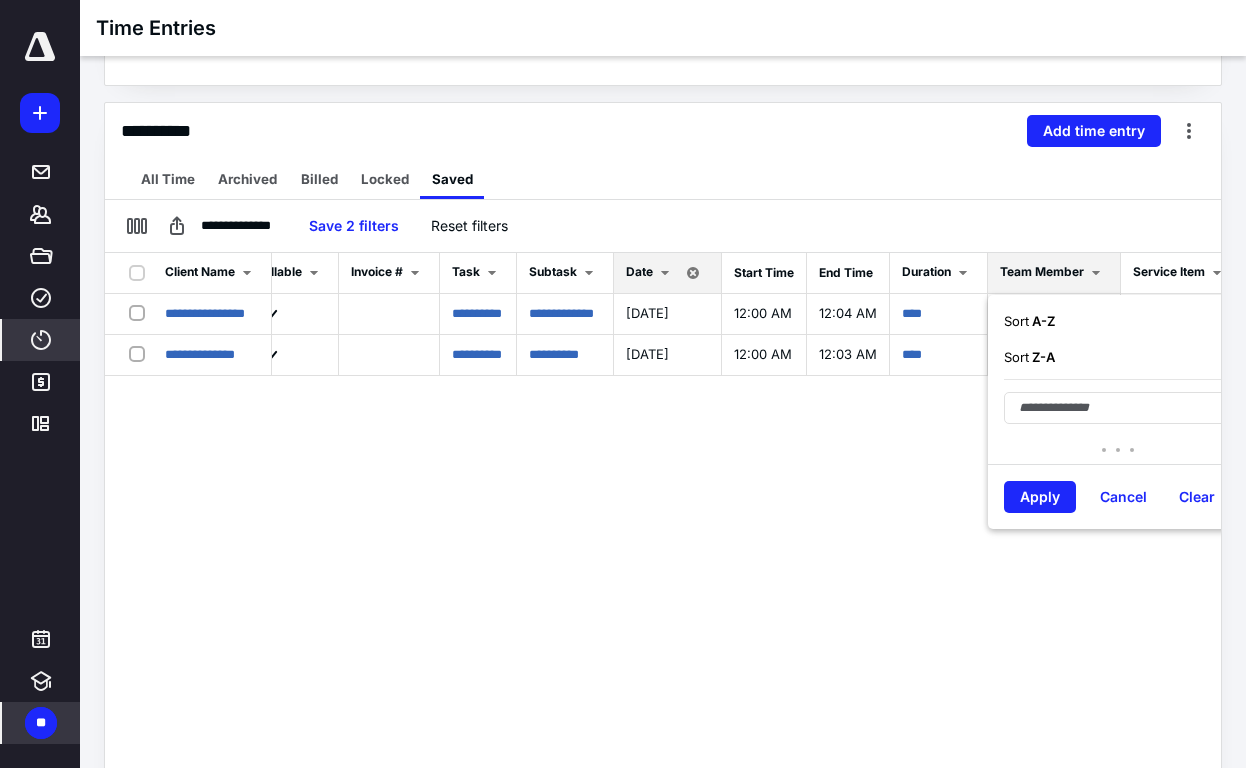 click on "Sort   A  -  Z" at bounding box center [1117, 321] 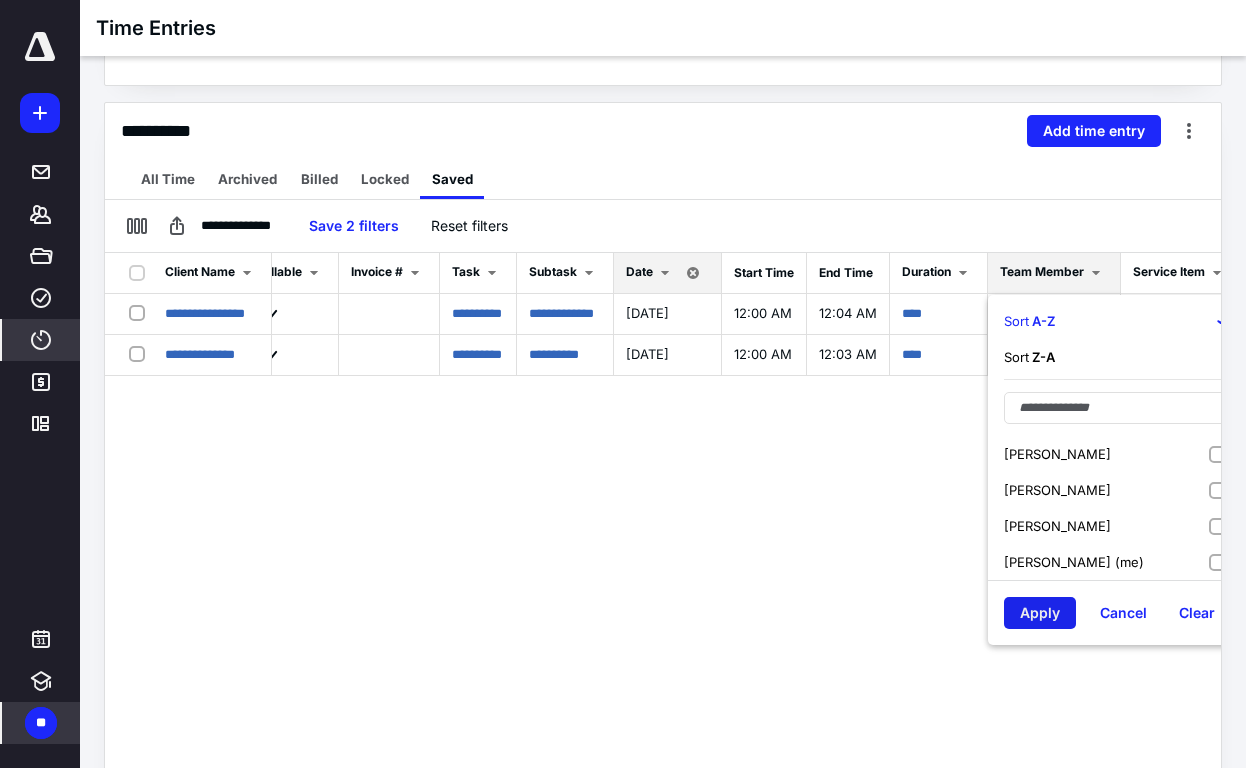 click on "Apply" at bounding box center (1040, 613) 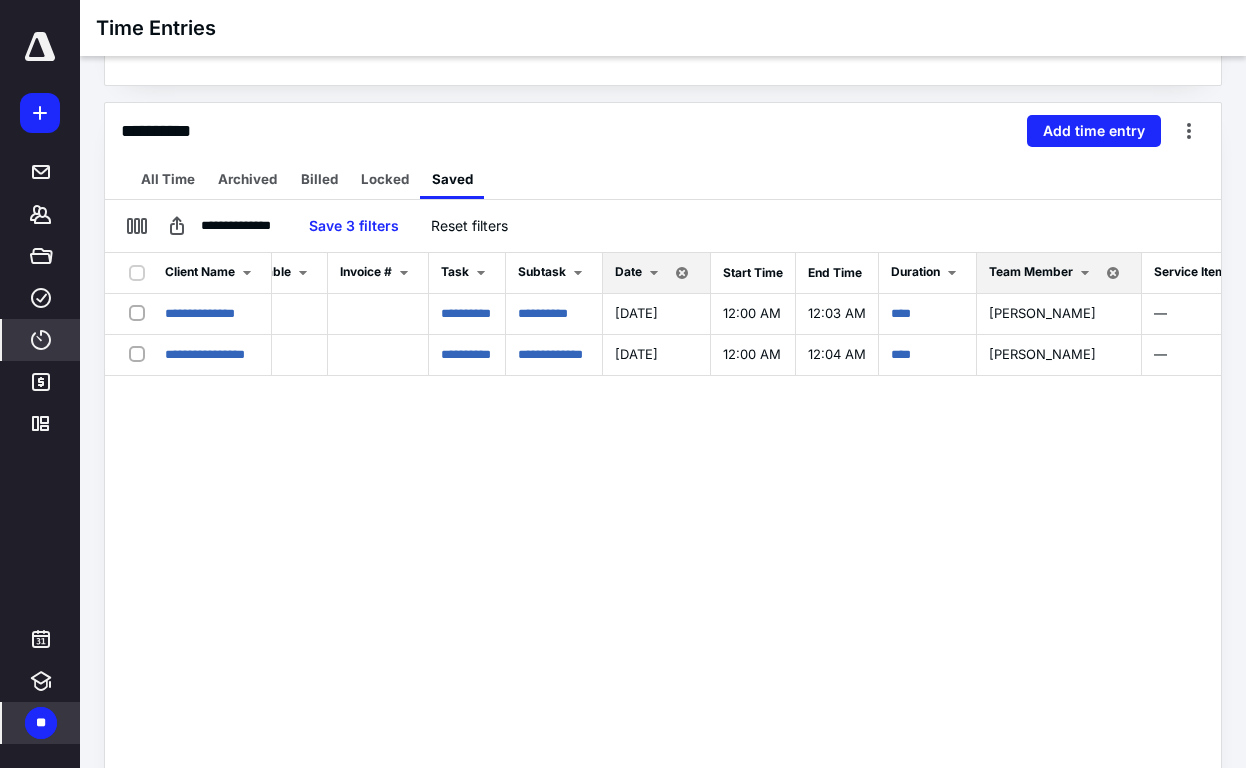 scroll, scrollTop: 0, scrollLeft: 116, axis: horizontal 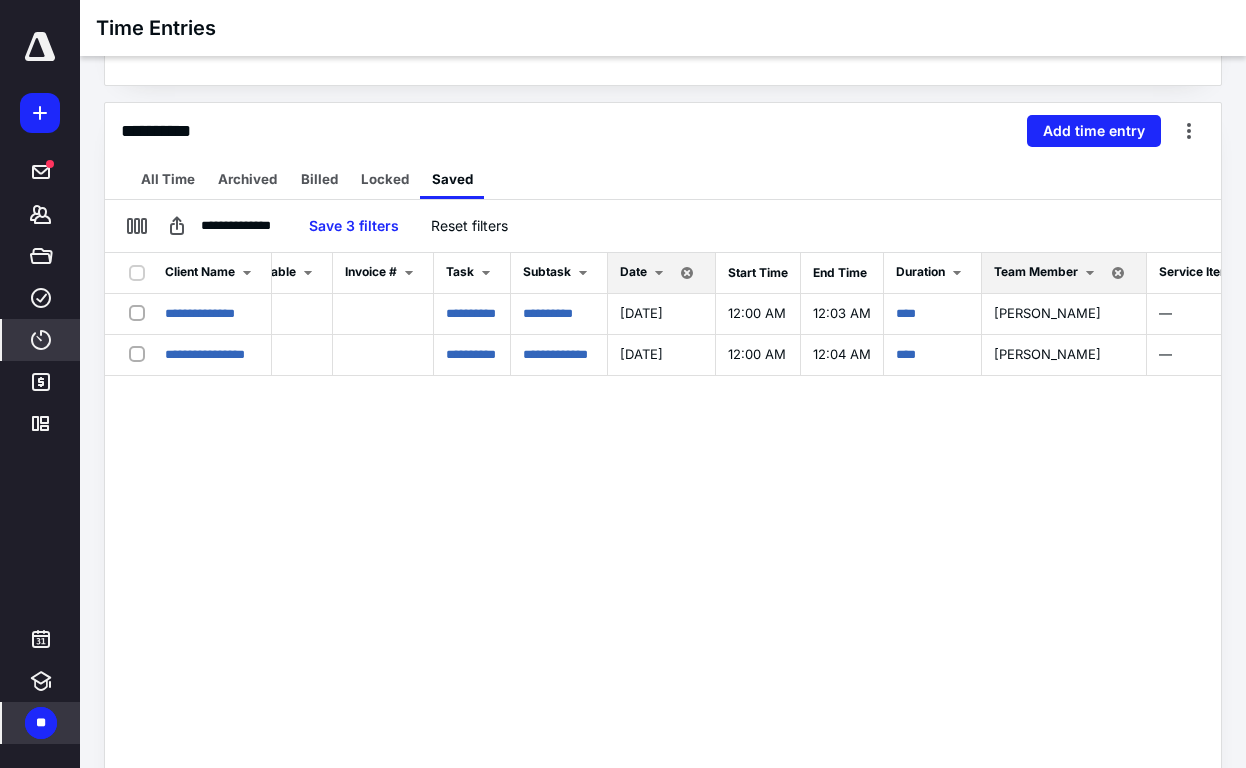 click on "All Time Archived Billed Locked Saved" at bounding box center (663, 179) 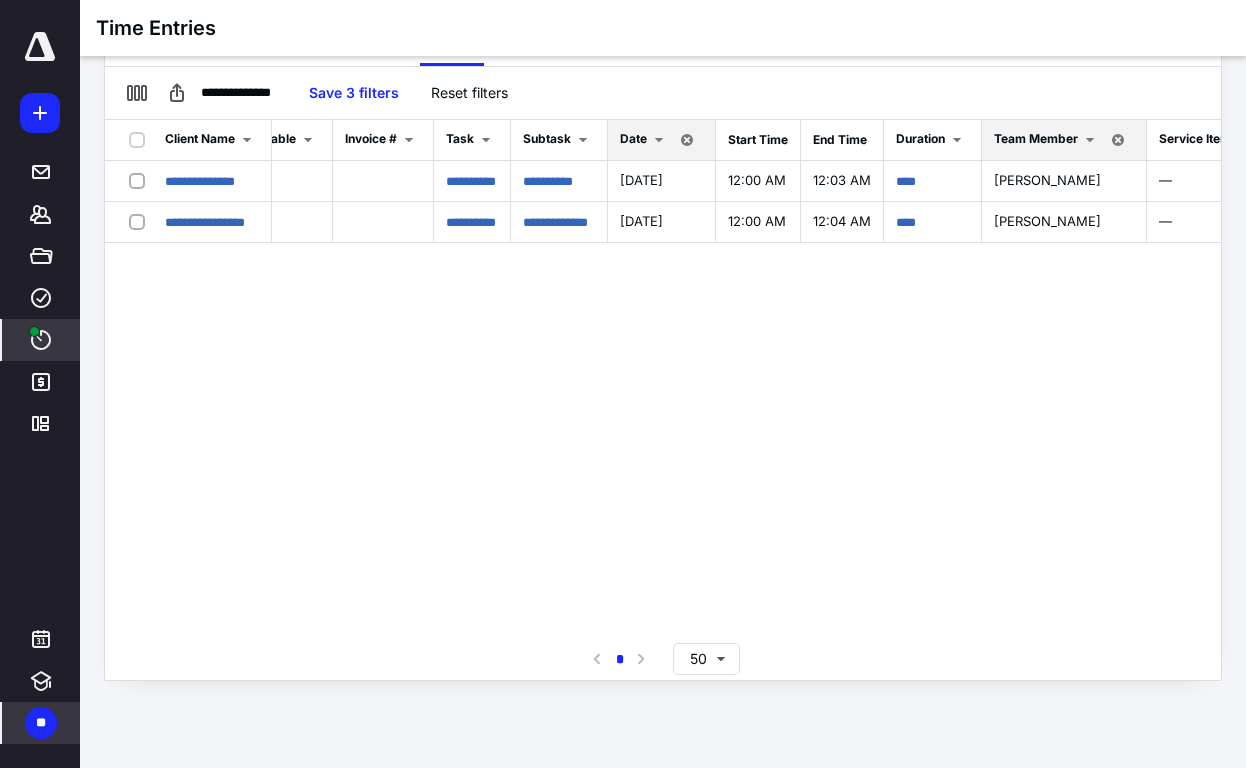 type on "**********" 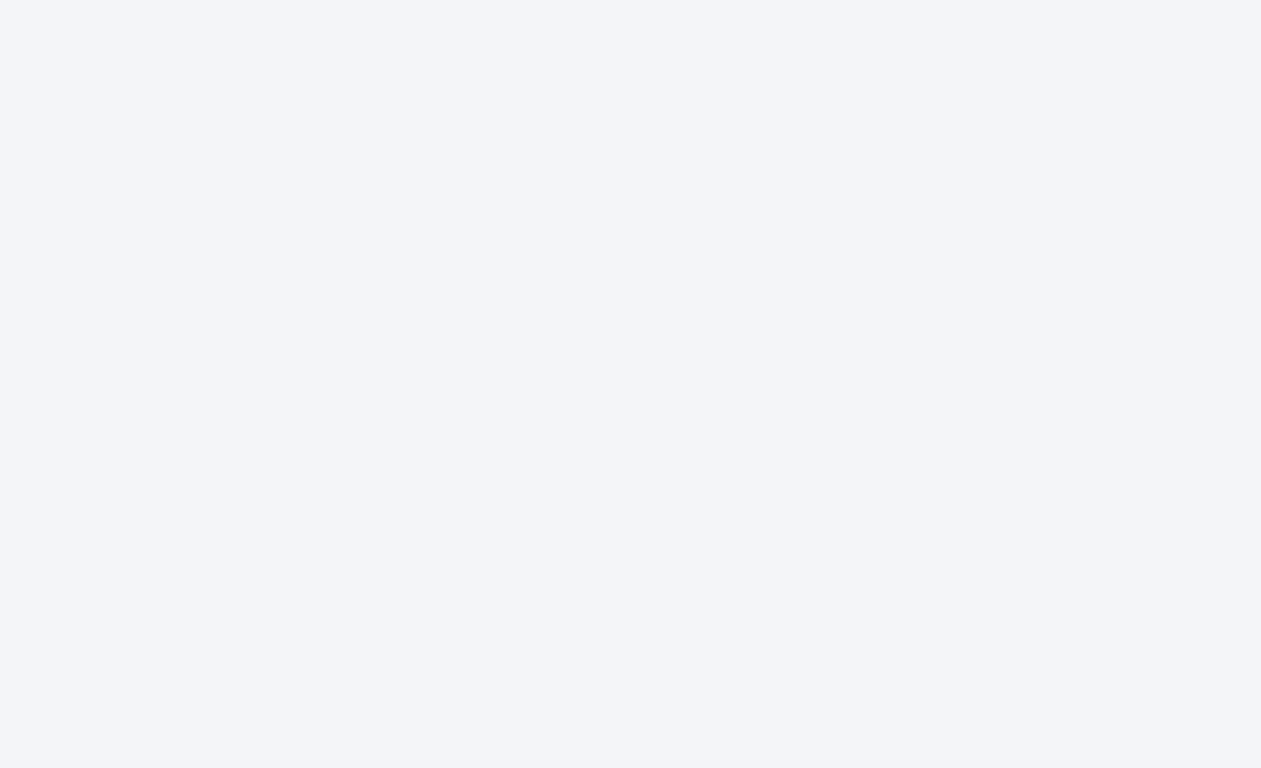 scroll, scrollTop: 0, scrollLeft: 0, axis: both 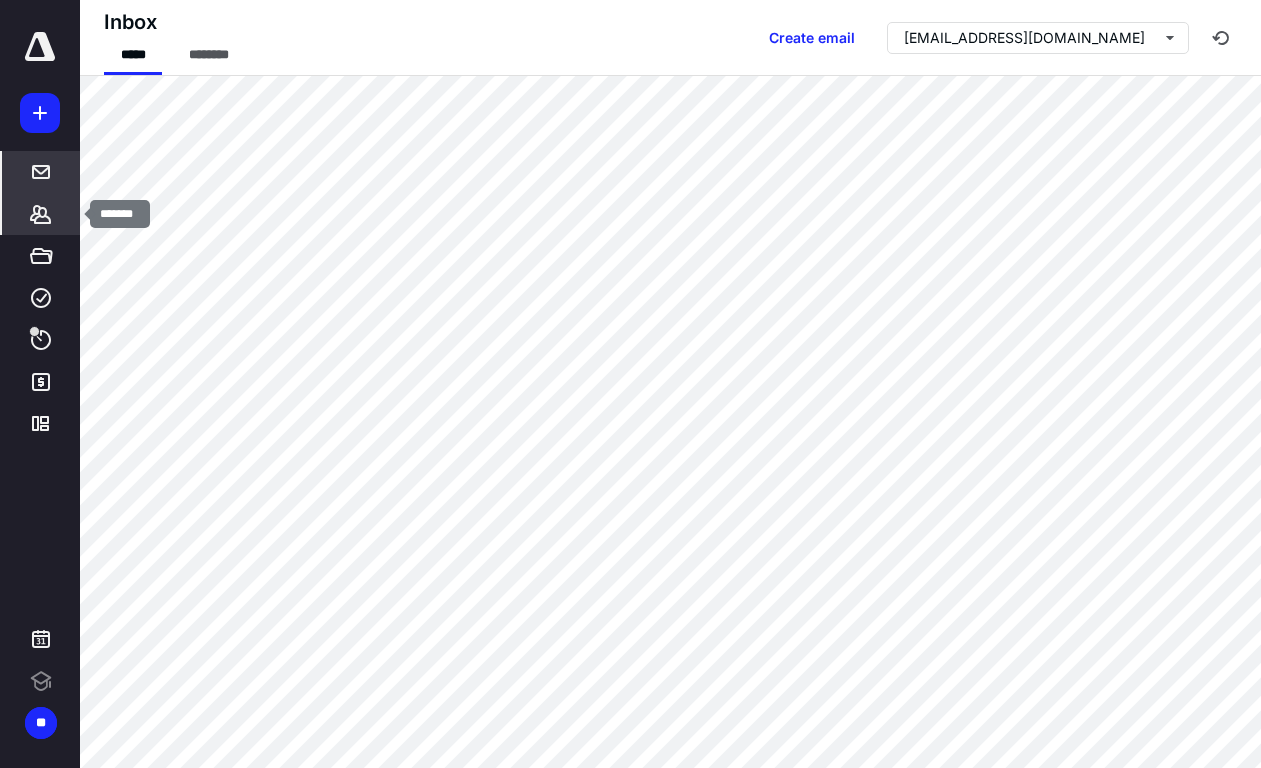 click 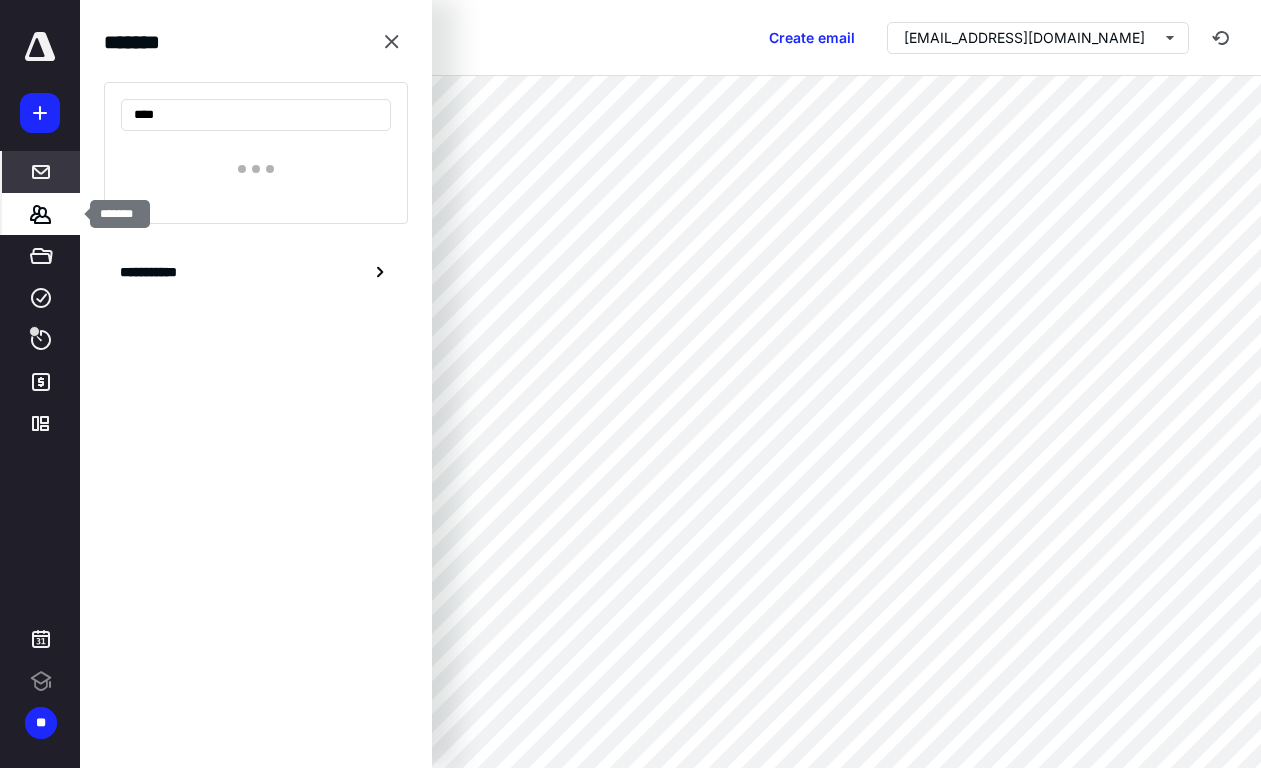 scroll, scrollTop: 0, scrollLeft: 0, axis: both 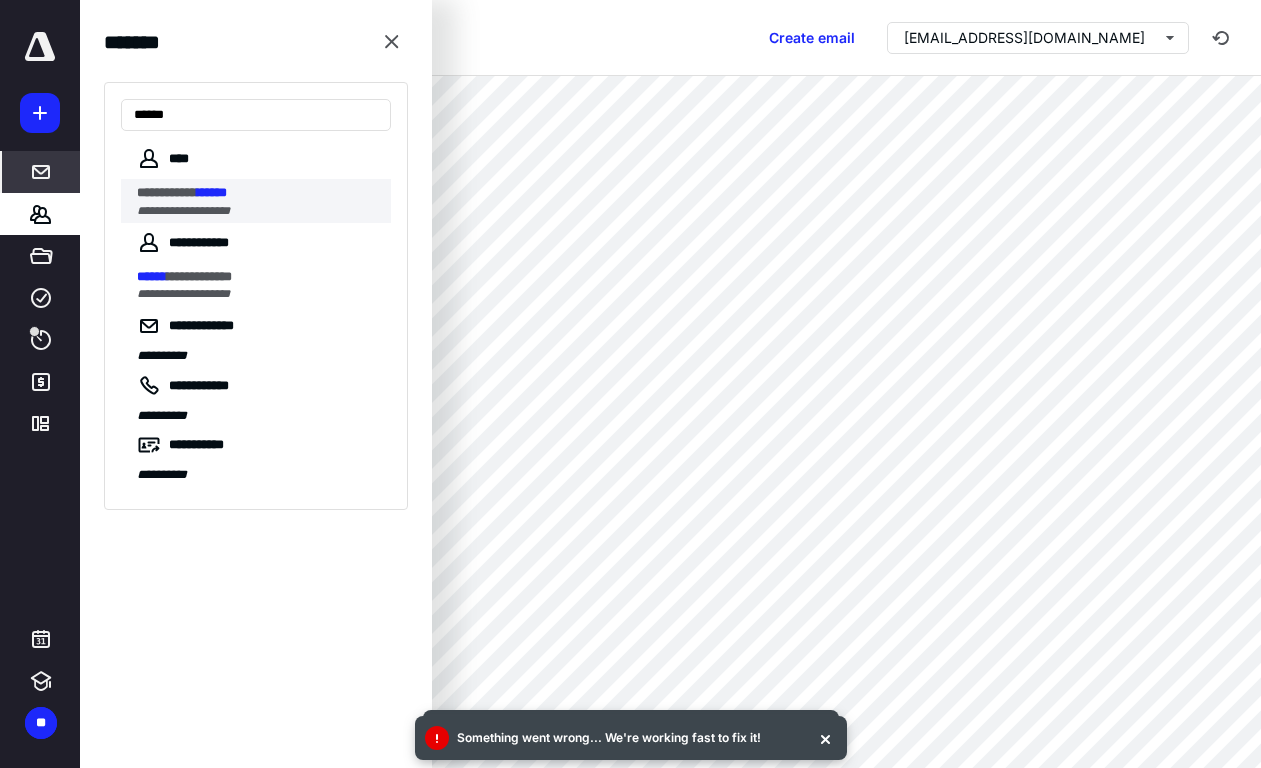 type on "******" 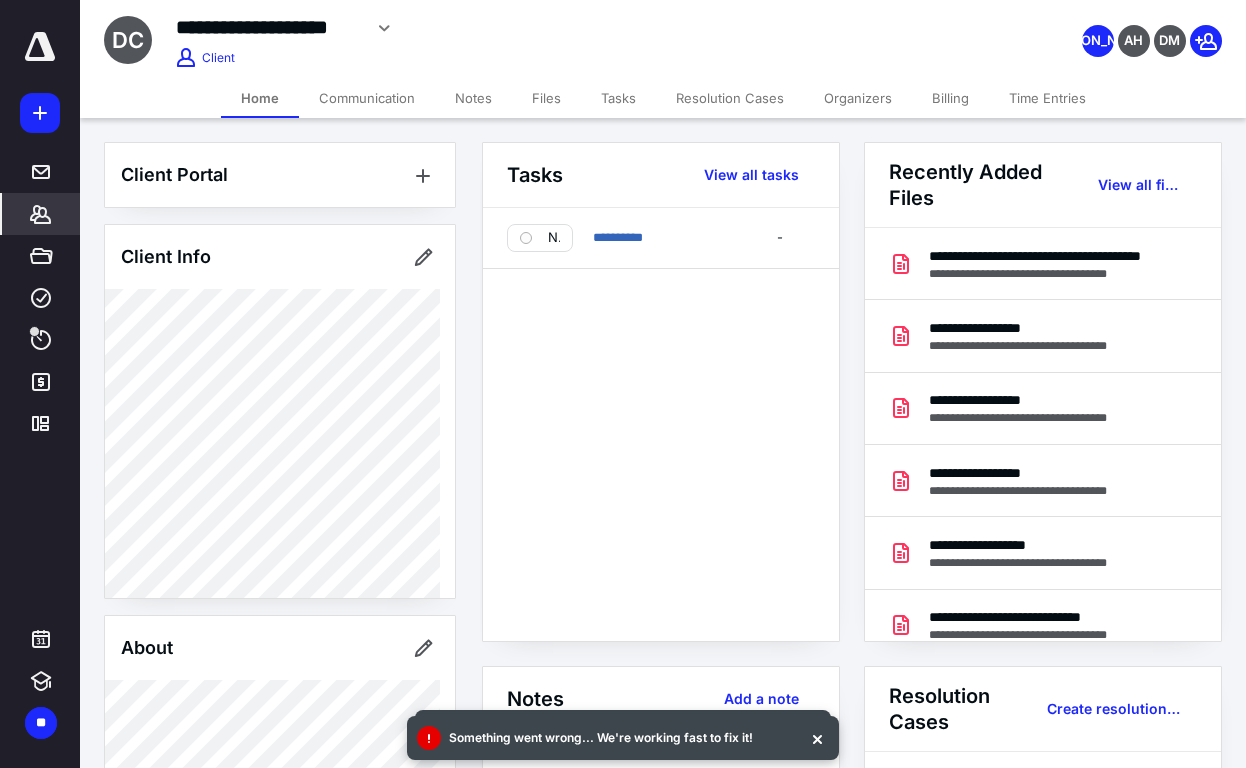 click on "Time Entries" at bounding box center (1047, 98) 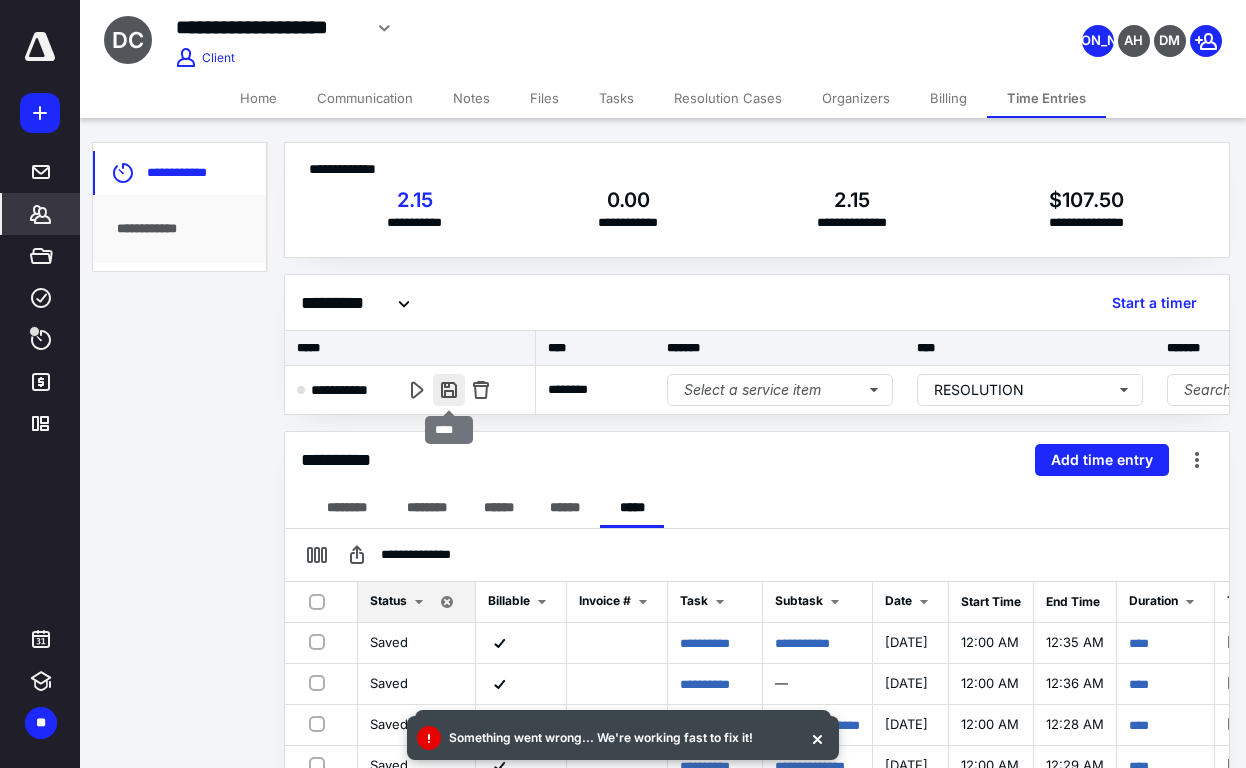 click at bounding box center (449, 390) 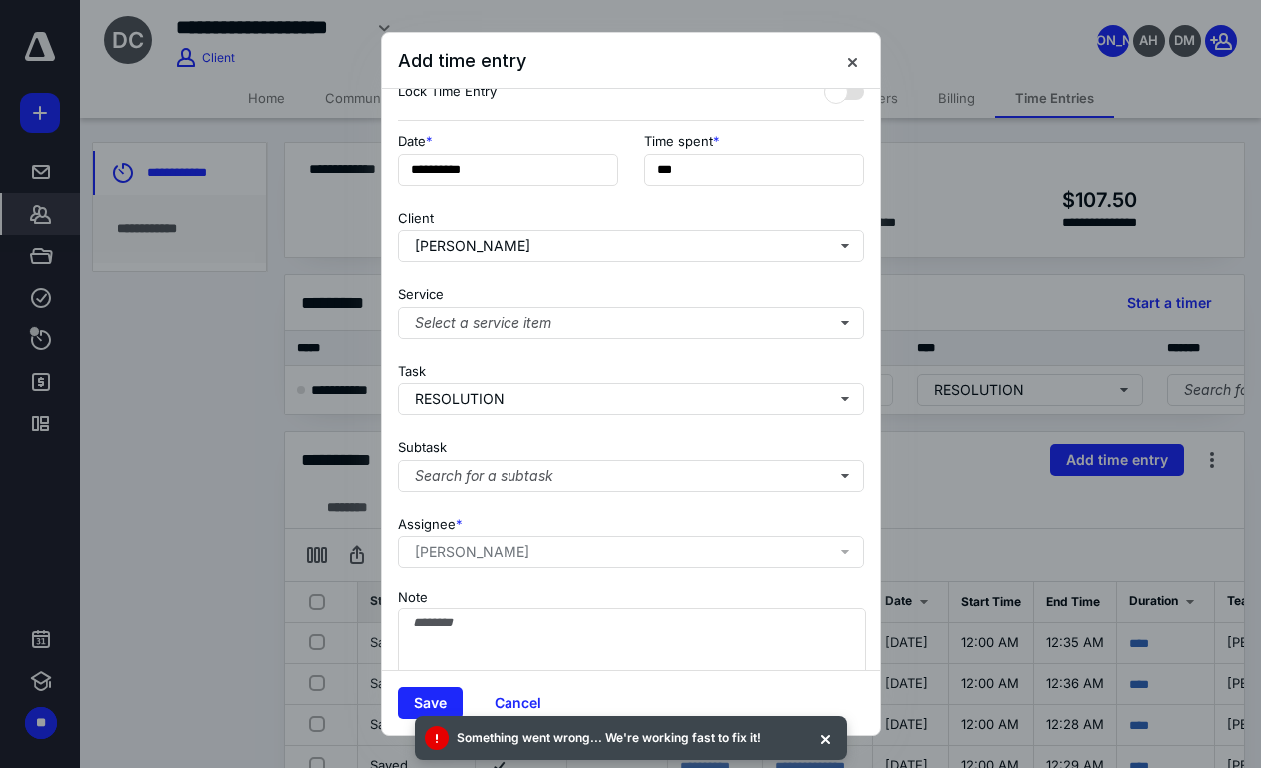 scroll, scrollTop: 100, scrollLeft: 0, axis: vertical 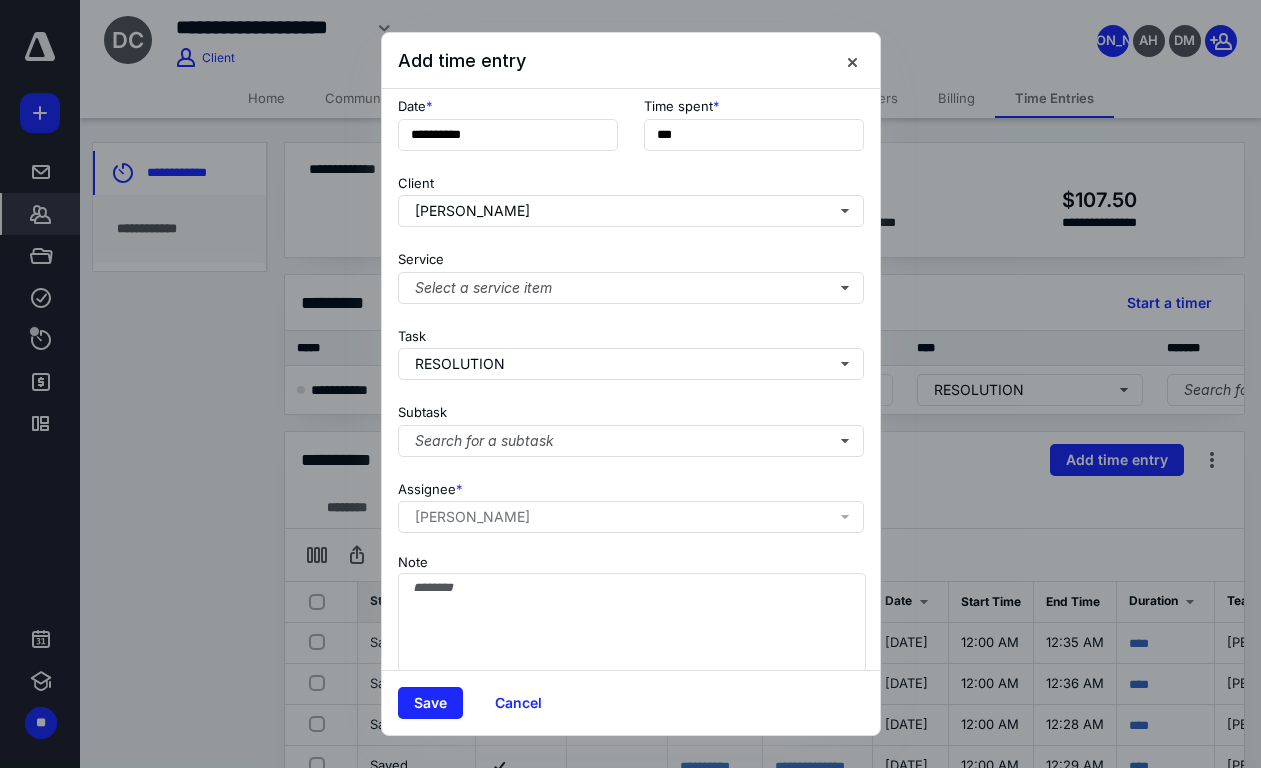 click on "Add time entry" at bounding box center (631, 61) 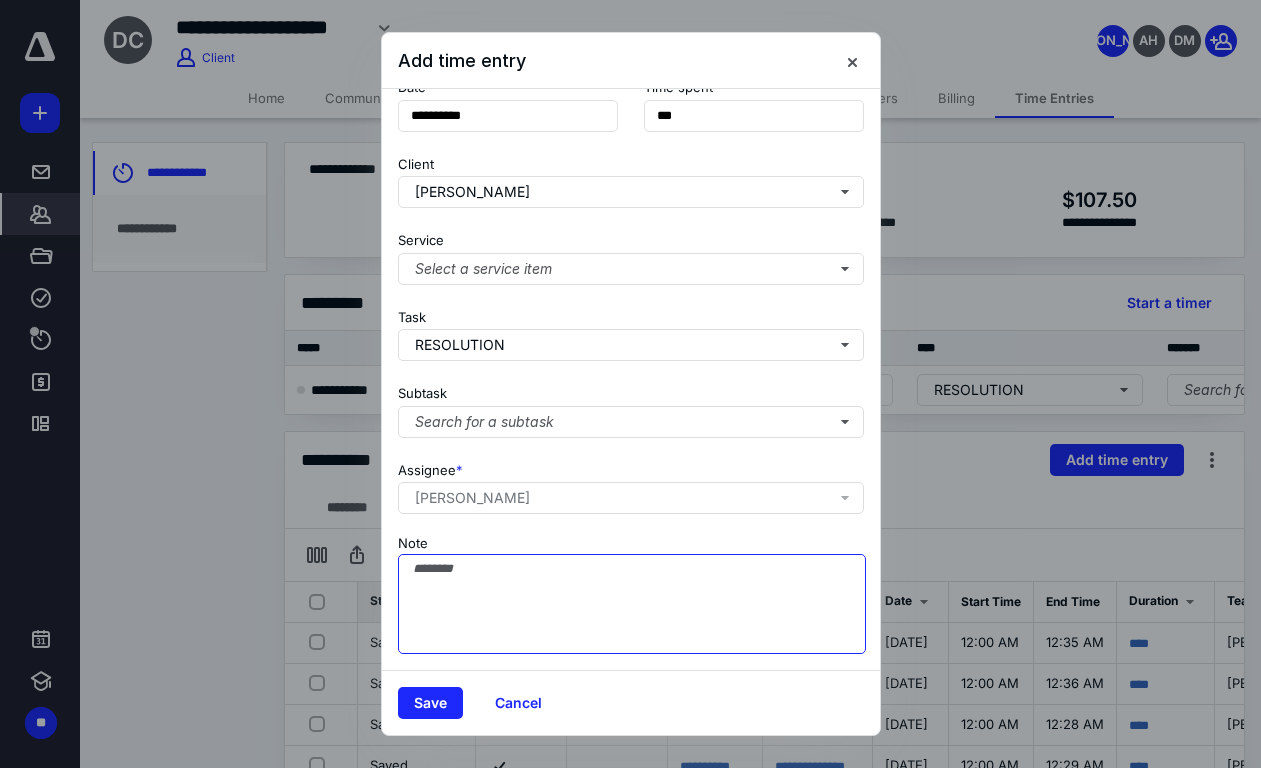 click on "Note" at bounding box center [632, 604] 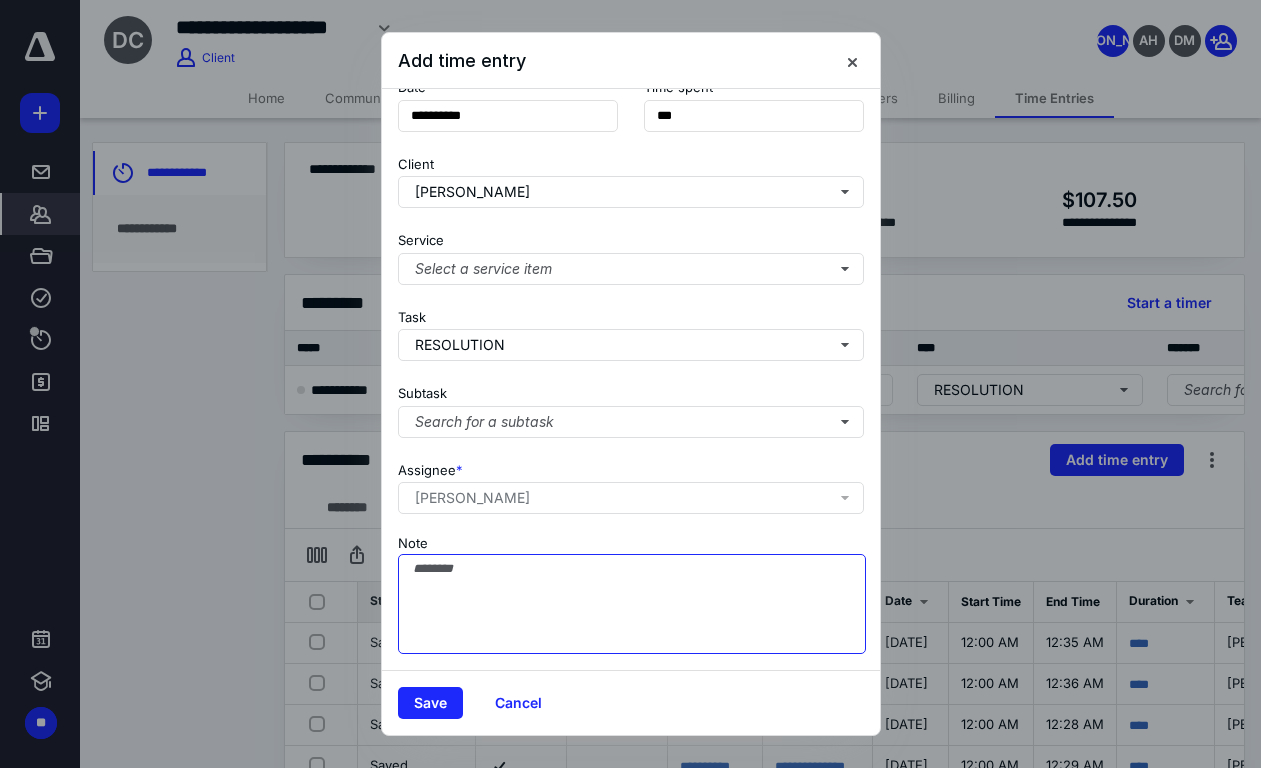 click on "Note" at bounding box center (632, 604) 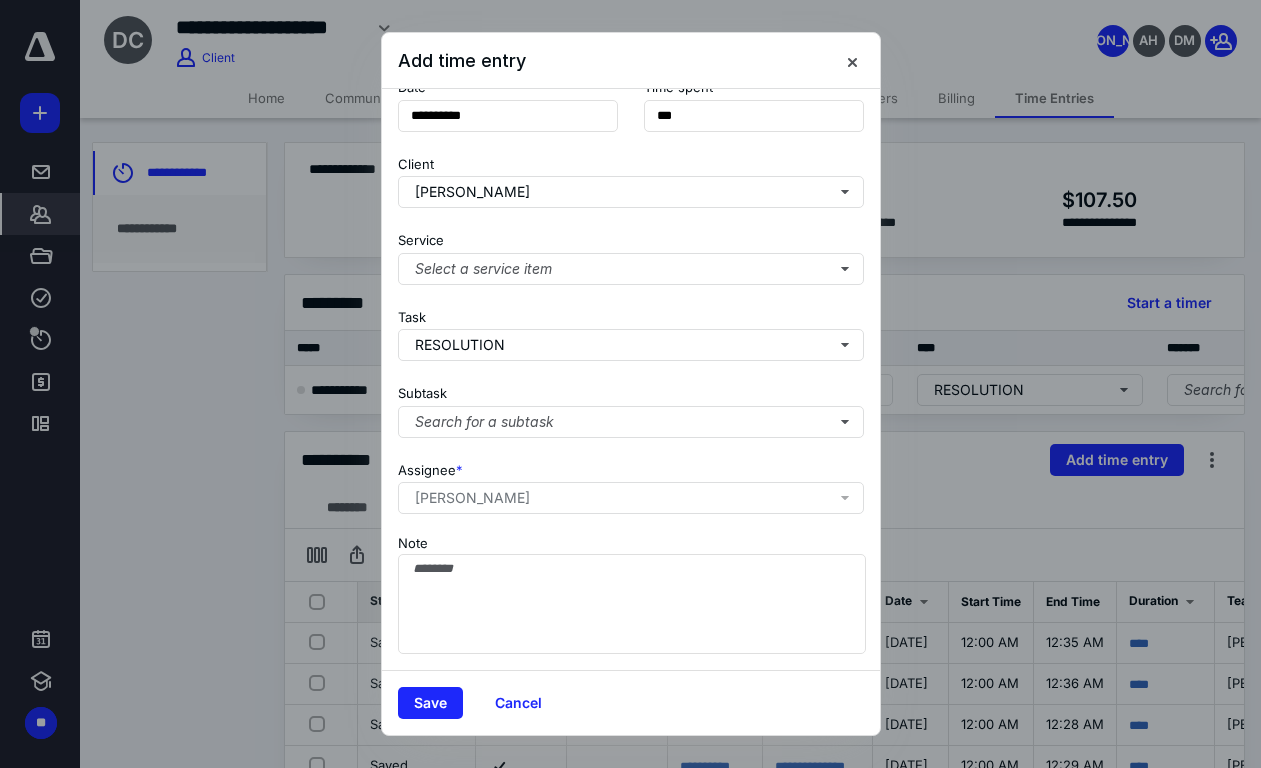 click on "Task RESOLUTION" at bounding box center [631, 331] 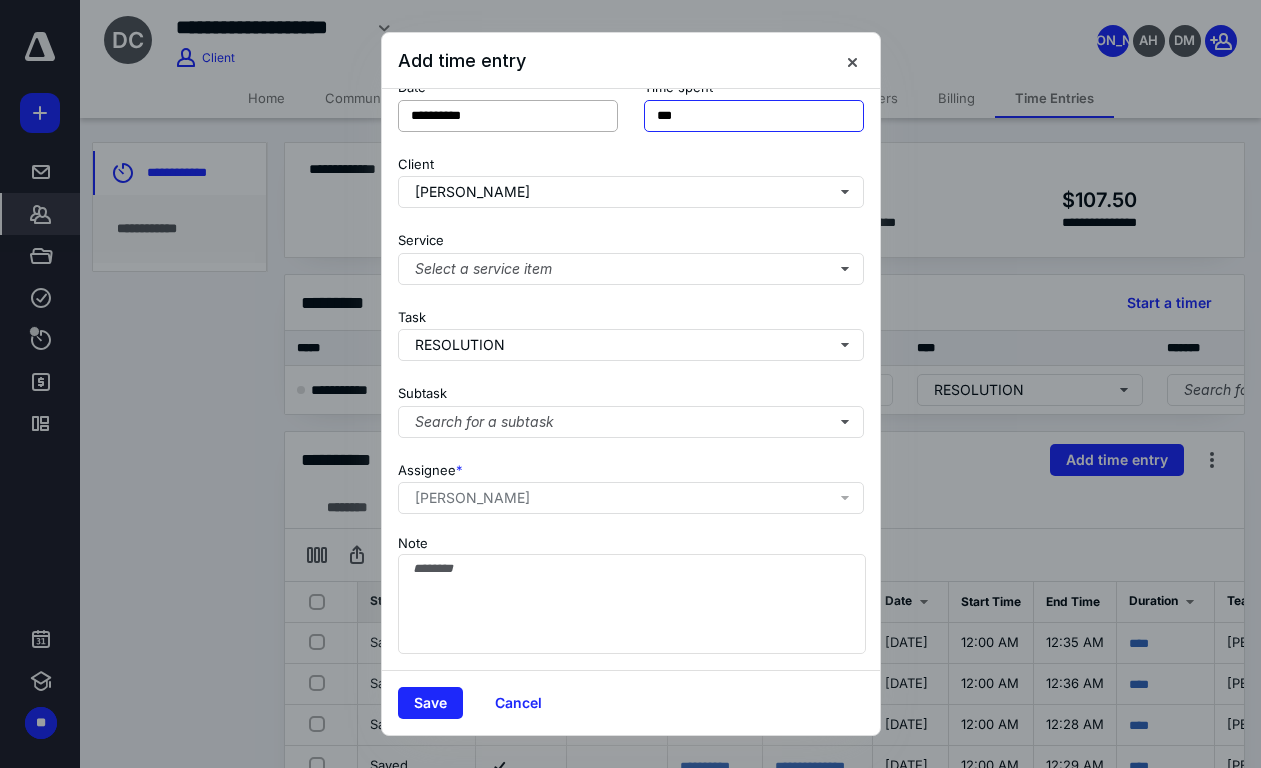 drag, startPoint x: 699, startPoint y: 112, endPoint x: 588, endPoint y: 116, distance: 111.07205 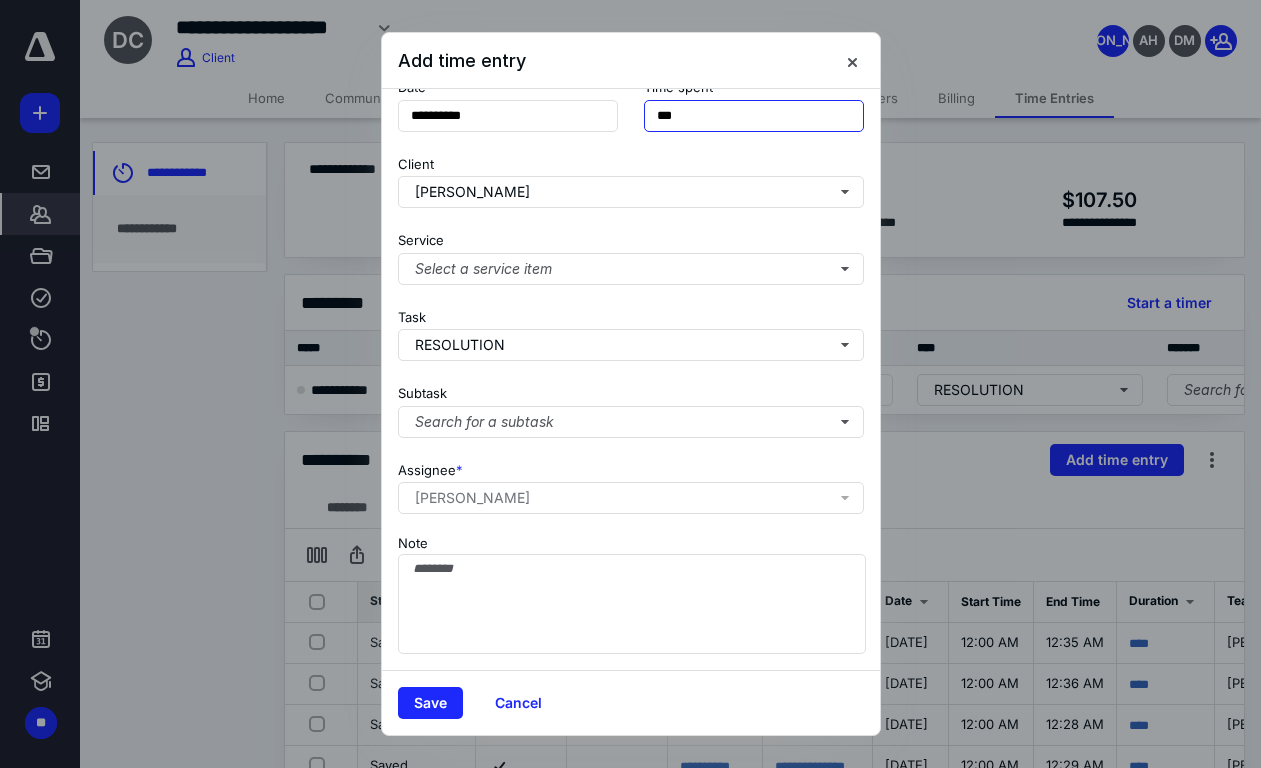 type on "***" 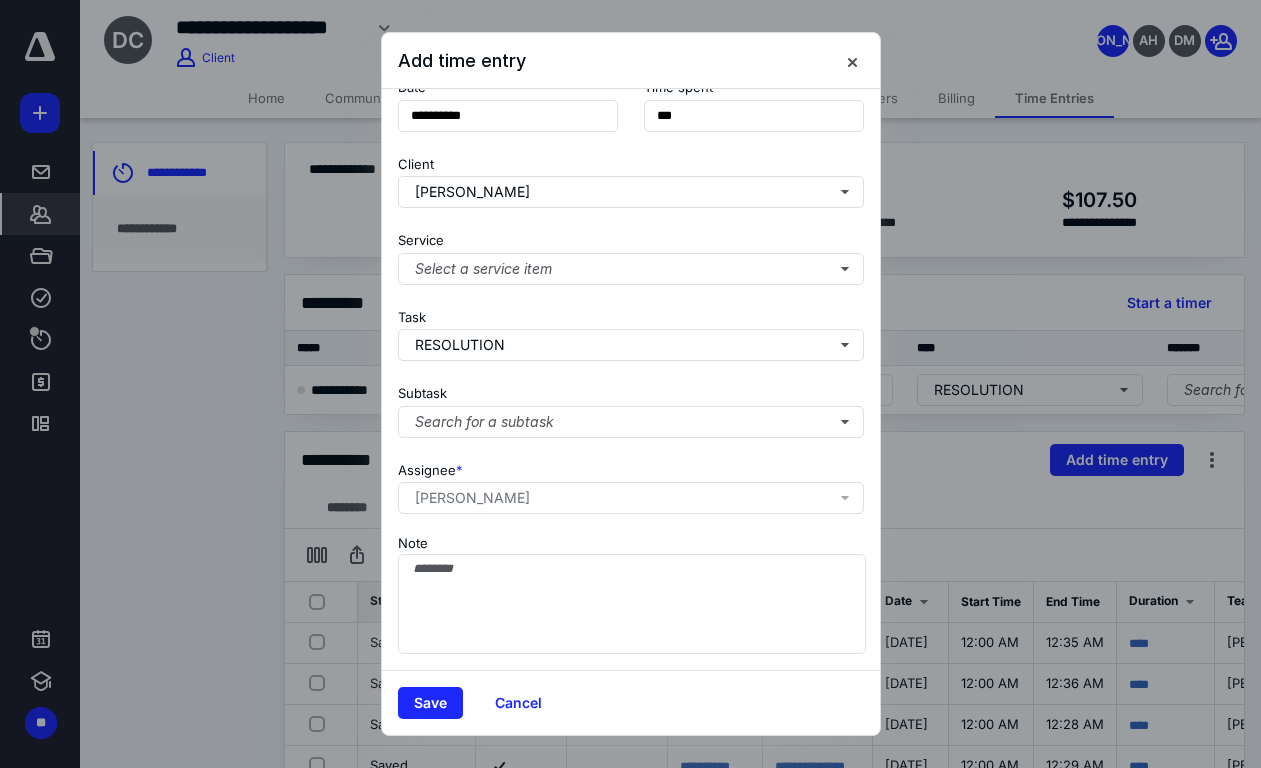 click on "**********" at bounding box center (631, 111) 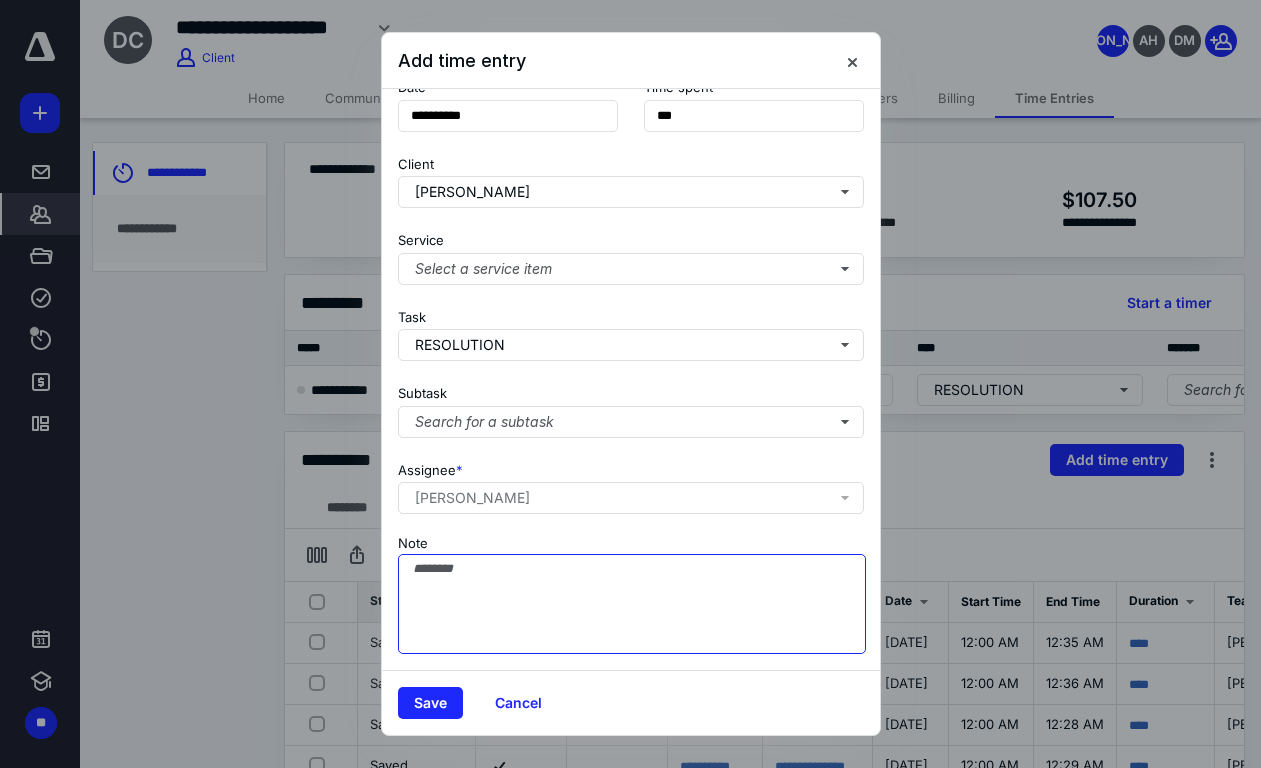 click on "Note" at bounding box center [632, 604] 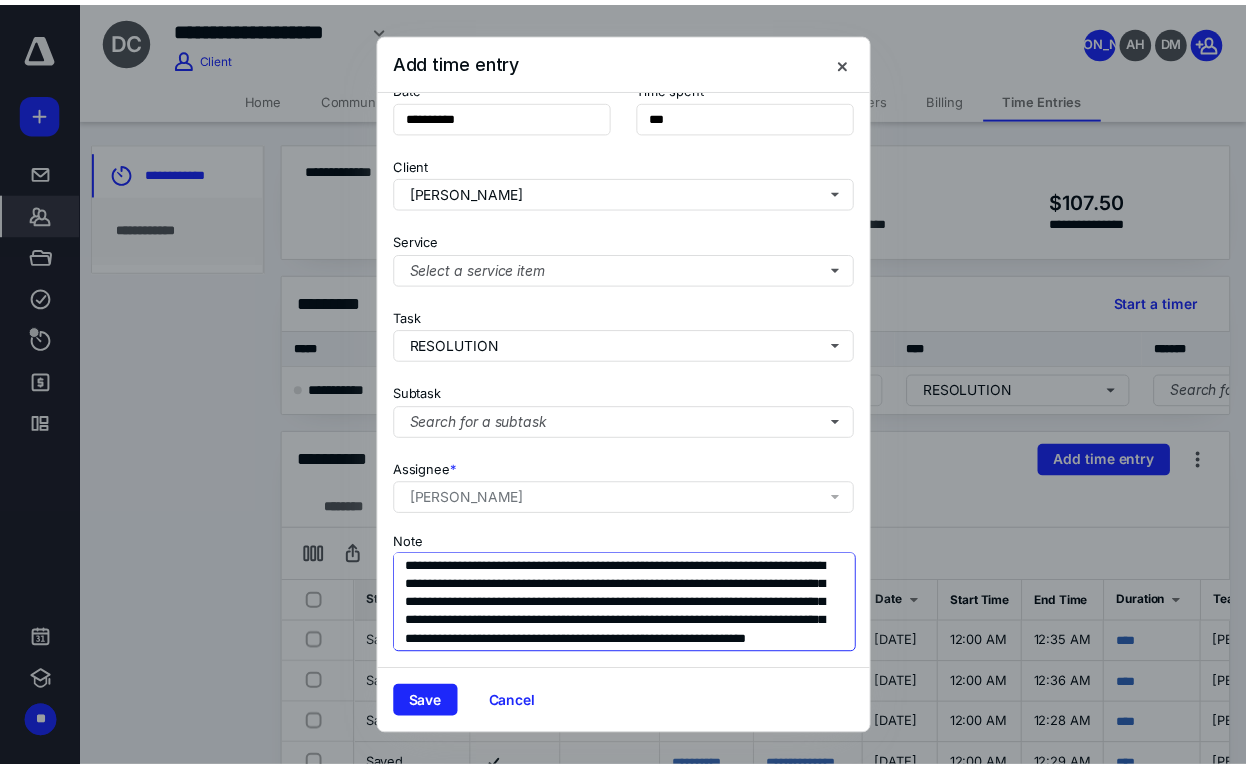scroll, scrollTop: 36, scrollLeft: 0, axis: vertical 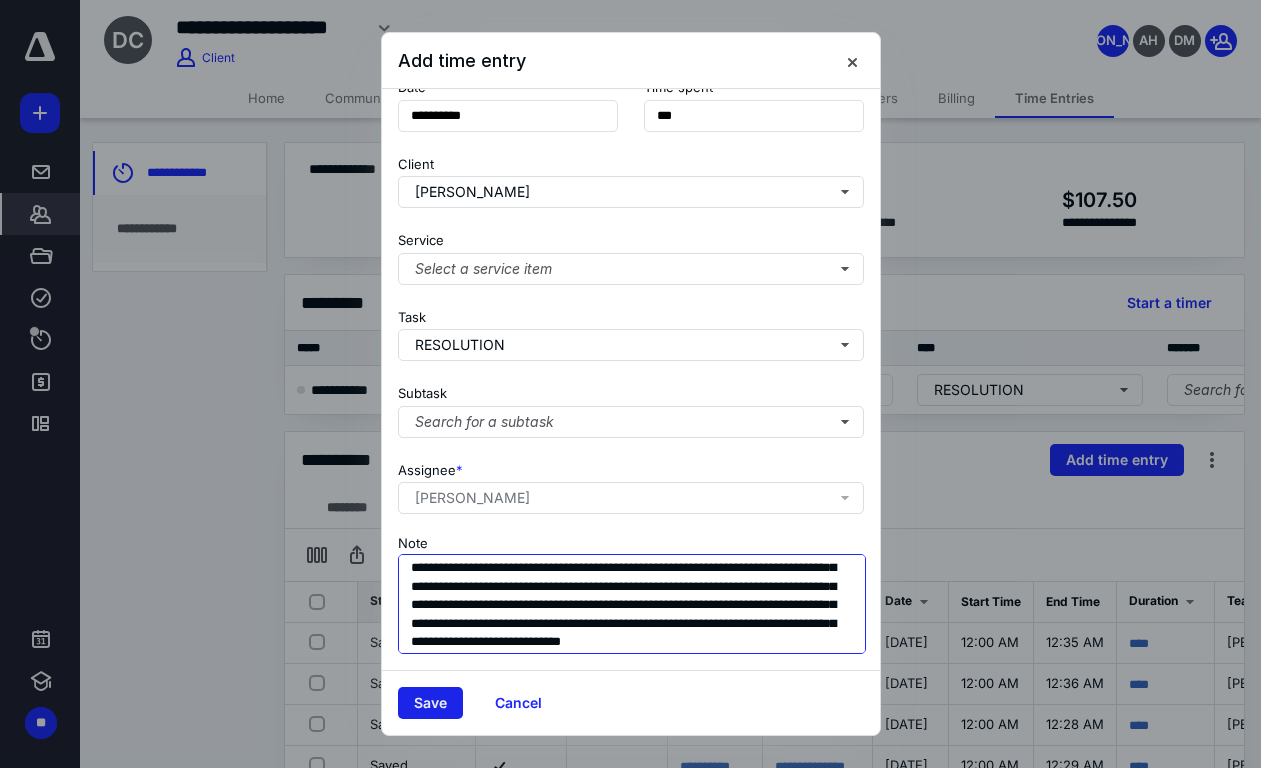 type on "**********" 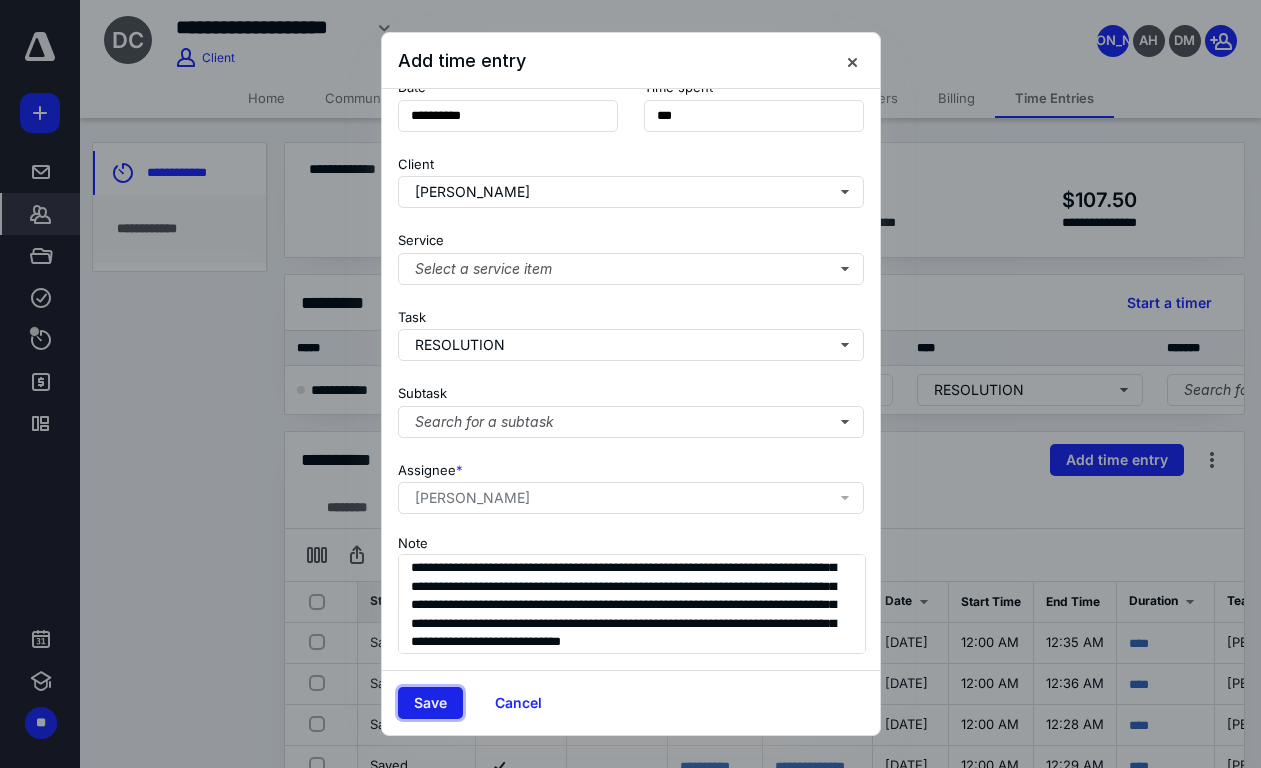click on "Save" at bounding box center [430, 703] 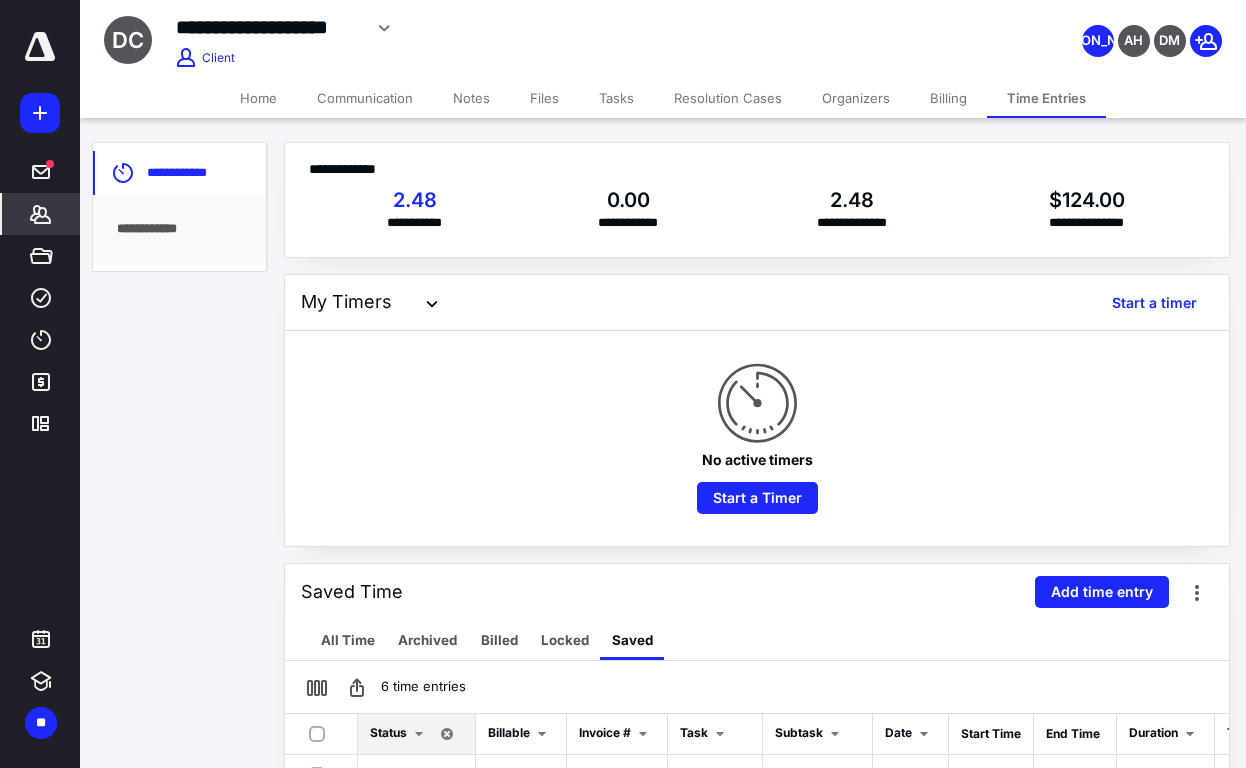 click on "My Timers Start a timer" at bounding box center (757, 303) 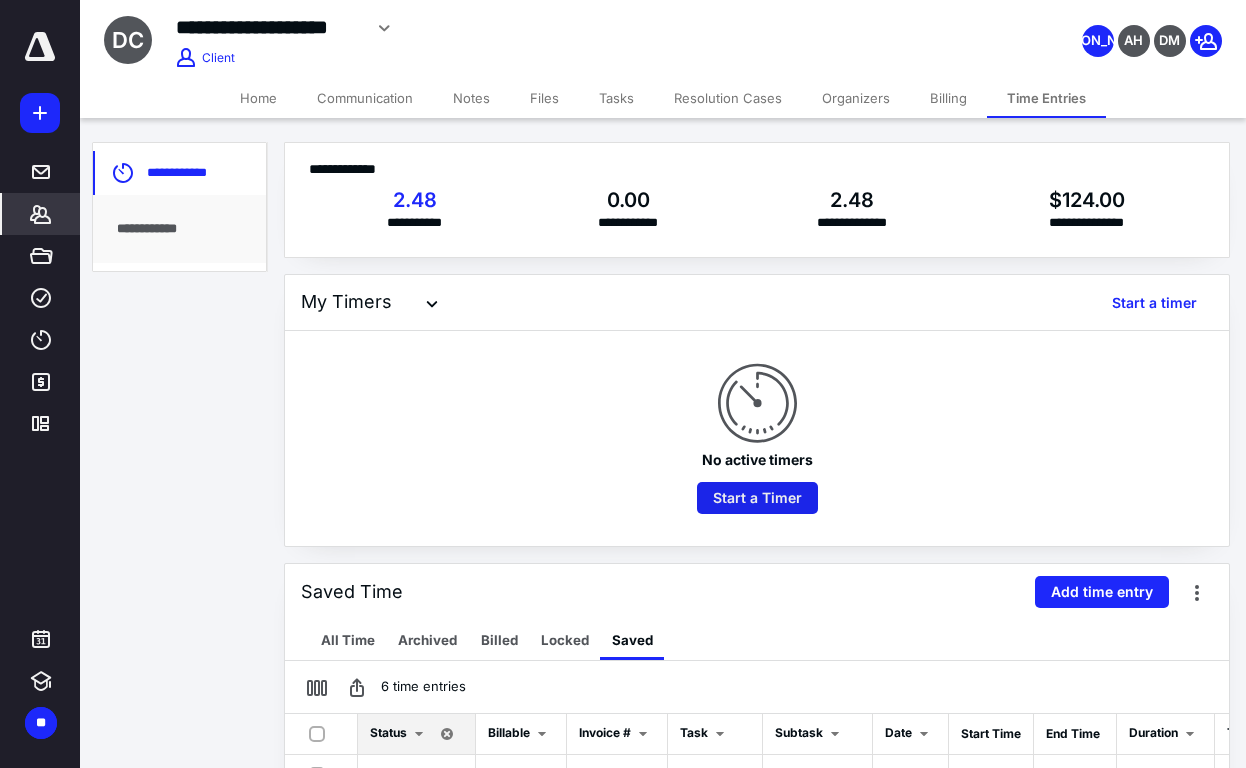 click on "Start a Timer" at bounding box center [757, 498] 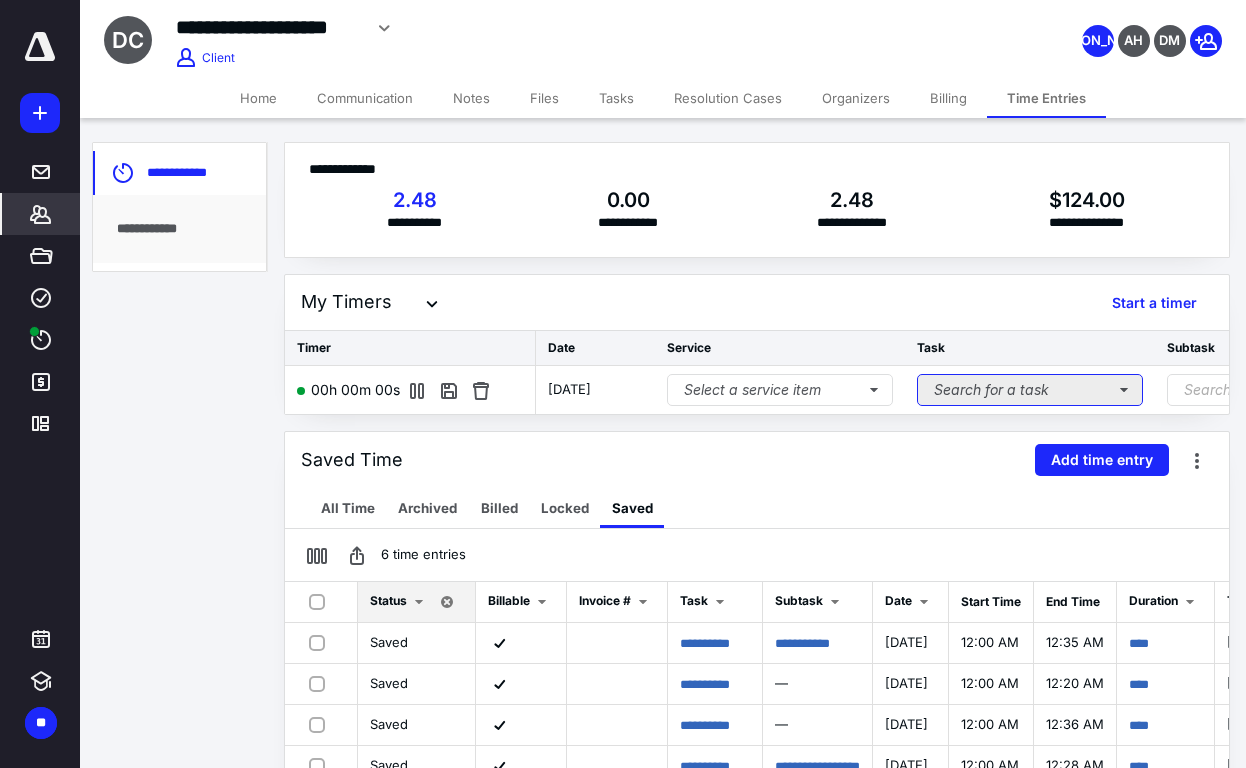 click on "Search for a task" at bounding box center [1030, 390] 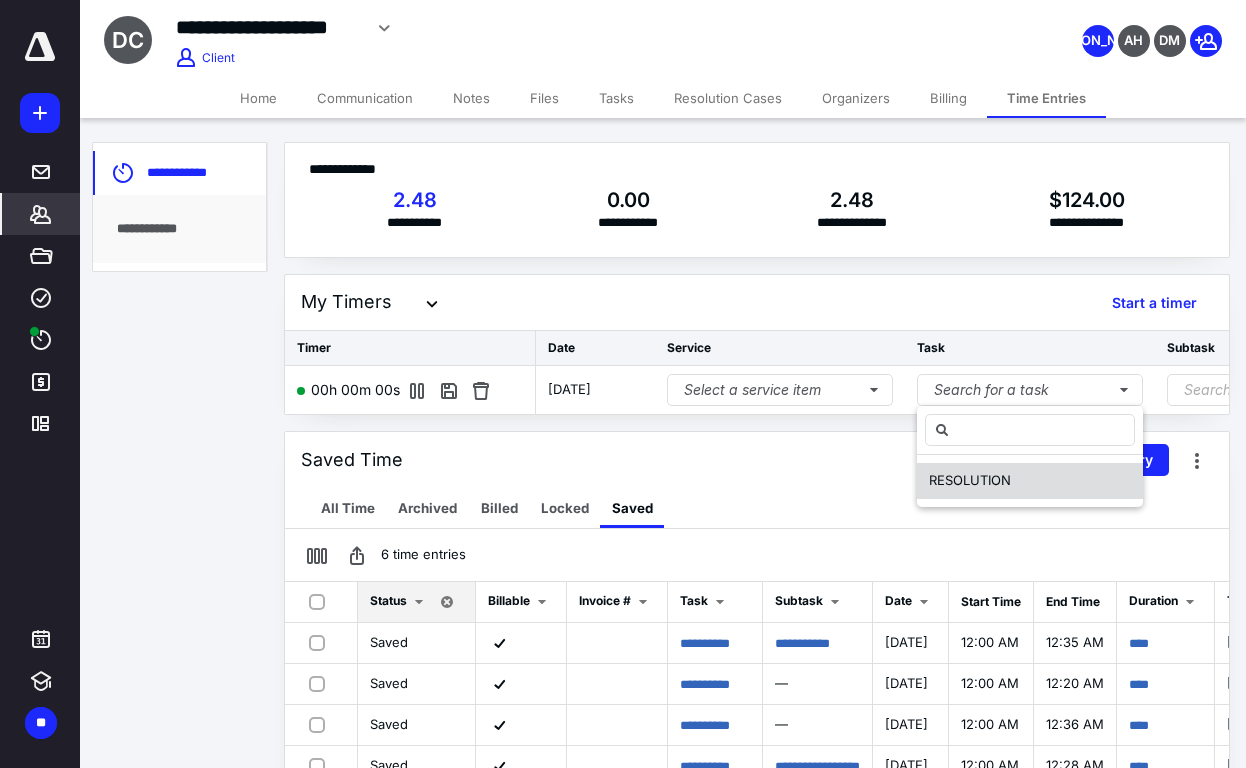 click on "RESOLUTION" at bounding box center (970, 480) 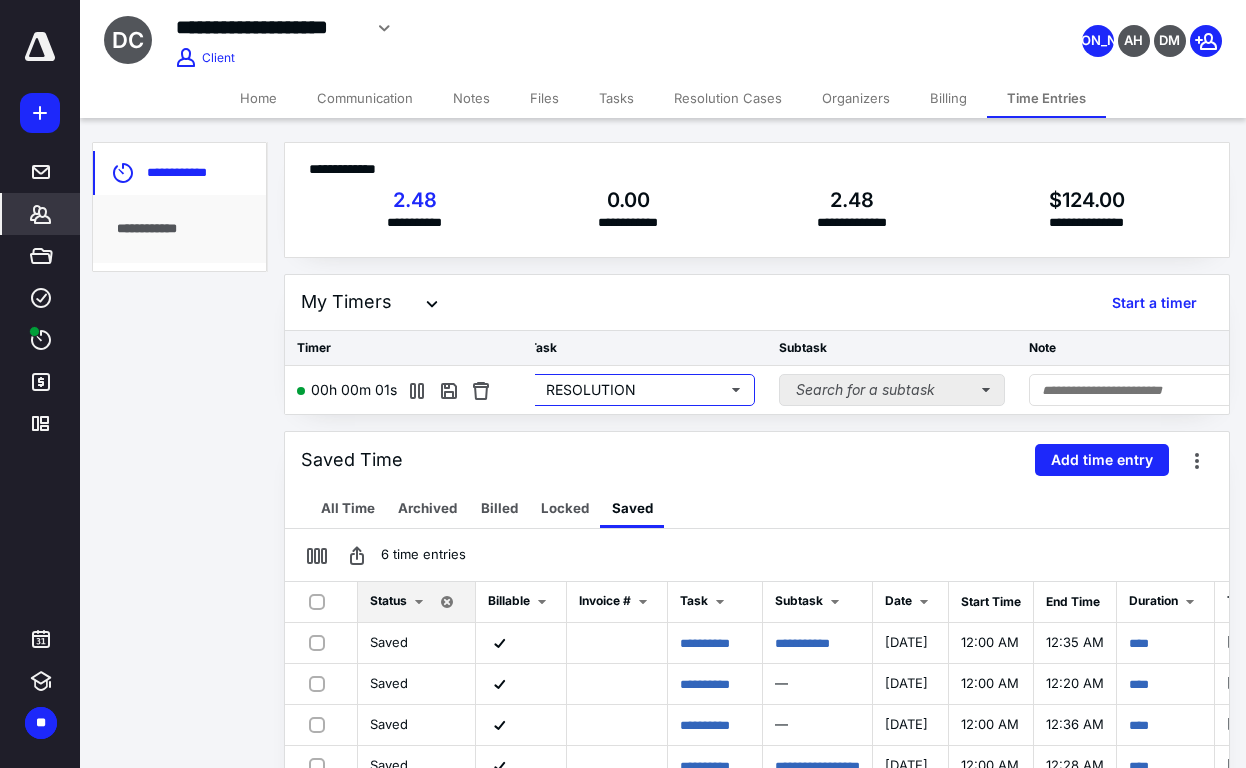 scroll, scrollTop: 0, scrollLeft: 390, axis: horizontal 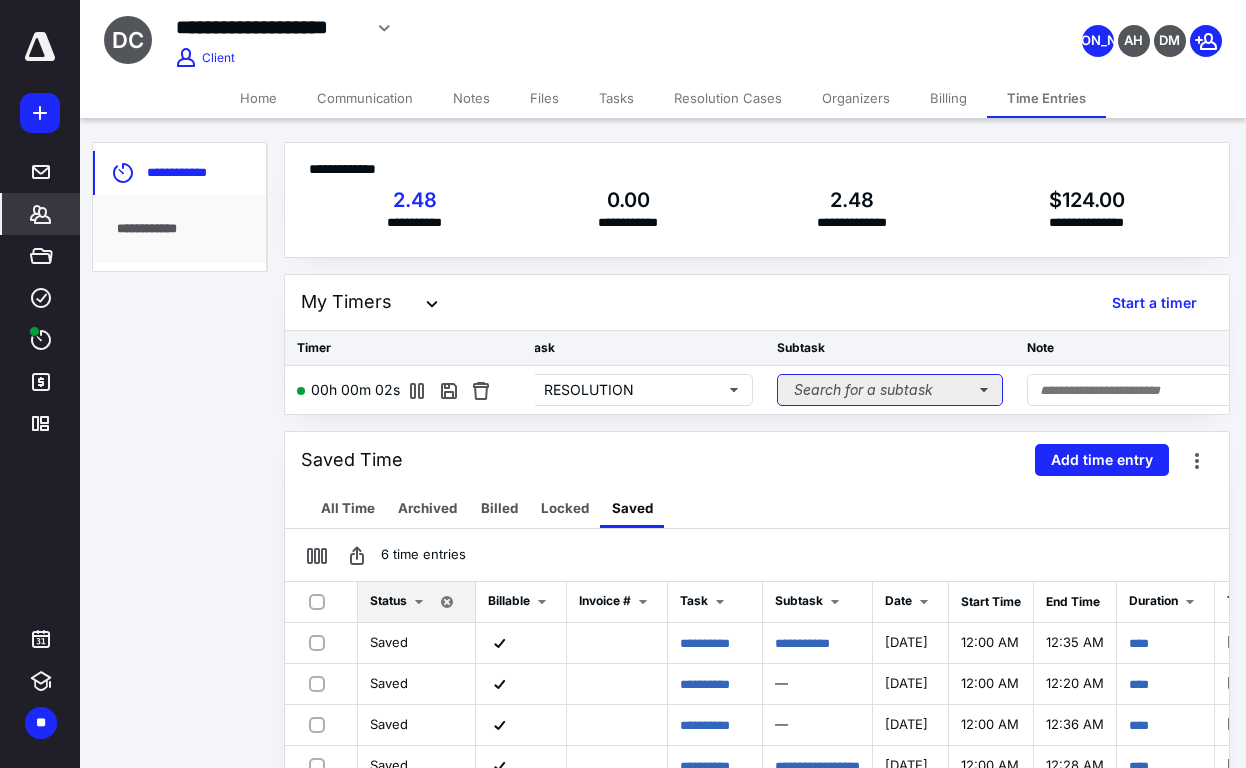 click on "Search for a subtask" at bounding box center (890, 390) 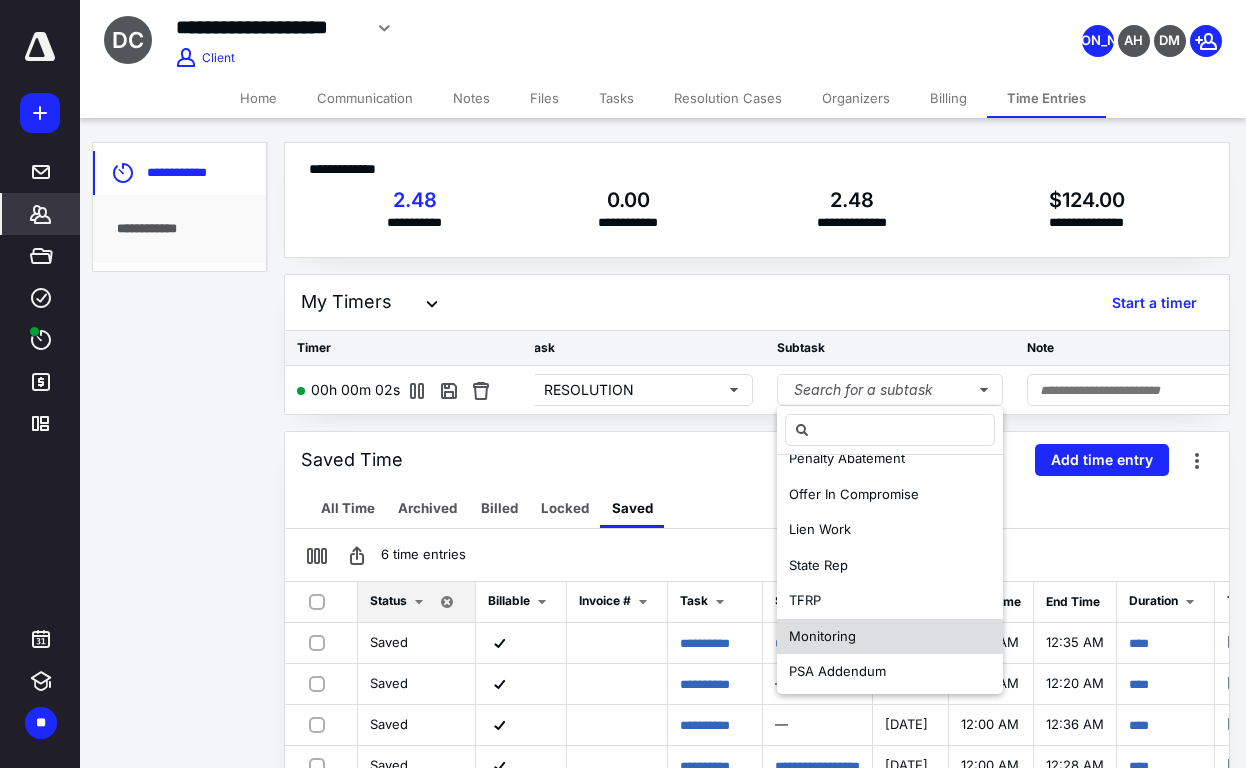 scroll, scrollTop: 310, scrollLeft: 0, axis: vertical 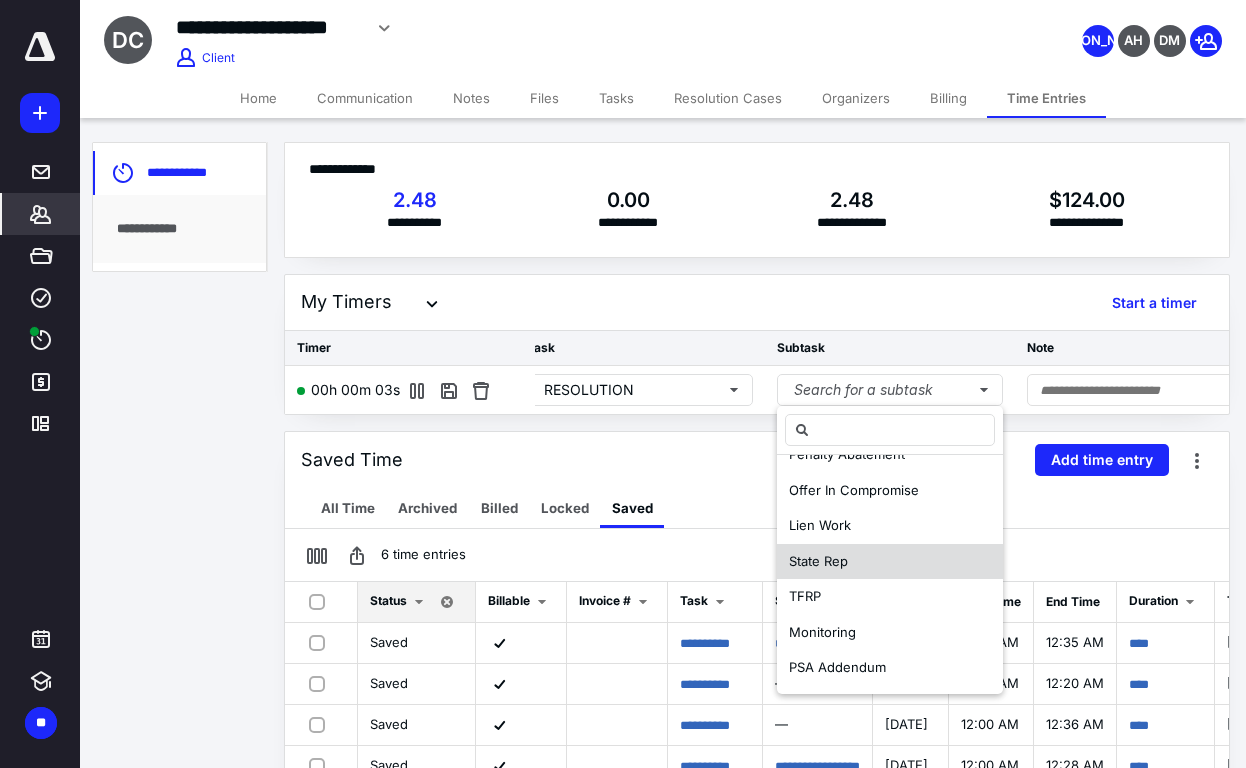 click on "State Rep" at bounding box center (818, 561) 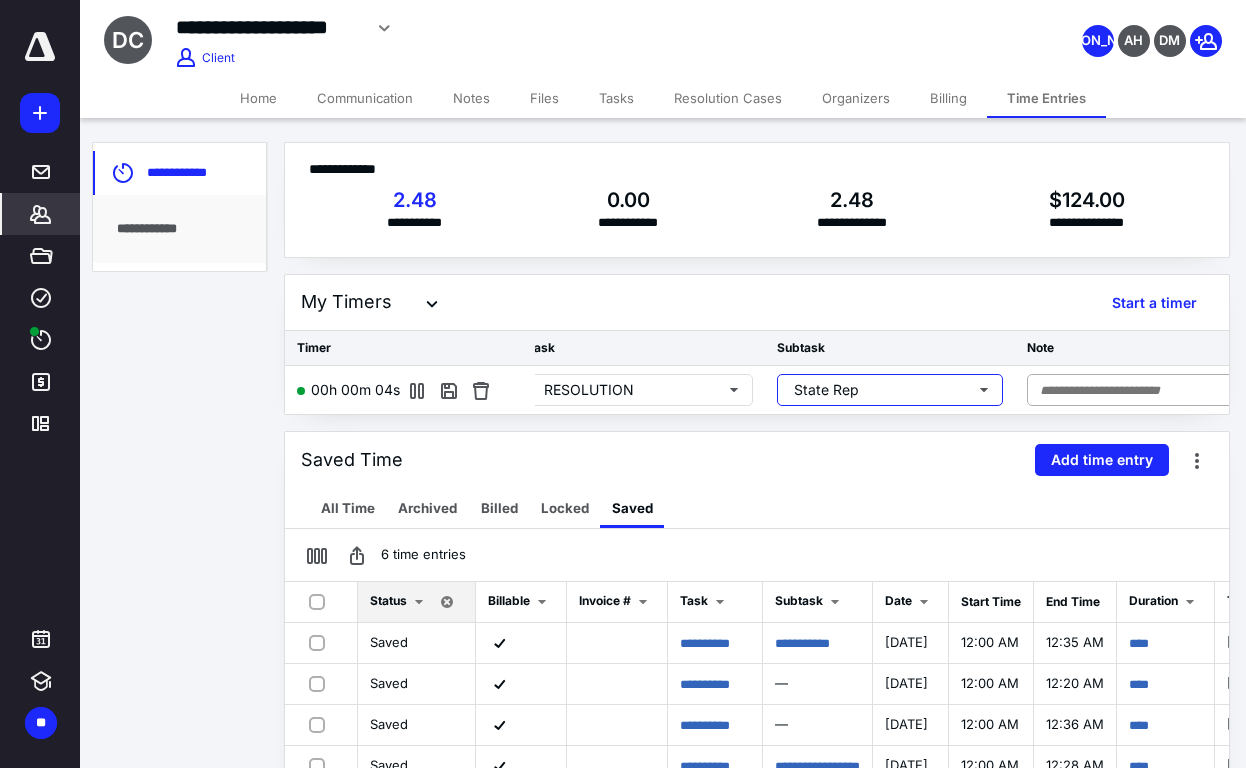 scroll, scrollTop: 0, scrollLeft: 0, axis: both 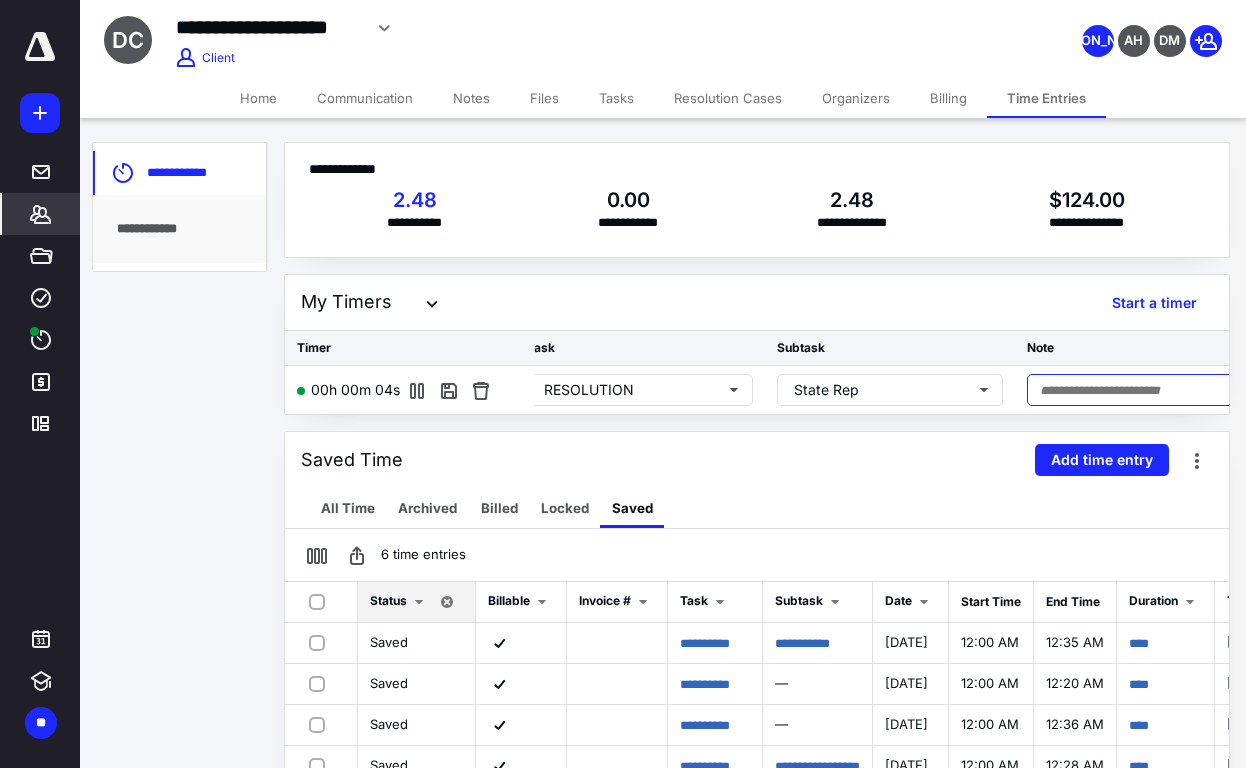 click at bounding box center [1215, 390] 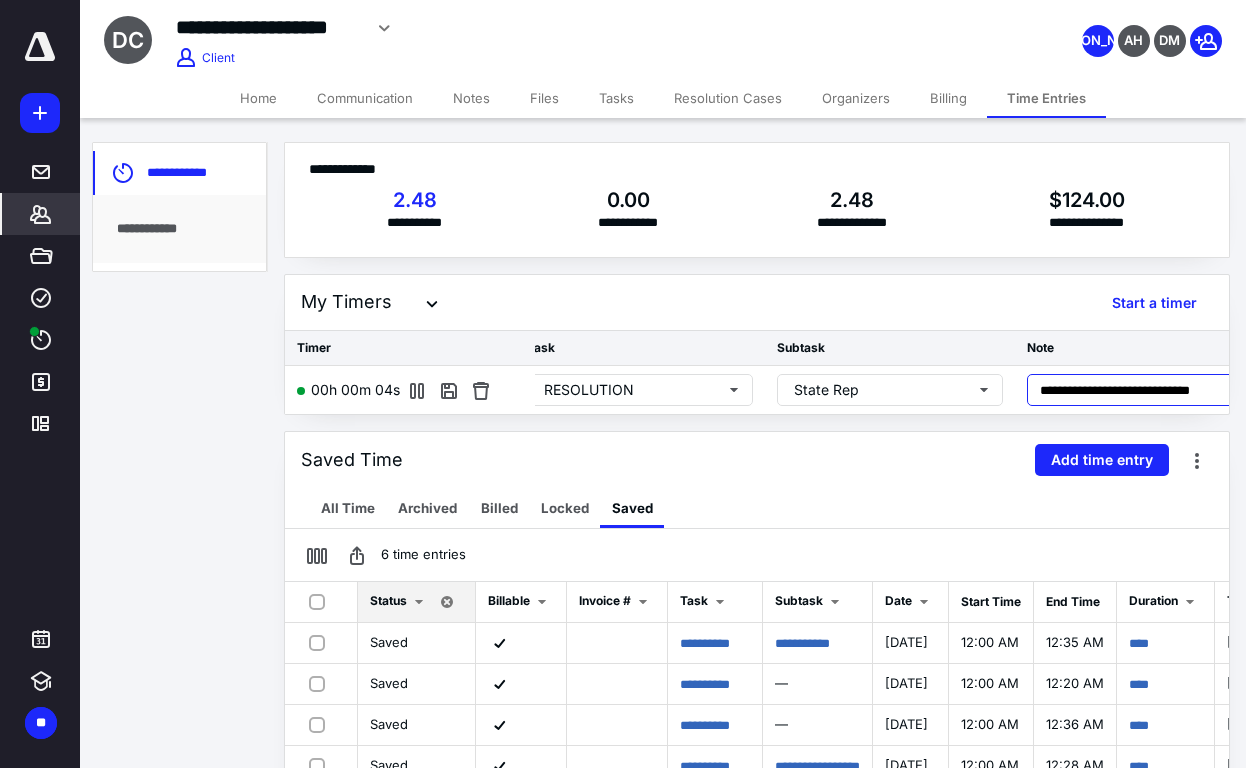 scroll, scrollTop: 0, scrollLeft: 393, axis: horizontal 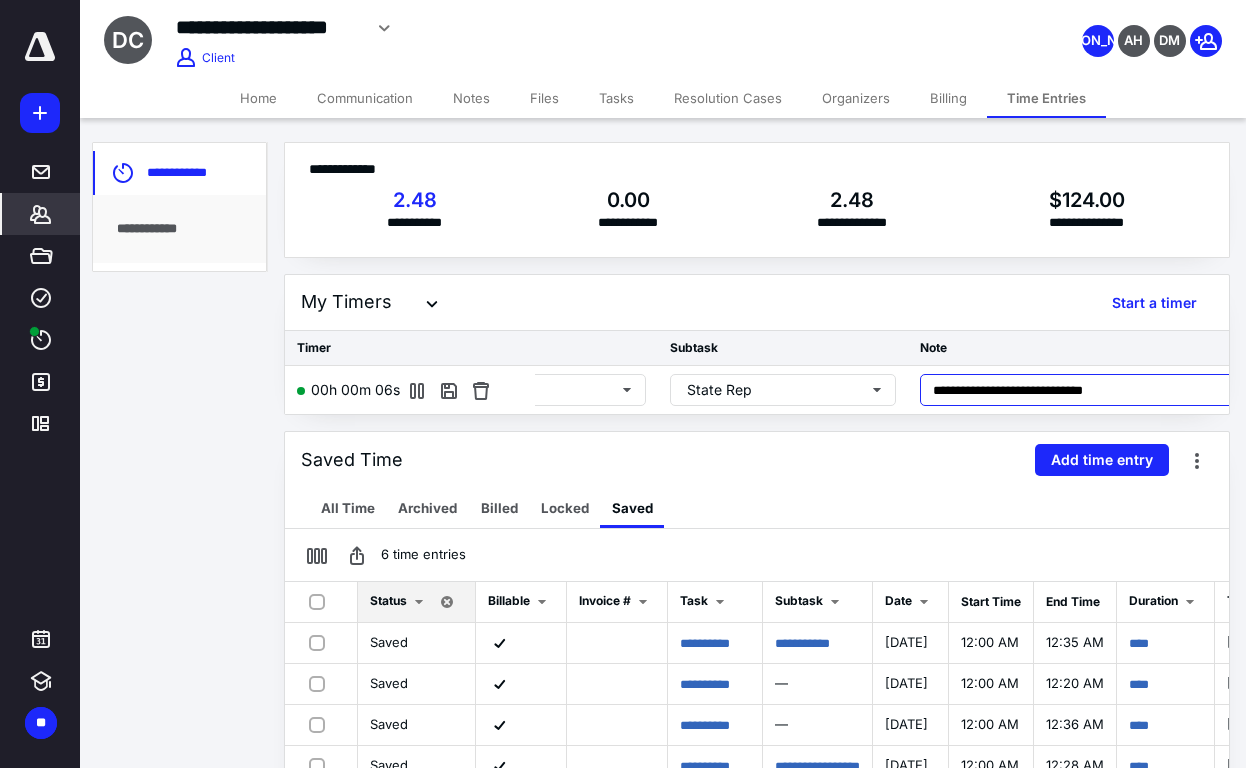 type on "**********" 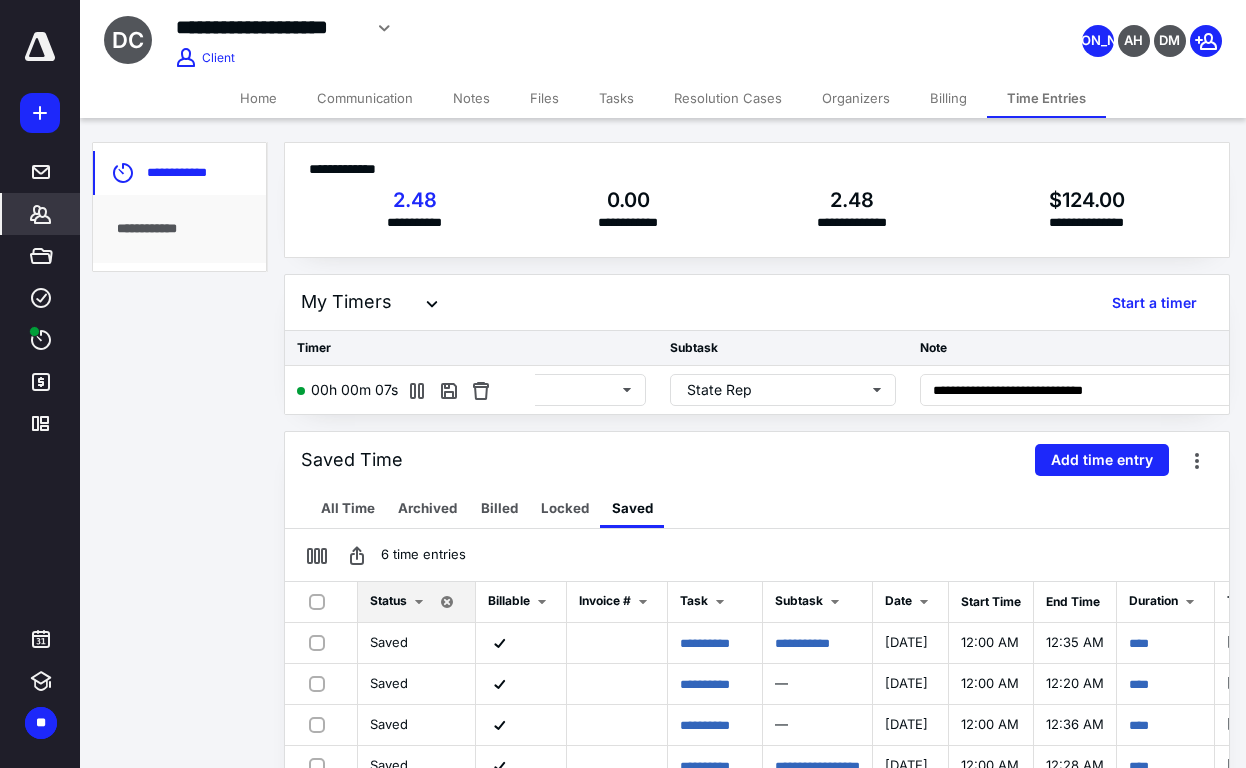 click on "Home" at bounding box center (258, 98) 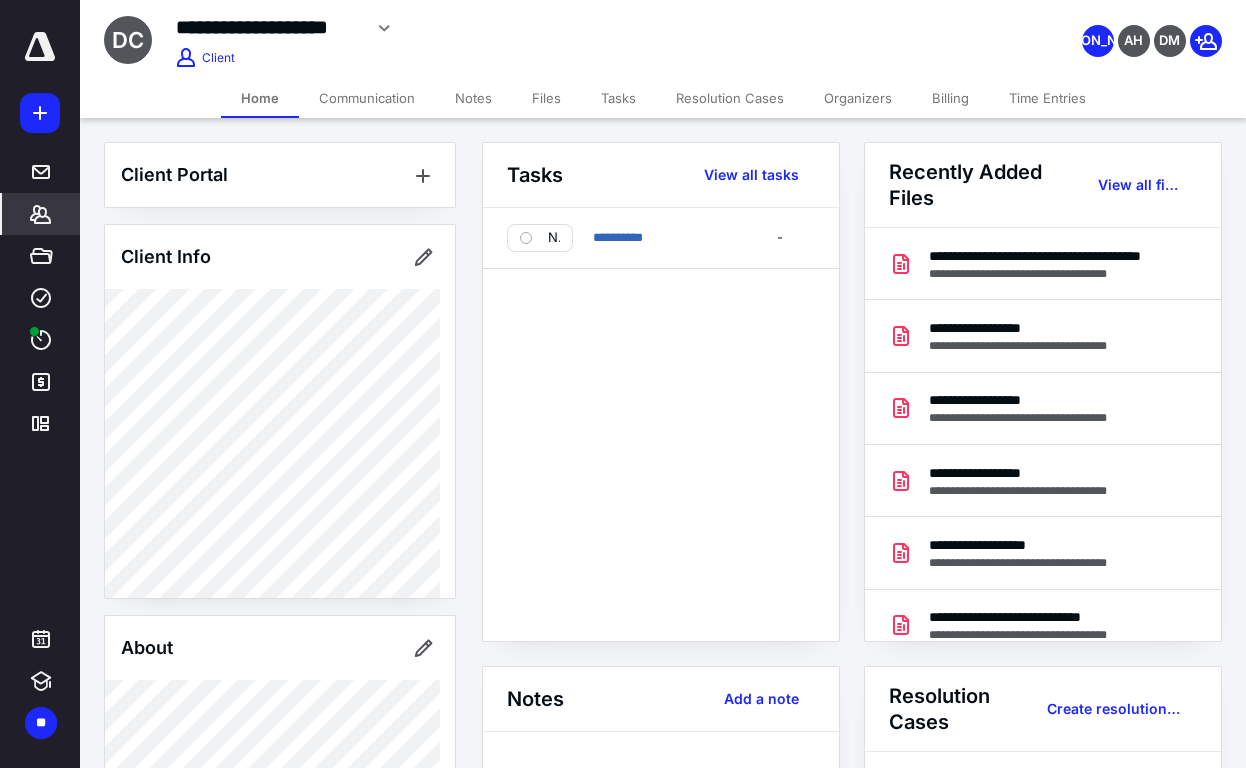 click on "About" at bounding box center (280, 648) 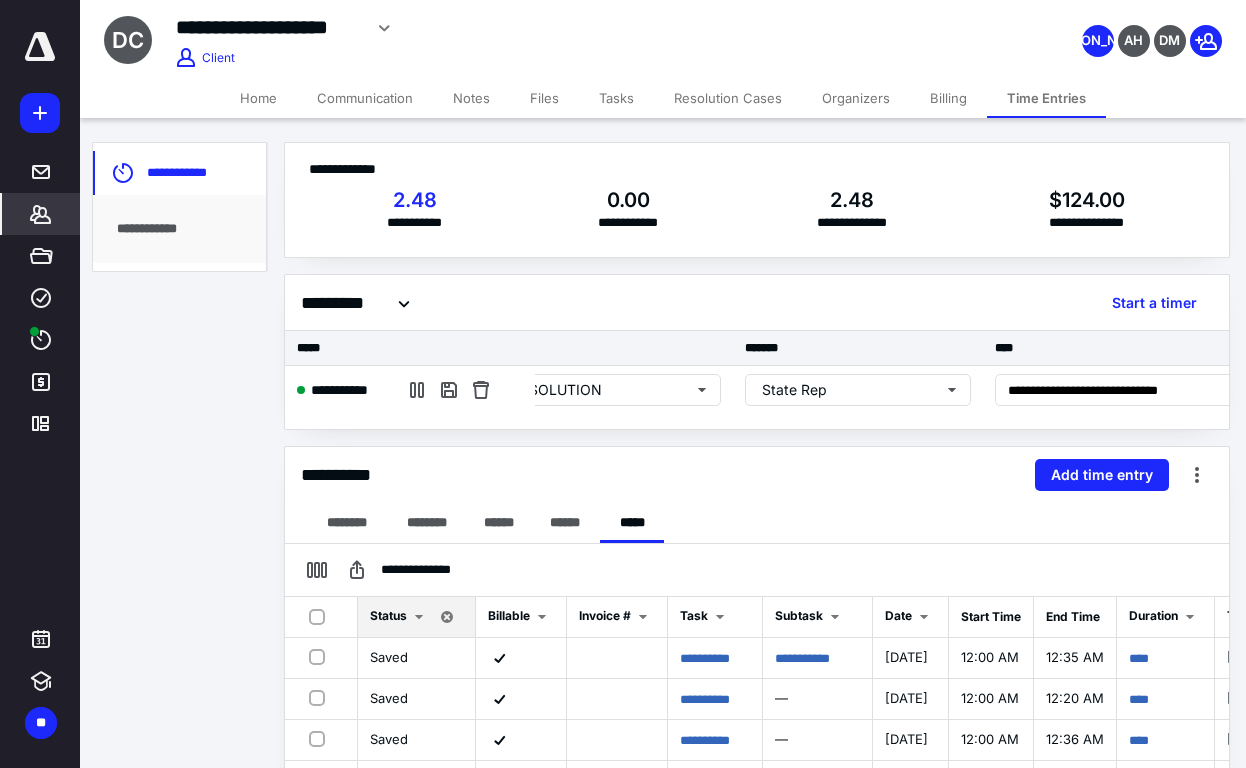 scroll, scrollTop: 0, scrollLeft: 487, axis: horizontal 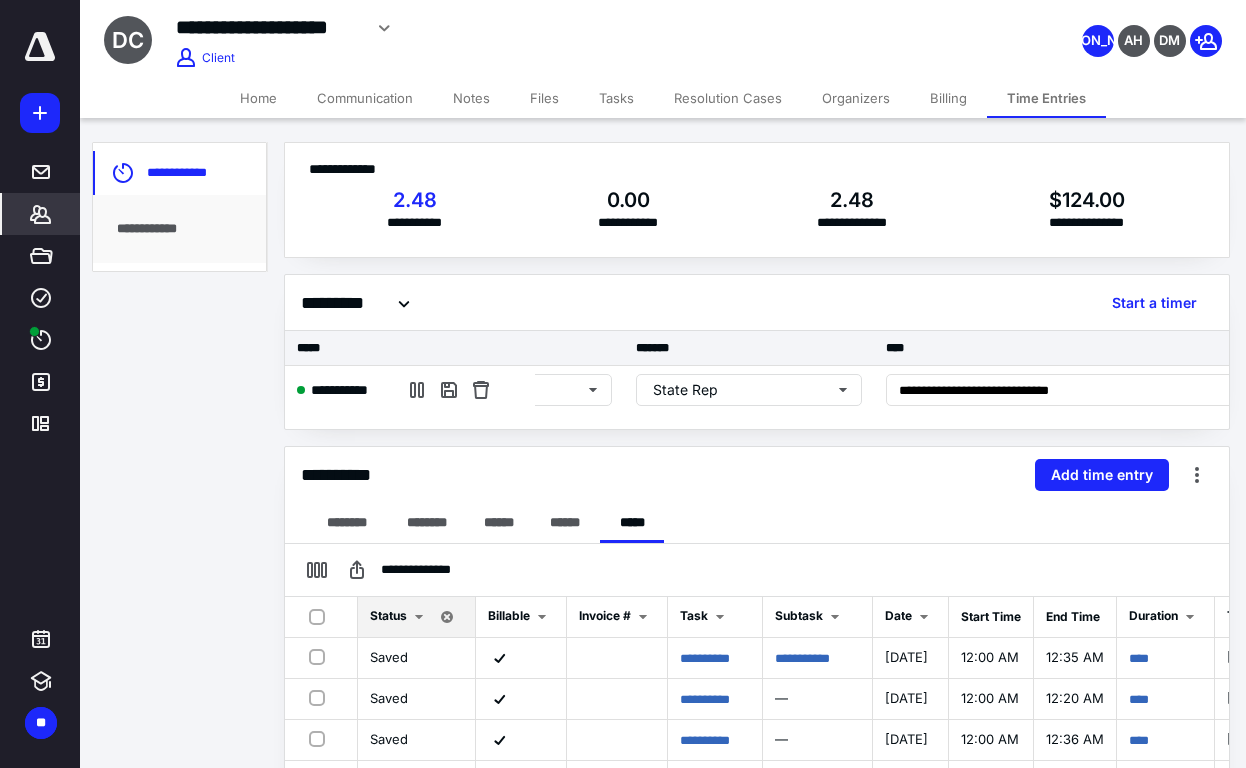 click on "******** ******** ****** ****** *****" at bounding box center (757, 523) 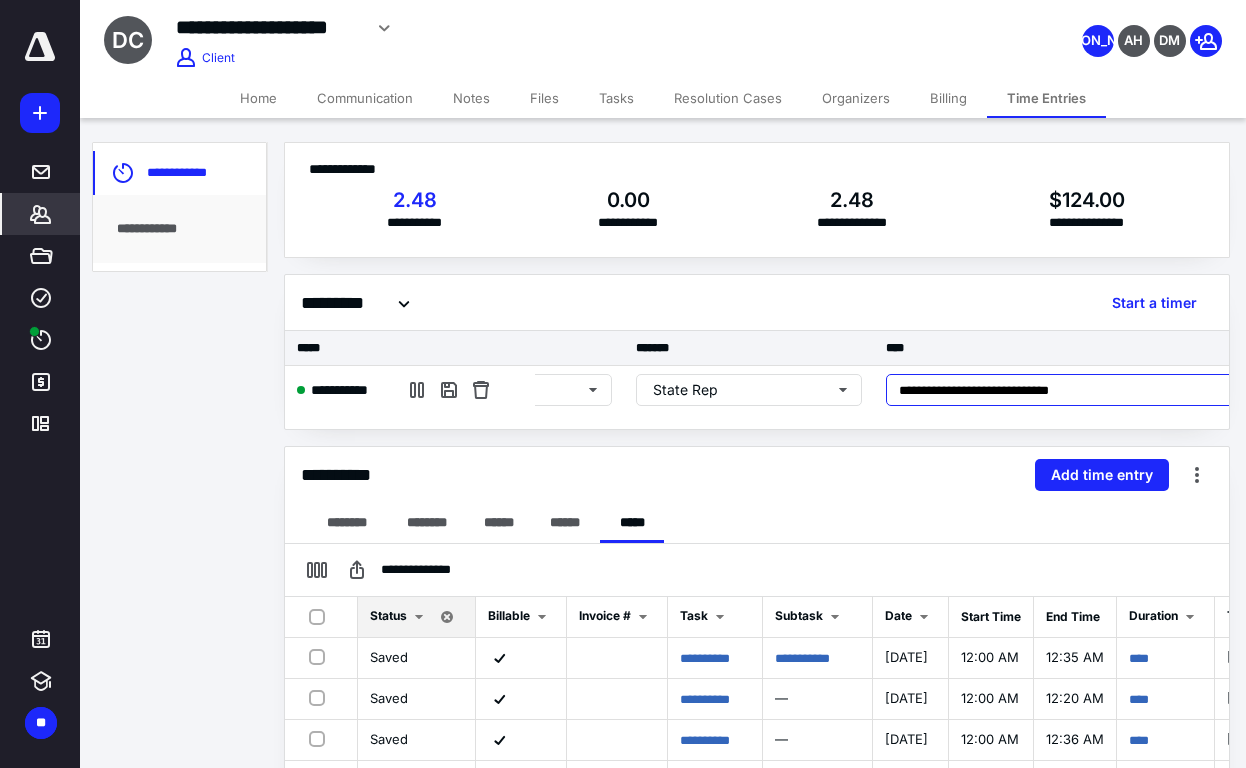 click on "**********" at bounding box center (1074, 390) 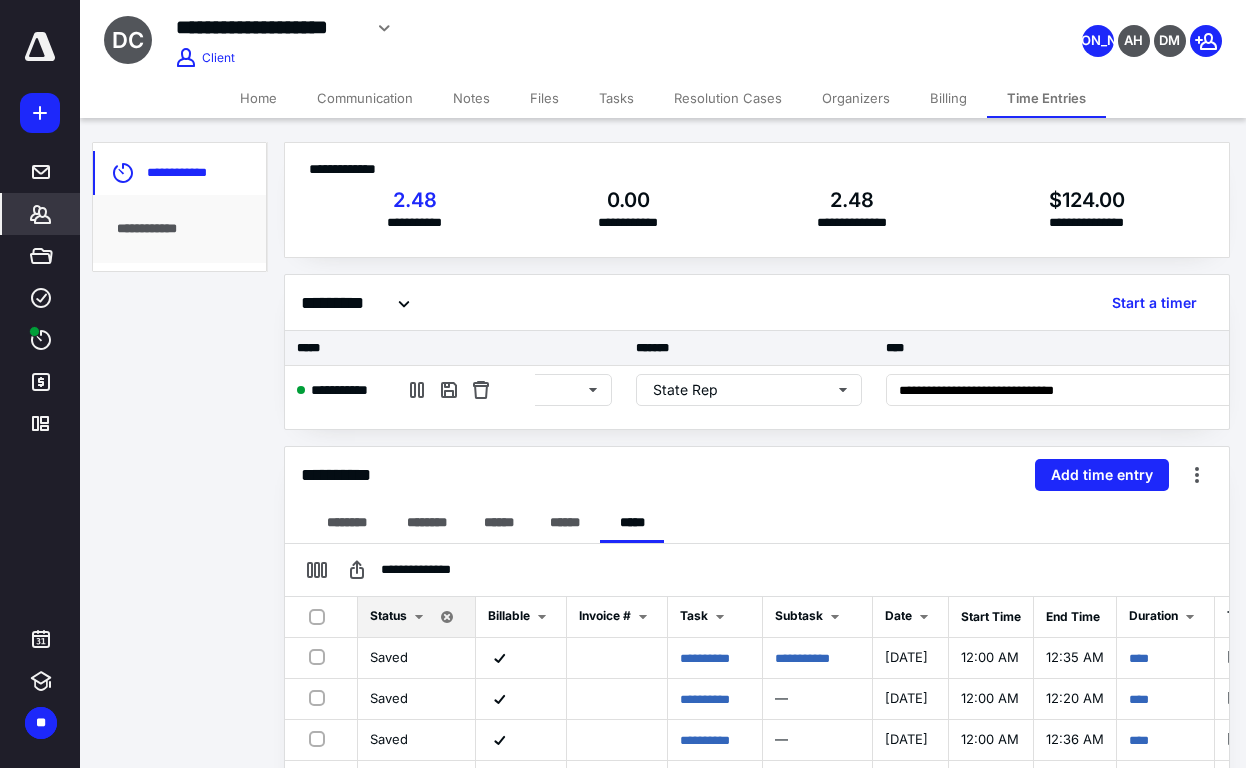 click on "**********" at bounding box center [757, 210] 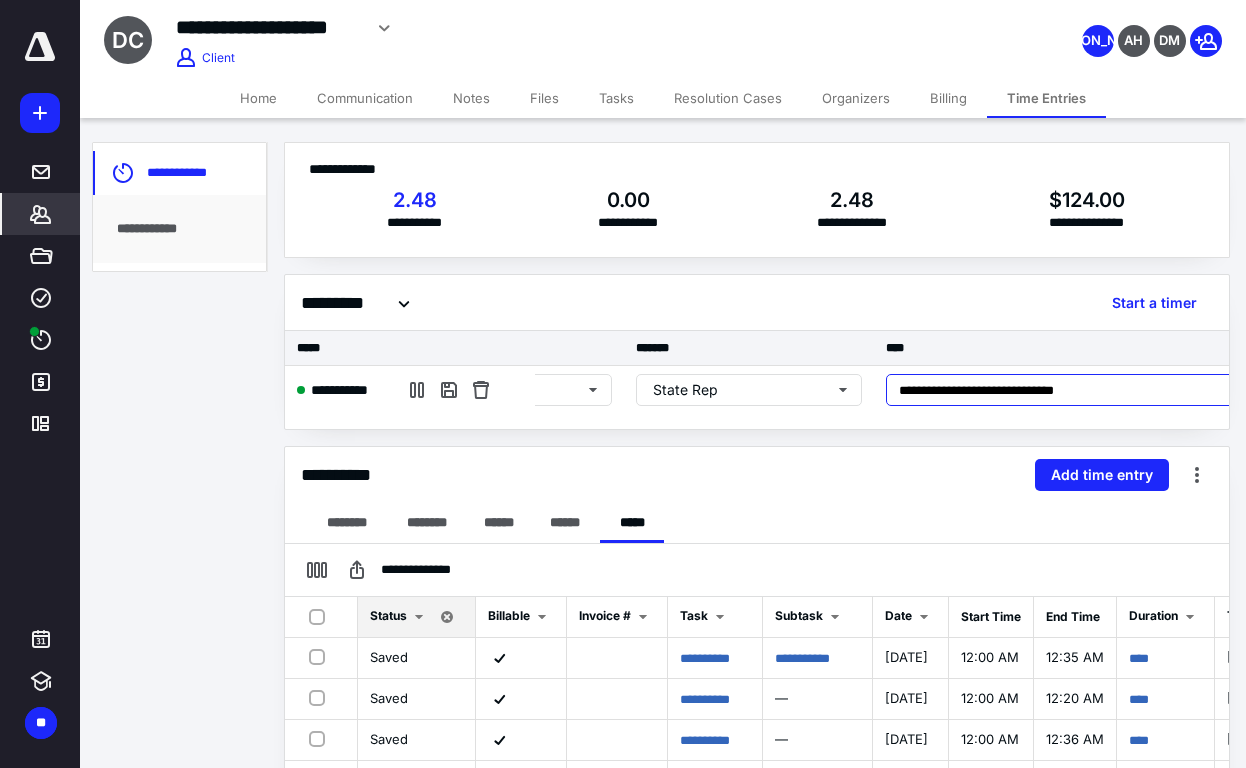 click on "**********" at bounding box center (1074, 390) 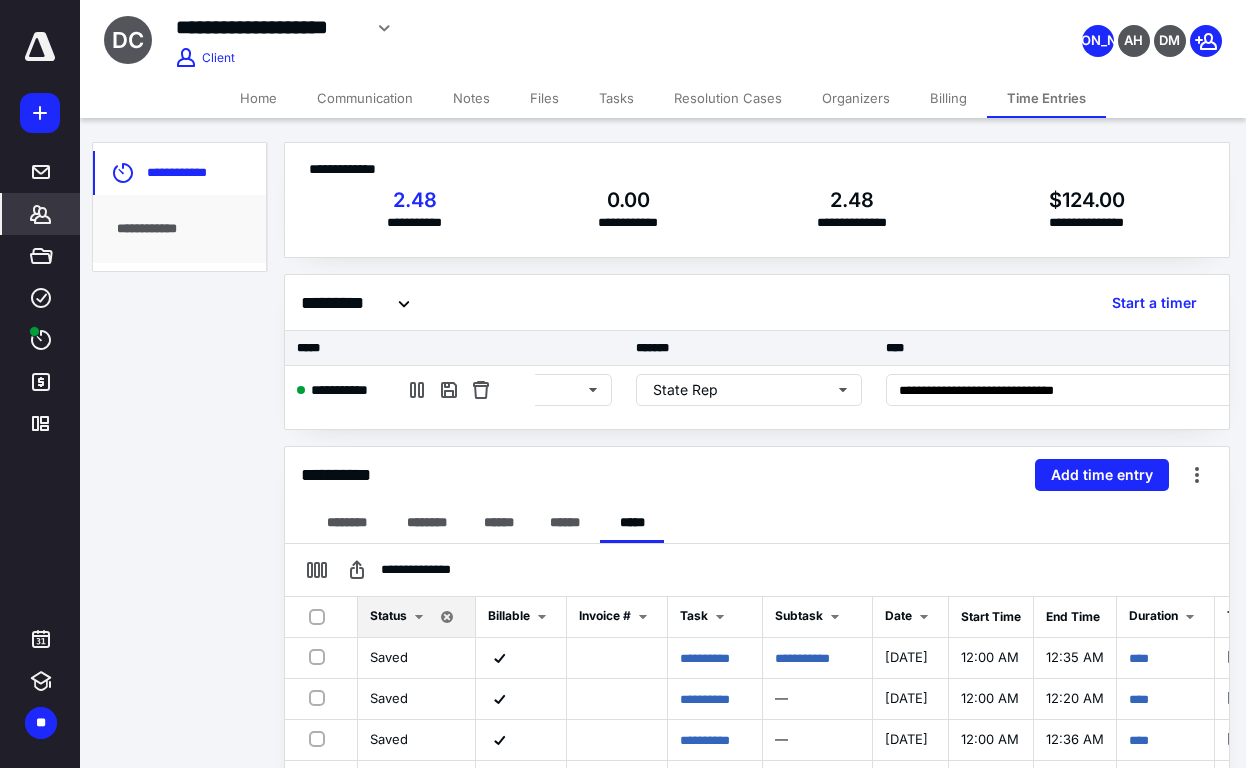click on "********* Start a timer" at bounding box center (757, 303) 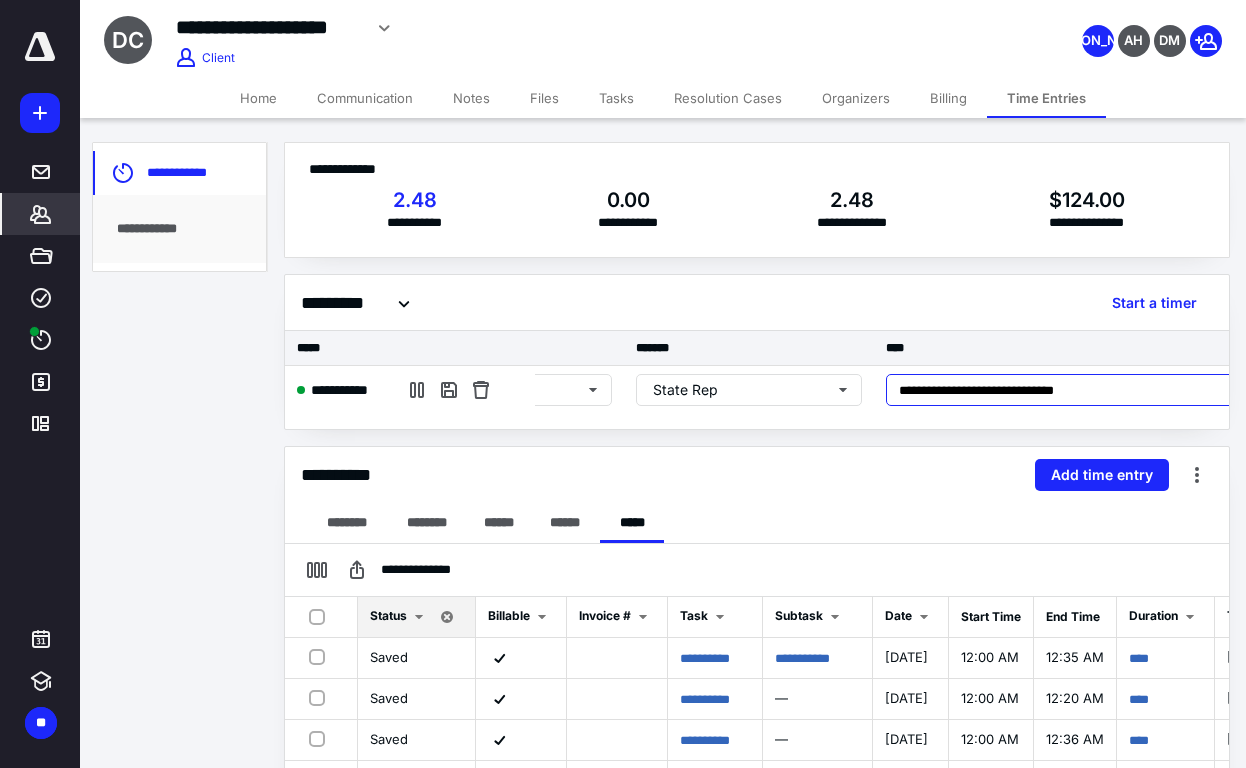 click on "**********" at bounding box center [1074, 390] 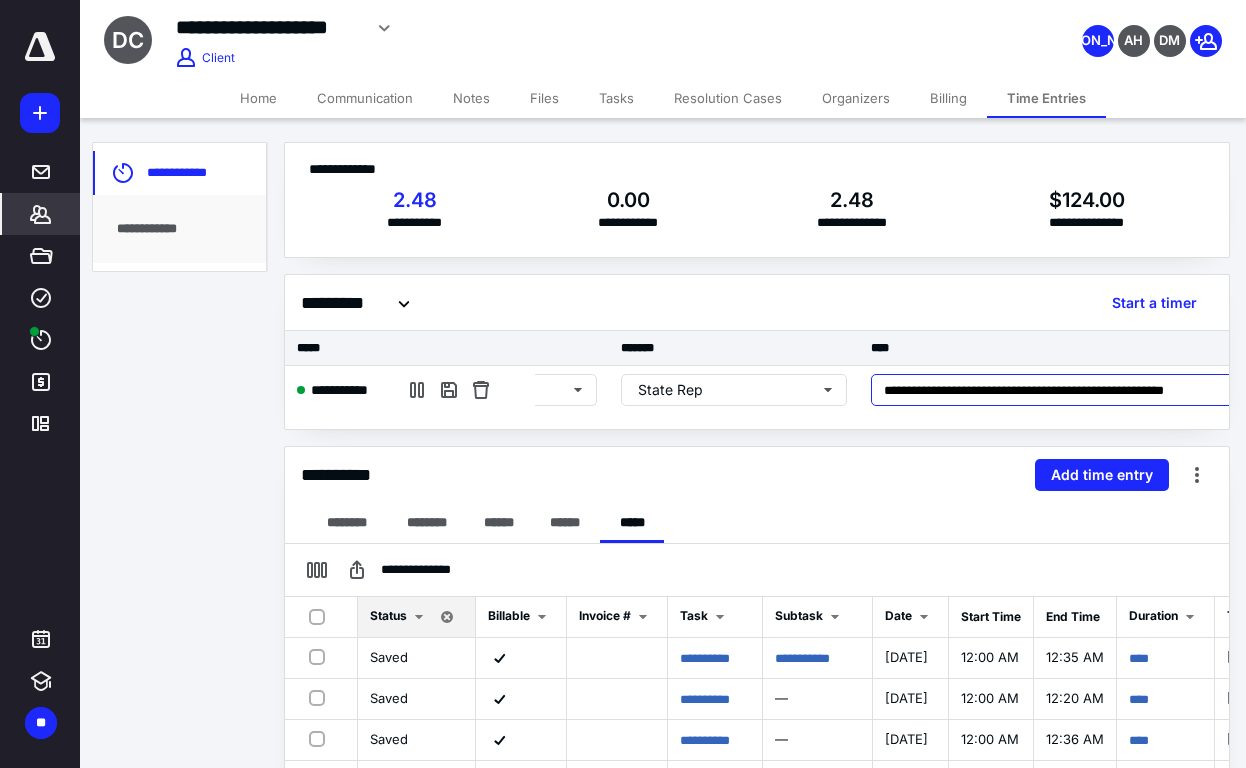 scroll, scrollTop: 0, scrollLeft: 551, axis: horizontal 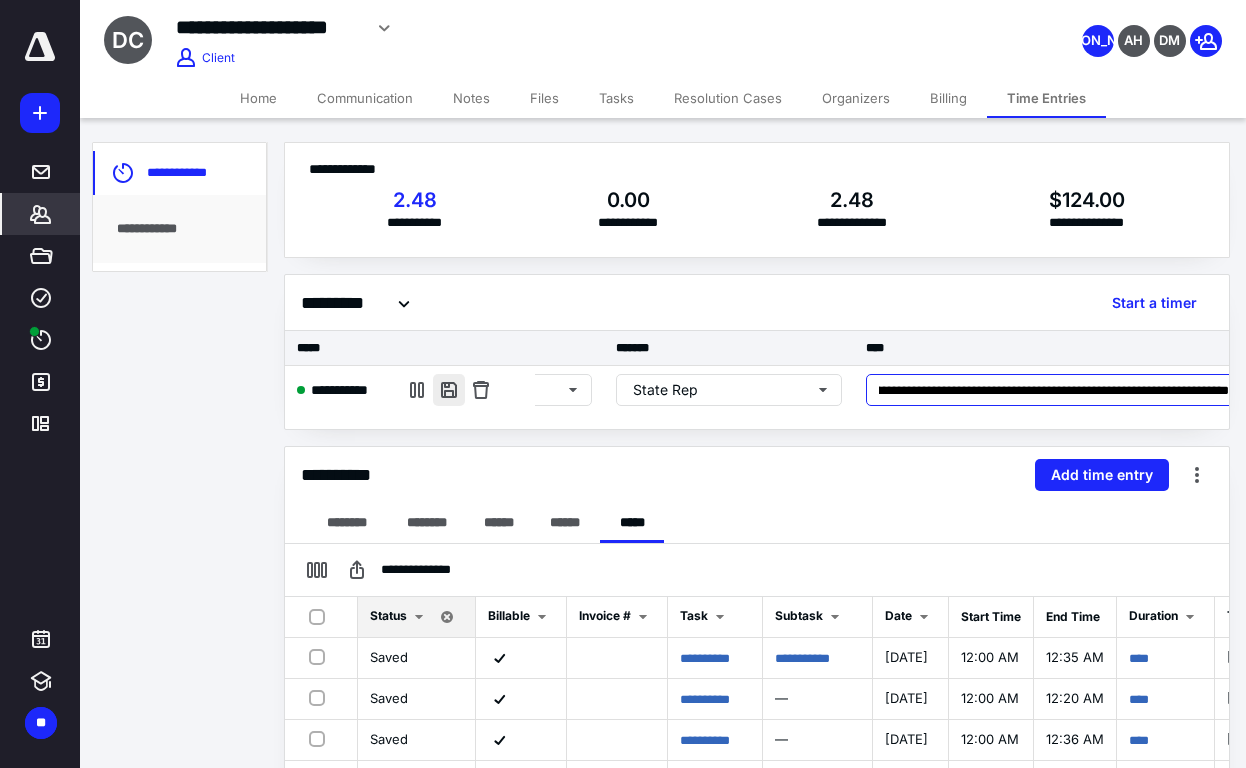 type on "**********" 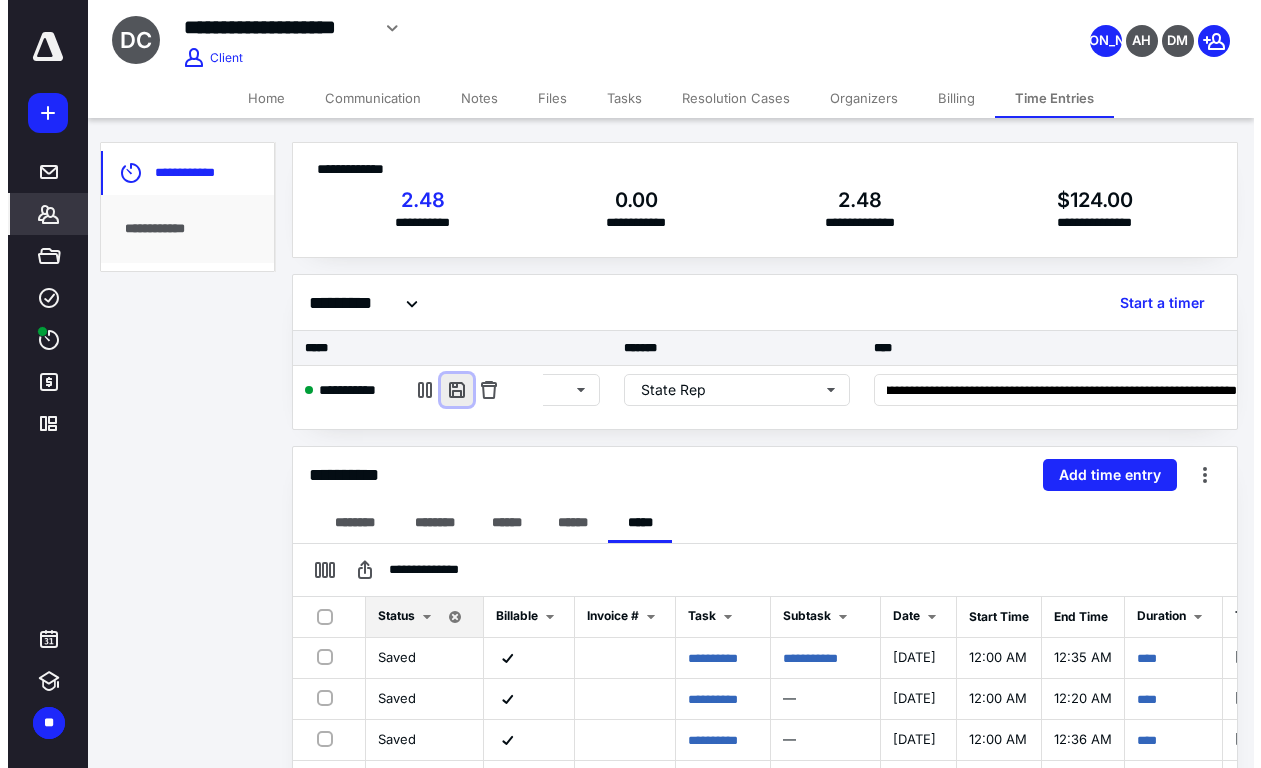 scroll, scrollTop: 0, scrollLeft: 0, axis: both 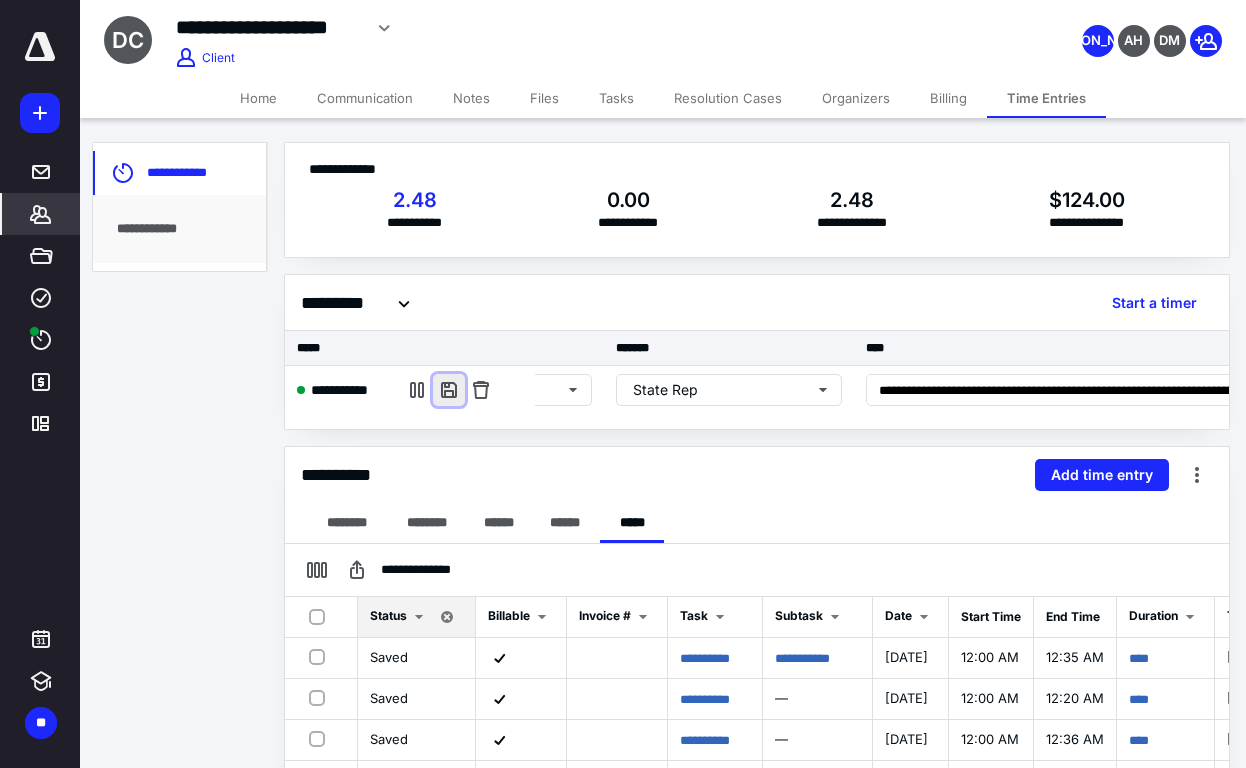 click at bounding box center (449, 390) 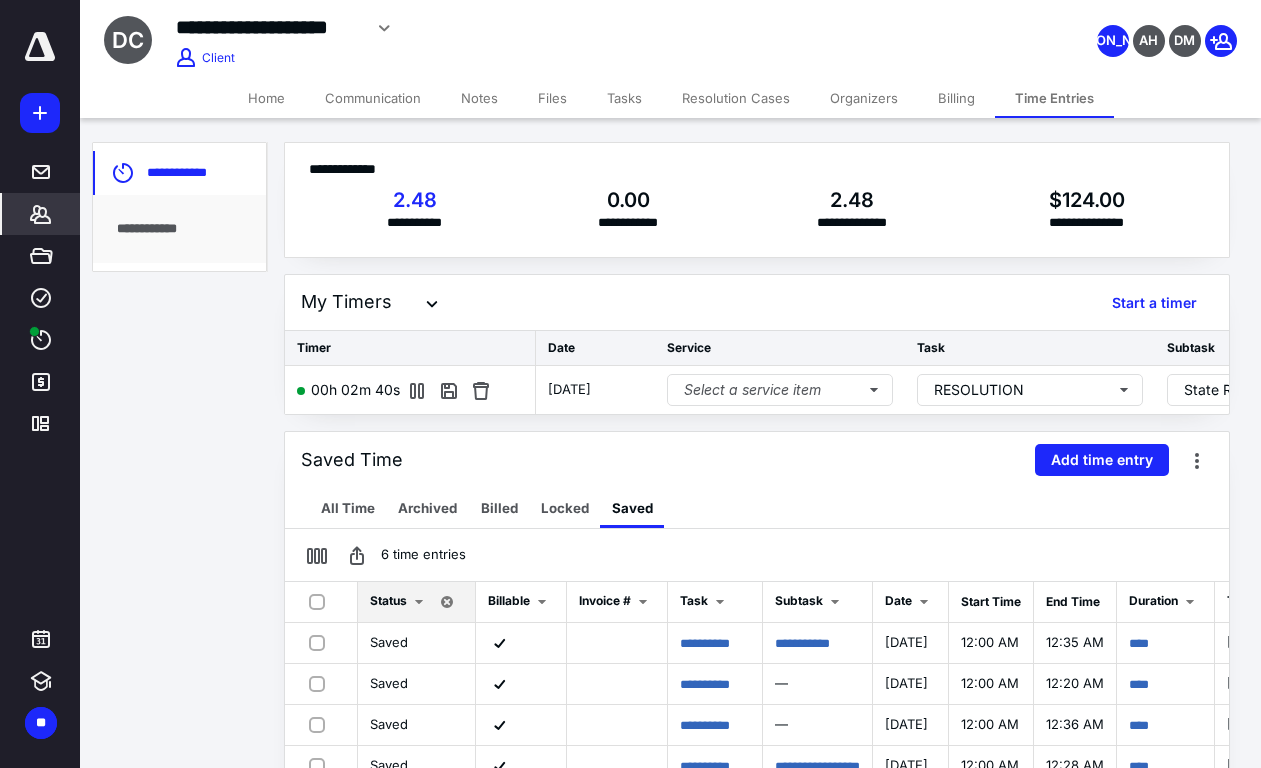 scroll, scrollTop: 0, scrollLeft: 551, axis: horizontal 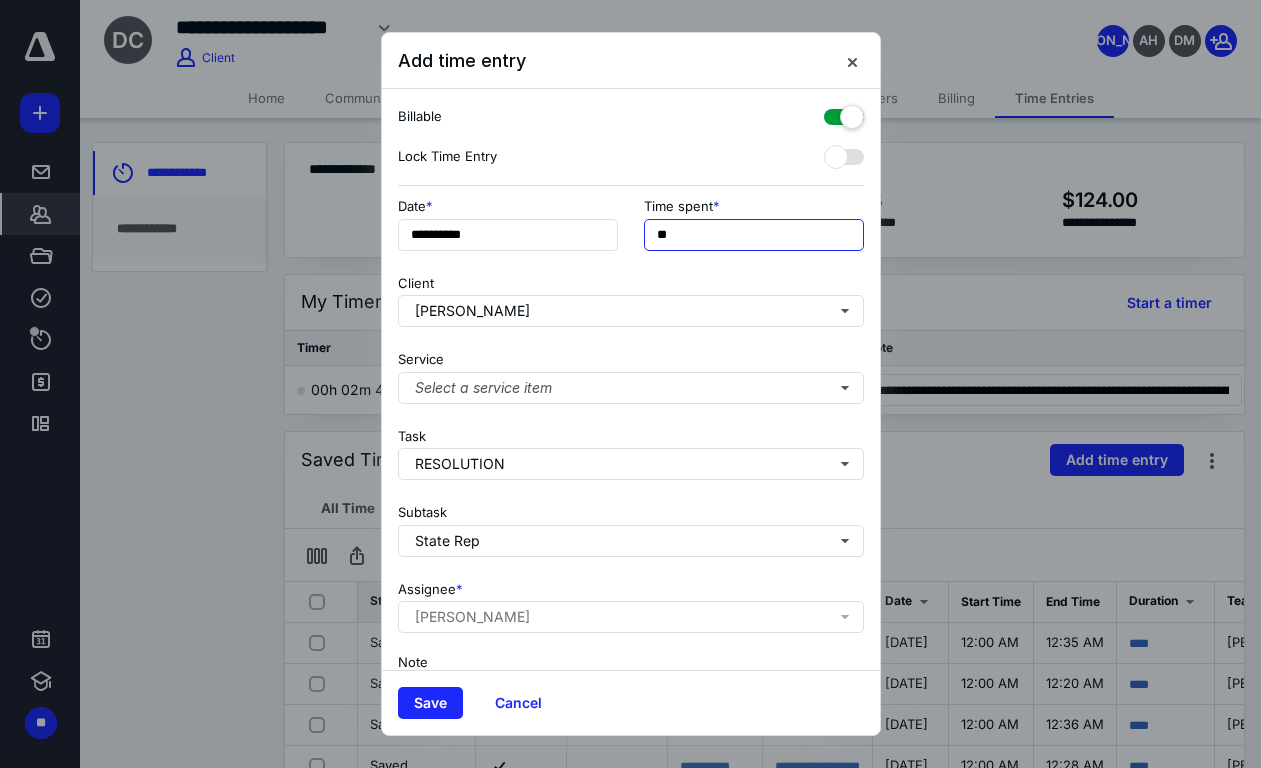 drag, startPoint x: 669, startPoint y: 239, endPoint x: 589, endPoint y: 252, distance: 81.04937 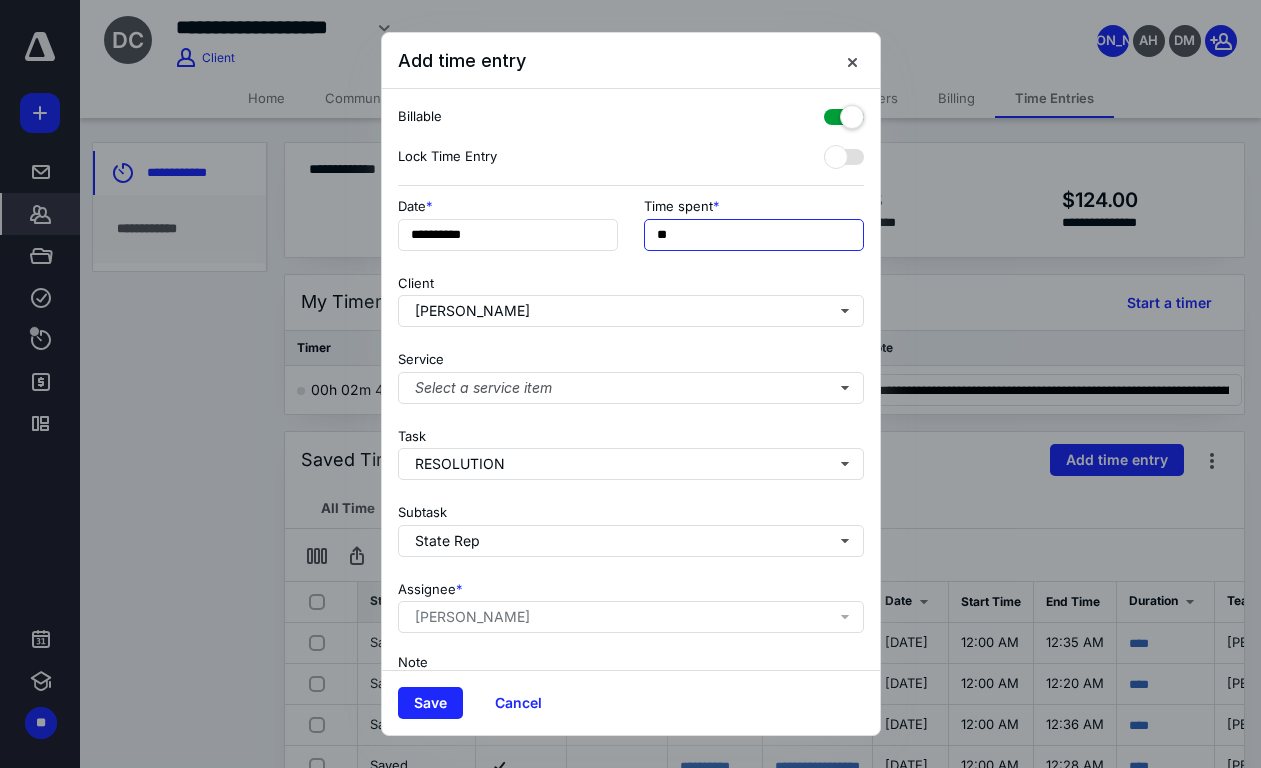 type on "**" 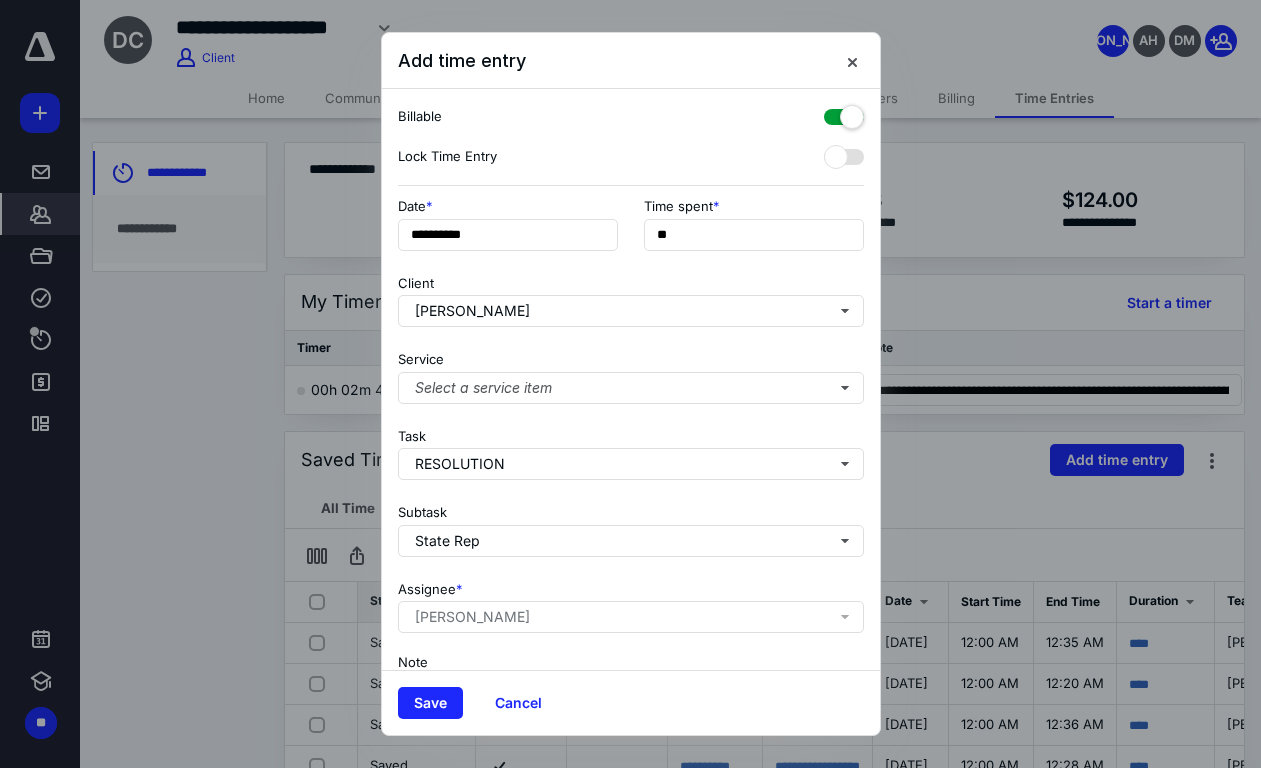 click on "**********" at bounding box center [631, 379] 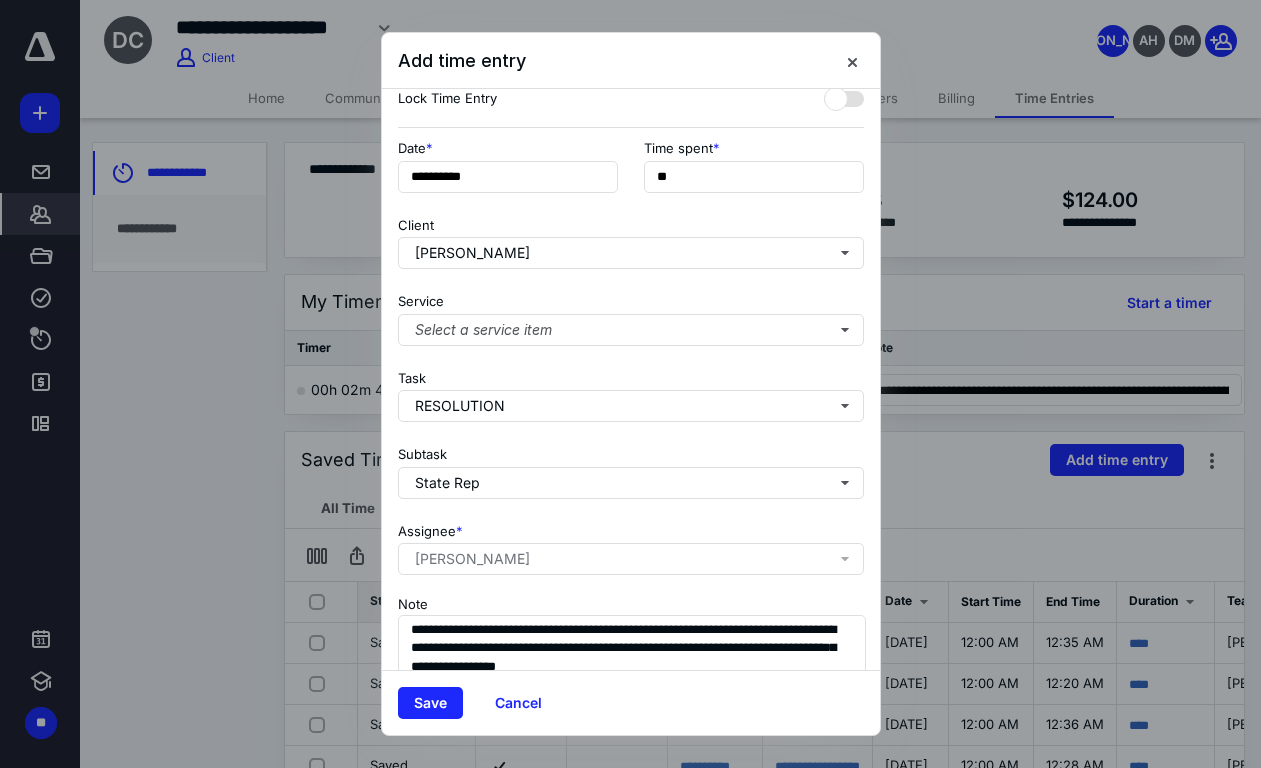 scroll, scrollTop: 134, scrollLeft: 0, axis: vertical 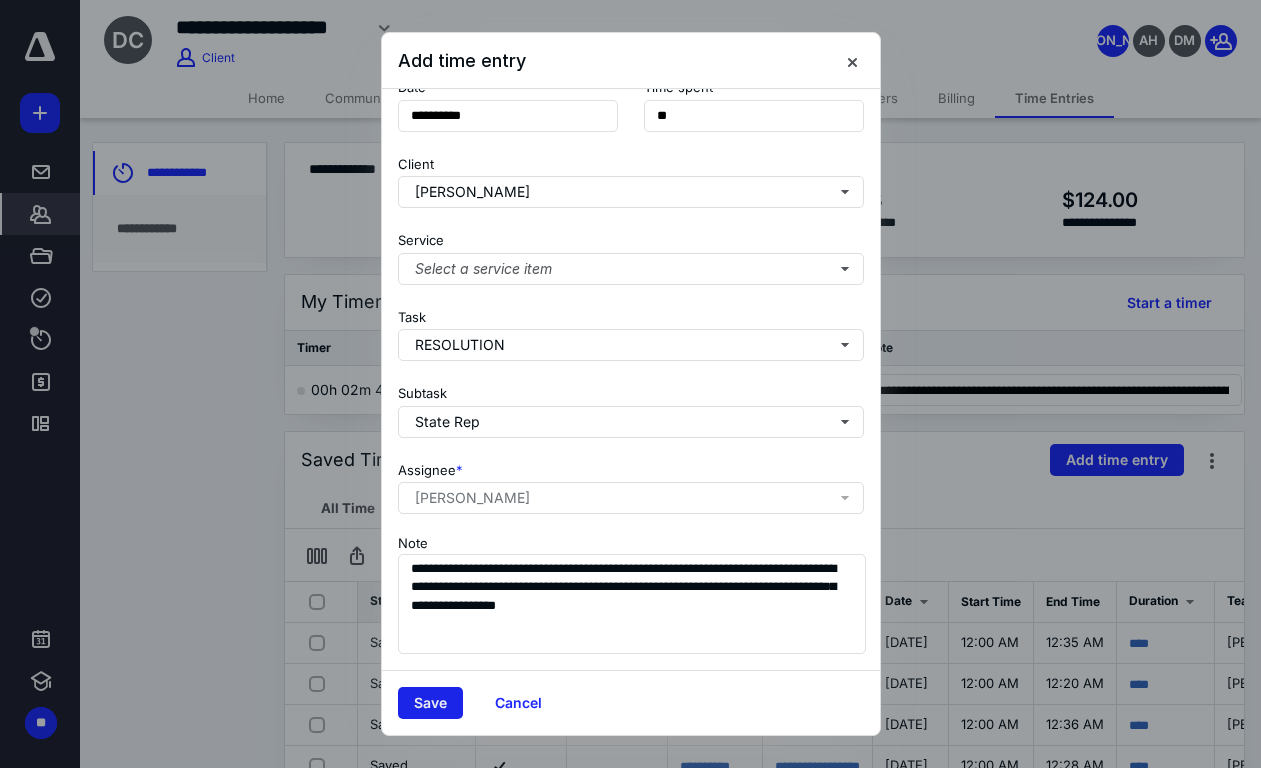 click on "Save" at bounding box center (430, 703) 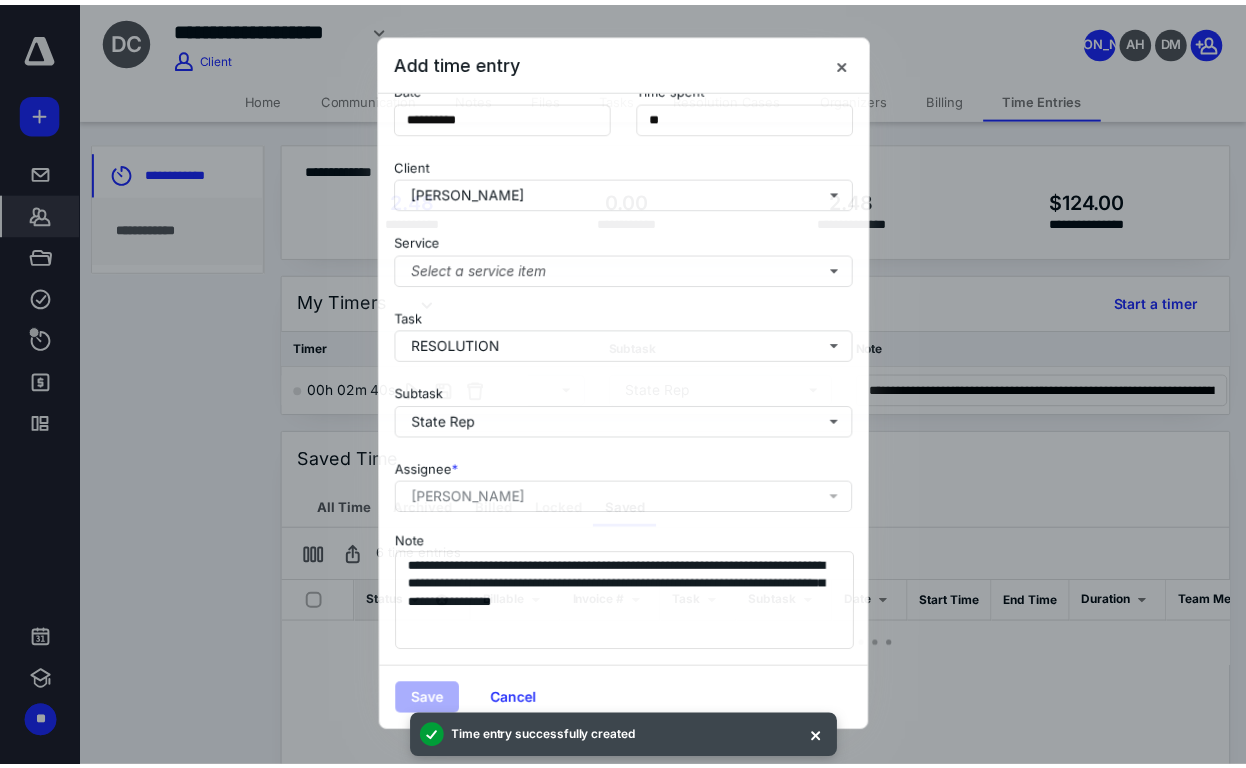 scroll, scrollTop: 0, scrollLeft: 0, axis: both 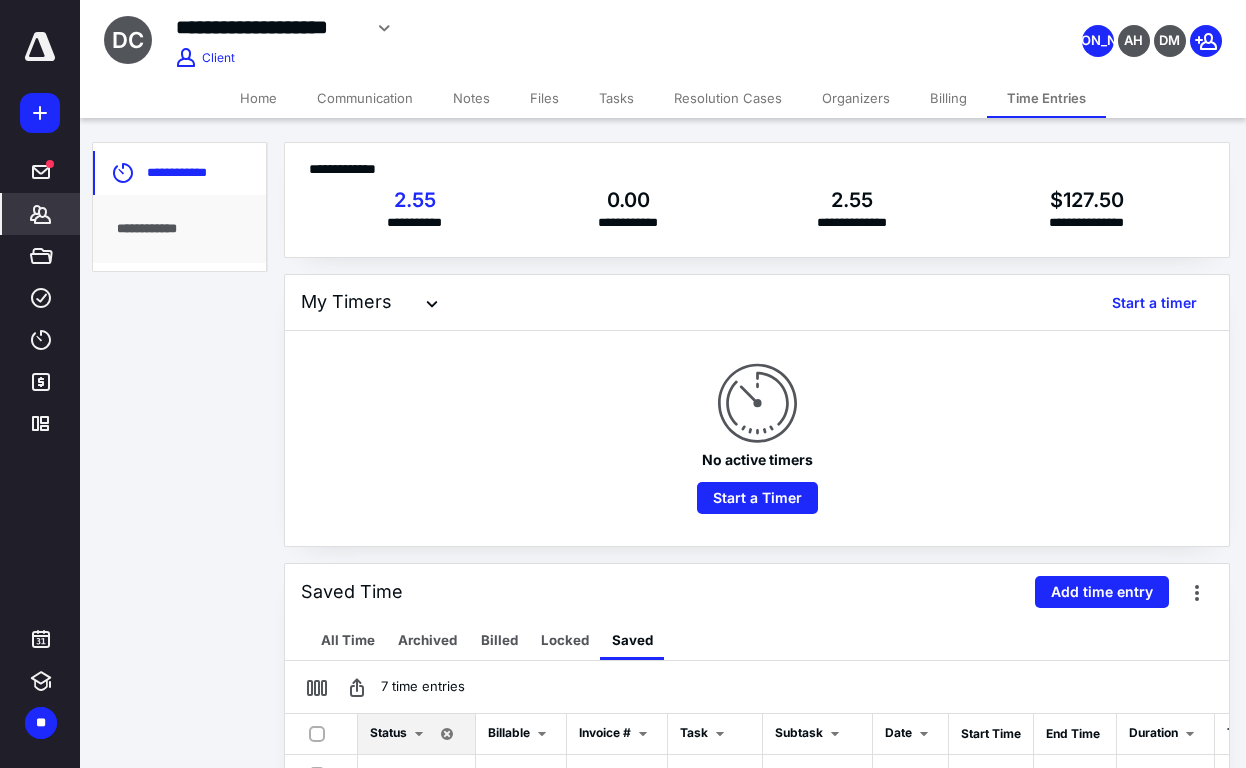 click on "**********" at bounding box center [509, 28] 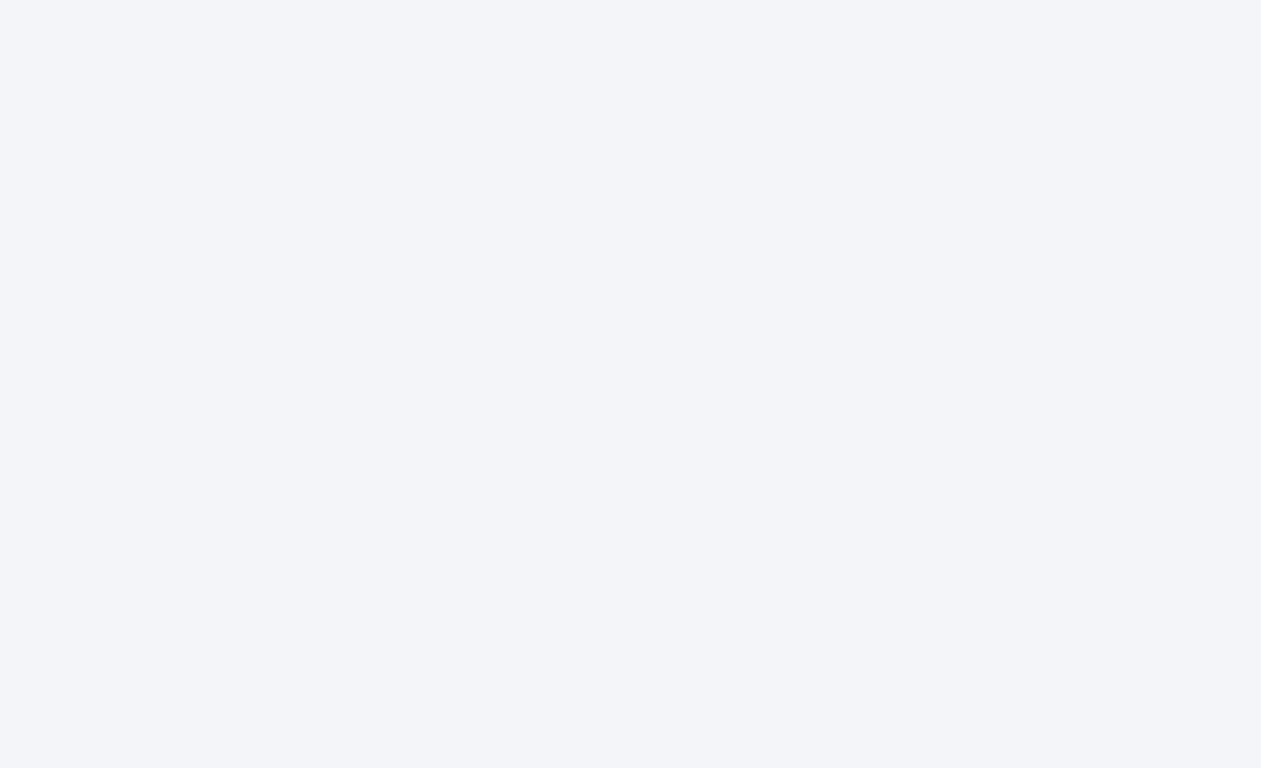 scroll, scrollTop: 0, scrollLeft: 0, axis: both 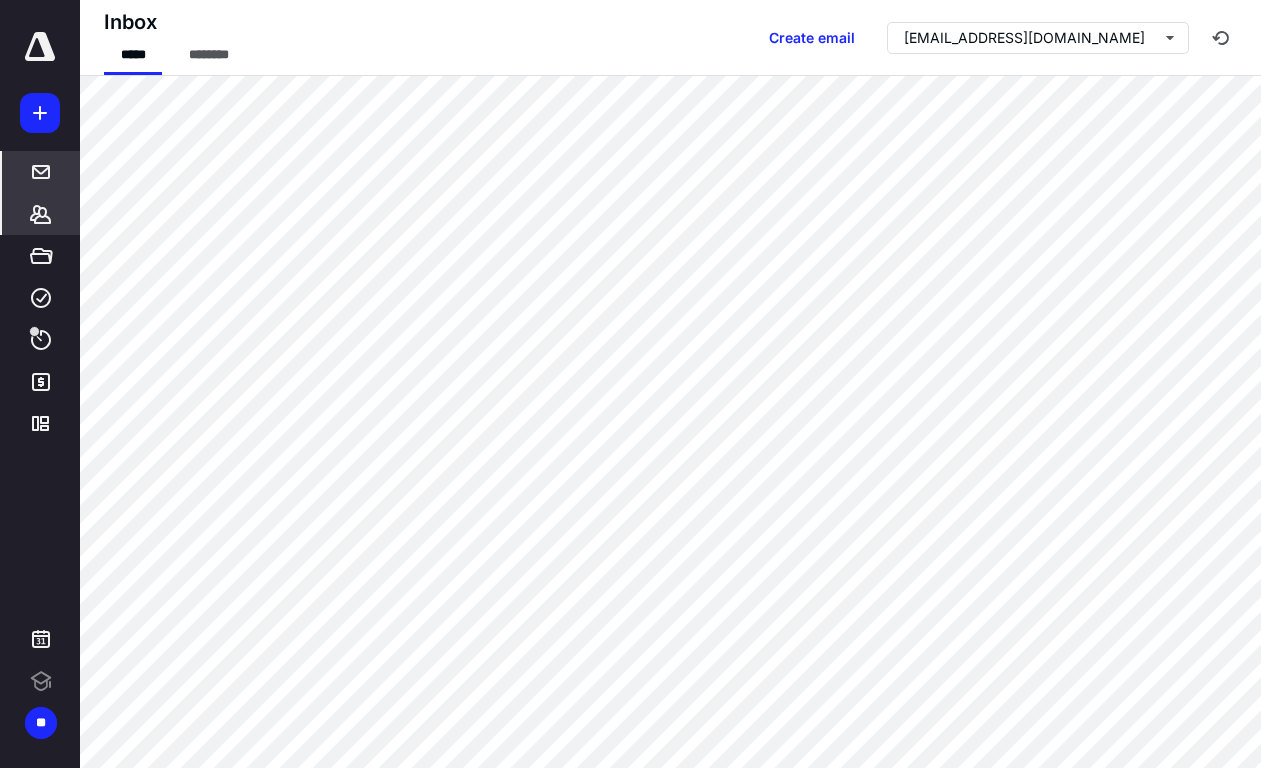 click 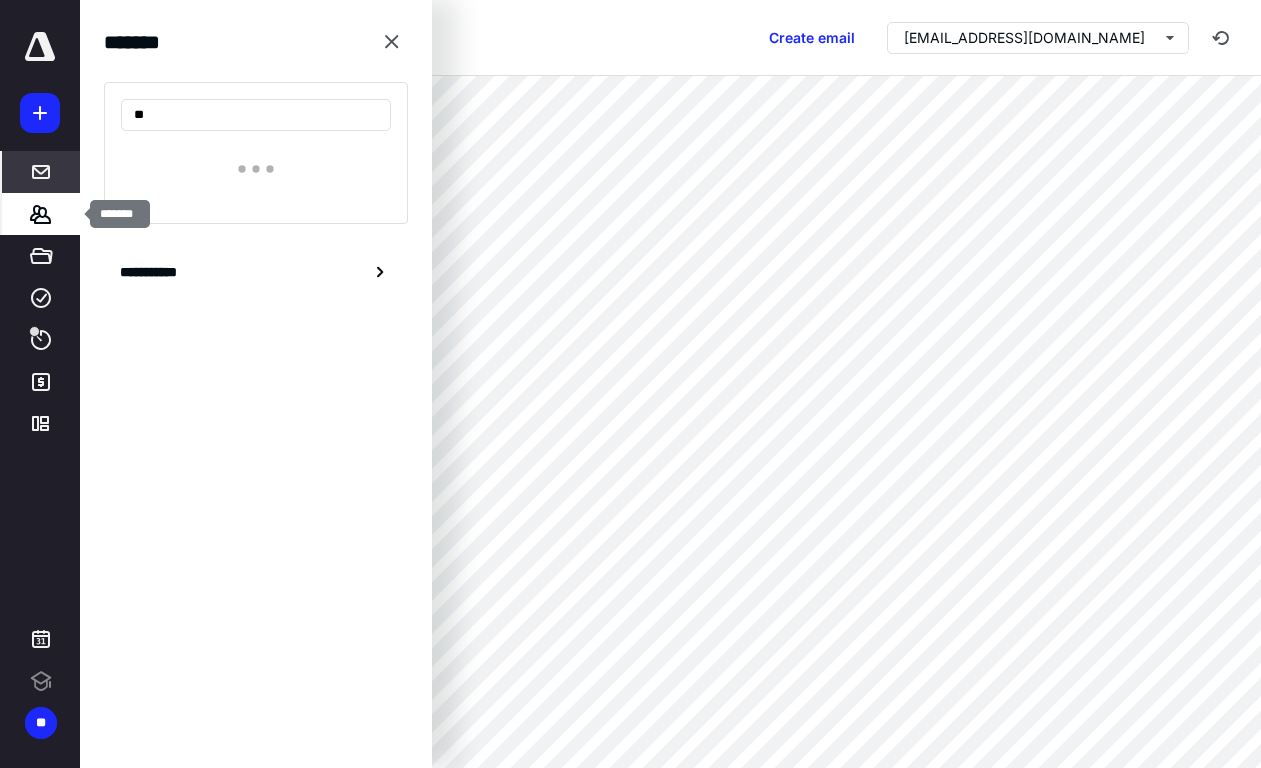 scroll, scrollTop: 0, scrollLeft: 0, axis: both 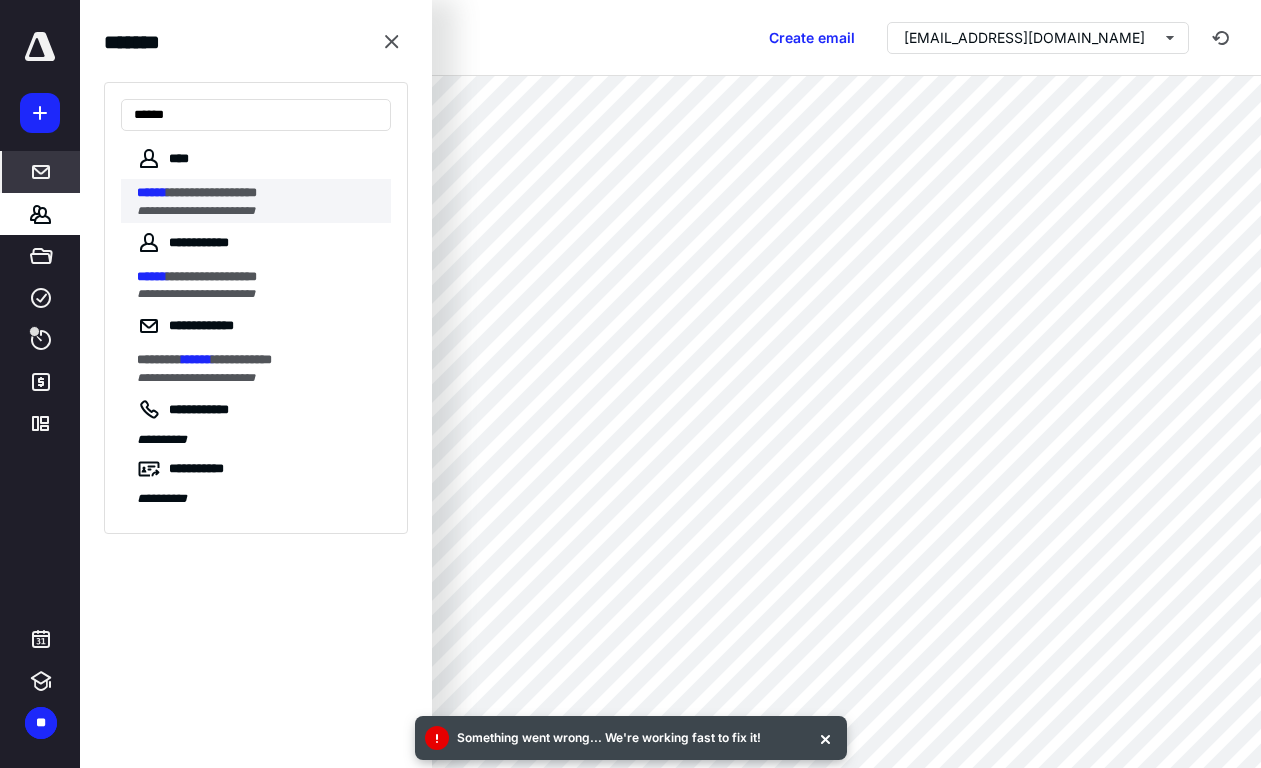type on "******" 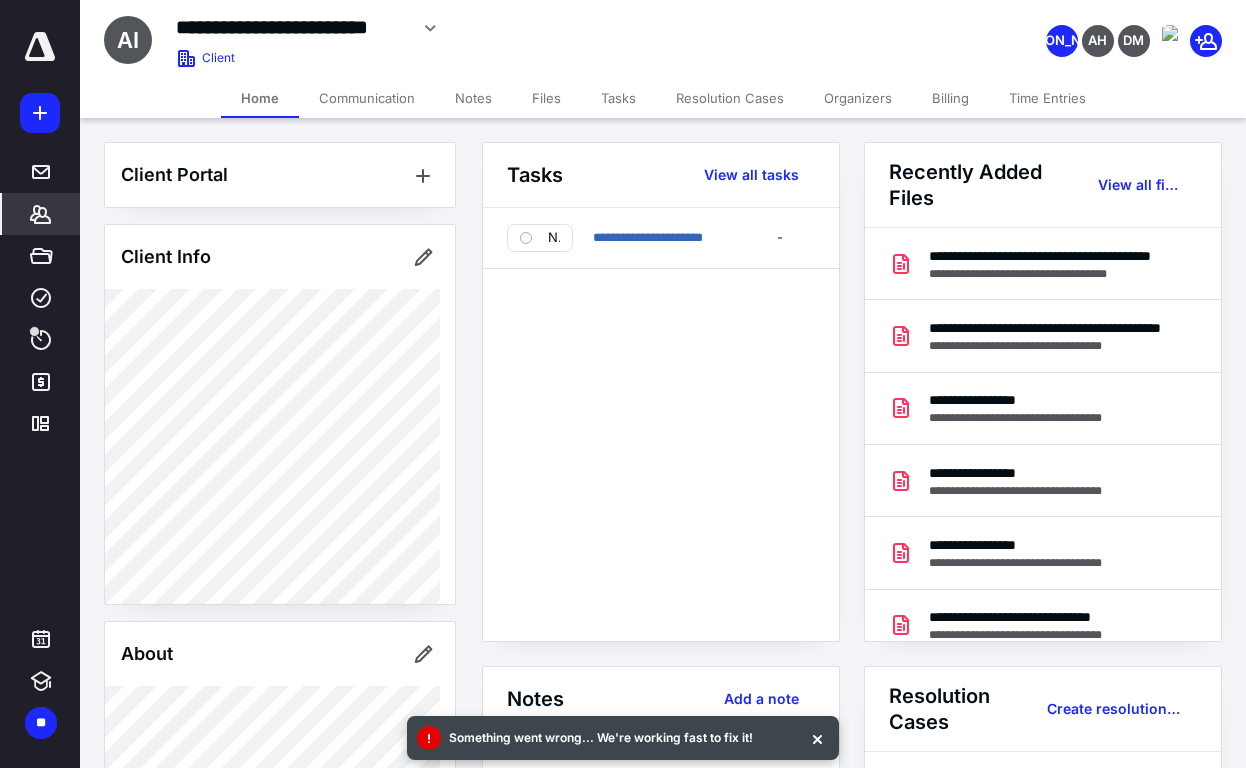 click on "Time Entries" at bounding box center [1047, 98] 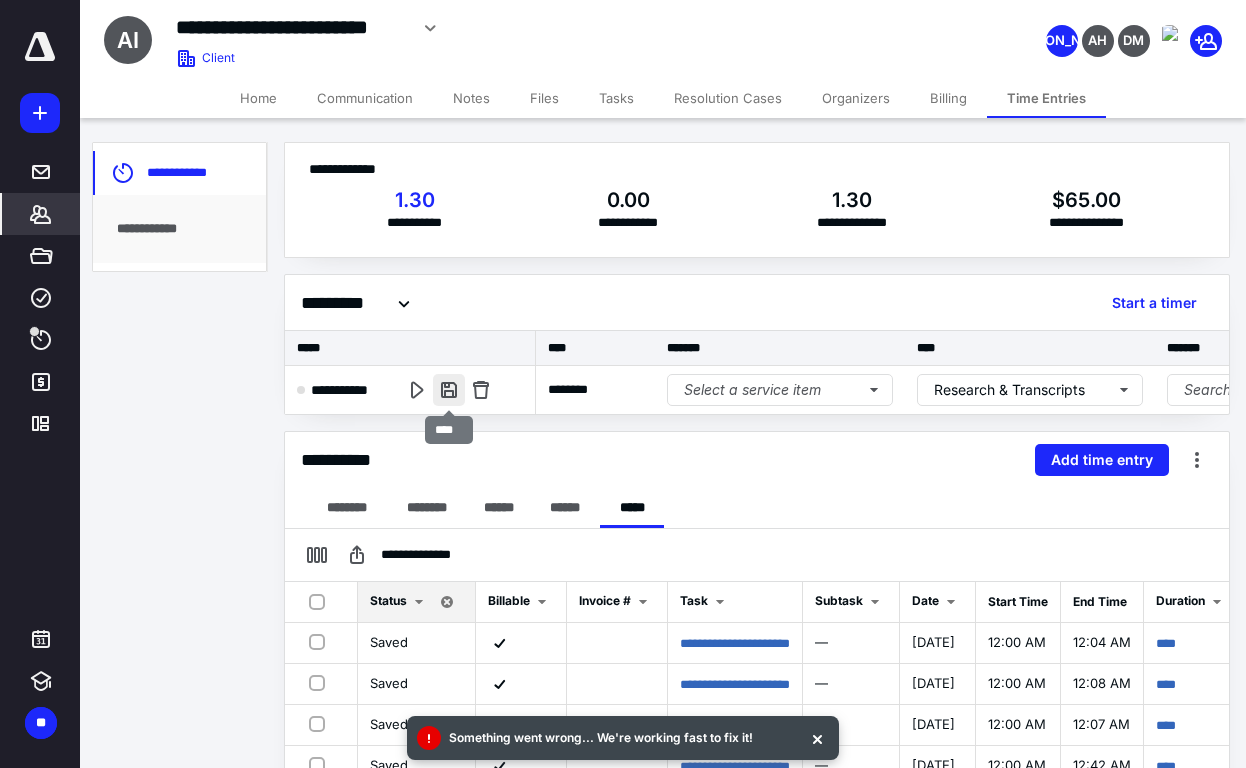 click at bounding box center (449, 390) 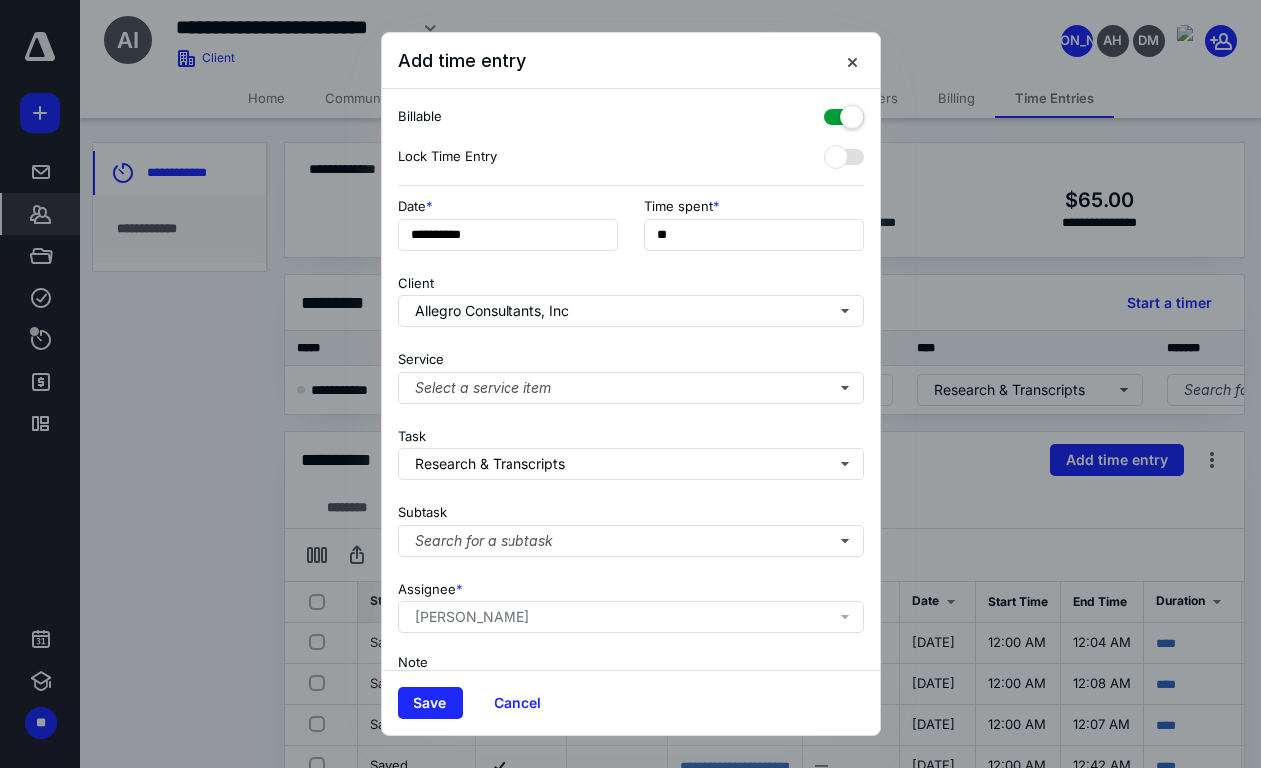 click on "**********" at bounding box center [631, 379] 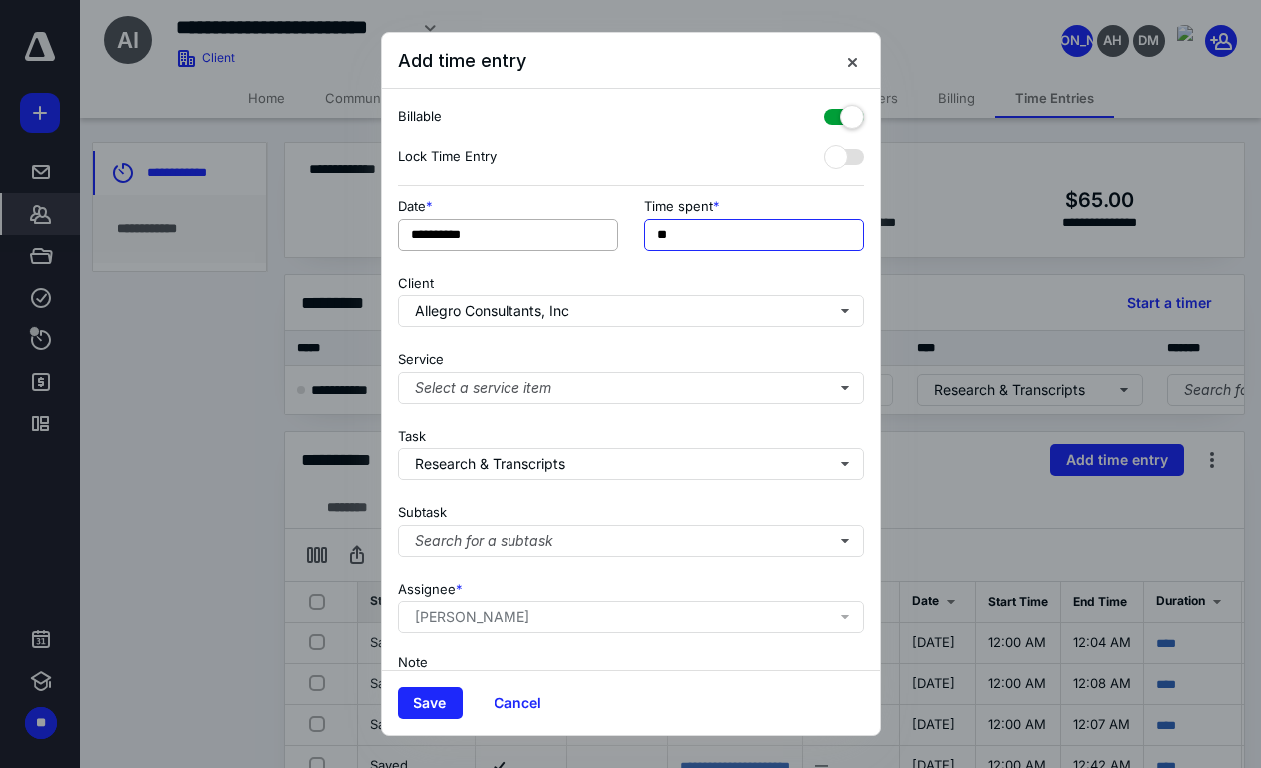 drag, startPoint x: 727, startPoint y: 234, endPoint x: 564, endPoint y: 230, distance: 163.04907 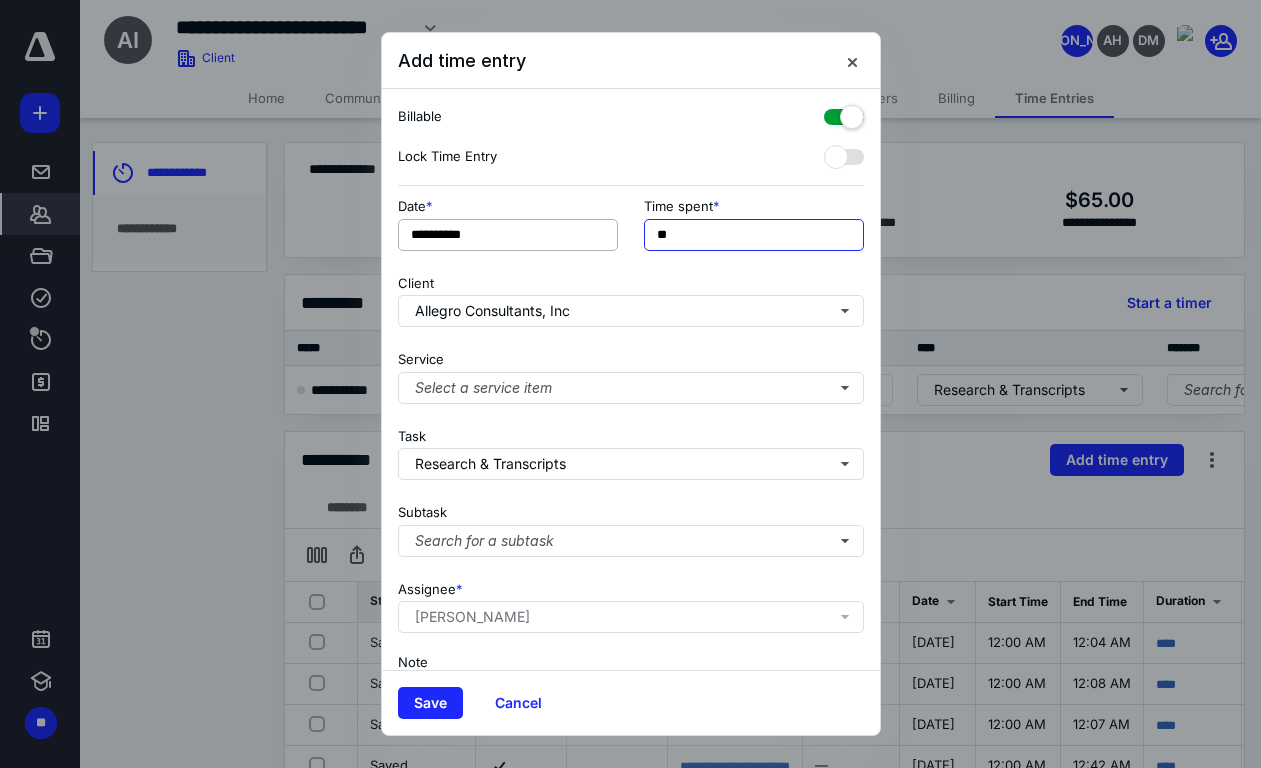 type on "*" 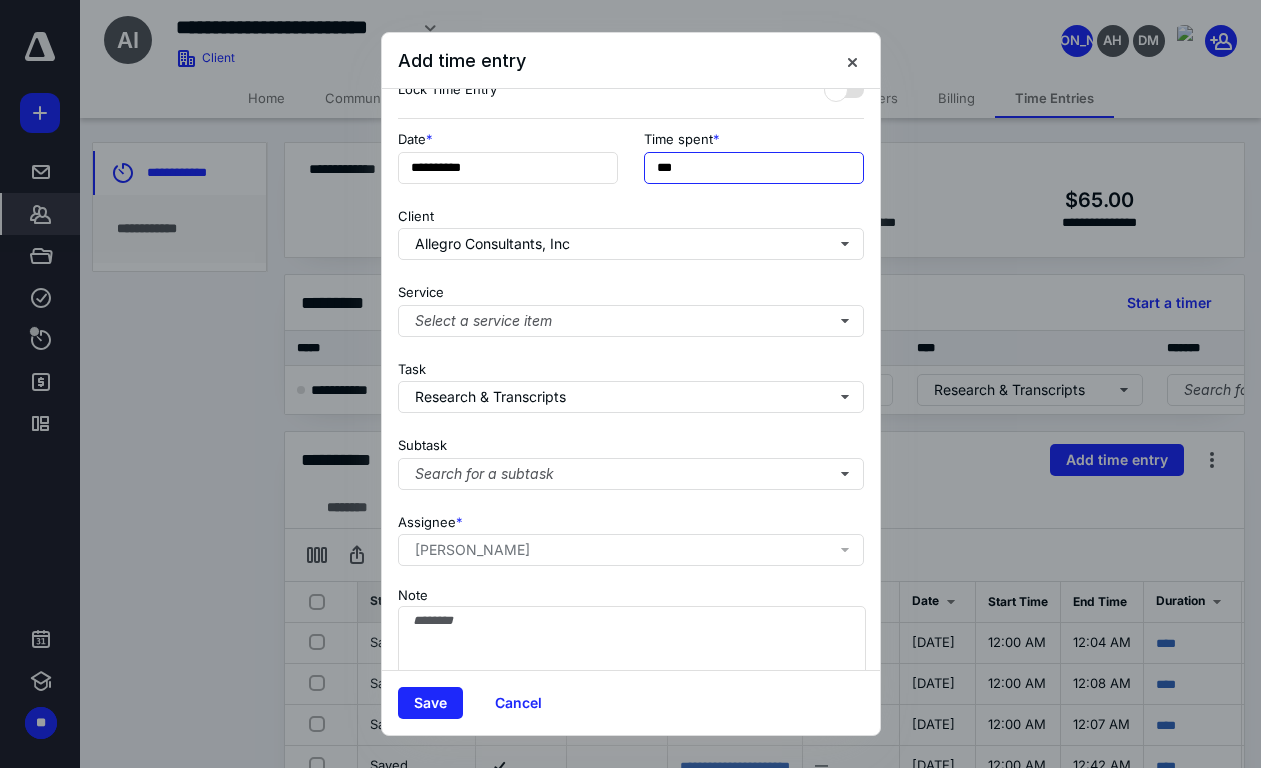 scroll, scrollTop: 134, scrollLeft: 0, axis: vertical 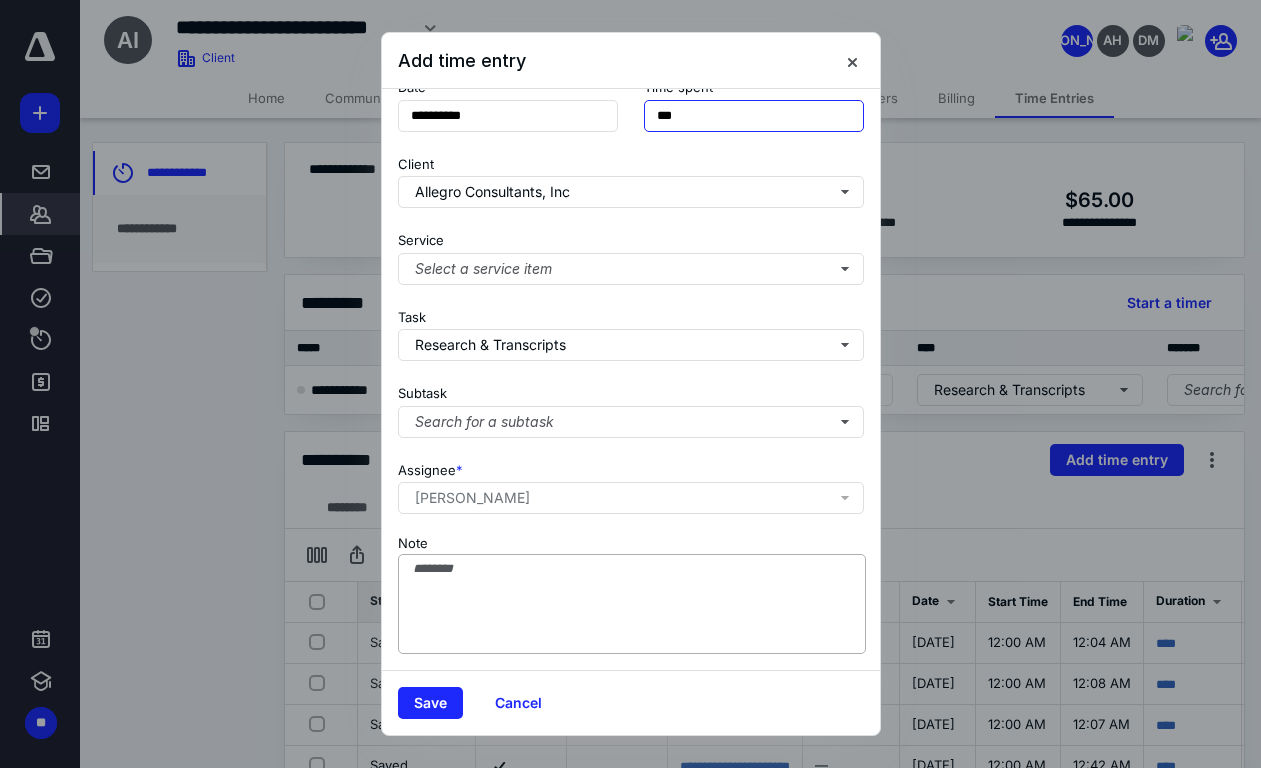 type on "***" 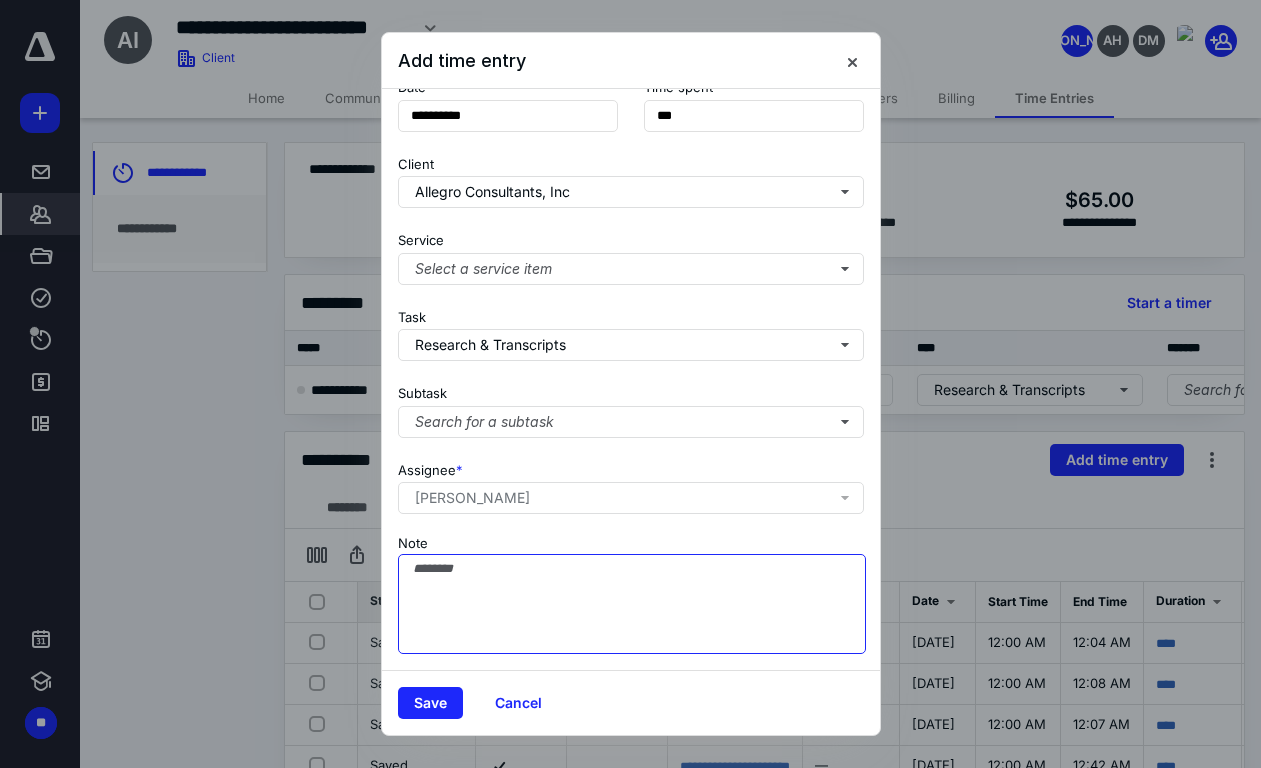 click on "Note" at bounding box center (632, 604) 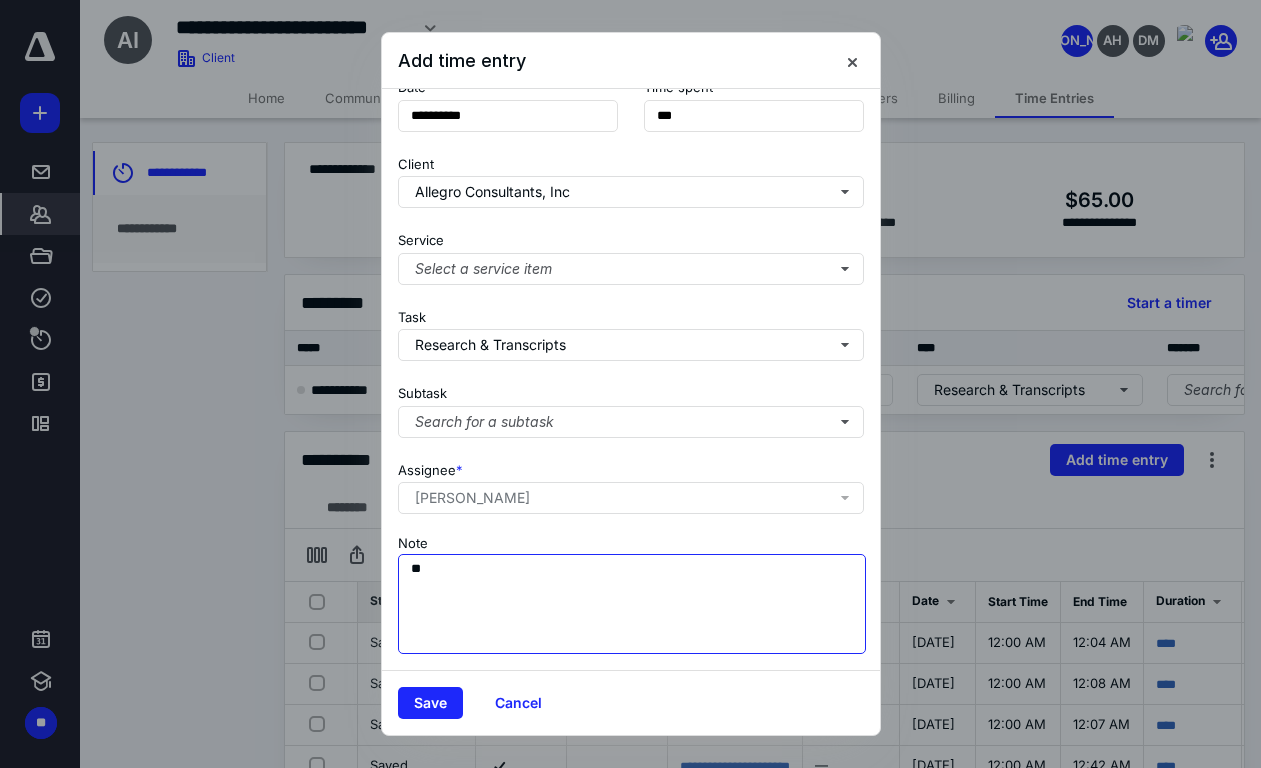 type on "*" 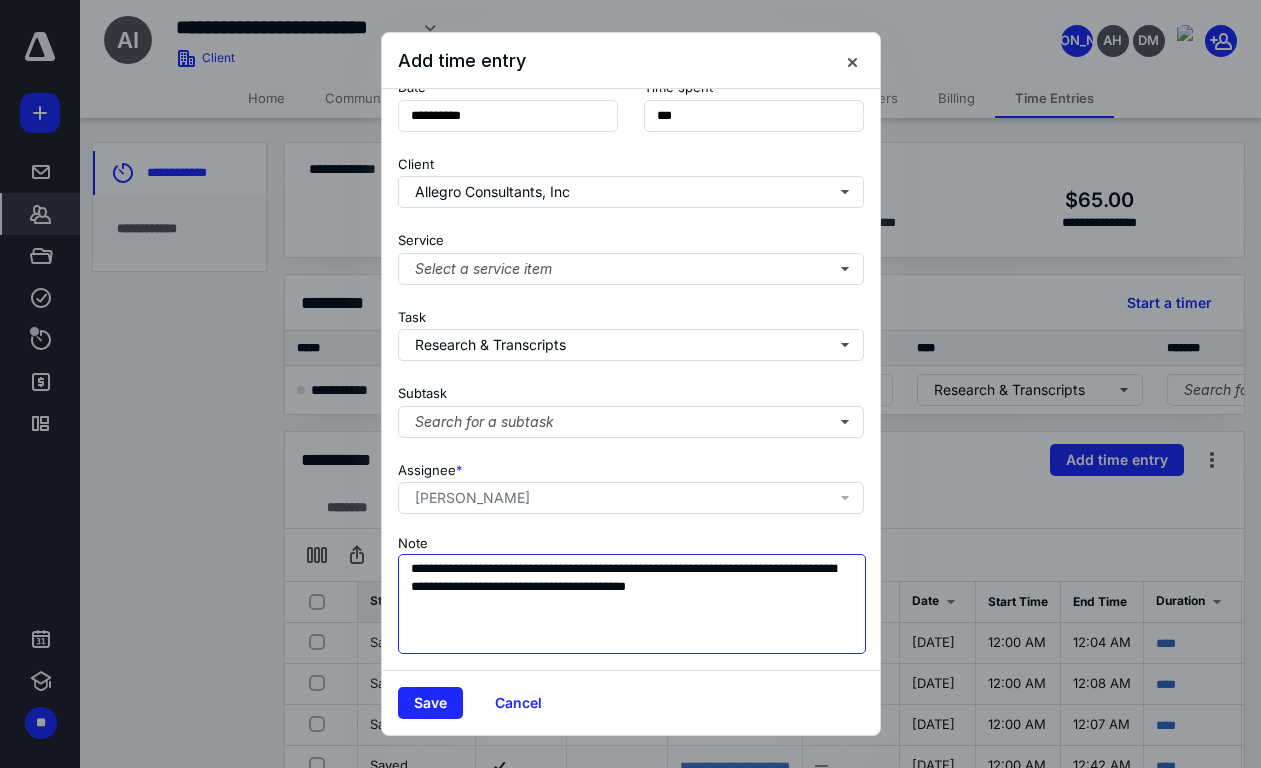 drag, startPoint x: 420, startPoint y: 574, endPoint x: 455, endPoint y: 577, distance: 35.128338 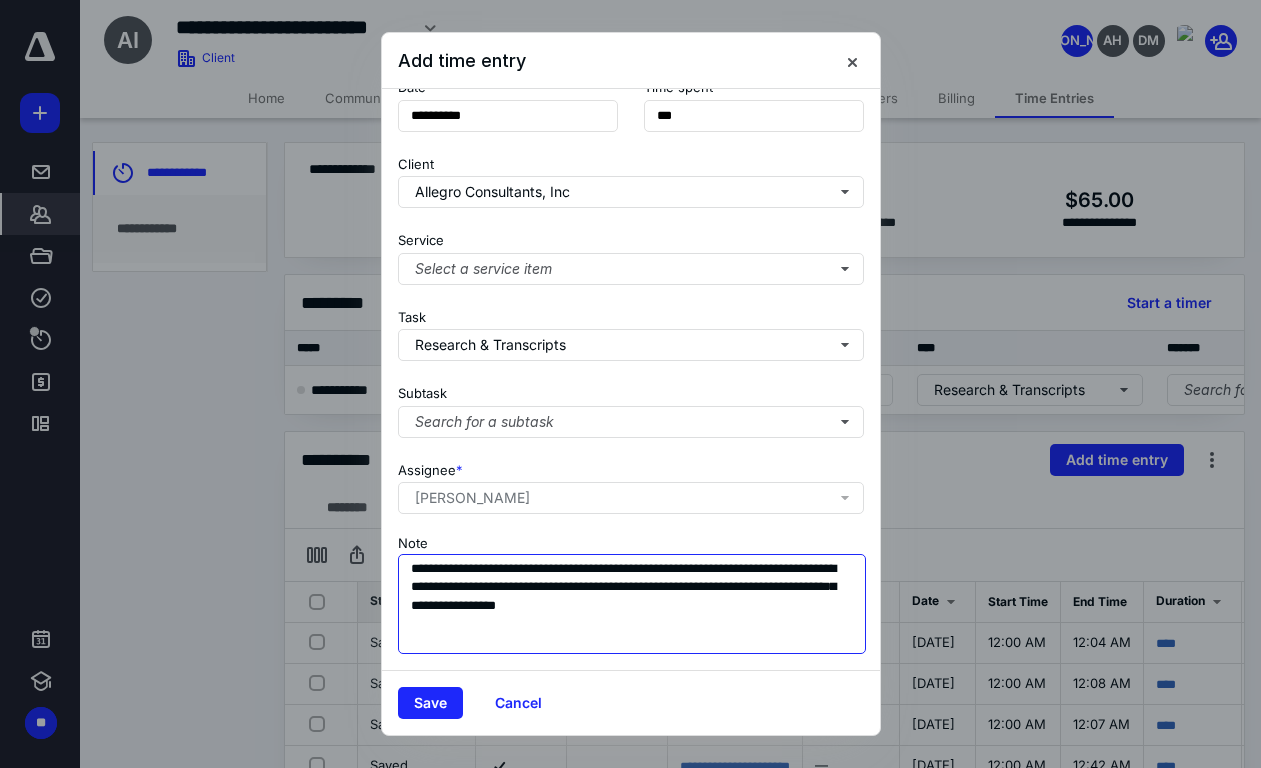 drag, startPoint x: 688, startPoint y: 609, endPoint x: 774, endPoint y: 589, distance: 88.29496 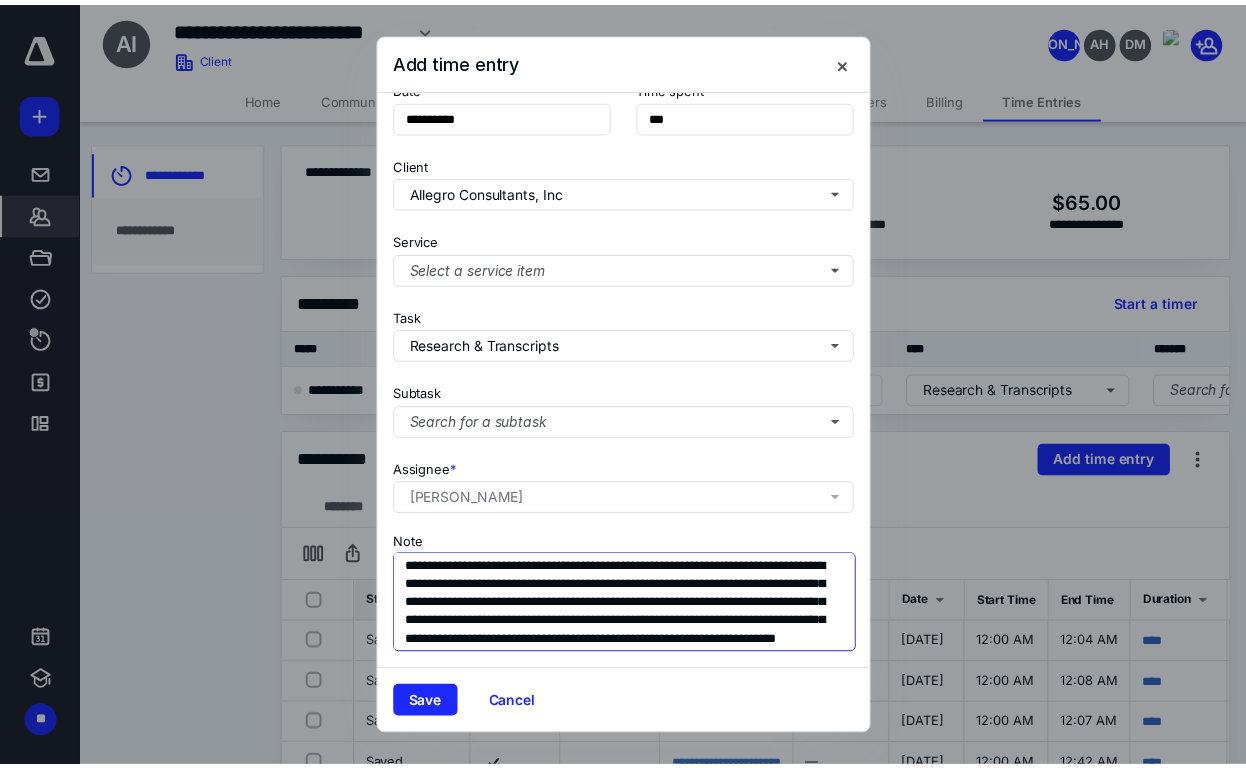 scroll, scrollTop: 36, scrollLeft: 0, axis: vertical 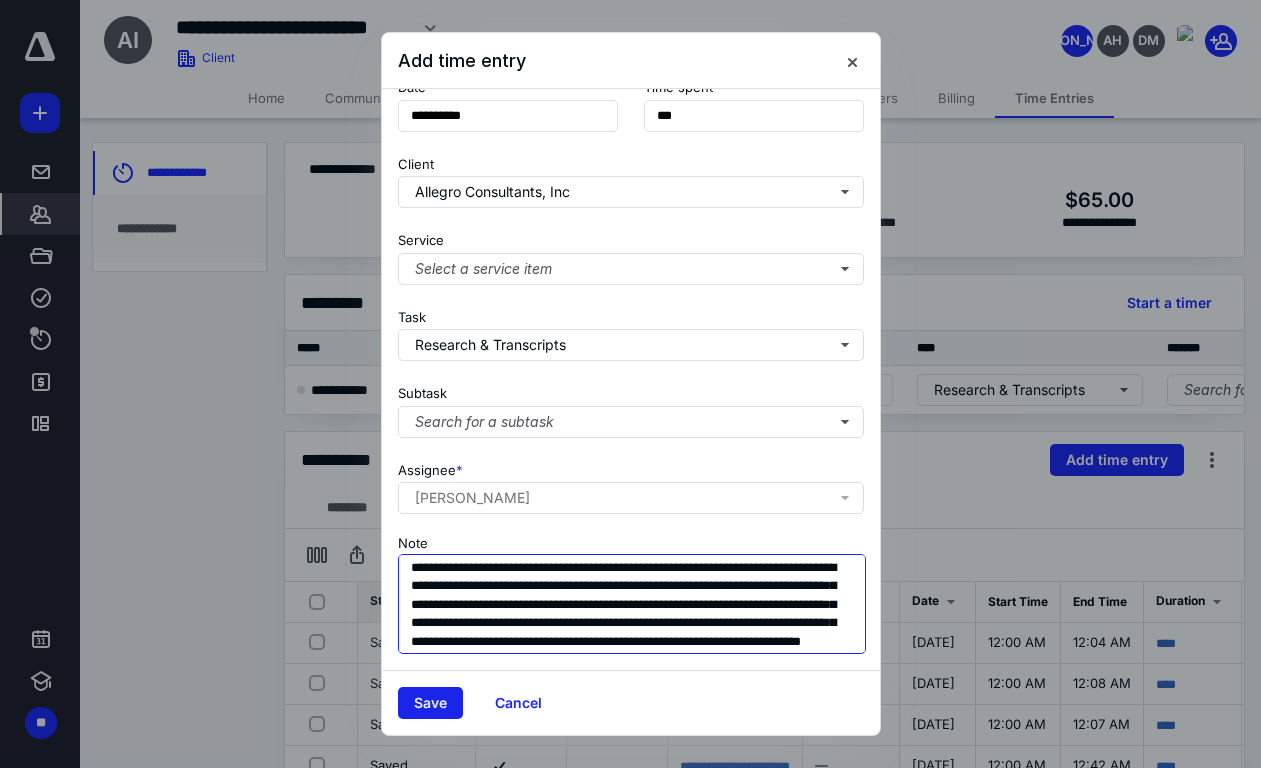 type on "**********" 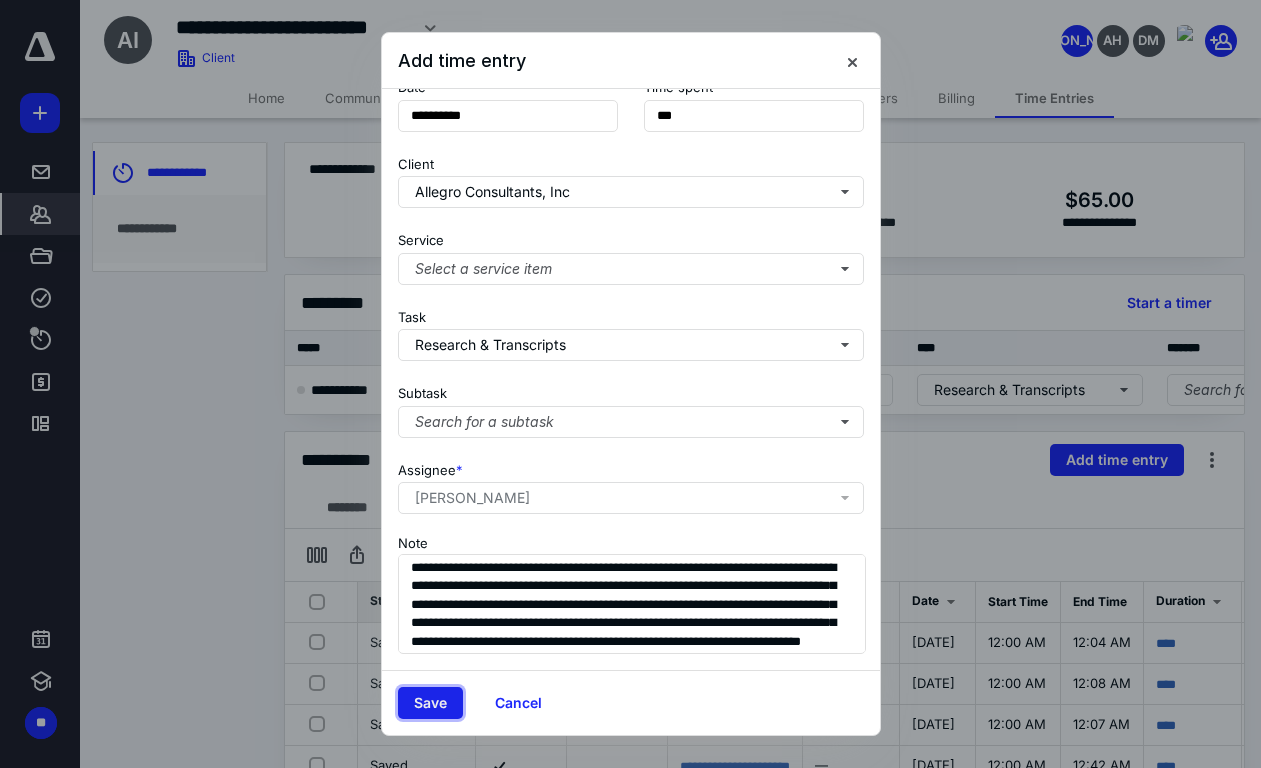 click on "Save" at bounding box center (430, 703) 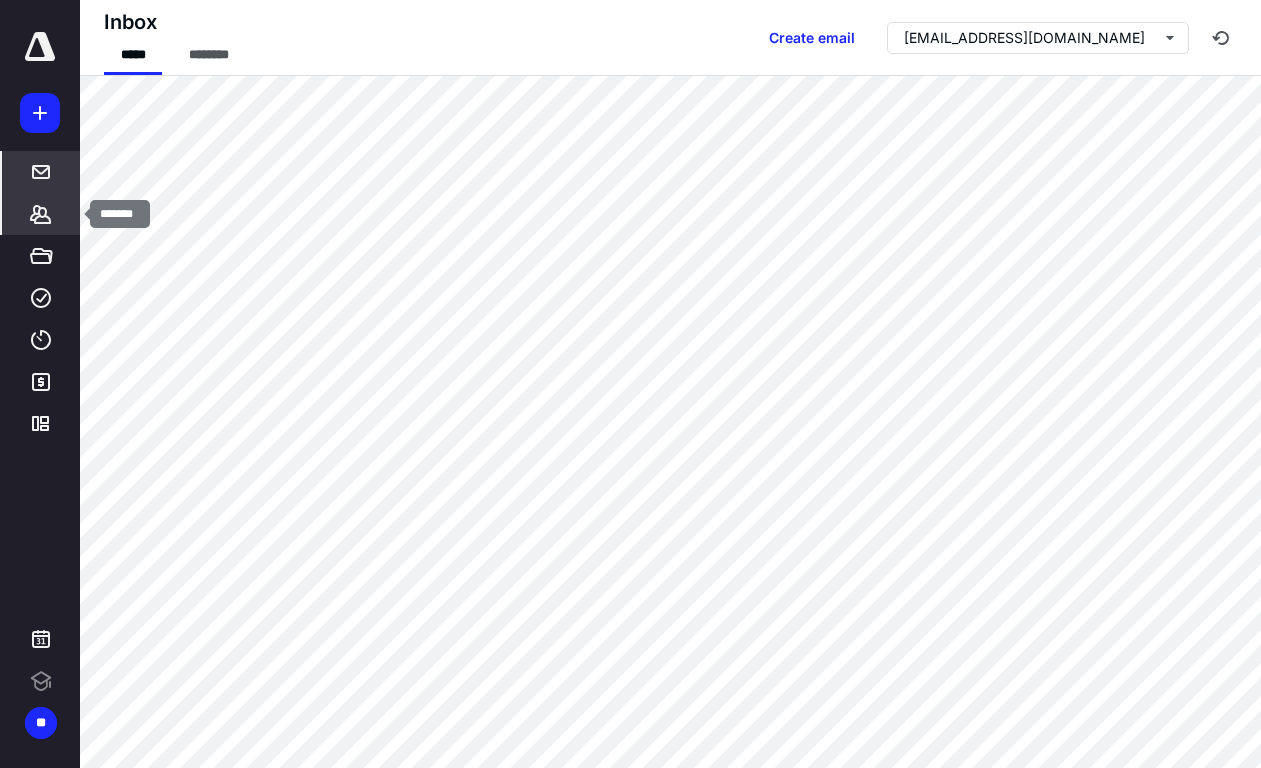 scroll, scrollTop: 0, scrollLeft: 0, axis: both 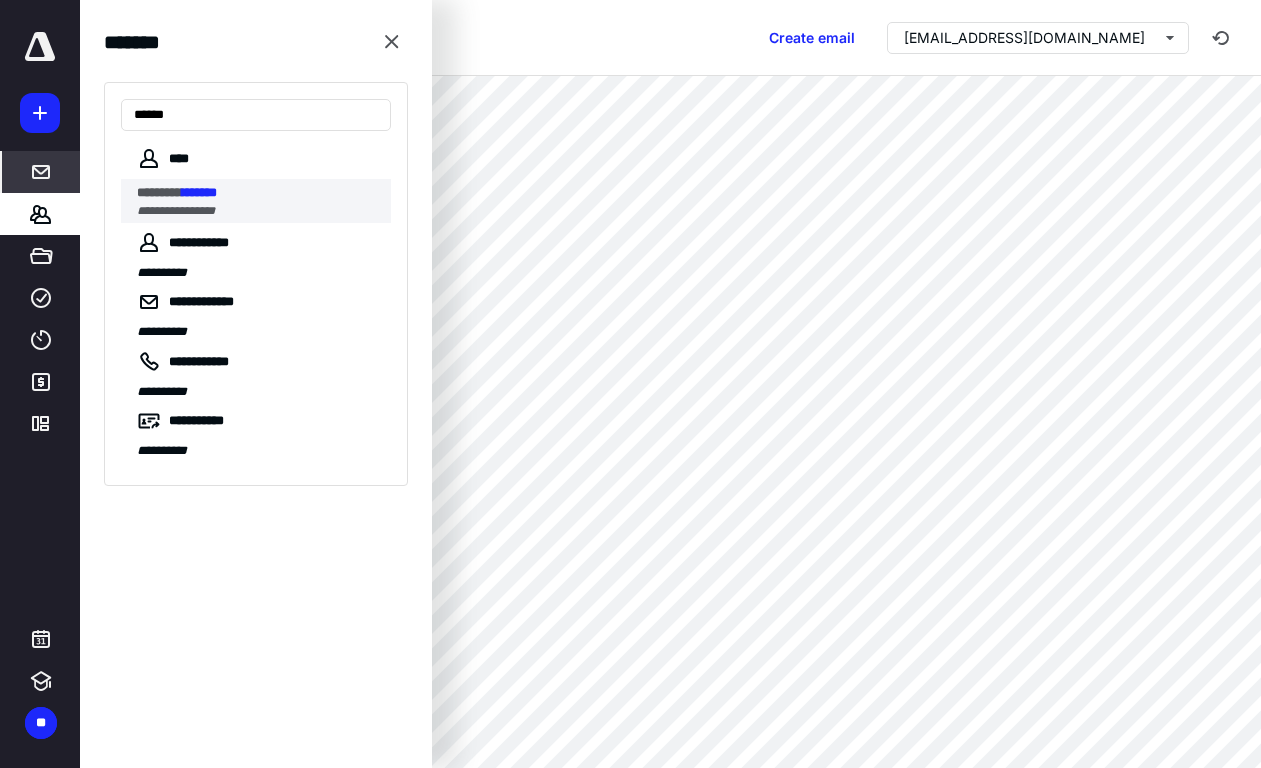 type on "******" 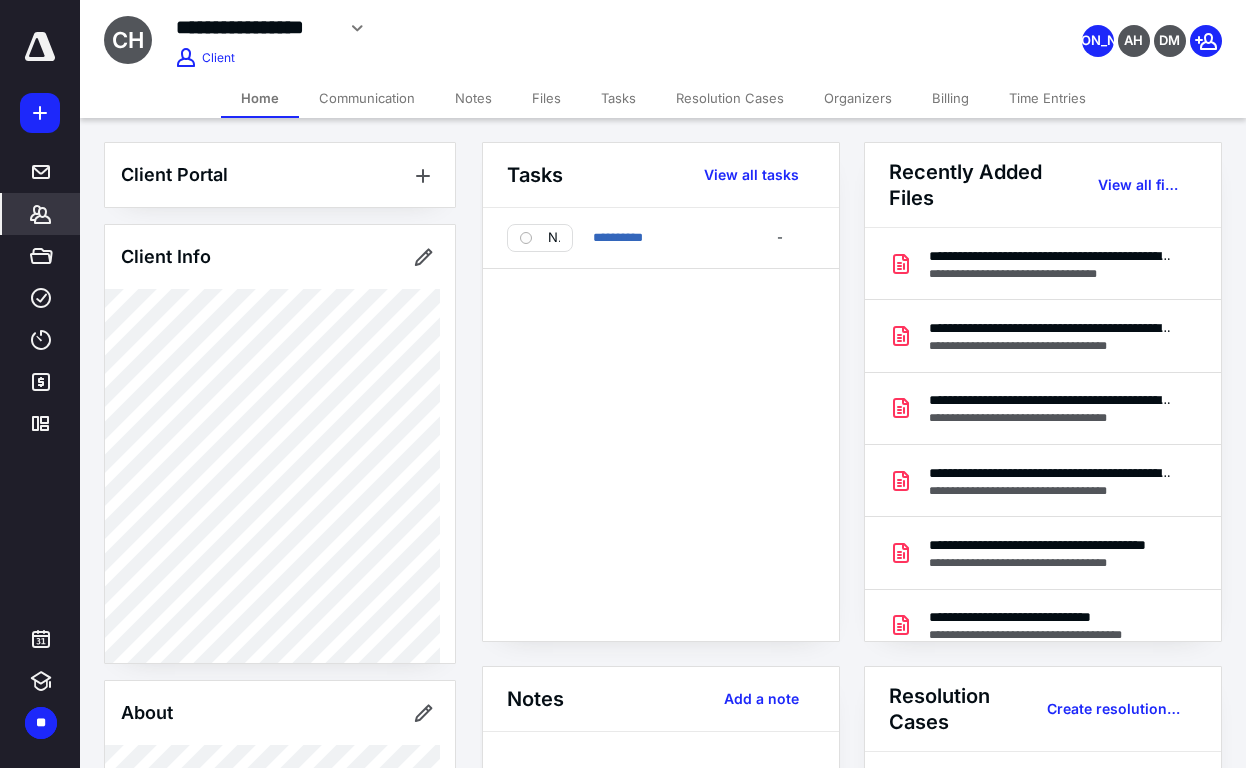 click on "Notes Add a note" at bounding box center (661, 699) 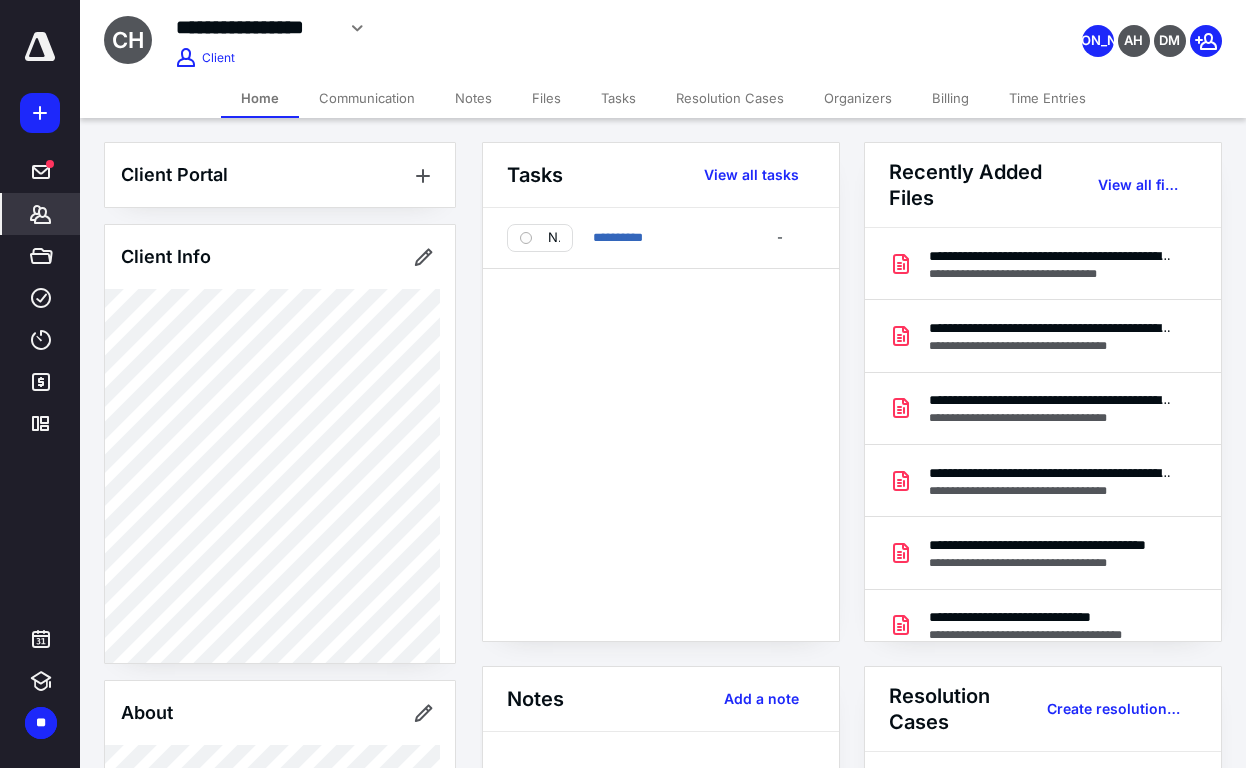click on "Client Portal Client Info About Spouse Dependents Important clients Tags Manage all tags" at bounding box center [280, 1044] 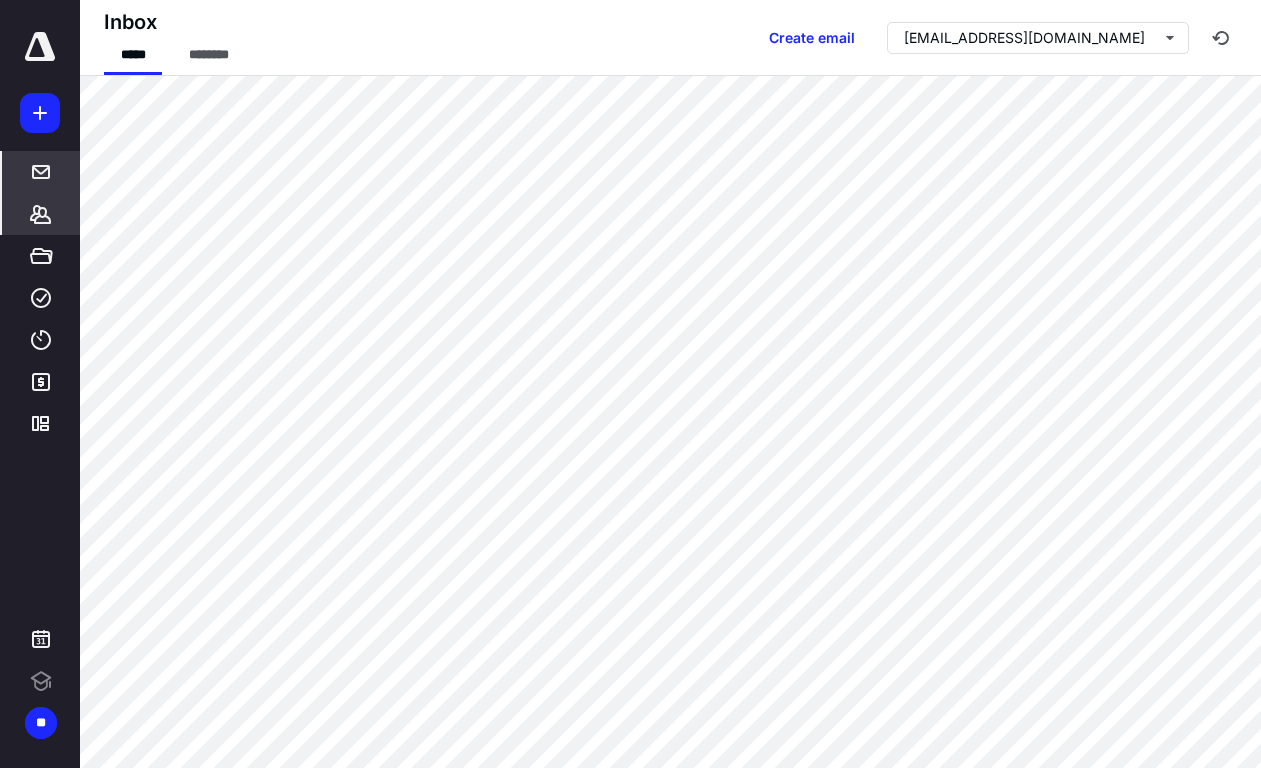 scroll, scrollTop: 0, scrollLeft: 0, axis: both 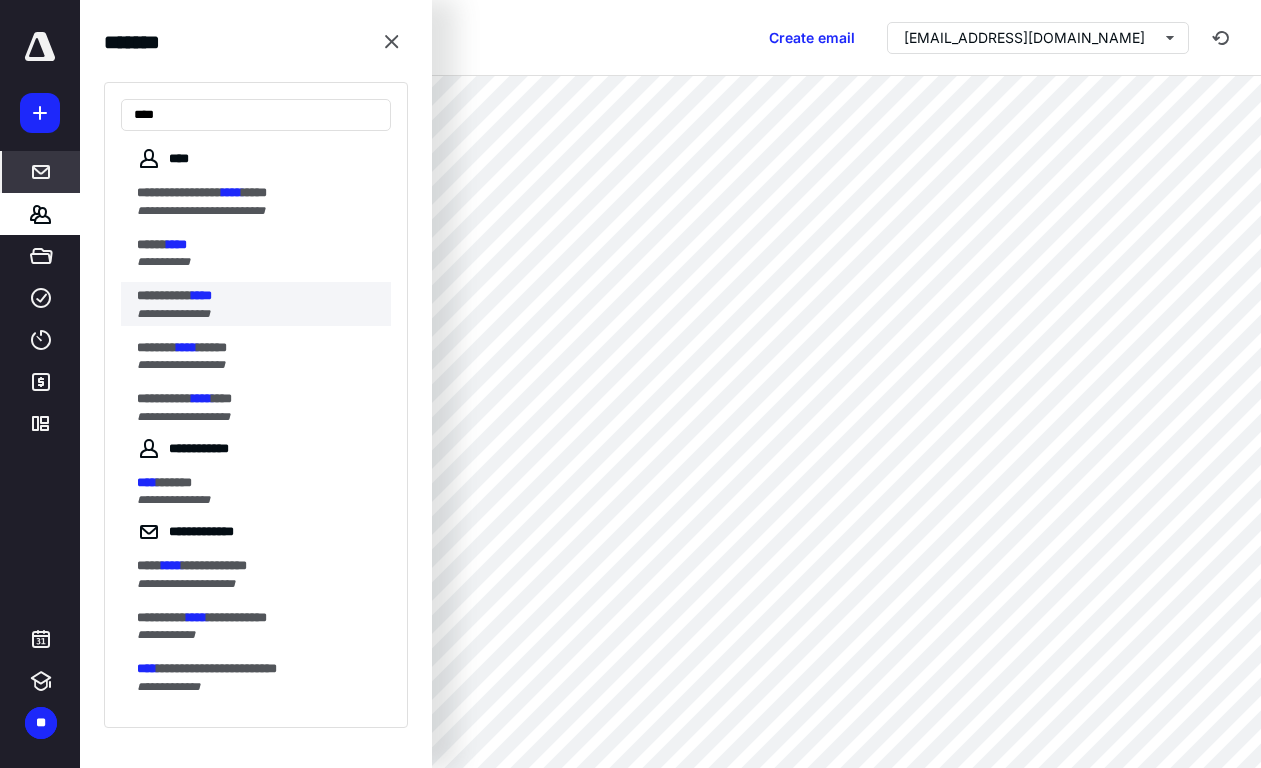 type on "****" 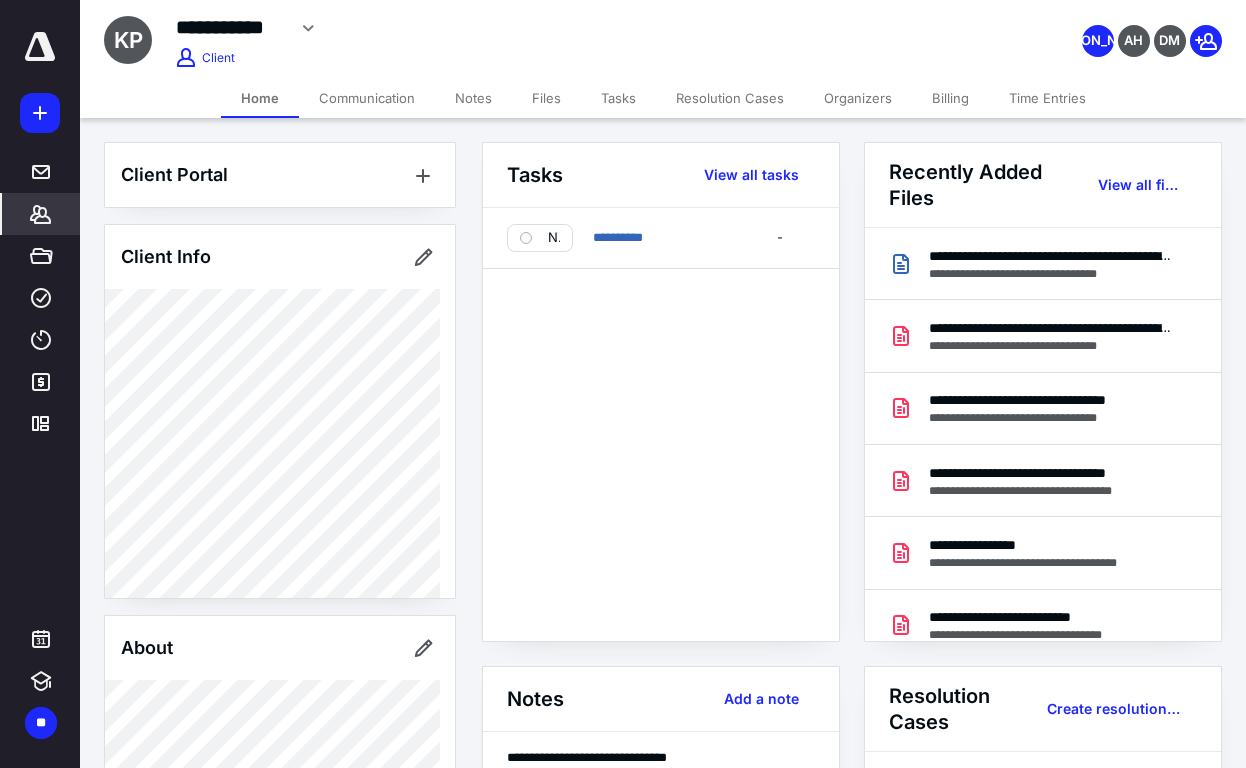 click on "Time Entries" at bounding box center (1047, 98) 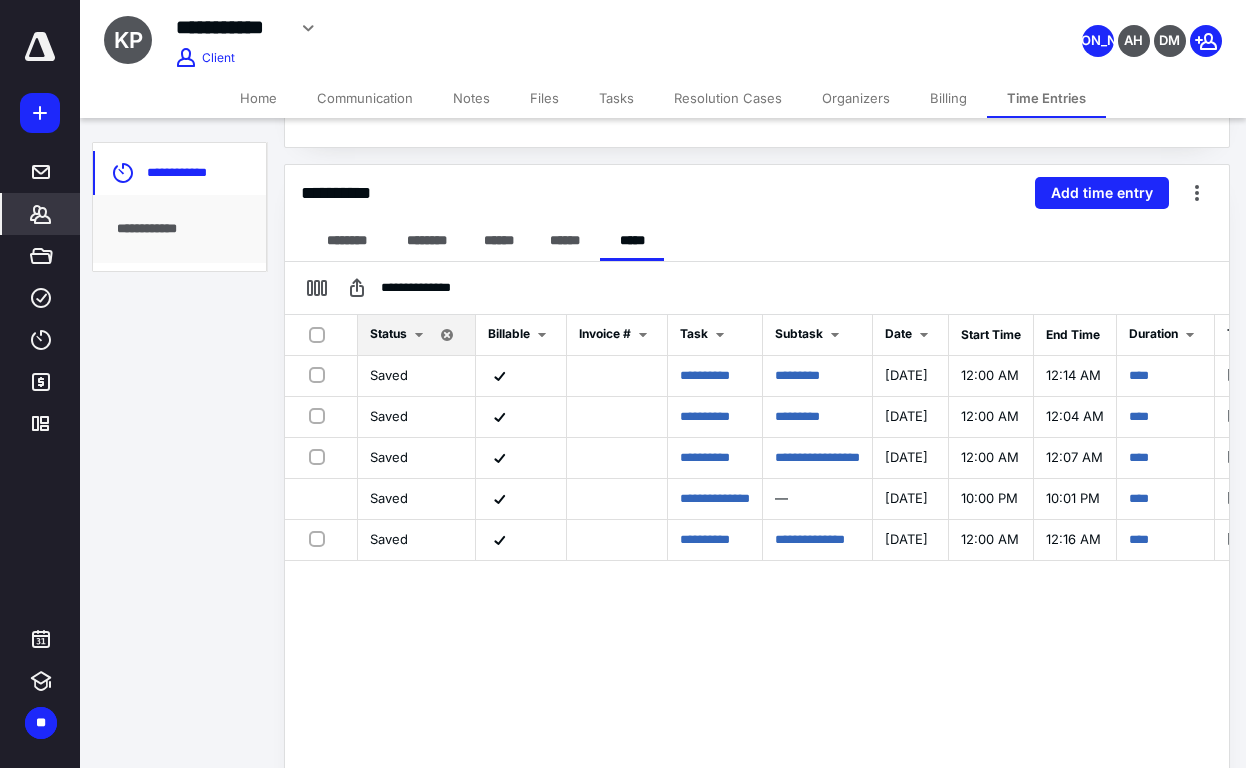 scroll, scrollTop: 447, scrollLeft: 0, axis: vertical 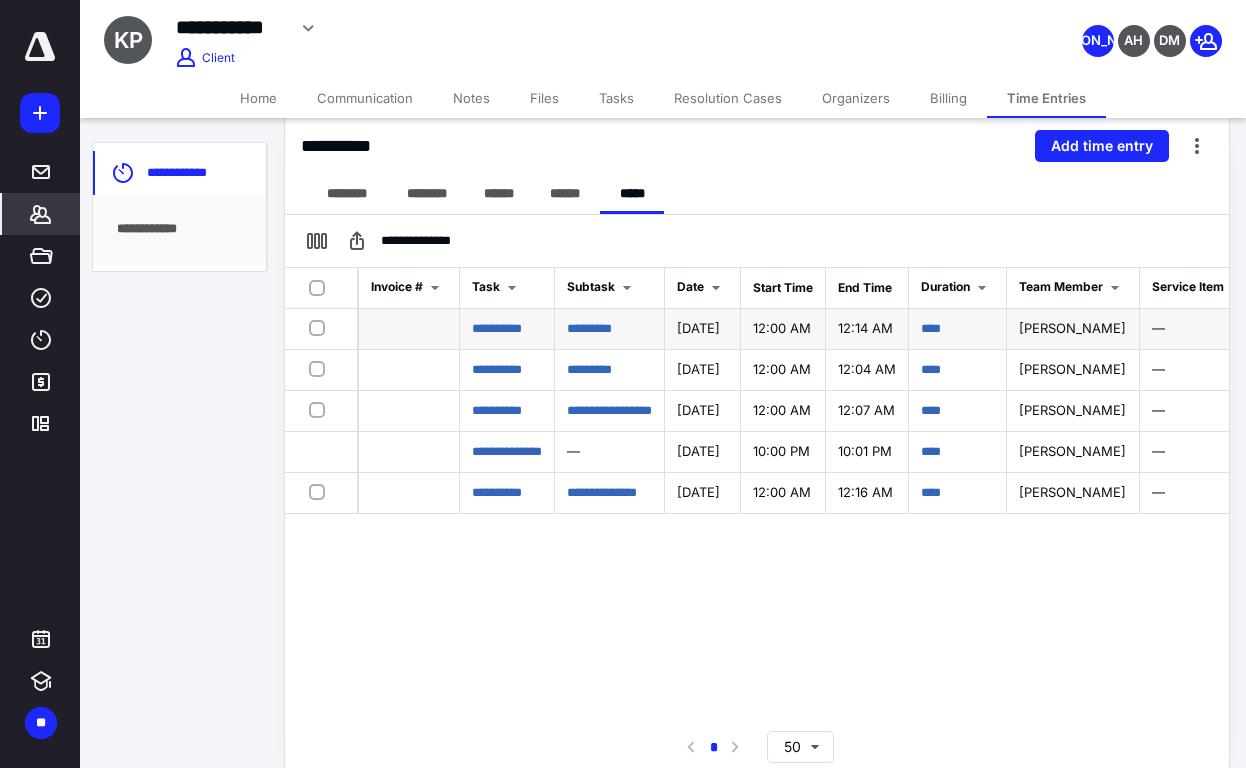 click on "****" at bounding box center [958, 329] 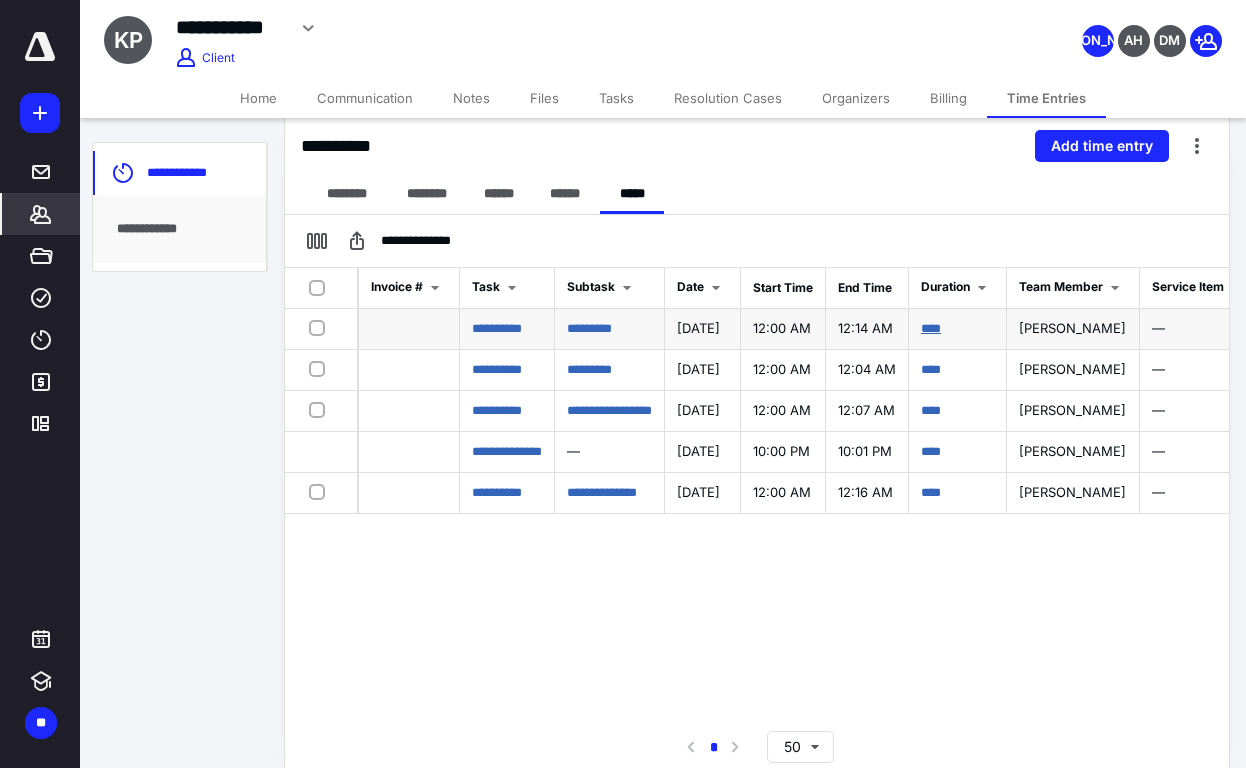 click on "****" at bounding box center (931, 328) 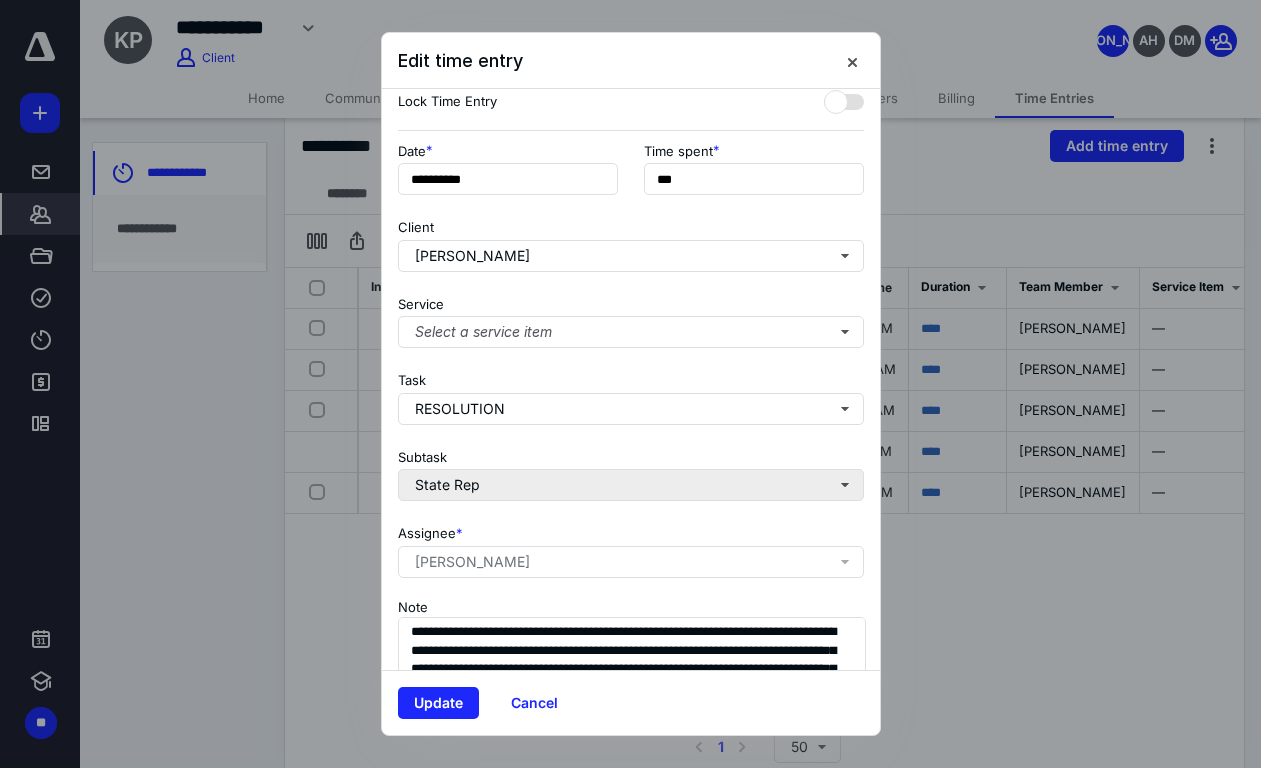 scroll, scrollTop: 165, scrollLeft: 0, axis: vertical 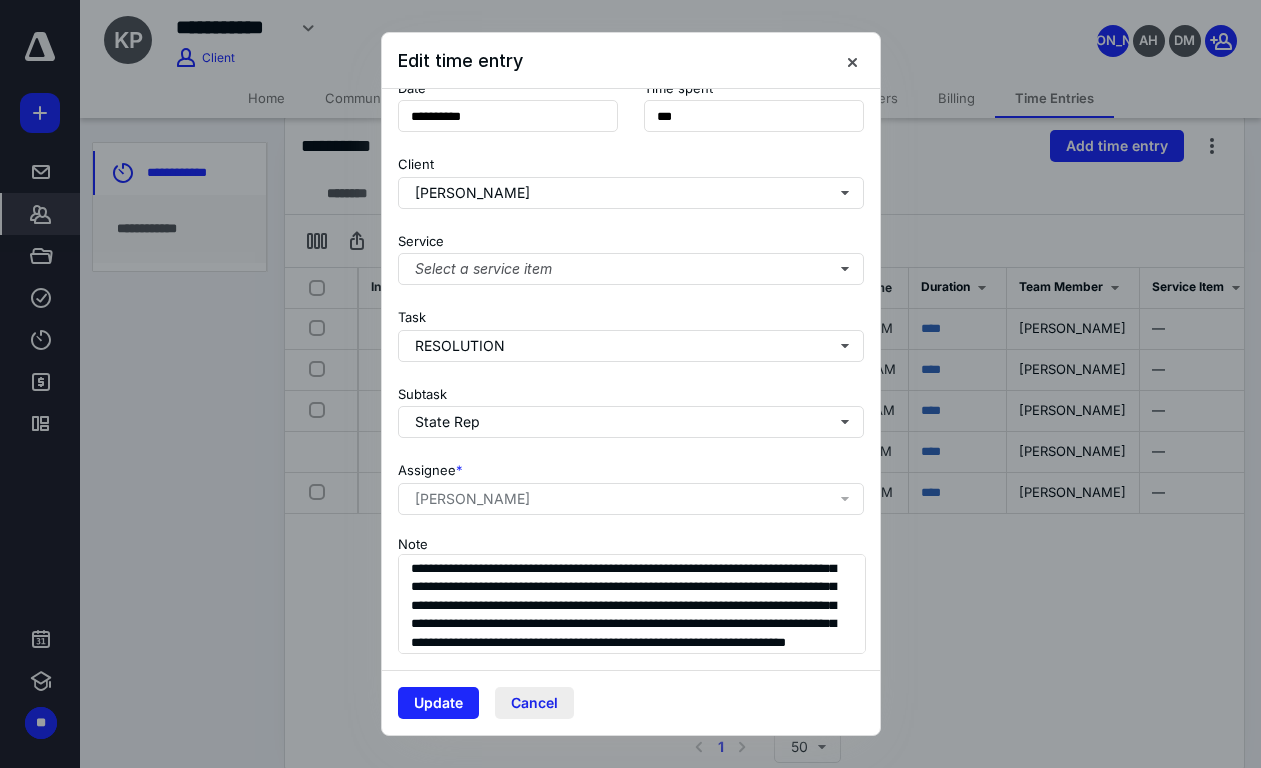 click on "Cancel" at bounding box center [534, 703] 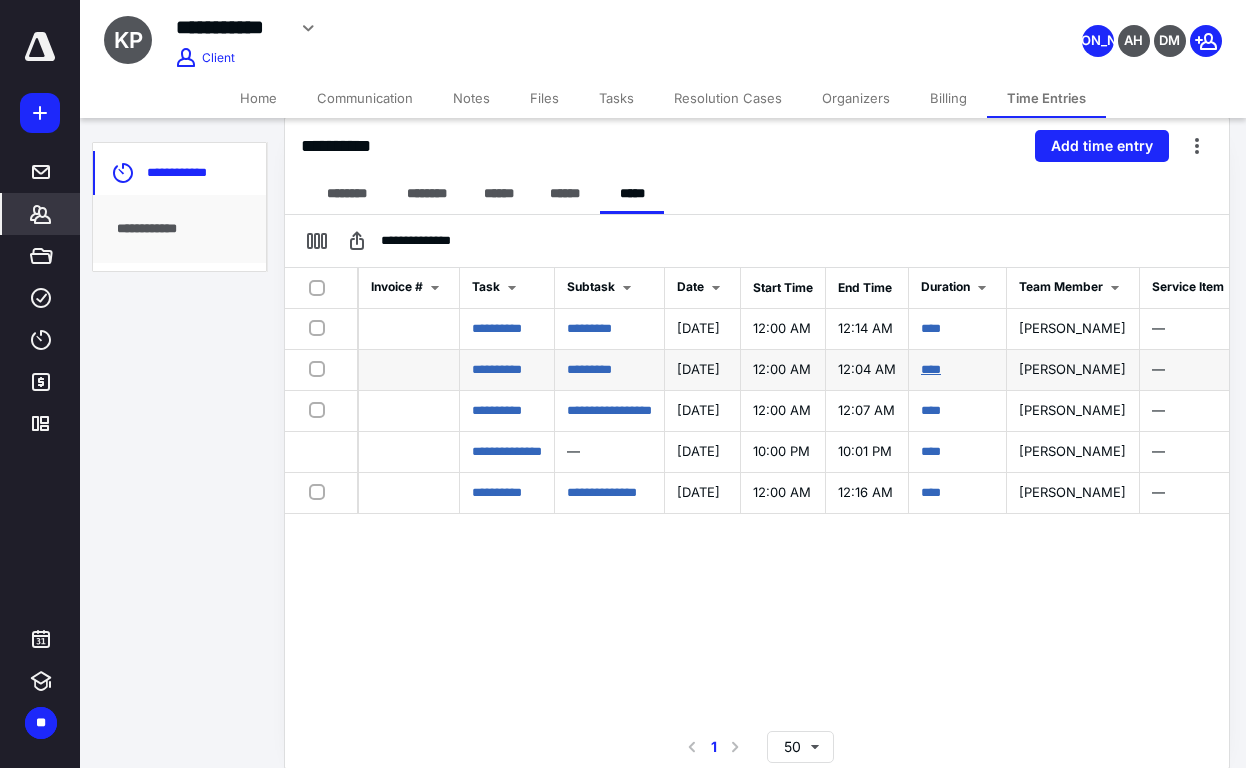 click on "****" at bounding box center [931, 369] 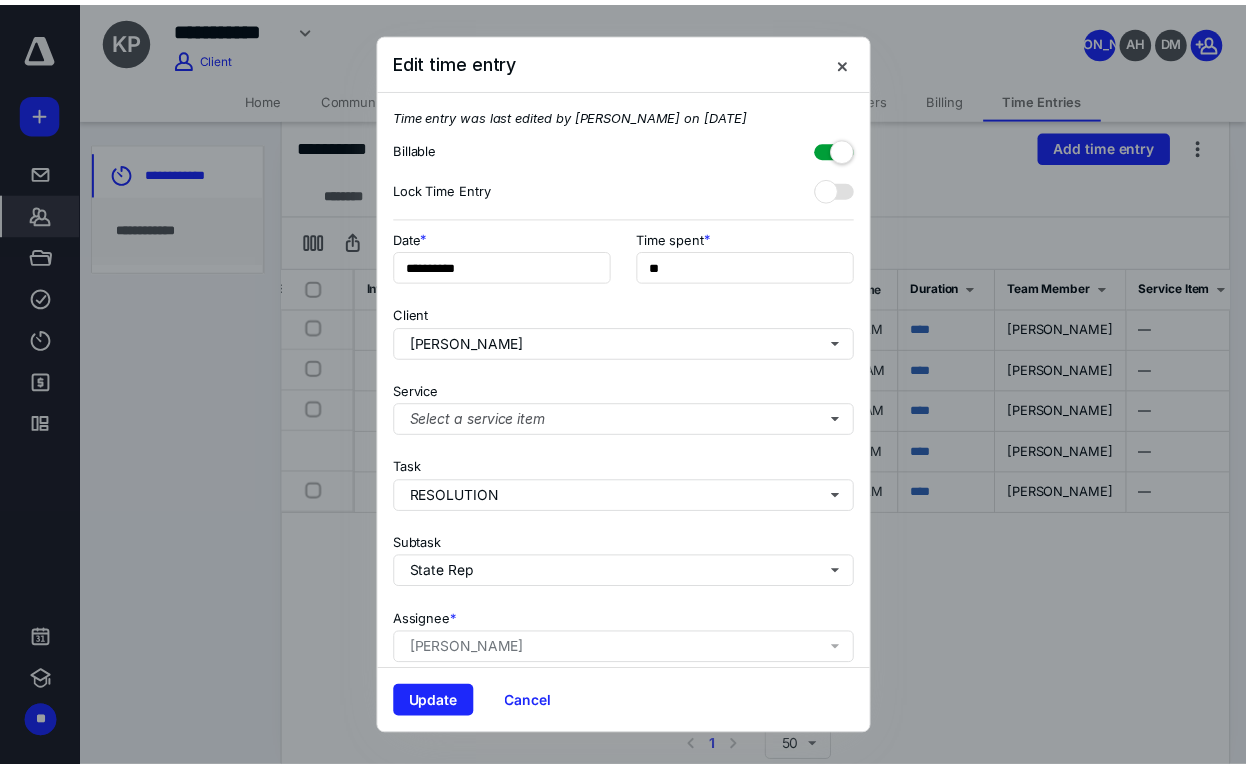 scroll, scrollTop: 165, scrollLeft: 0, axis: vertical 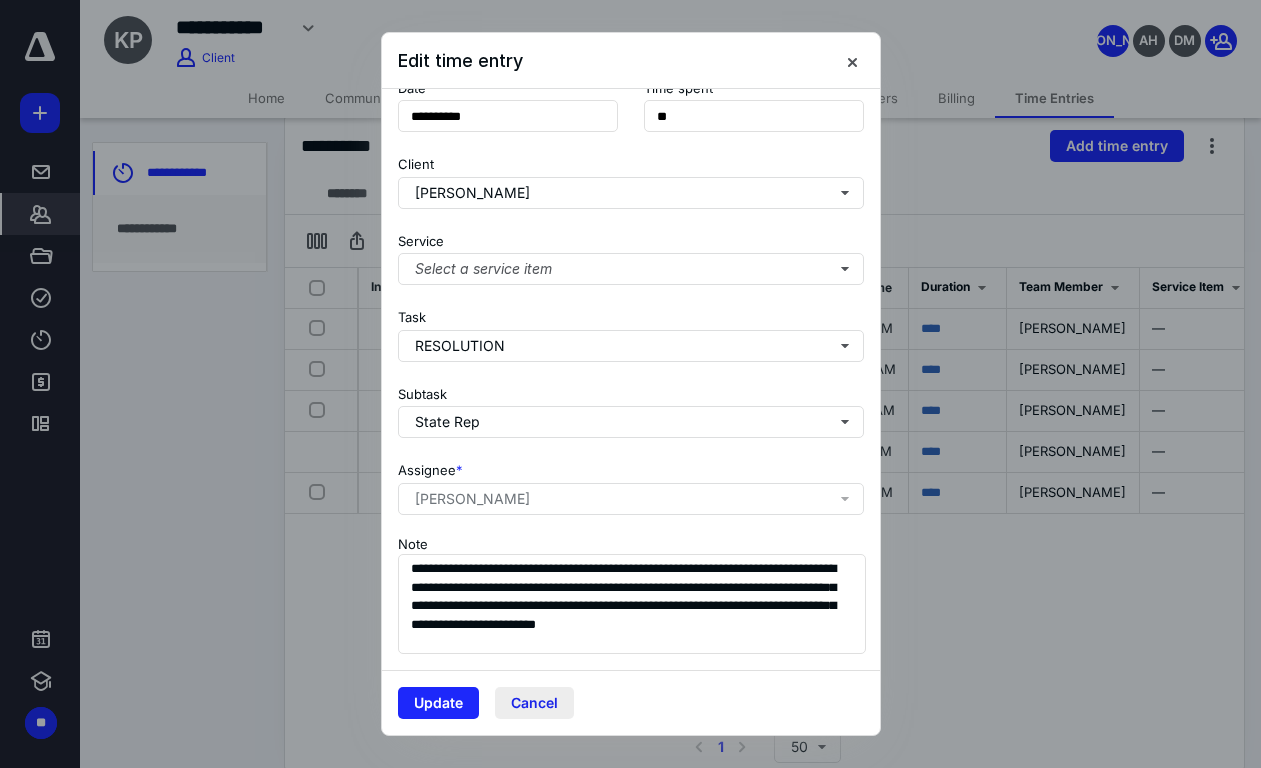 click on "Cancel" at bounding box center [534, 703] 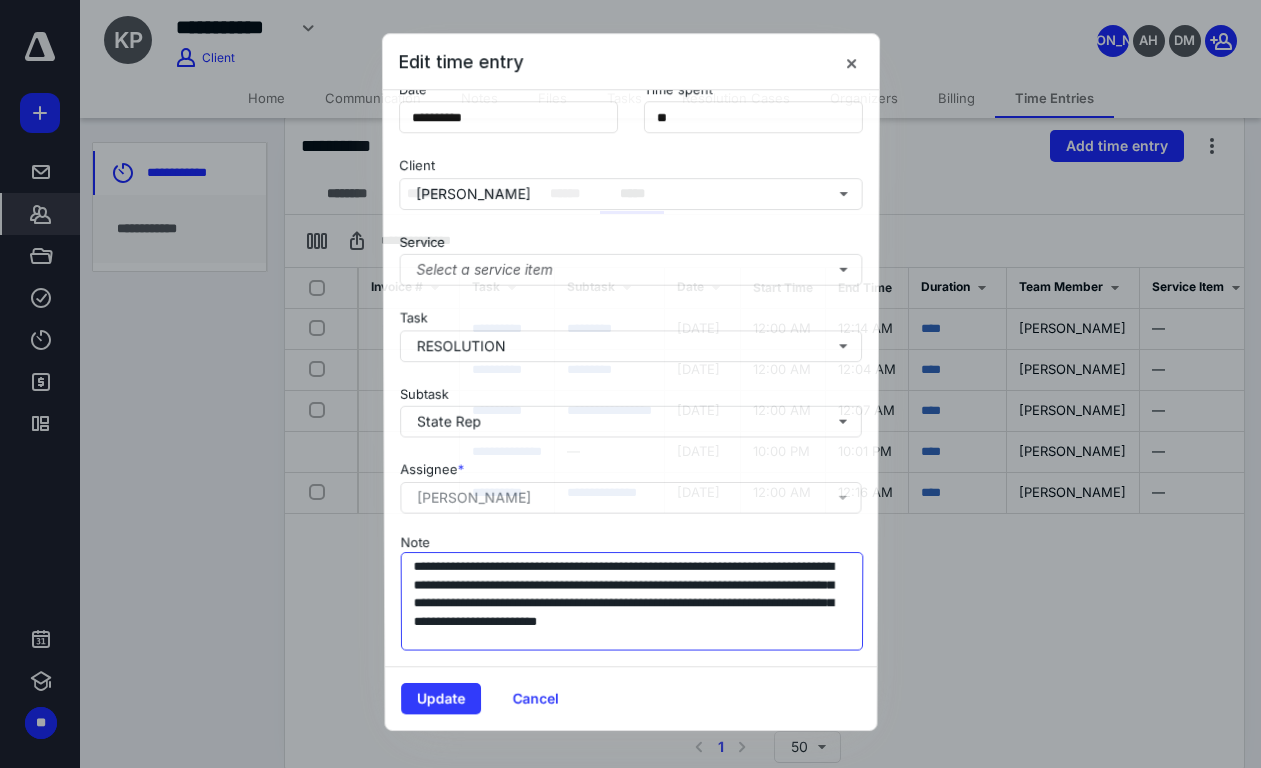 click on "**********" at bounding box center (631, 601) 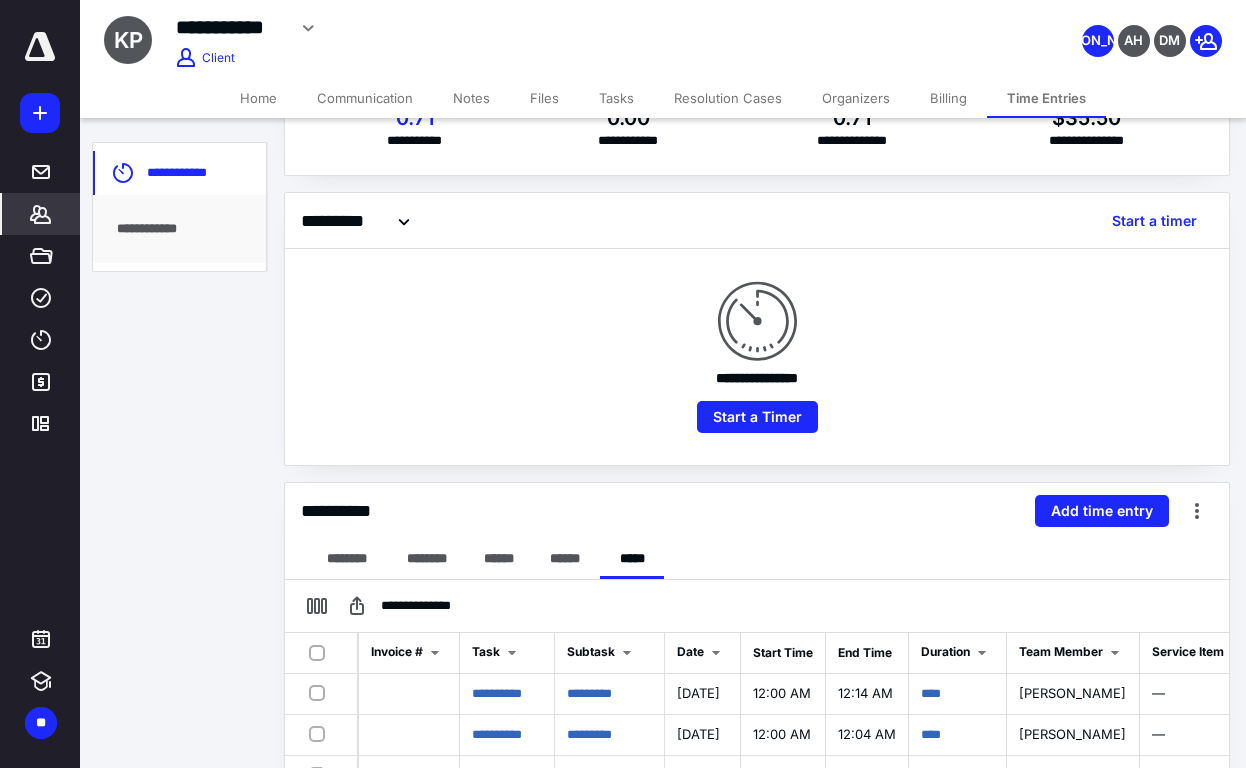 scroll, scrollTop: 47, scrollLeft: 0, axis: vertical 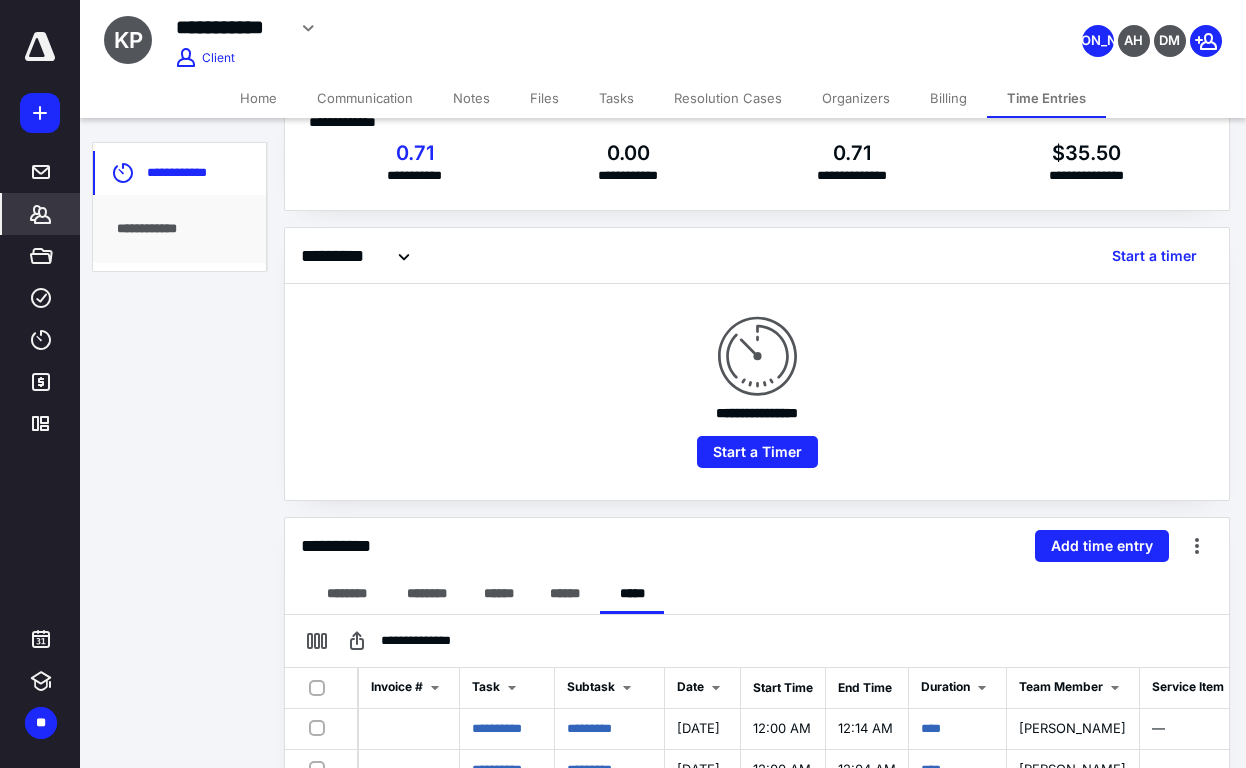 click on "Home" at bounding box center (258, 98) 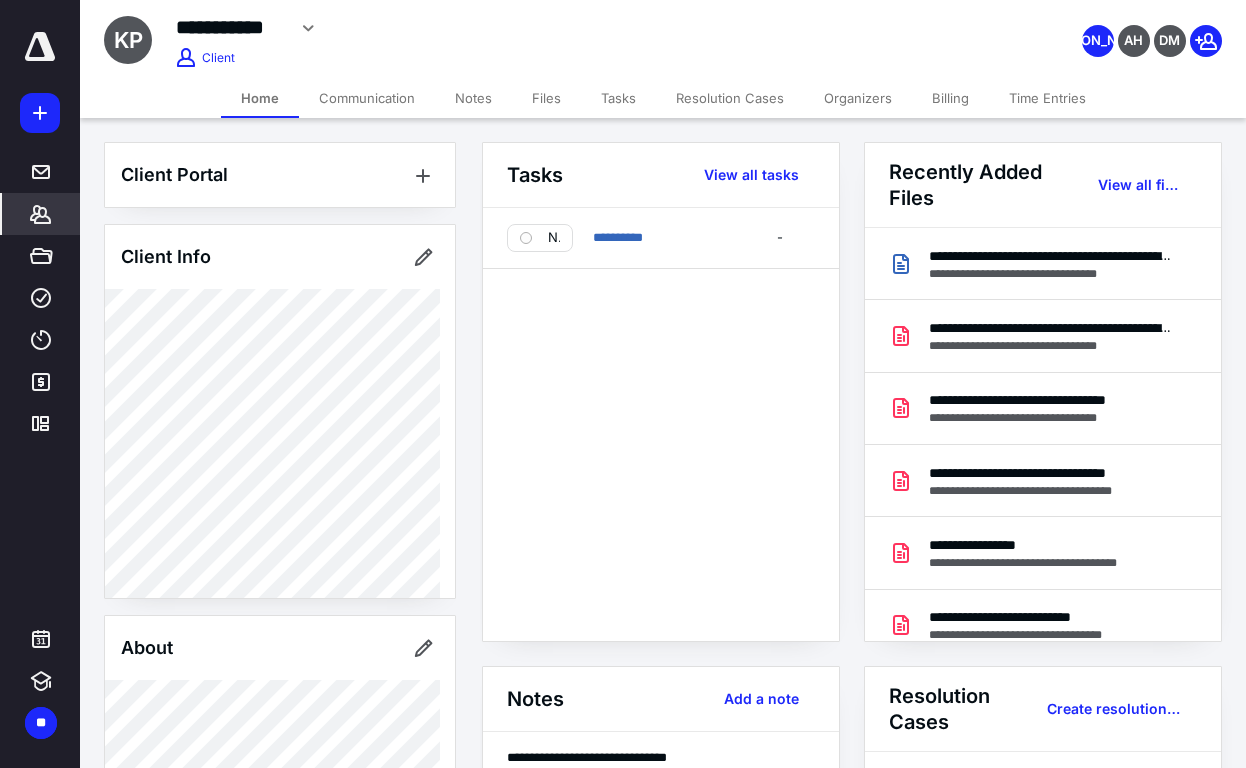 click on "Time Entries" at bounding box center (1047, 98) 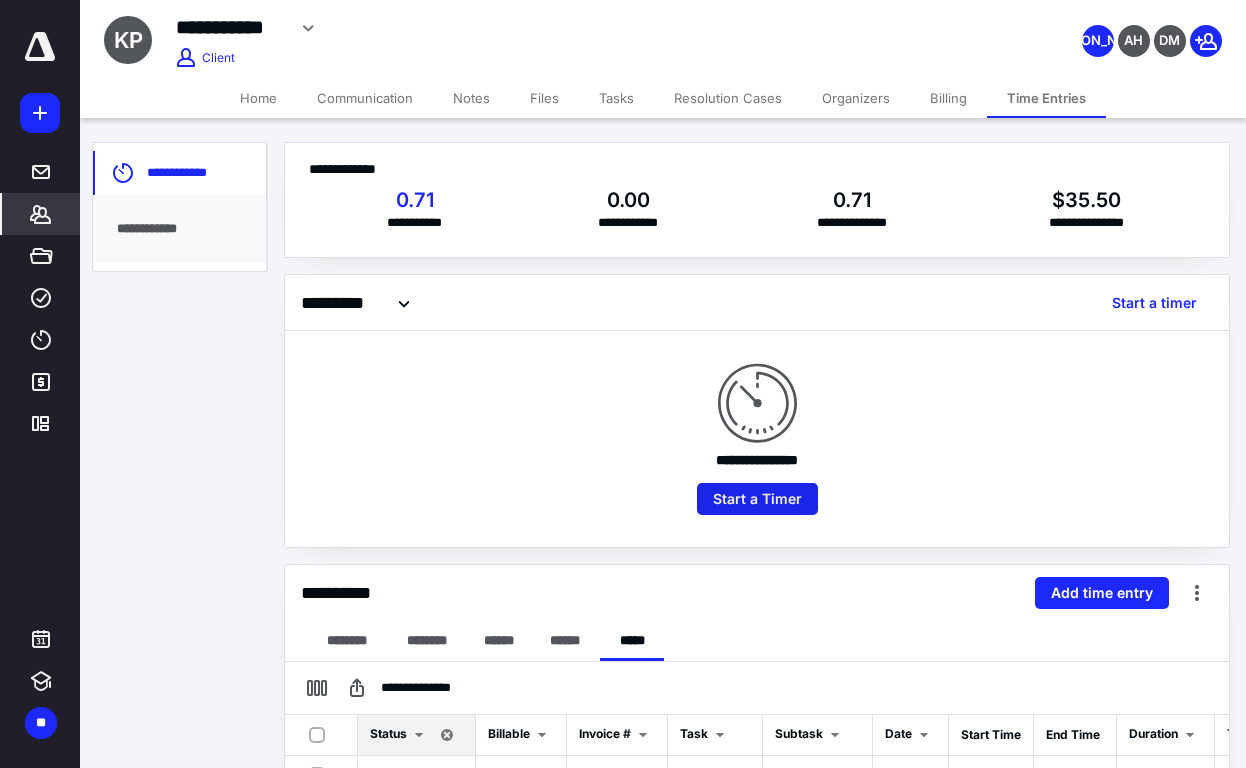 click on "Start a Timer" at bounding box center (757, 499) 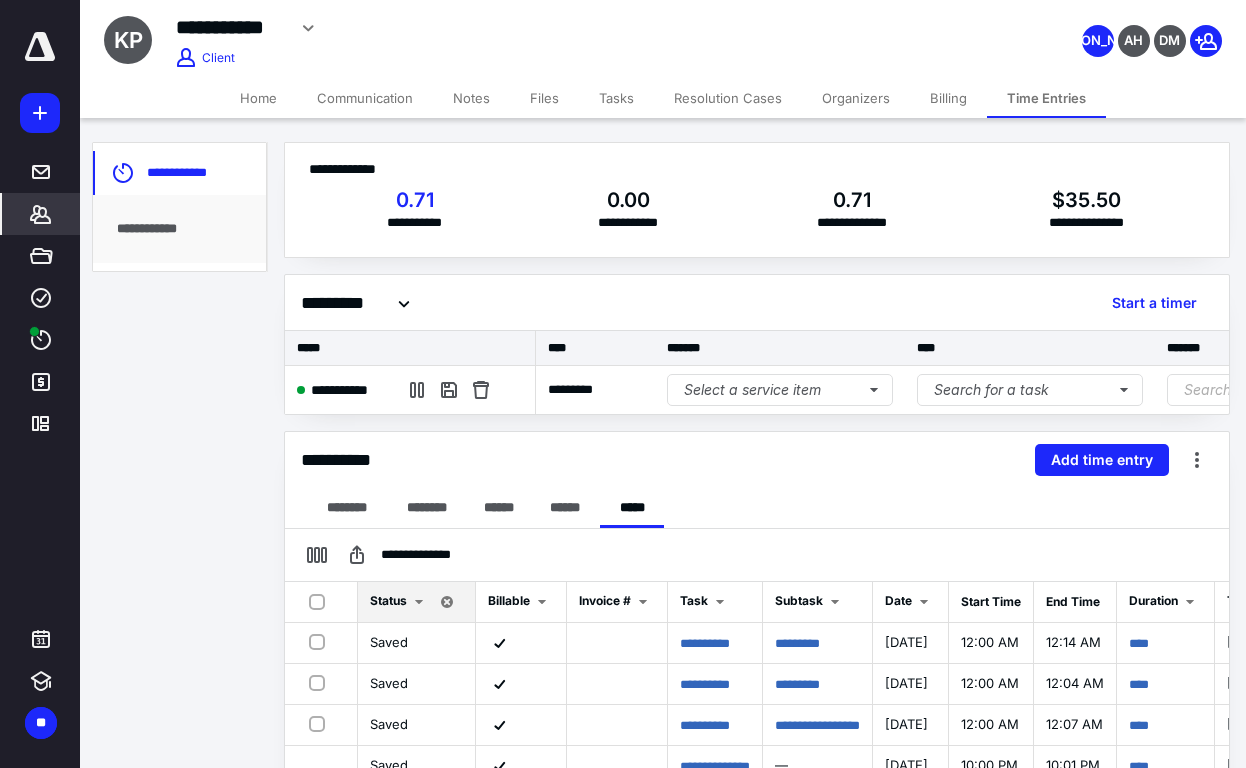 drag, startPoint x: 751, startPoint y: 431, endPoint x: 839, endPoint y: 433, distance: 88.02273 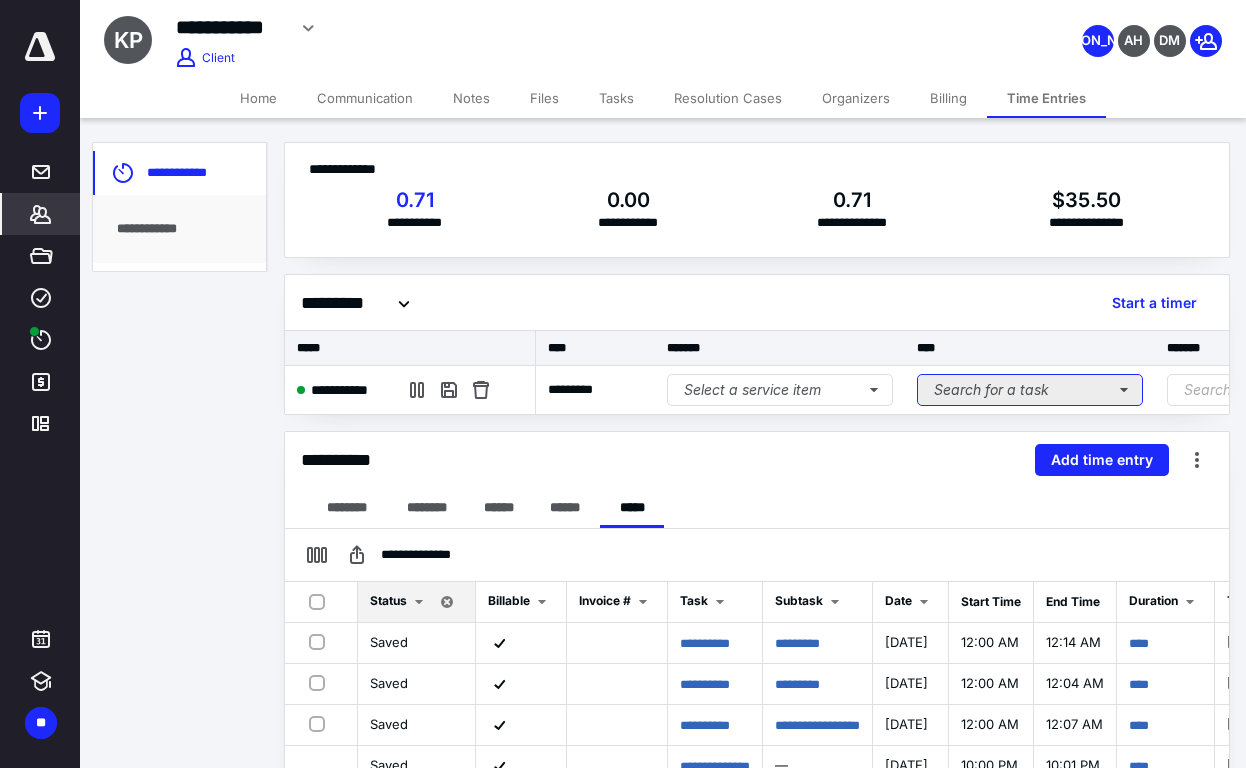 click on "Search for a task" at bounding box center [1030, 390] 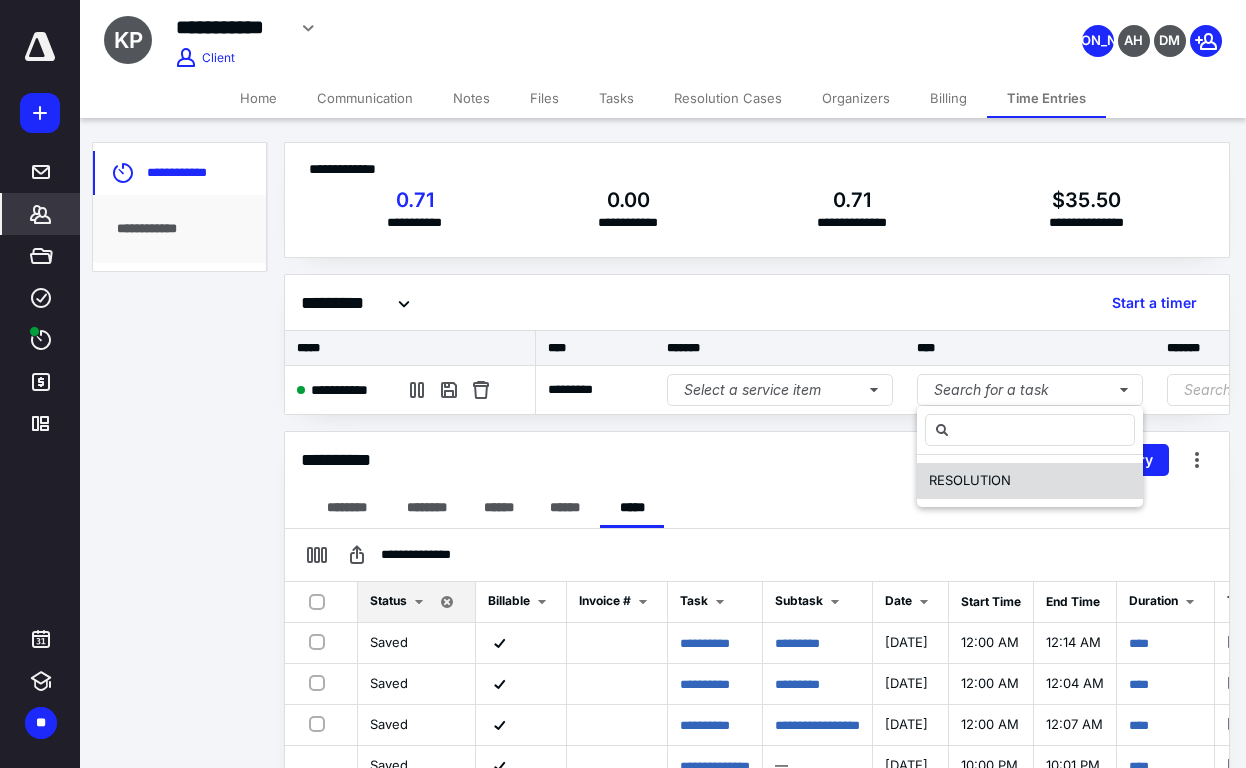 click on "RESOLUTION" at bounding box center (970, 481) 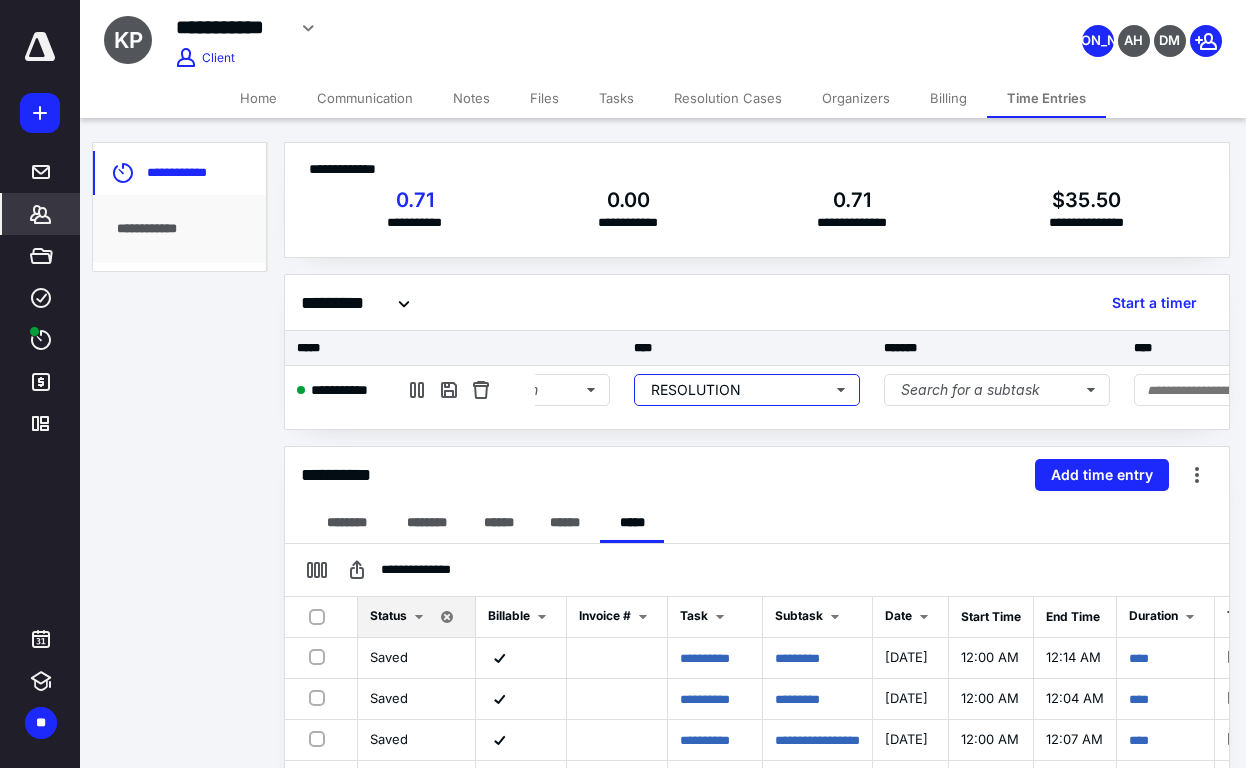 scroll, scrollTop: 0, scrollLeft: 333, axis: horizontal 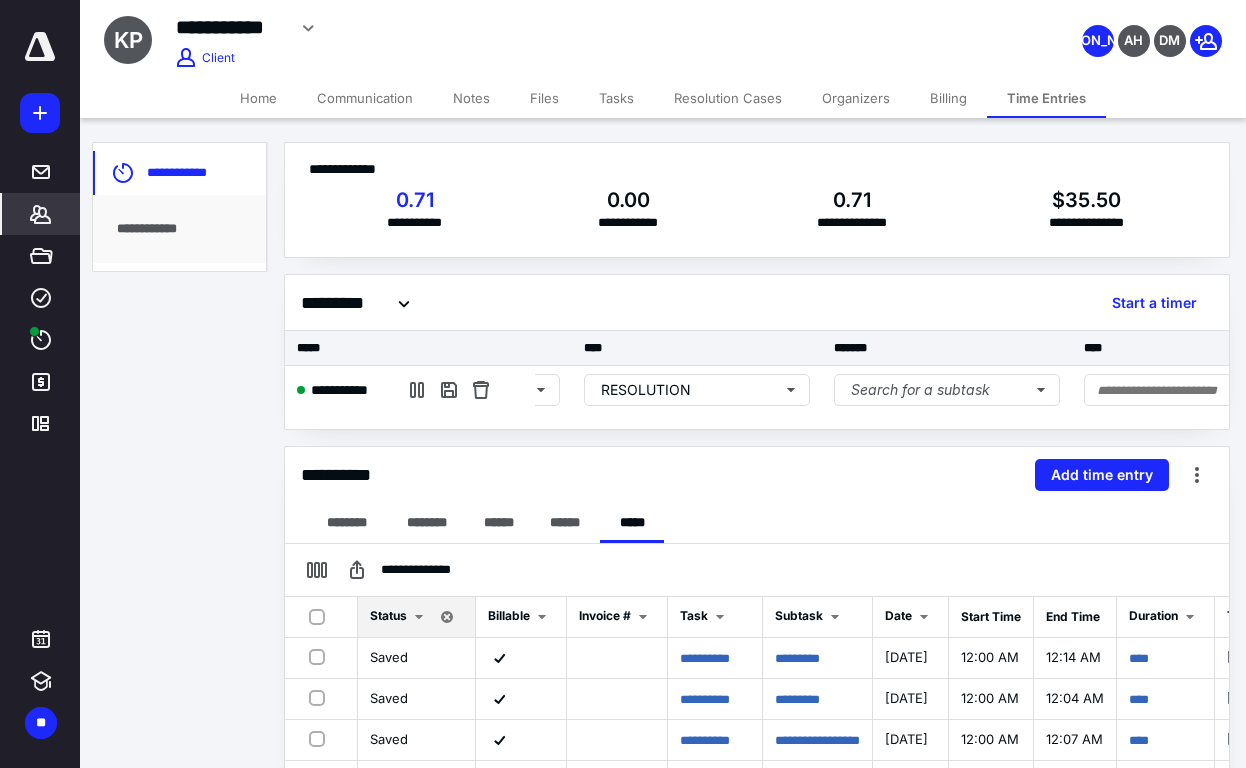 click on "Home" at bounding box center (258, 98) 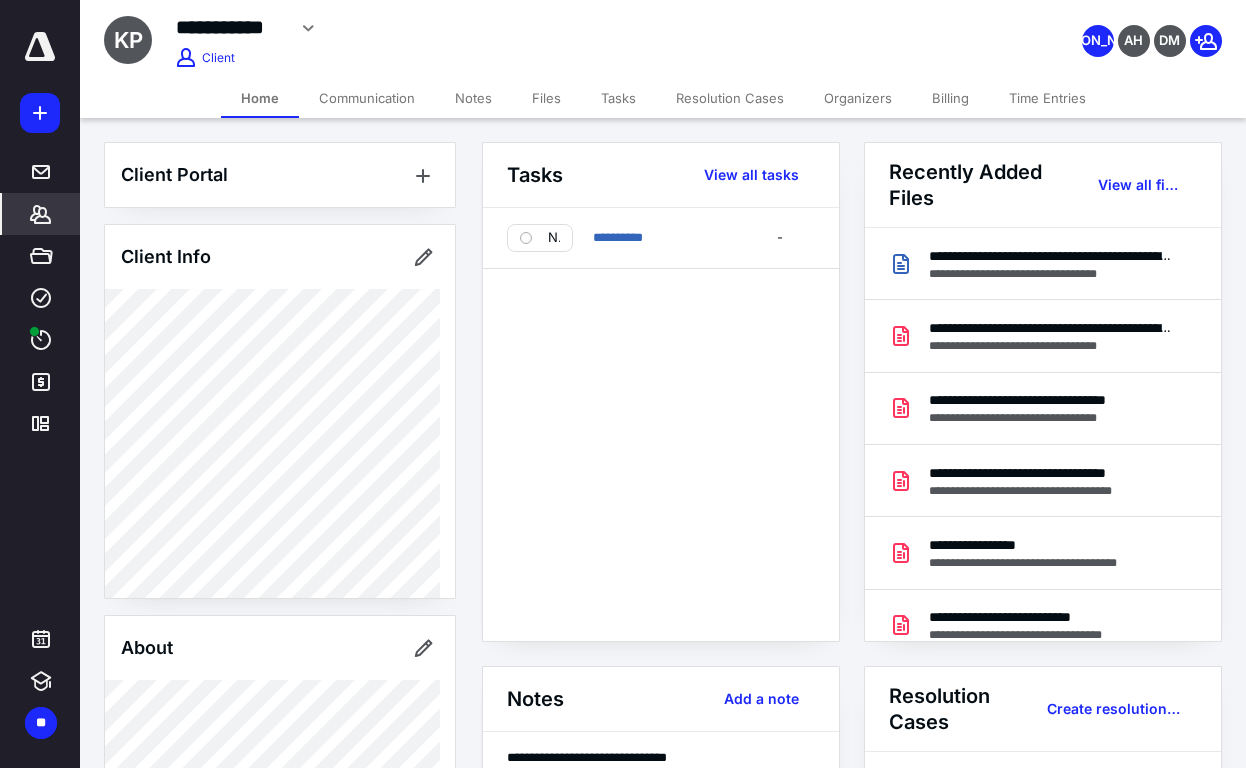 click on "**********" at bounding box center (661, 424) 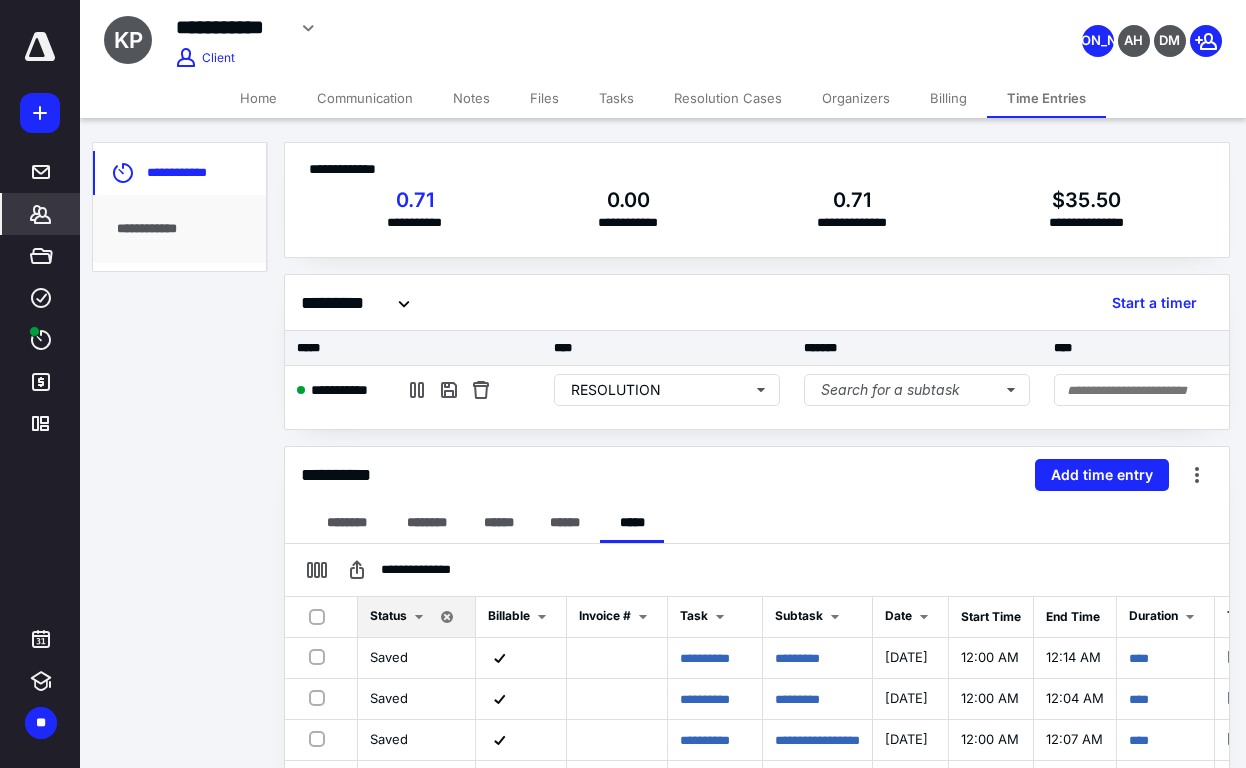 scroll, scrollTop: 0, scrollLeft: 407, axis: horizontal 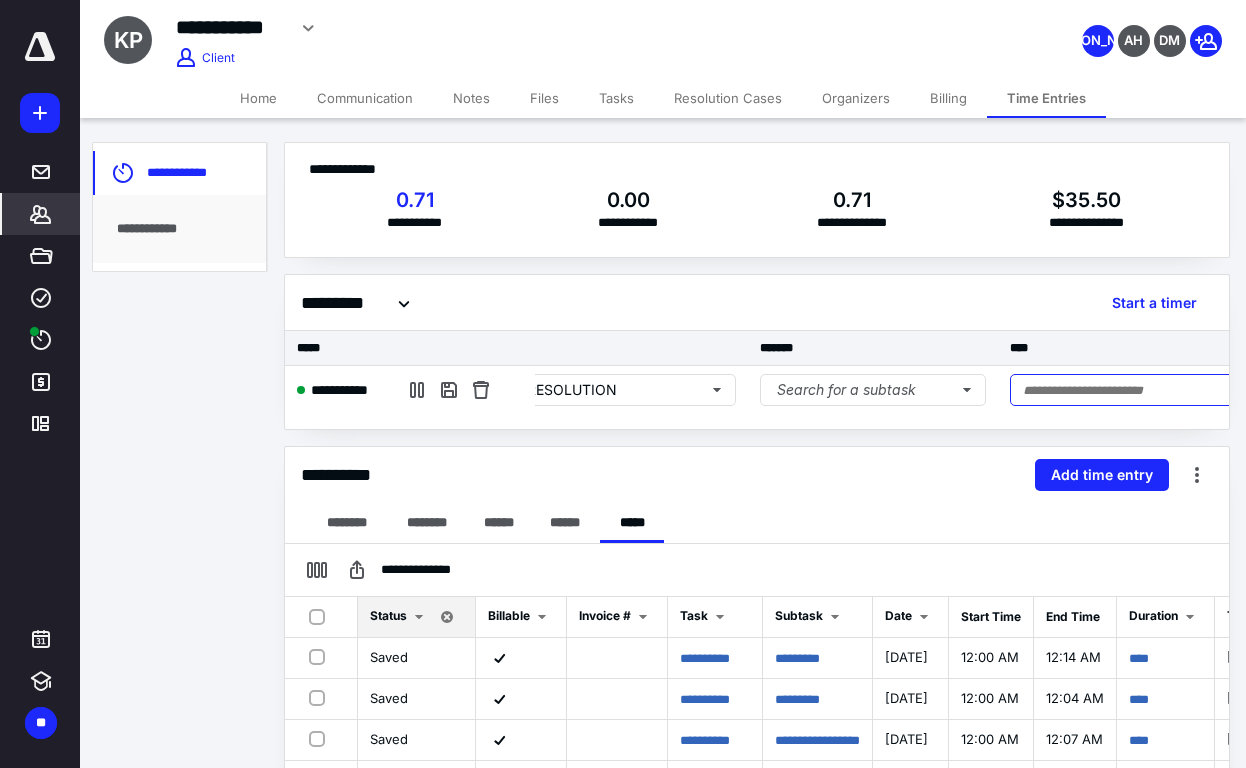 click at bounding box center (1198, 390) 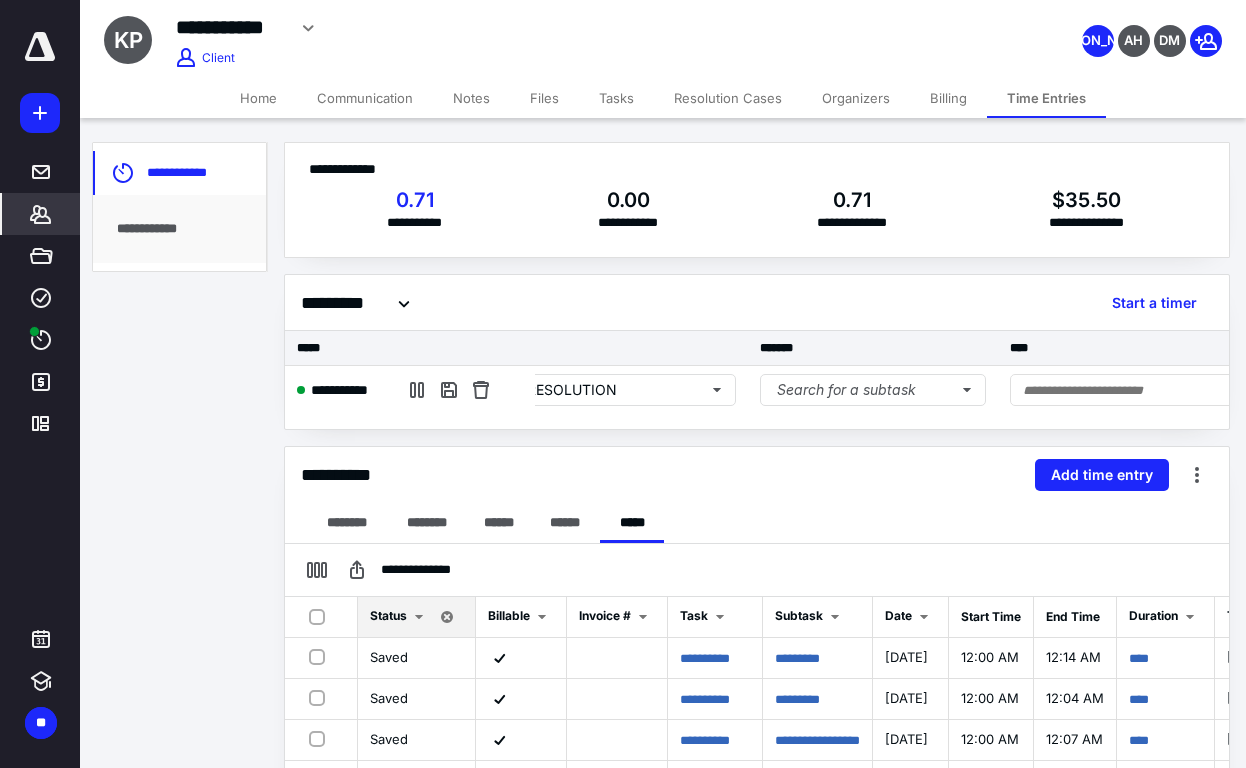 drag, startPoint x: 691, startPoint y: 259, endPoint x: 722, endPoint y: 258, distance: 31.016125 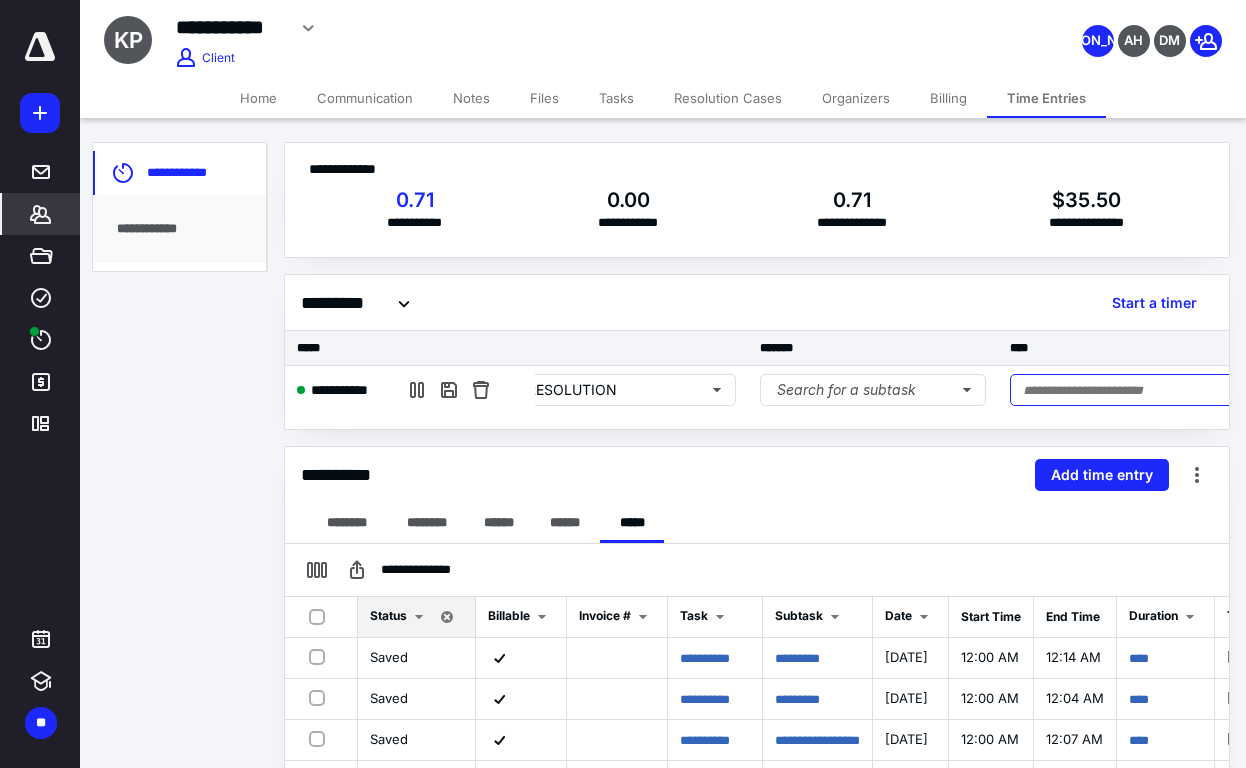 click at bounding box center (1198, 390) 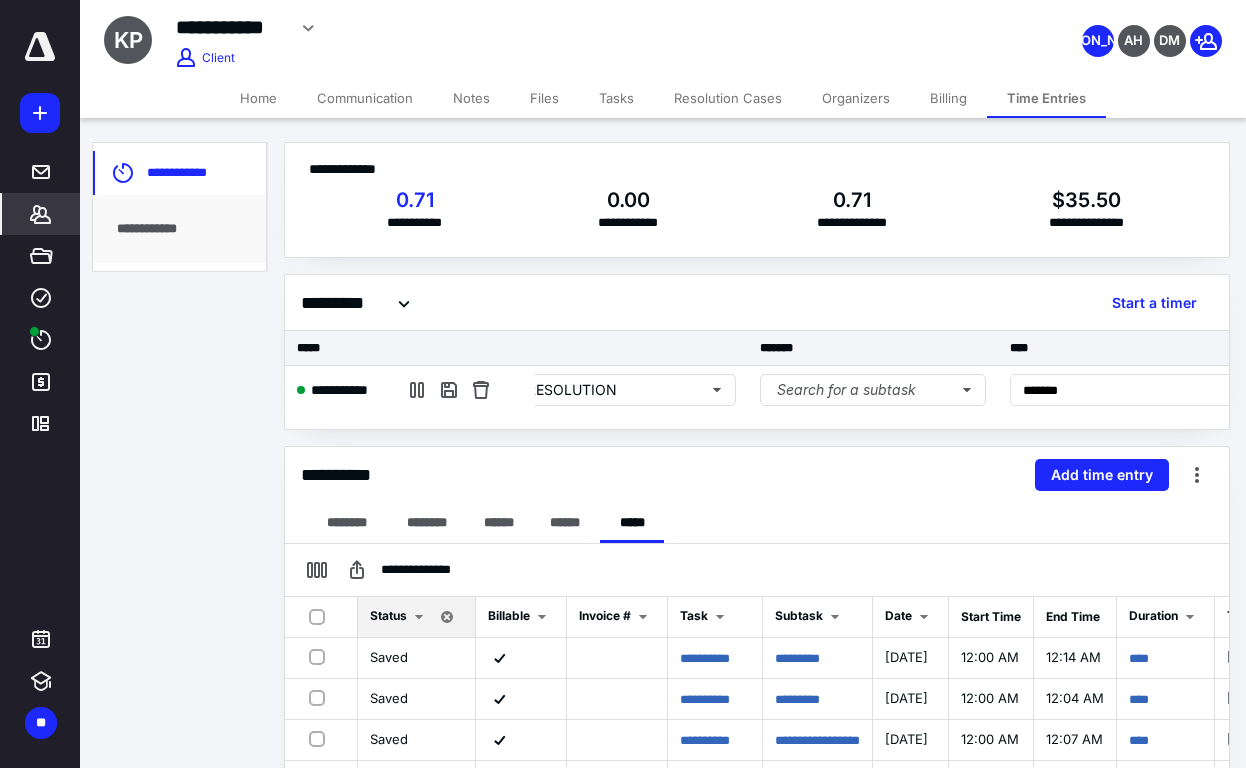 click on "********* Start a timer" at bounding box center (757, 303) 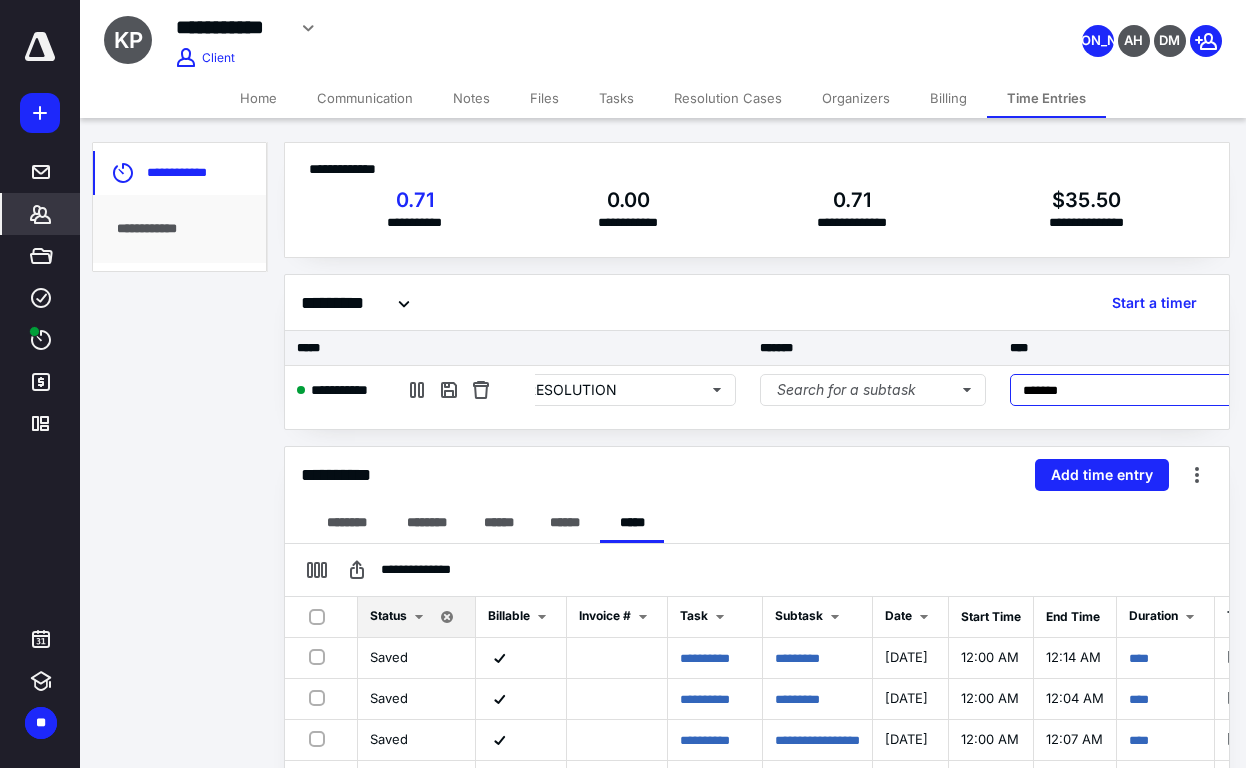 click on "******" at bounding box center [1198, 390] 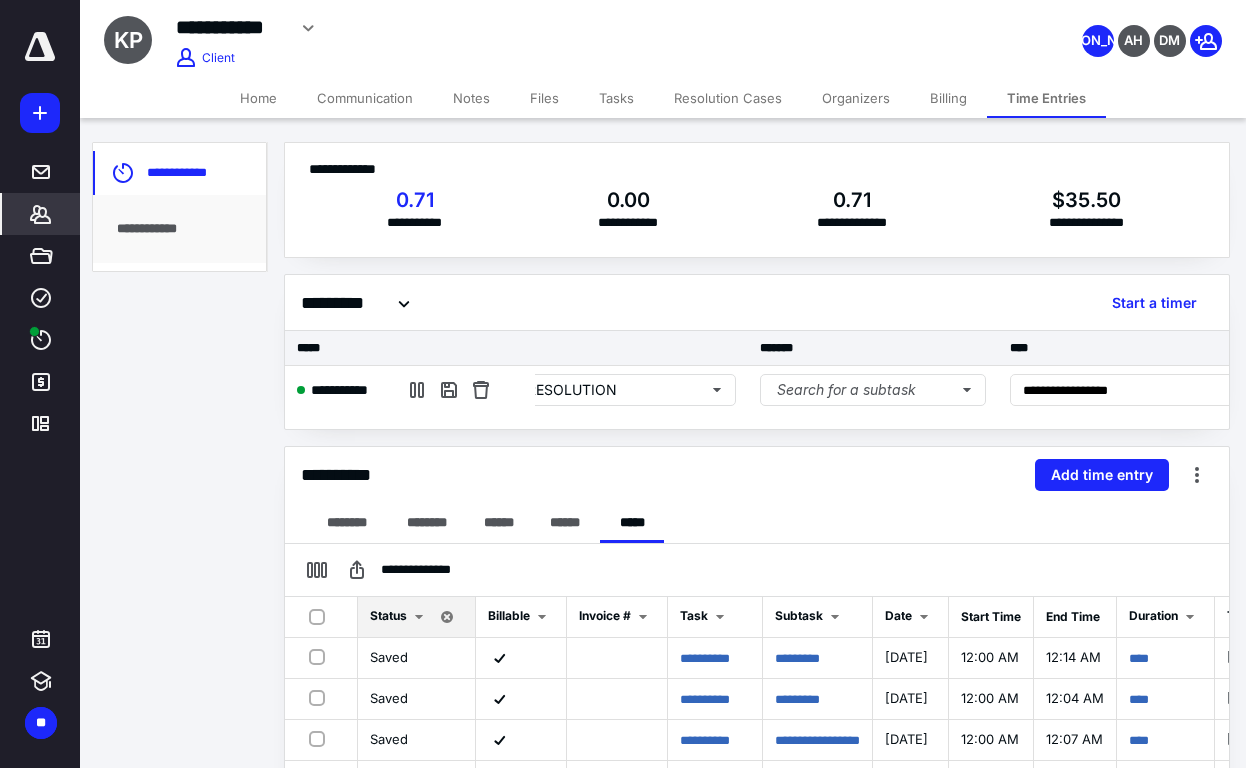 click on "**********" at bounding box center (757, 210) 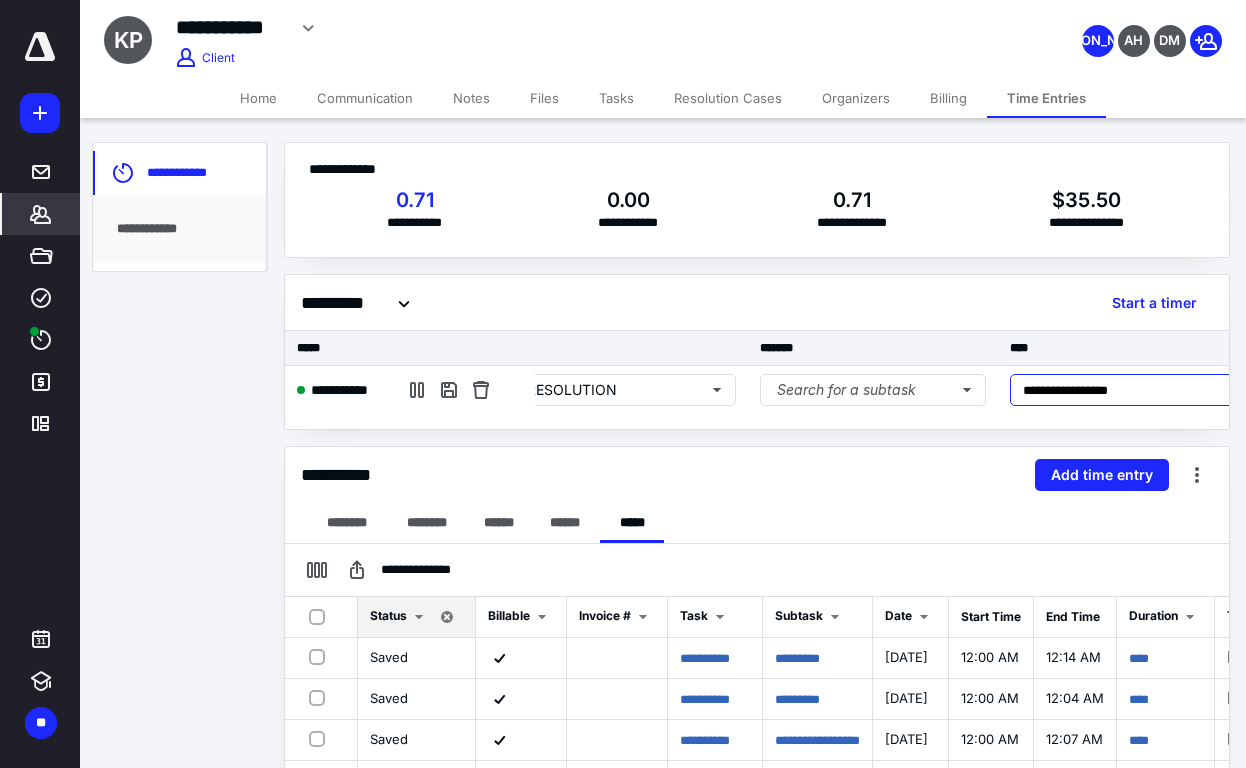 click on "**********" at bounding box center (1198, 390) 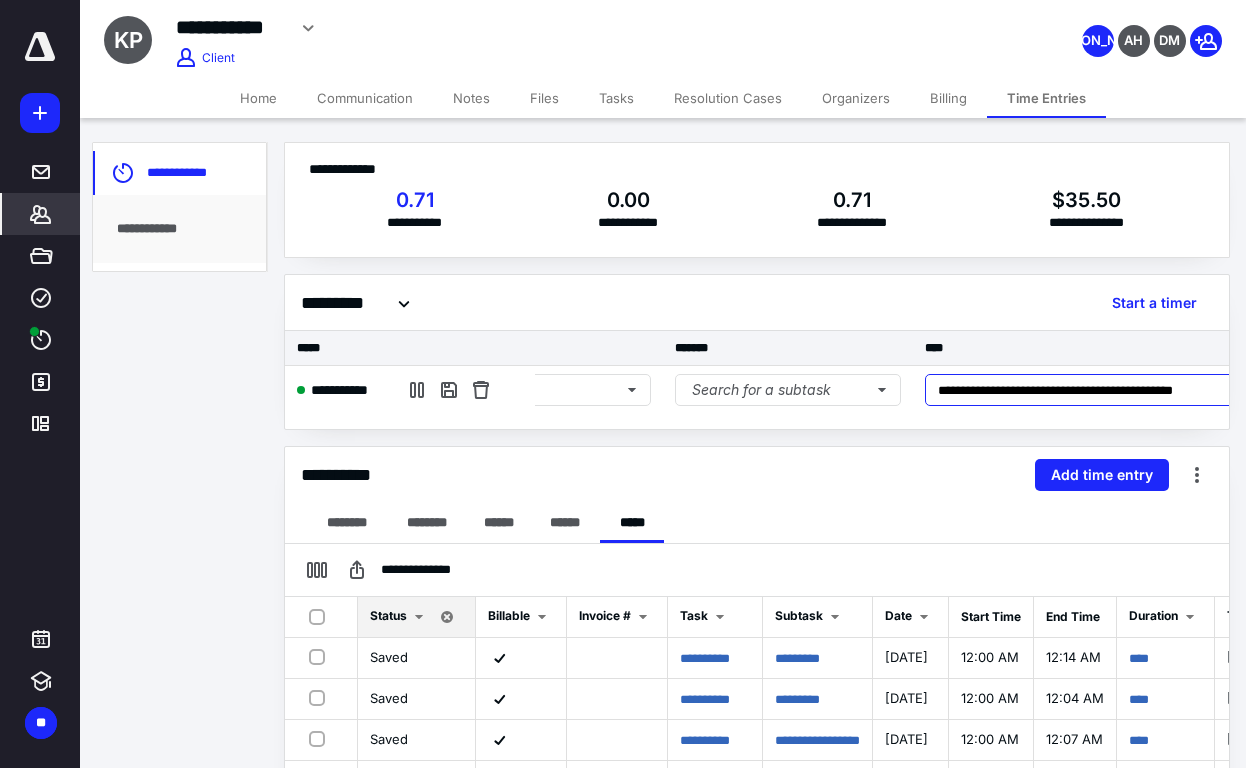 scroll, scrollTop: 0, scrollLeft: 496, axis: horizontal 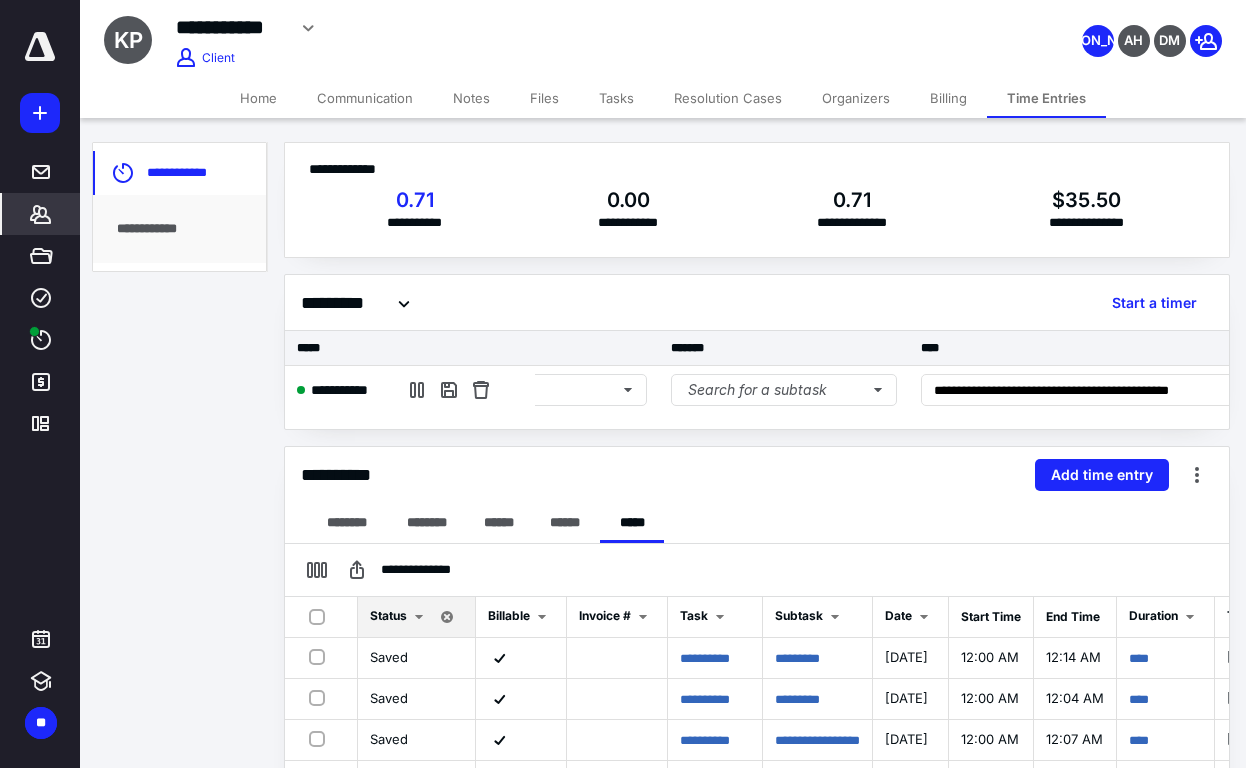 click on "********* Start a timer" at bounding box center [757, 303] 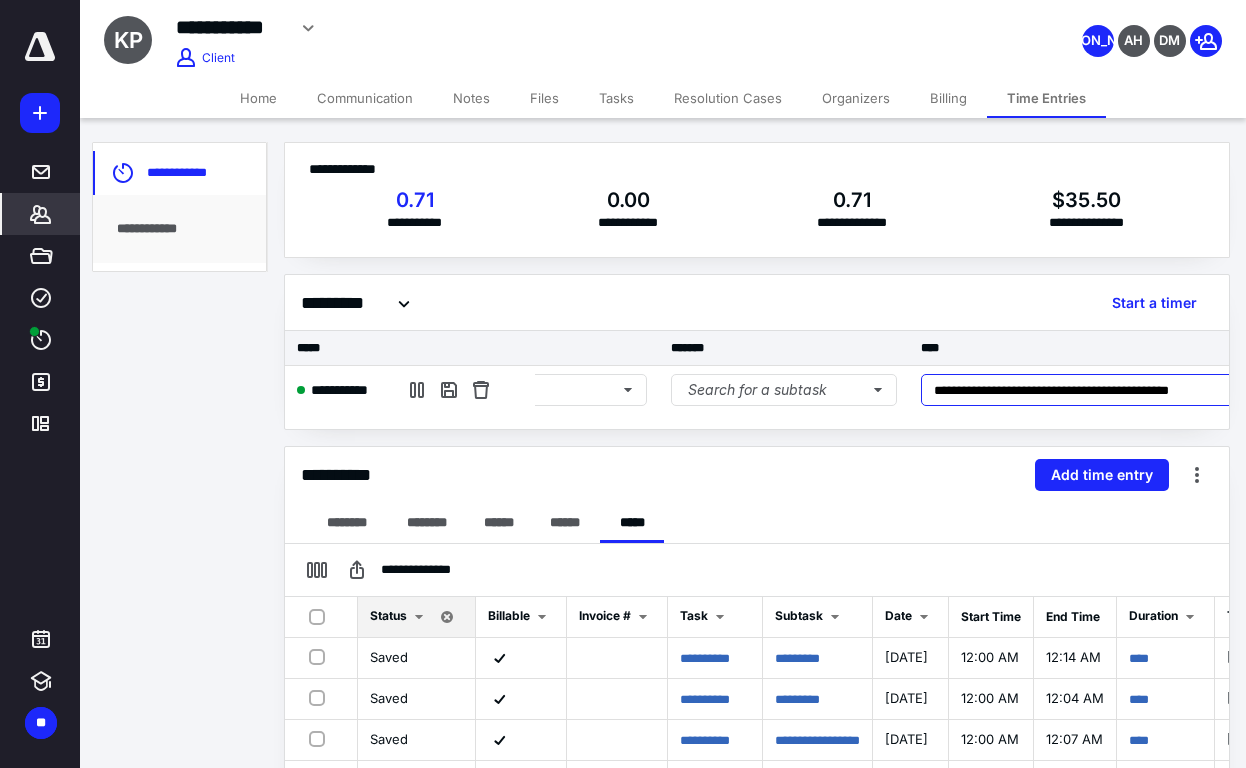 click on "**********" at bounding box center [1109, 390] 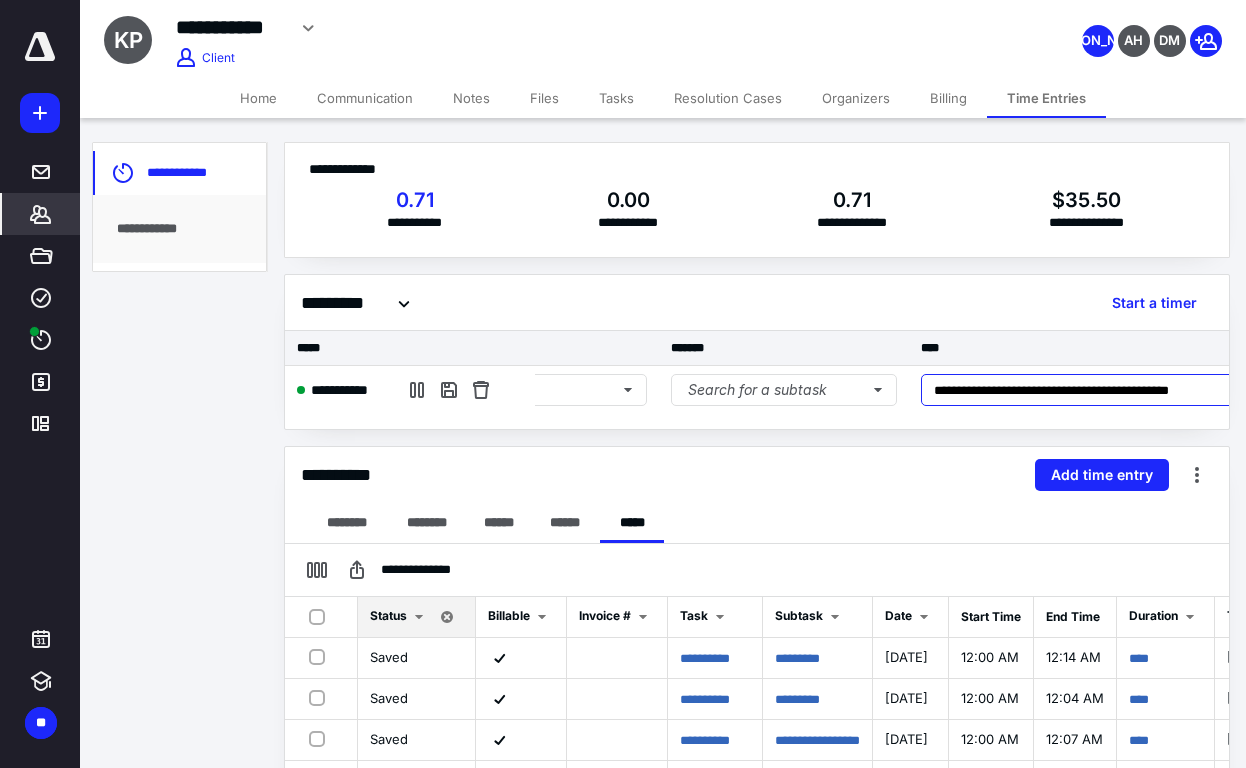 click on "**********" at bounding box center [1109, 390] 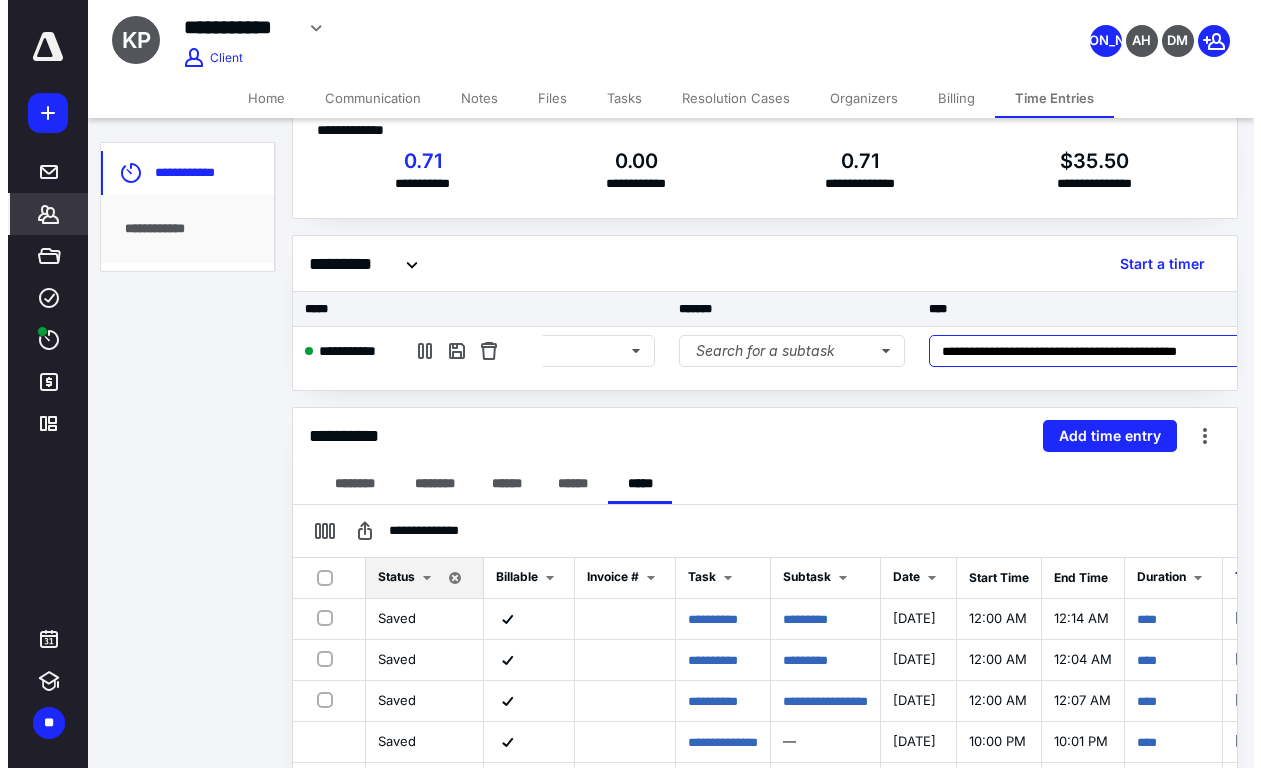 scroll, scrollTop: 100, scrollLeft: 0, axis: vertical 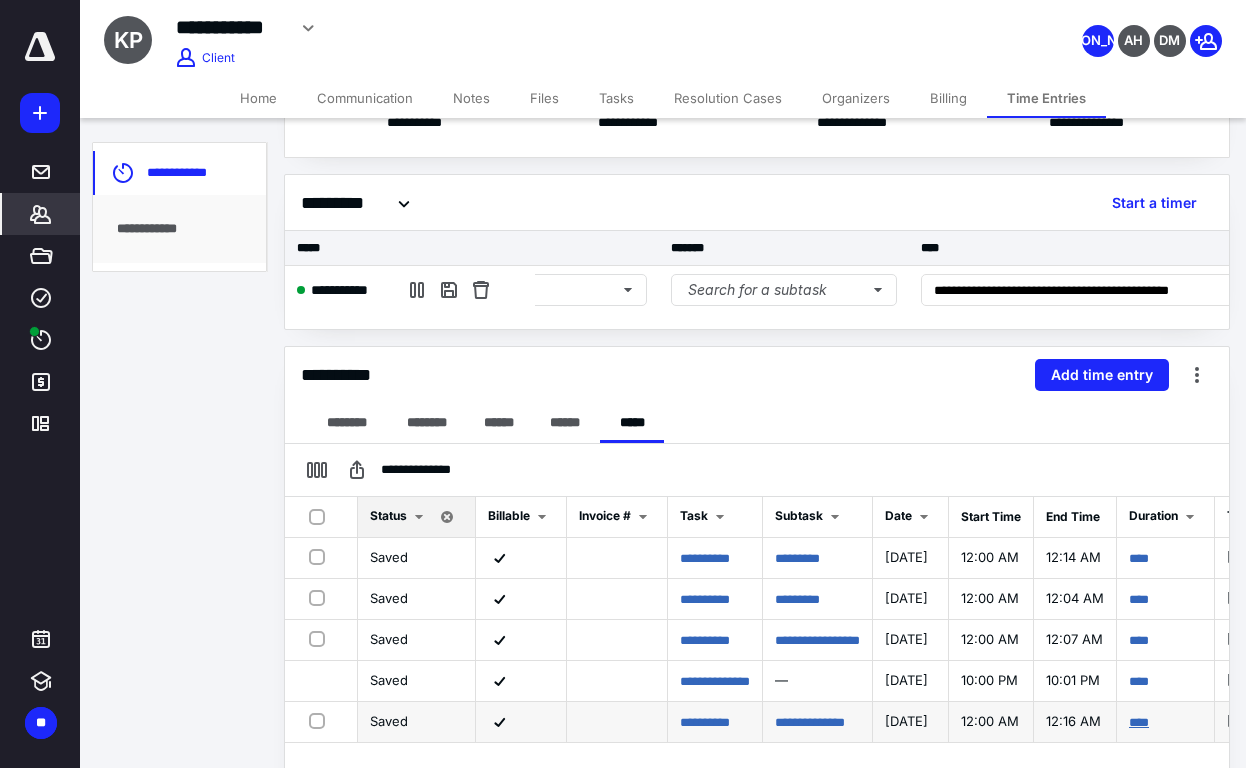 click on "****" at bounding box center [1139, 722] 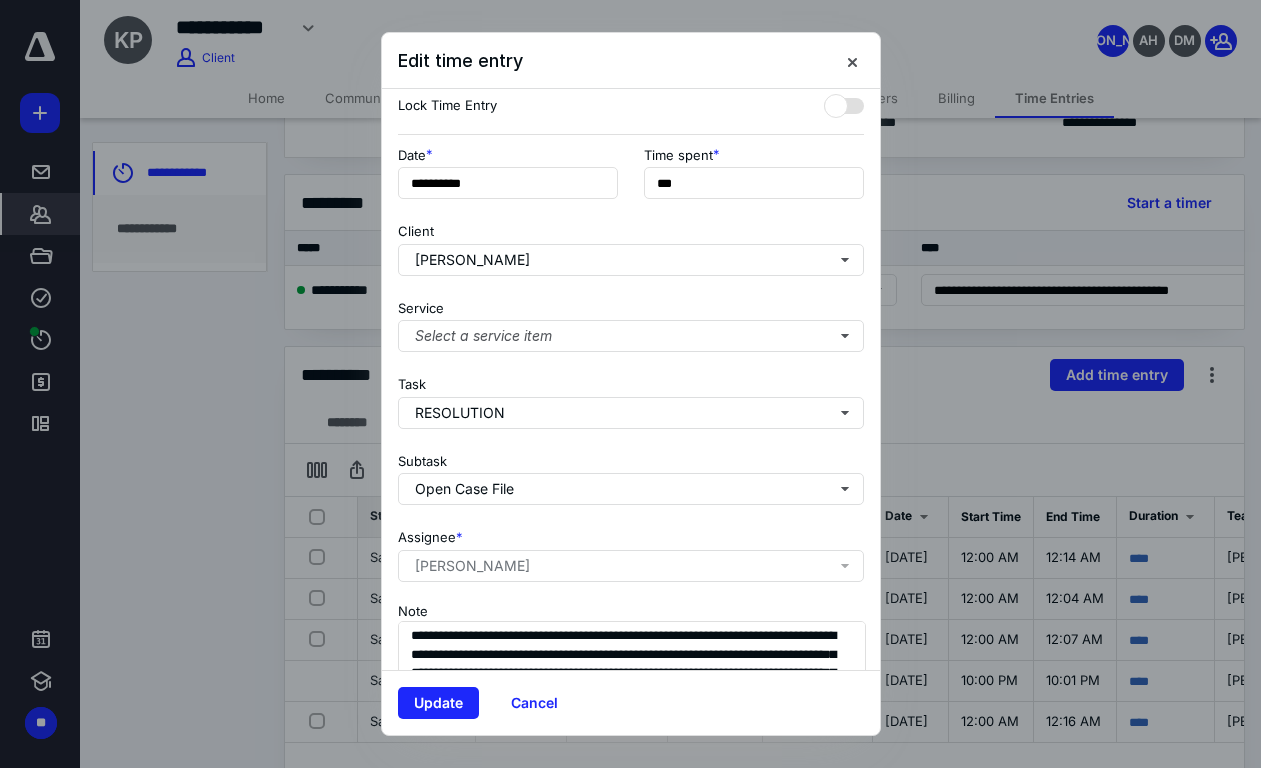 scroll, scrollTop: 165, scrollLeft: 0, axis: vertical 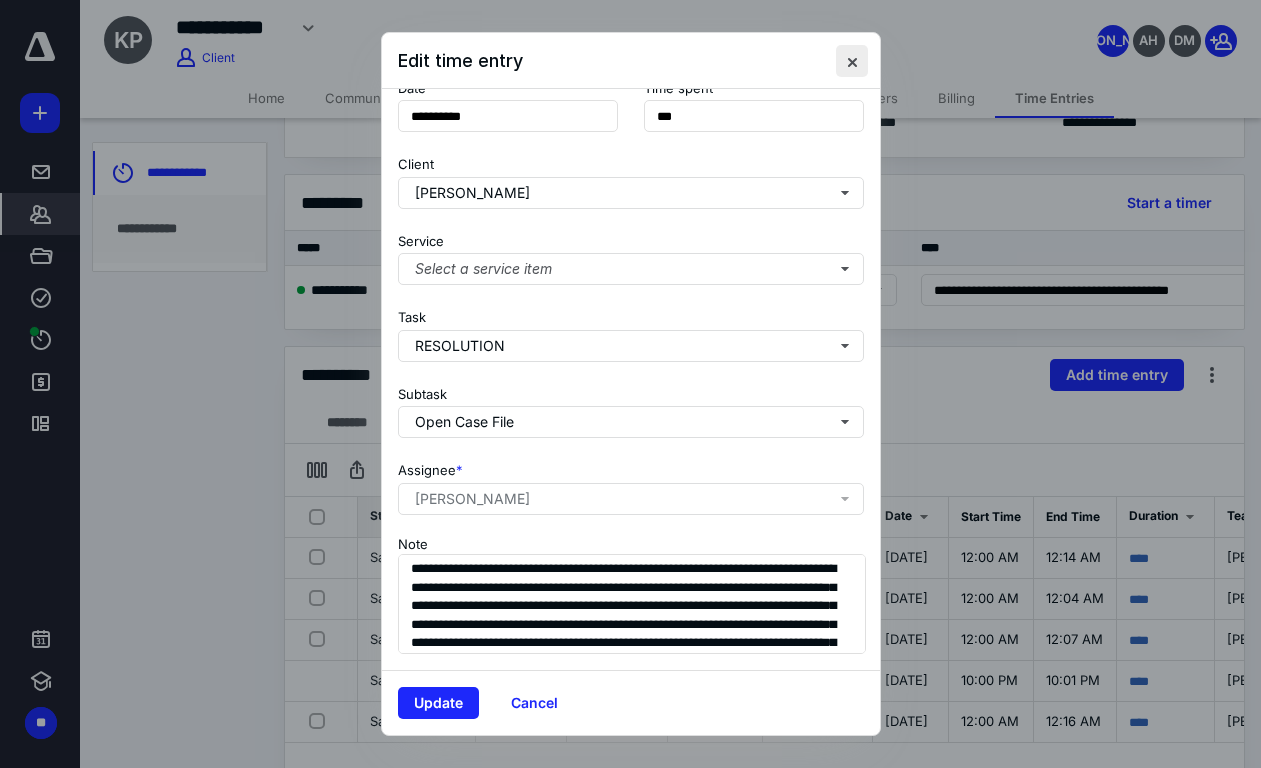 click at bounding box center (852, 61) 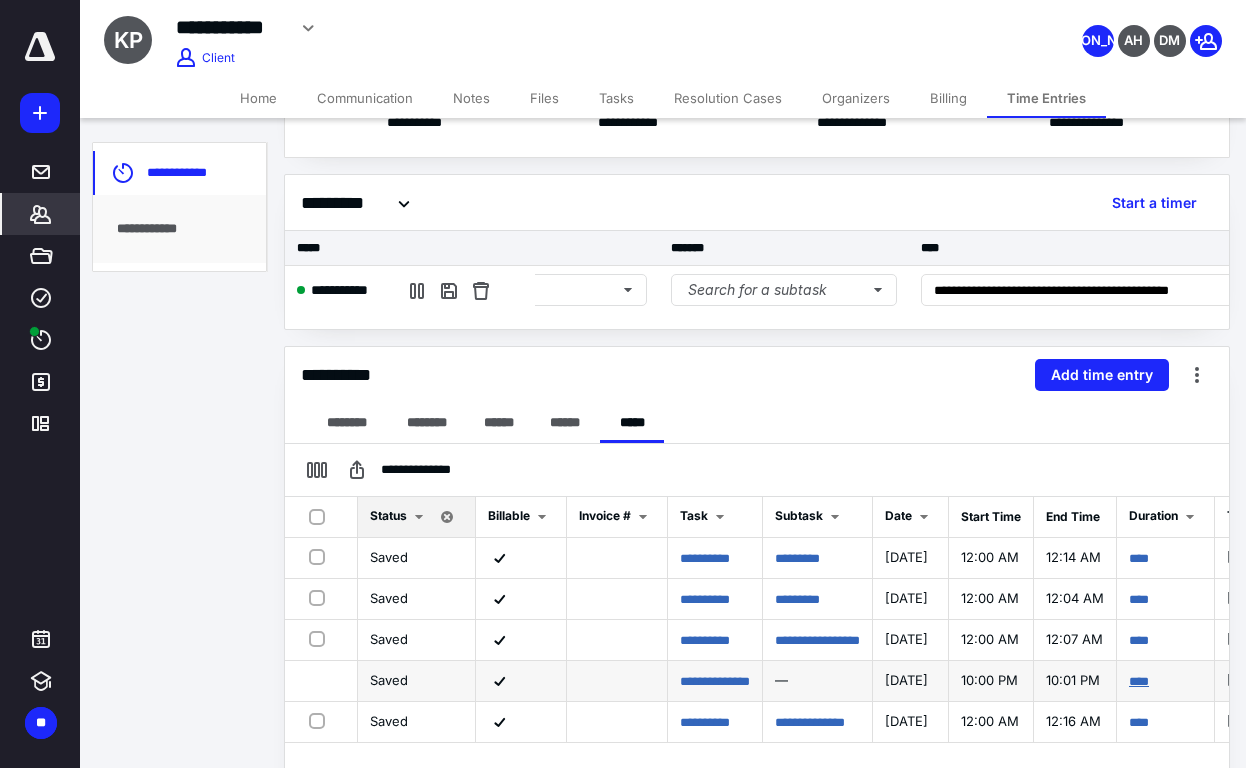 click on "****" at bounding box center [1139, 681] 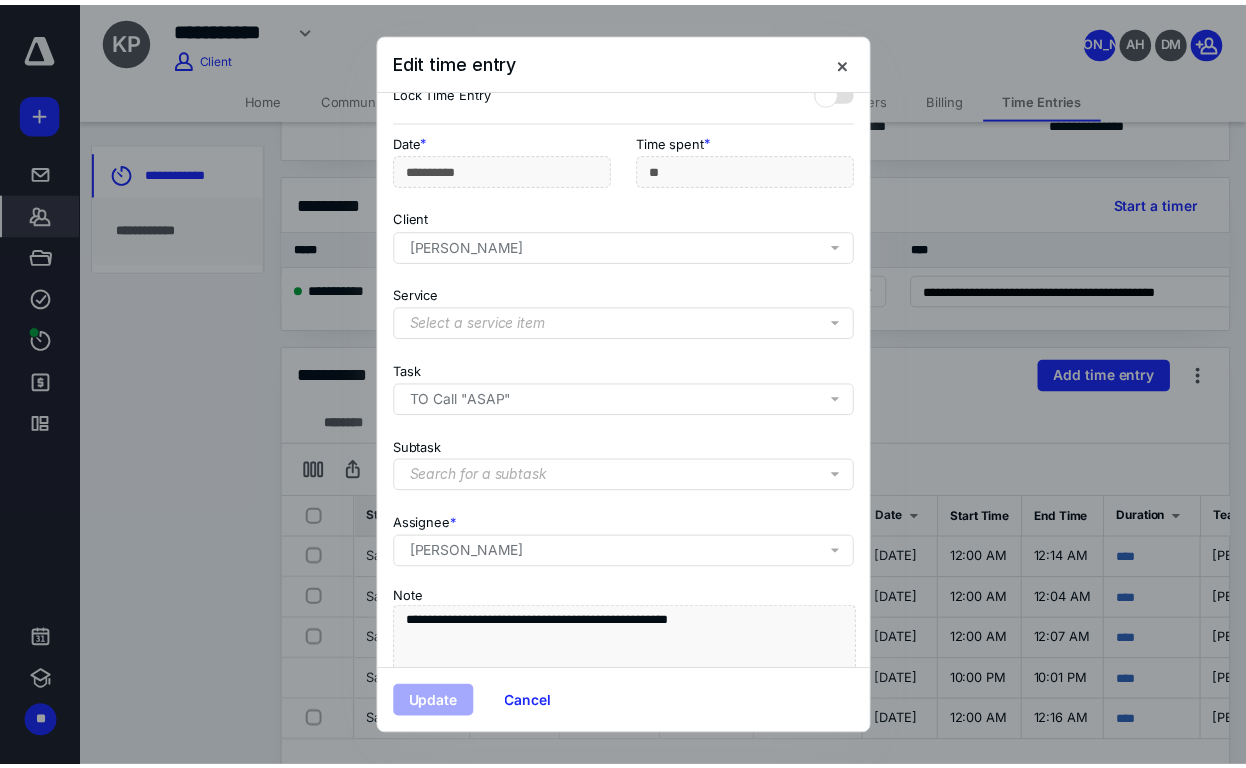 scroll, scrollTop: 165, scrollLeft: 0, axis: vertical 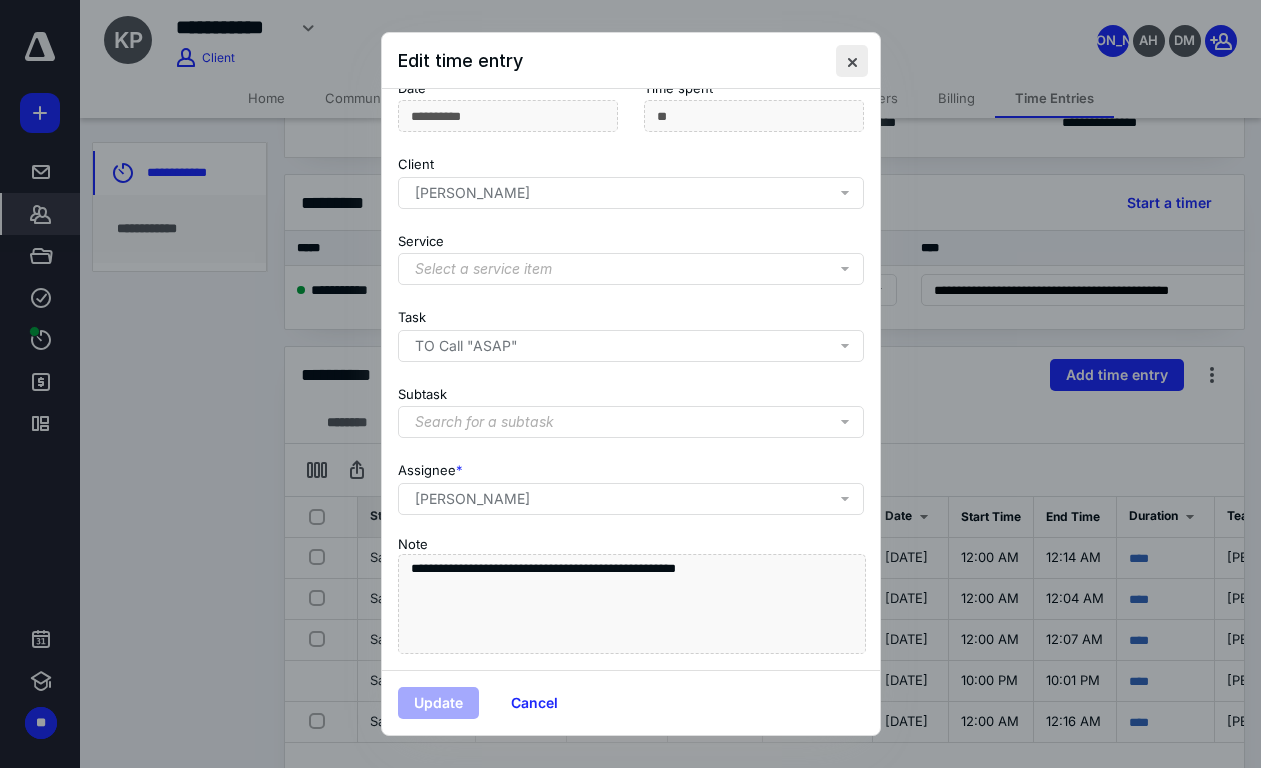 click at bounding box center (852, 61) 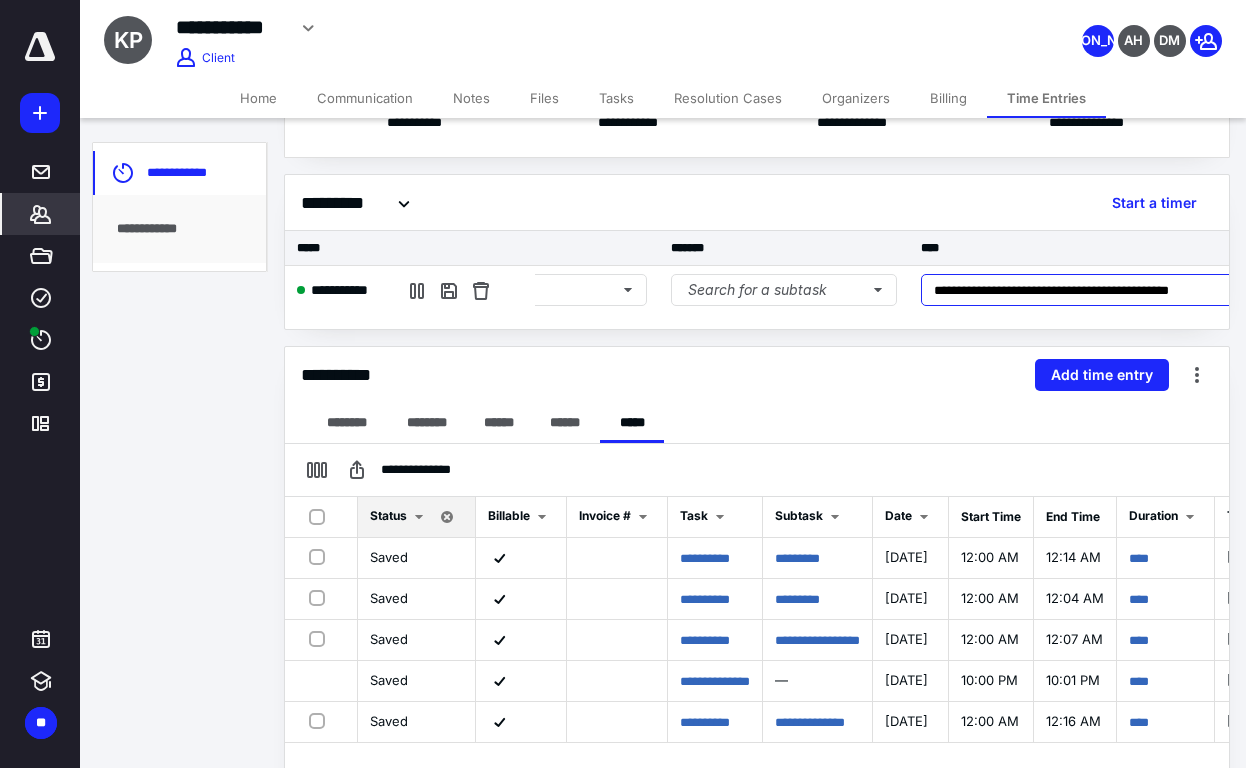 click on "**********" at bounding box center (1109, 290) 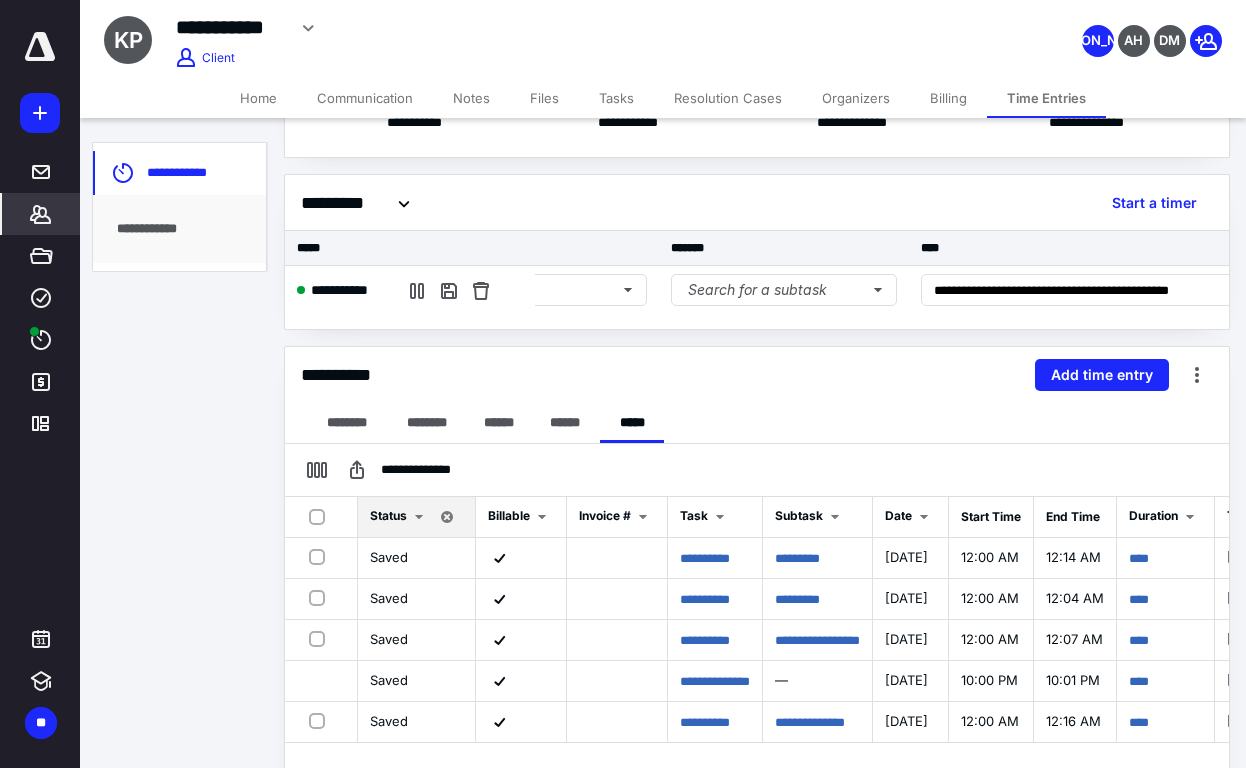 click on "**********" at bounding box center (757, 375) 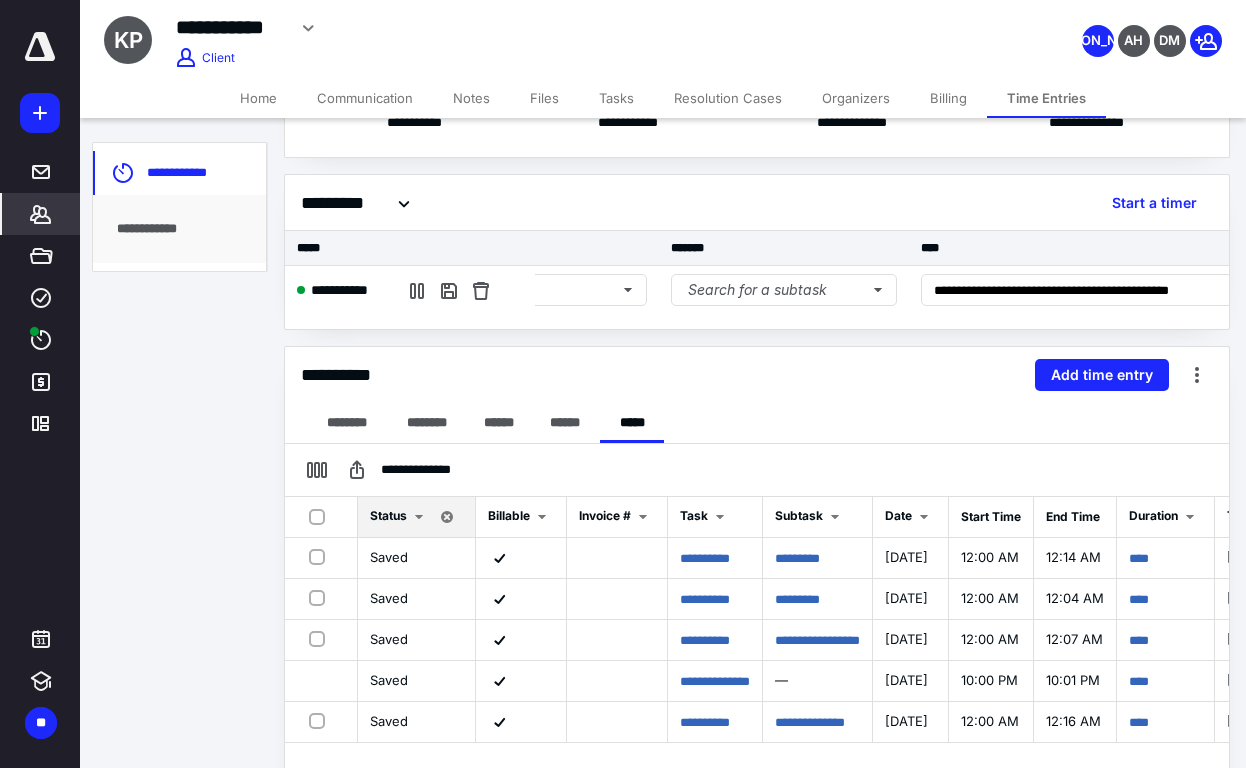 drag, startPoint x: 904, startPoint y: 401, endPoint x: 900, endPoint y: 384, distance: 17.464249 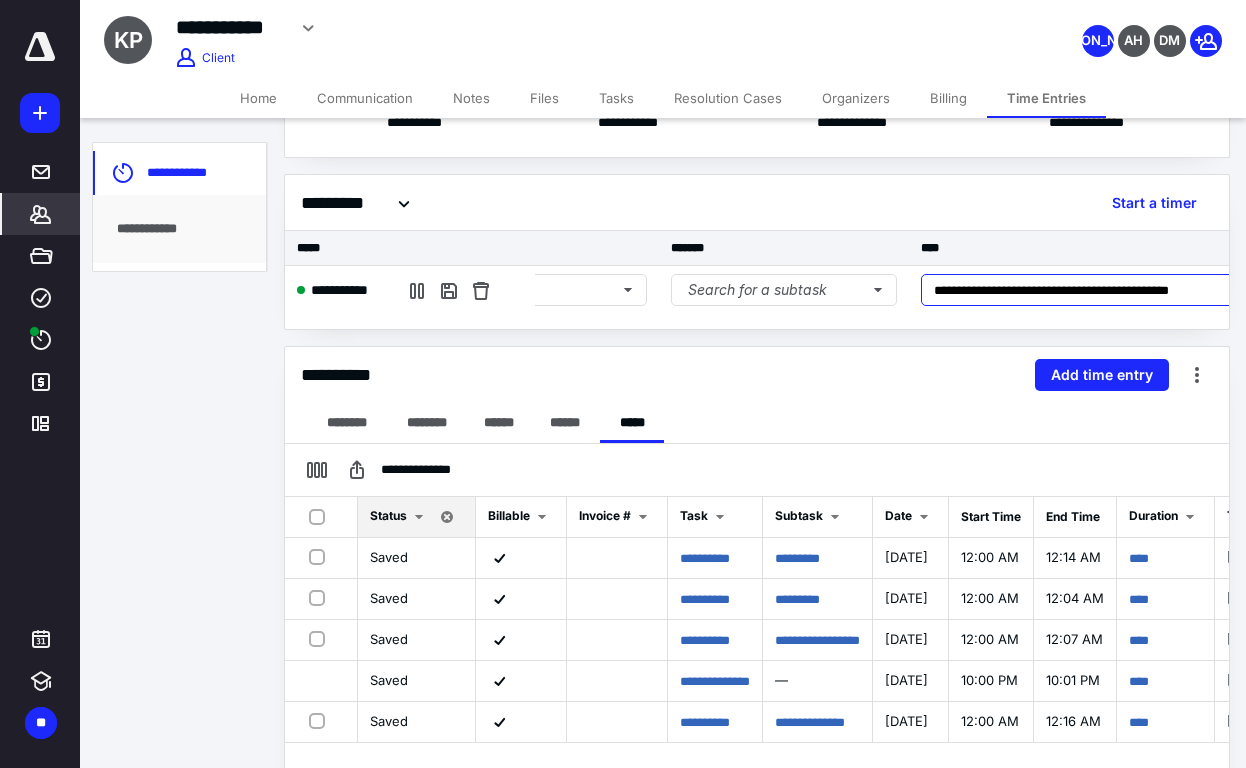 click on "**********" at bounding box center [1109, 290] 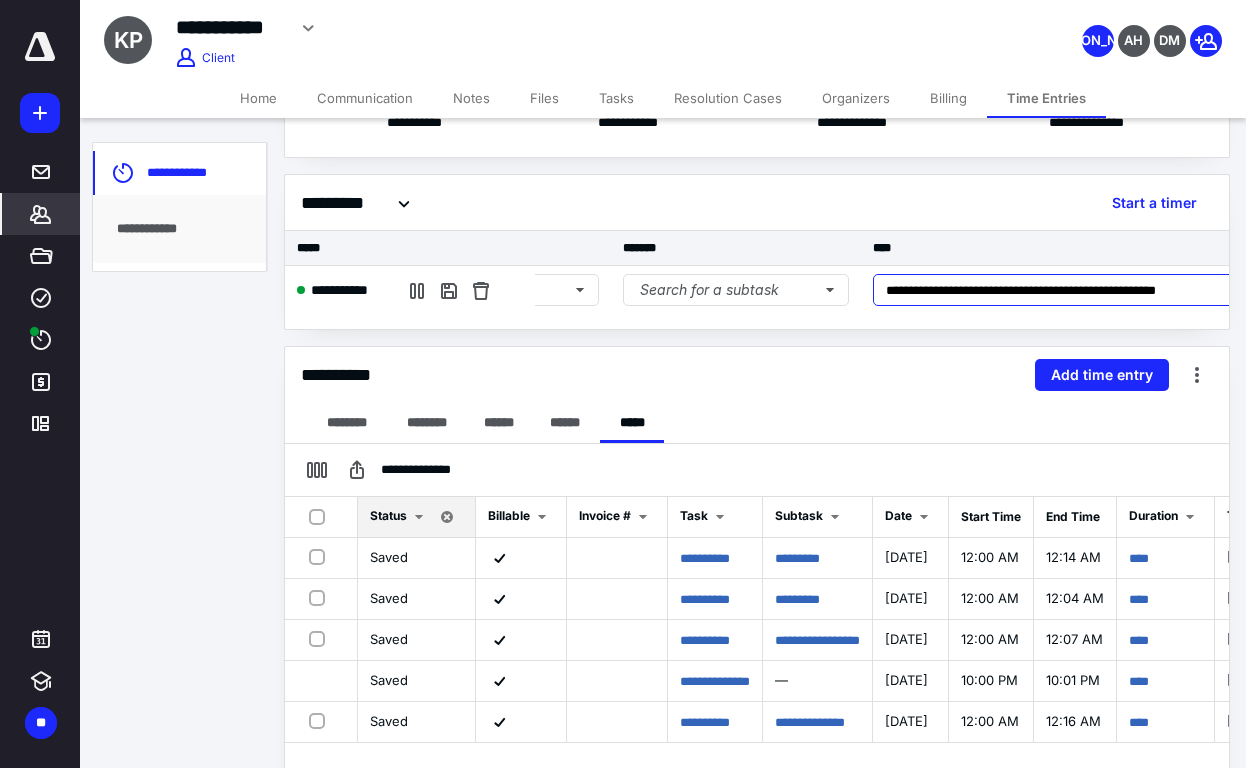scroll, scrollTop: 0, scrollLeft: 551, axis: horizontal 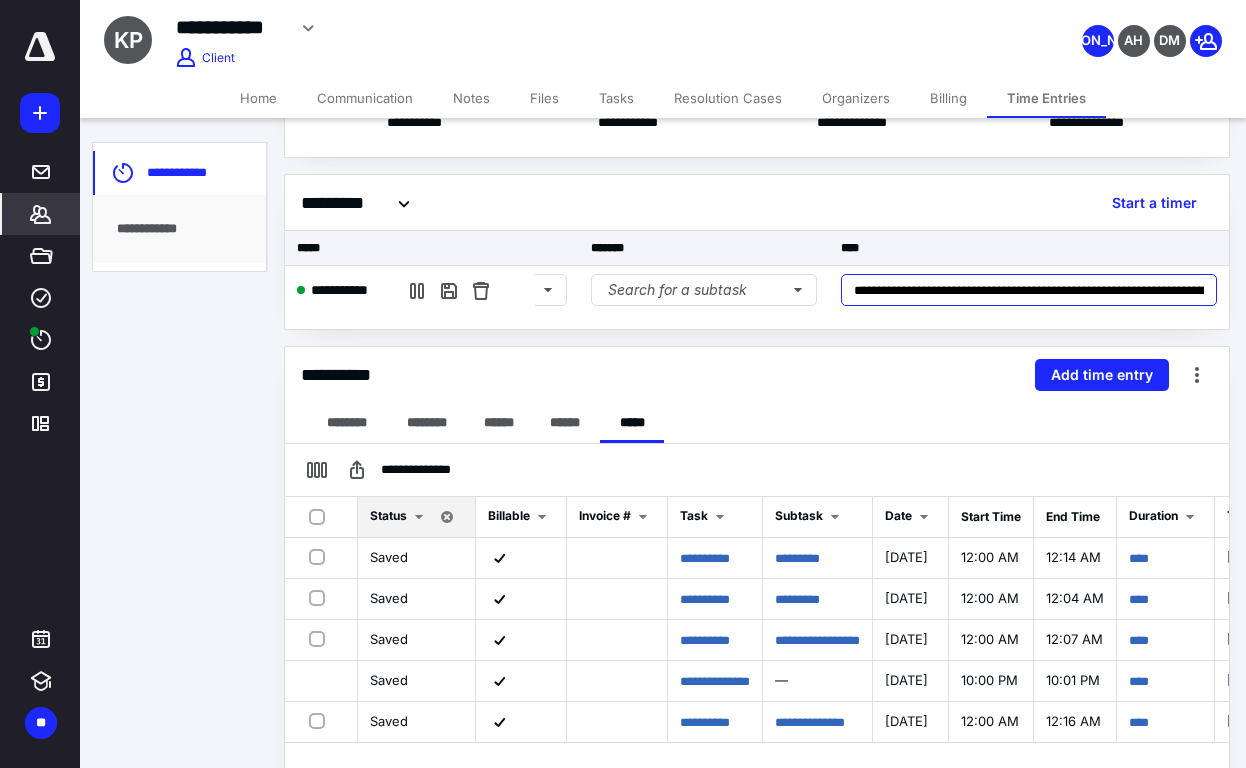 click on "**********" at bounding box center (1029, 290) 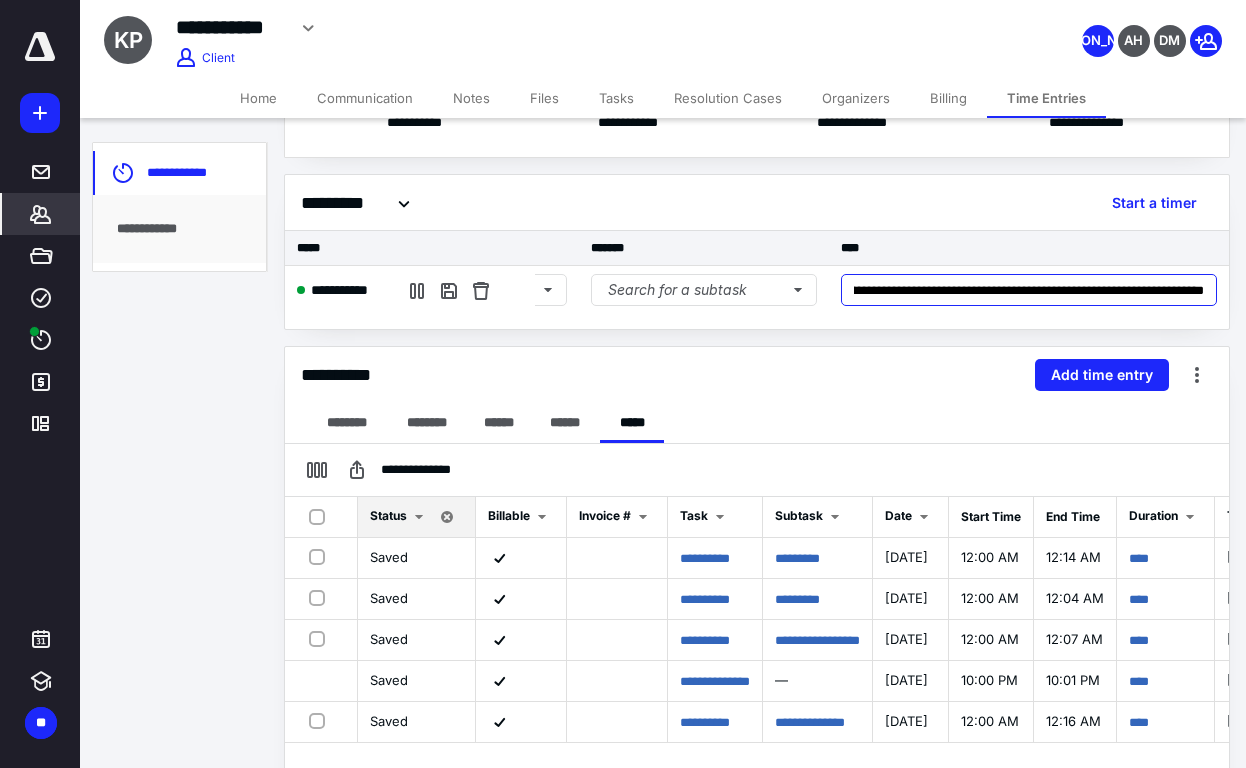 scroll, scrollTop: 0, scrollLeft: 516, axis: horizontal 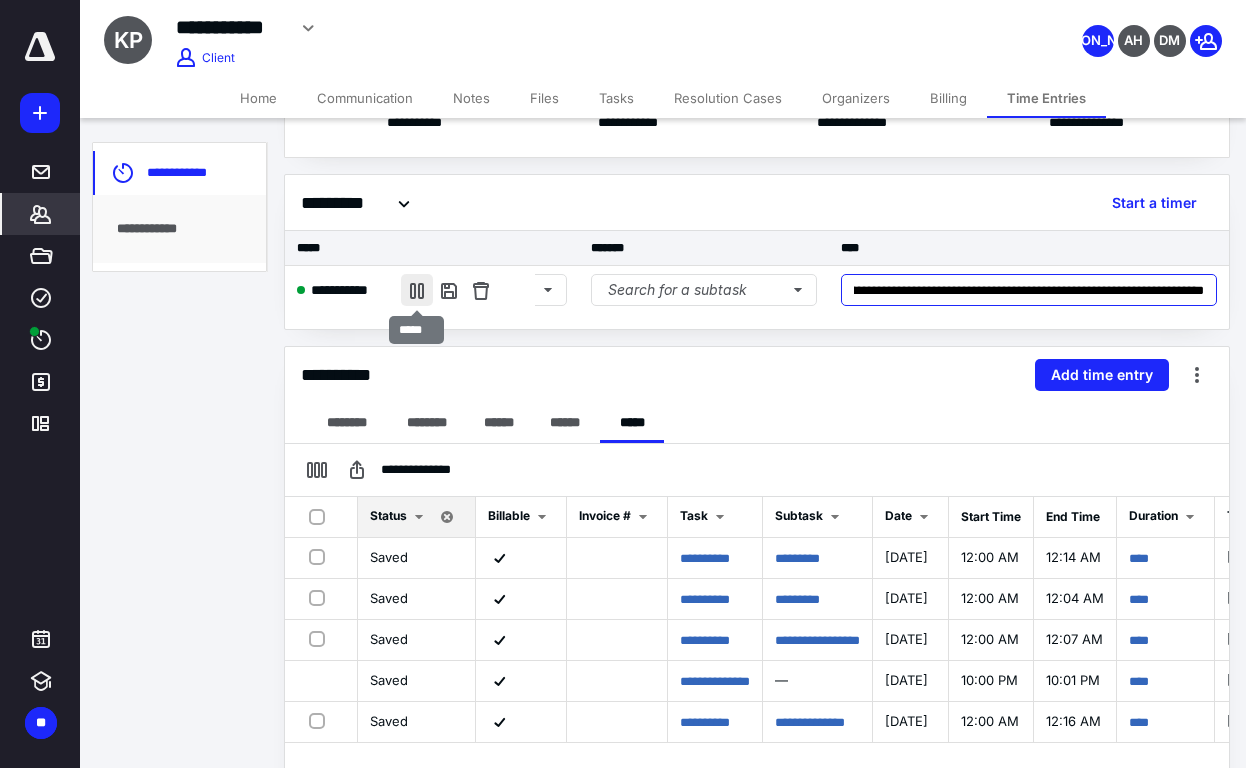 type on "**********" 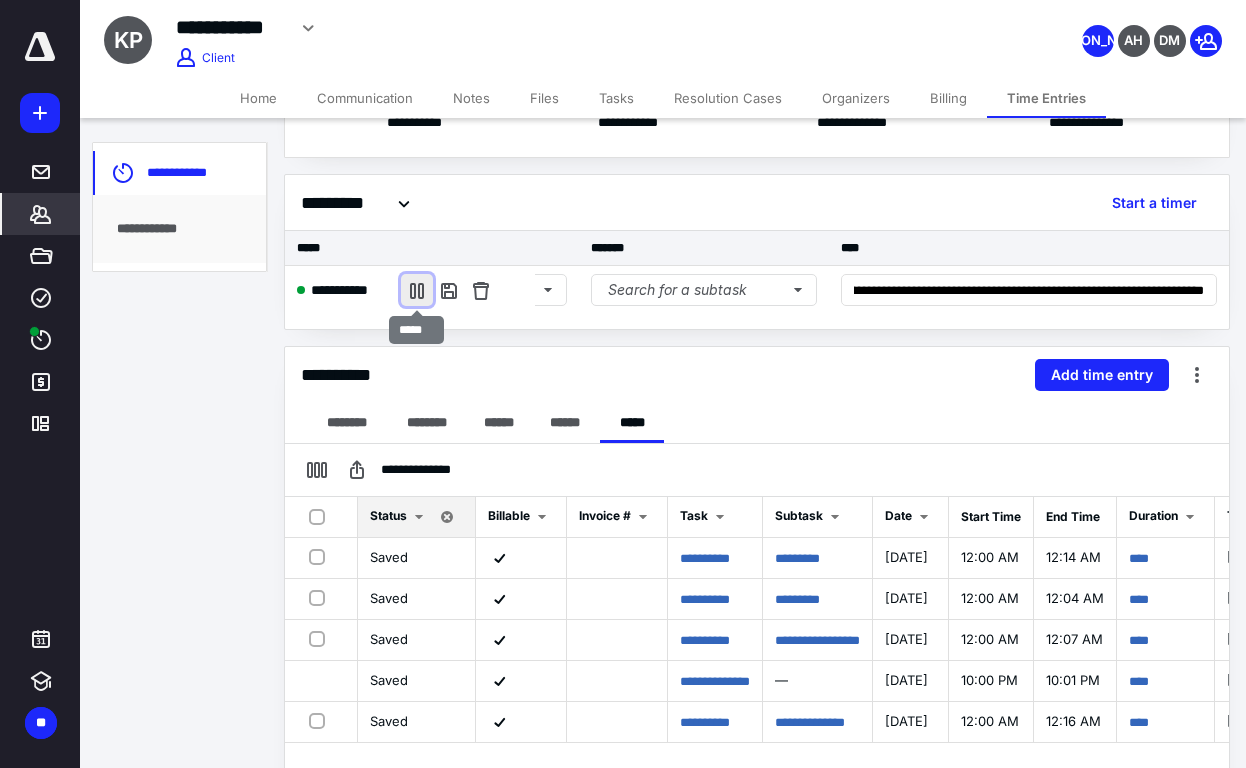 click at bounding box center (417, 290) 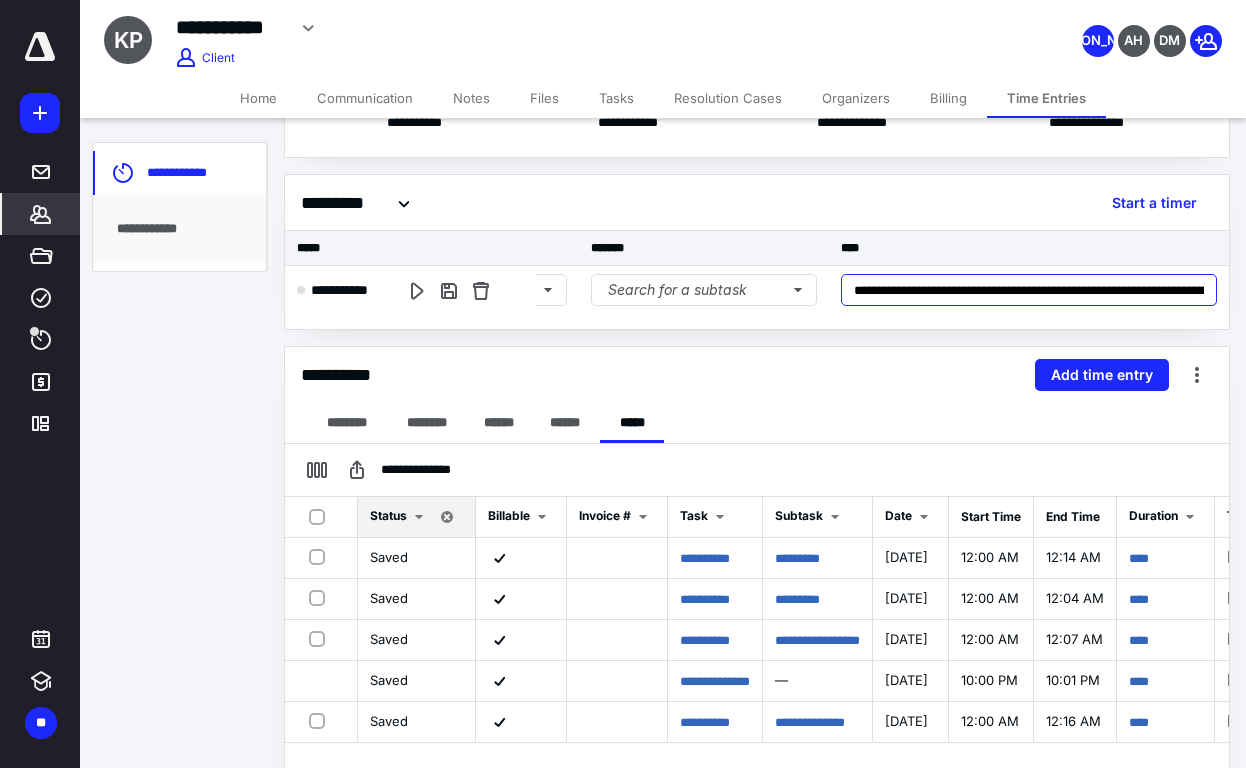 click on "**********" at bounding box center (1029, 290) 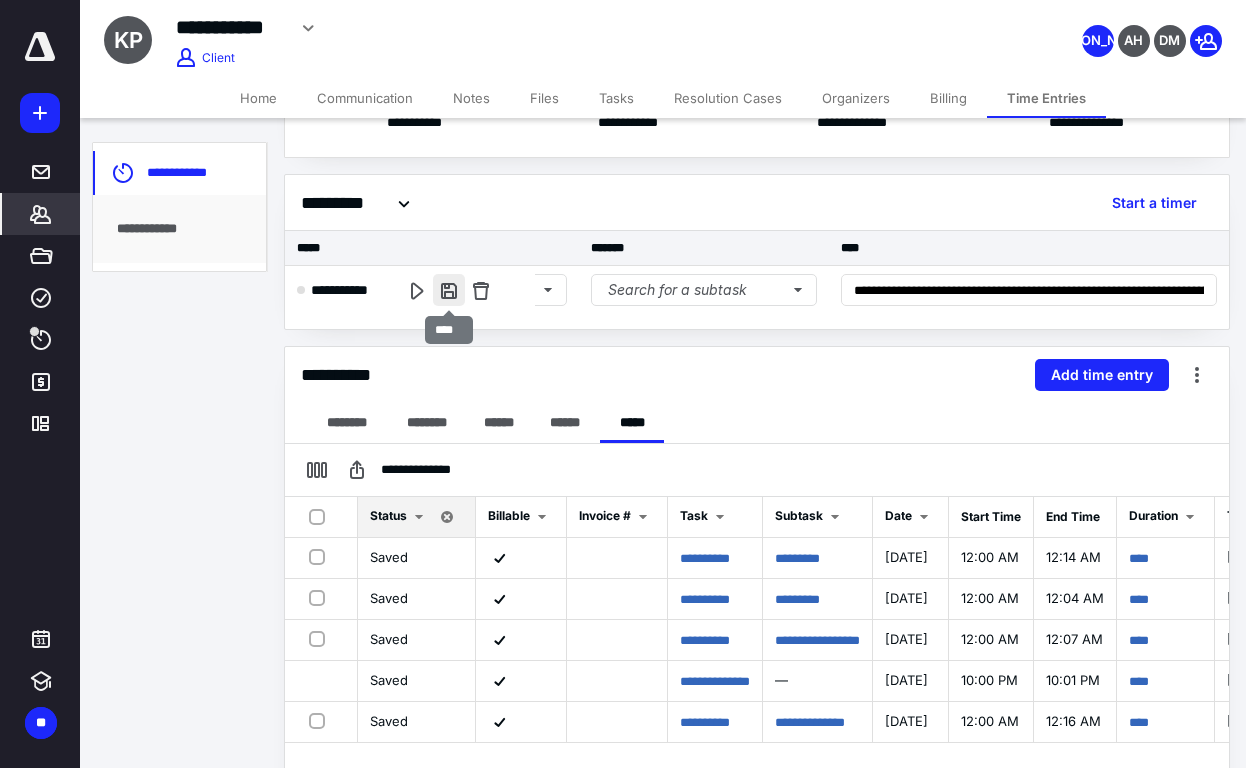 click at bounding box center [449, 290] 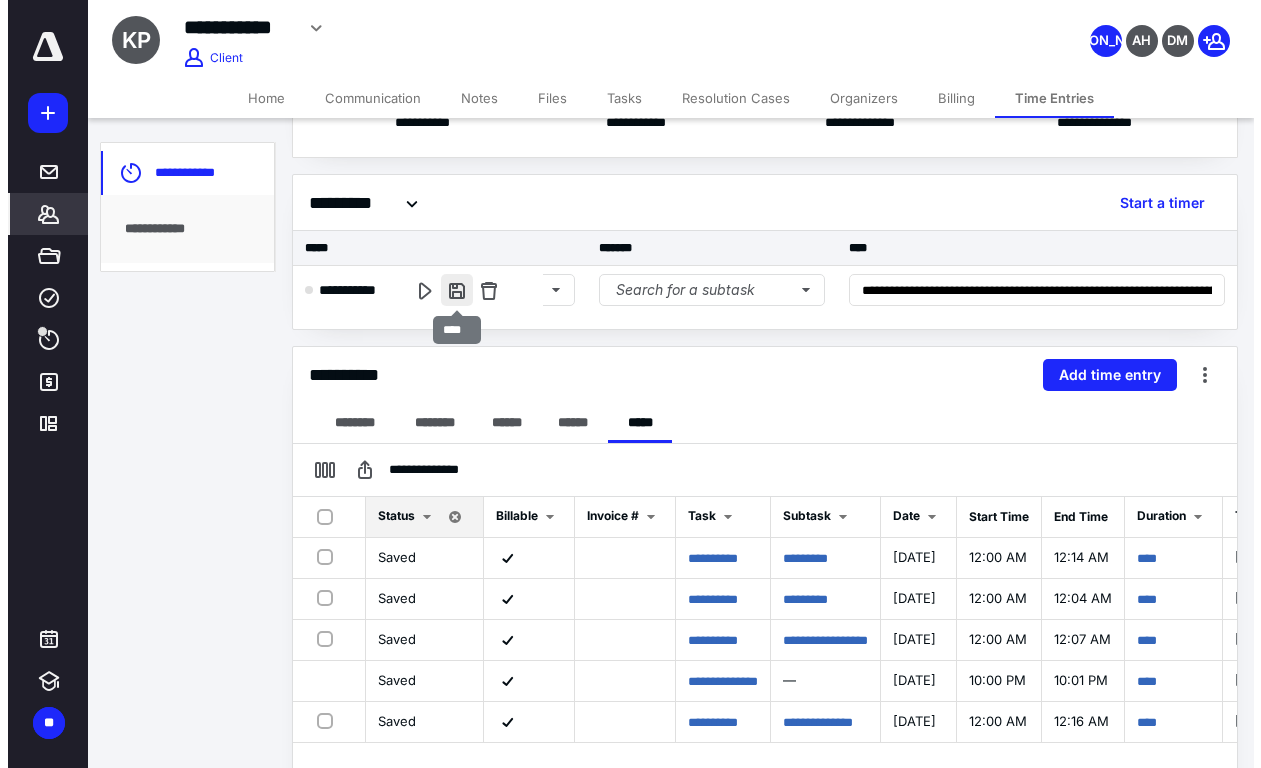 scroll, scrollTop: 0, scrollLeft: 561, axis: horizontal 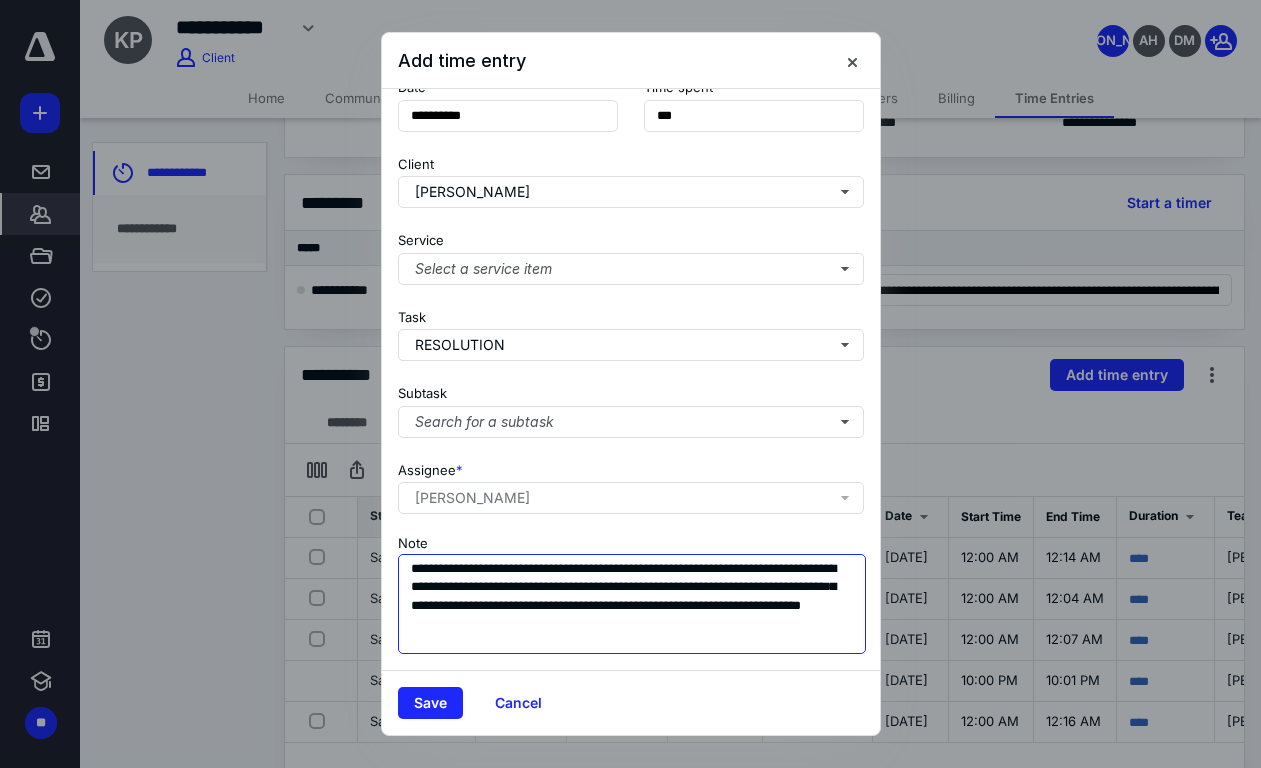 drag, startPoint x: 410, startPoint y: 551, endPoint x: 601, endPoint y: 551, distance: 191 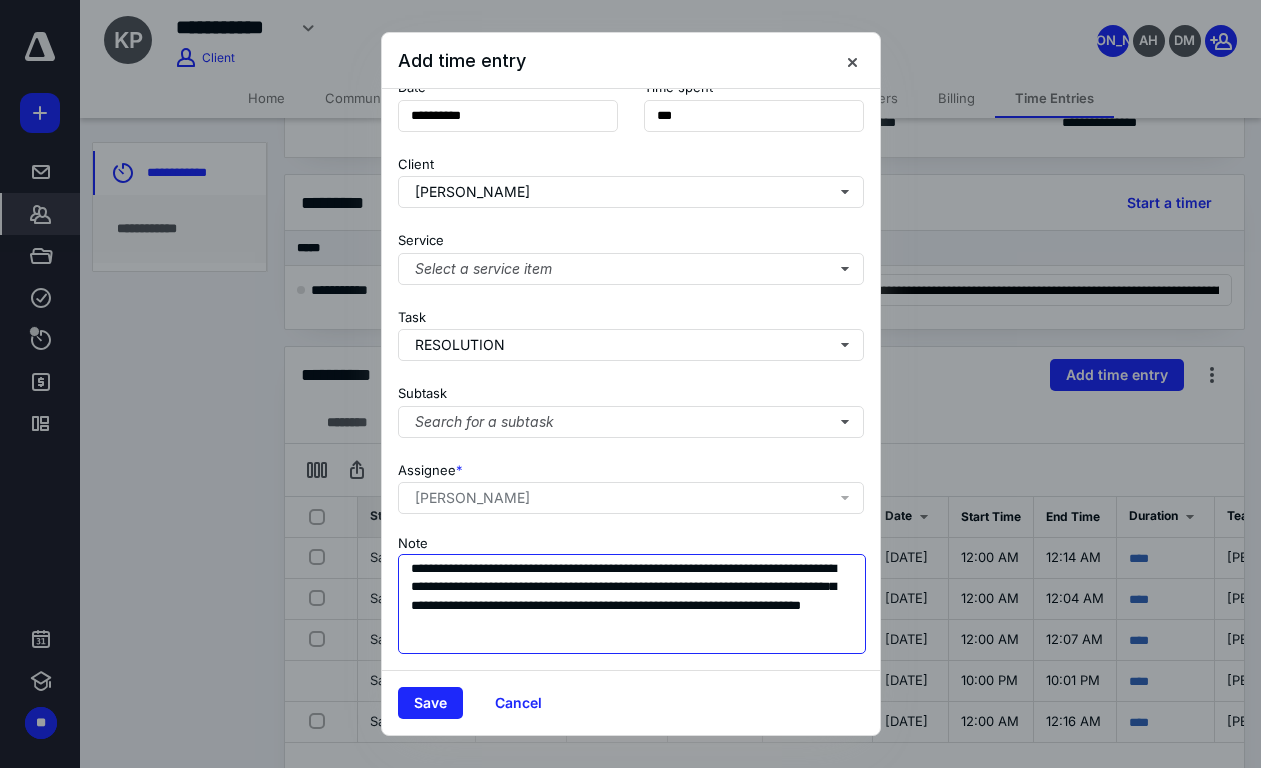 click on "**********" at bounding box center (632, 604) 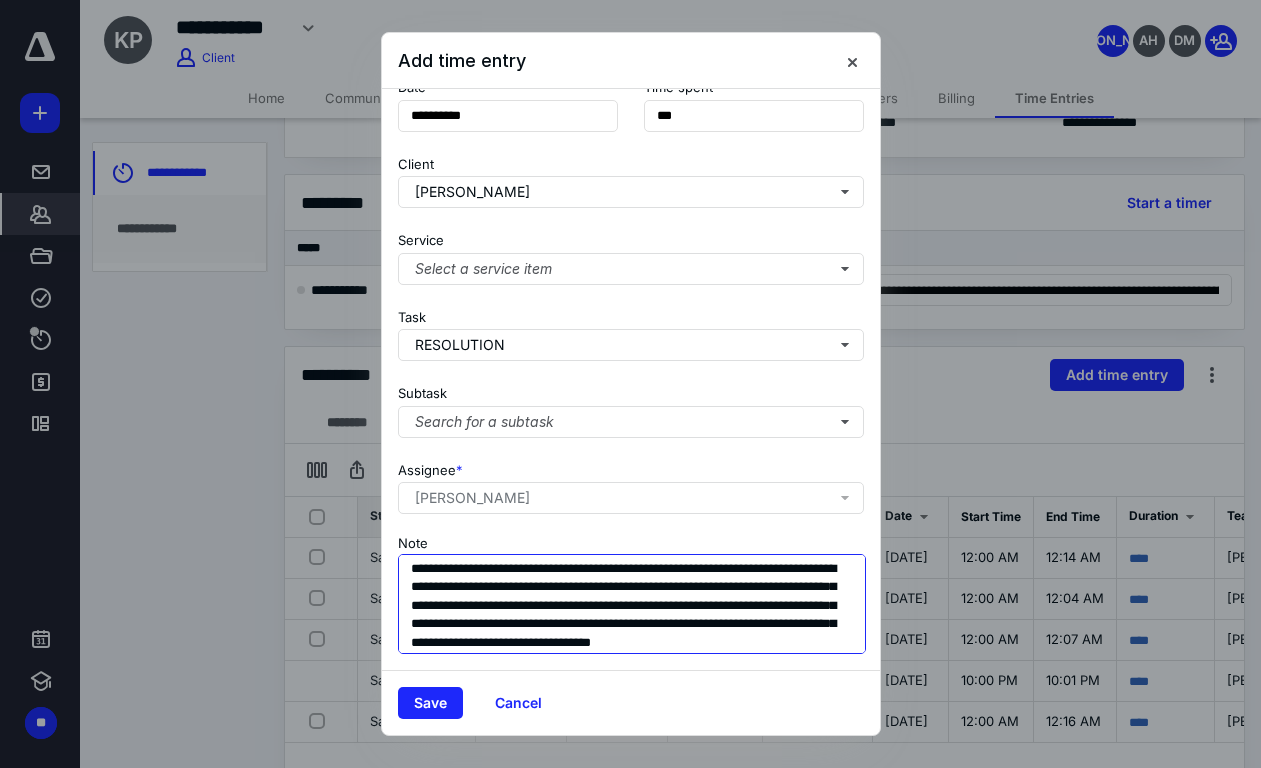 scroll, scrollTop: 18, scrollLeft: 0, axis: vertical 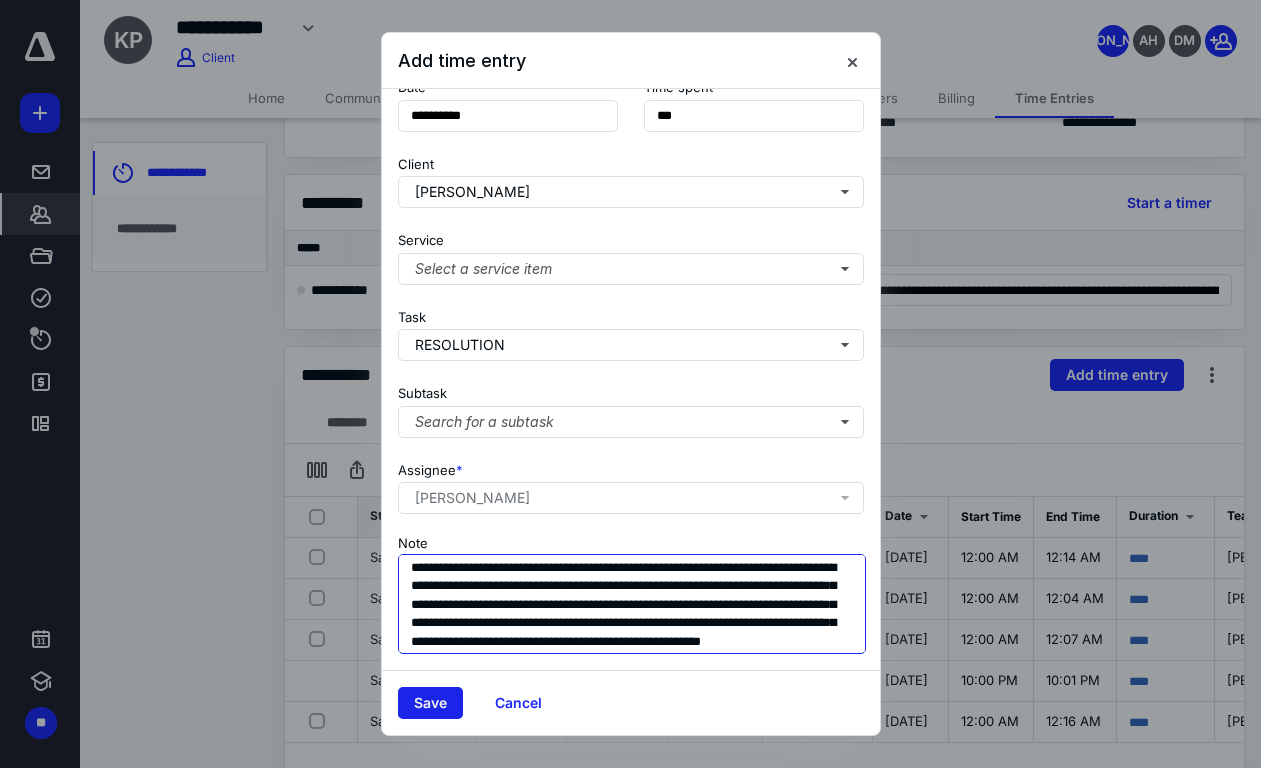 type on "**********" 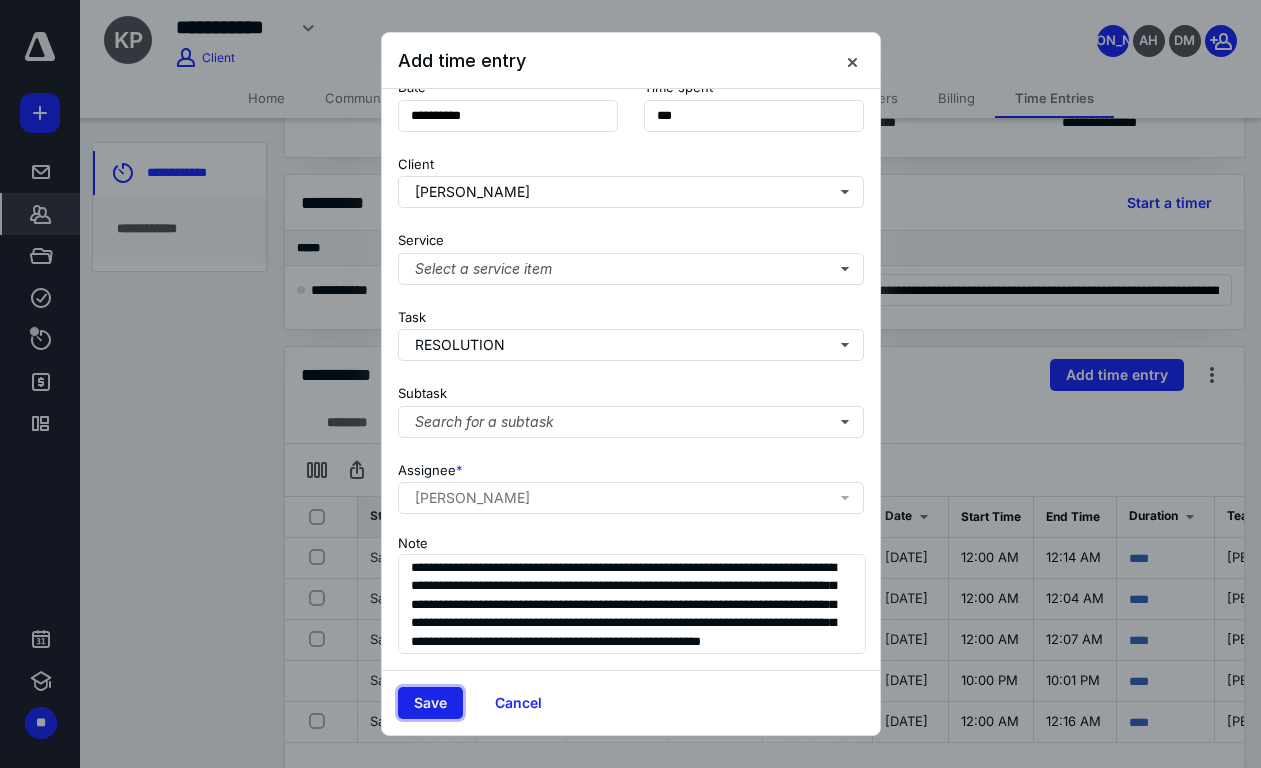 click on "Save" at bounding box center (430, 703) 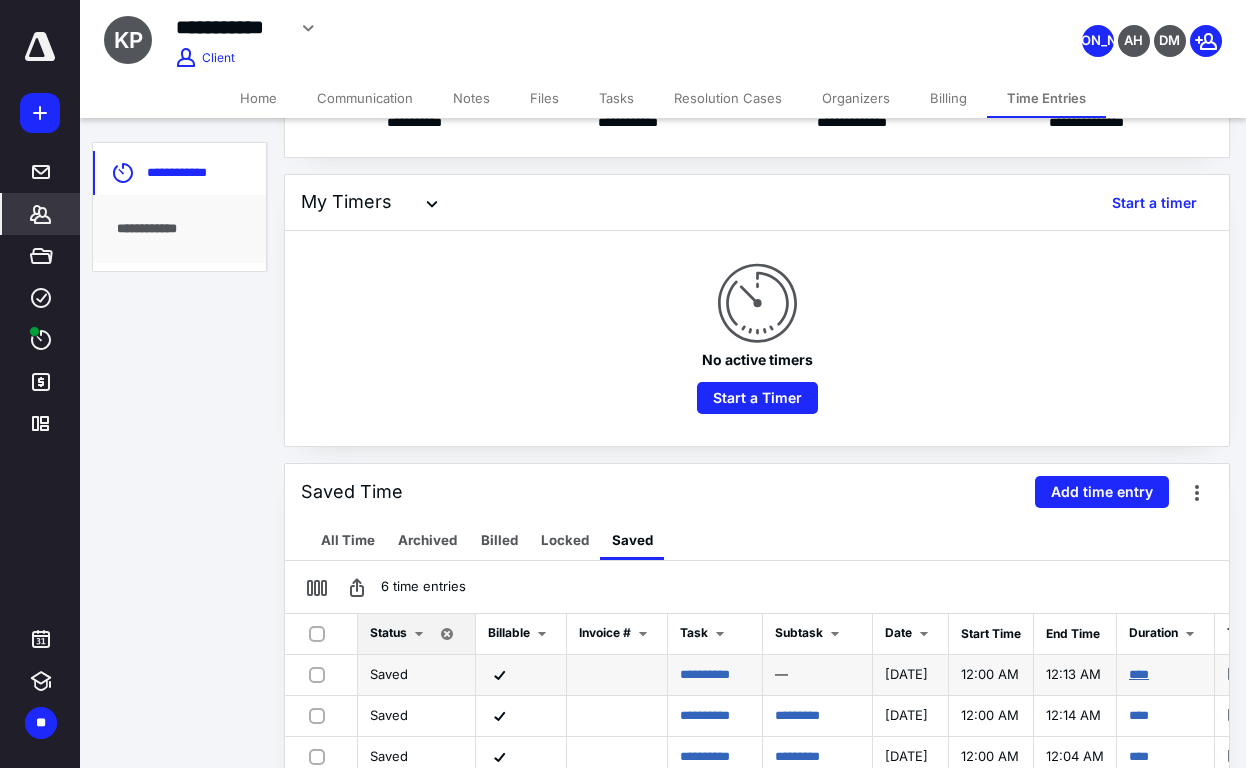 click on "****" at bounding box center [1139, 674] 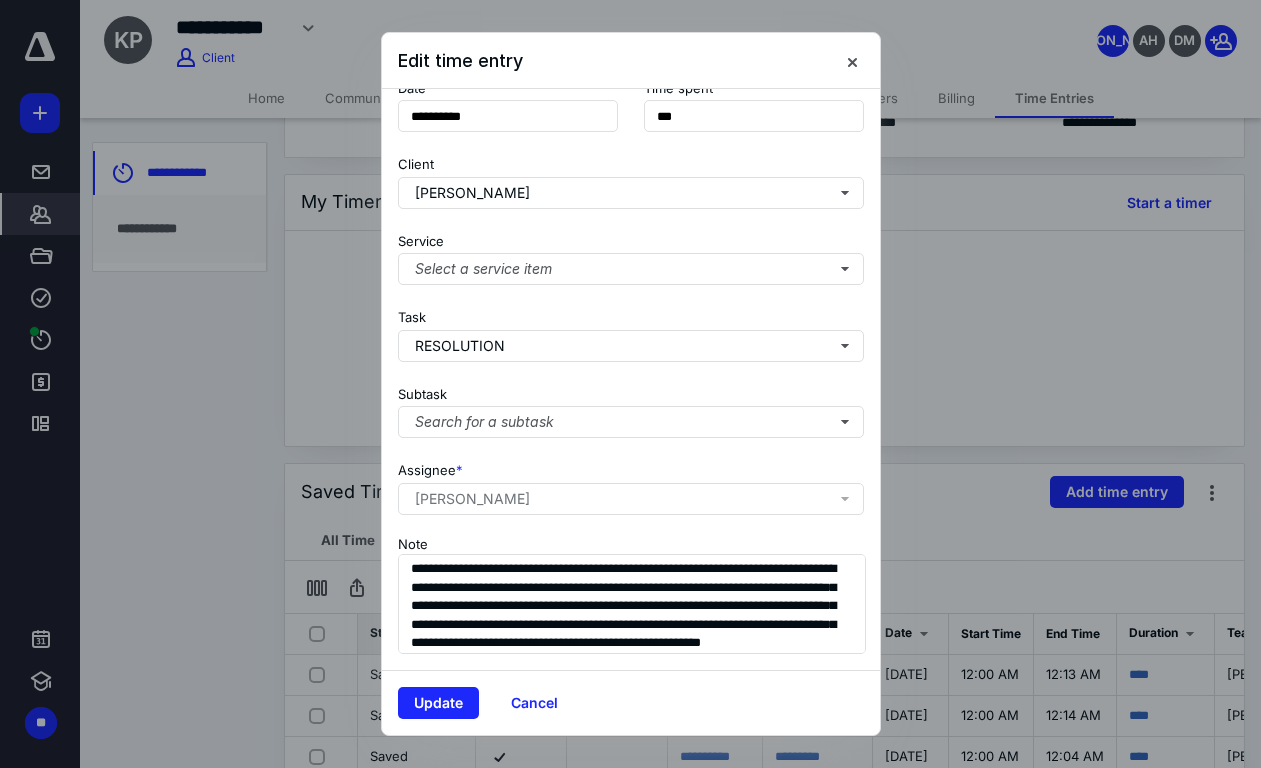 scroll, scrollTop: 165, scrollLeft: 0, axis: vertical 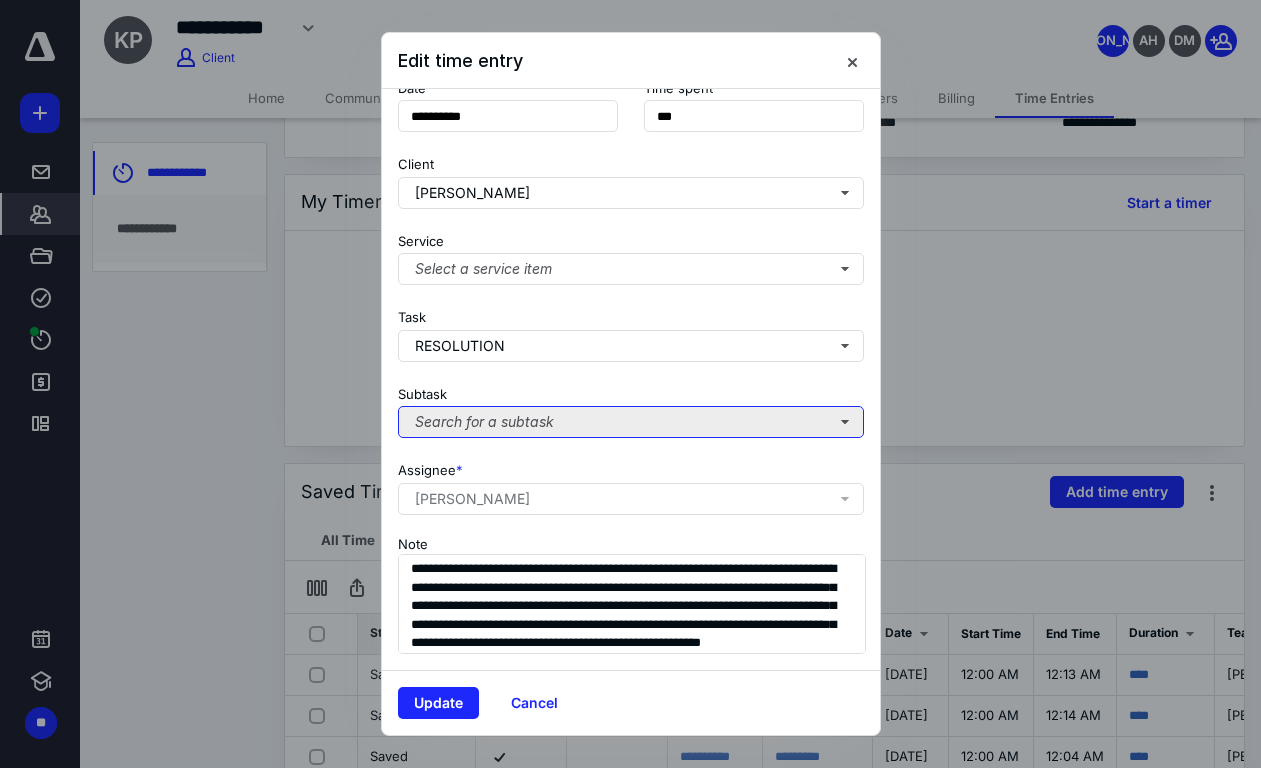 click on "Search for a subtask" at bounding box center (631, 422) 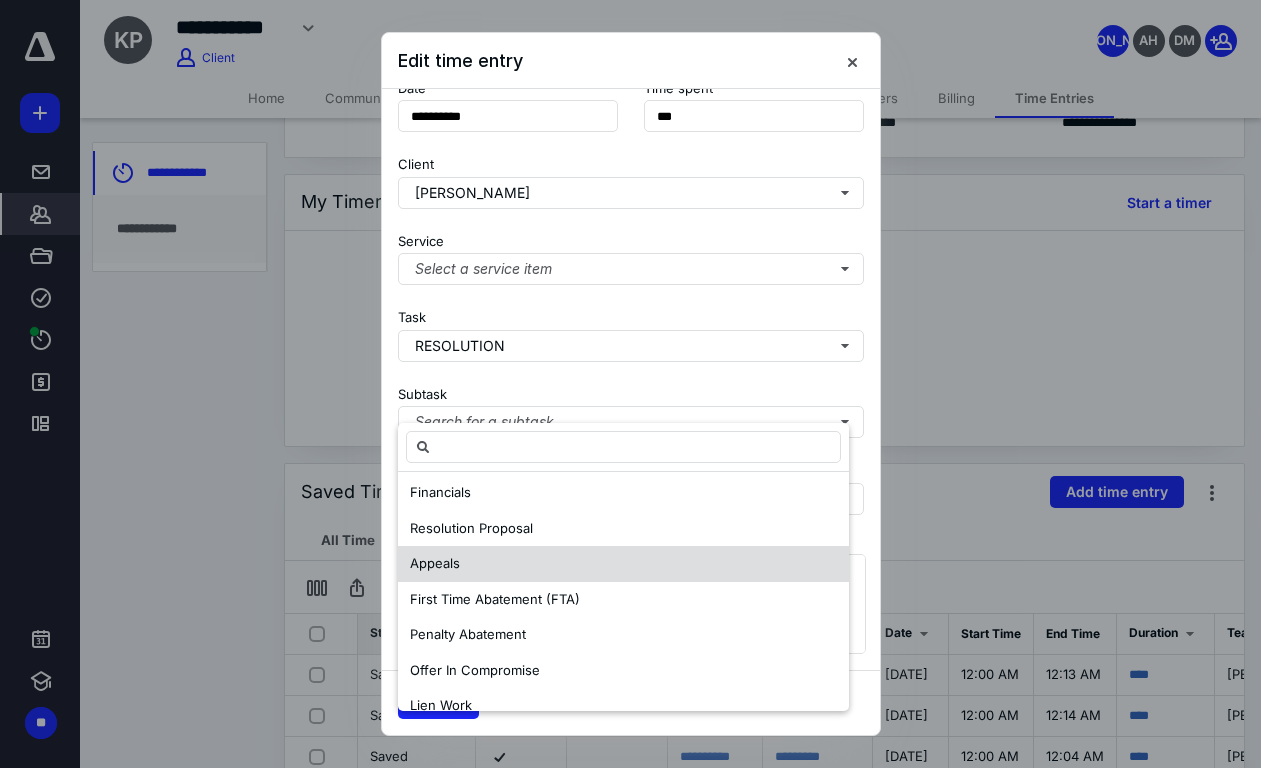 scroll, scrollTop: 310, scrollLeft: 0, axis: vertical 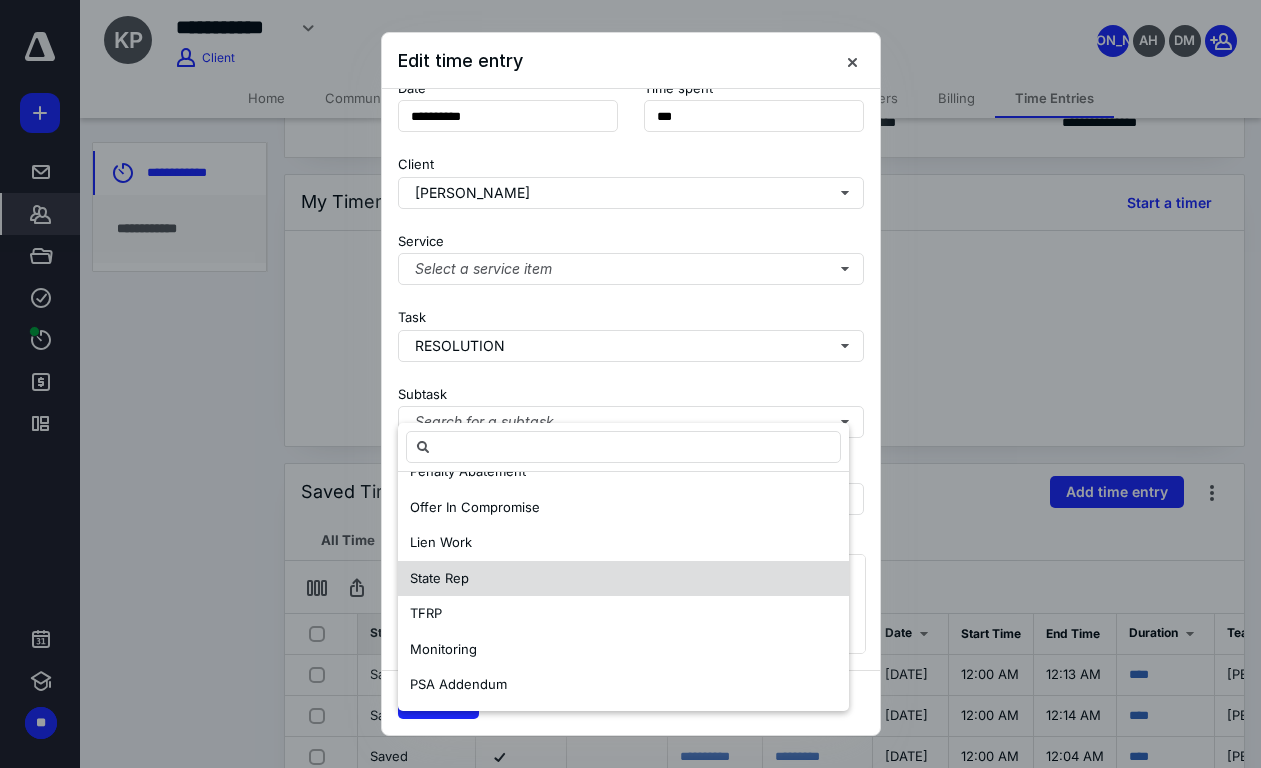 click on "State Rep" at bounding box center [623, 579] 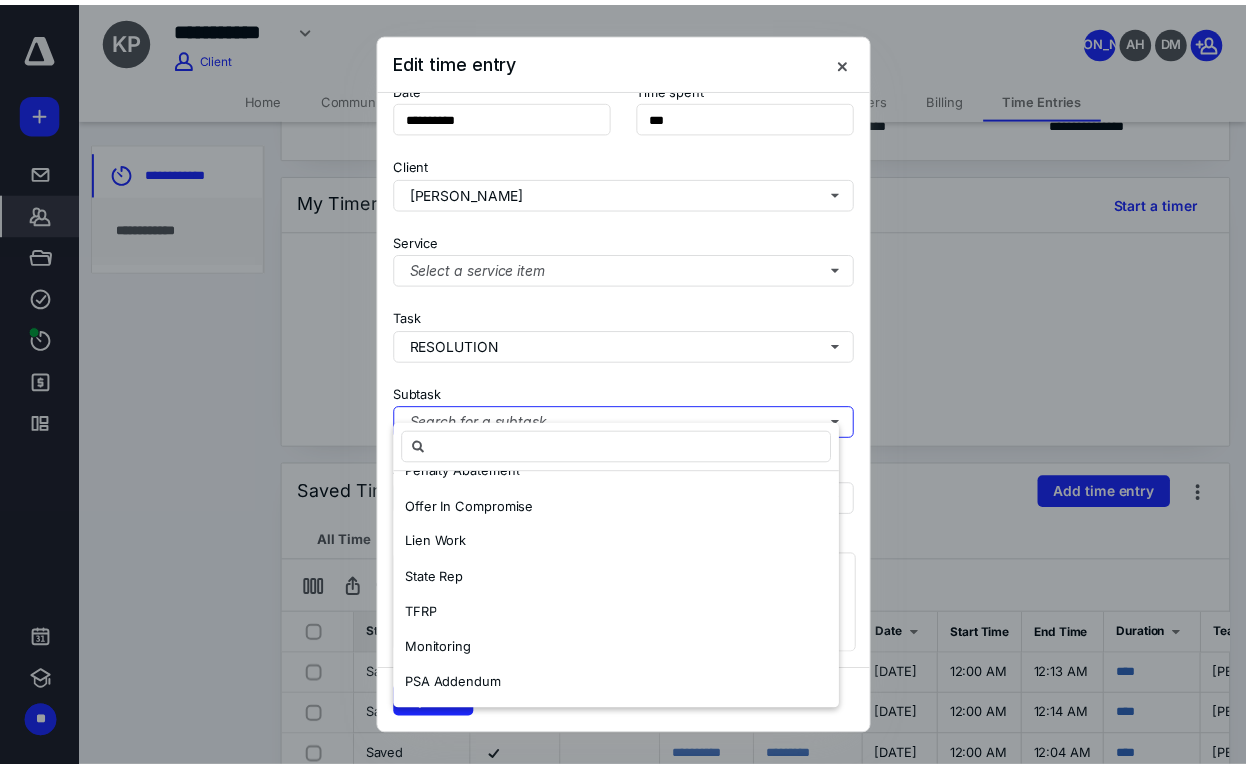 scroll, scrollTop: 0, scrollLeft: 0, axis: both 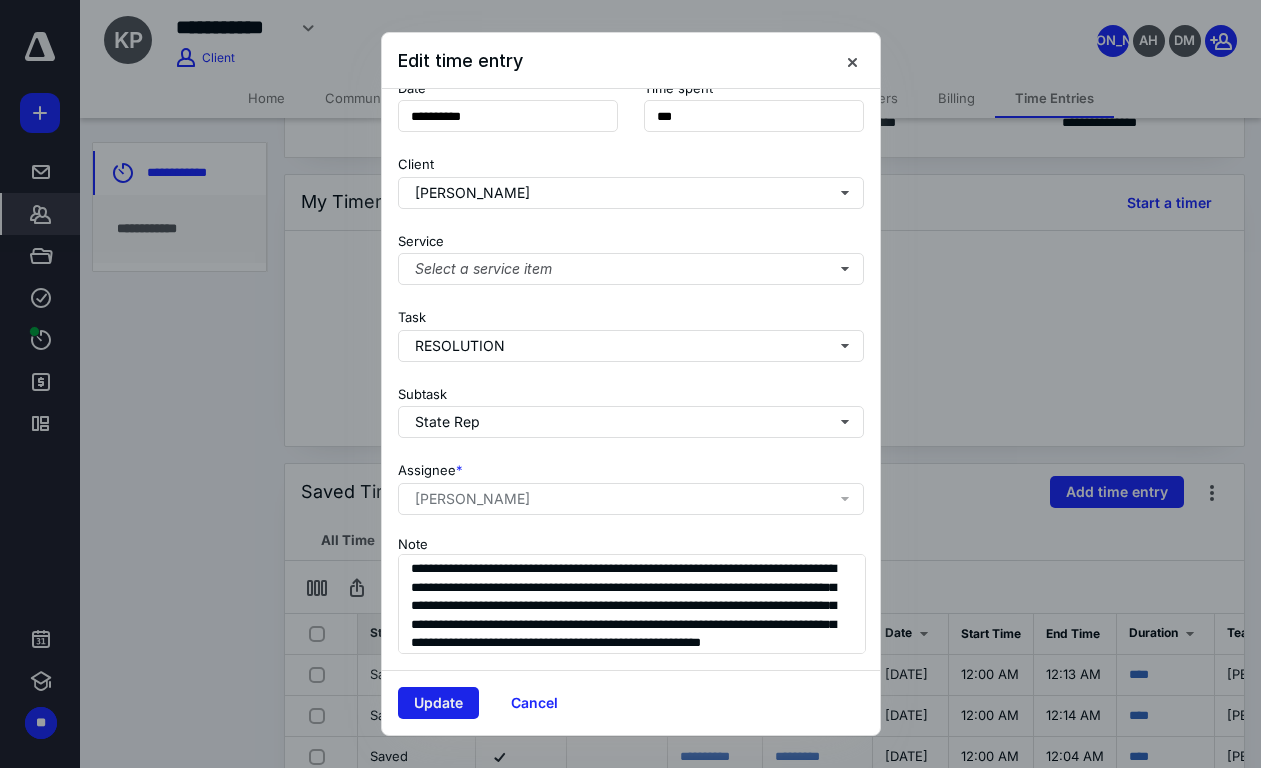 click on "Update" at bounding box center (438, 703) 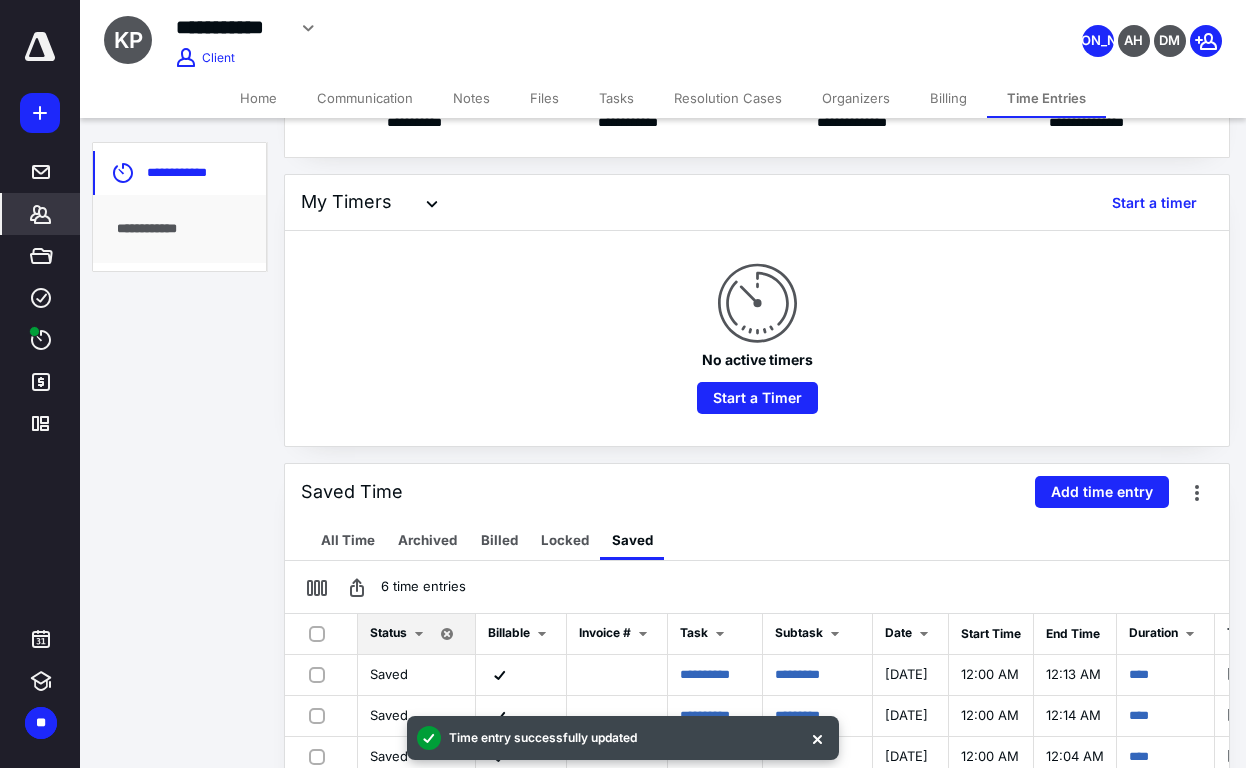 click on "No active timers Start a Timer" at bounding box center (757, 338) 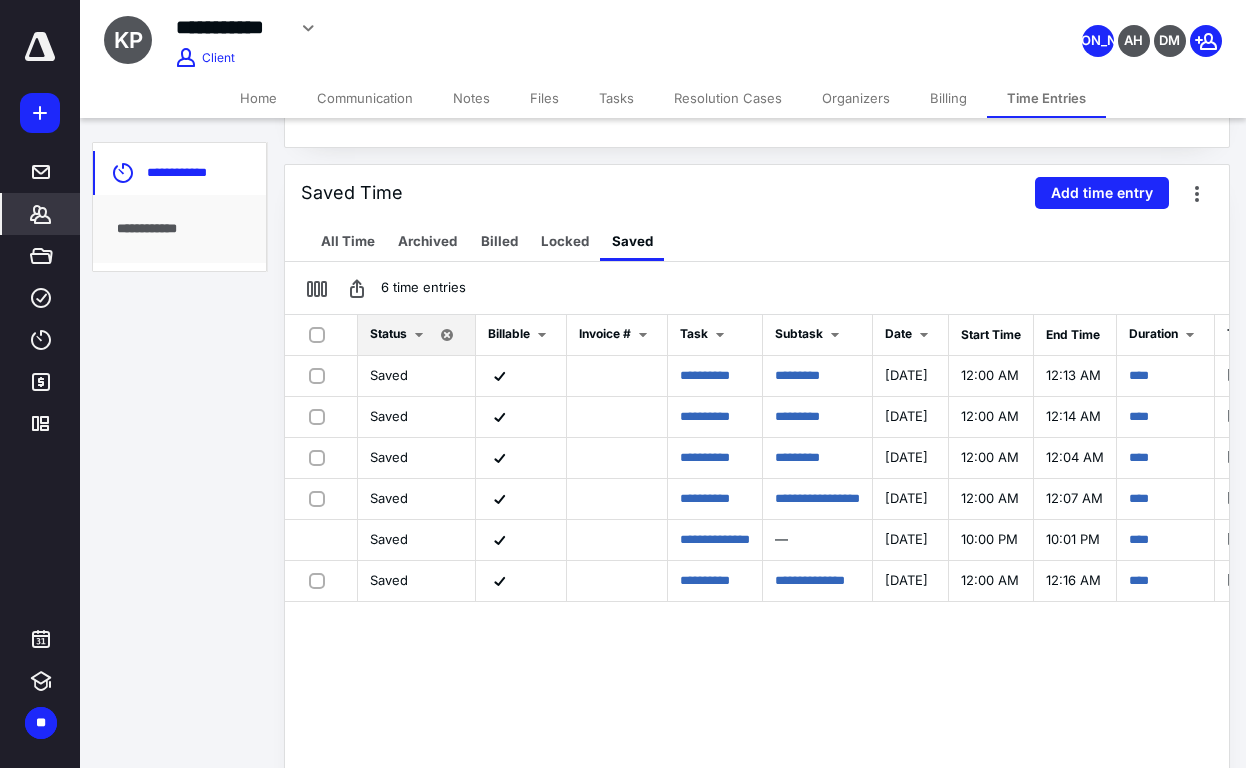 scroll, scrollTop: 400, scrollLeft: 0, axis: vertical 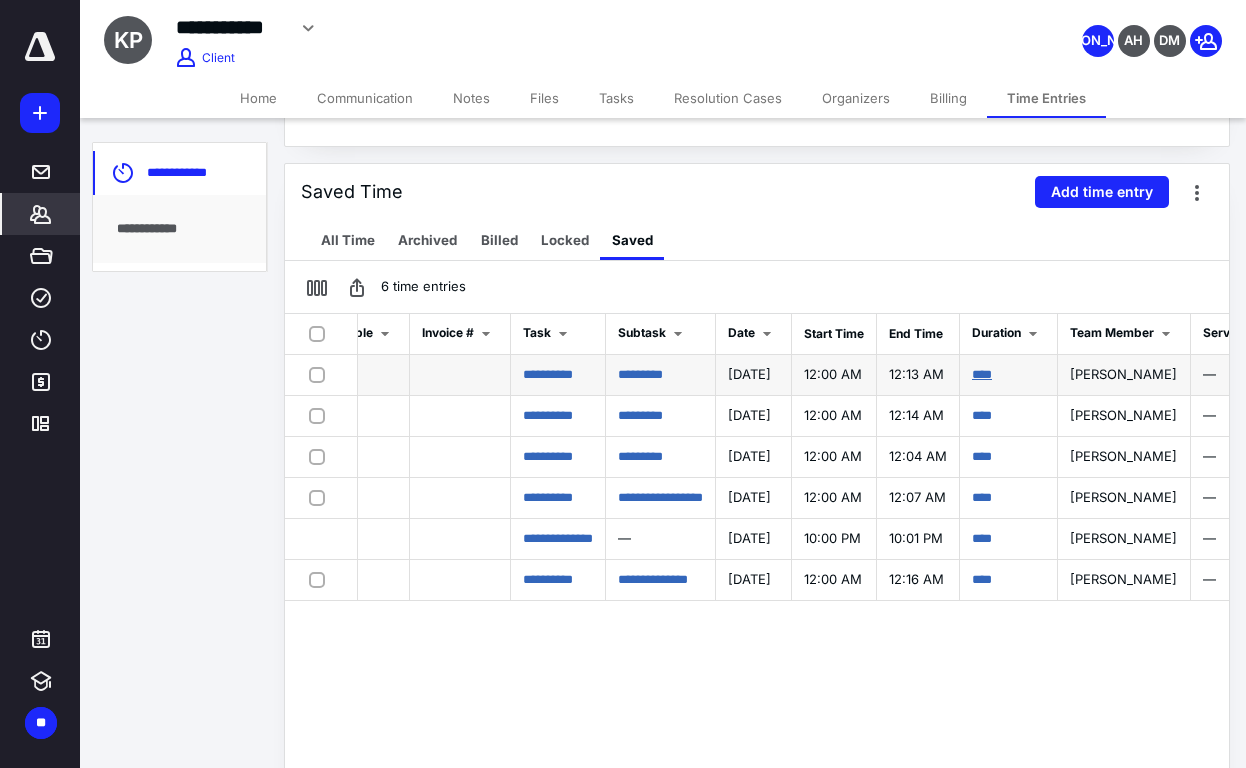 click on "****" at bounding box center [982, 374] 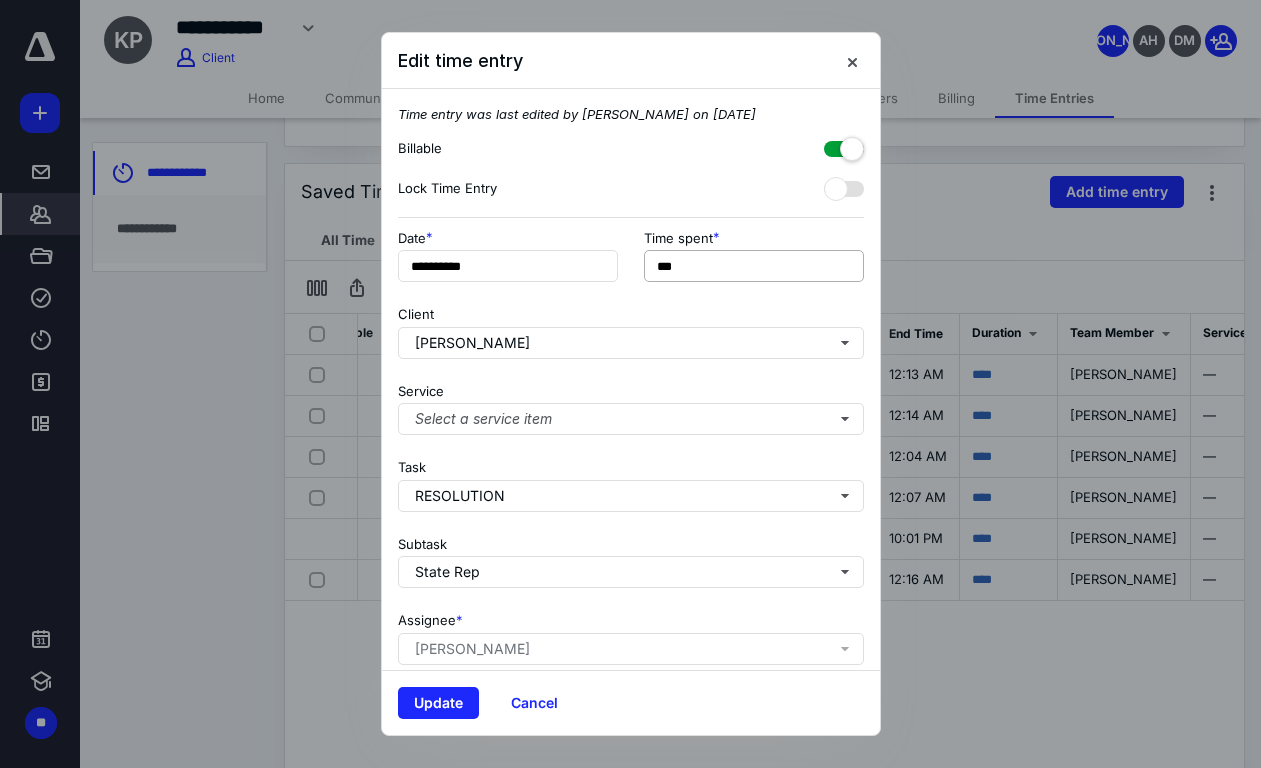 scroll, scrollTop: 165, scrollLeft: 0, axis: vertical 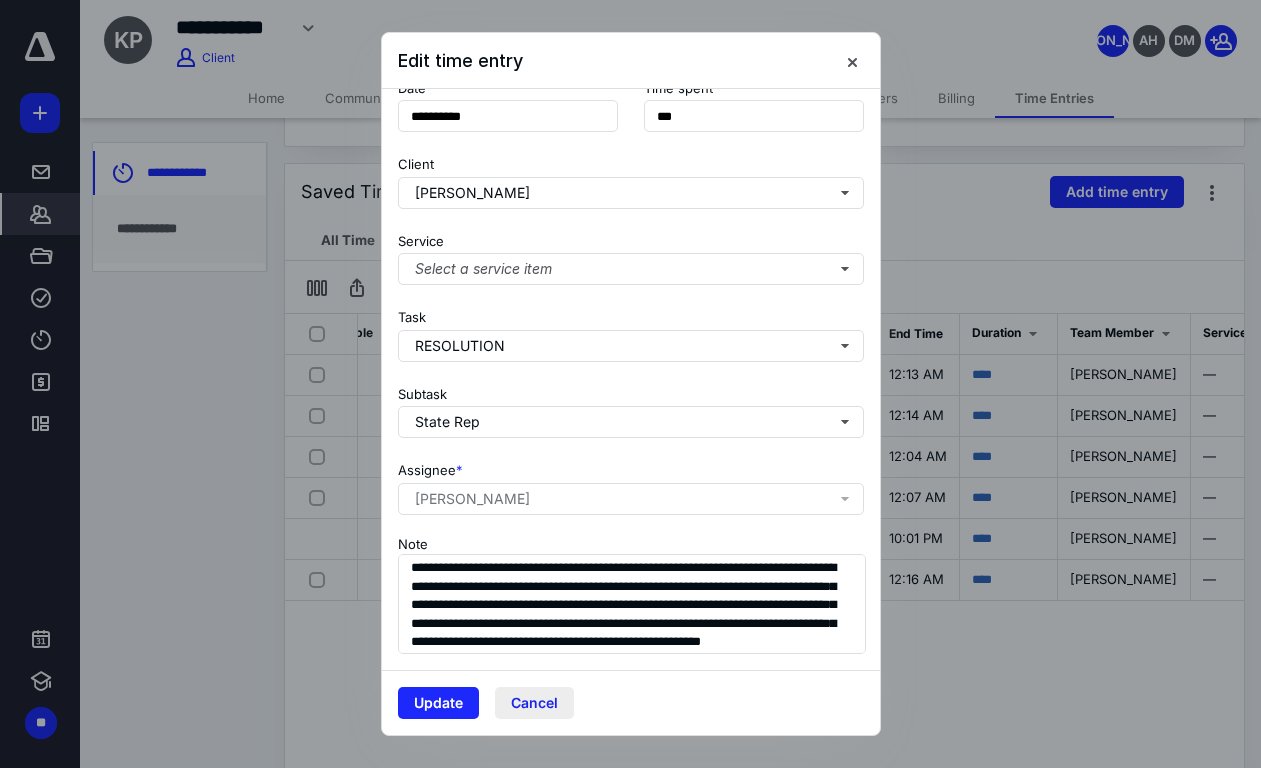click on "Cancel" at bounding box center [534, 703] 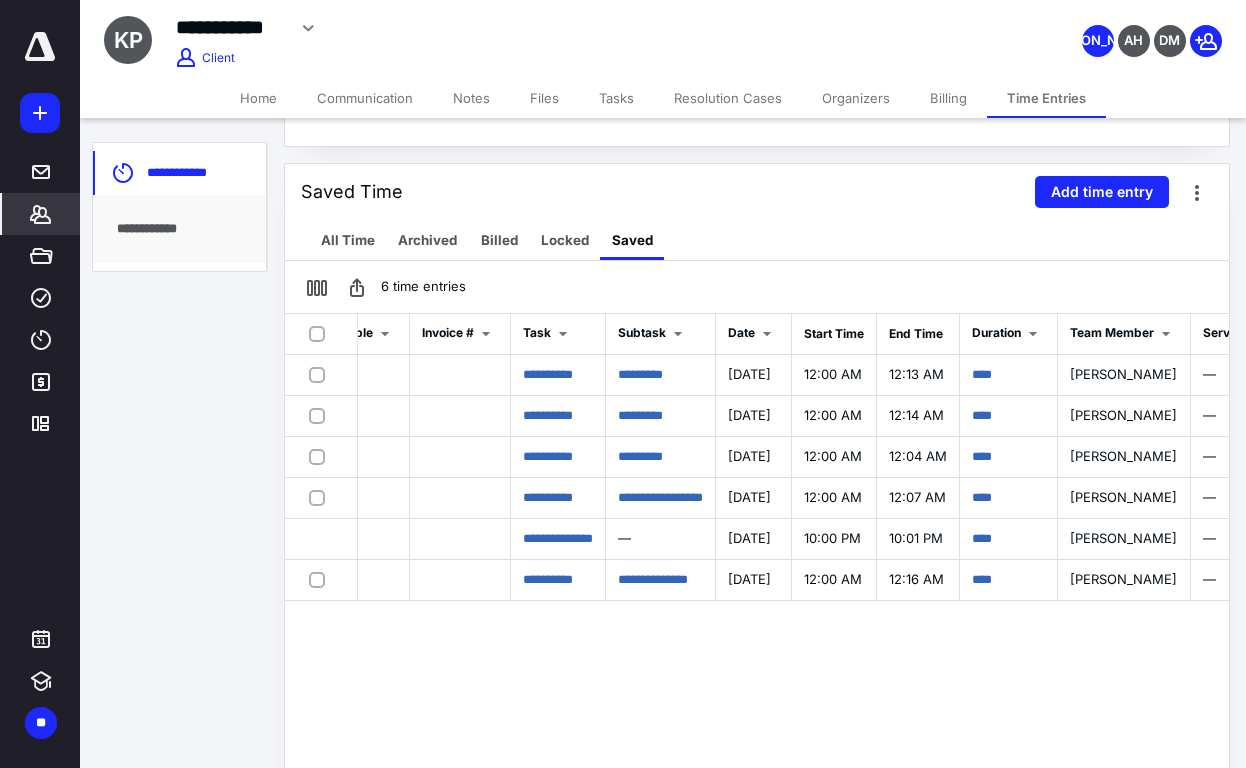 click on "Home" at bounding box center (258, 98) 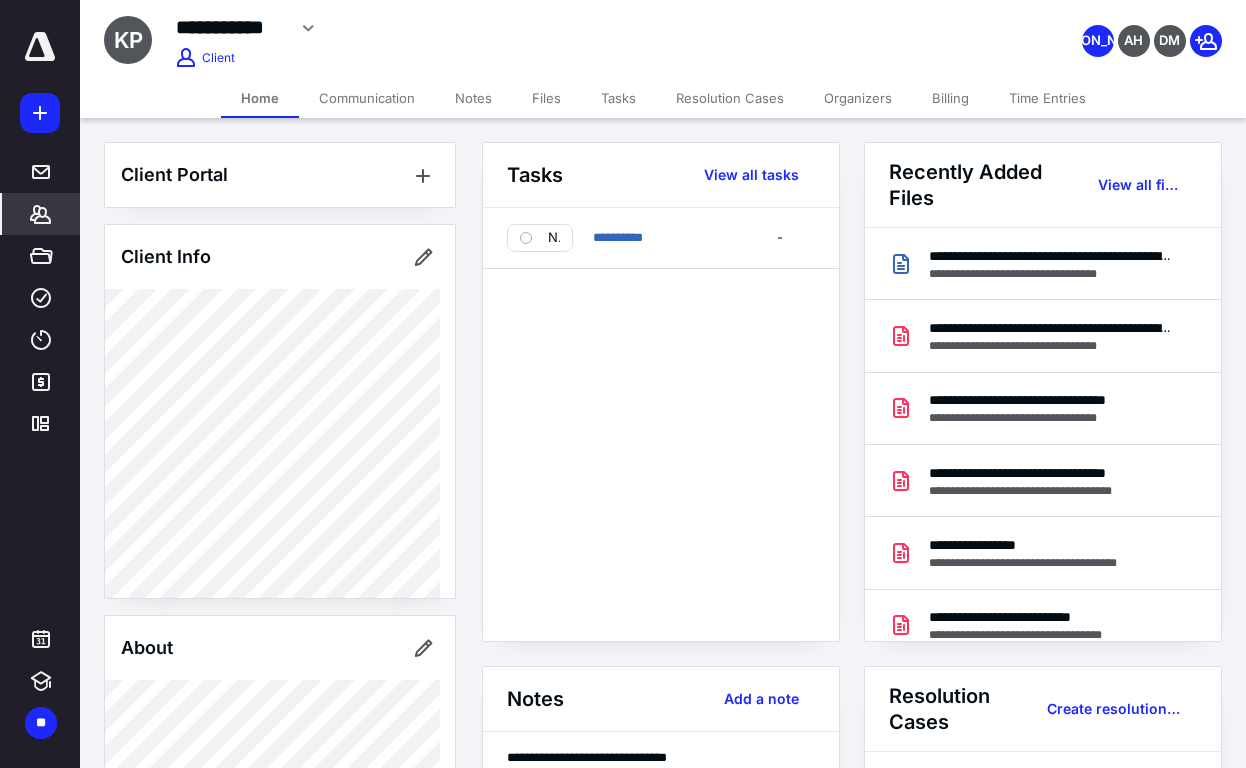 click on "Time Entries" at bounding box center (1047, 98) 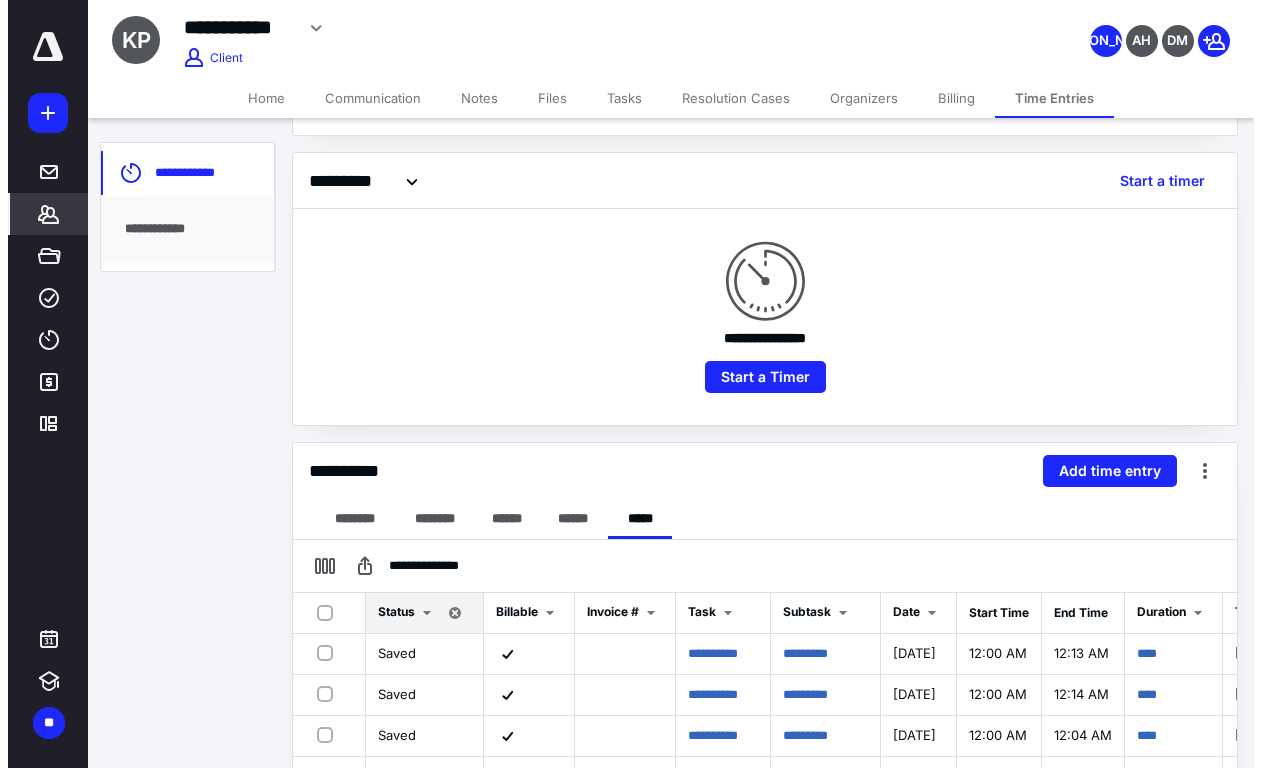 scroll, scrollTop: 300, scrollLeft: 0, axis: vertical 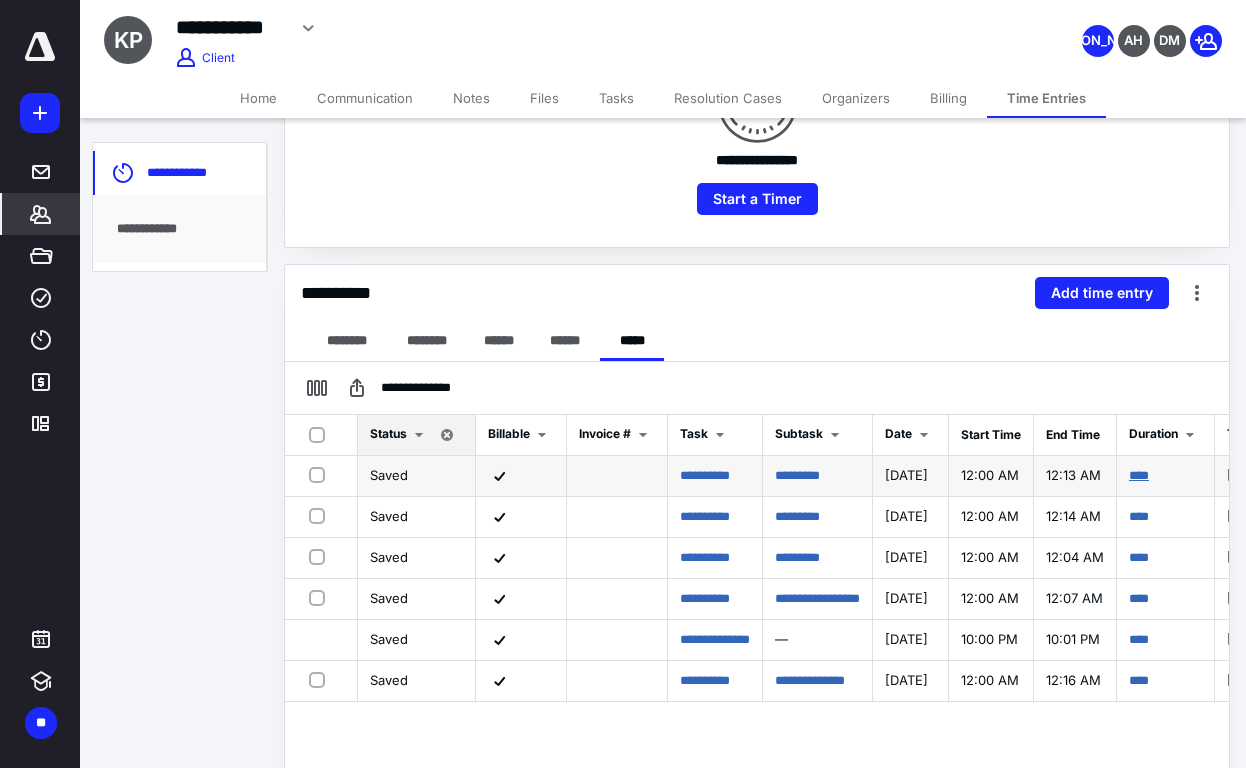 click on "****" at bounding box center (1139, 475) 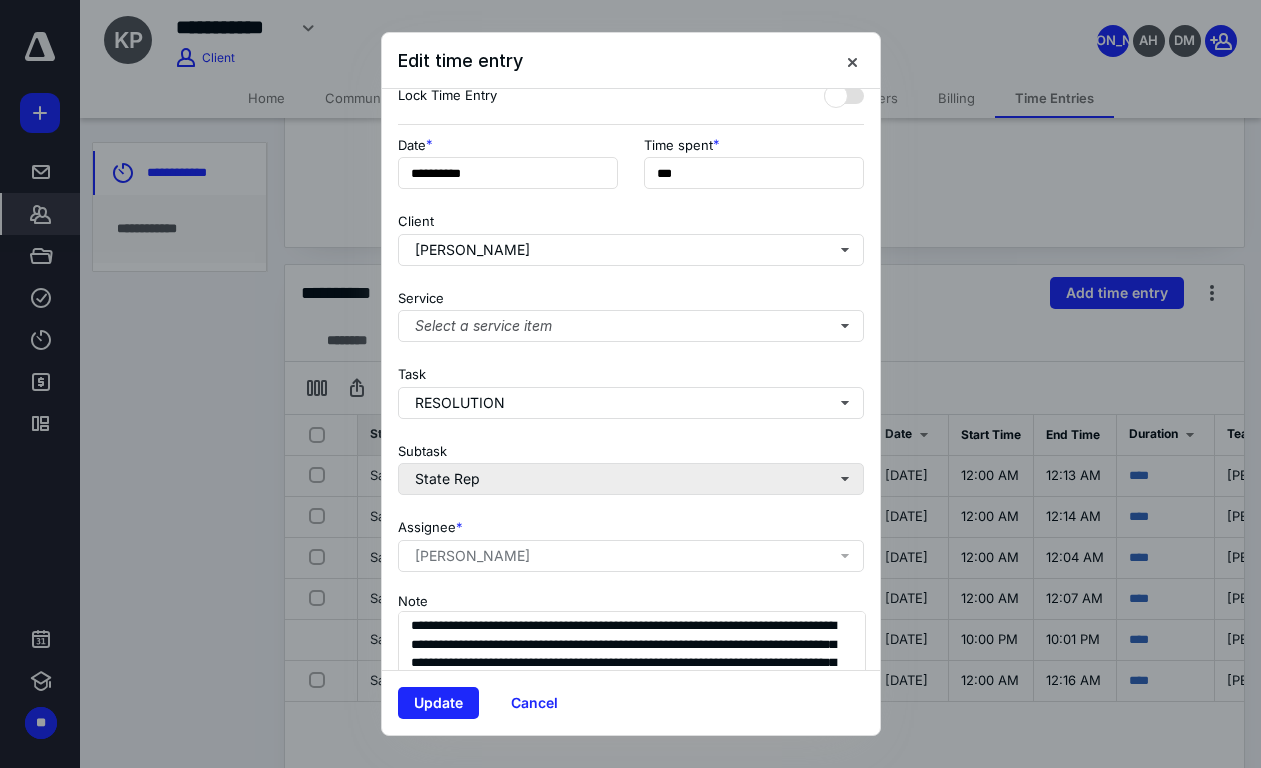scroll, scrollTop: 165, scrollLeft: 0, axis: vertical 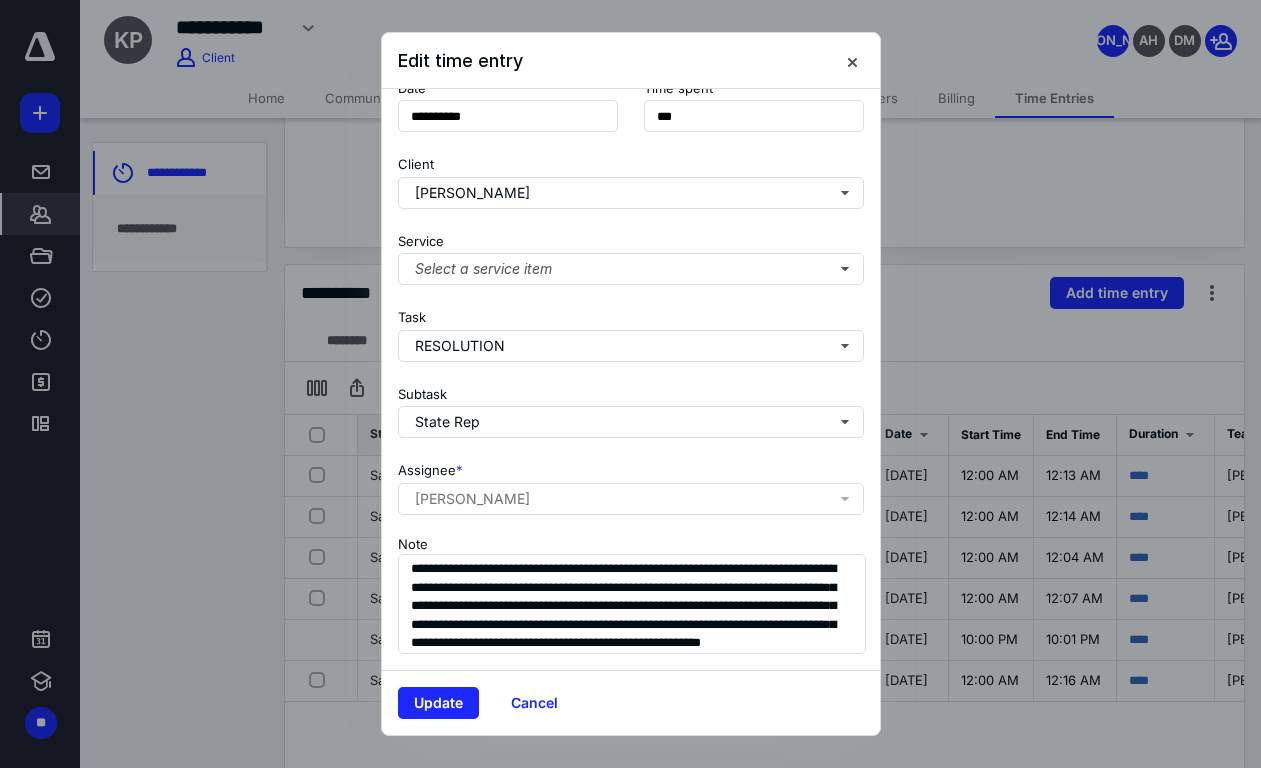 click on "**********" at bounding box center [631, 593] 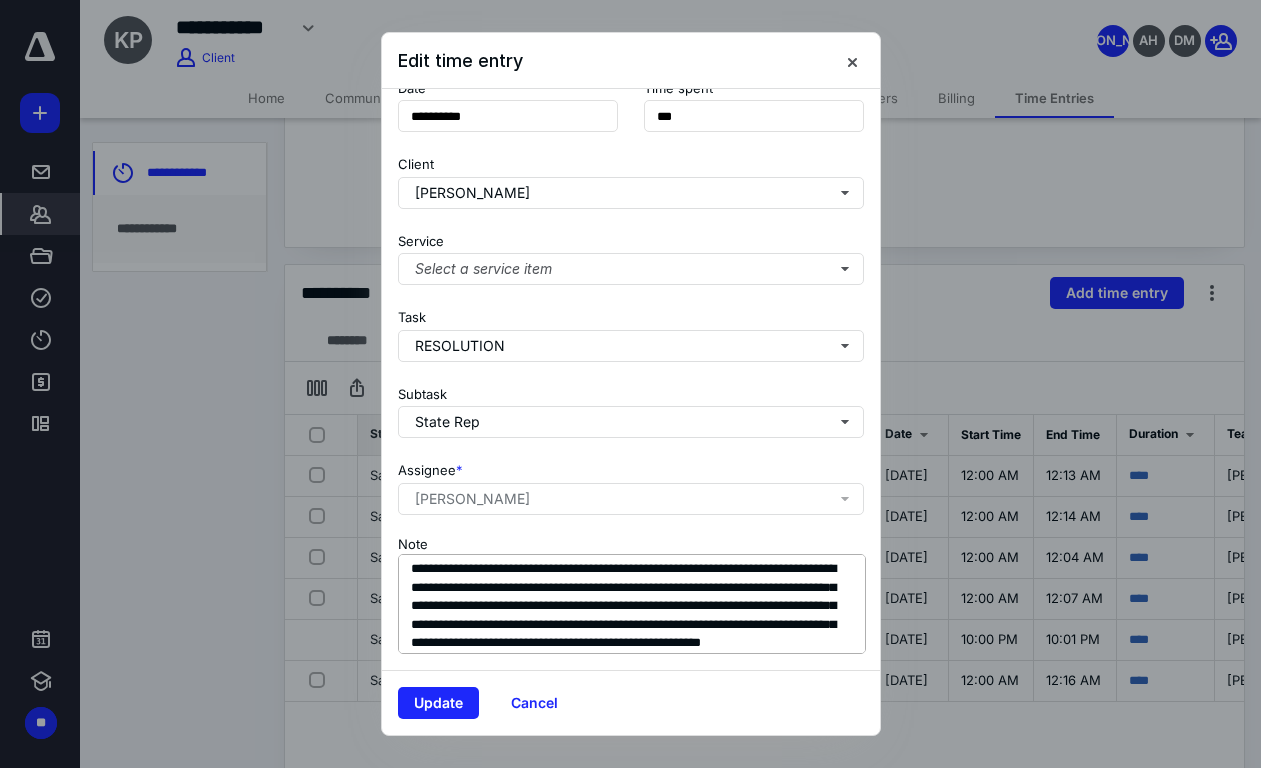 scroll, scrollTop: 19, scrollLeft: 0, axis: vertical 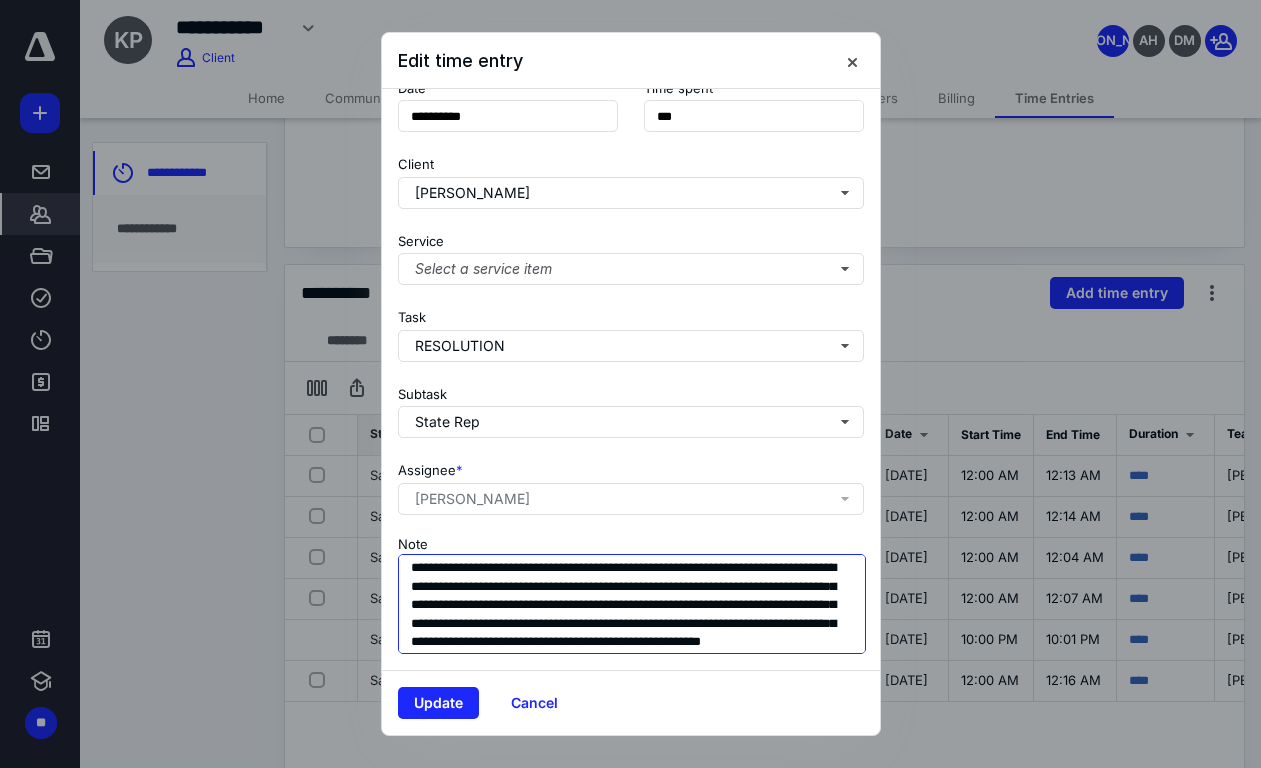 click on "**********" at bounding box center (632, 604) 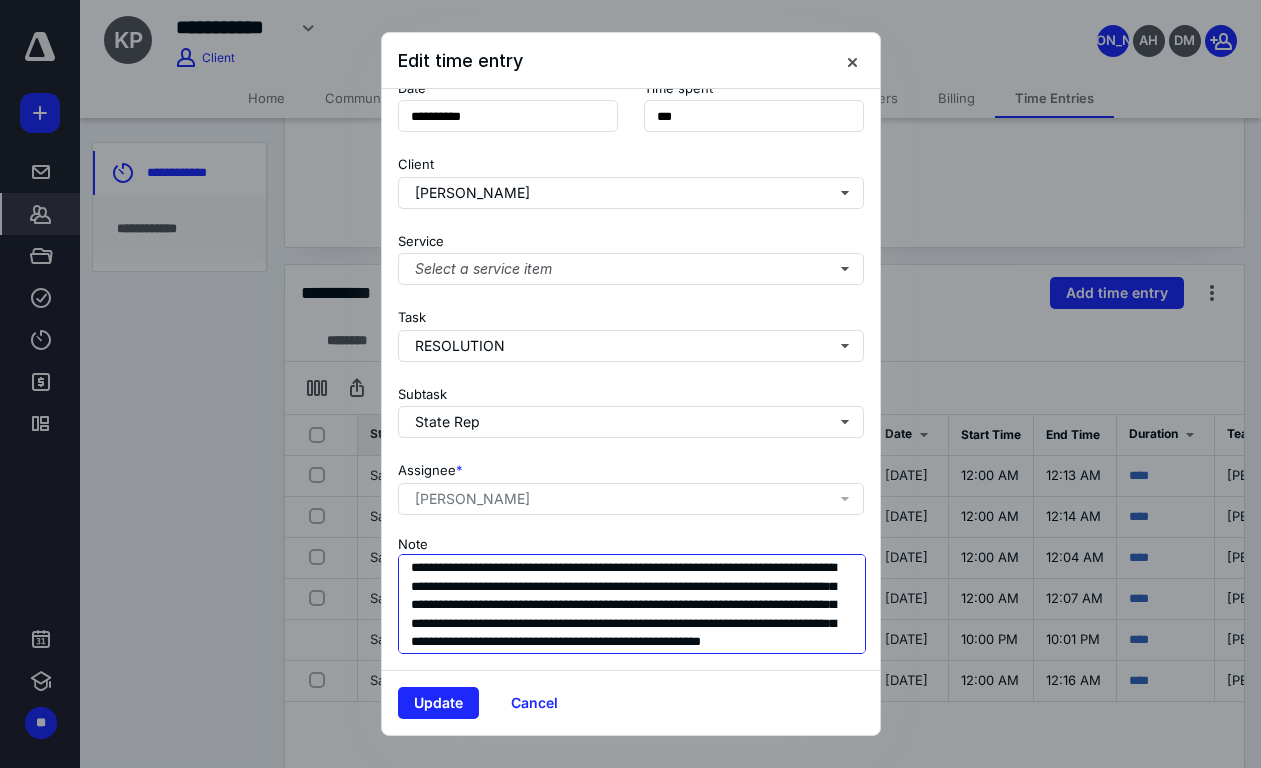 scroll, scrollTop: 0, scrollLeft: 0, axis: both 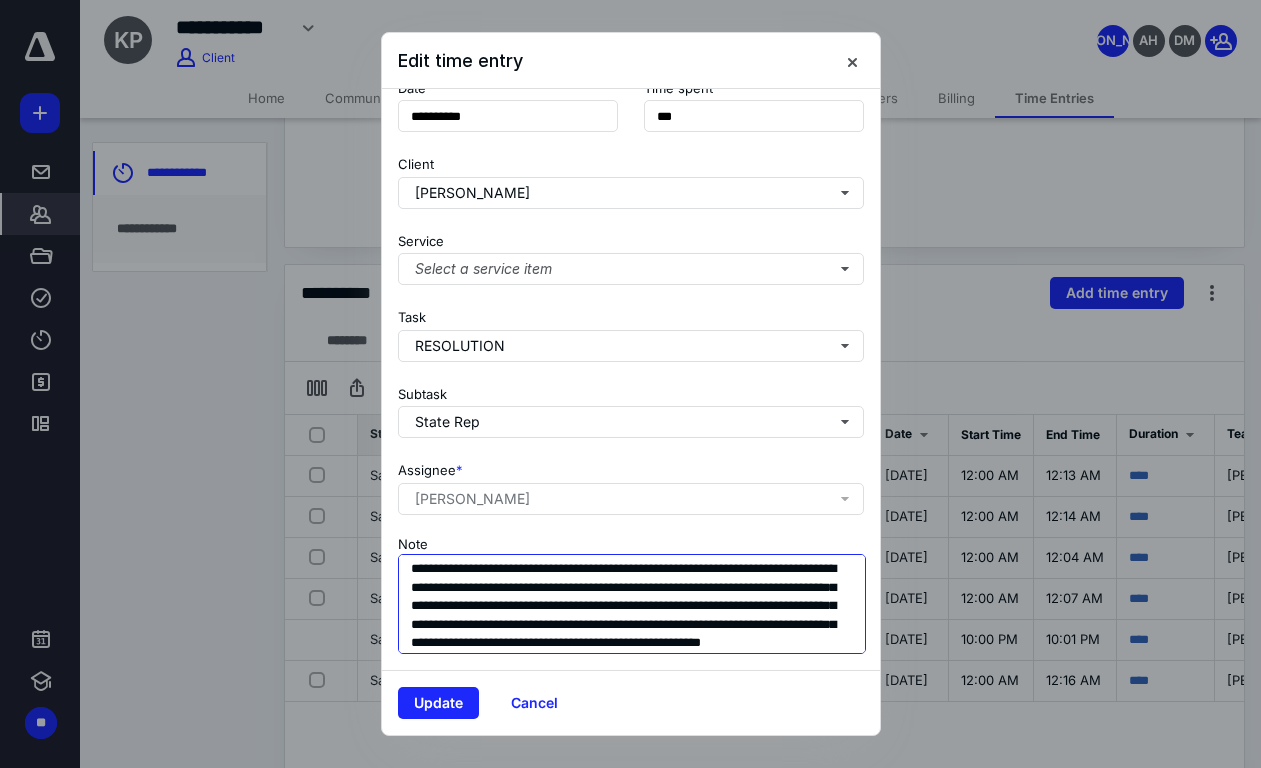 click on "**********" at bounding box center (632, 604) 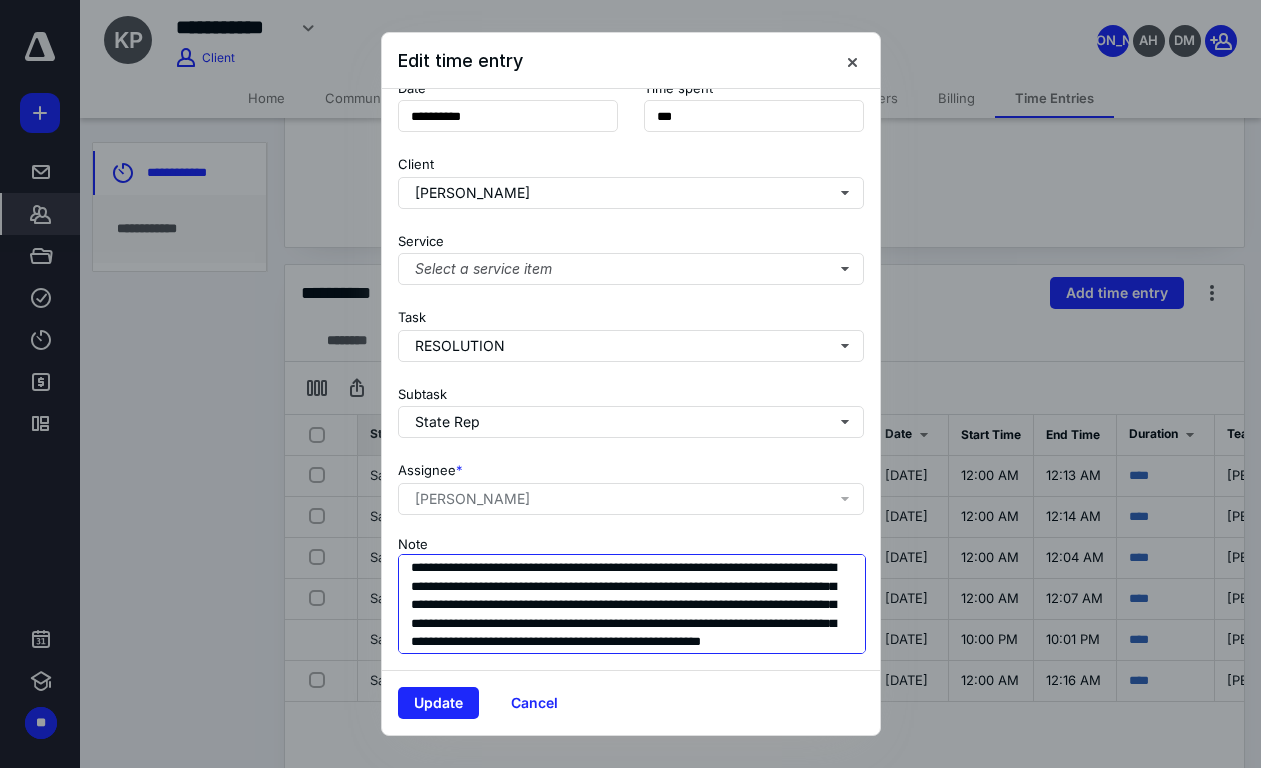 drag, startPoint x: 537, startPoint y: 590, endPoint x: 806, endPoint y: 621, distance: 270.78036 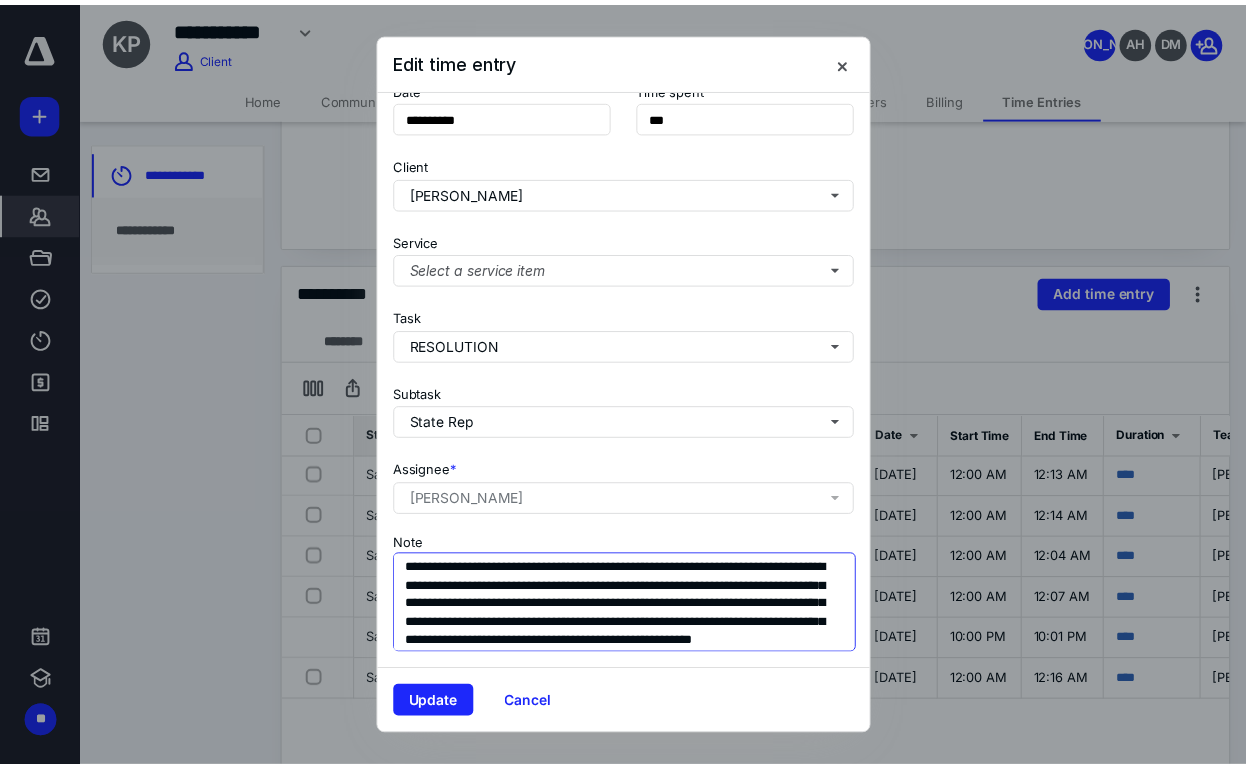 scroll, scrollTop: 19, scrollLeft: 0, axis: vertical 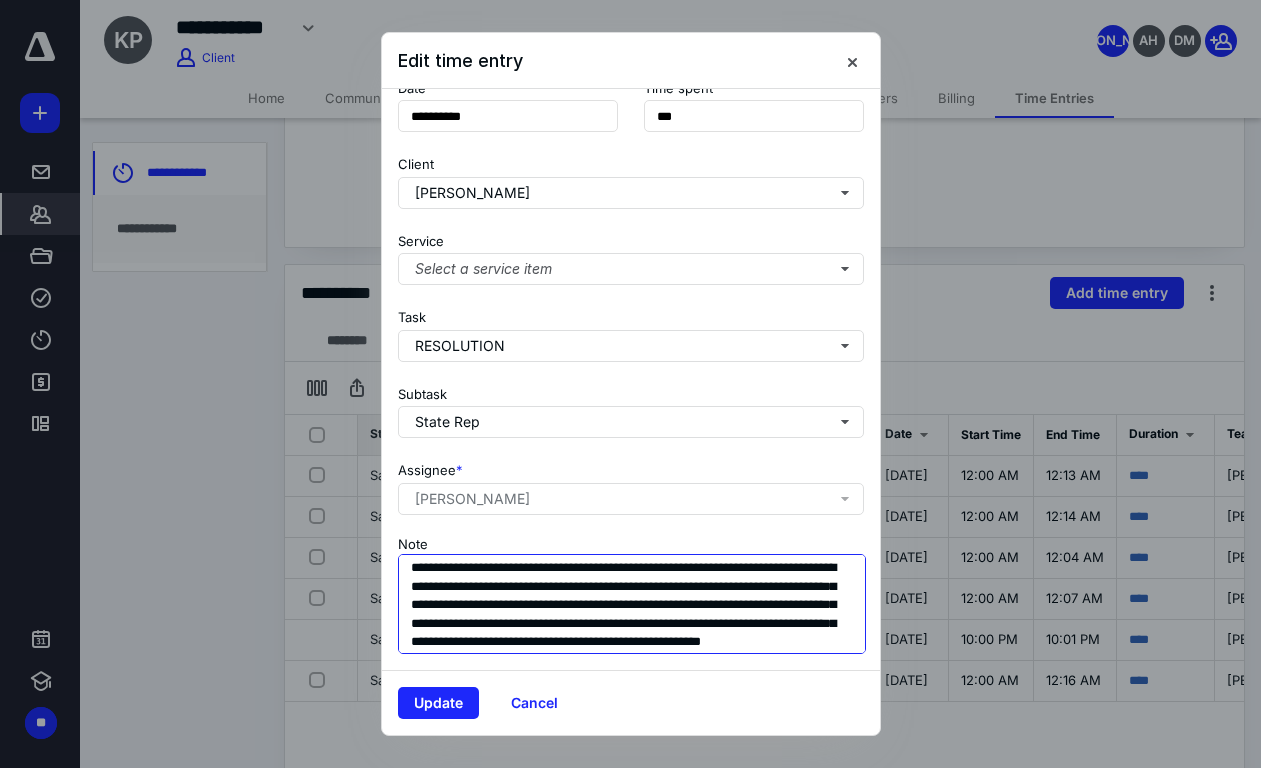 click on "**********" at bounding box center (632, 604) 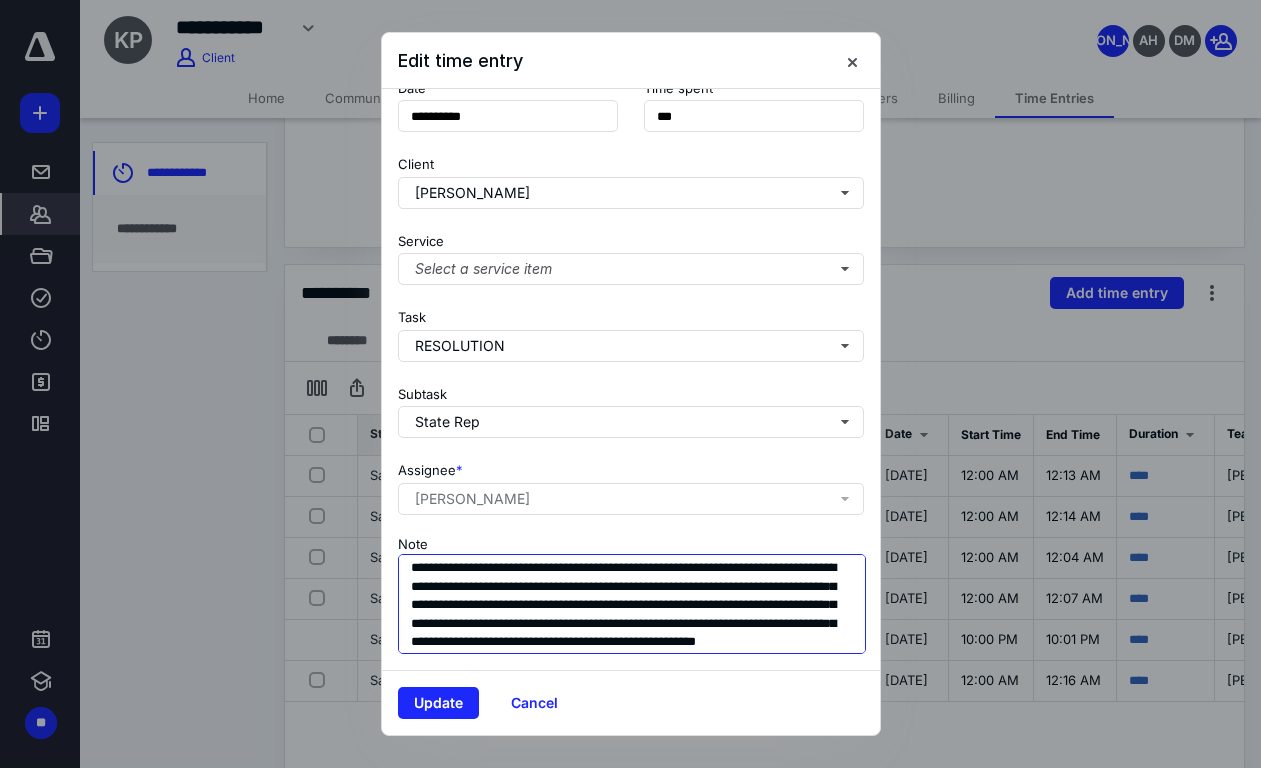 click on "**********" at bounding box center [632, 604] 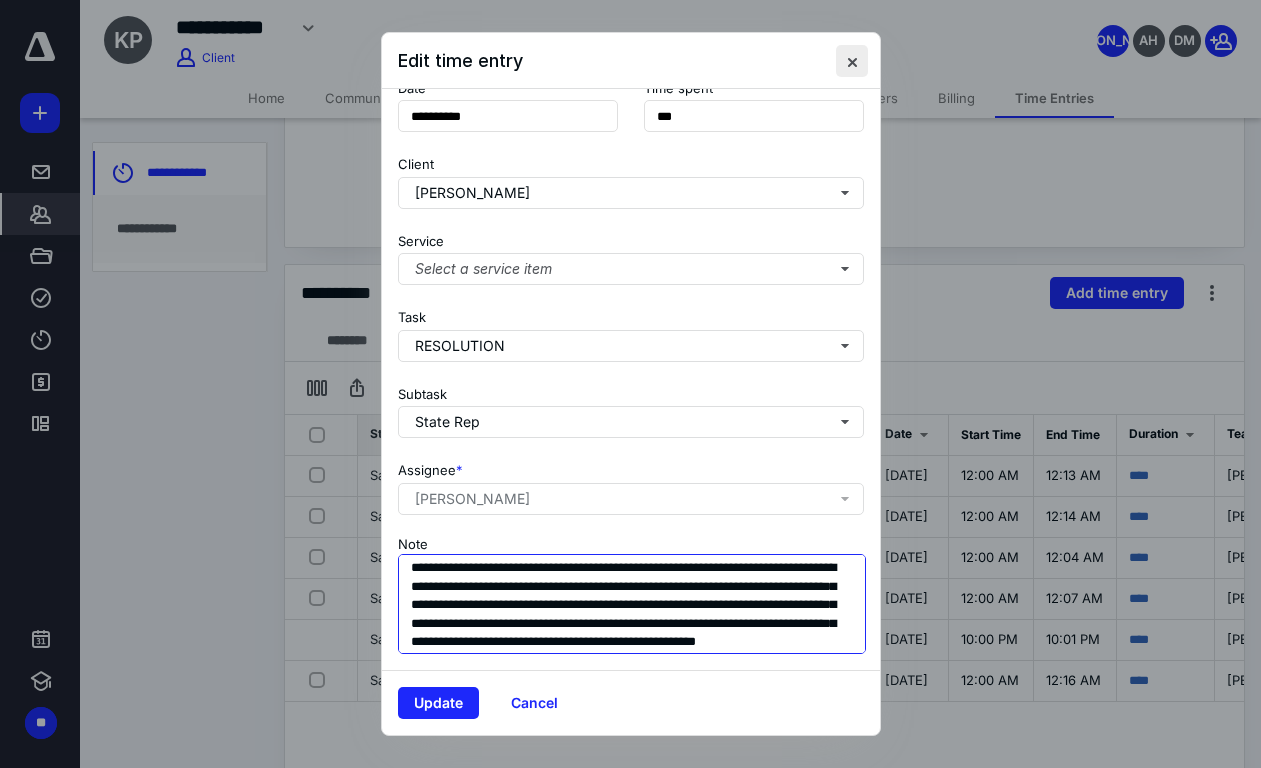 type on "**********" 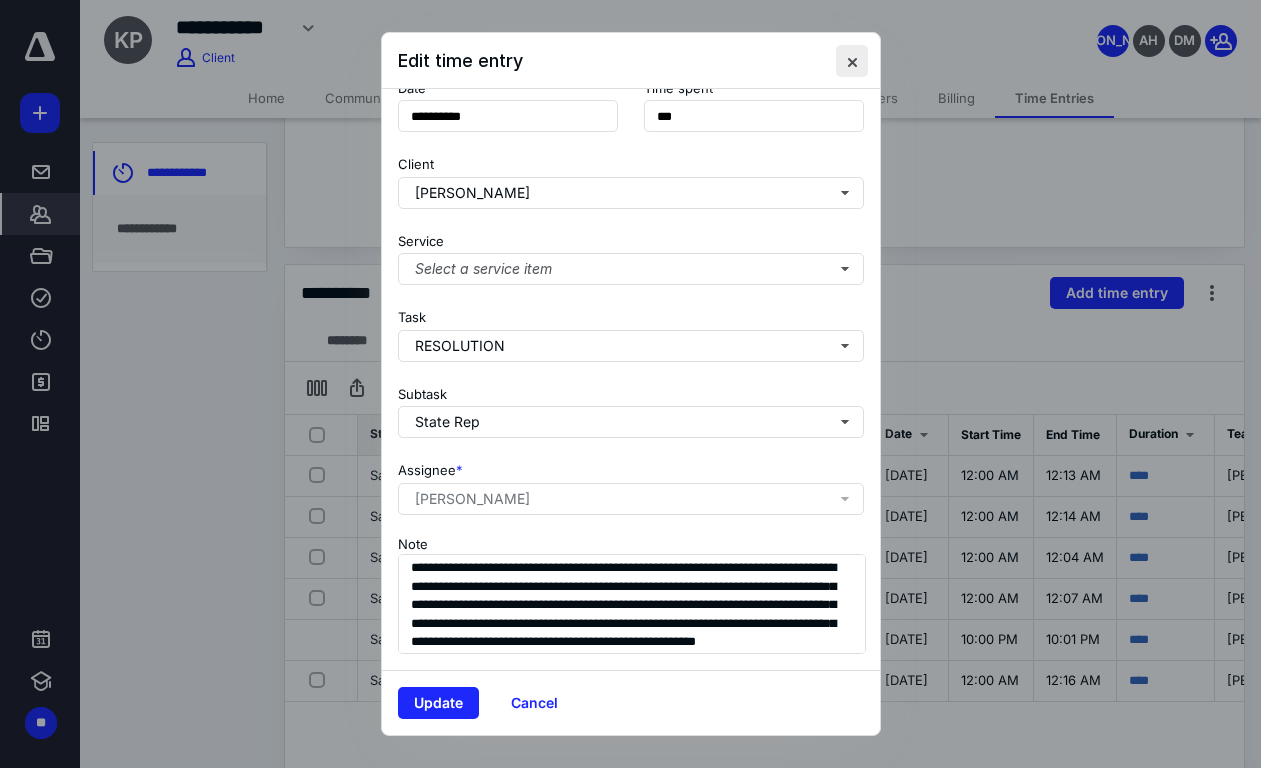 click at bounding box center (852, 61) 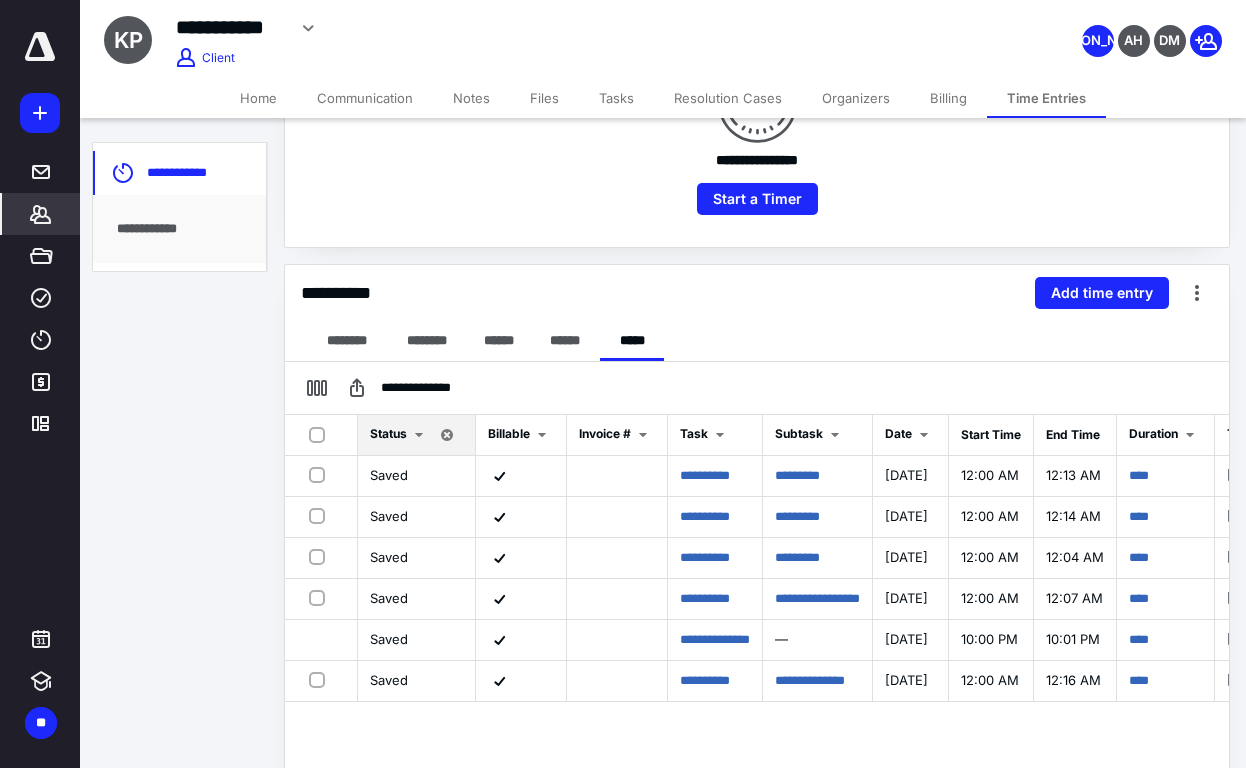 click on "Start a Timer" at bounding box center (757, 193) 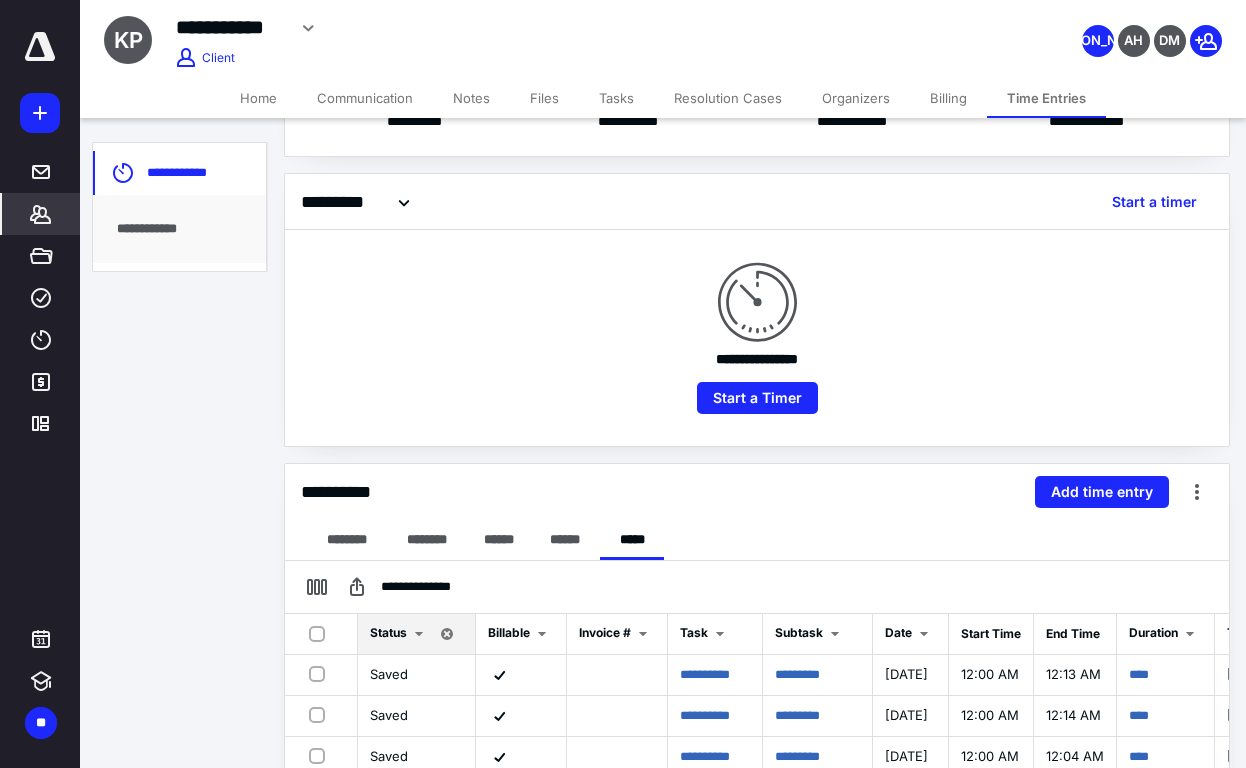 scroll, scrollTop: 100, scrollLeft: 0, axis: vertical 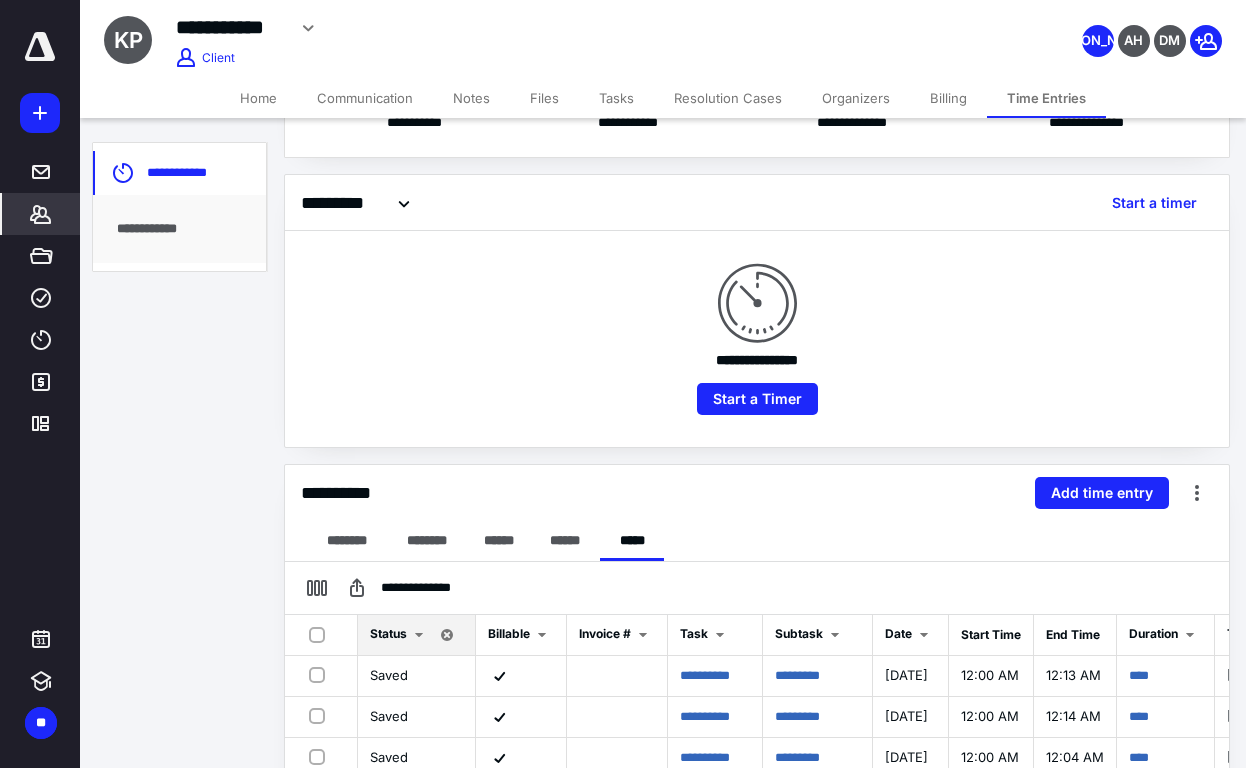 click on "Start a Timer" at bounding box center [757, 393] 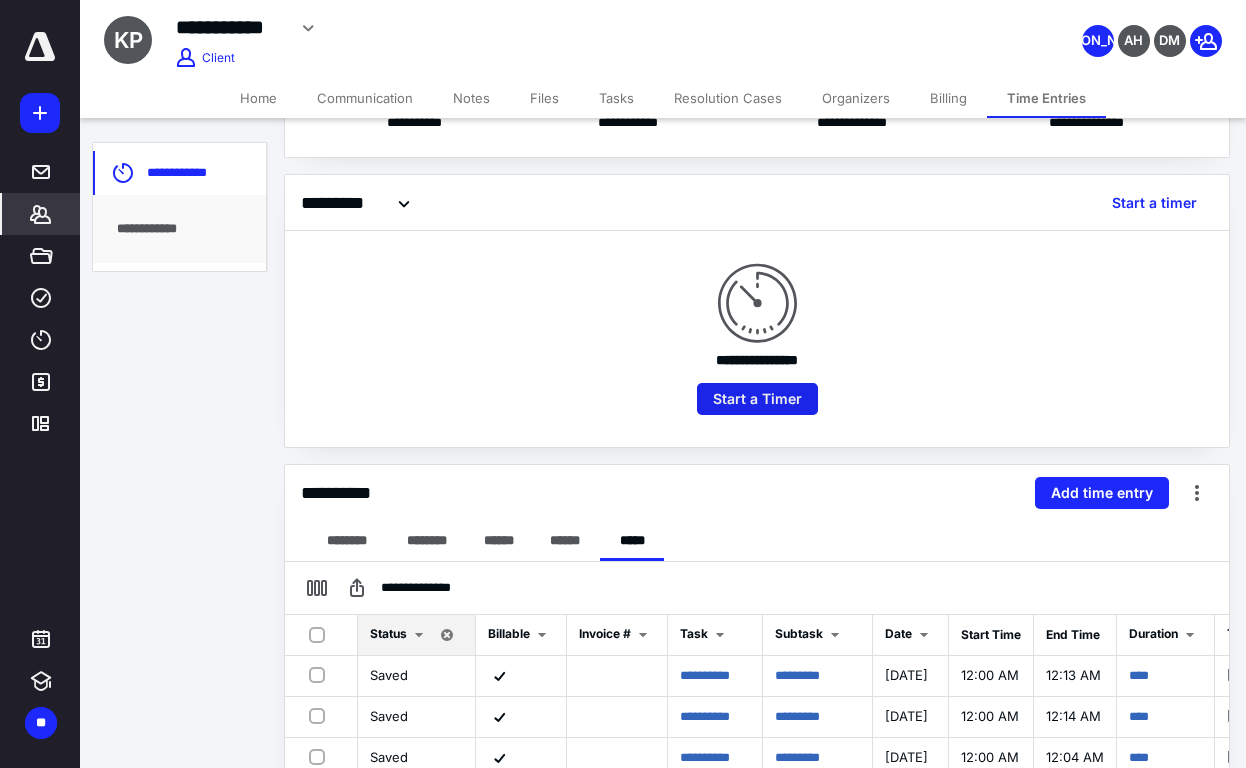 click on "Start a Timer" at bounding box center (757, 399) 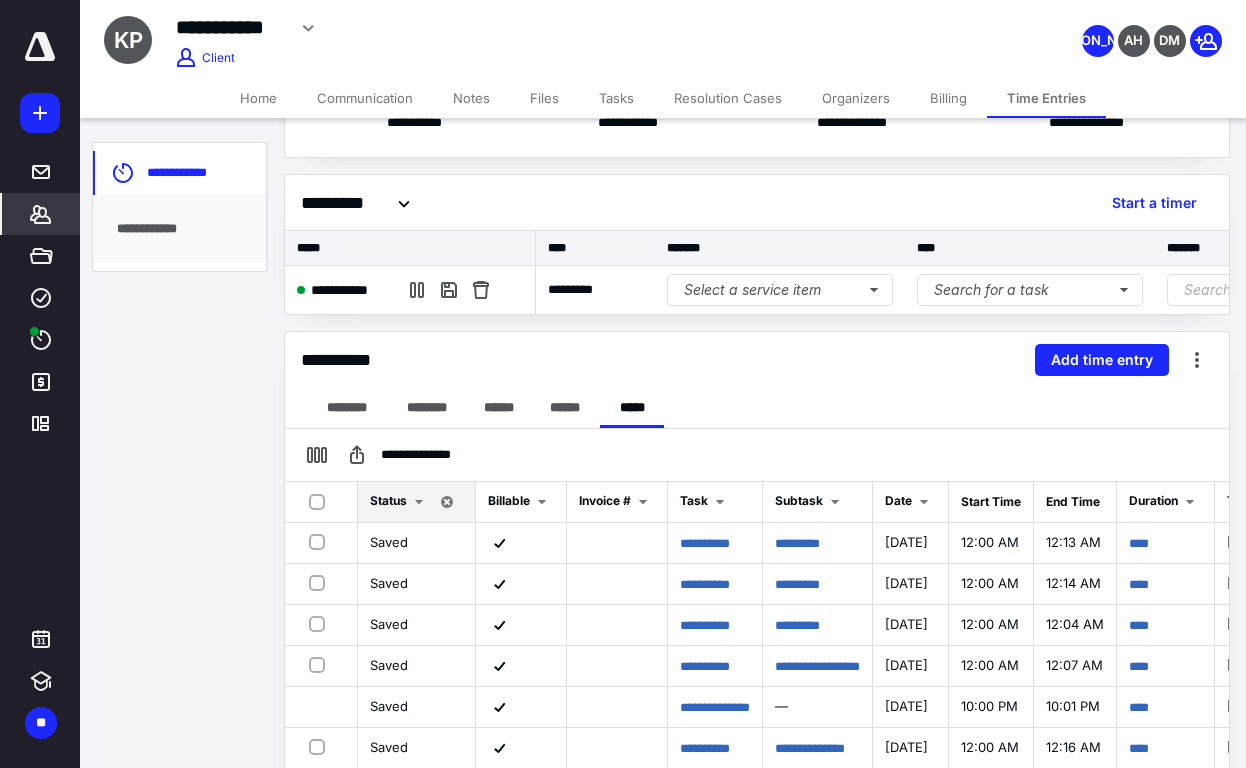 click on "Search for a task" at bounding box center (1030, 290) 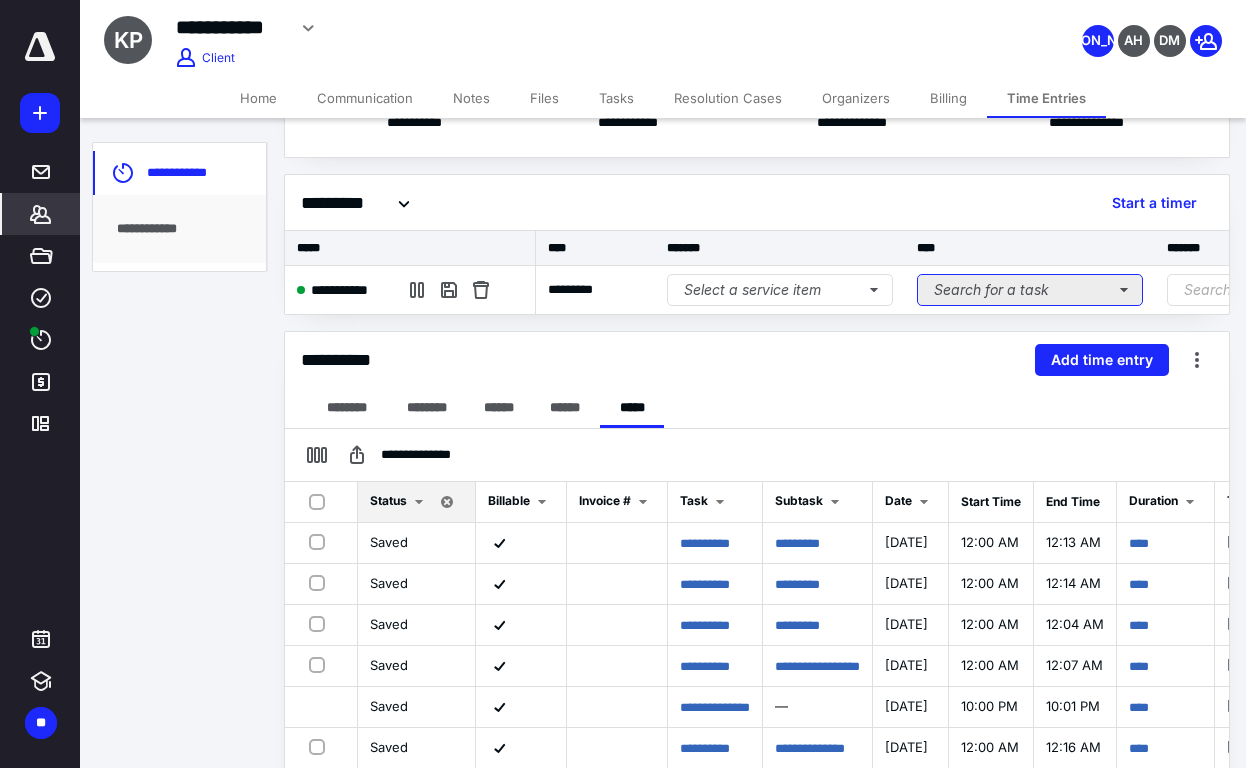 click on "Search for a task" at bounding box center (1030, 290) 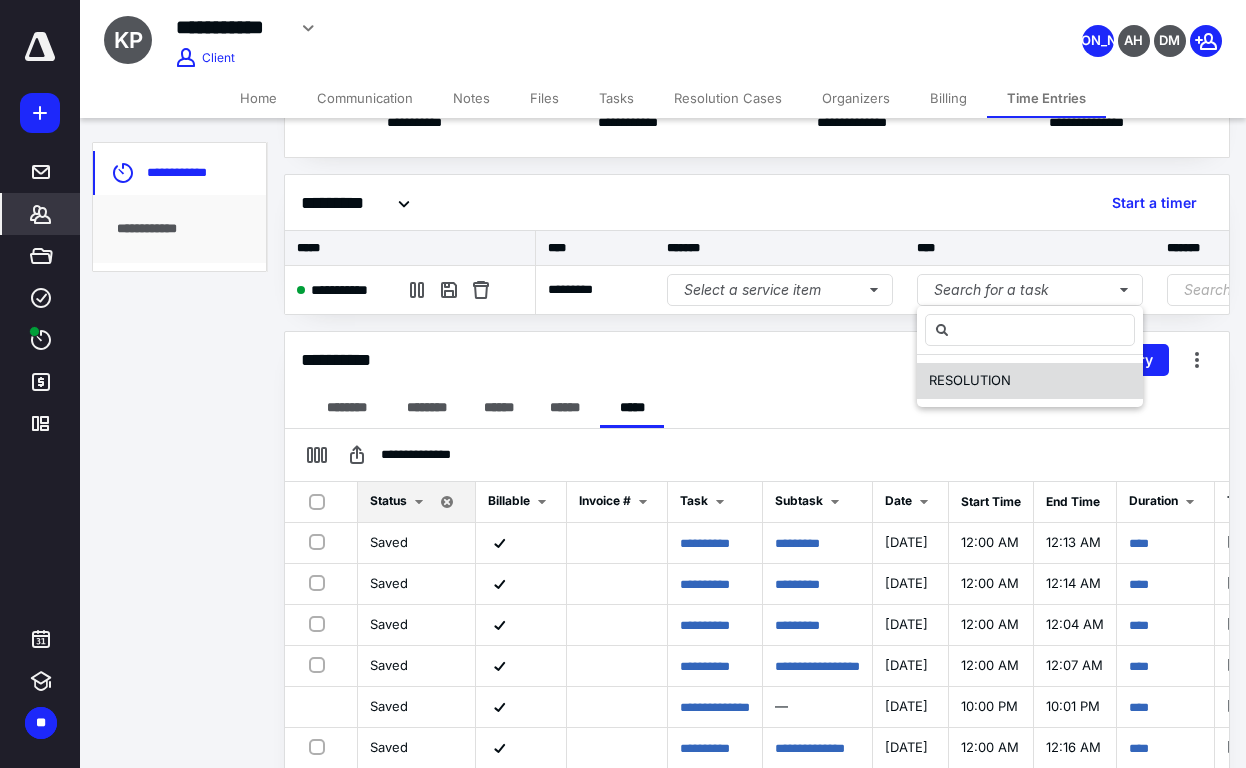 click on "RESOLUTION" at bounding box center [970, 380] 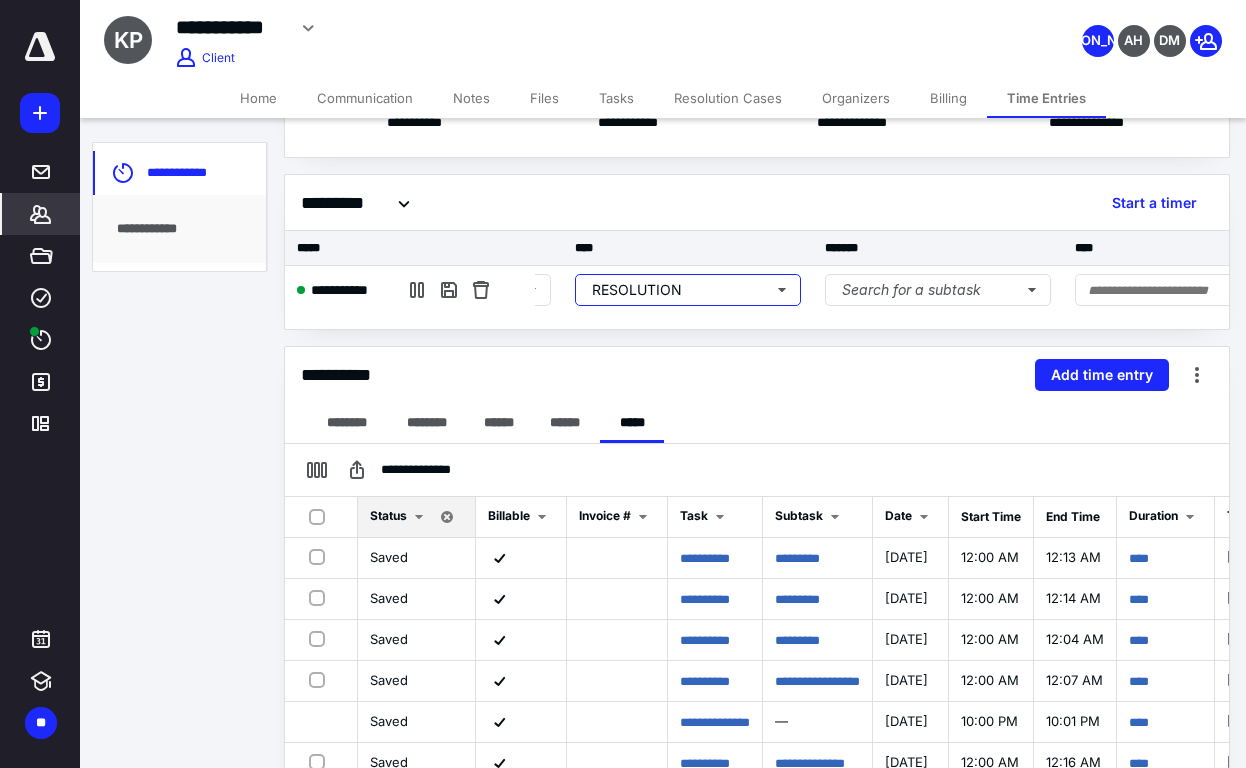 scroll, scrollTop: 0, scrollLeft: 362, axis: horizontal 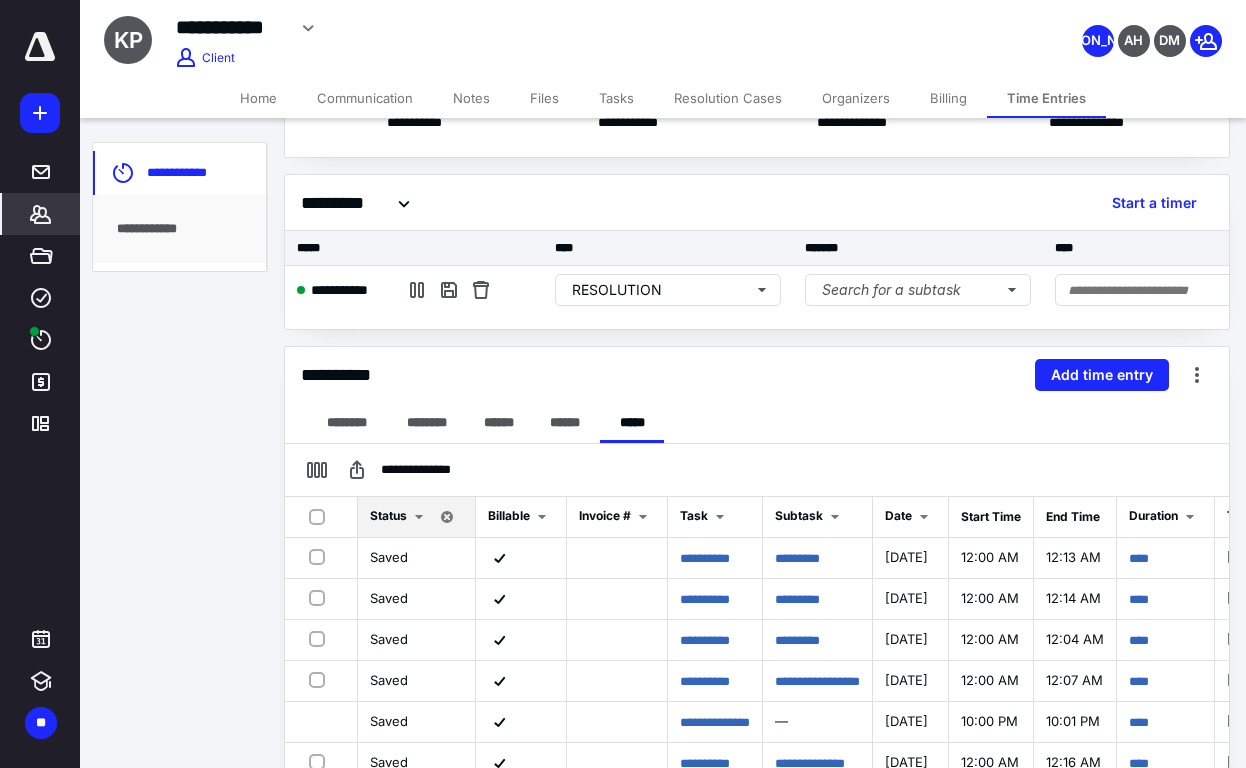click on "**********" at bounding box center [757, 375] 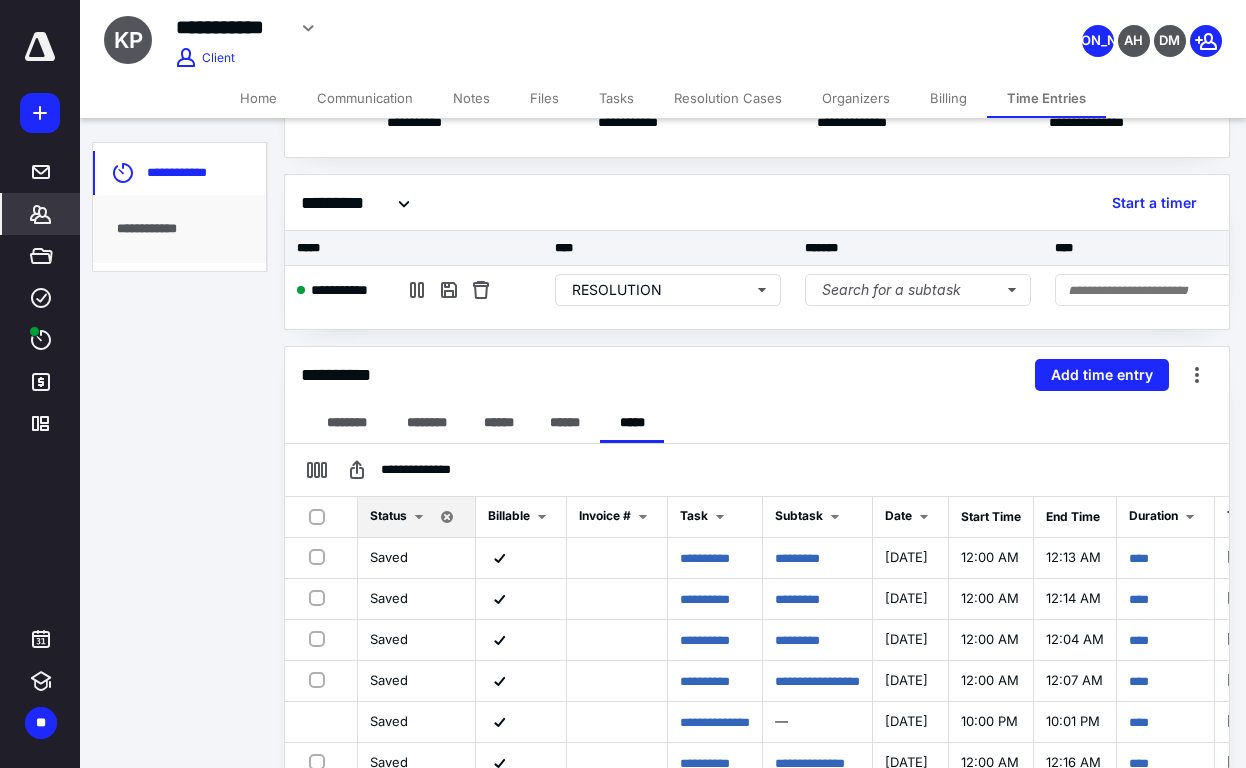 click on "**********" at bounding box center (623, 508) 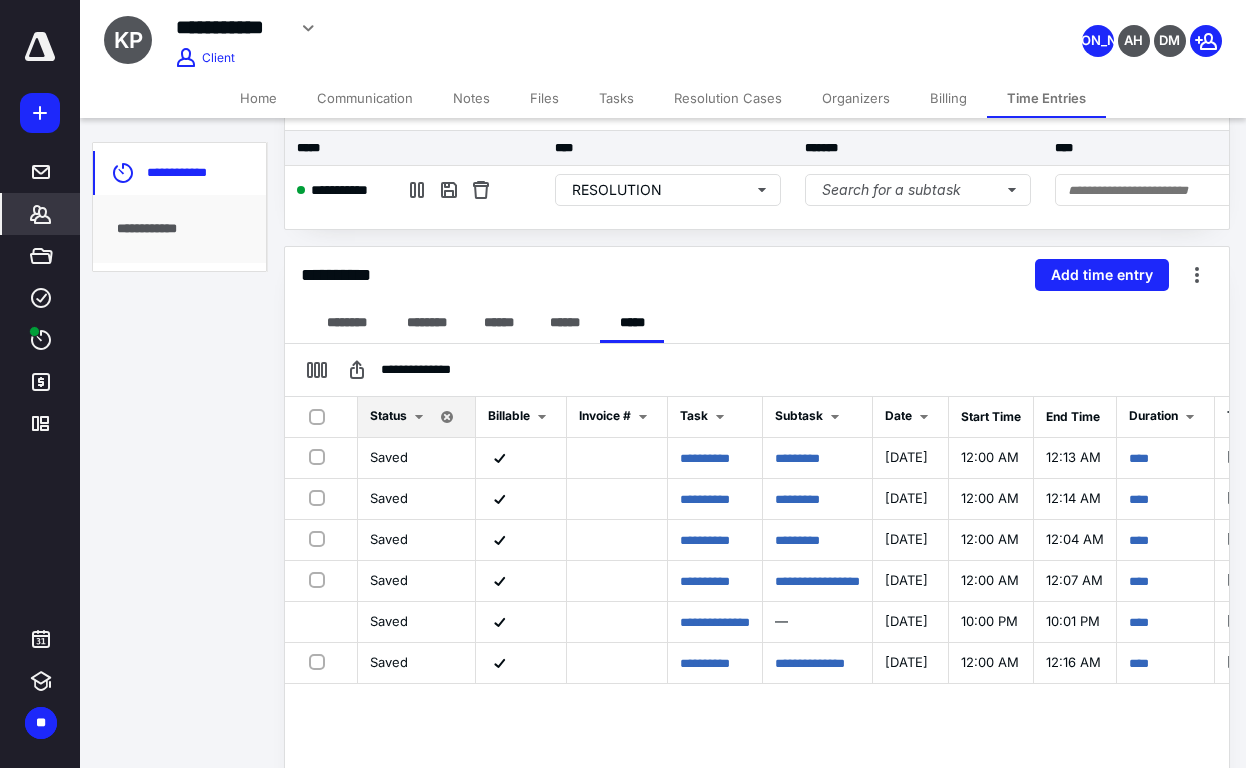 scroll, scrollTop: 100, scrollLeft: 0, axis: vertical 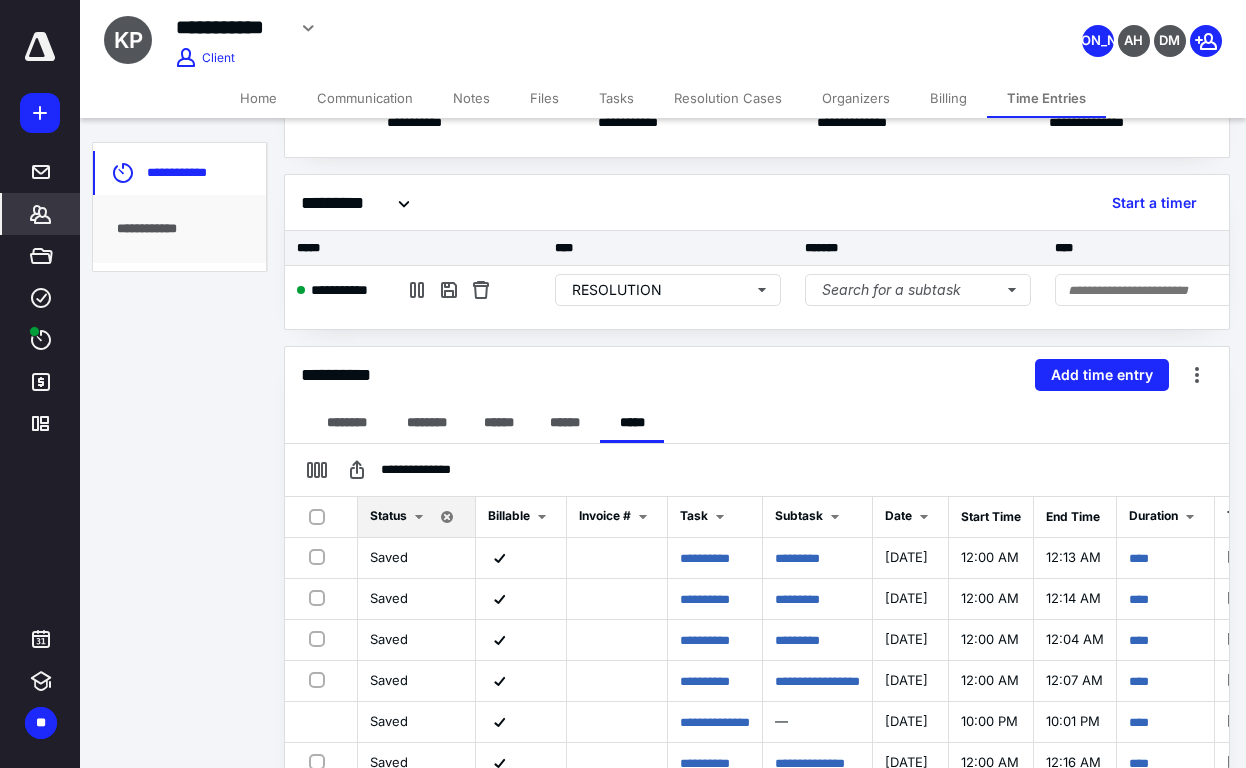 click on "**********" at bounding box center (623, 508) 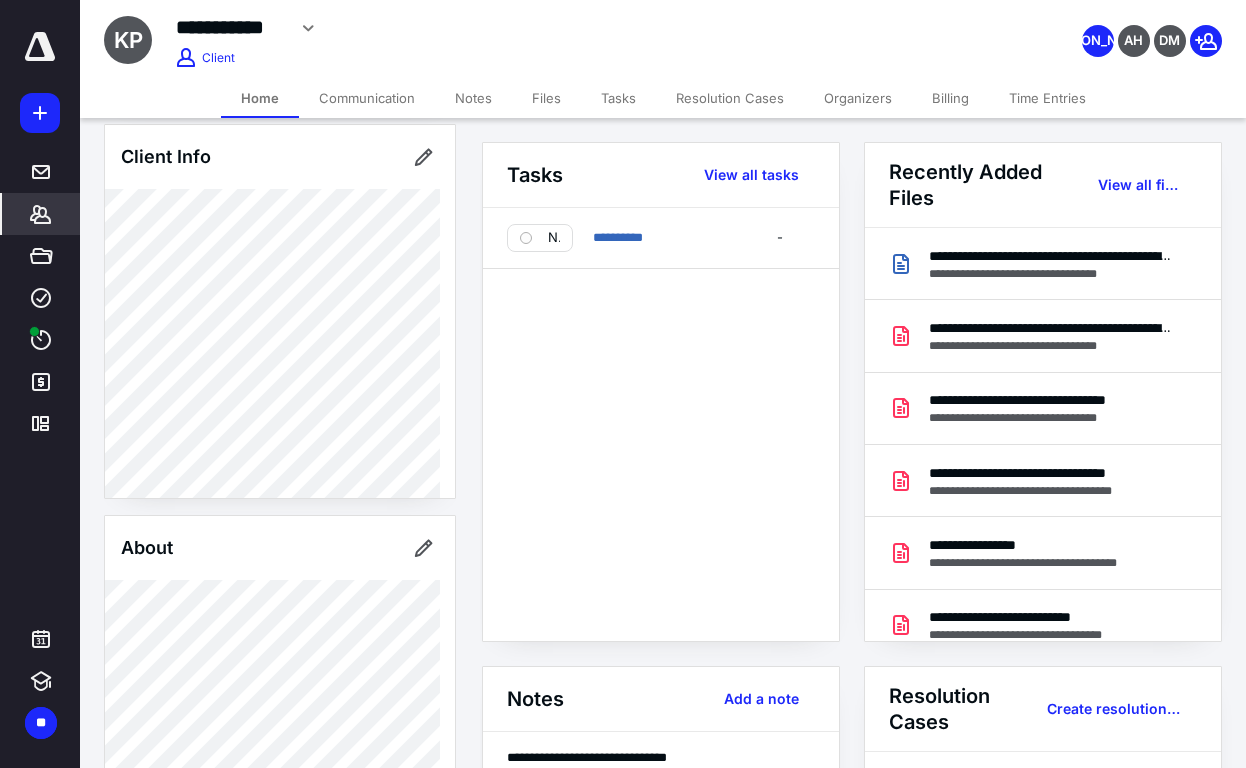 scroll, scrollTop: 0, scrollLeft: 0, axis: both 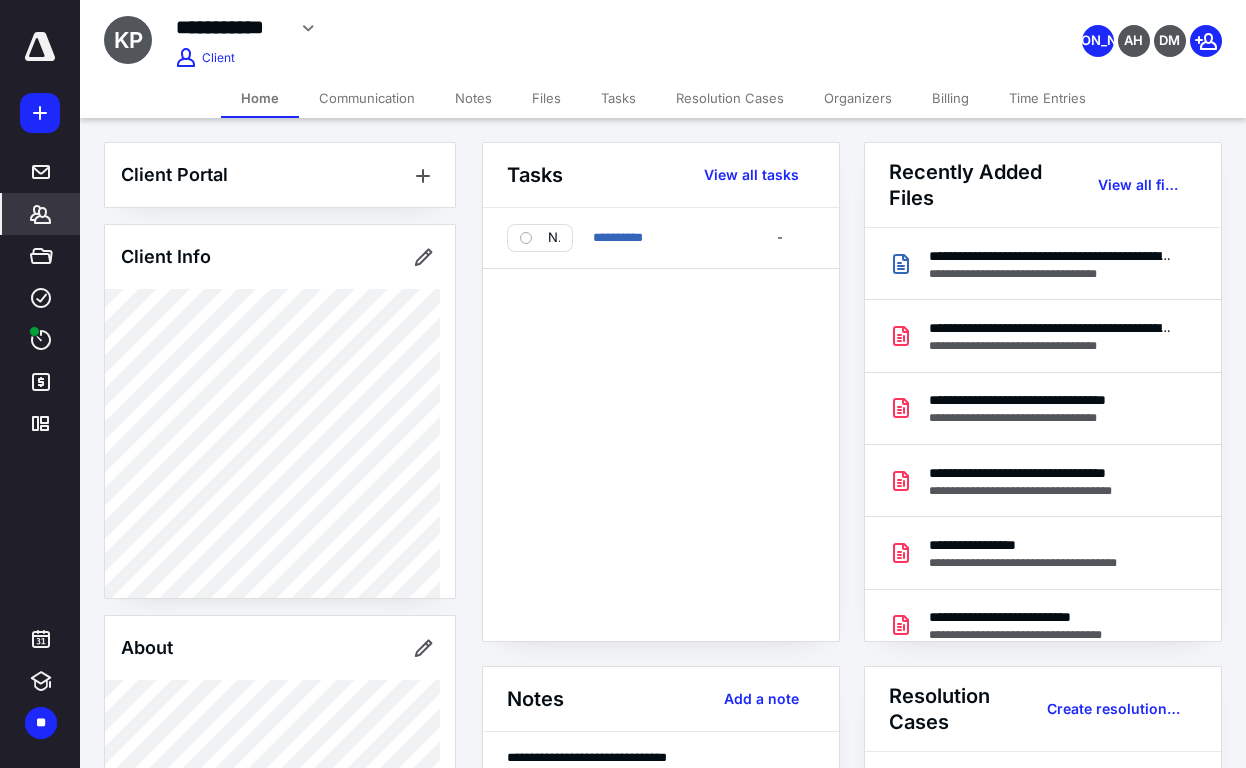 click on "**********" at bounding box center [661, 424] 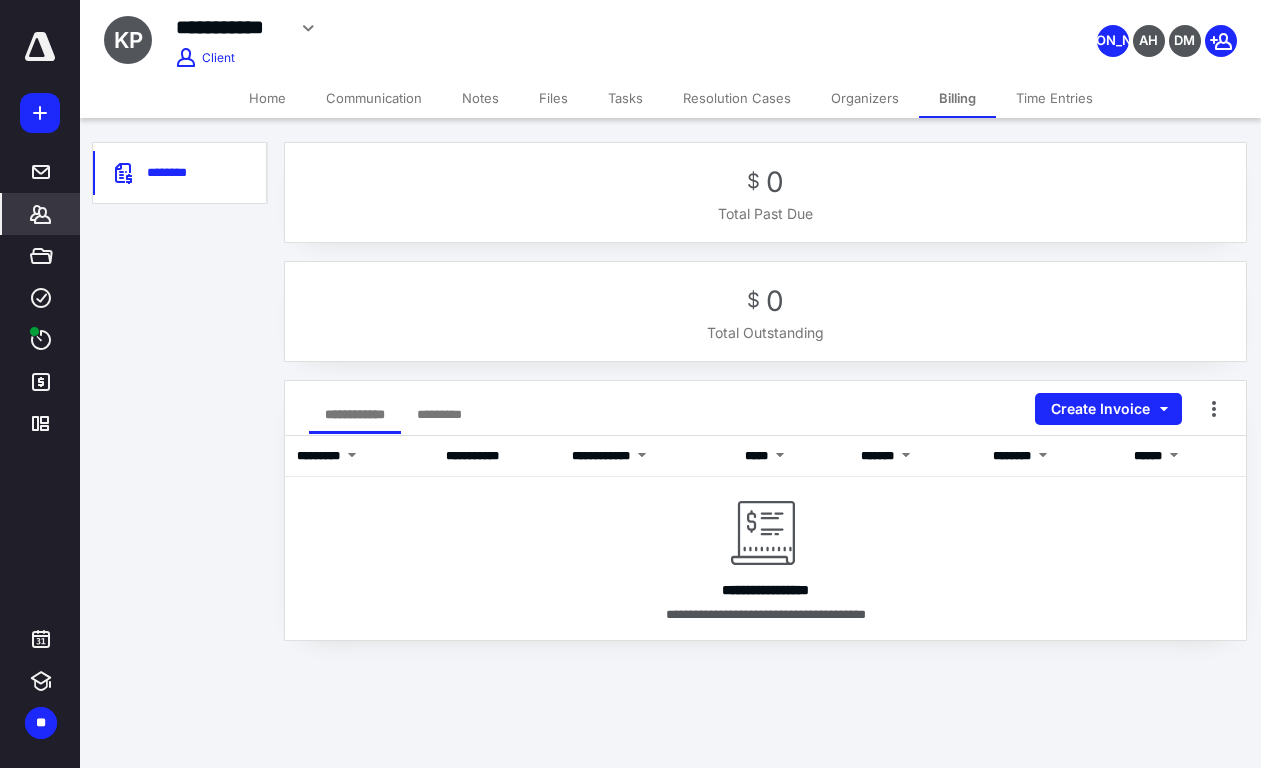 click on "Time Entries" at bounding box center (1054, 98) 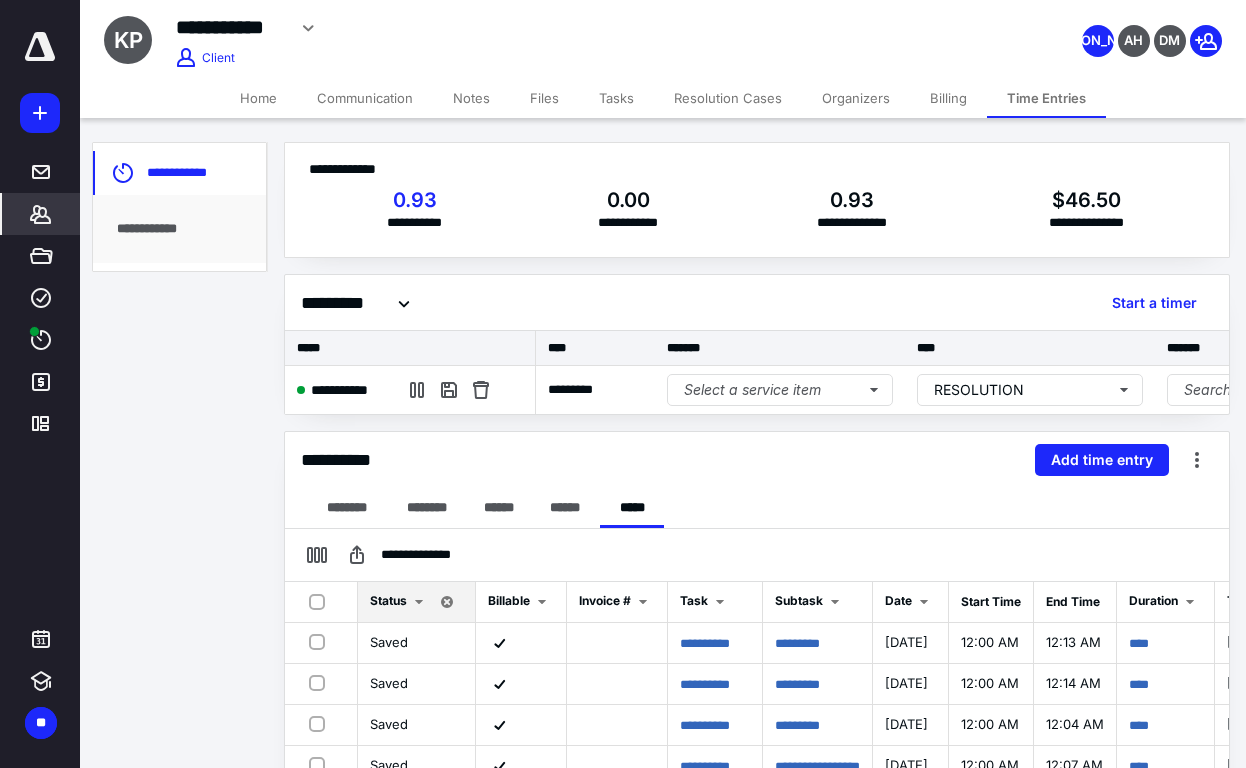 click on "**********" at bounding box center (757, 169) 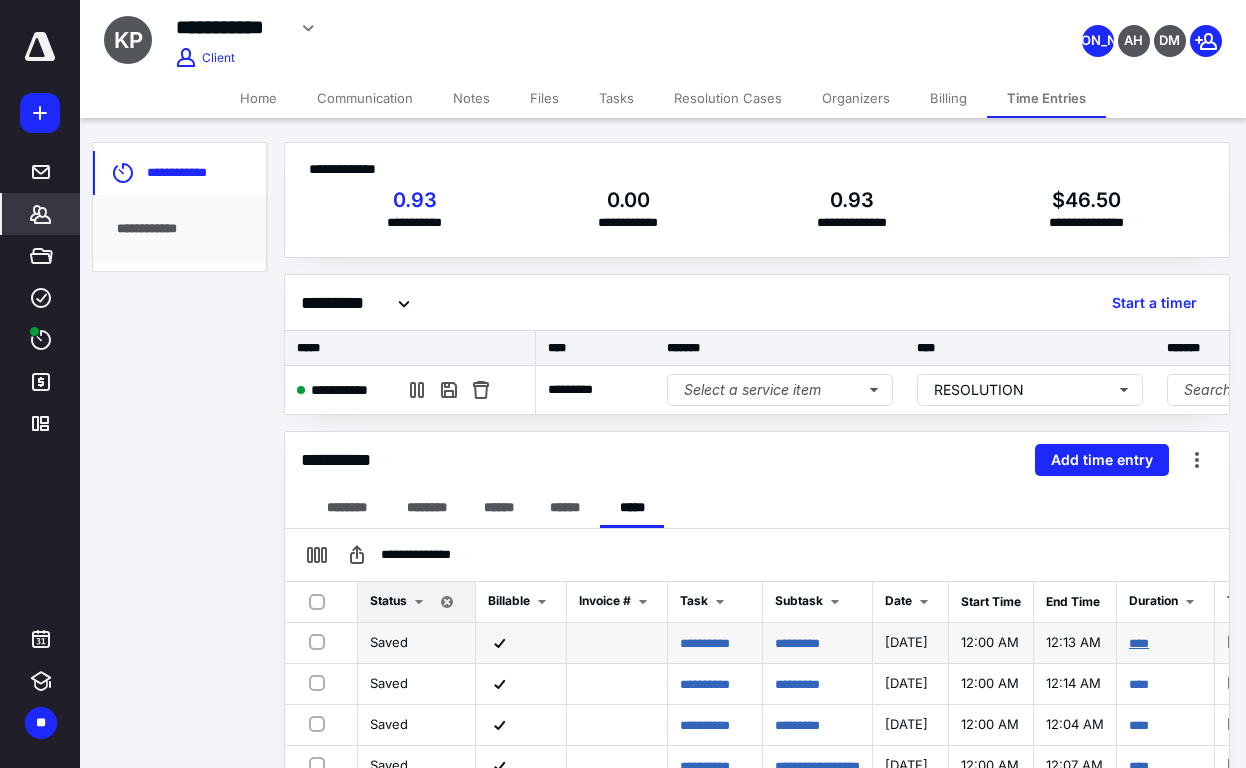 click on "****" at bounding box center [1139, 643] 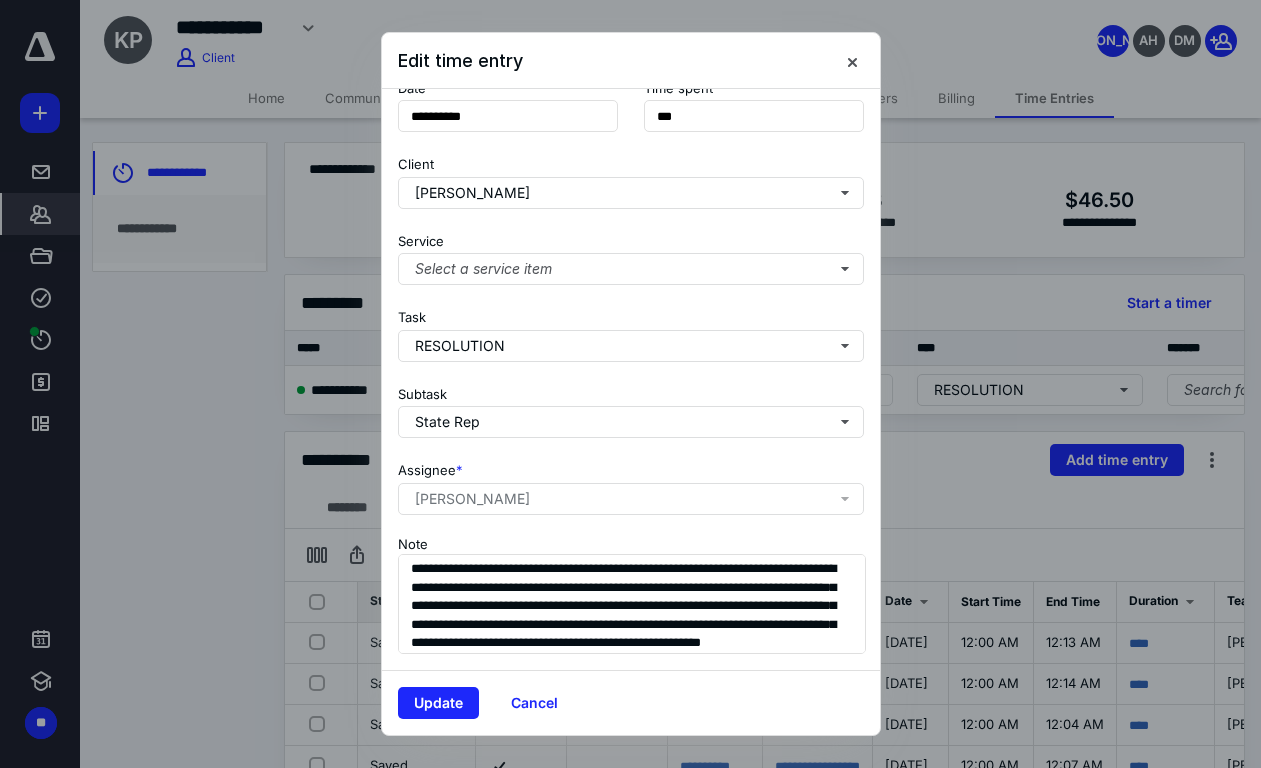 scroll, scrollTop: 165, scrollLeft: 0, axis: vertical 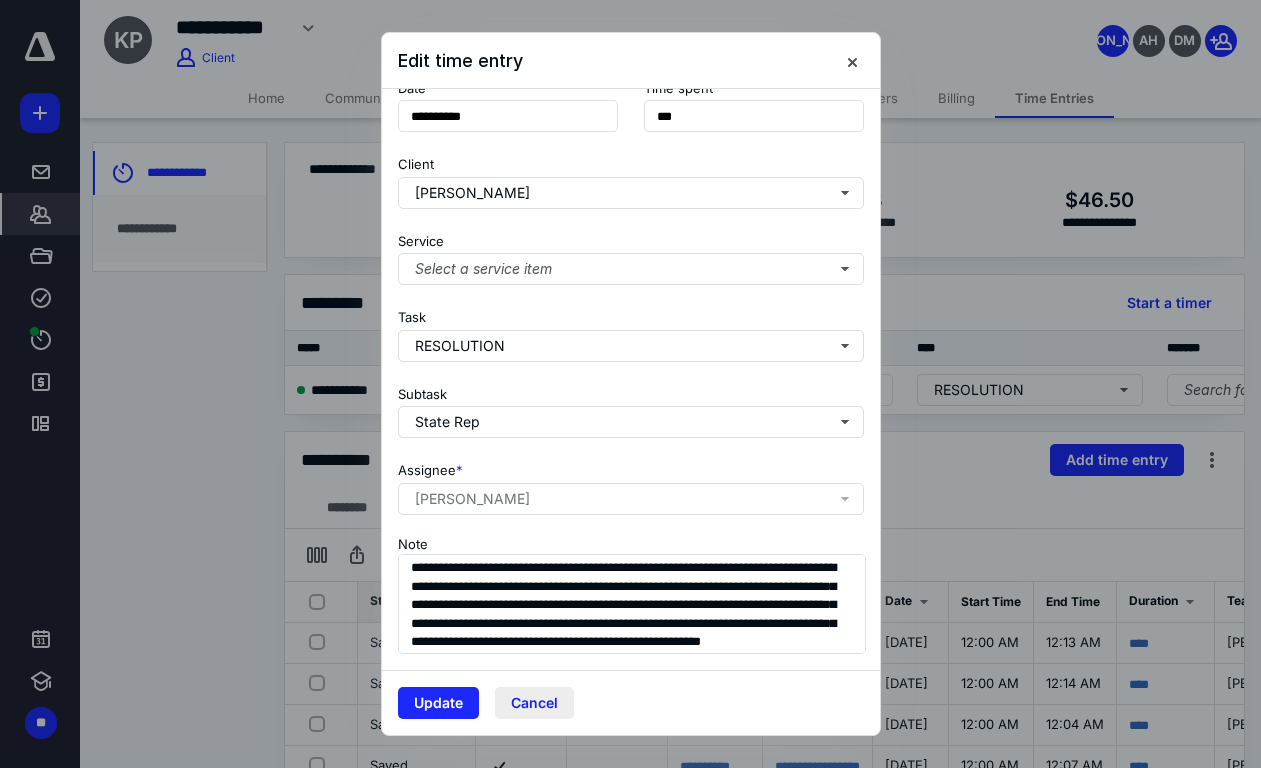 click on "Cancel" at bounding box center [534, 703] 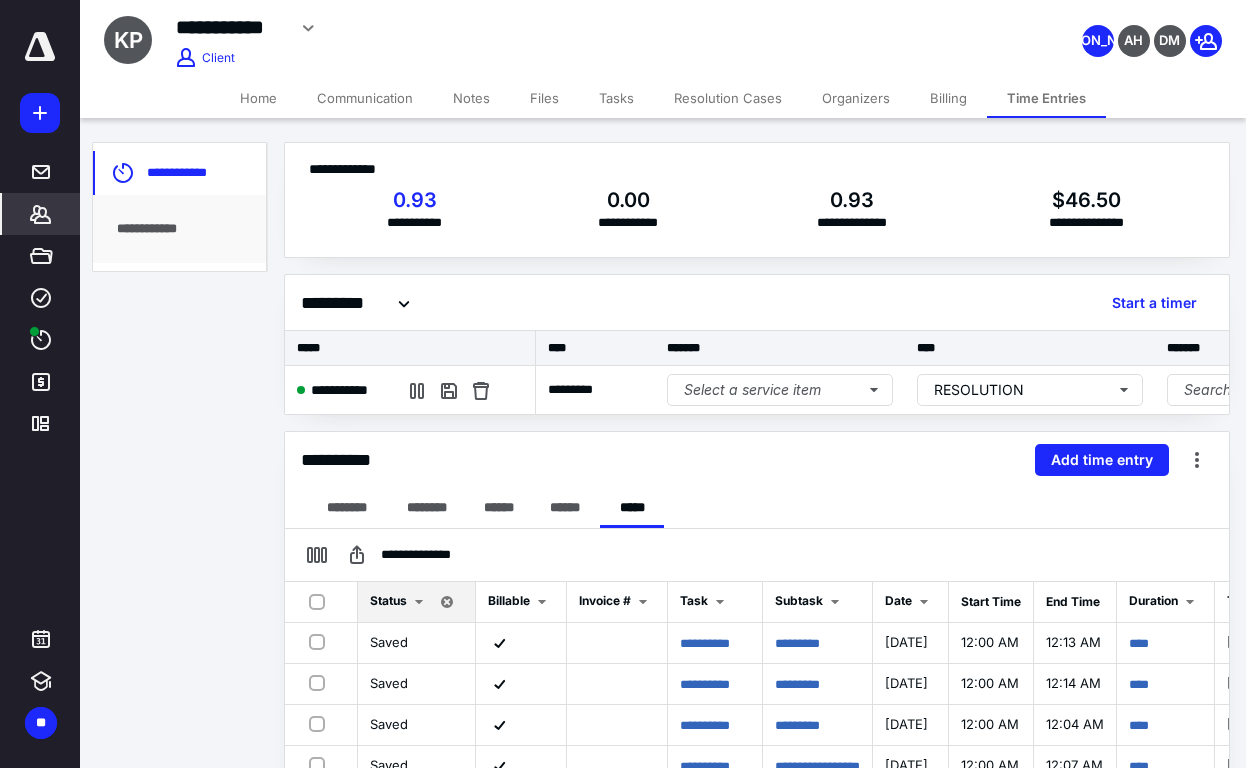 click on "**********" at bounding box center [410, 390] 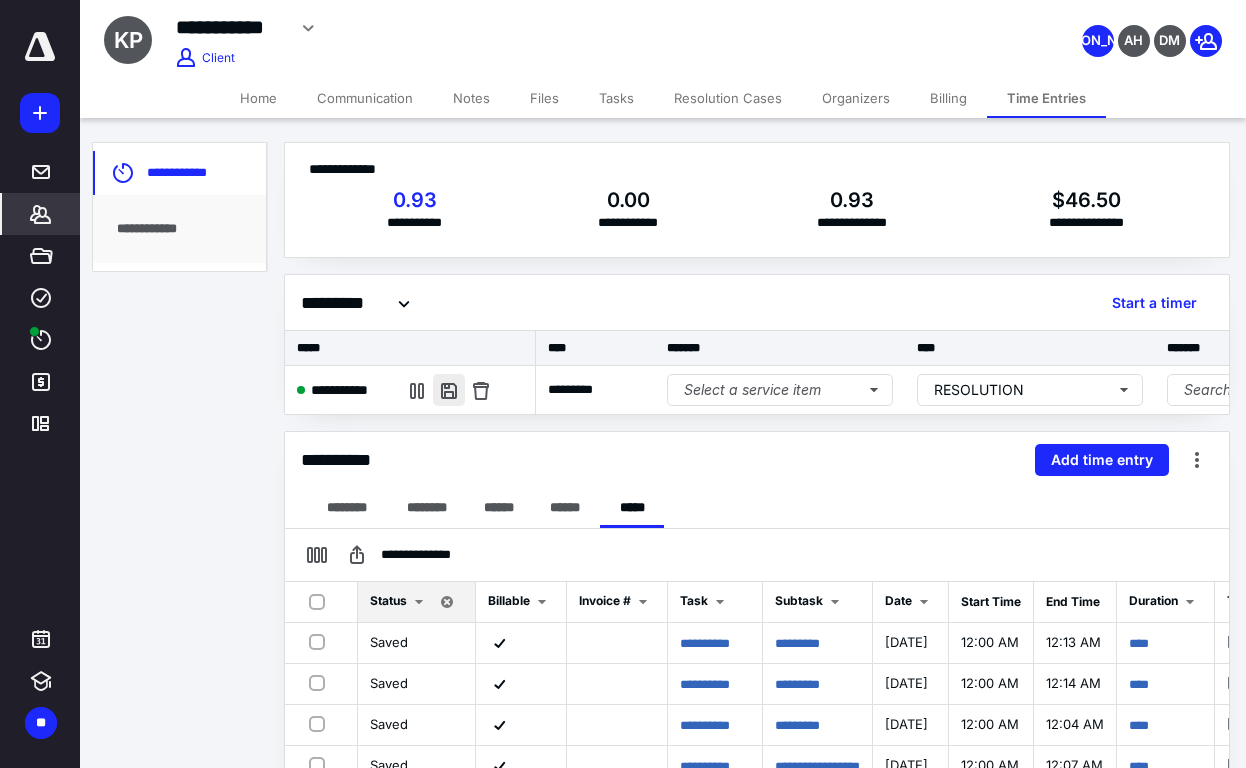 click at bounding box center [449, 390] 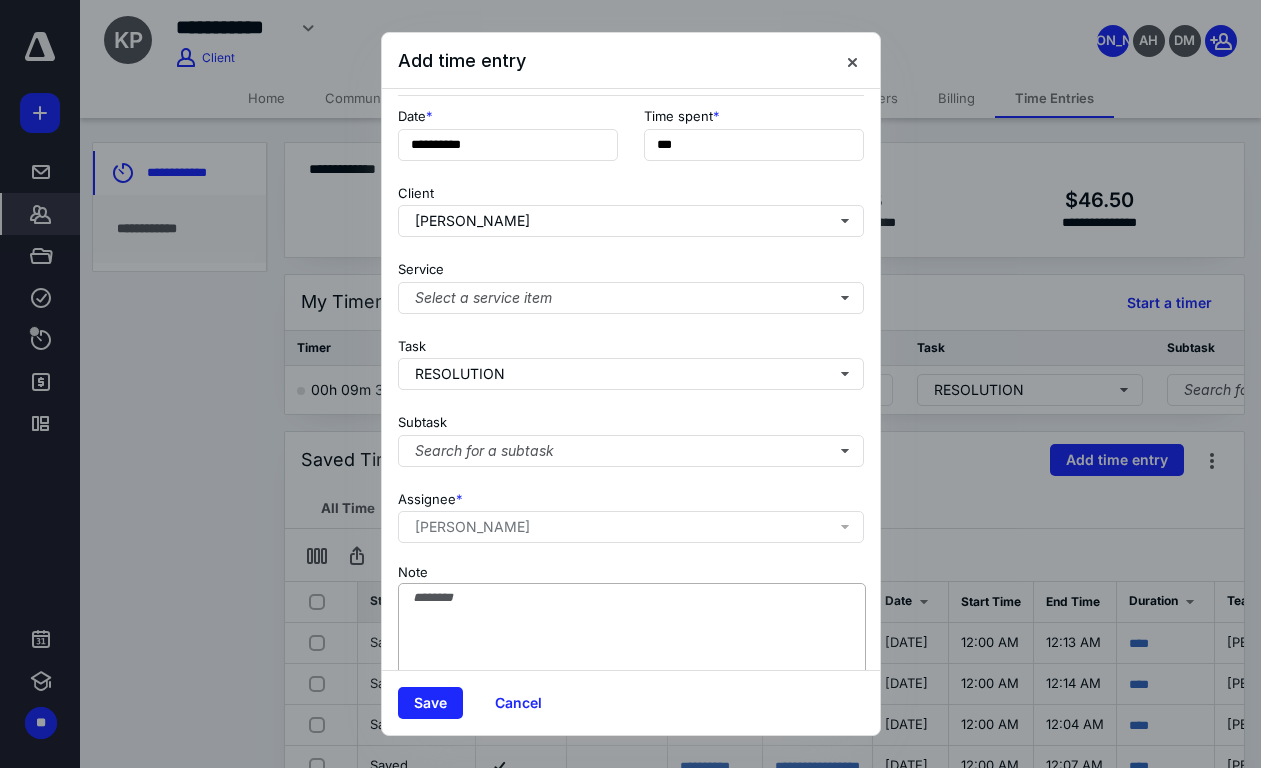 scroll, scrollTop: 134, scrollLeft: 0, axis: vertical 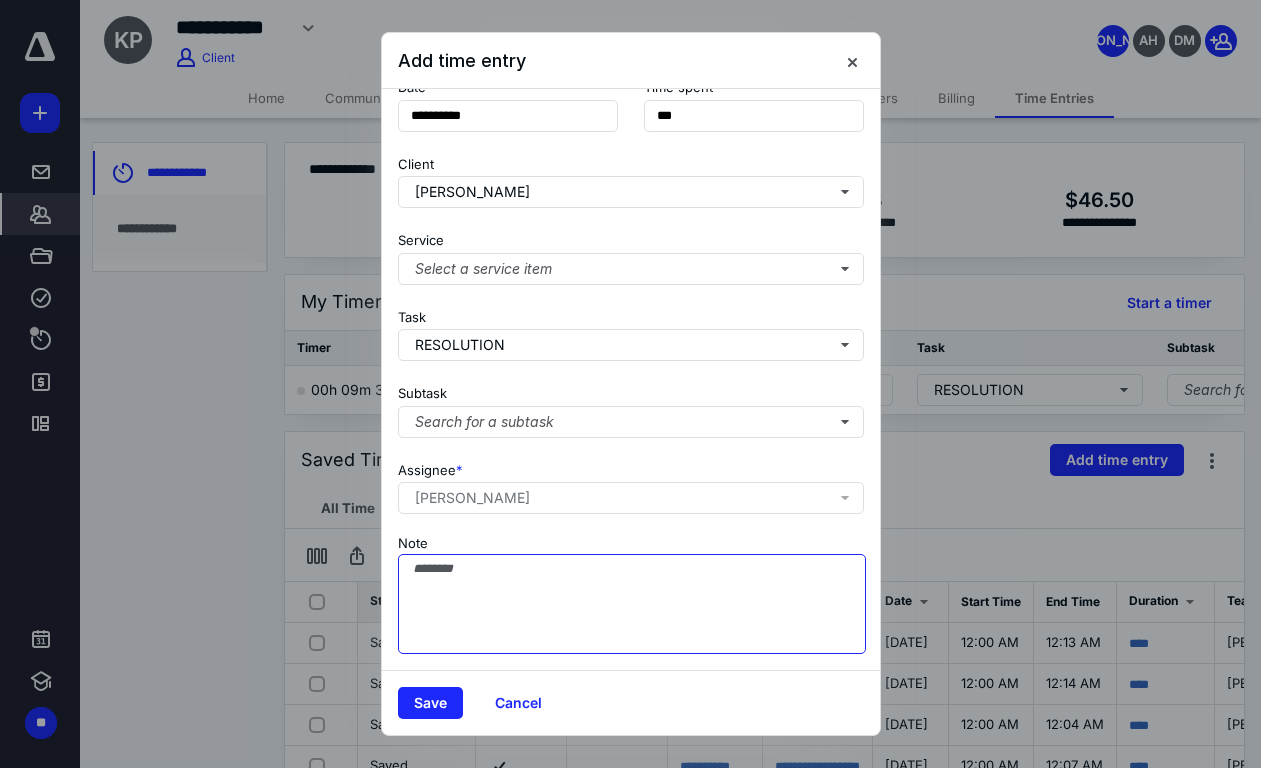 click on "Note" at bounding box center [632, 604] 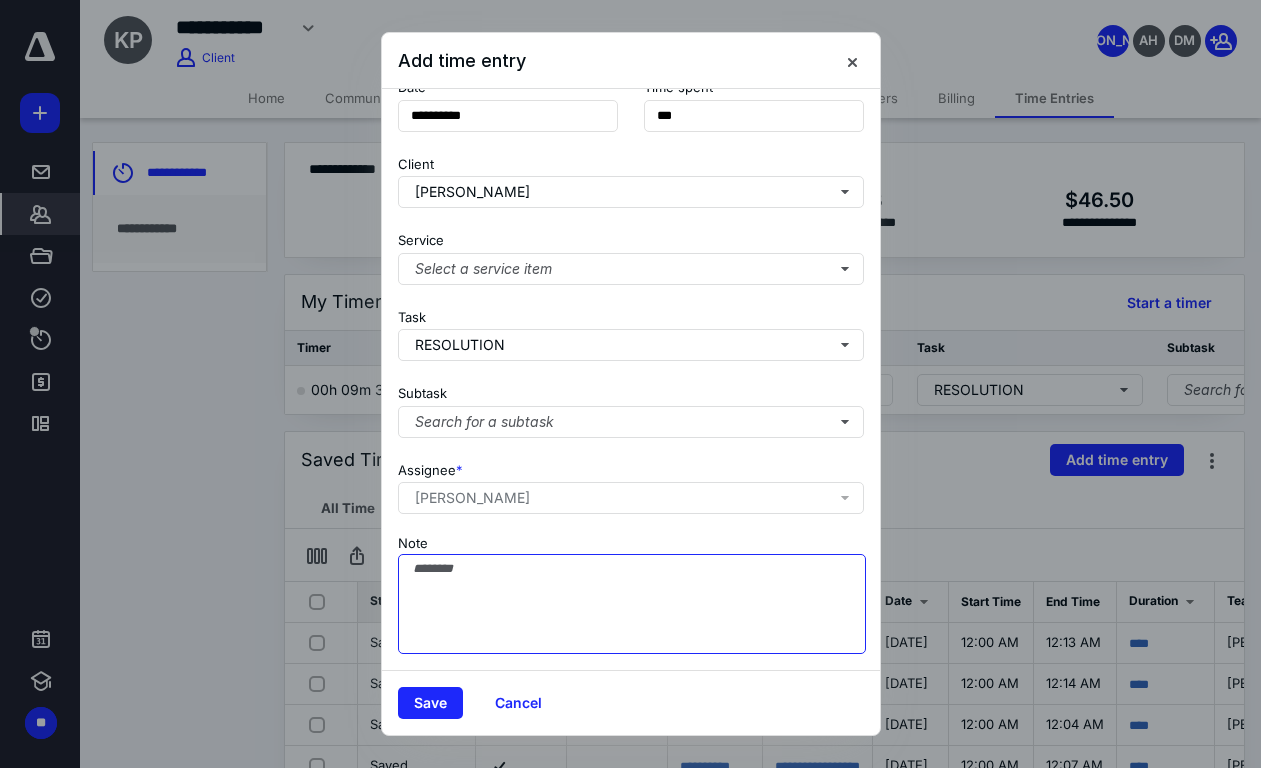 click on "Note" at bounding box center (632, 604) 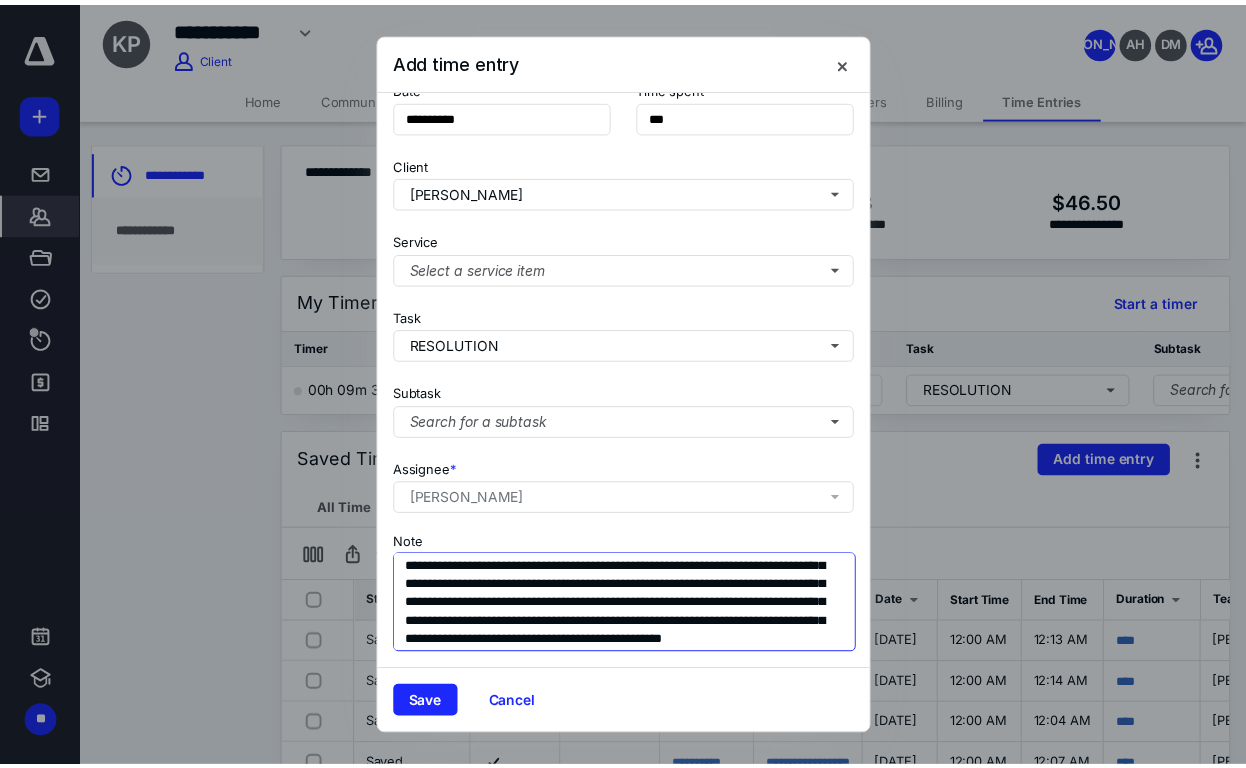 scroll, scrollTop: 55, scrollLeft: 0, axis: vertical 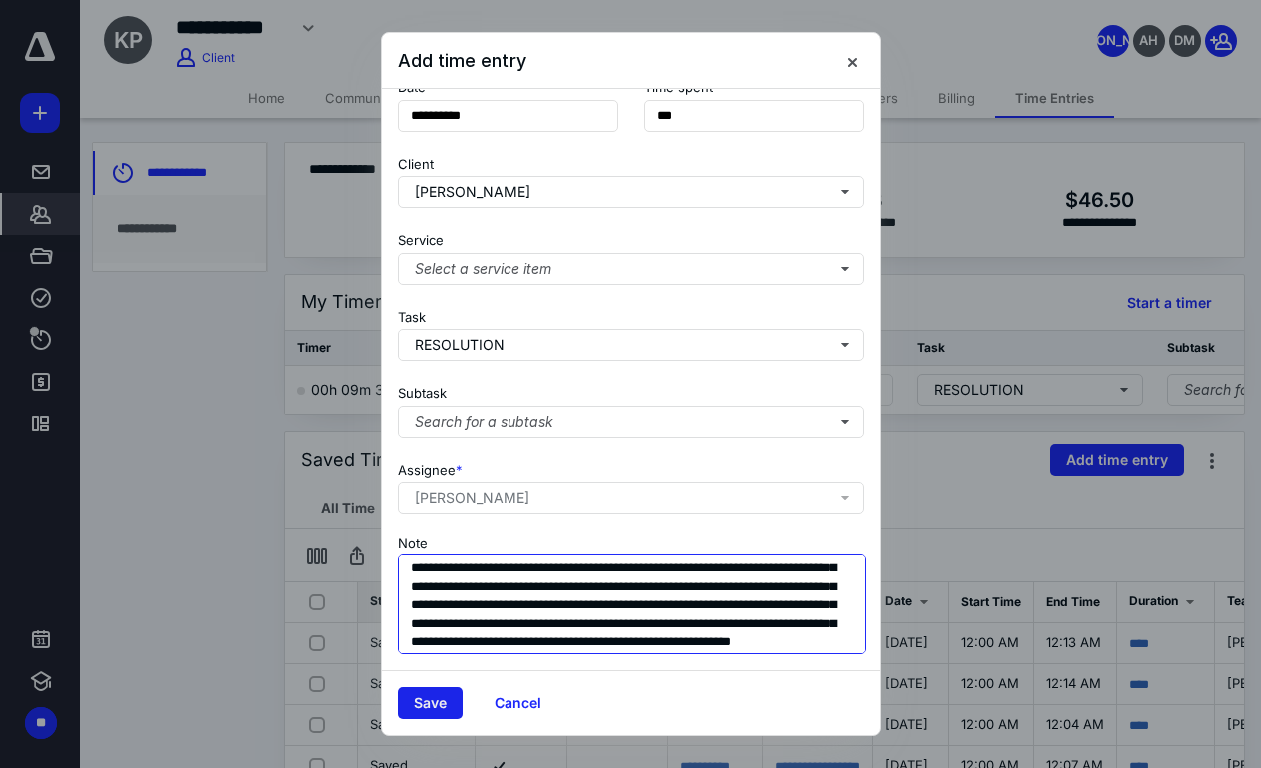 type on "**********" 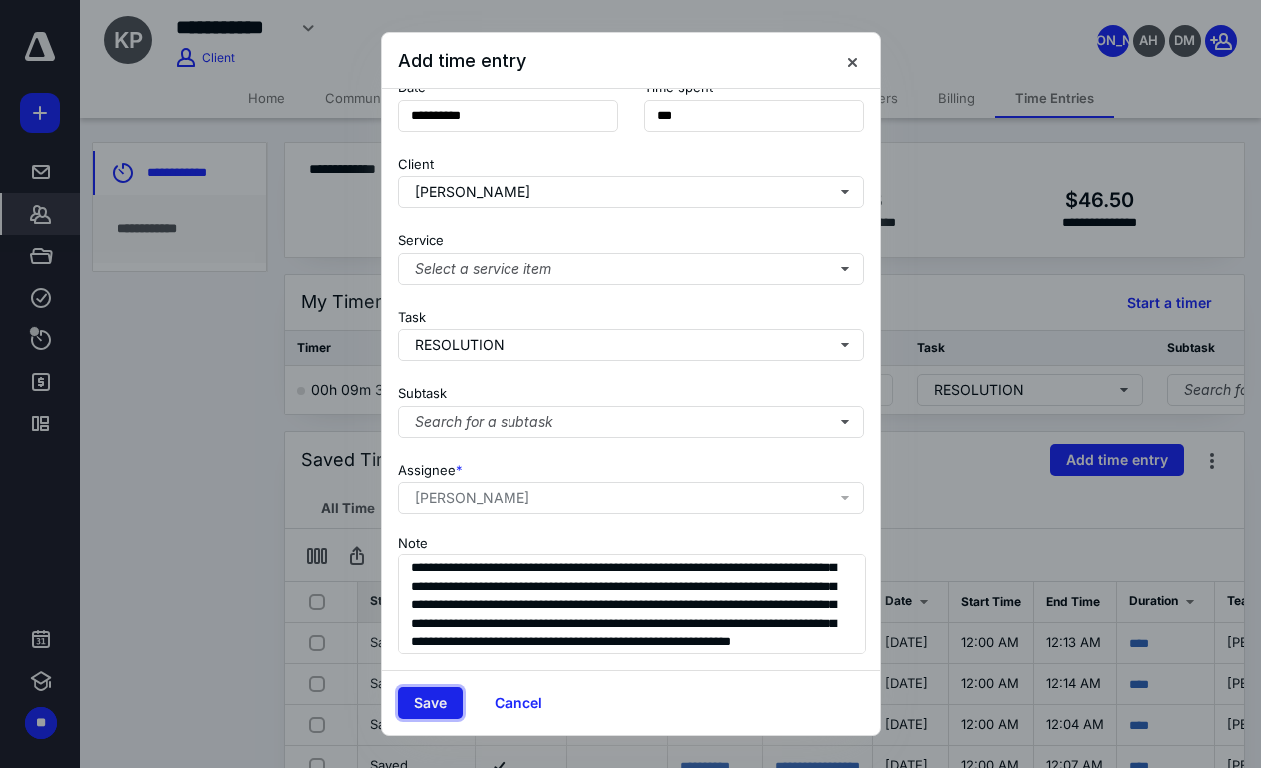 click on "Save" at bounding box center (430, 703) 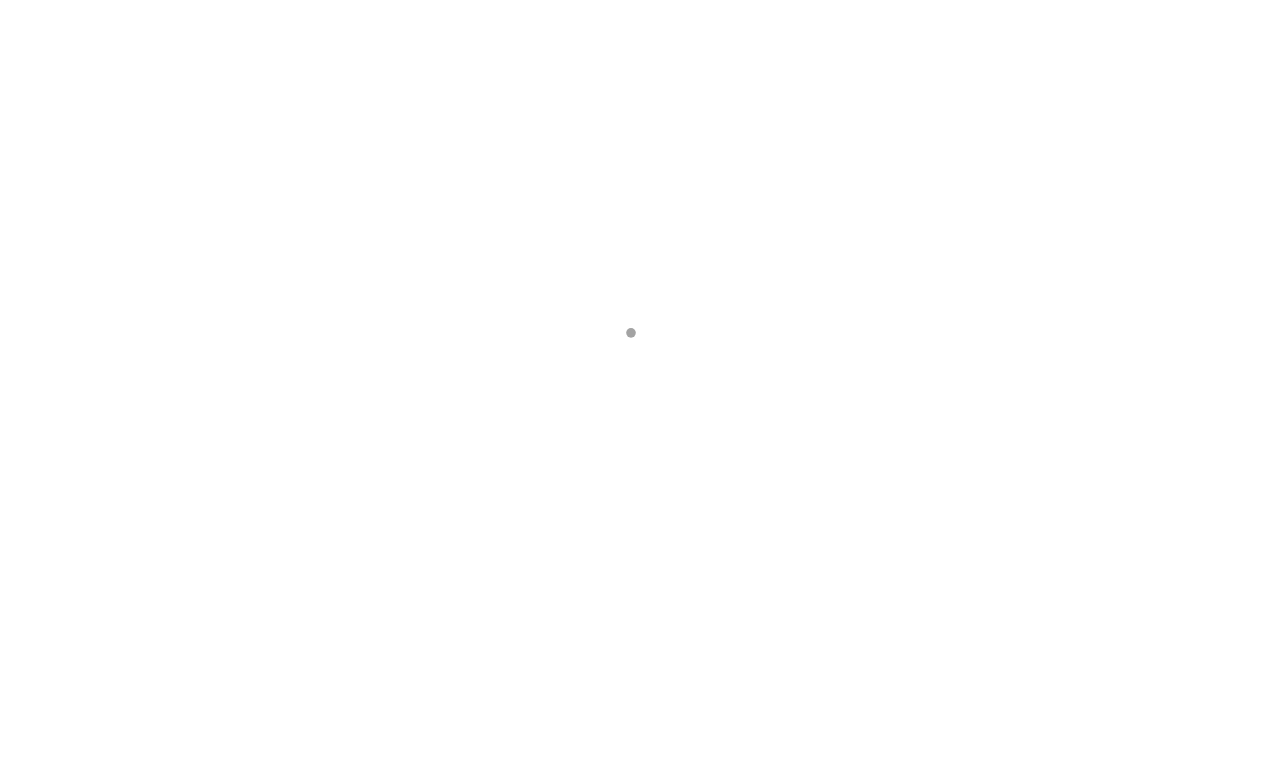 scroll, scrollTop: 0, scrollLeft: 0, axis: both 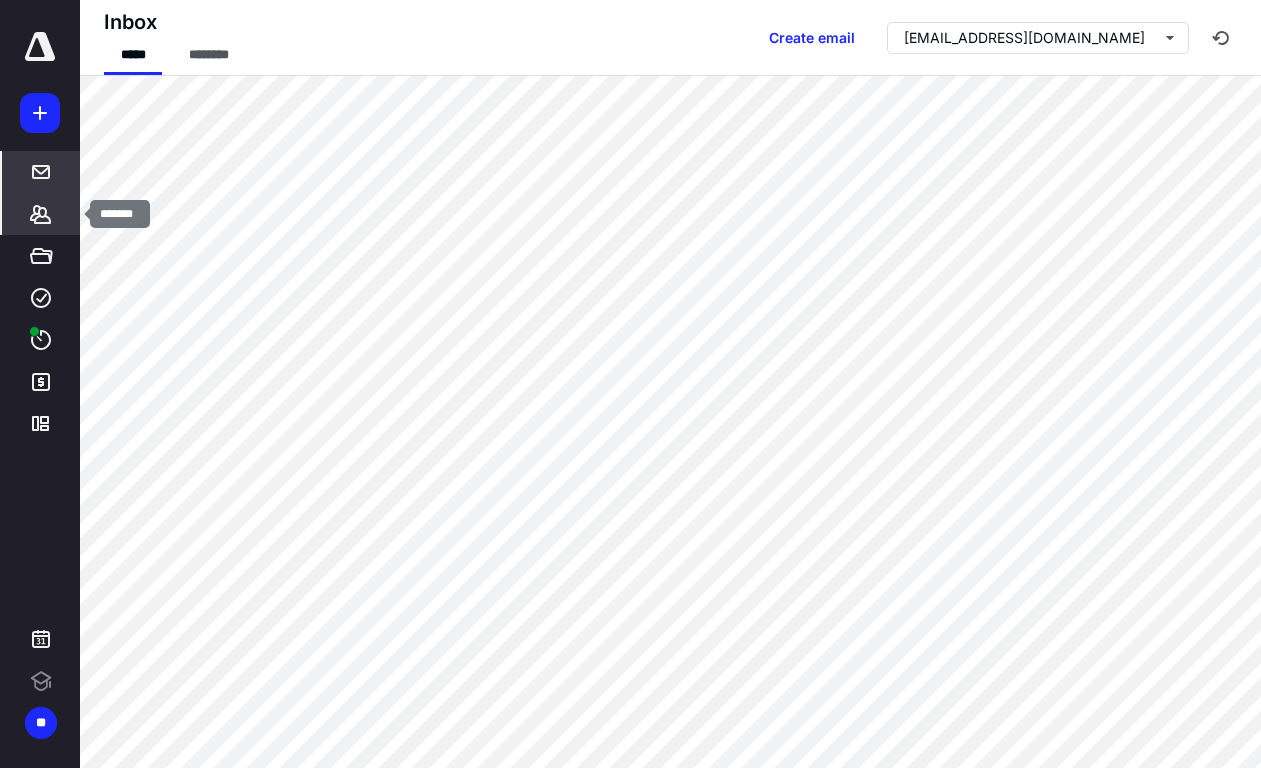click 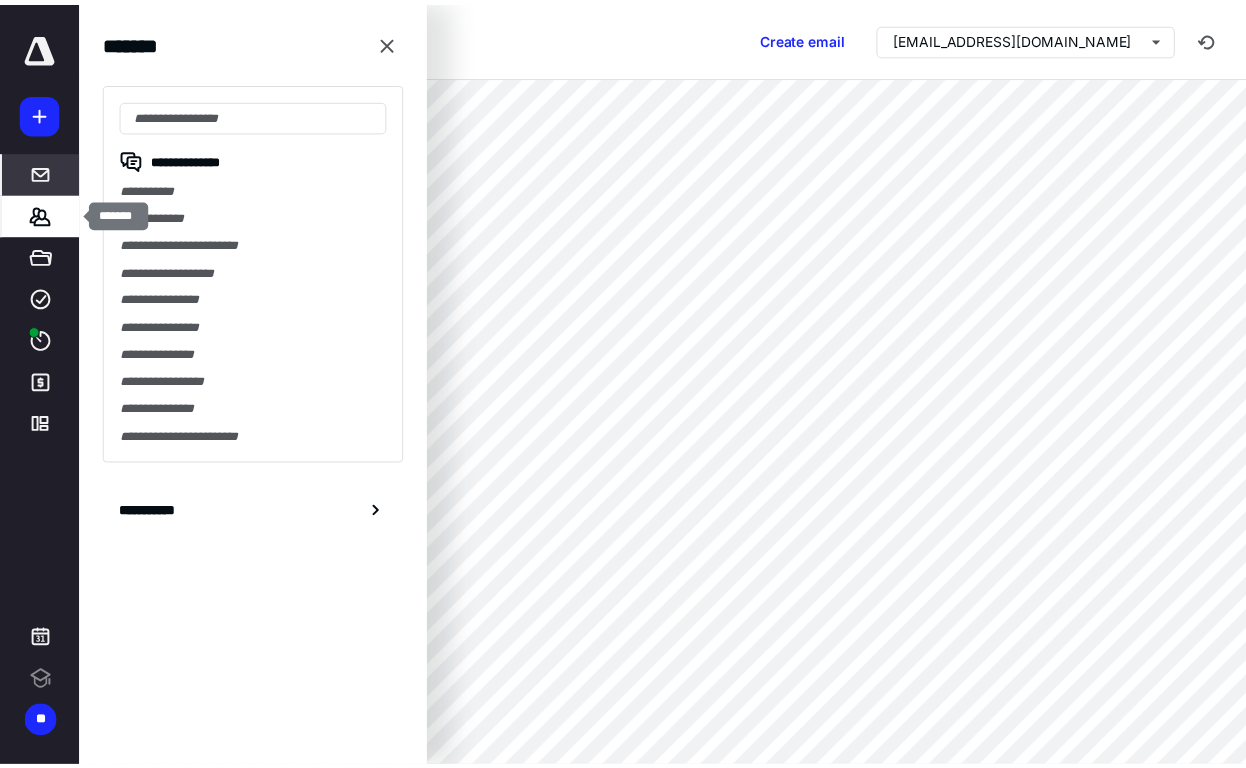 scroll, scrollTop: 0, scrollLeft: 0, axis: both 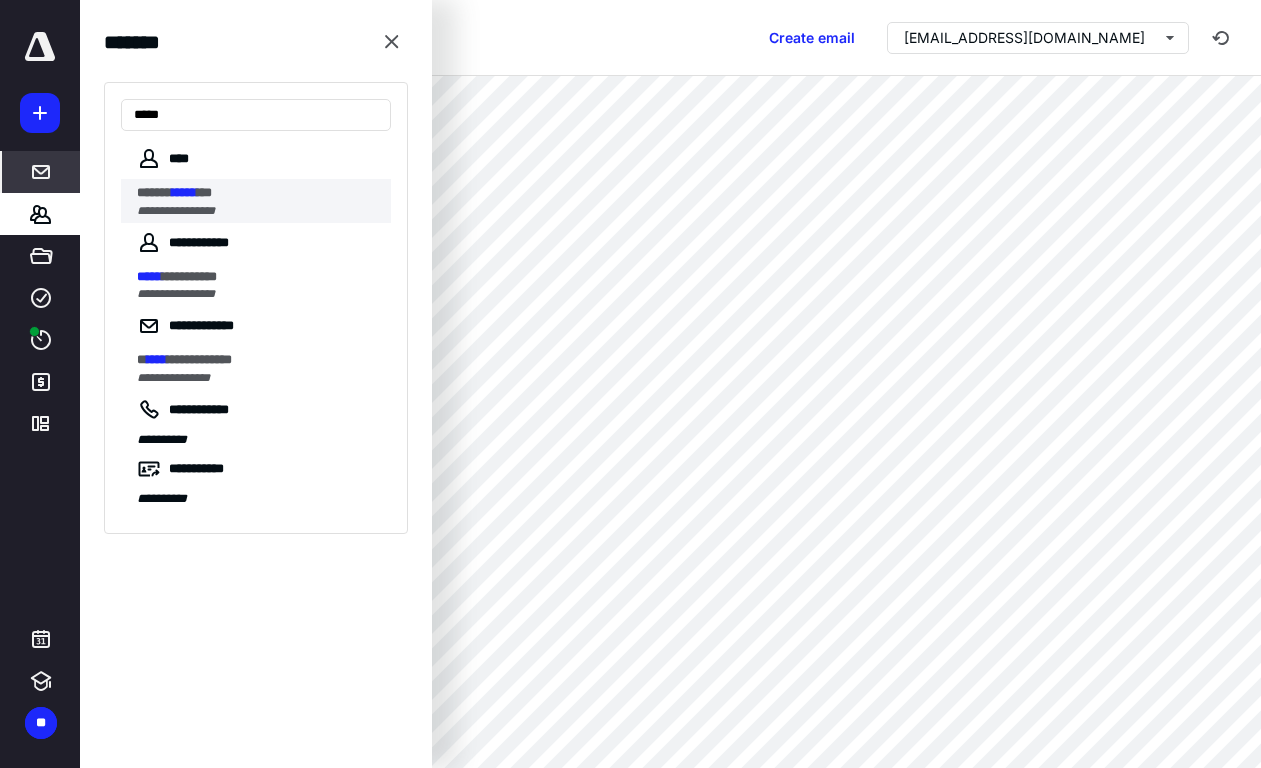 type on "*****" 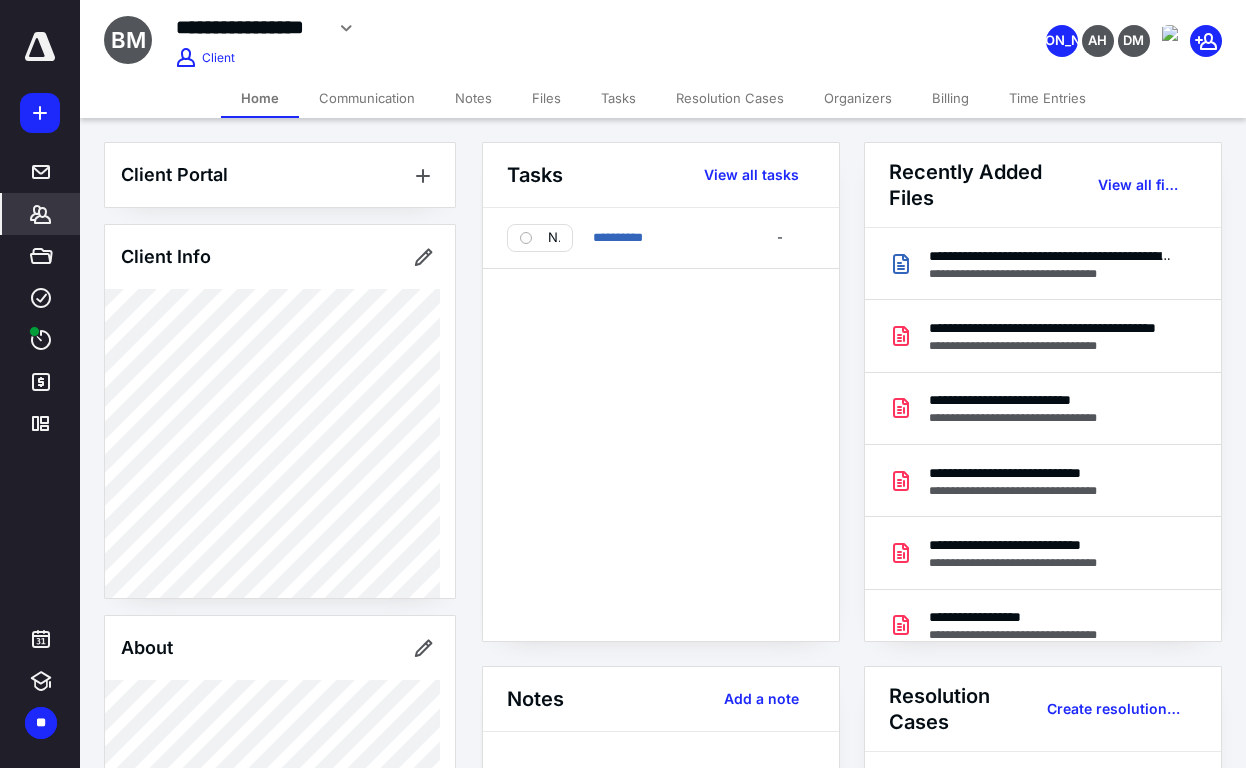 click on "Time Entries" at bounding box center [1047, 98] 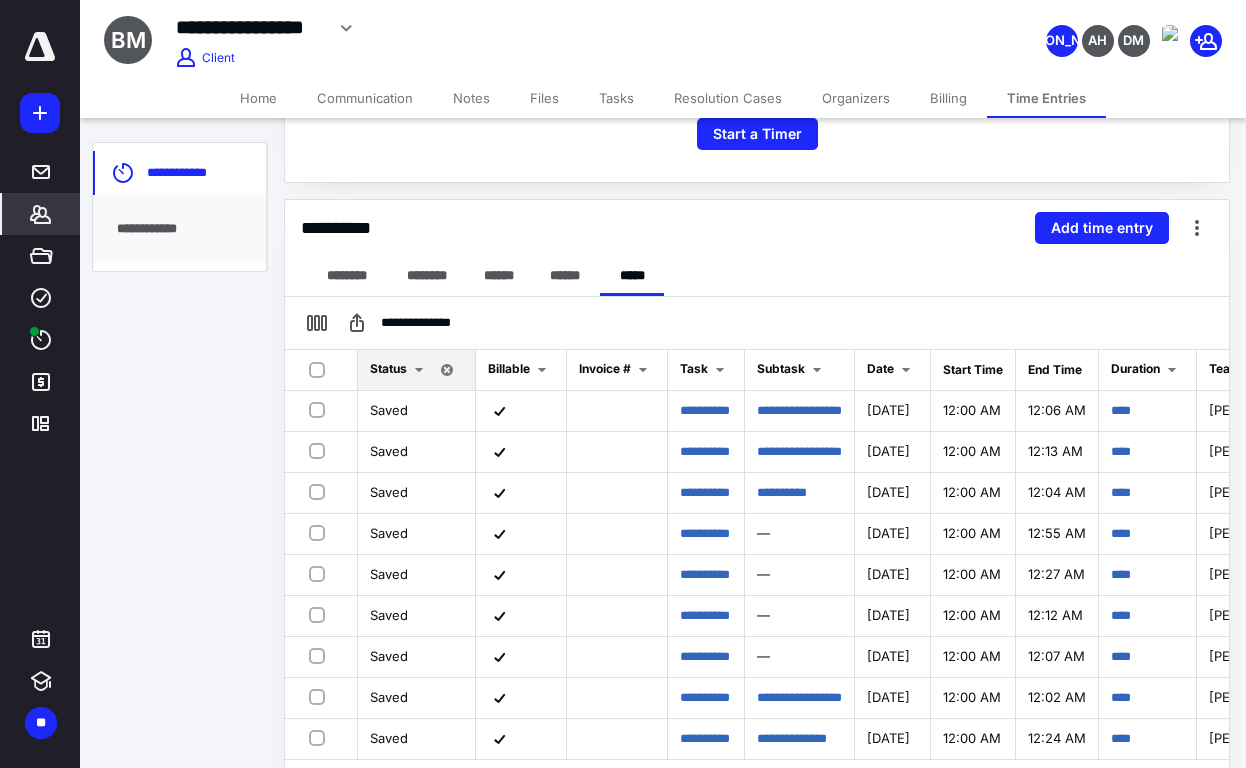 scroll, scrollTop: 400, scrollLeft: 0, axis: vertical 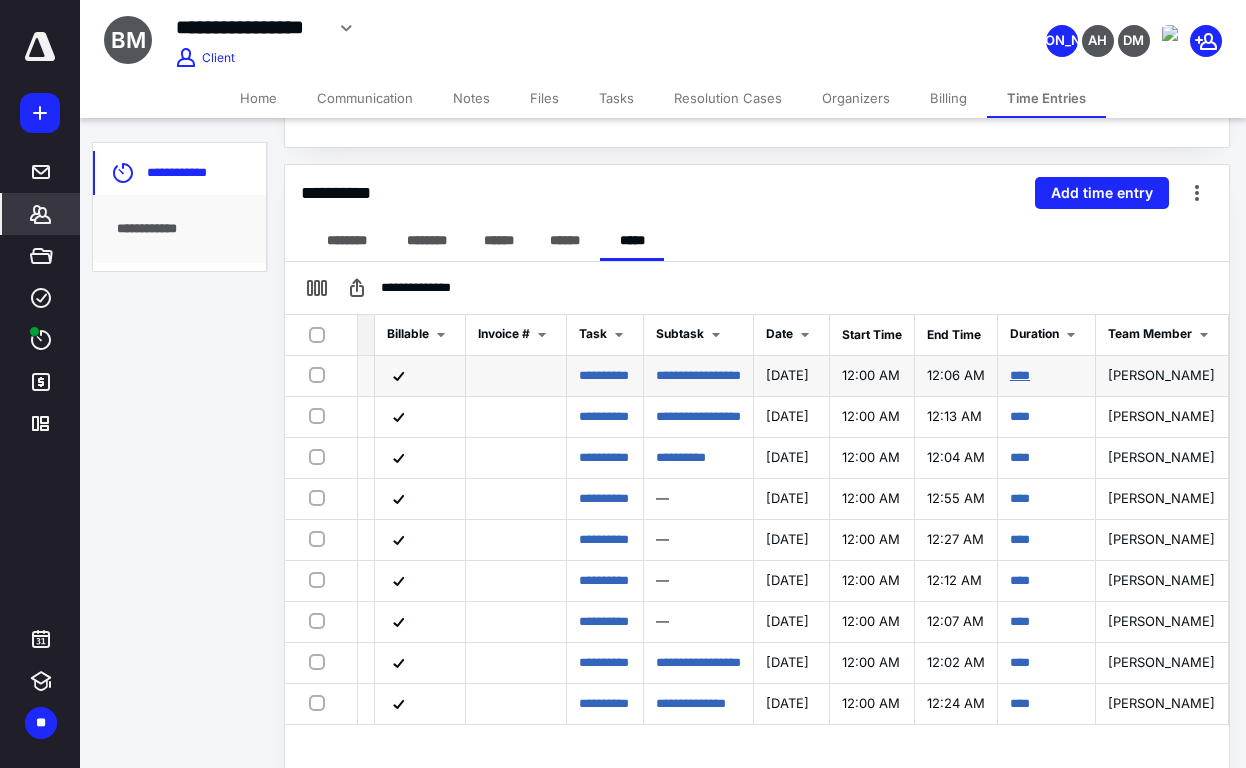 click on "****" at bounding box center [1020, 375] 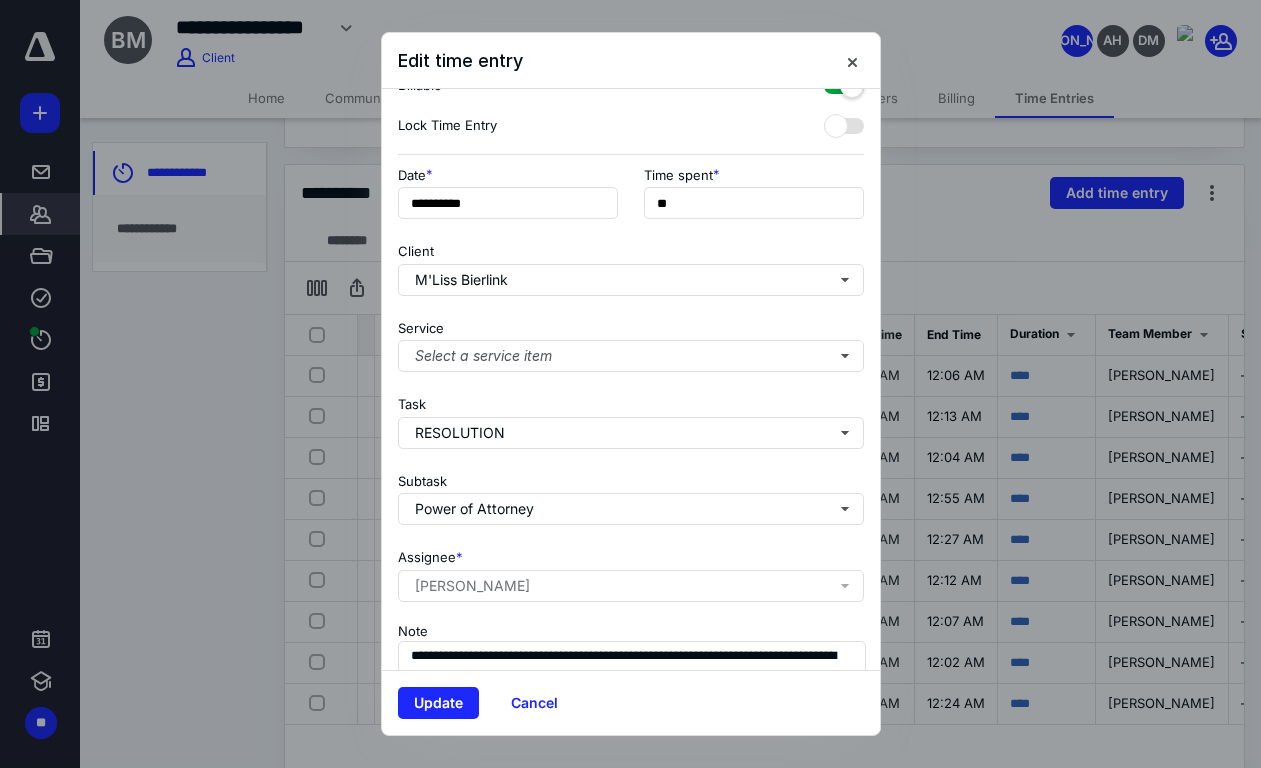 scroll, scrollTop: 165, scrollLeft: 0, axis: vertical 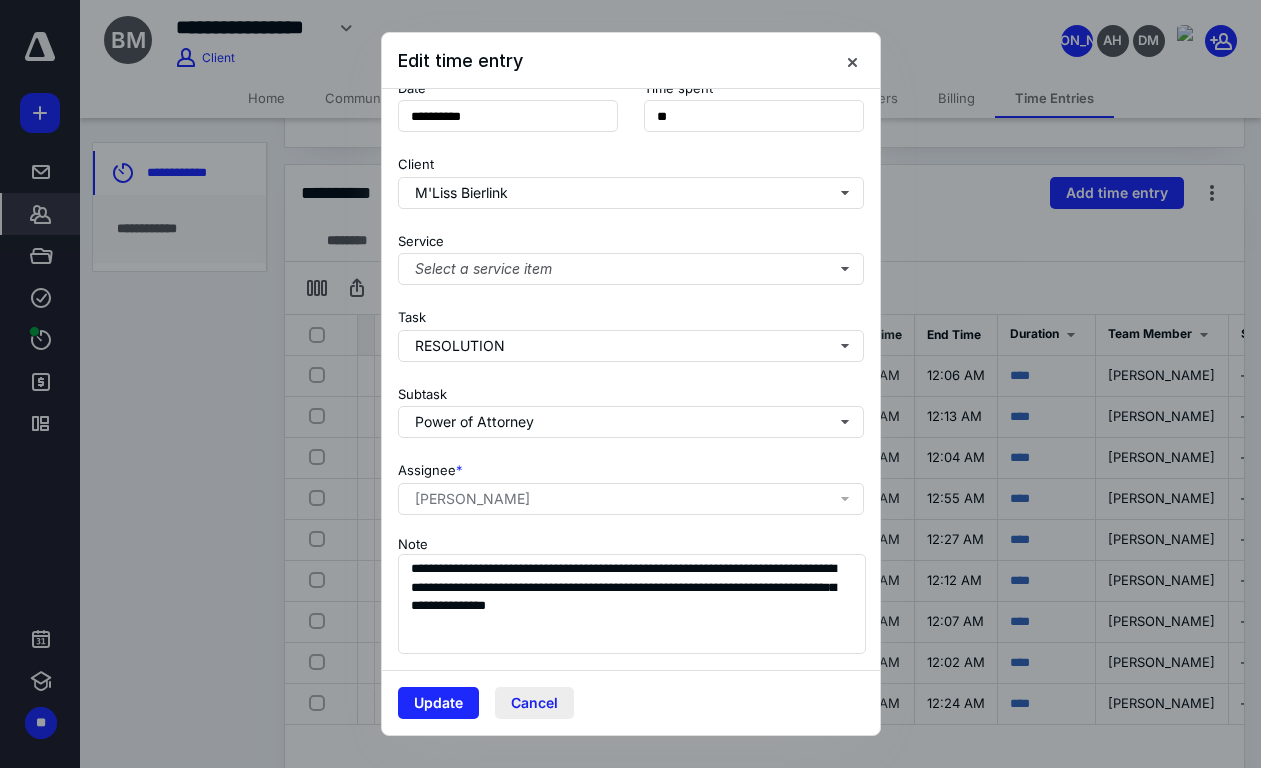 click on "Cancel" at bounding box center [534, 703] 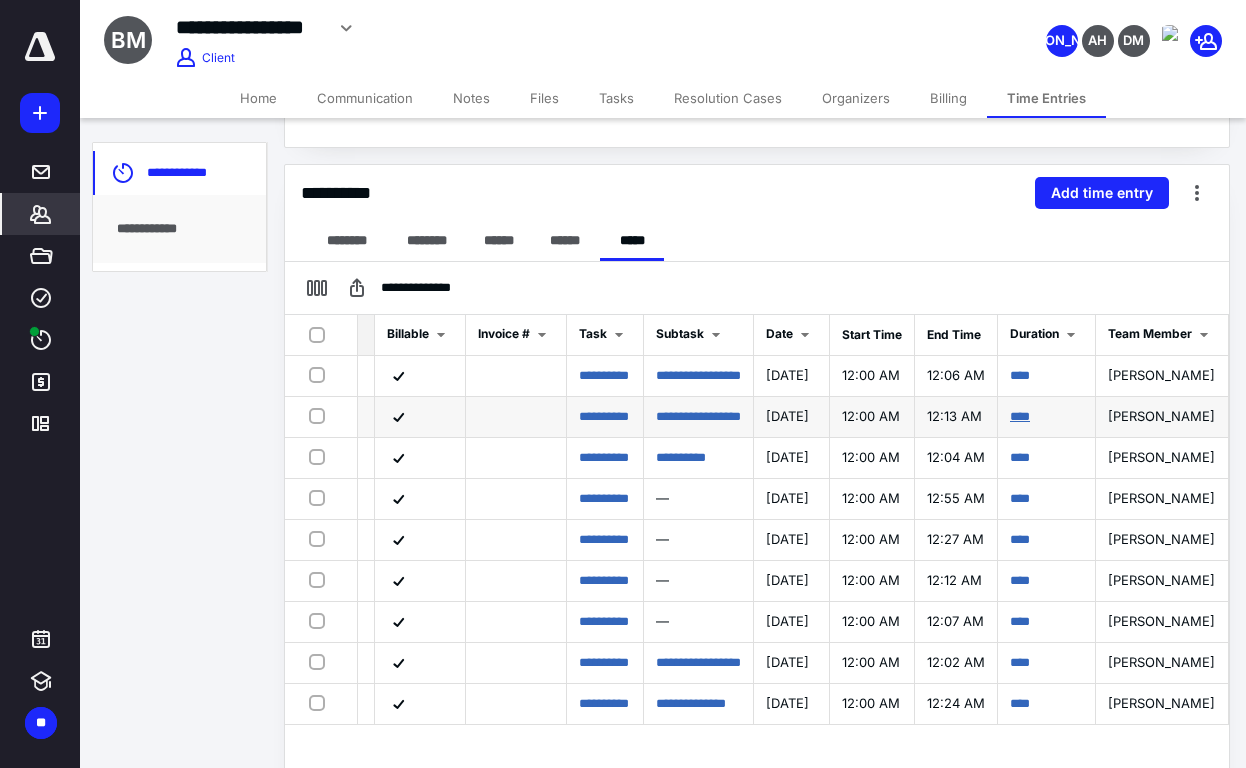 click on "****" at bounding box center [1020, 416] 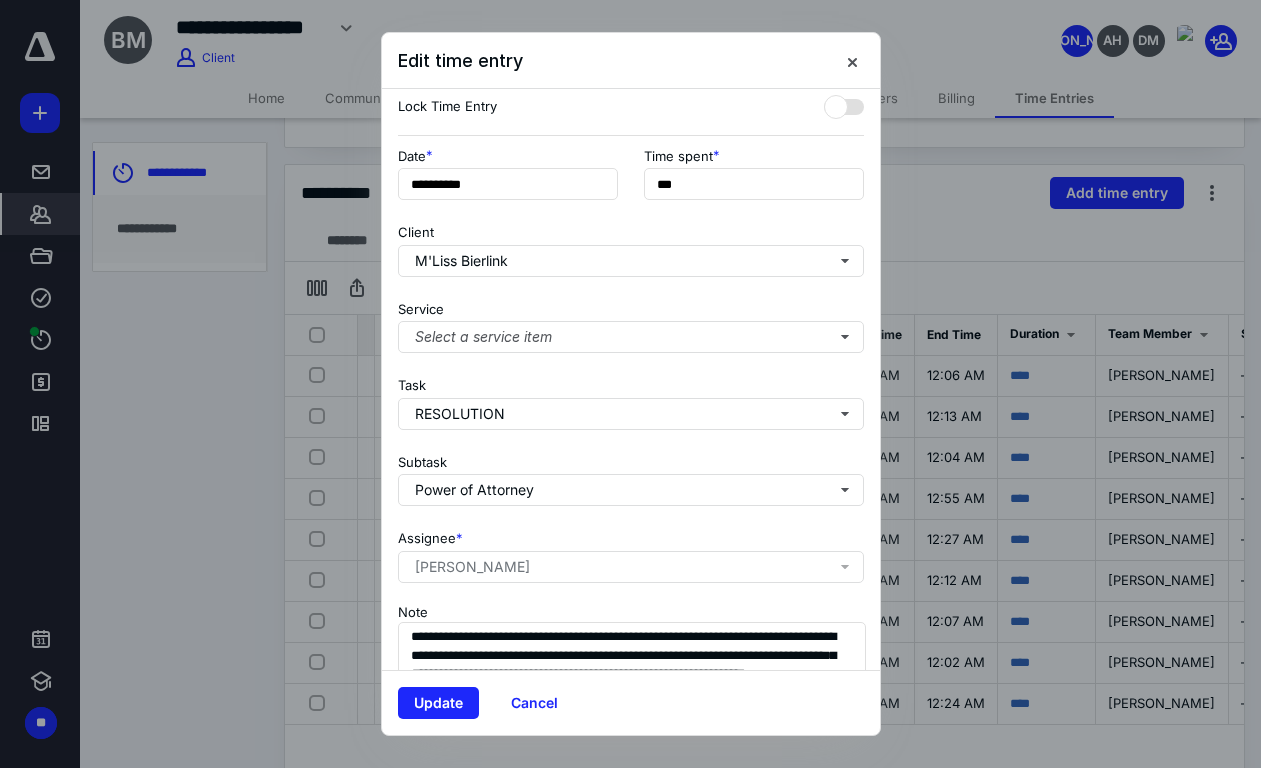 scroll, scrollTop: 165, scrollLeft: 0, axis: vertical 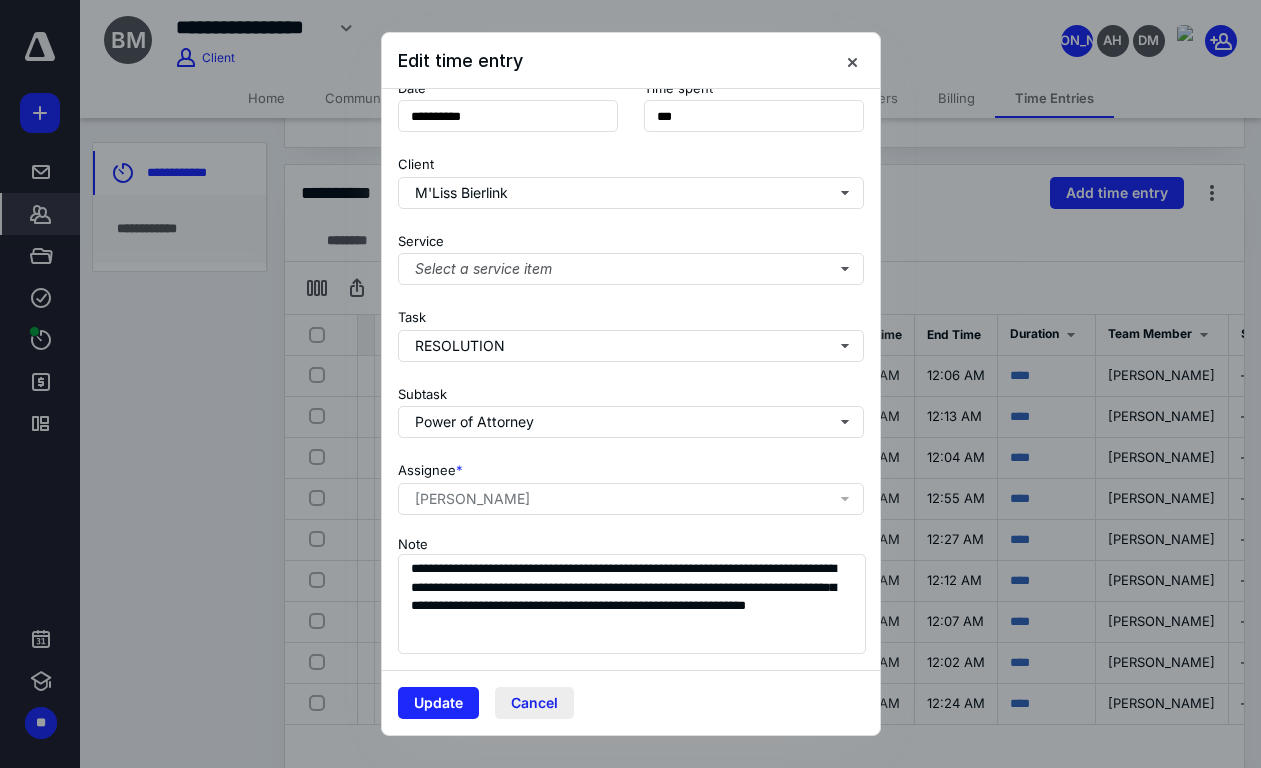 click on "Cancel" at bounding box center [534, 703] 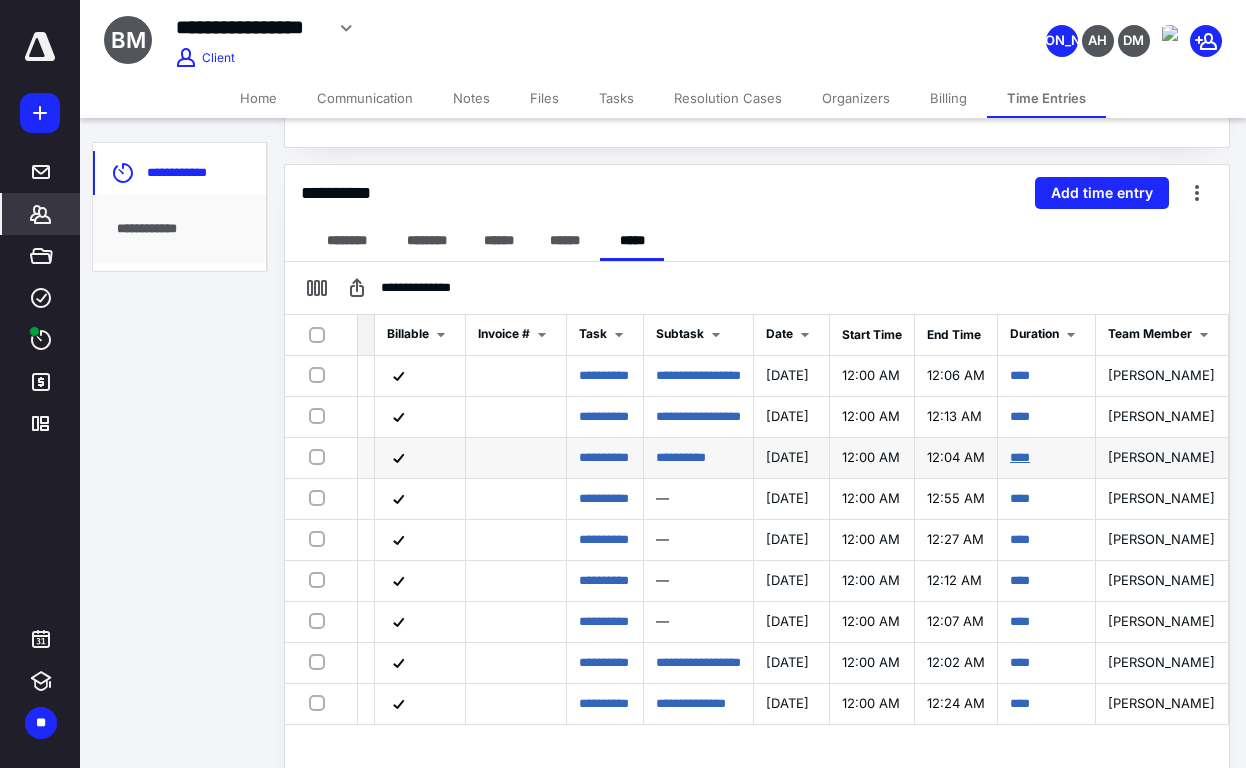 click on "****" at bounding box center (1020, 457) 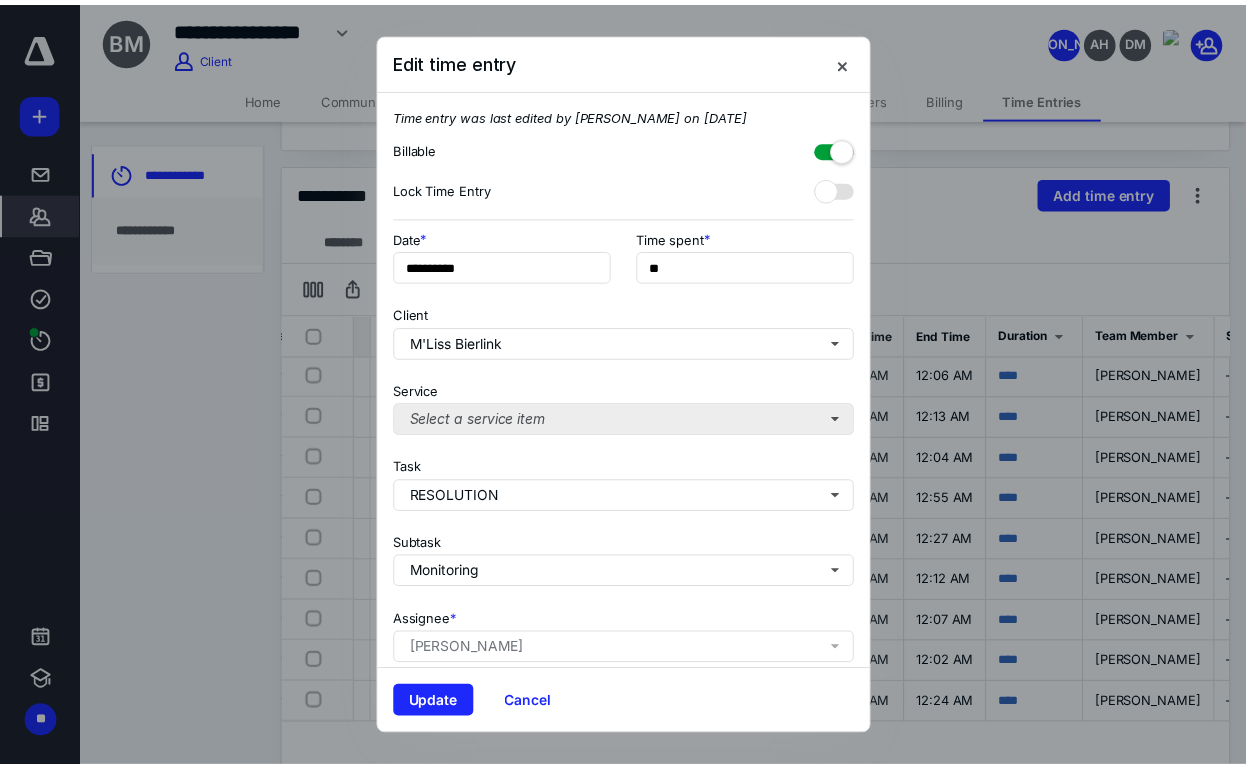 scroll, scrollTop: 165, scrollLeft: 0, axis: vertical 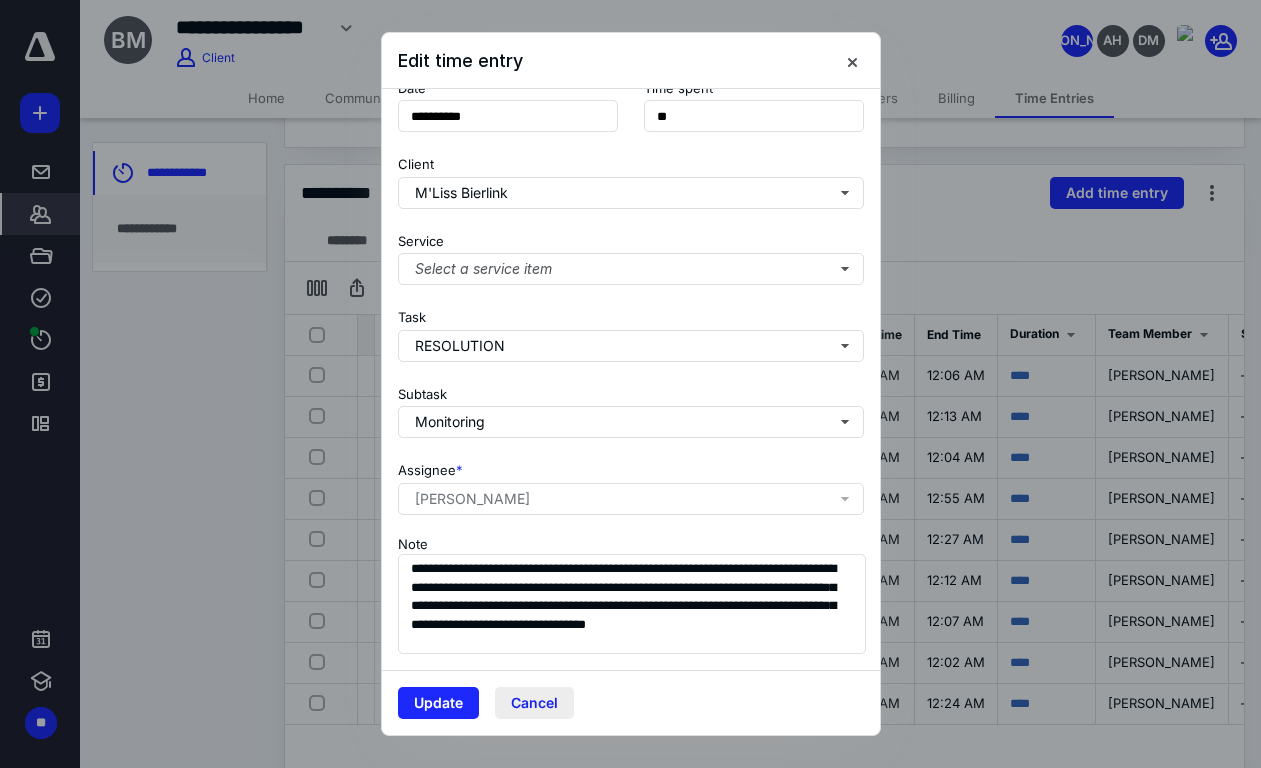 click on "Cancel" at bounding box center [534, 703] 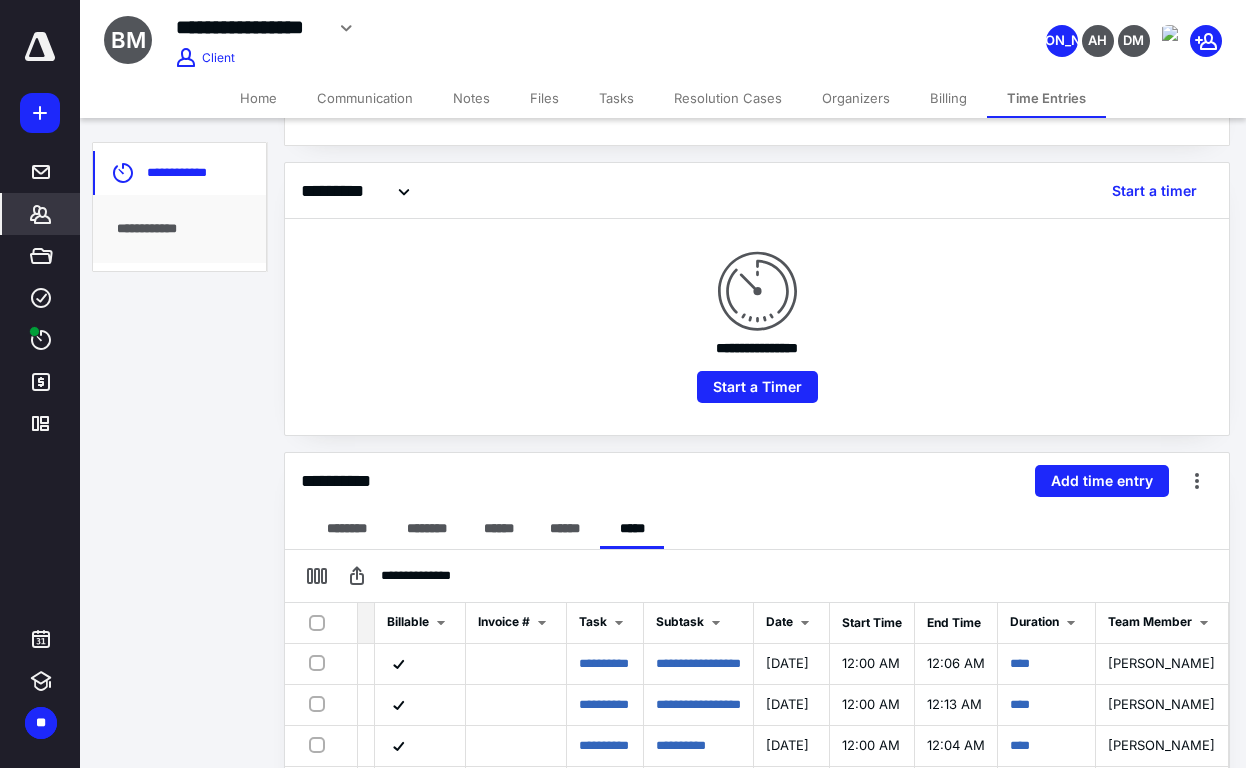 scroll, scrollTop: 100, scrollLeft: 0, axis: vertical 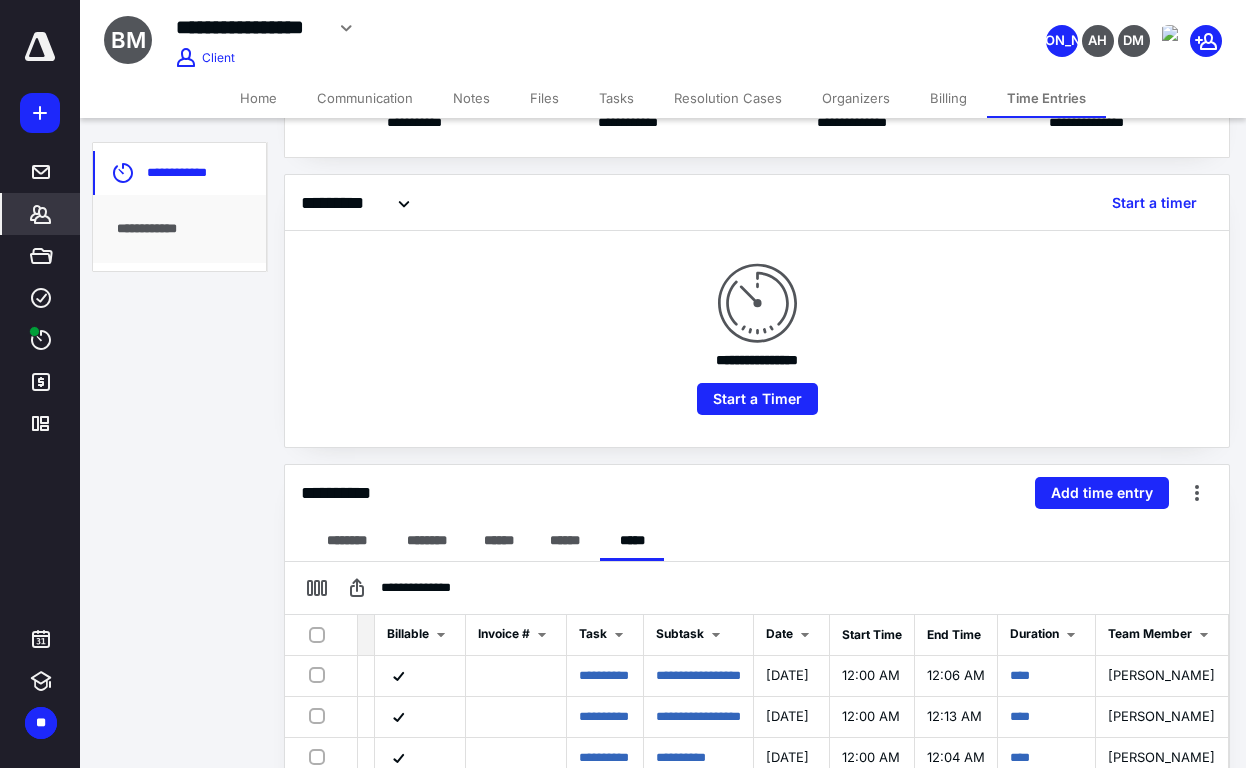 click on "**********" at bounding box center [757, 339] 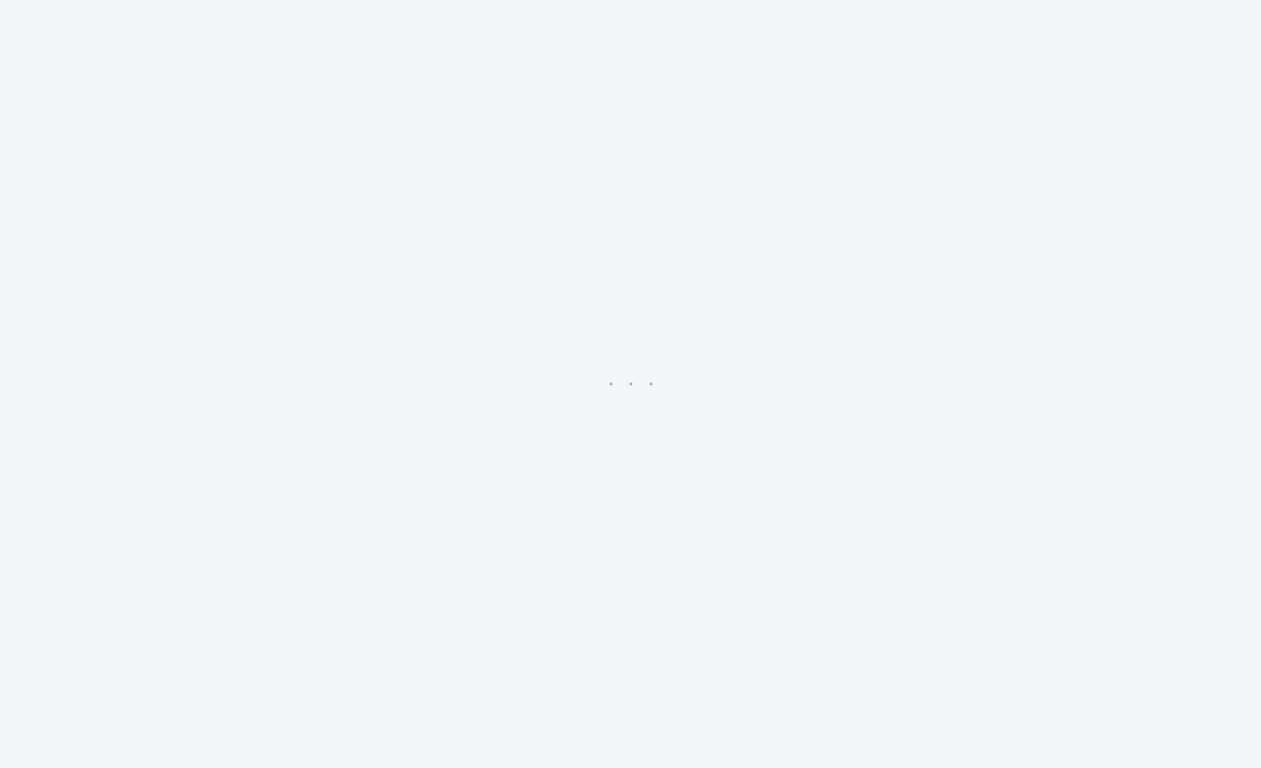 scroll, scrollTop: 0, scrollLeft: 0, axis: both 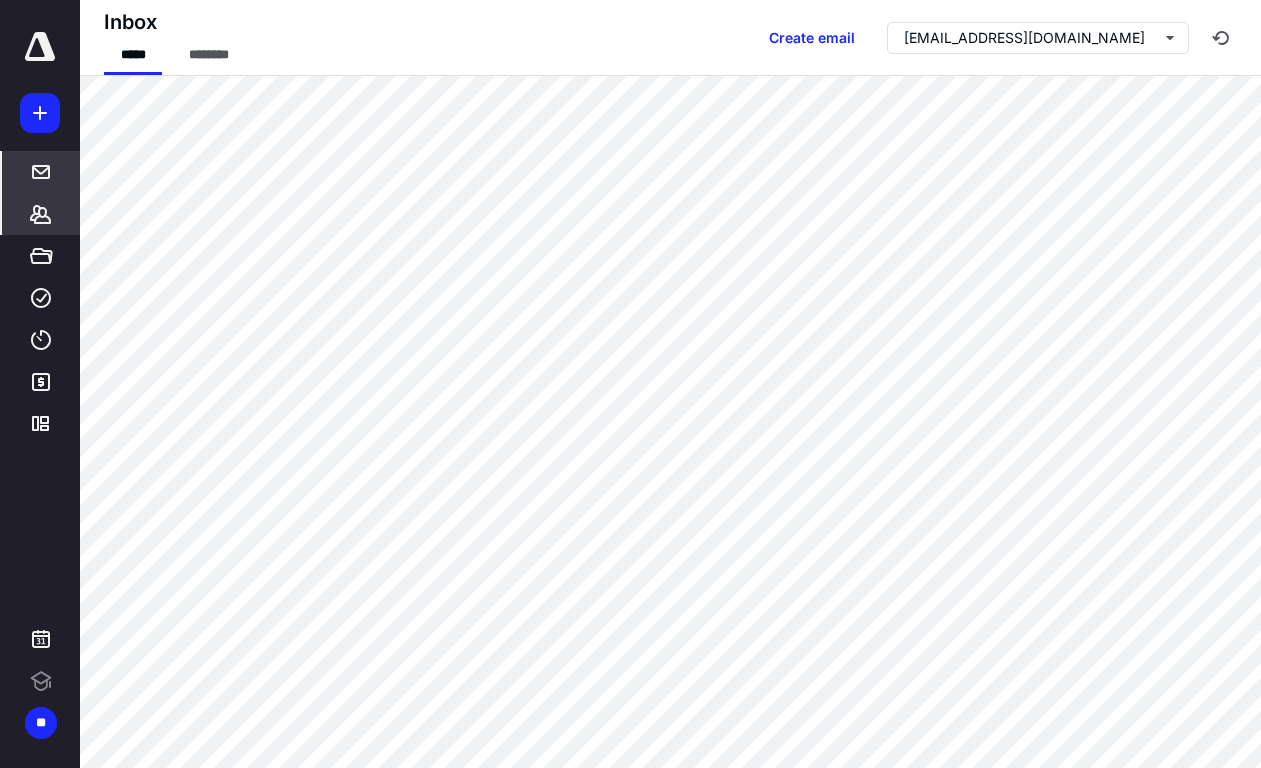 click on "*******" at bounding box center [41, 214] 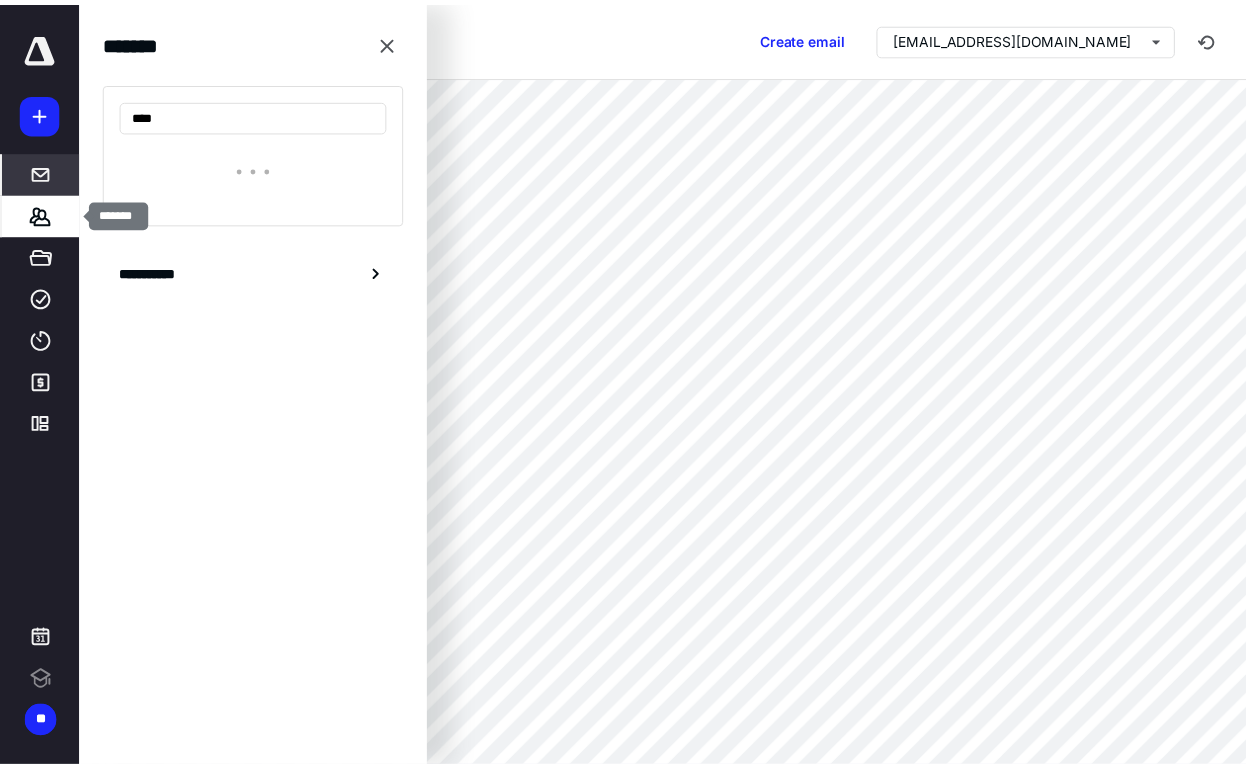 scroll, scrollTop: 0, scrollLeft: 0, axis: both 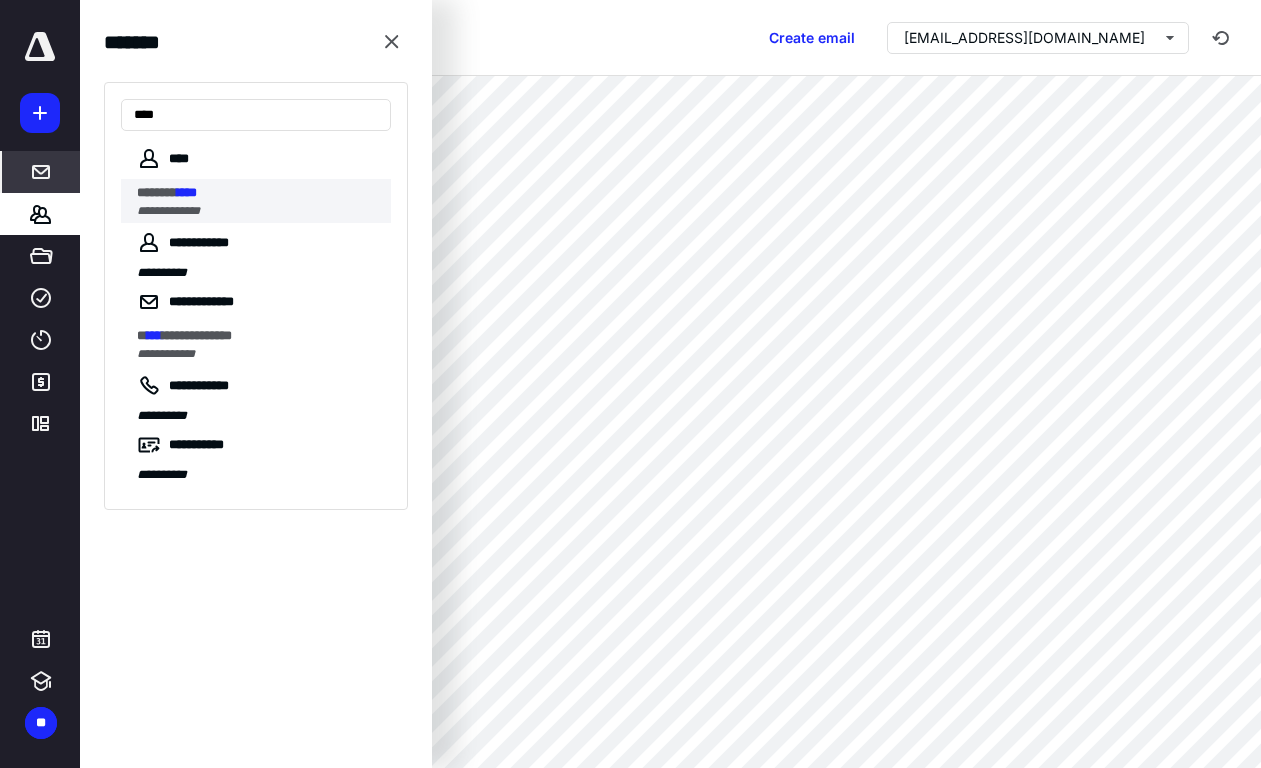 type on "****" 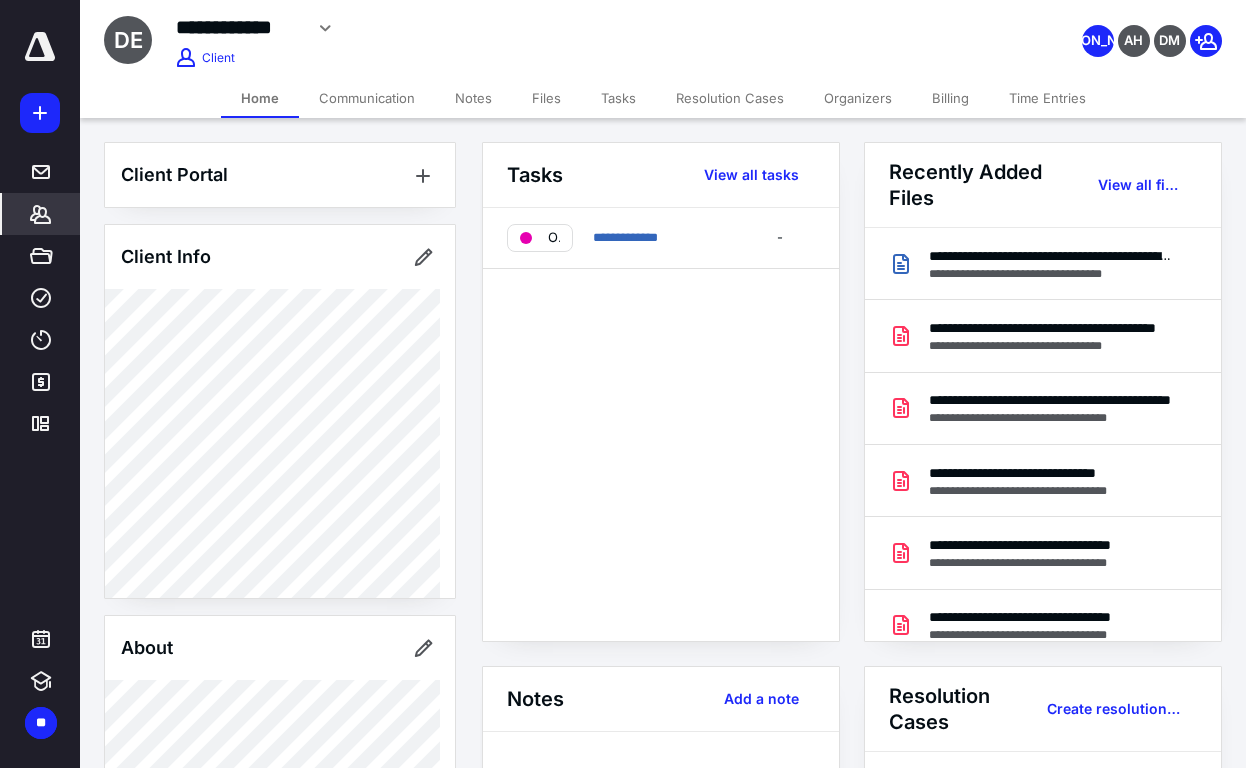click on "Client Info" at bounding box center [280, 257] 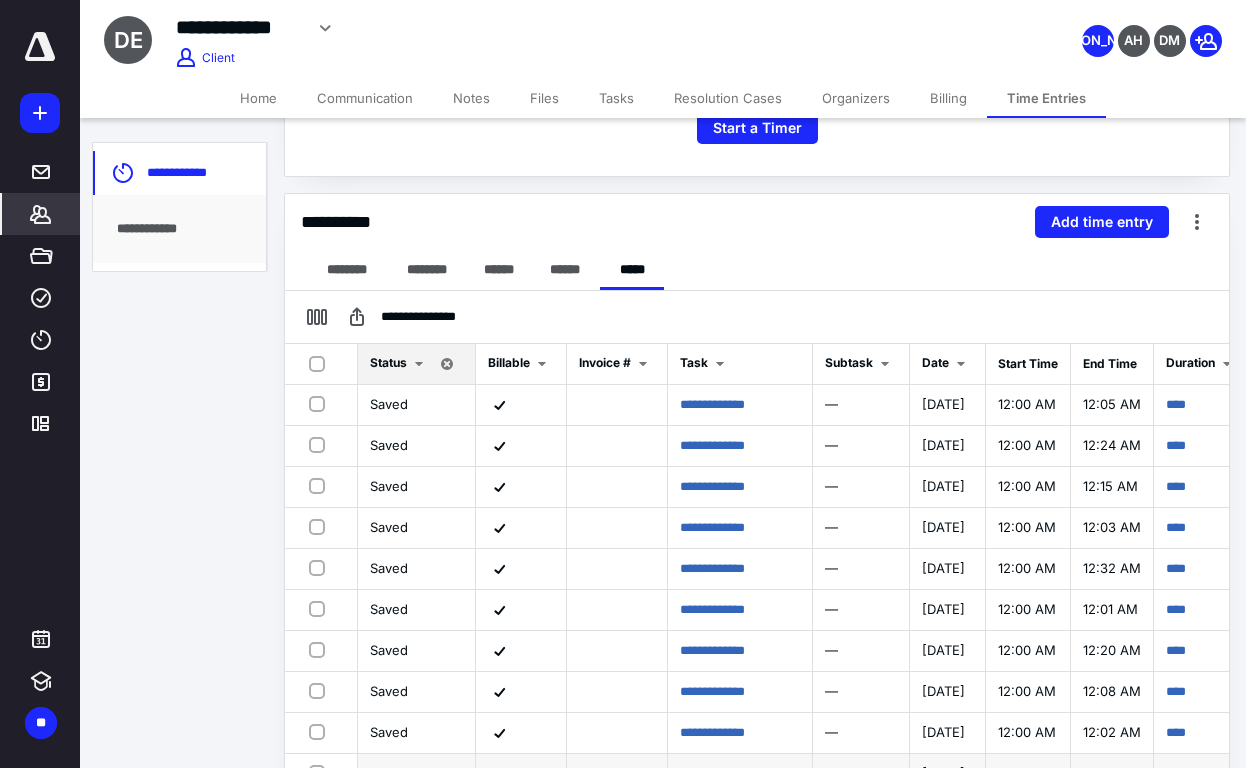 scroll, scrollTop: 400, scrollLeft: 0, axis: vertical 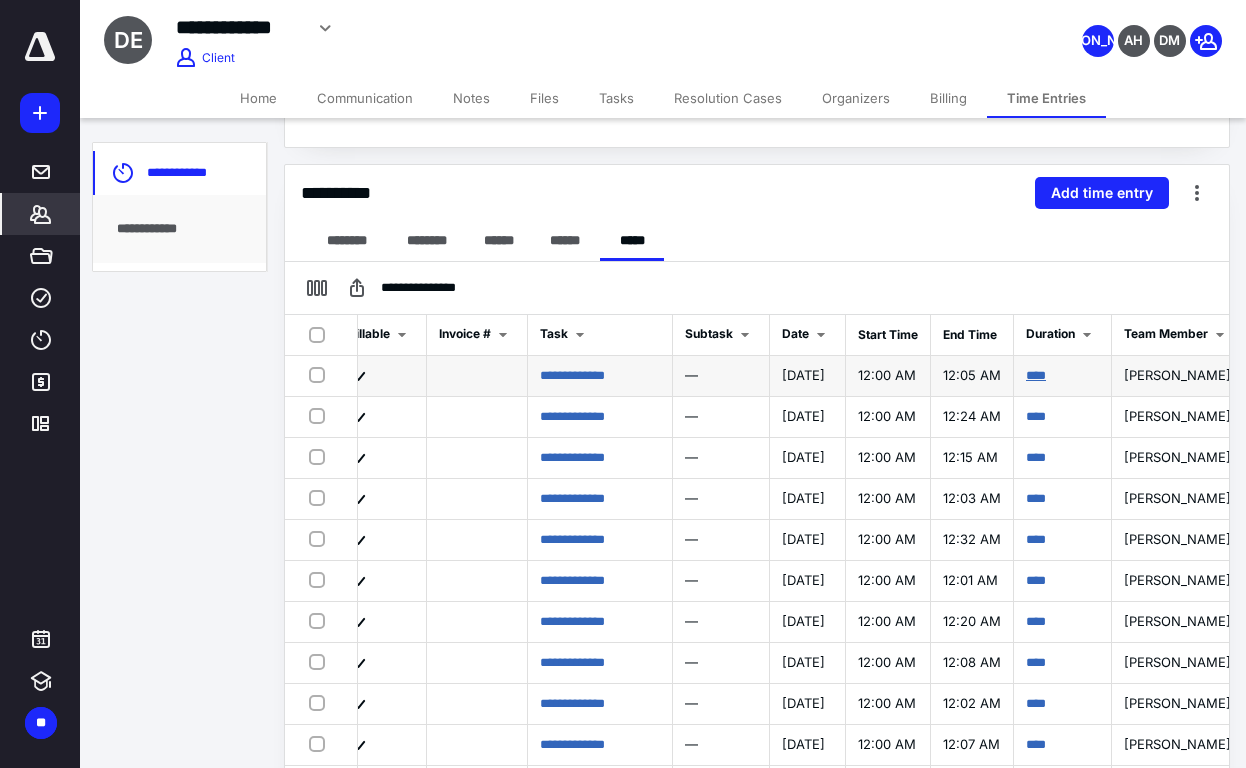 click on "****" at bounding box center (1036, 375) 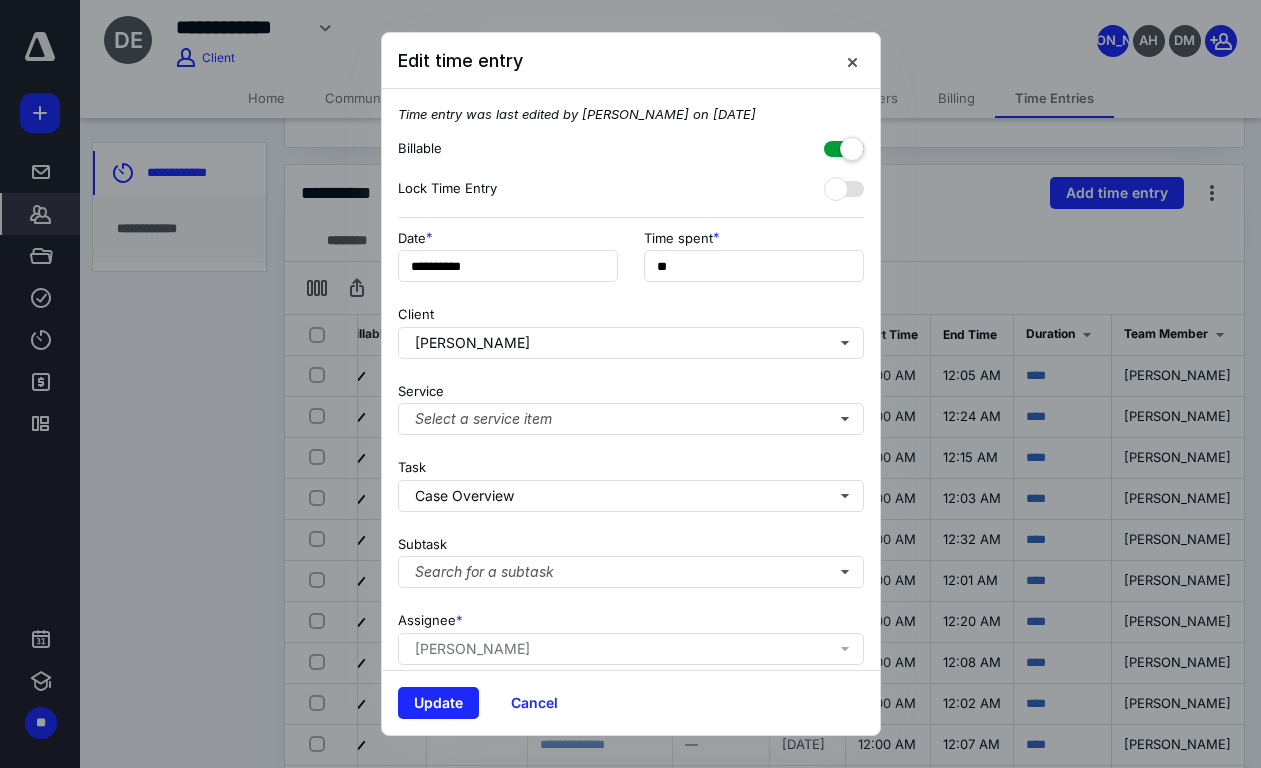 scroll, scrollTop: 165, scrollLeft: 0, axis: vertical 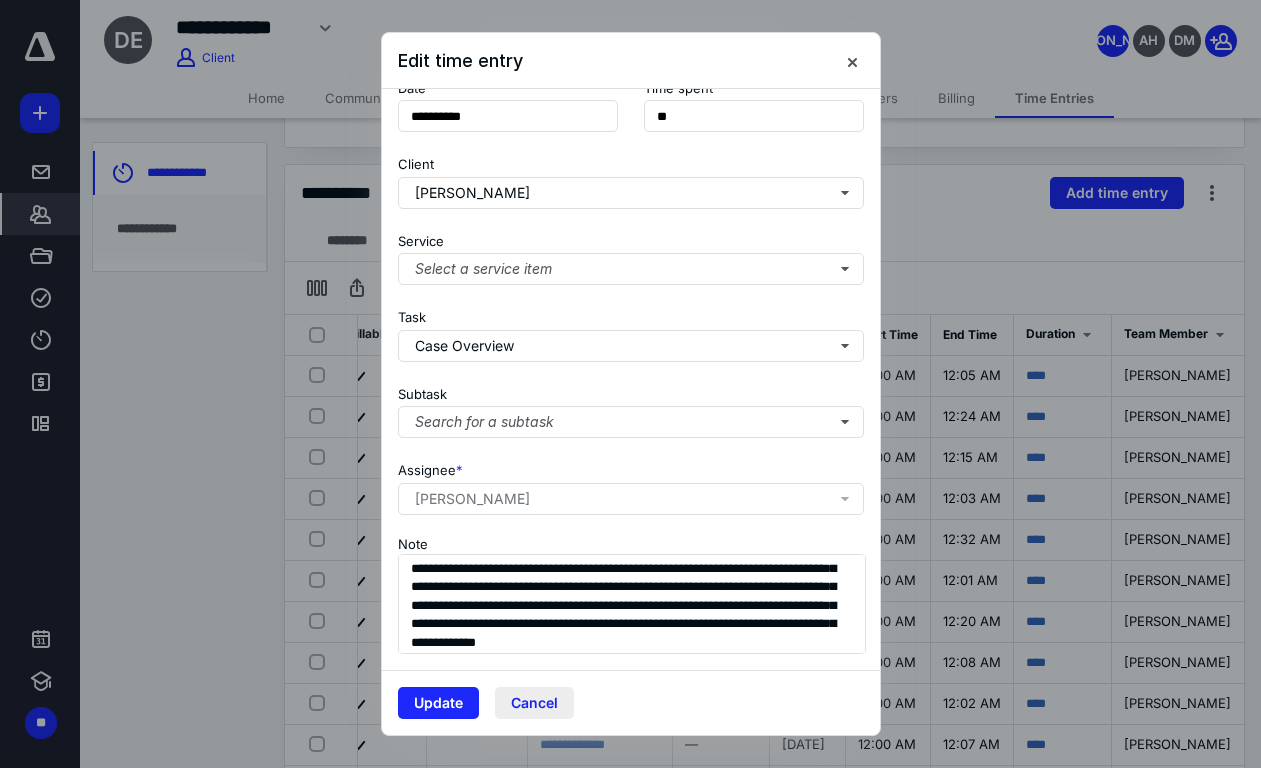 click on "Cancel" at bounding box center (534, 703) 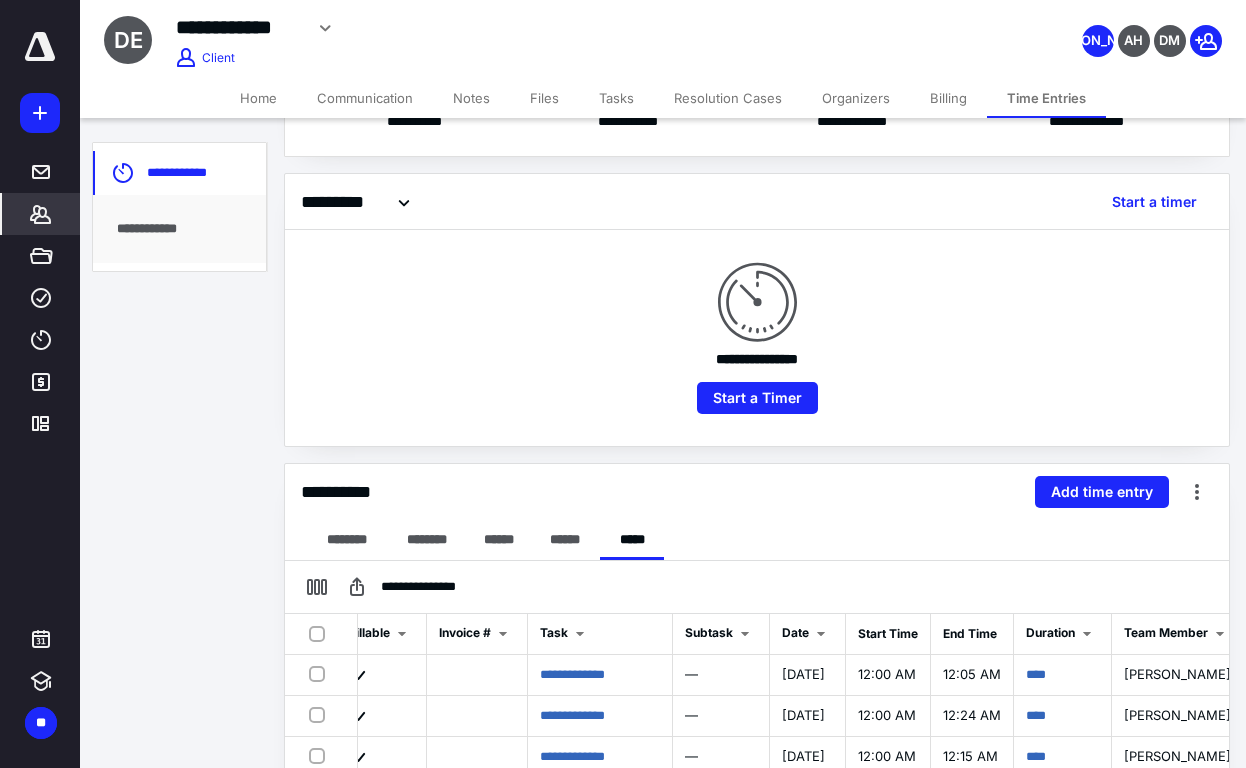 scroll, scrollTop: 100, scrollLeft: 0, axis: vertical 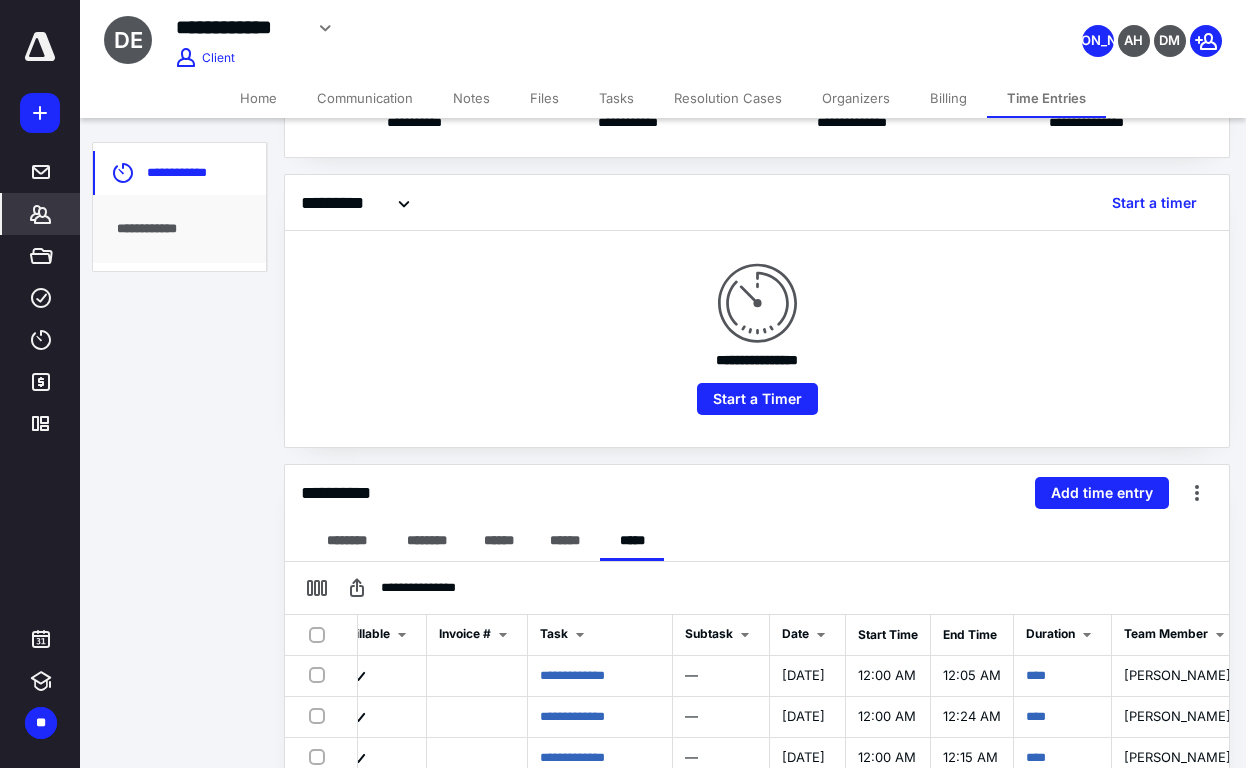 click on "**********" at bounding box center (623, 567) 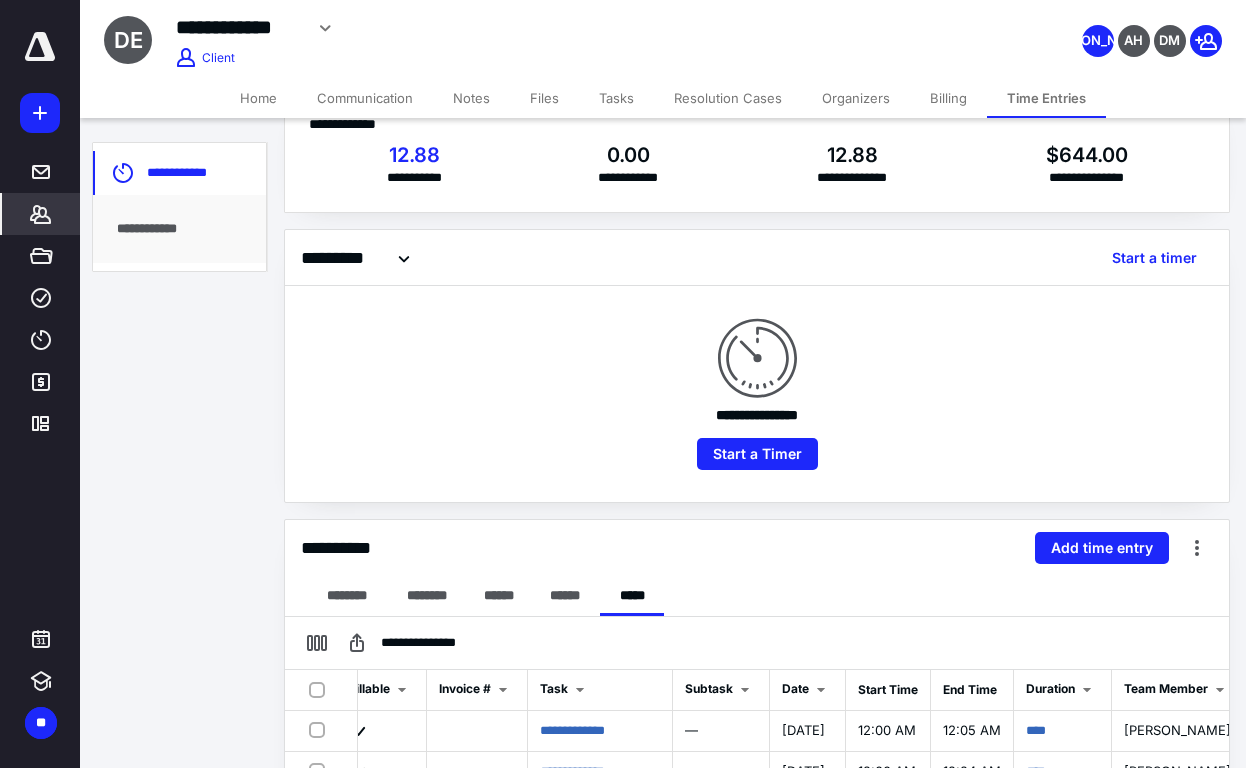 scroll, scrollTop: 0, scrollLeft: 0, axis: both 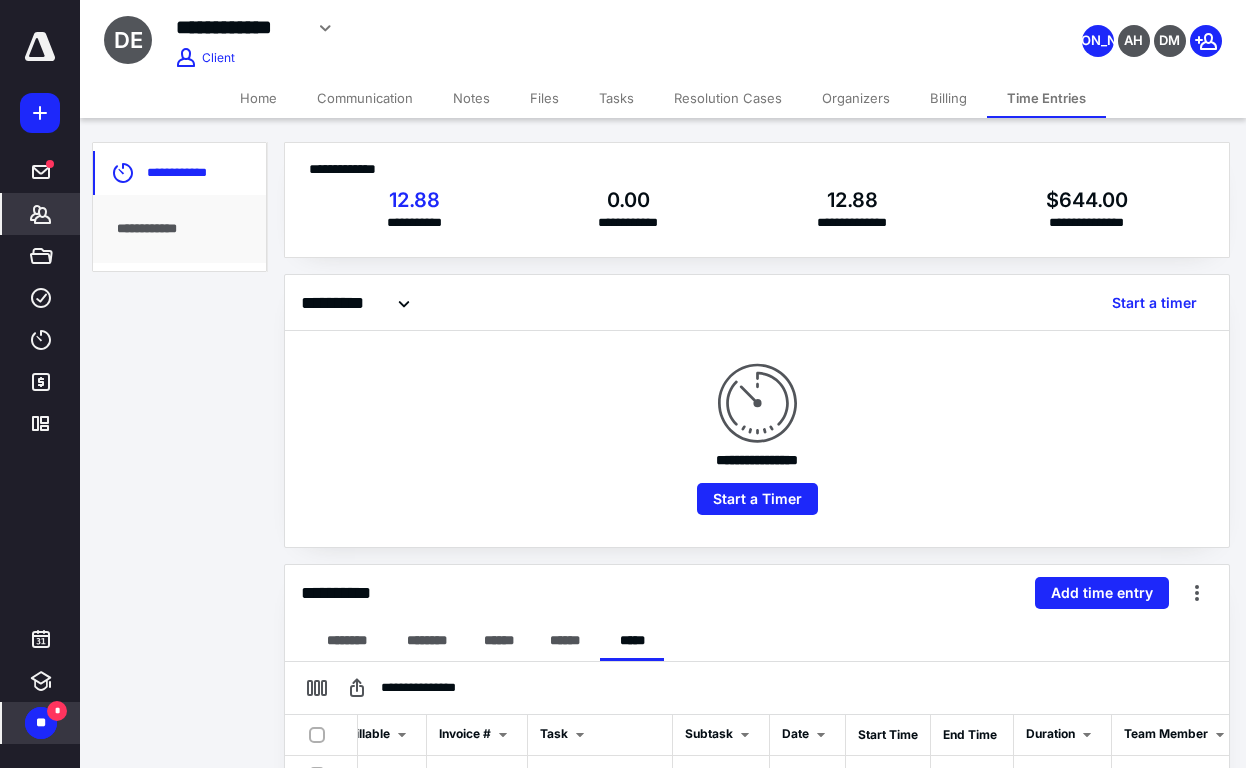 click on "**" at bounding box center (41, 723) 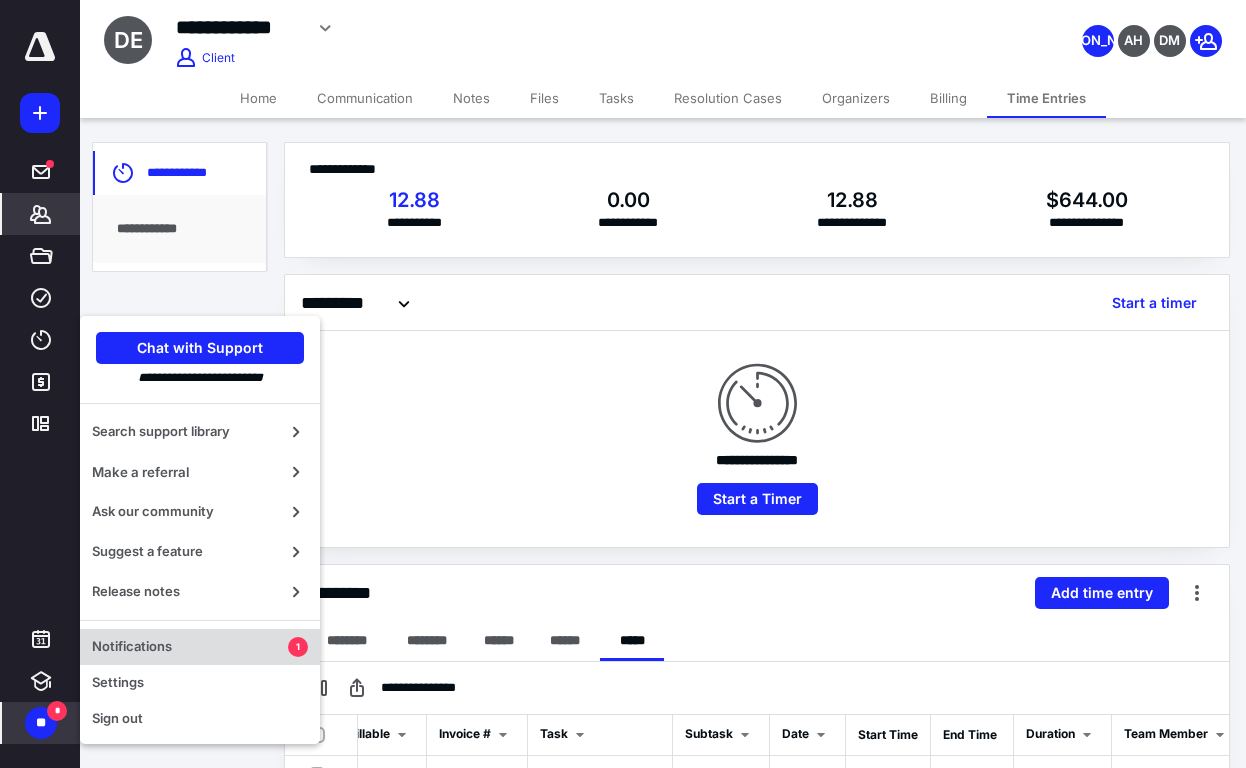 click on "Notifications" at bounding box center (190, 647) 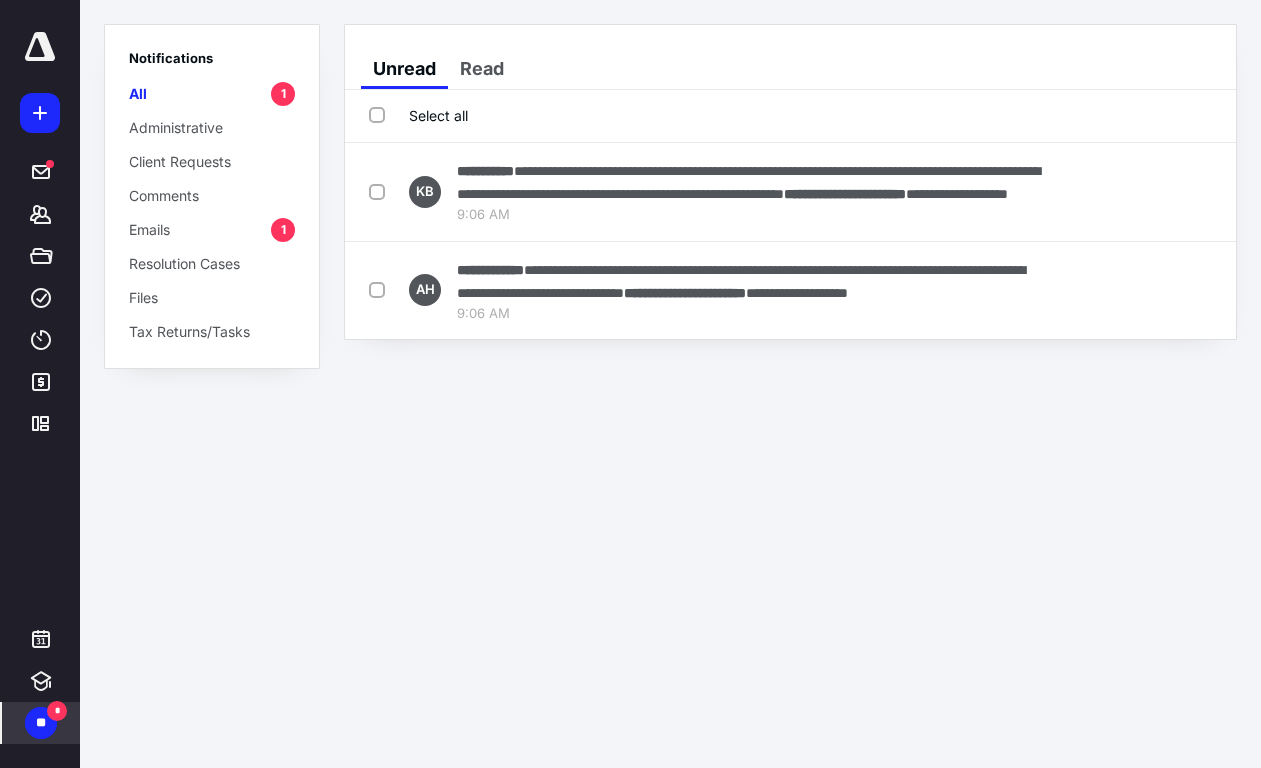 click on "Select all" at bounding box center [790, 116] 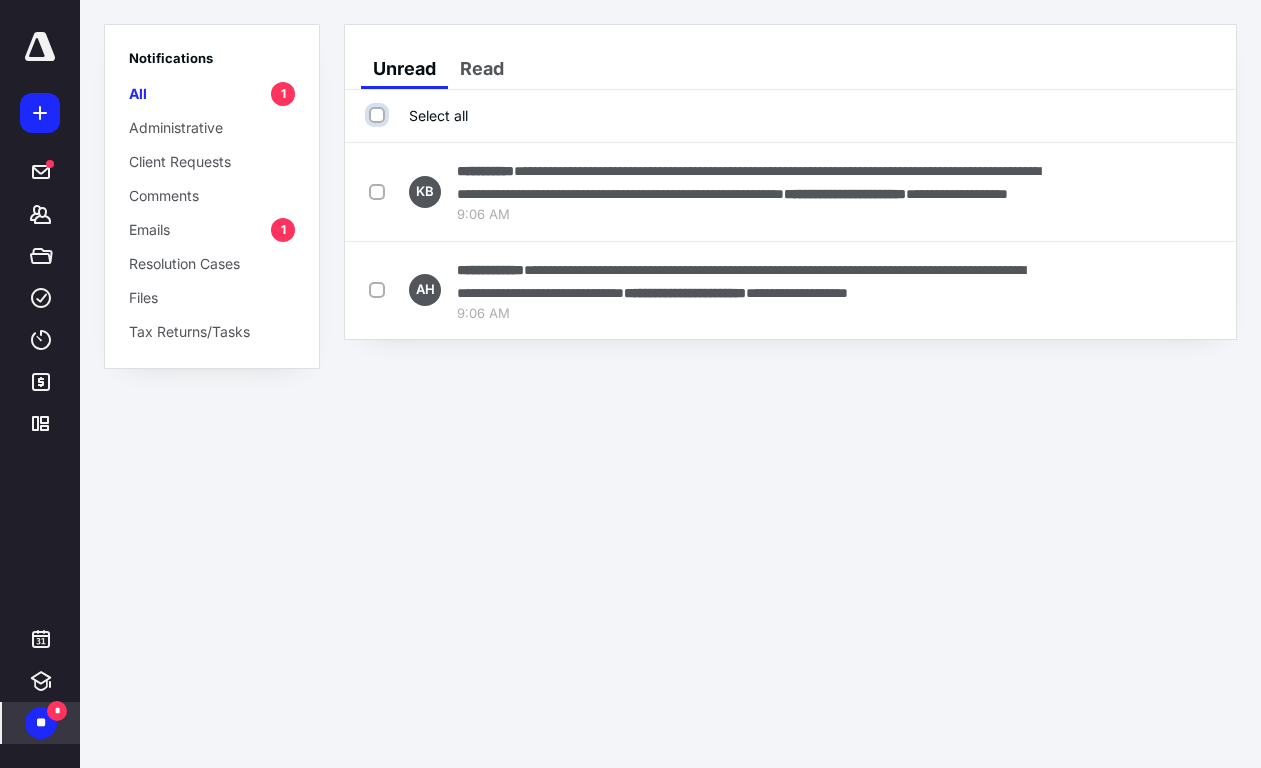 click on "Select all" at bounding box center [379, 115] 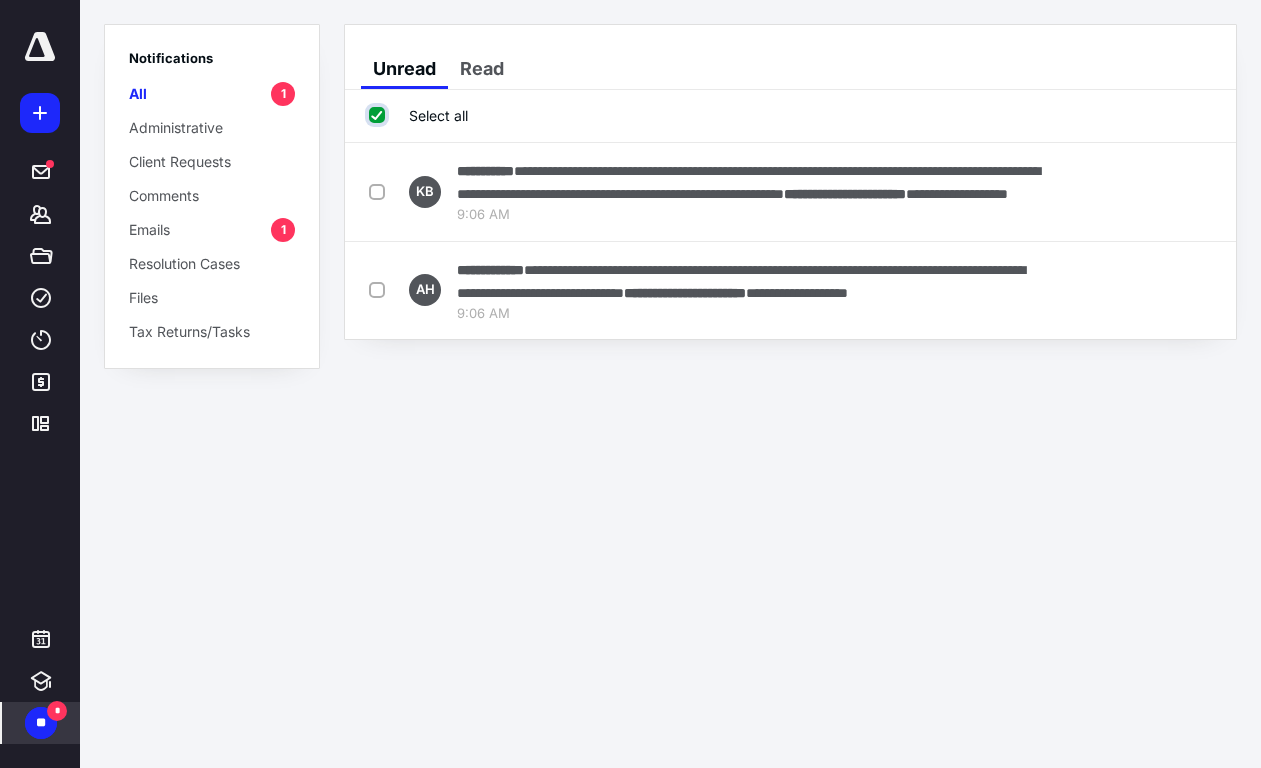 checkbox on "true" 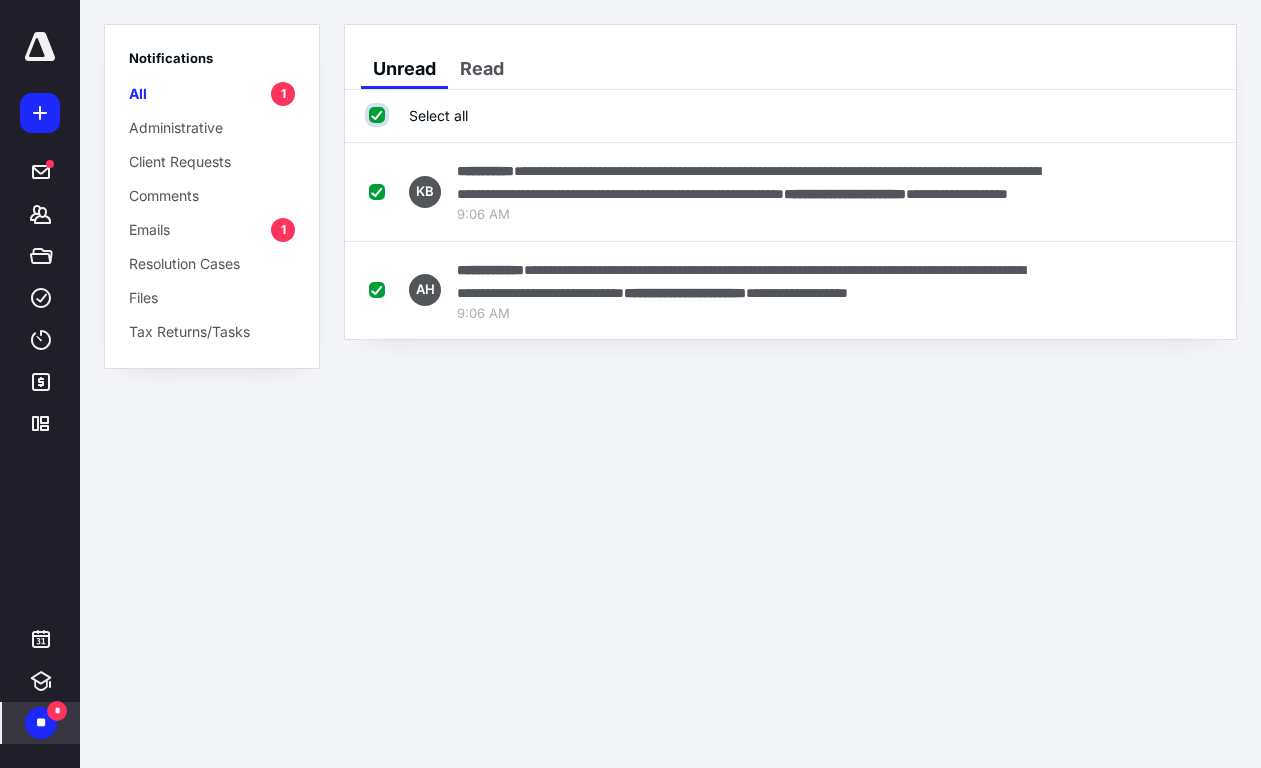 checkbox on "true" 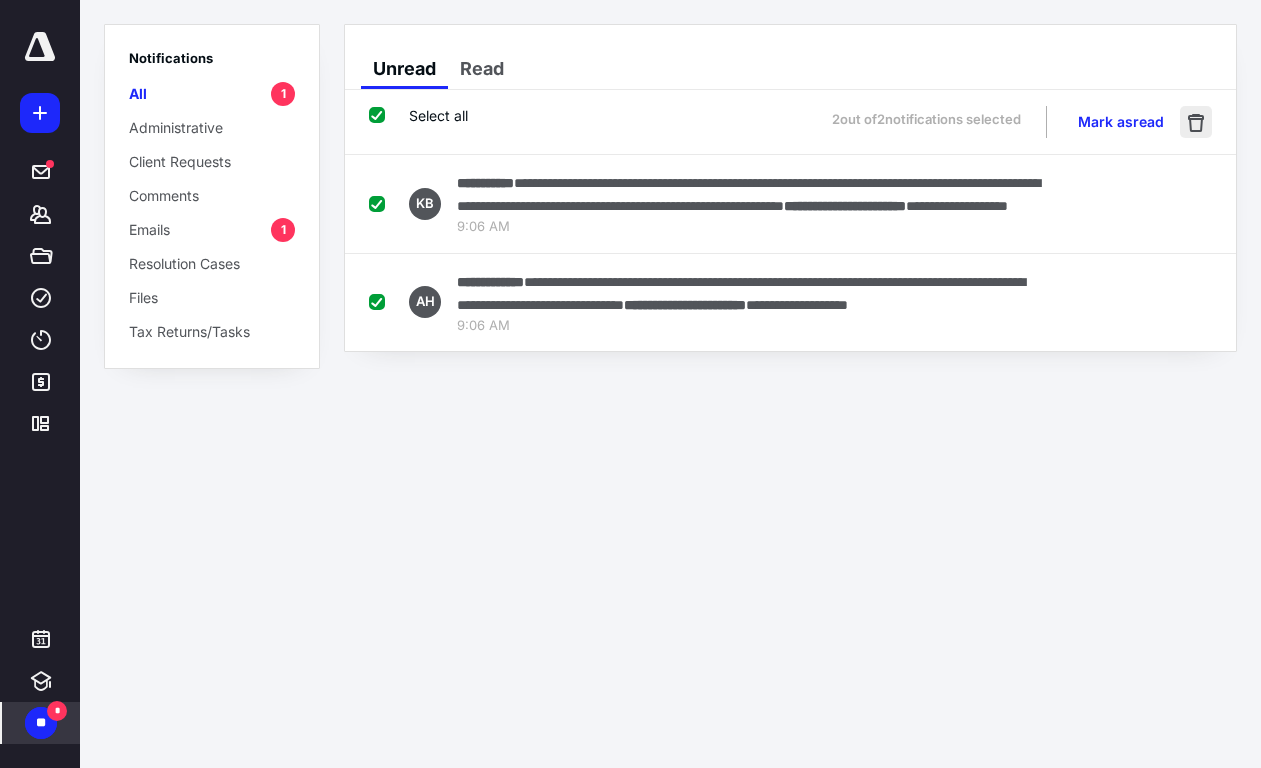click at bounding box center (1196, 122) 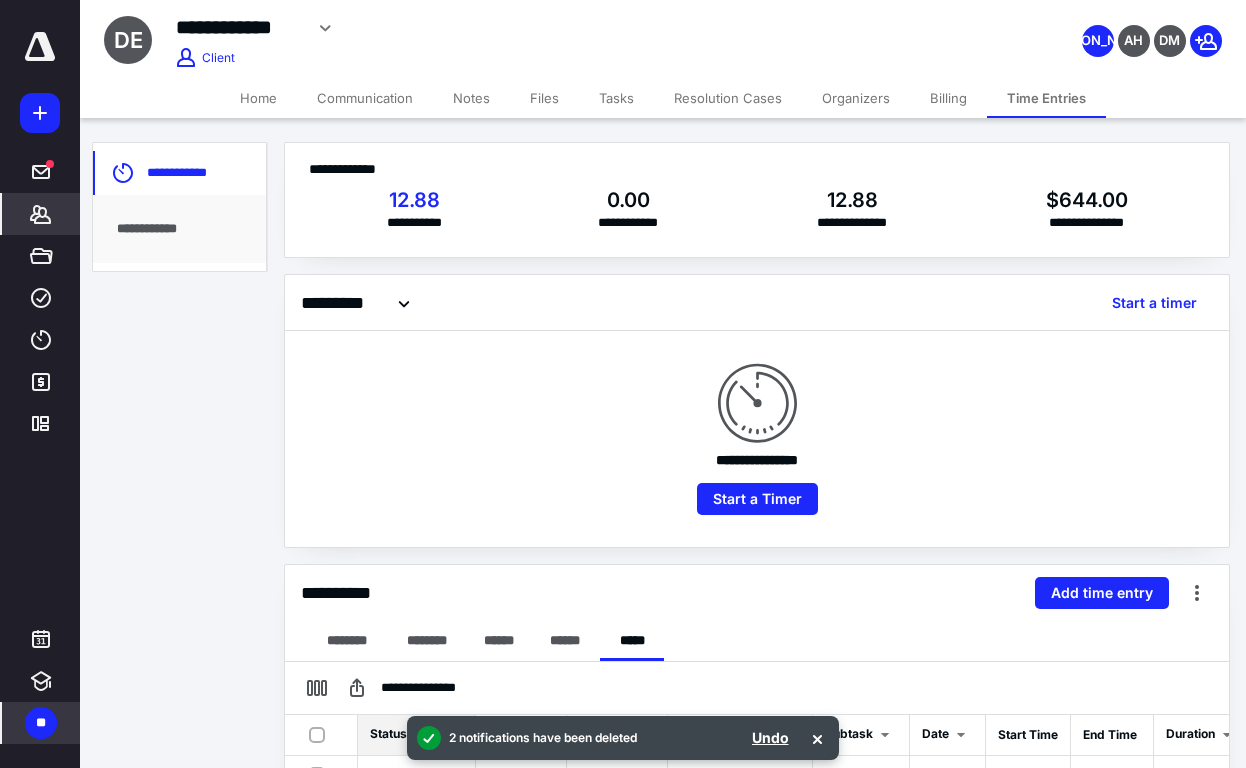 click on "**********" at bounding box center [757, 439] 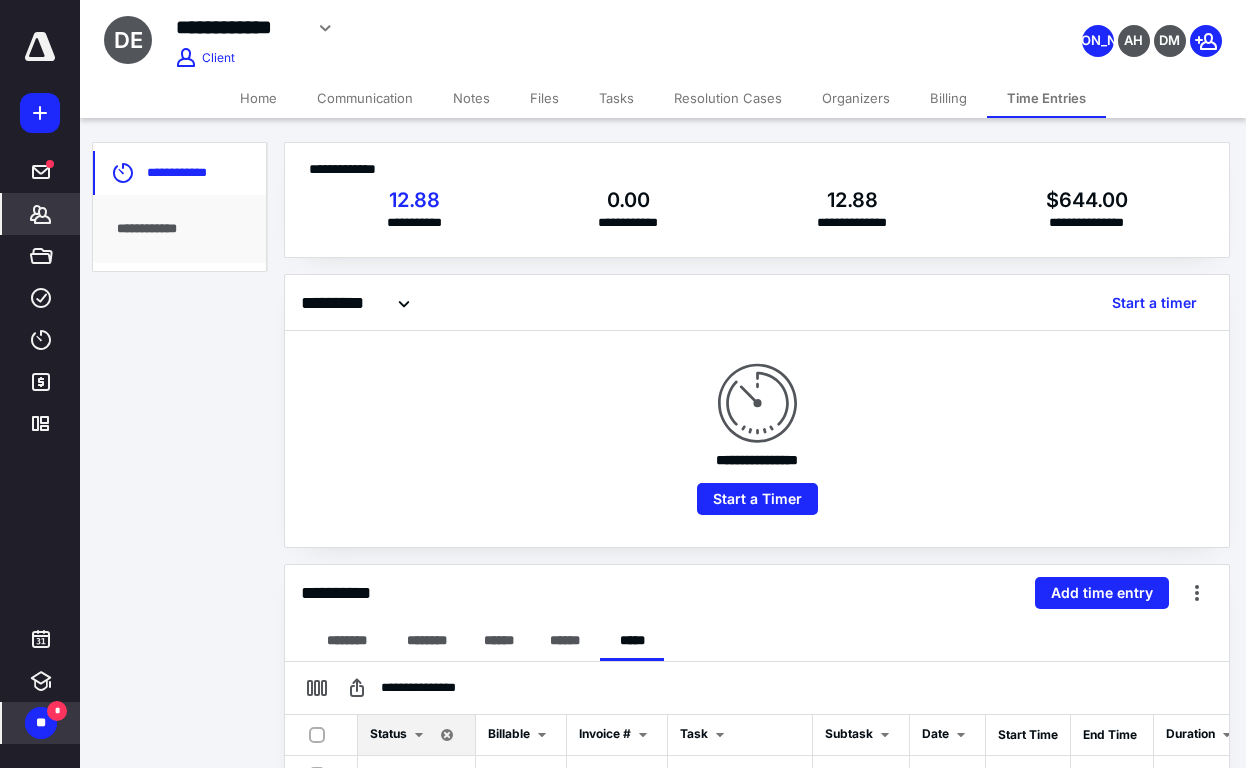 click on "**********" at bounding box center [757, 439] 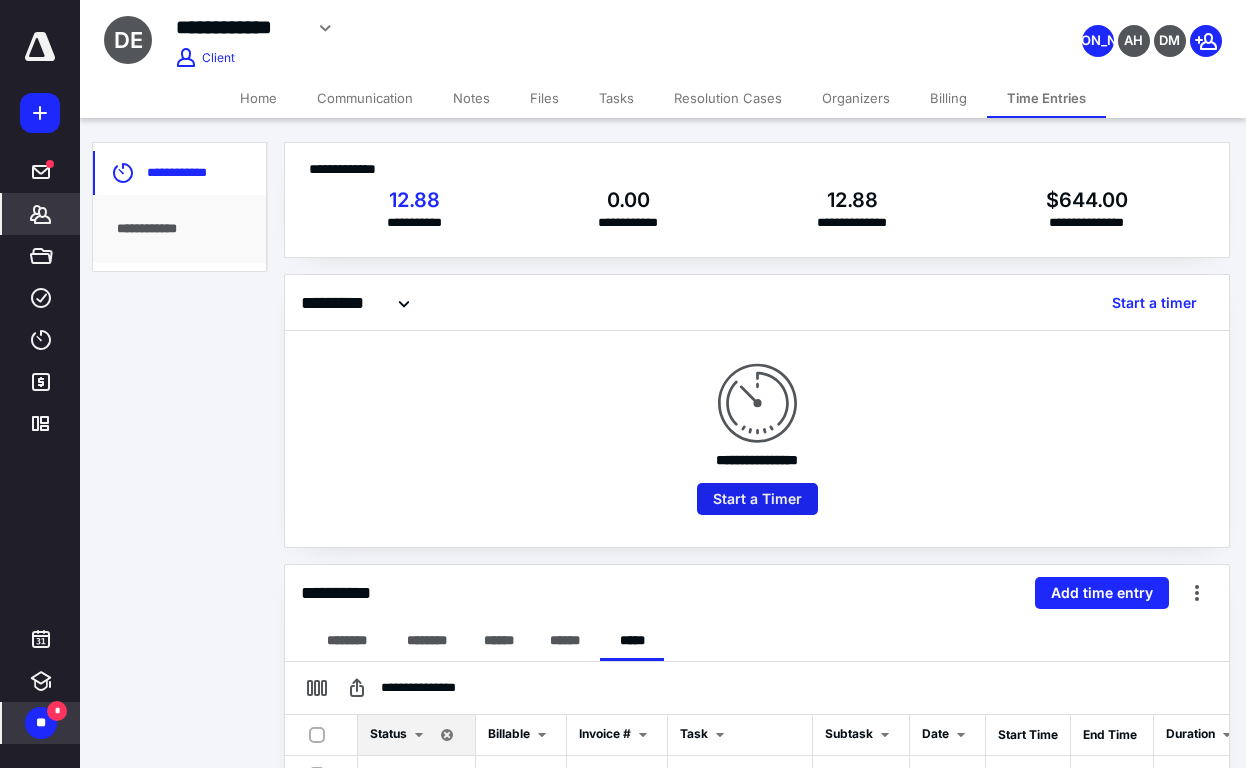 click on "Start a Timer" at bounding box center (757, 499) 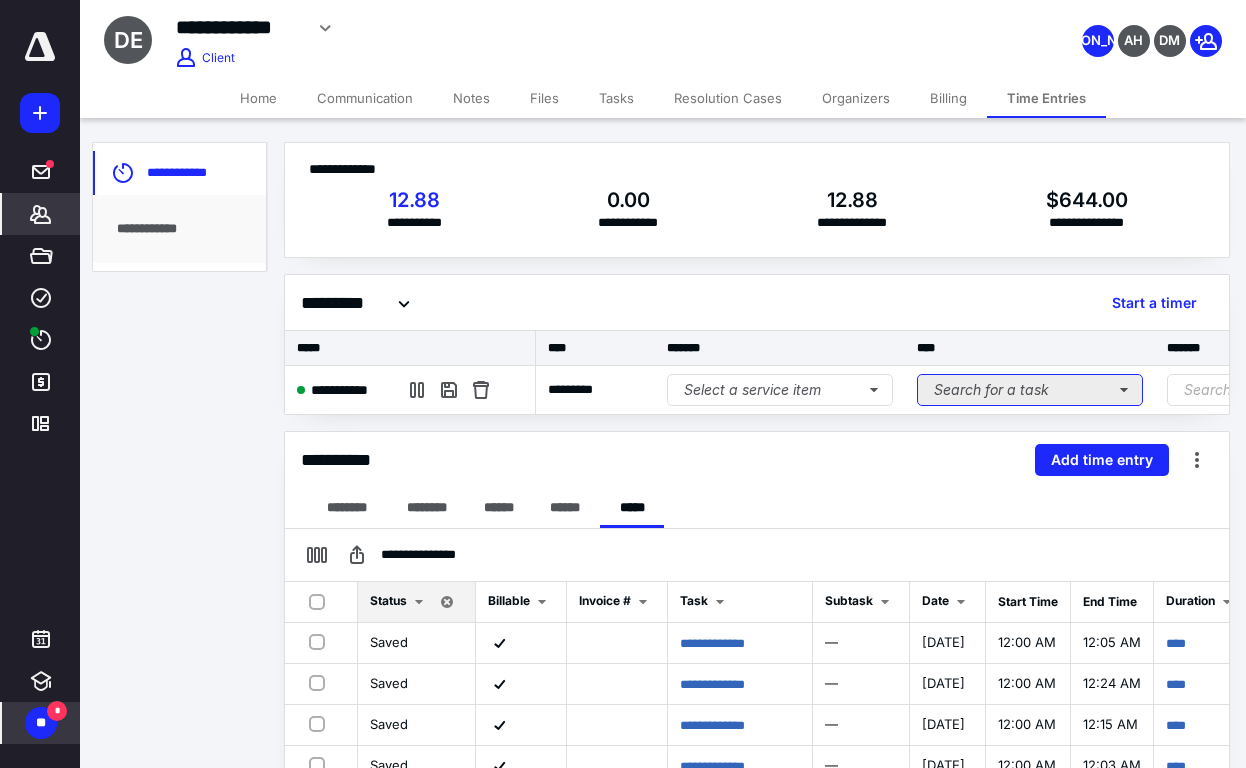 click on "Search for a task" at bounding box center [1030, 390] 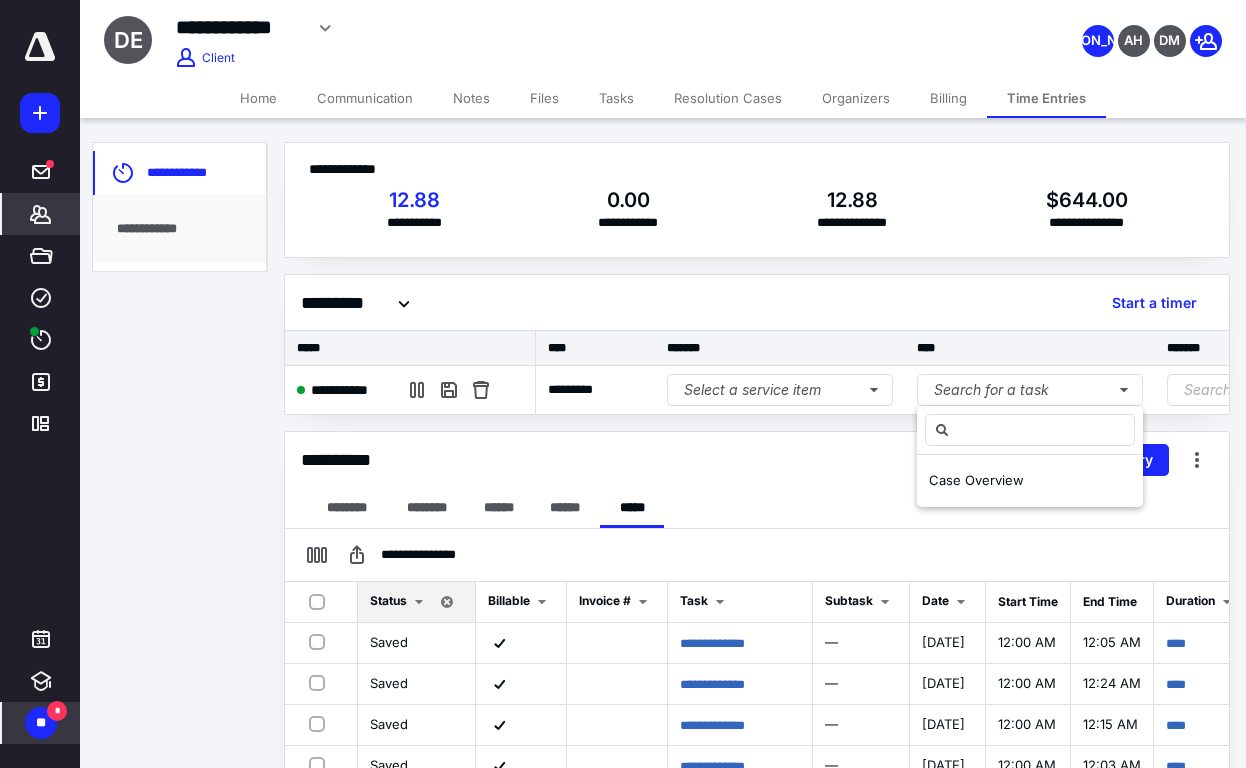 click on "Case Overview" at bounding box center [976, 480] 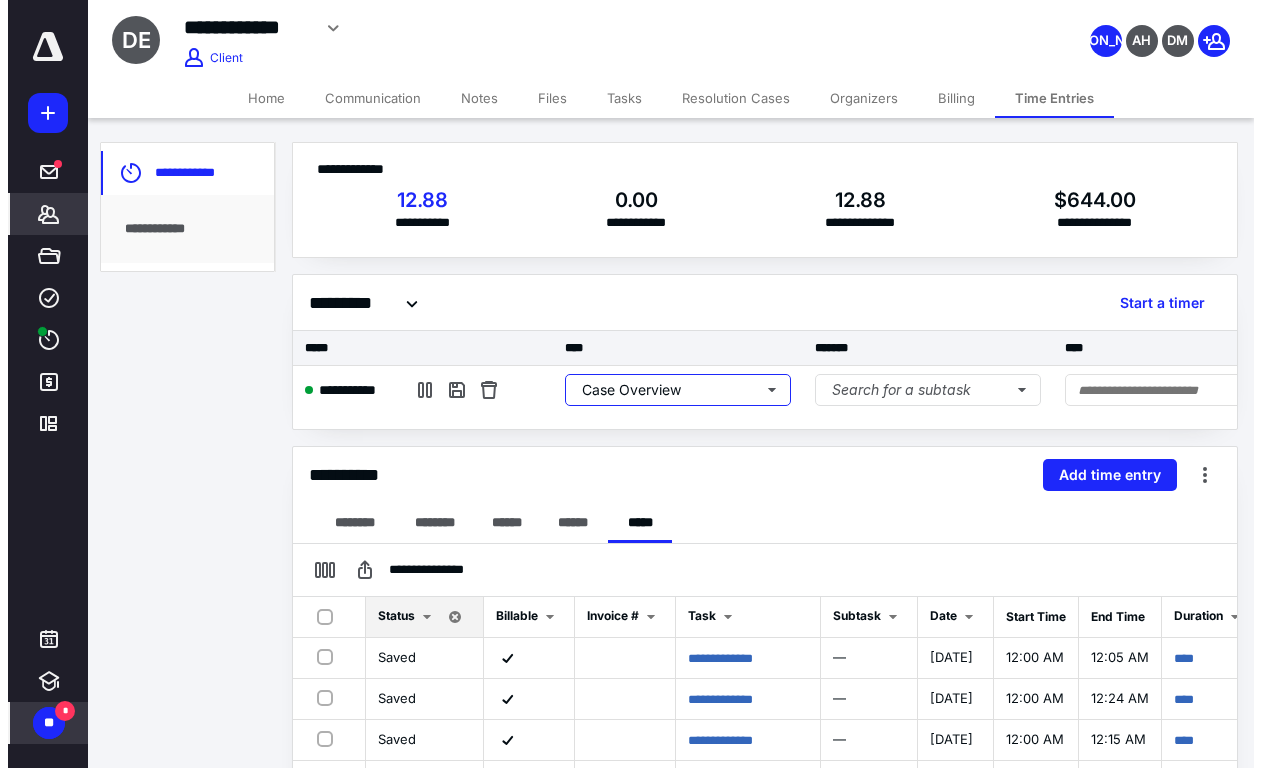 scroll, scrollTop: 0, scrollLeft: 380, axis: horizontal 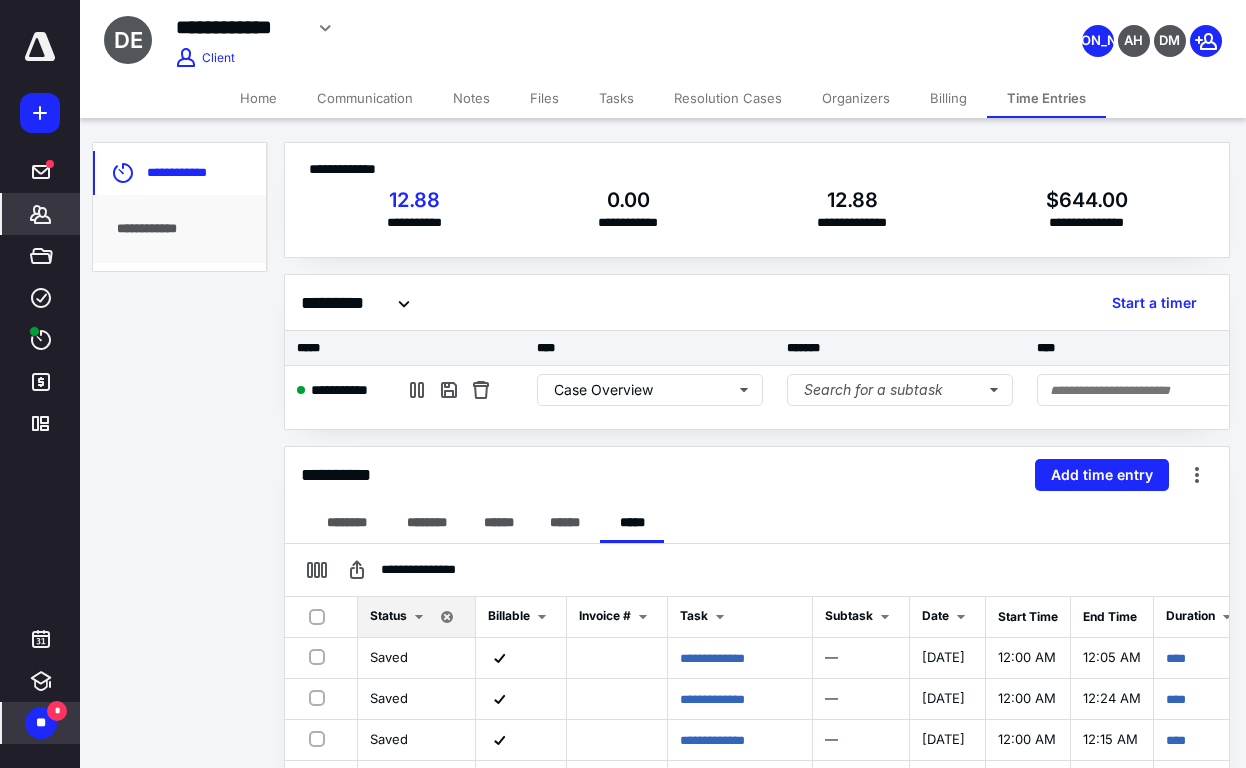 click on "**********" at bounding box center [757, 475] 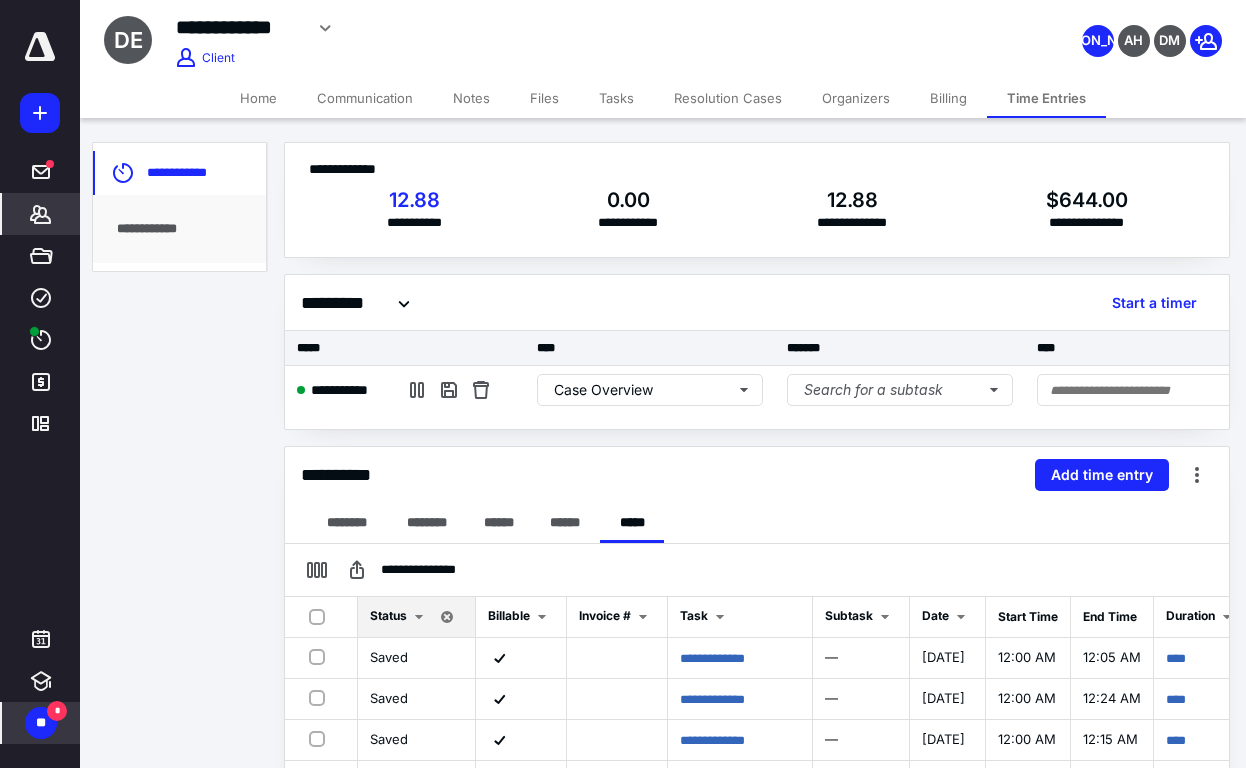 click on "******** ******** ****** ****** *****" at bounding box center (757, 523) 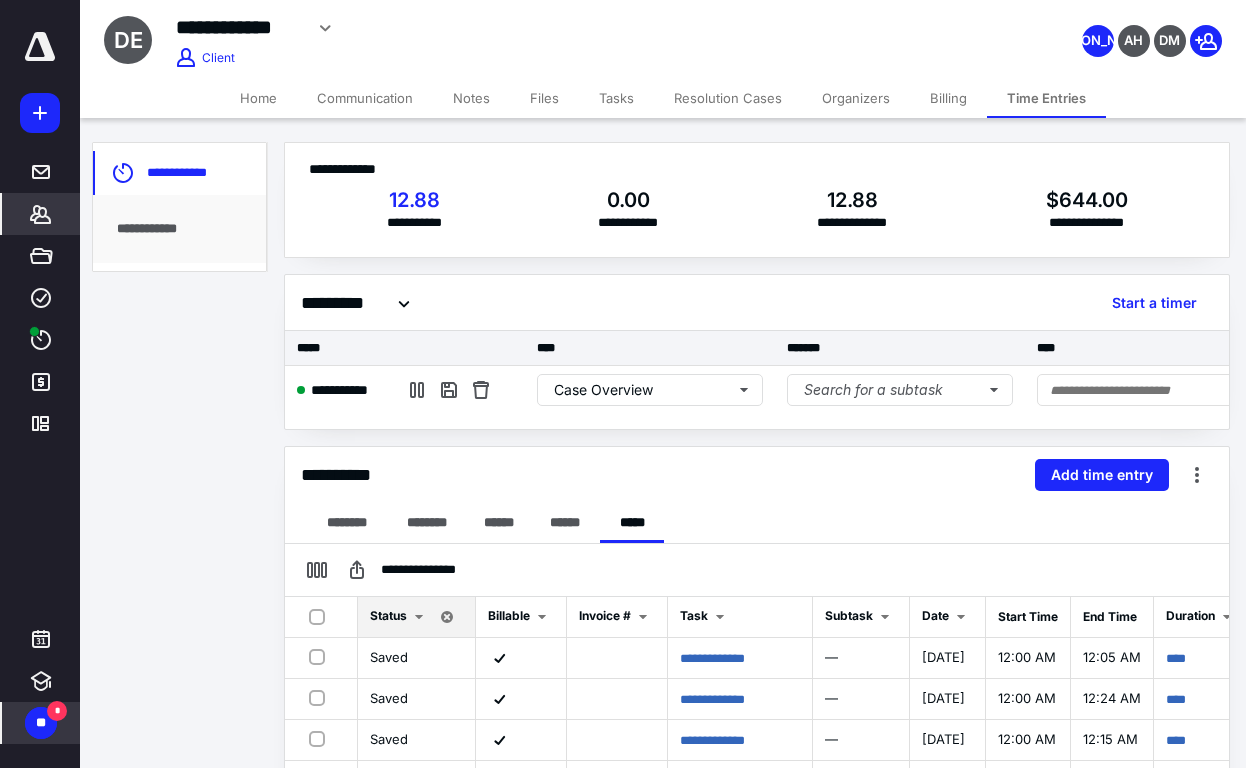 click on "******** ******** ****** ****** *****" at bounding box center [757, 523] 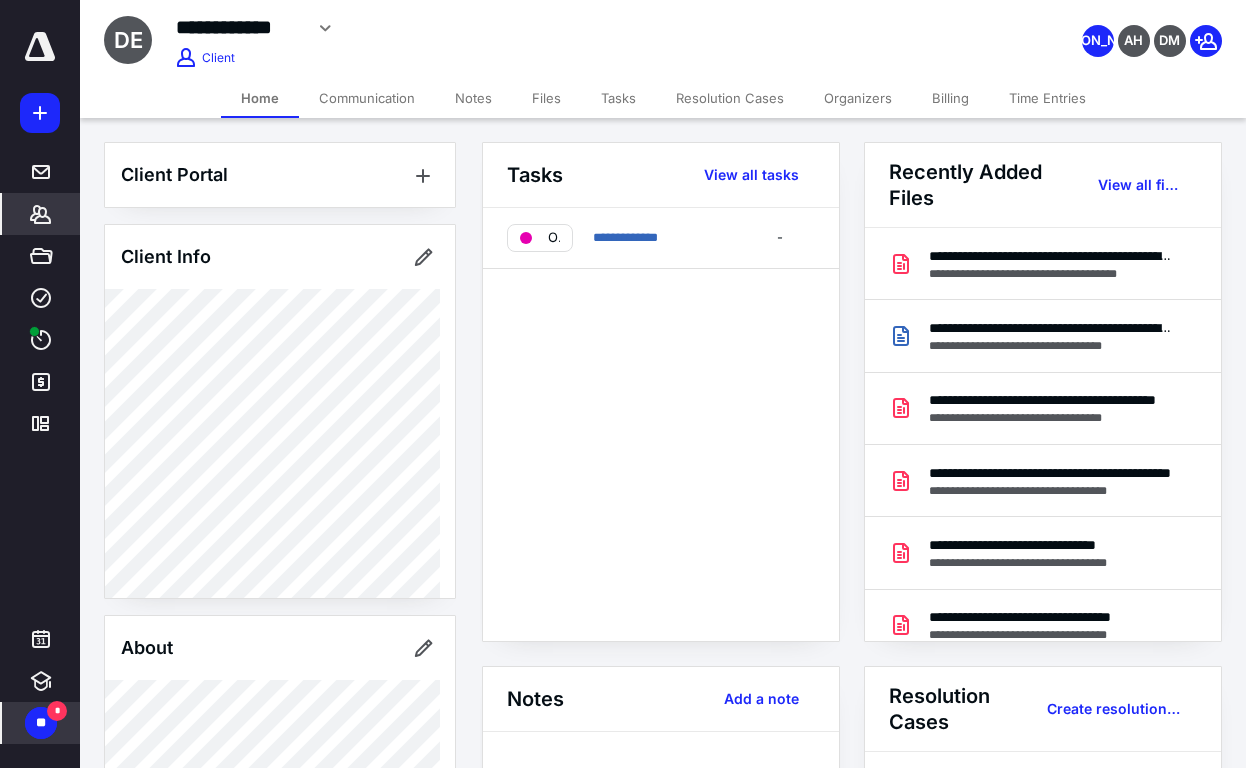 click on "**********" at bounding box center (661, 424) 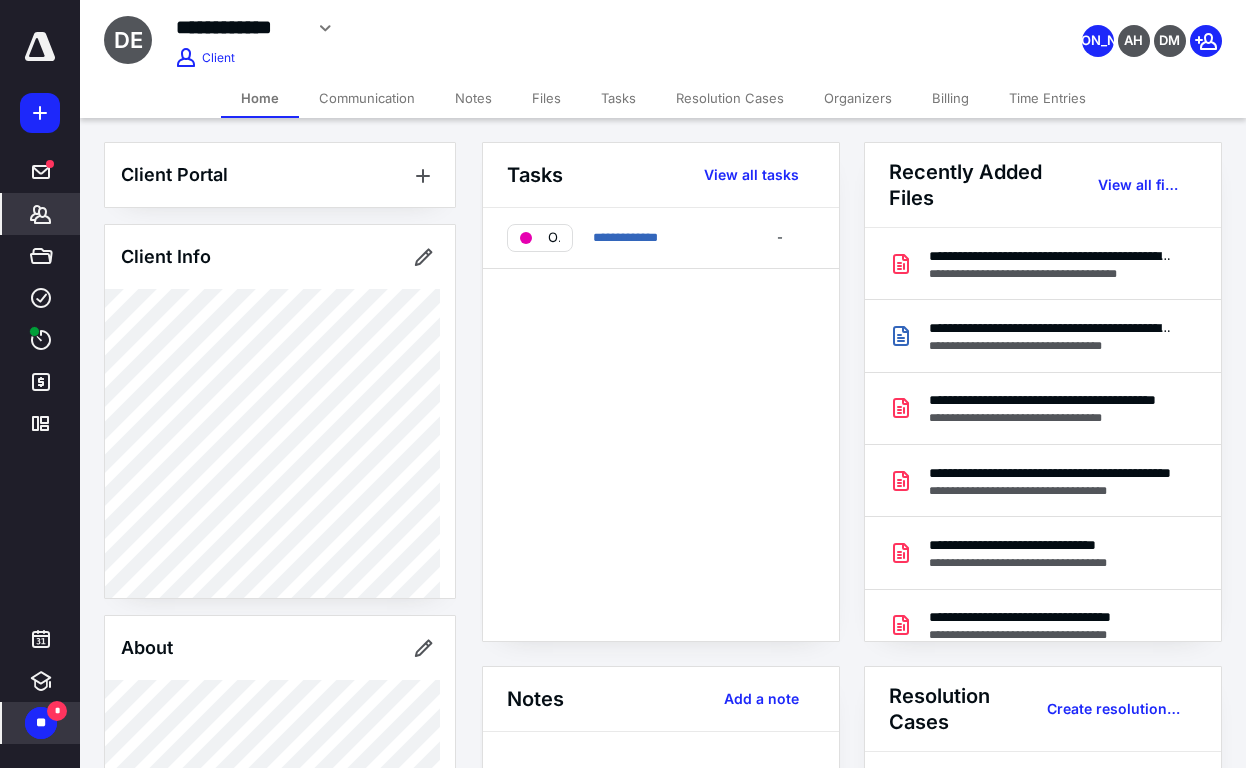 click on "**" at bounding box center (41, 723) 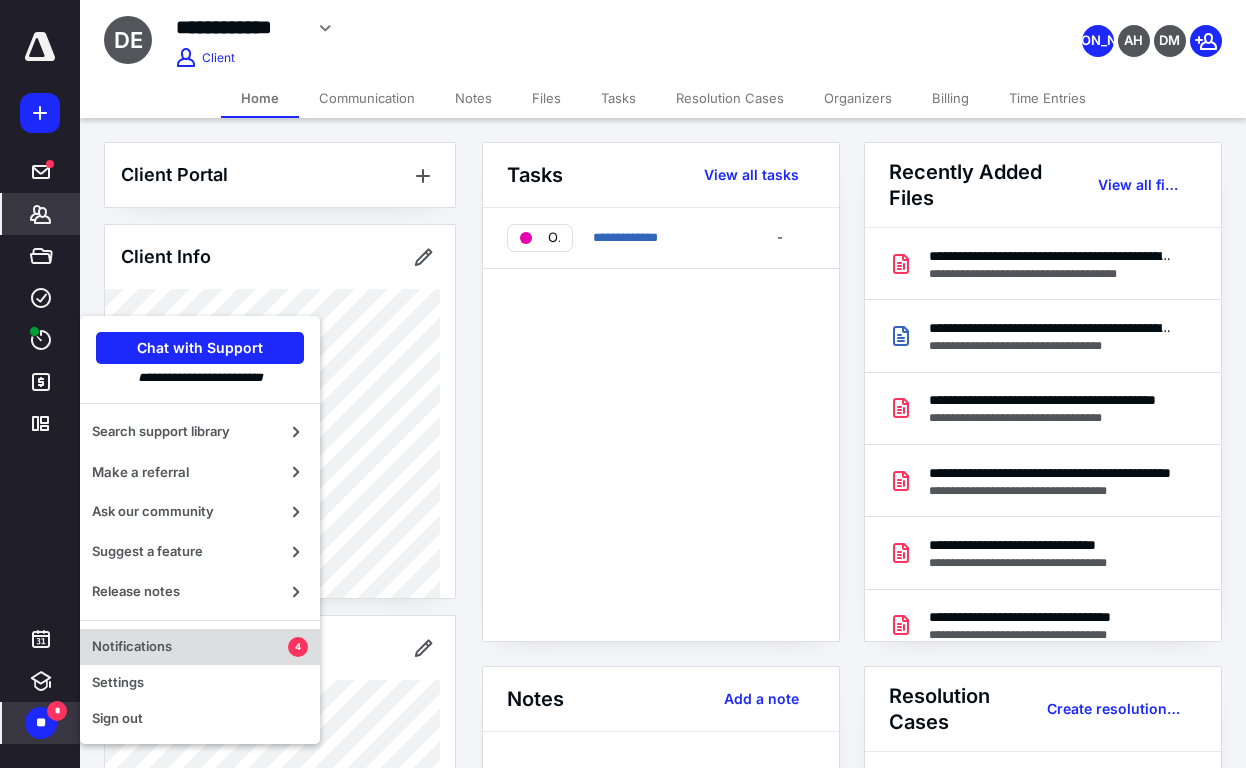 click on "Notifications" at bounding box center [190, 647] 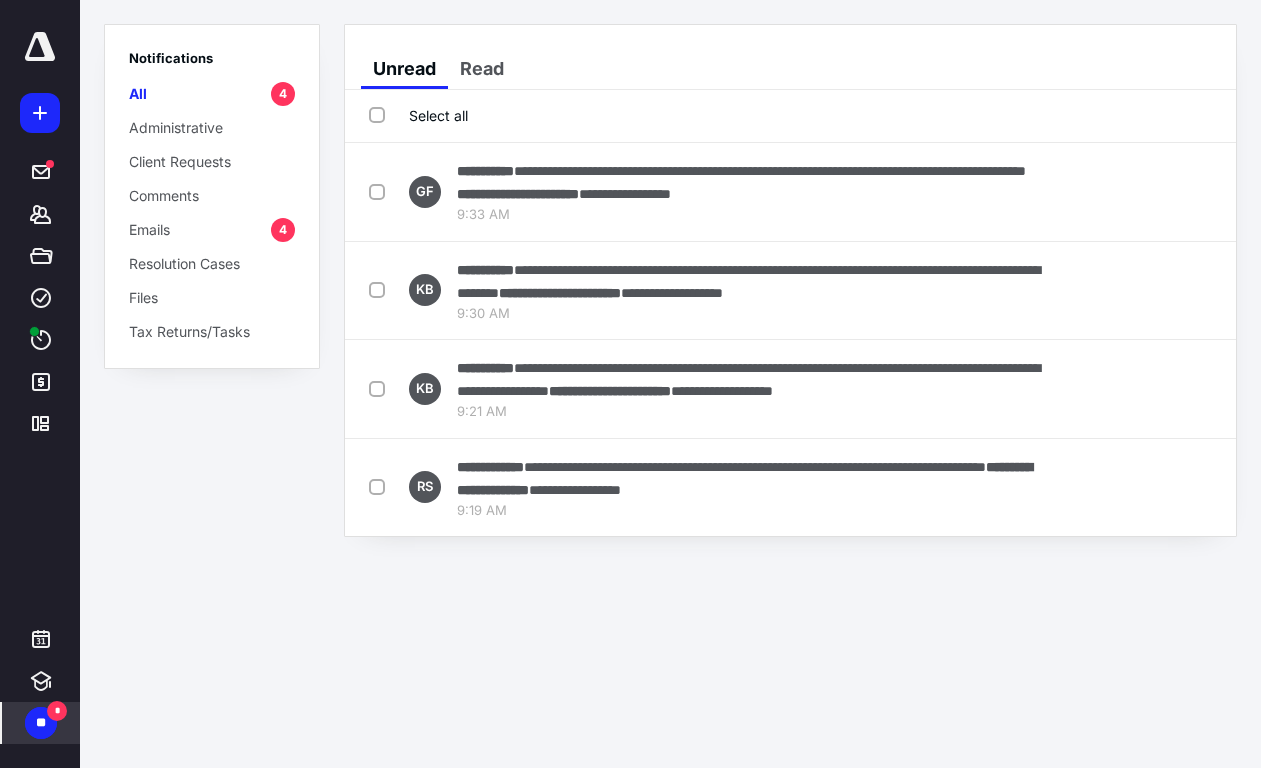 click on "Select all" at bounding box center (418, 115) 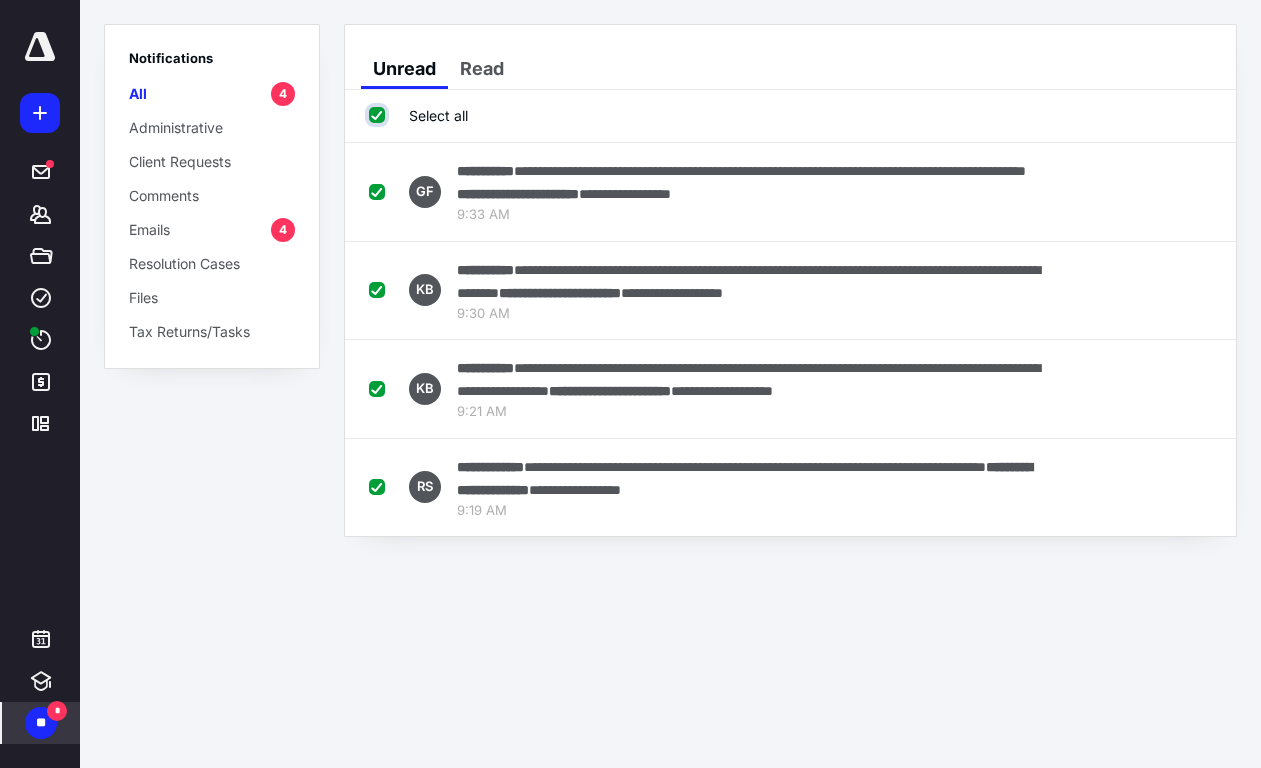 checkbox on "true" 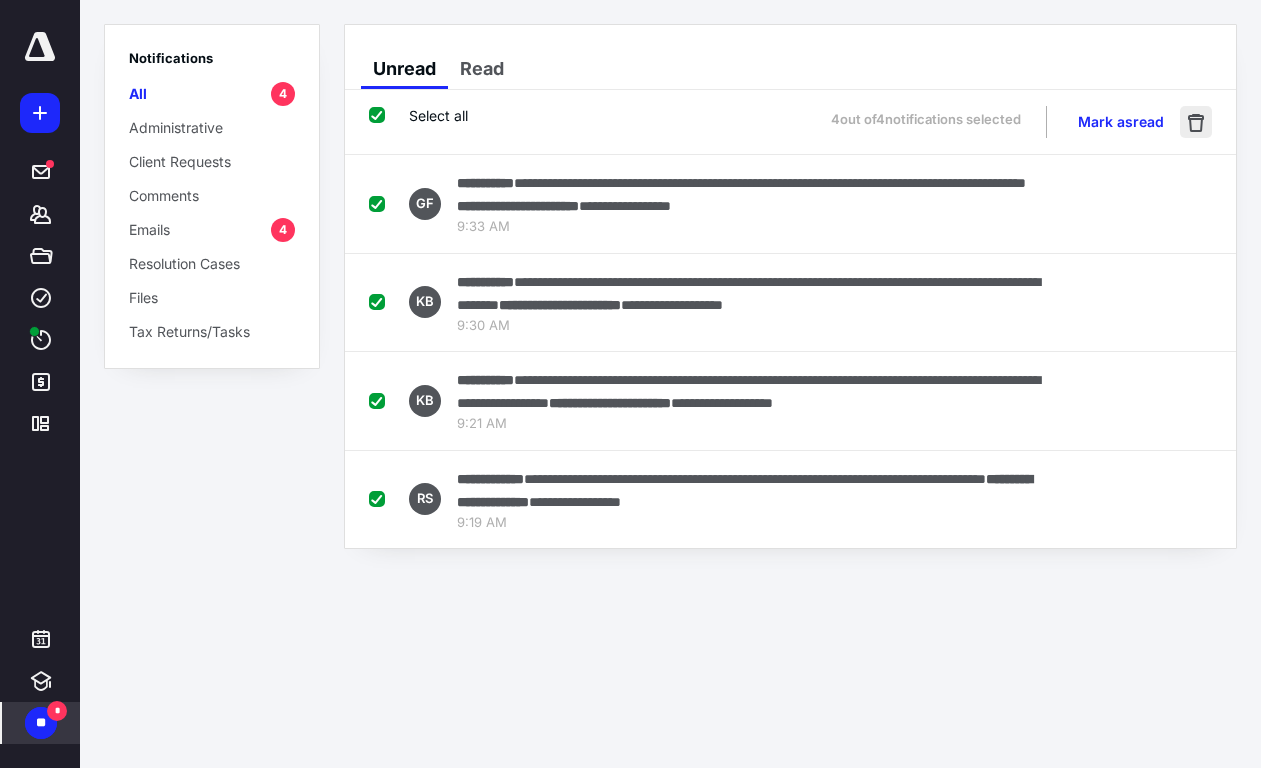 click at bounding box center [1196, 122] 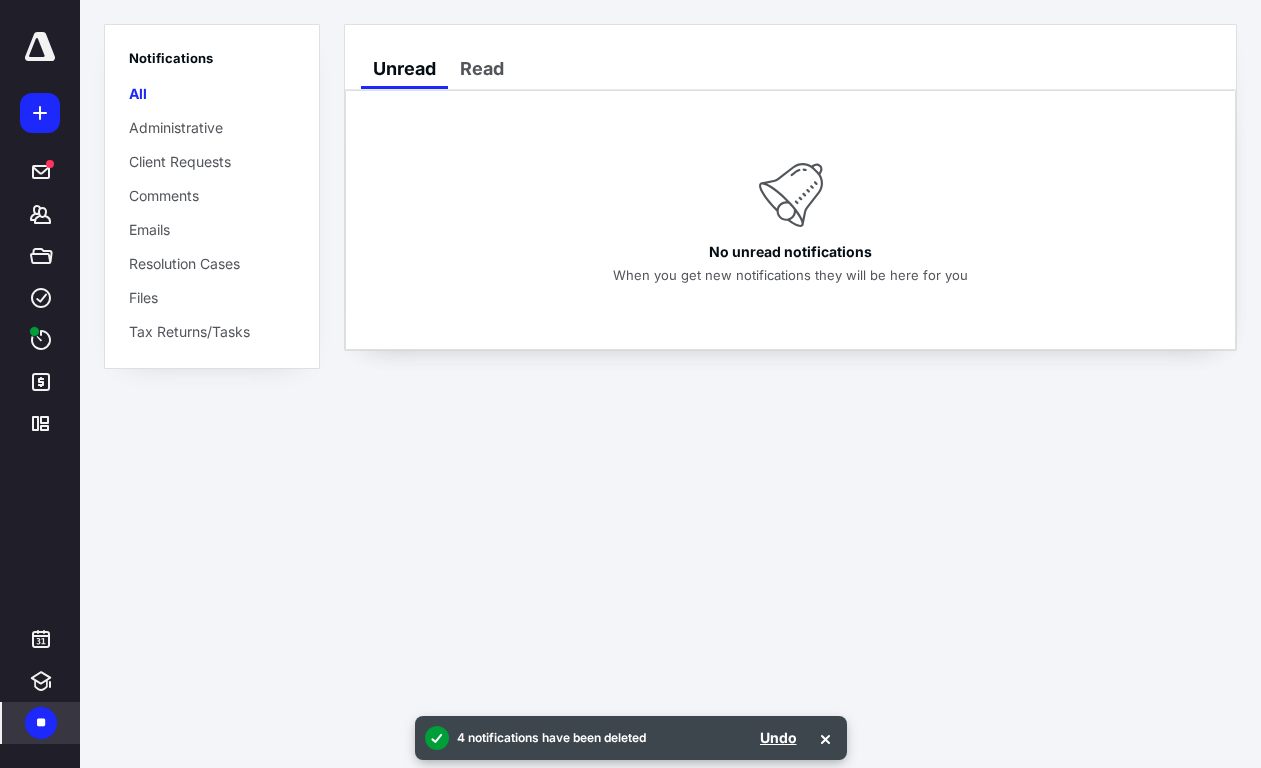 drag, startPoint x: 921, startPoint y: 458, endPoint x: 798, endPoint y: 371, distance: 150.65855 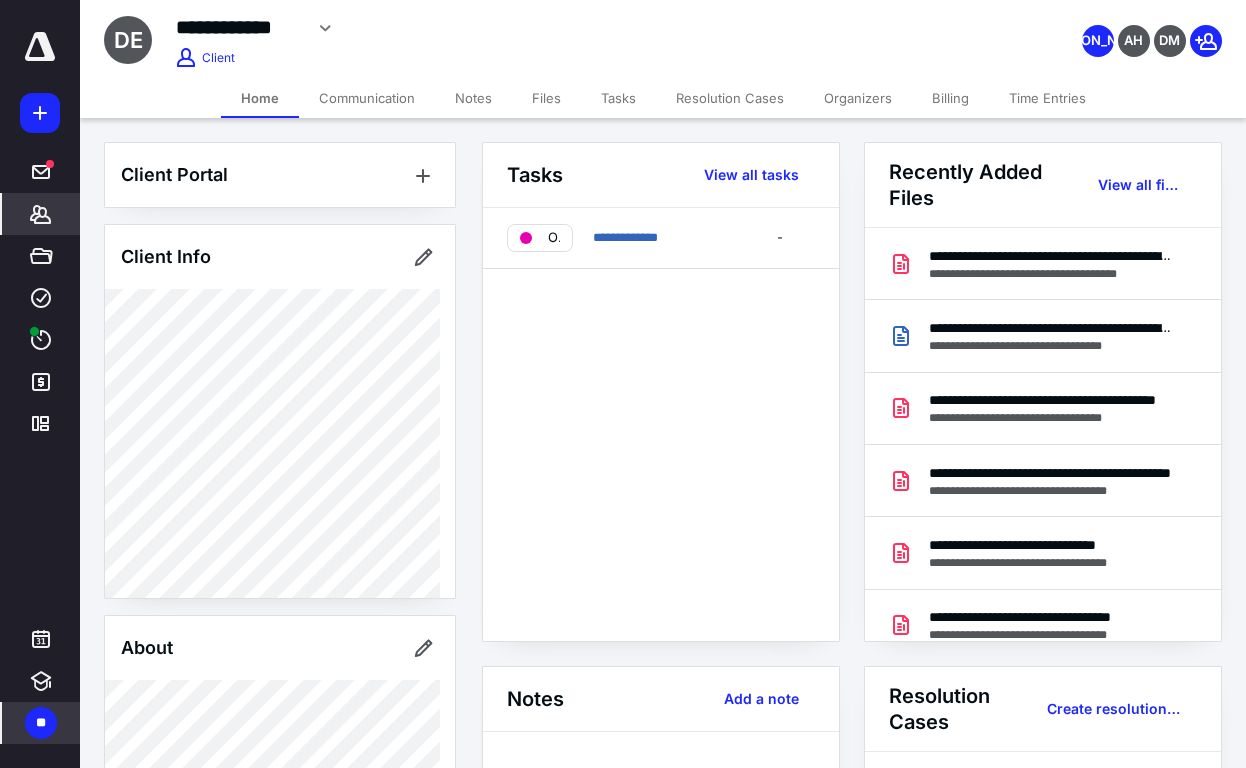 click on "Time Entries" at bounding box center (1047, 98) 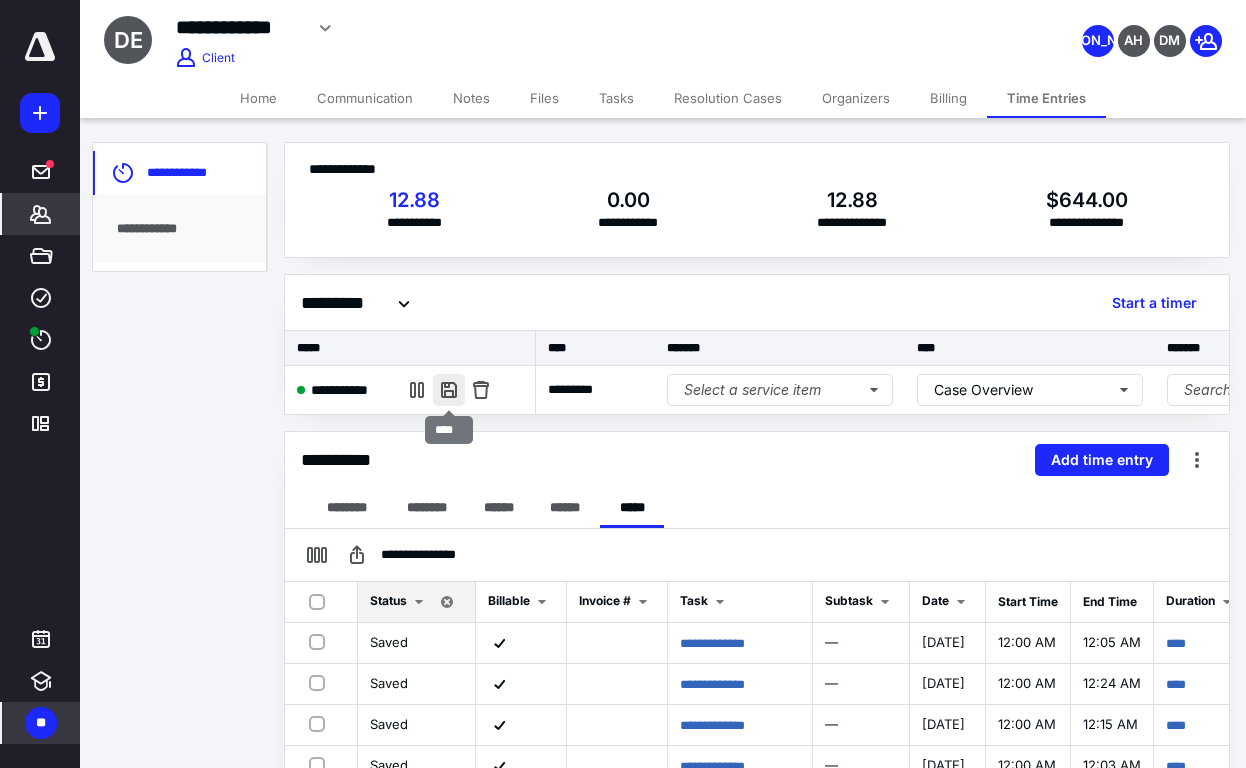 click at bounding box center (449, 390) 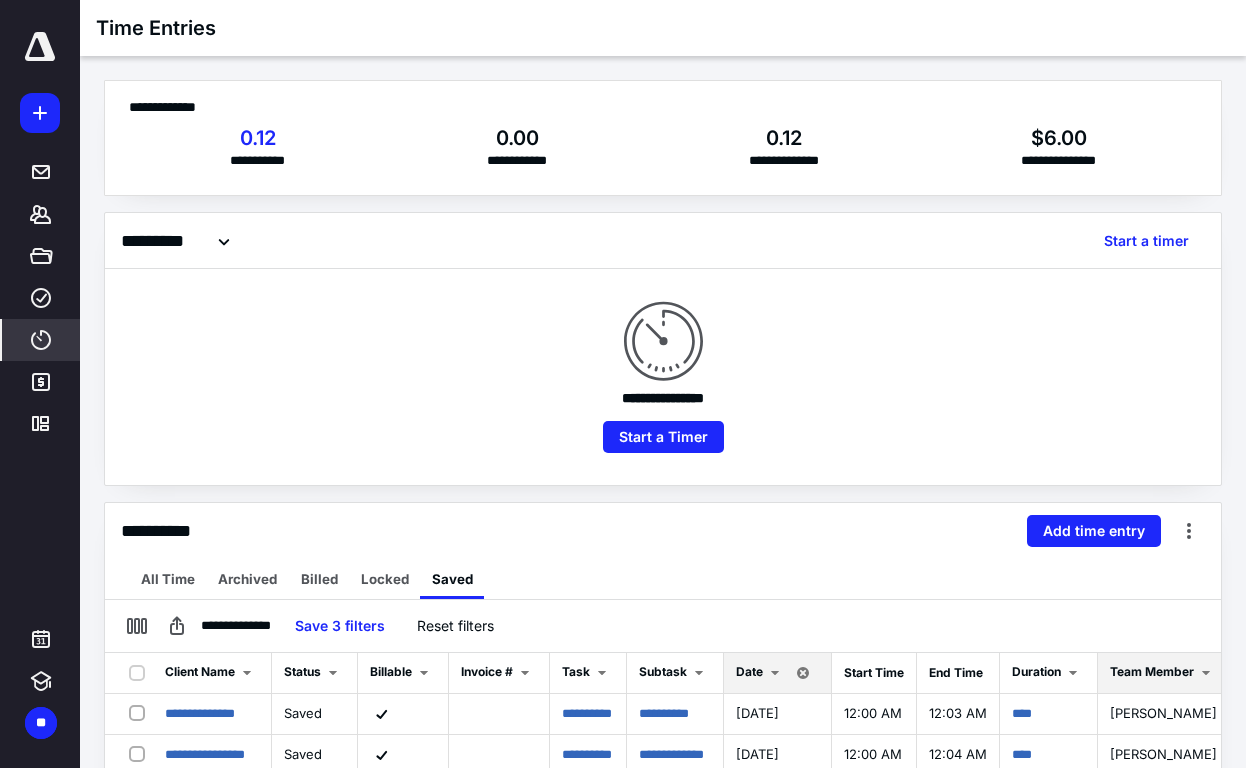 click on "**********" at bounding box center [663, 531] 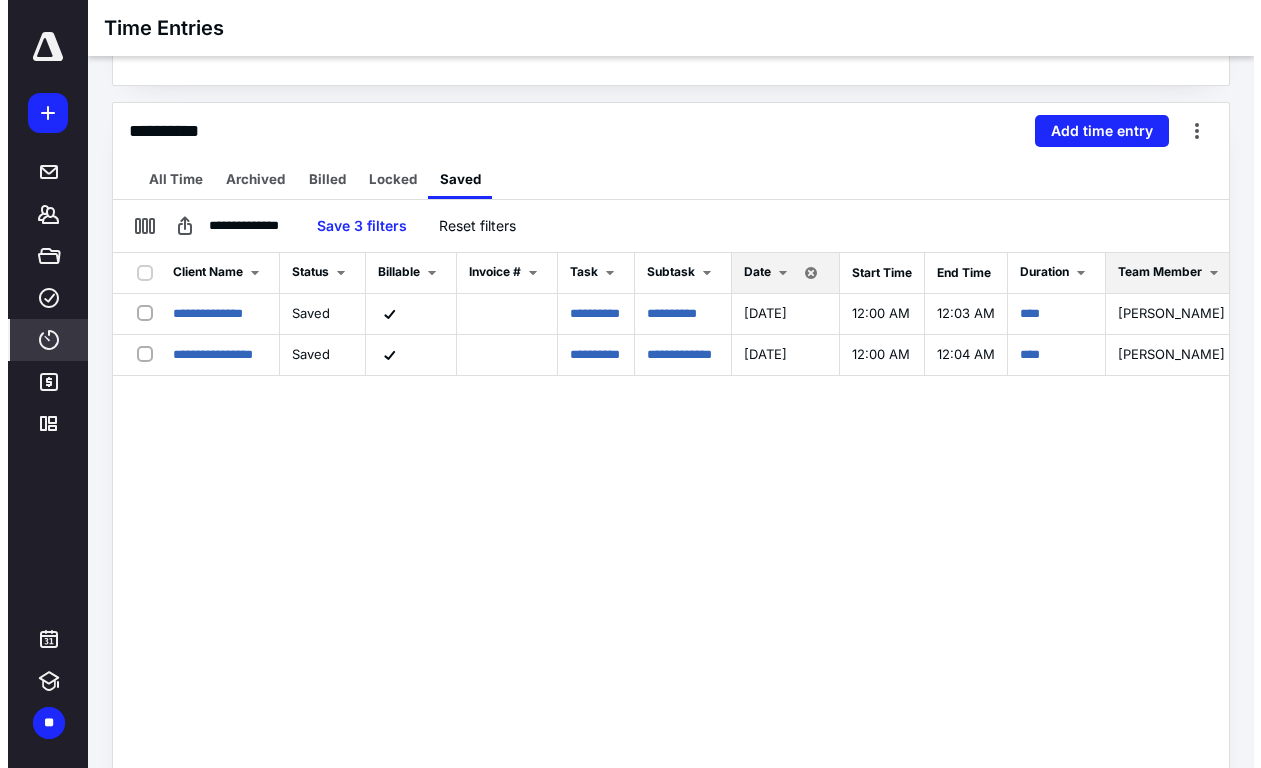scroll, scrollTop: 0, scrollLeft: 0, axis: both 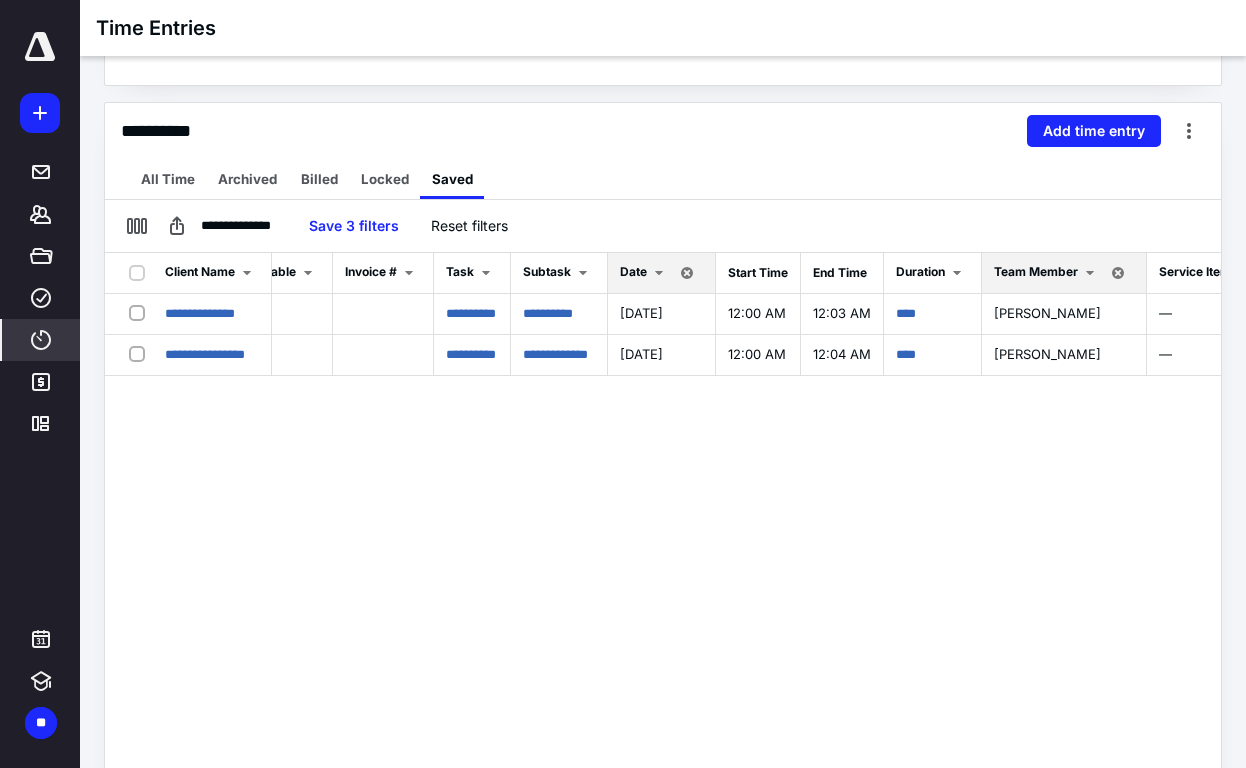 click on "Date" at bounding box center [633, 271] 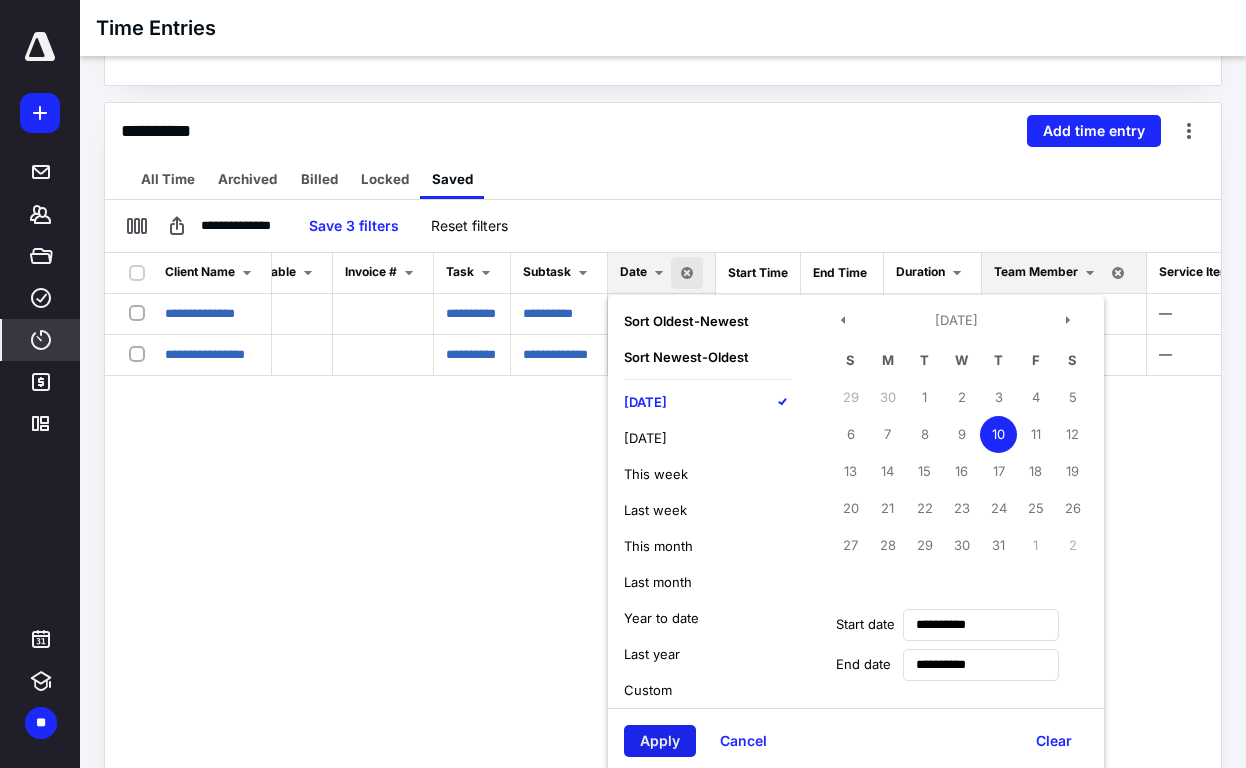 click on "Apply" at bounding box center [660, 741] 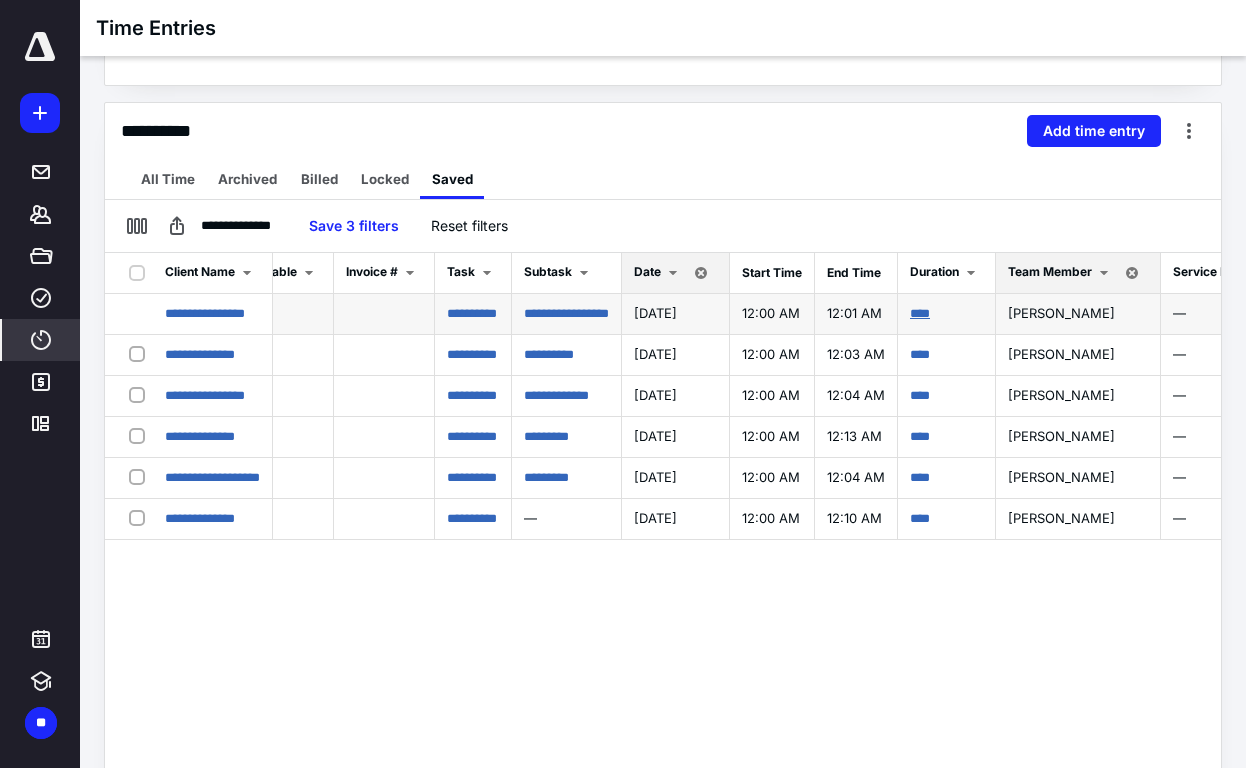 click on "****" at bounding box center [920, 313] 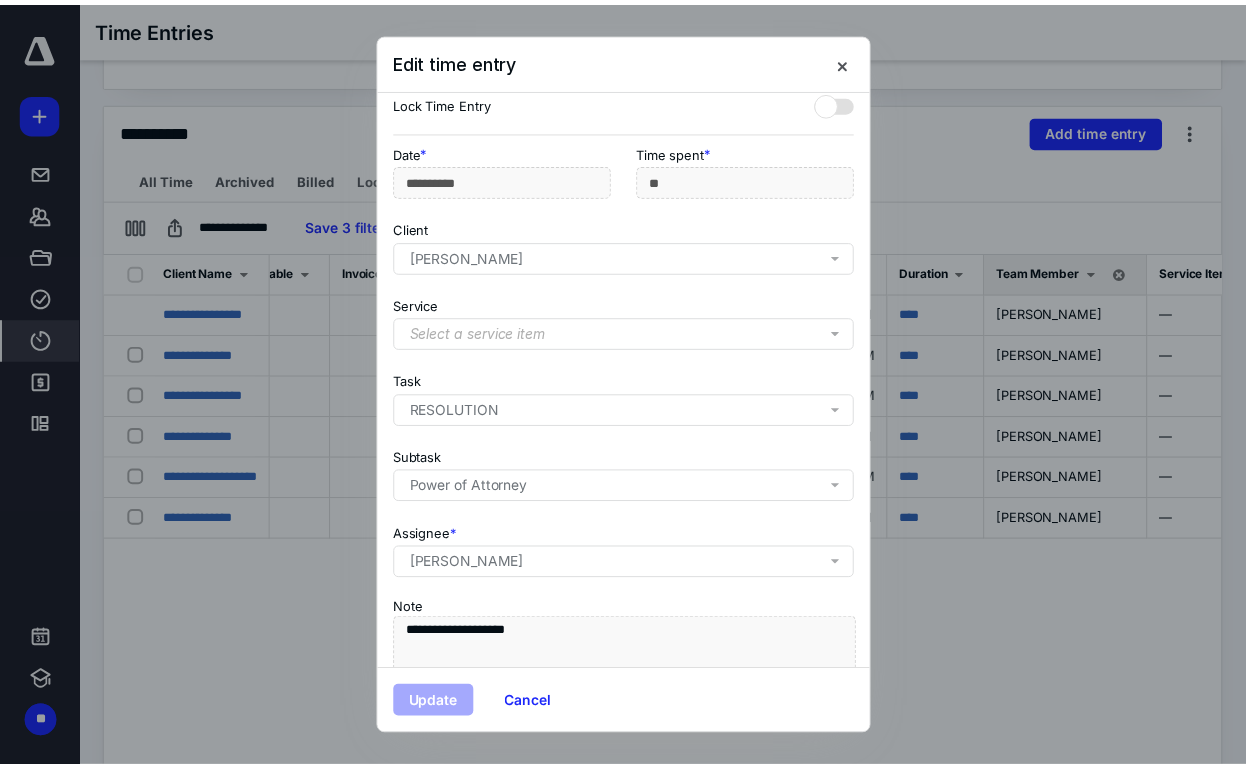 scroll, scrollTop: 165, scrollLeft: 0, axis: vertical 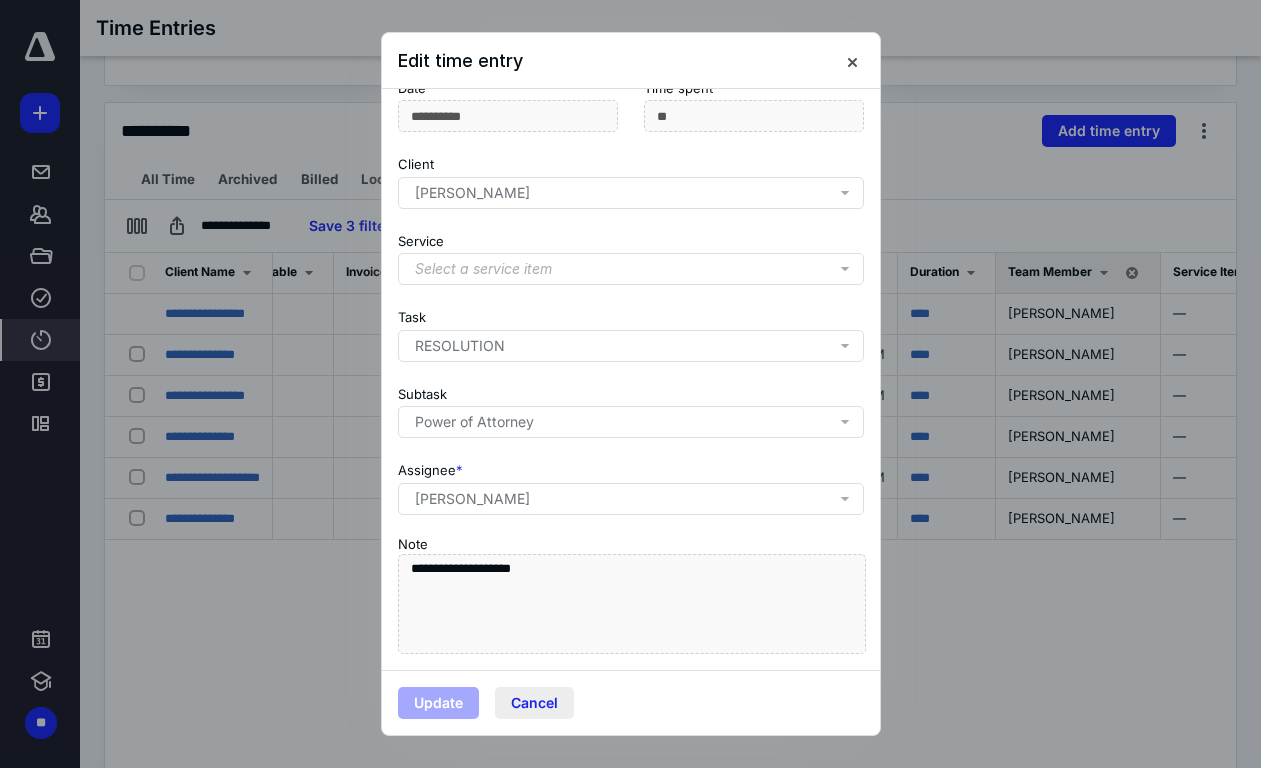 click on "Cancel" at bounding box center (534, 703) 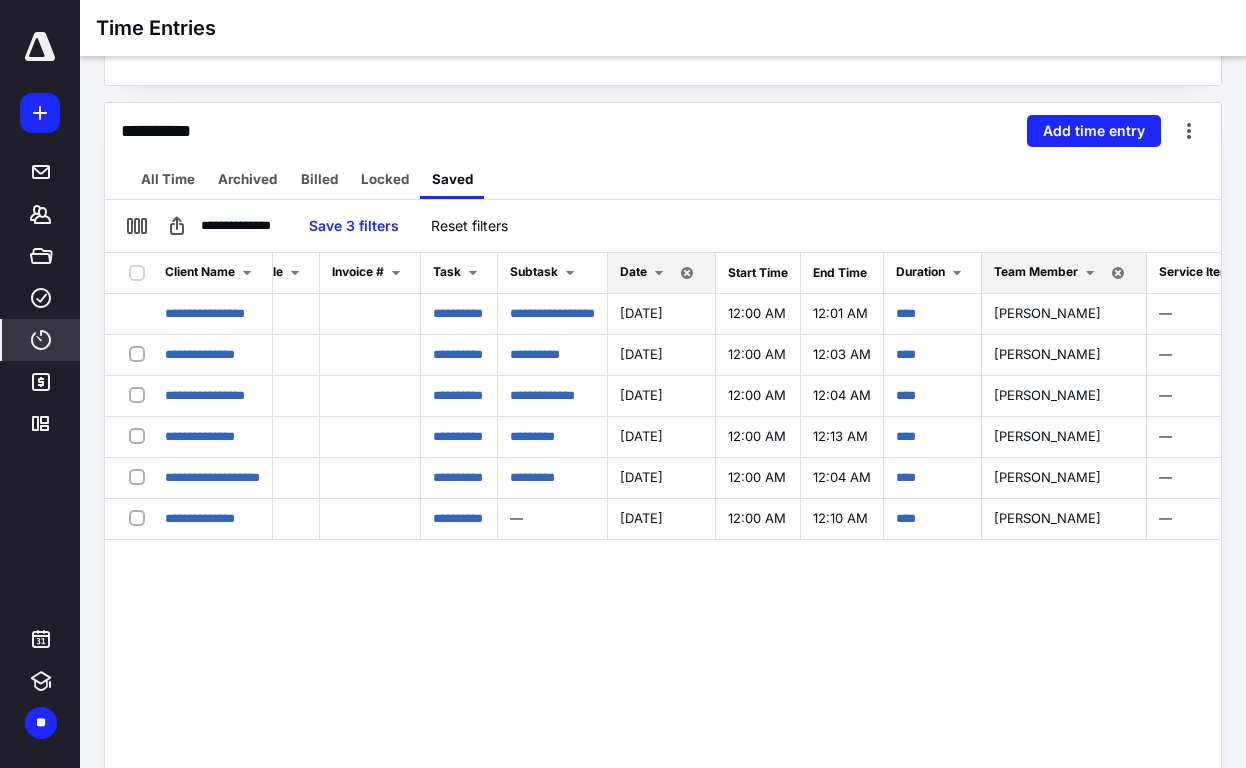 scroll, scrollTop: 0, scrollLeft: 136, axis: horizontal 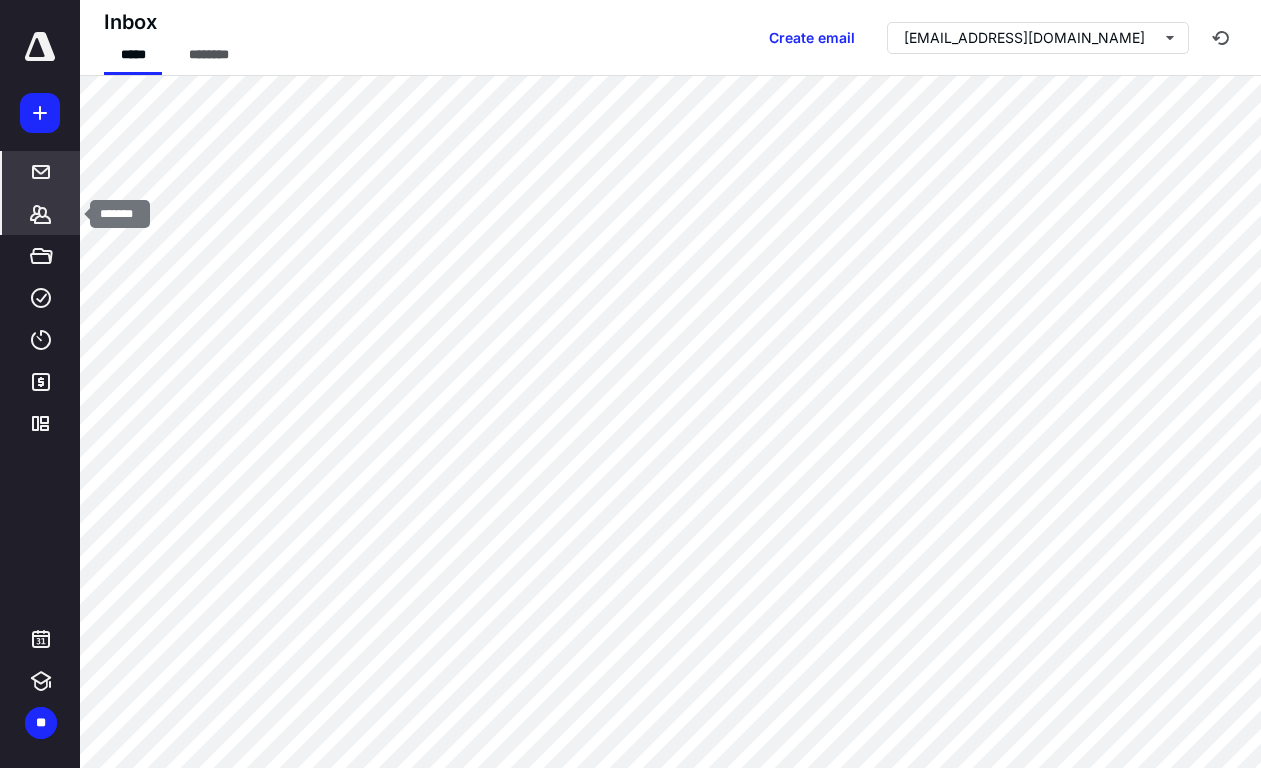 click 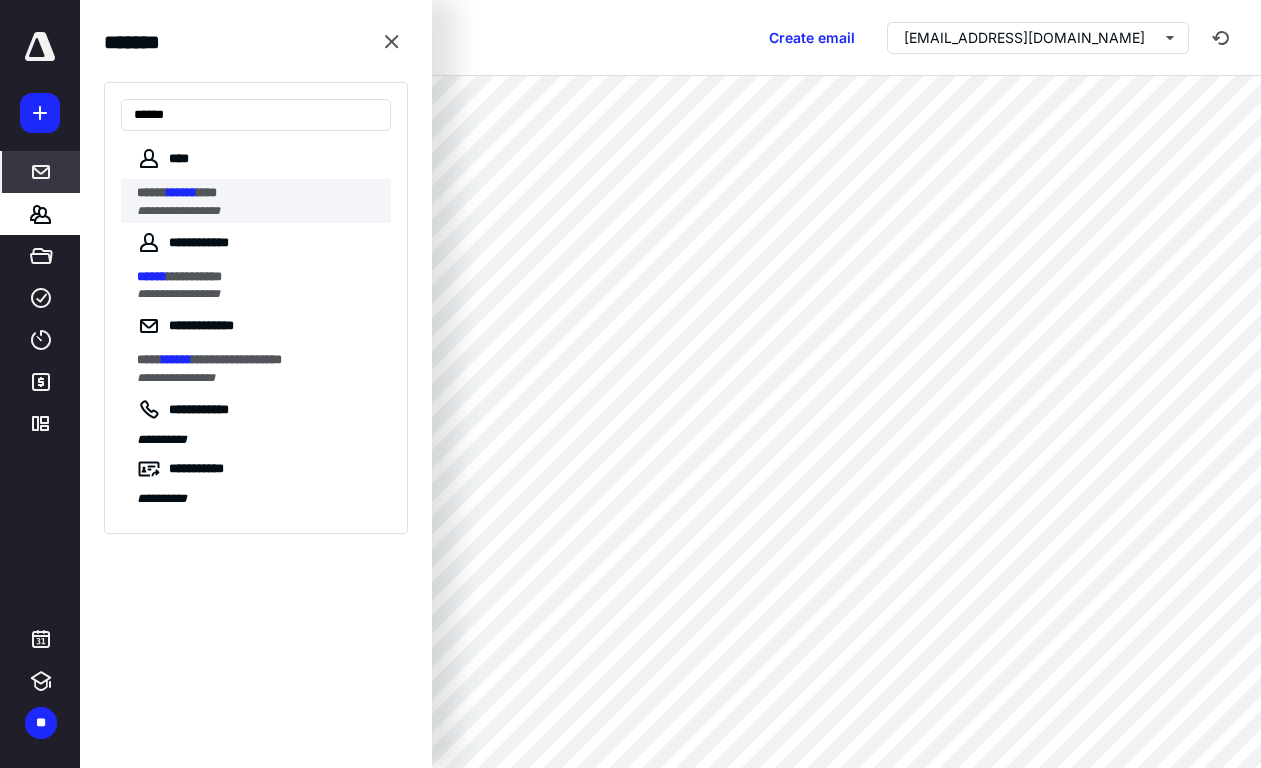 type on "******" 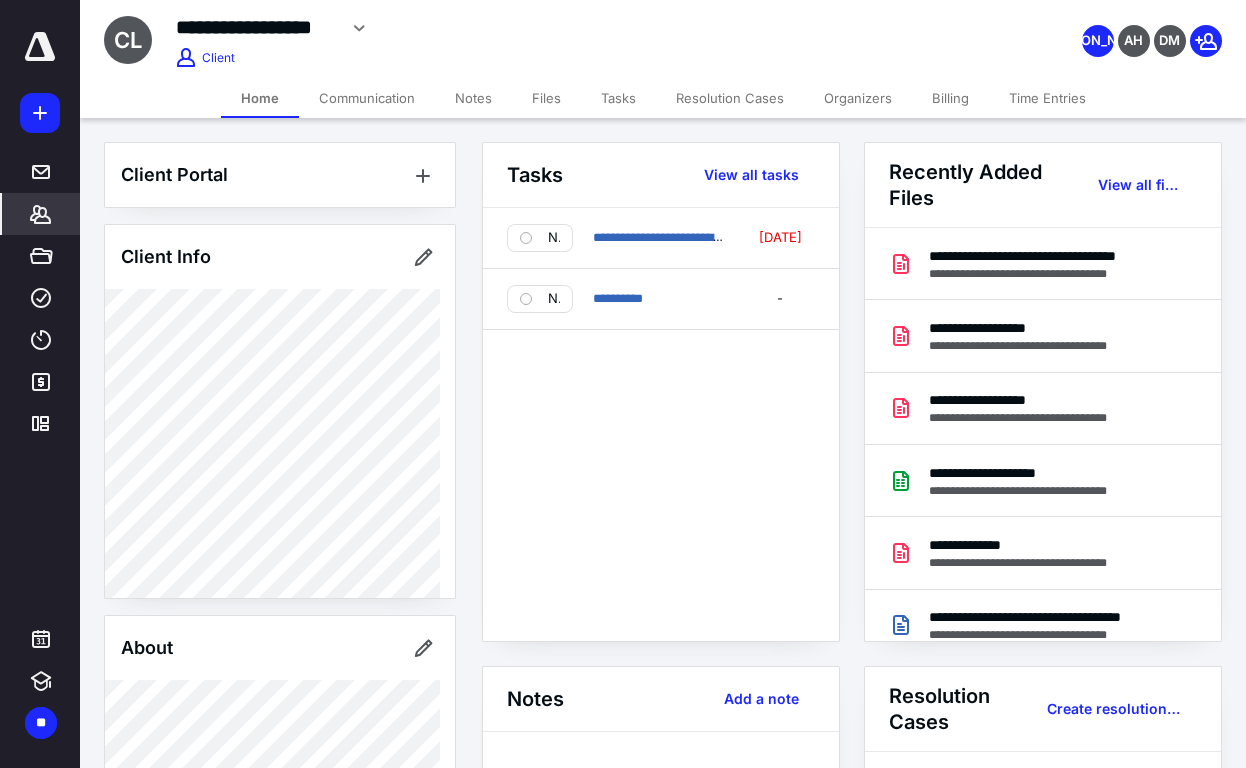 click on "Time Entries" at bounding box center (1047, 98) 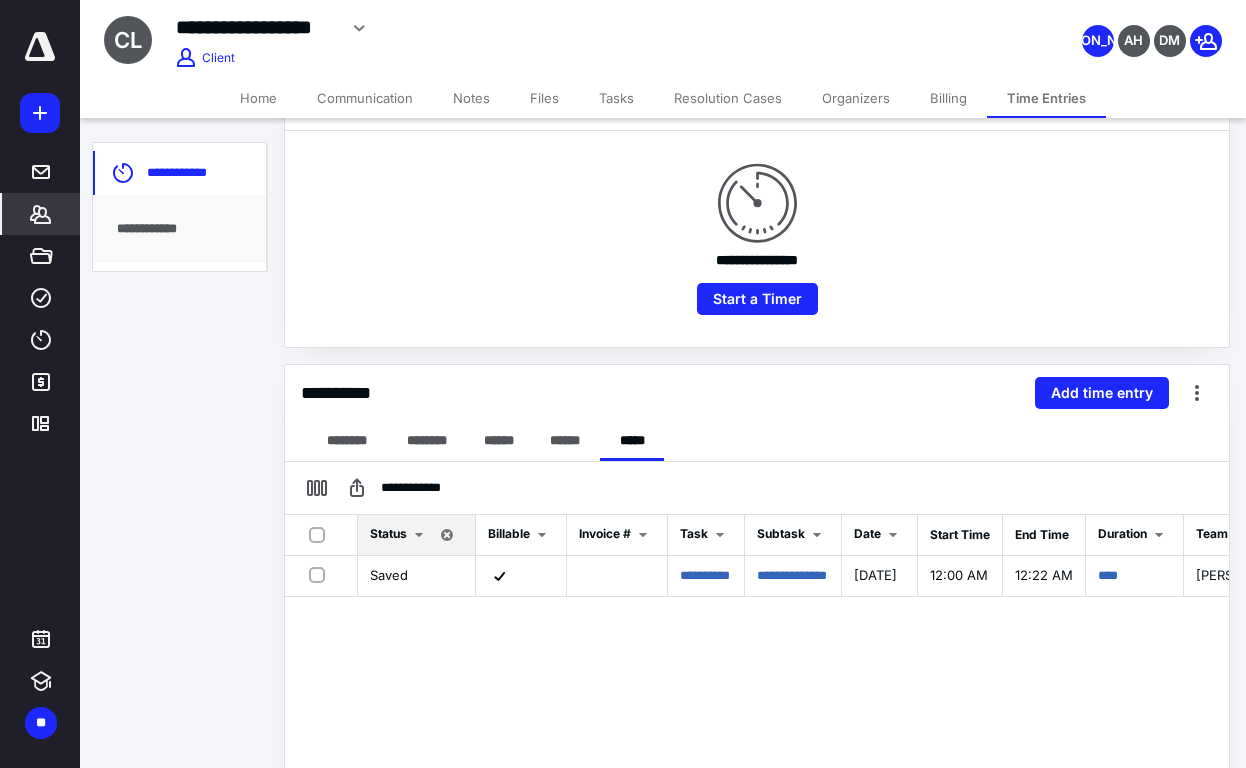 scroll, scrollTop: 300, scrollLeft: 0, axis: vertical 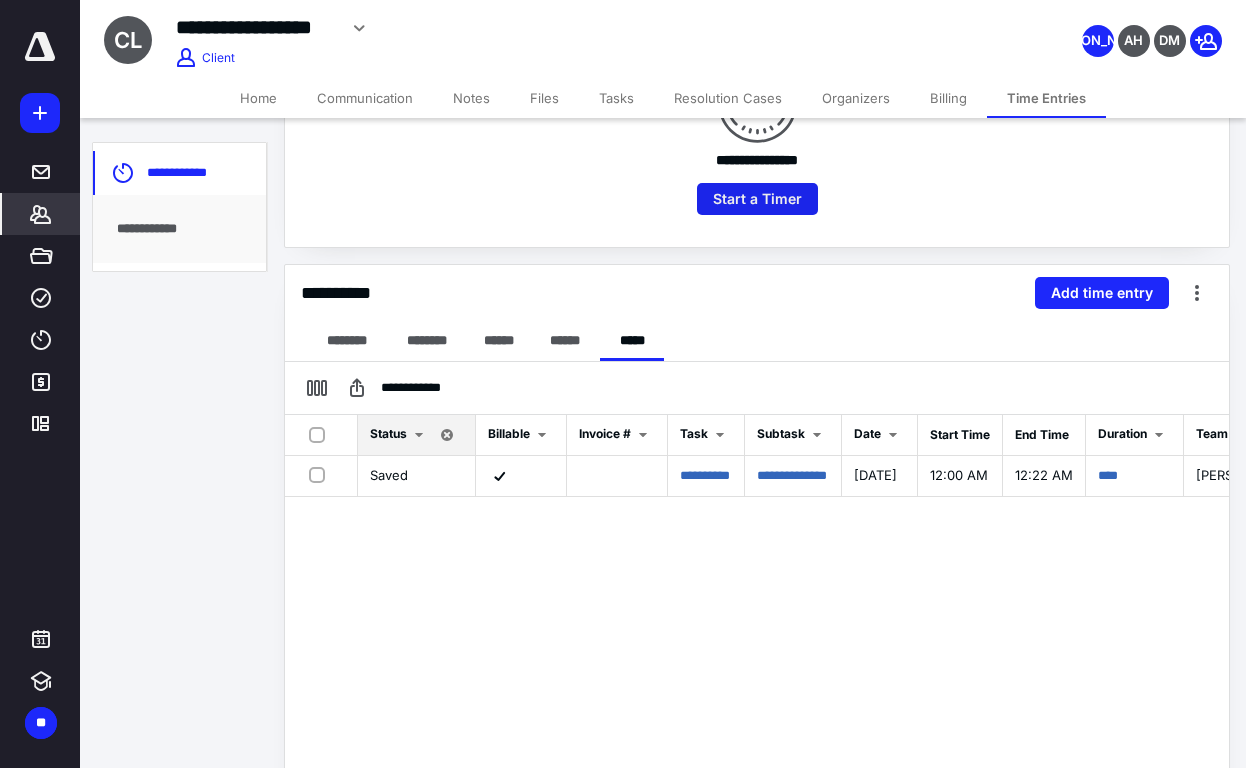 click on "Start a Timer" at bounding box center [757, 199] 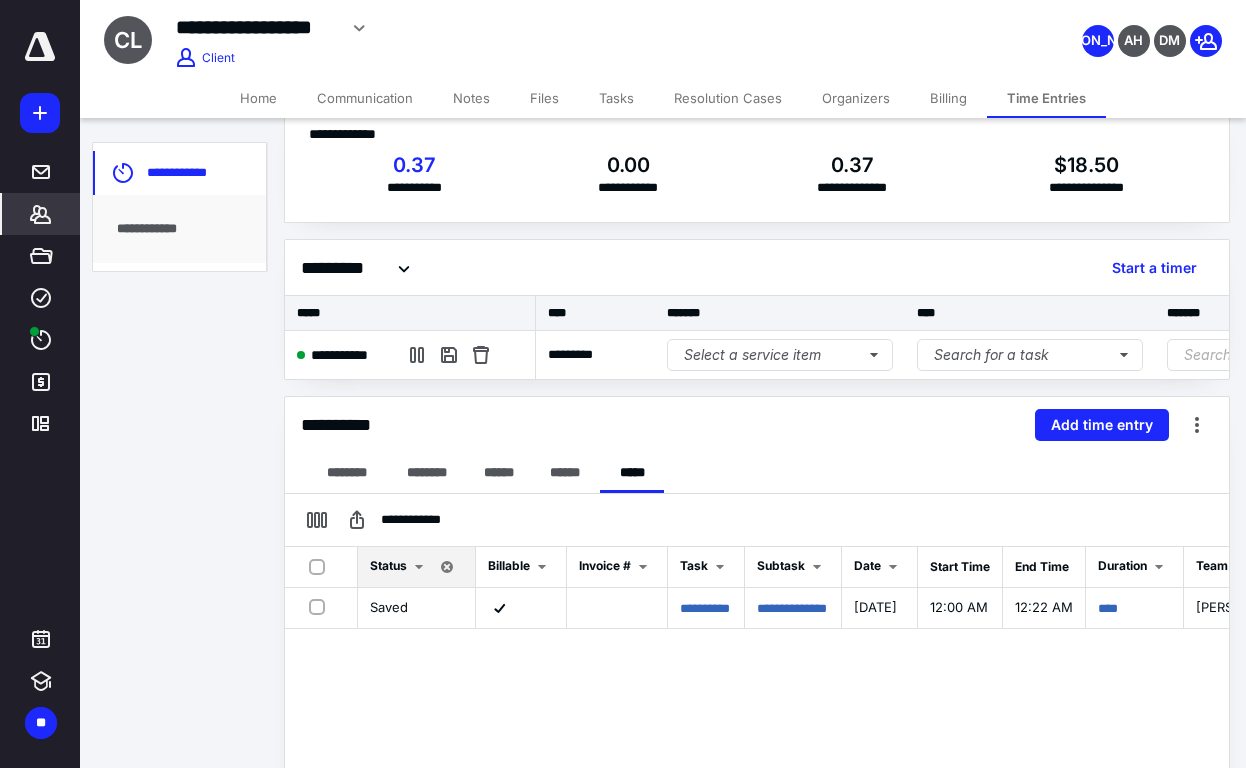 scroll, scrollTop: 0, scrollLeft: 0, axis: both 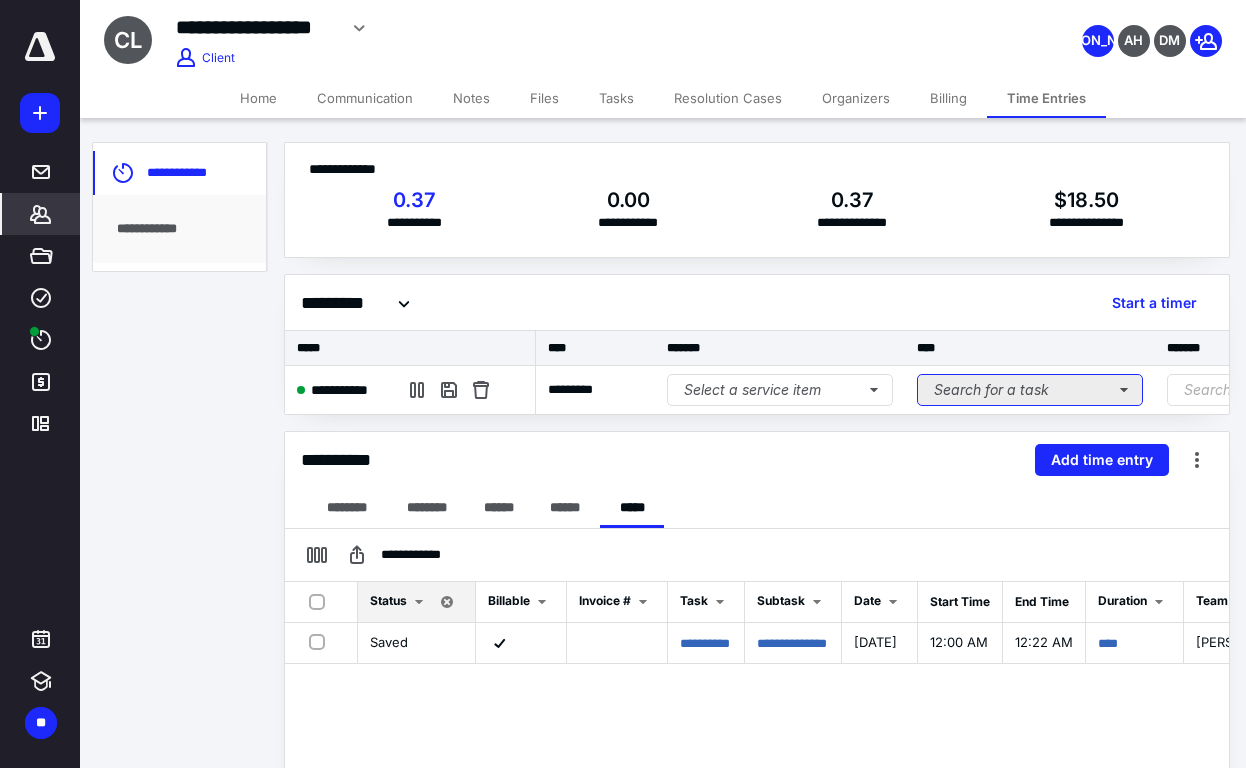 click on "Search for a task" at bounding box center (1030, 390) 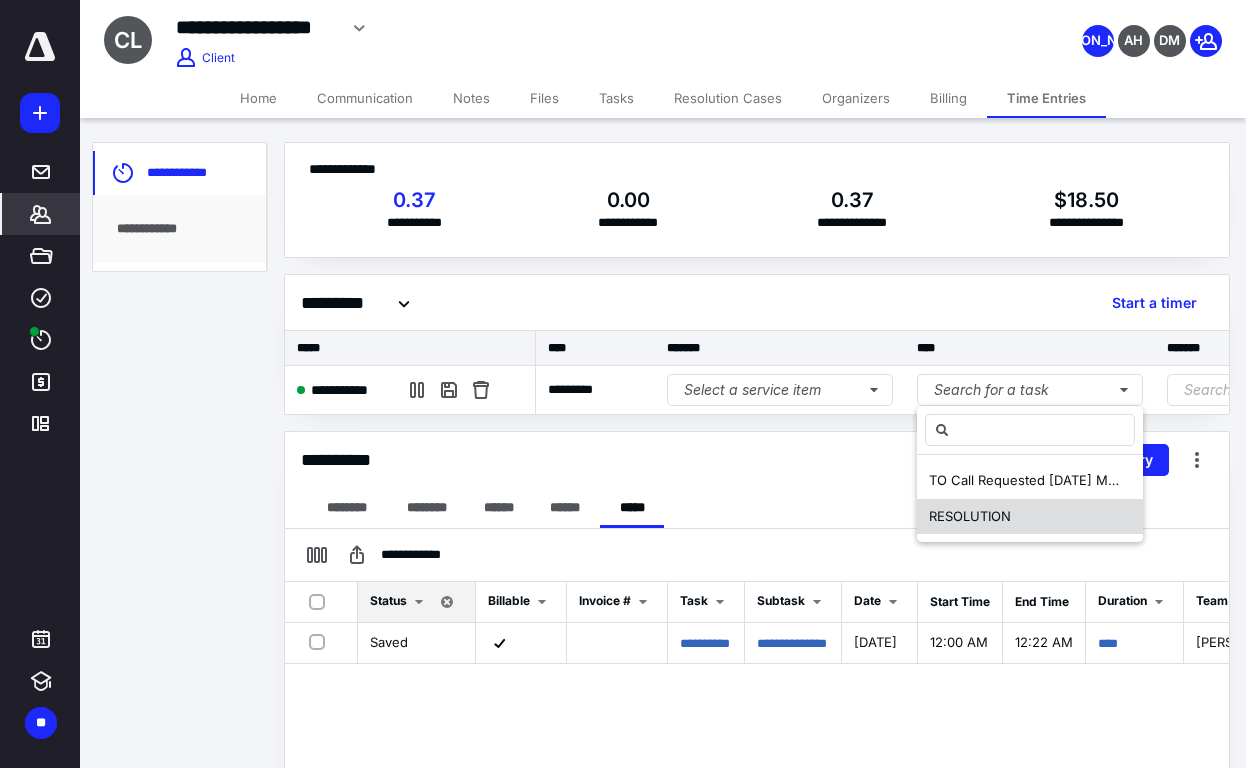 click on "RESOLUTION" at bounding box center [970, 516] 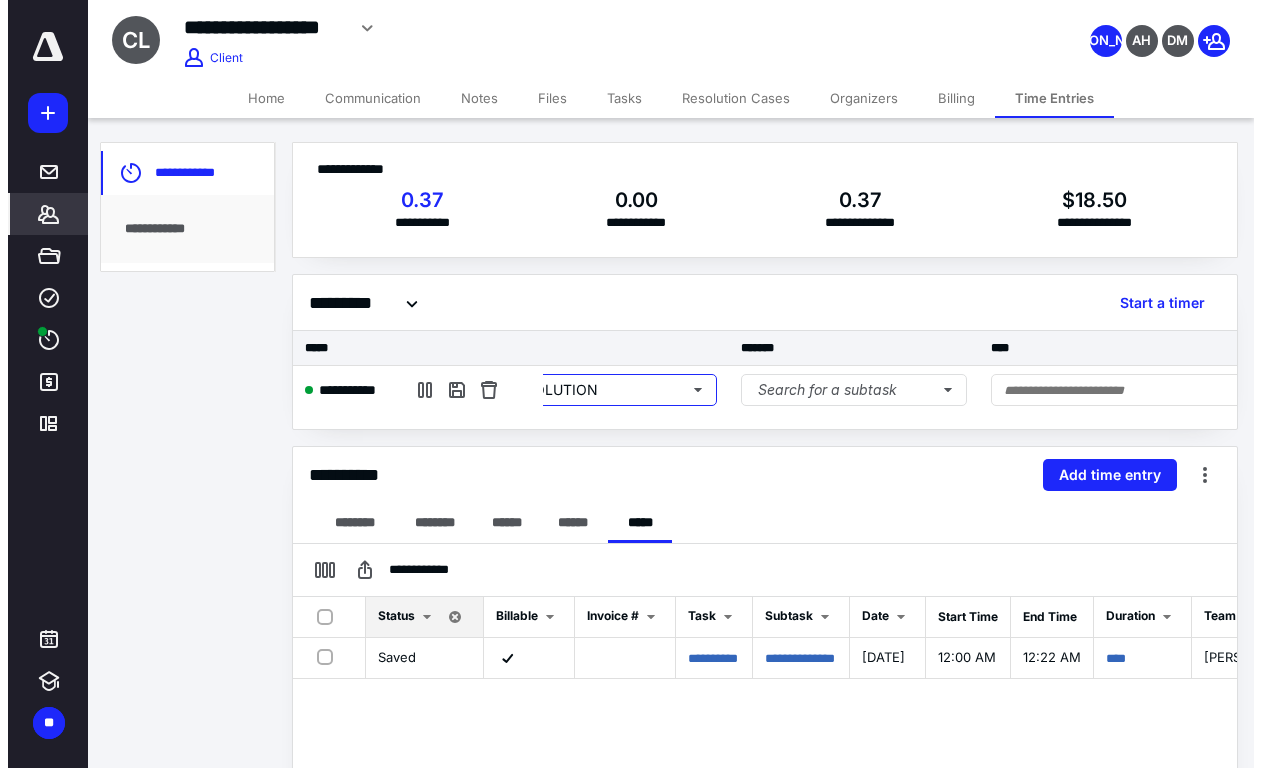 scroll, scrollTop: 0, scrollLeft: 435, axis: horizontal 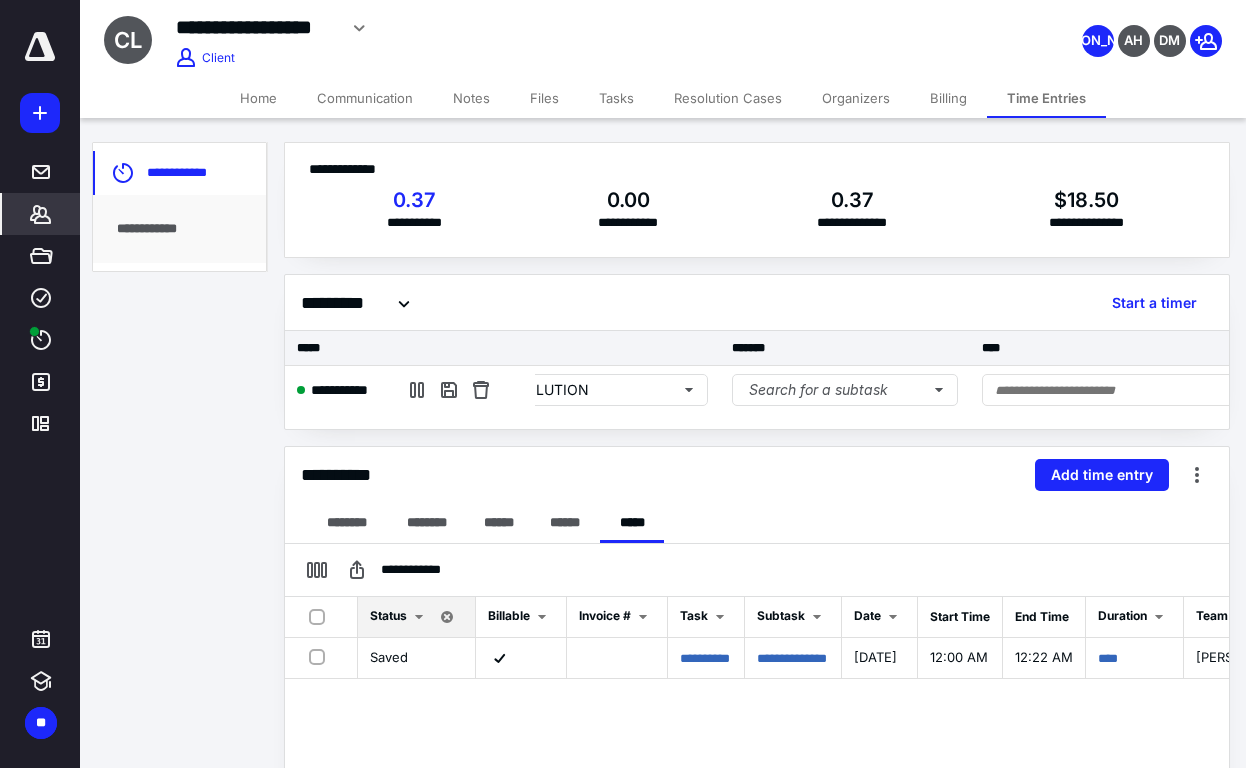 click on "**********" at bounding box center (623, 608) 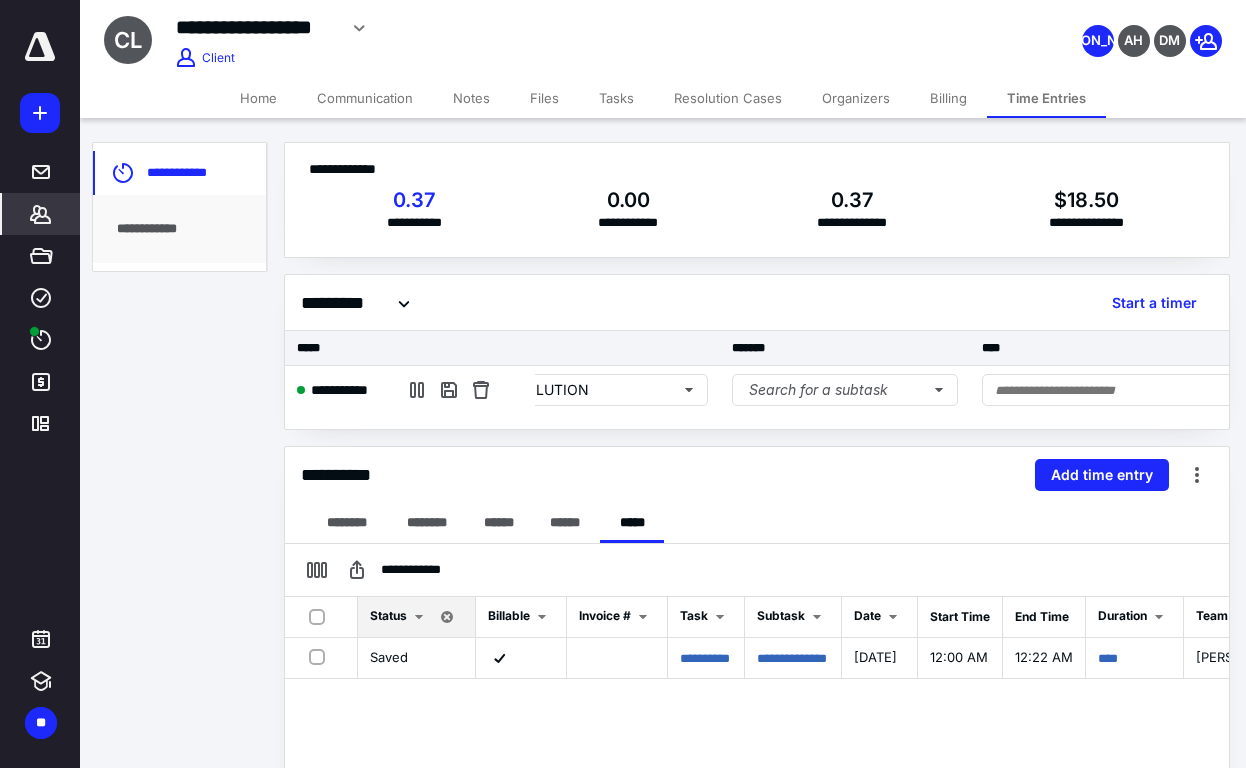 click on "**********" at bounding box center [757, 210] 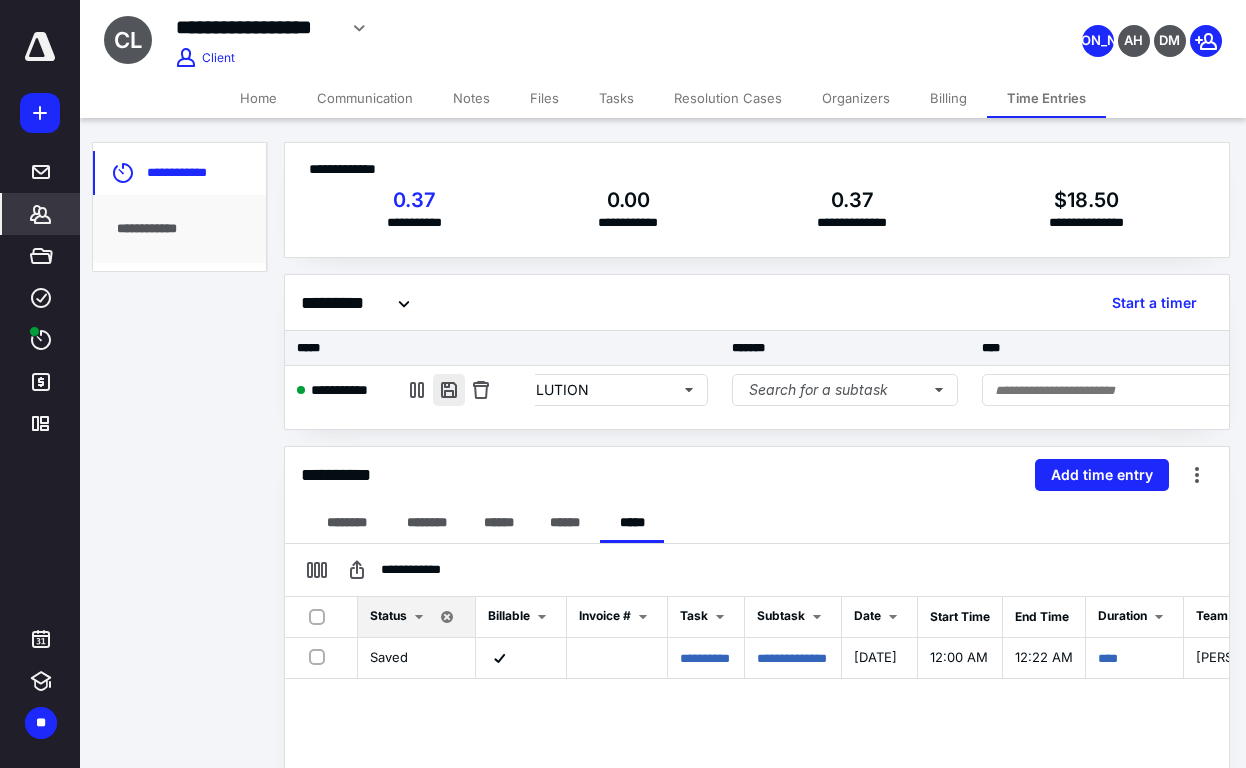 click at bounding box center [449, 390] 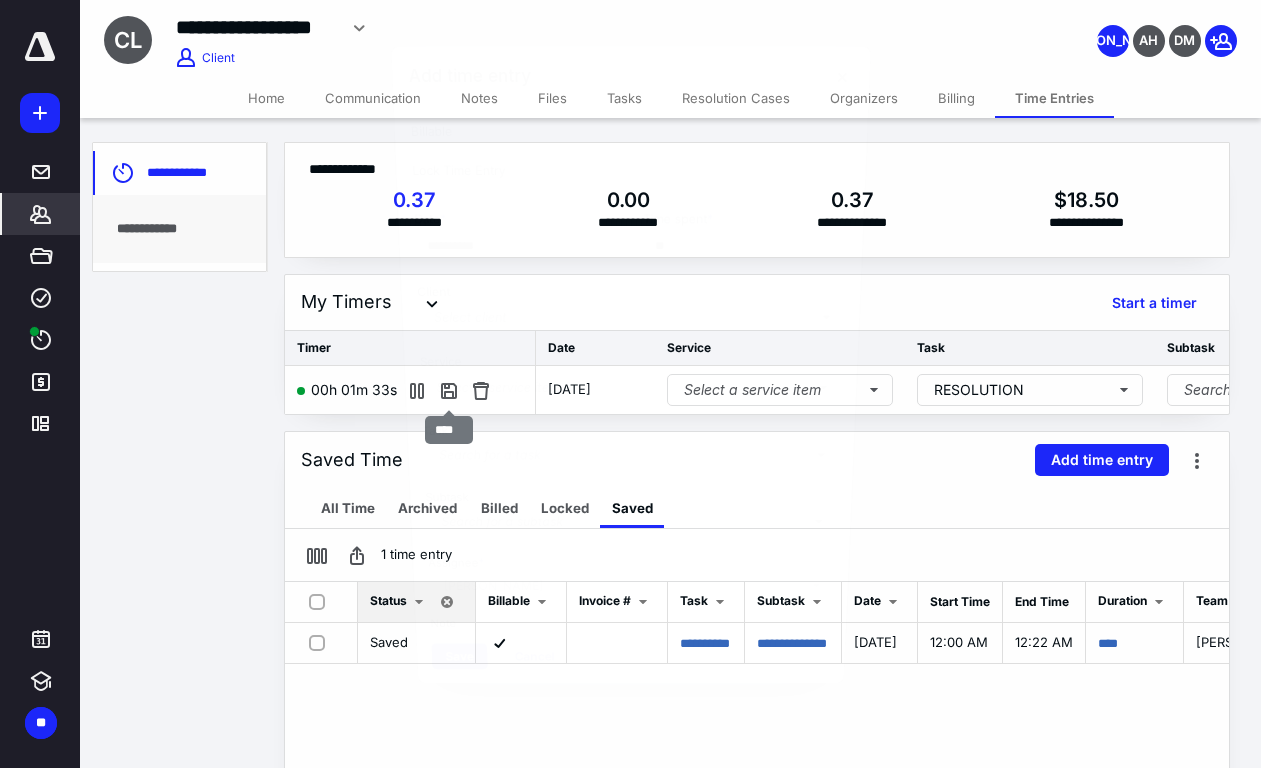 scroll, scrollTop: 0, scrollLeft: 435, axis: horizontal 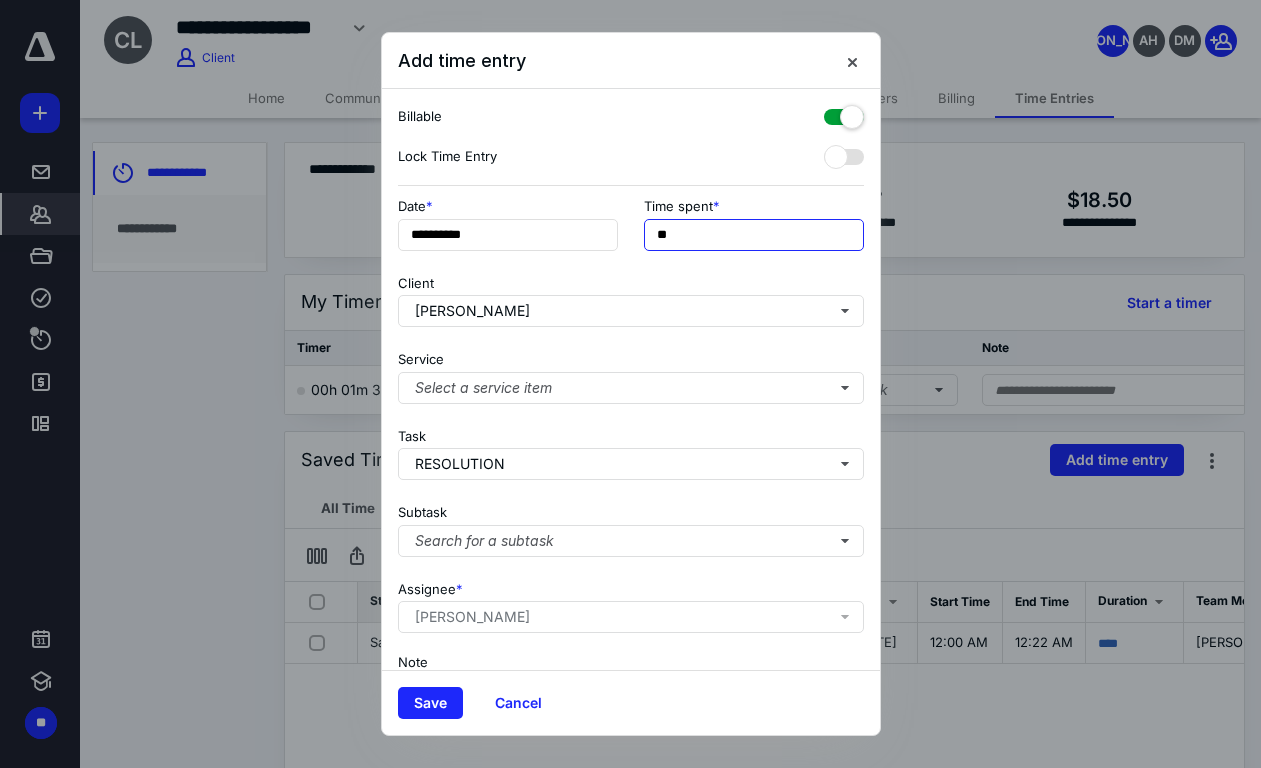 drag, startPoint x: 787, startPoint y: 245, endPoint x: 633, endPoint y: 239, distance: 154.11684 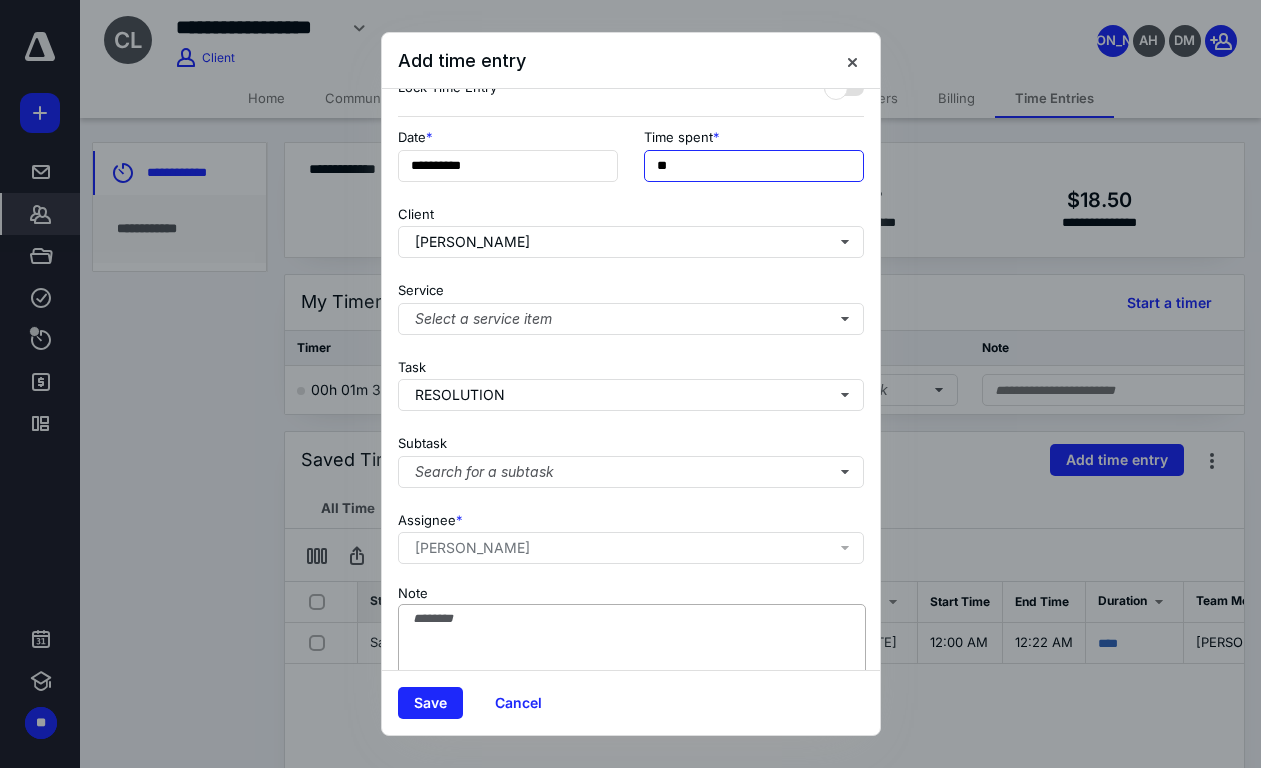 scroll, scrollTop: 134, scrollLeft: 0, axis: vertical 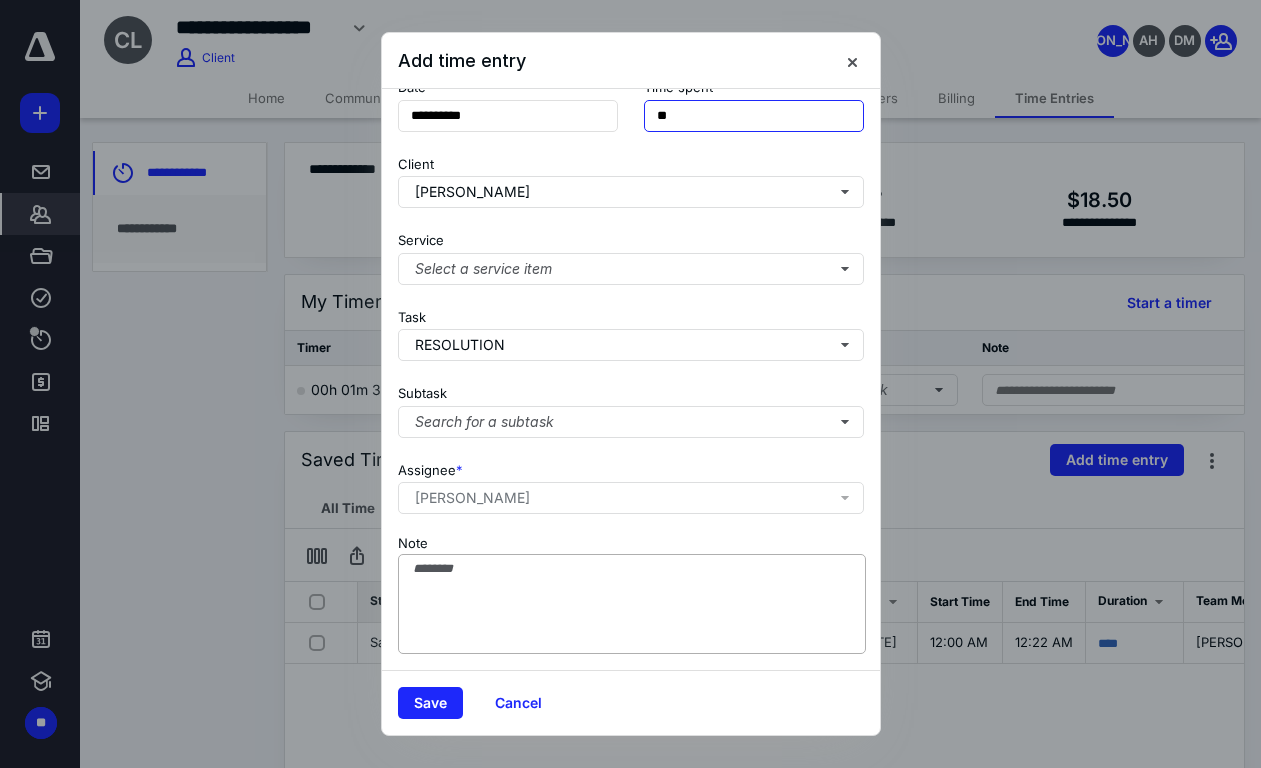type on "**" 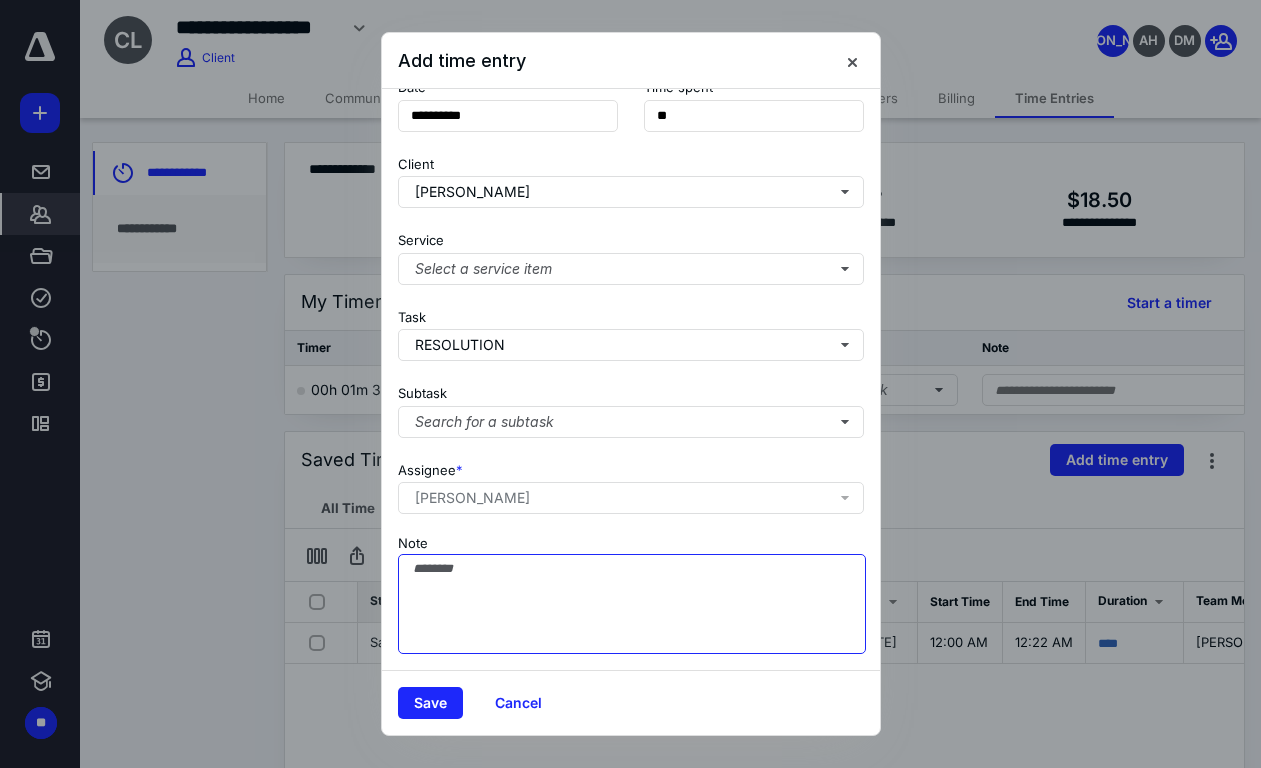 click on "Note" at bounding box center (632, 604) 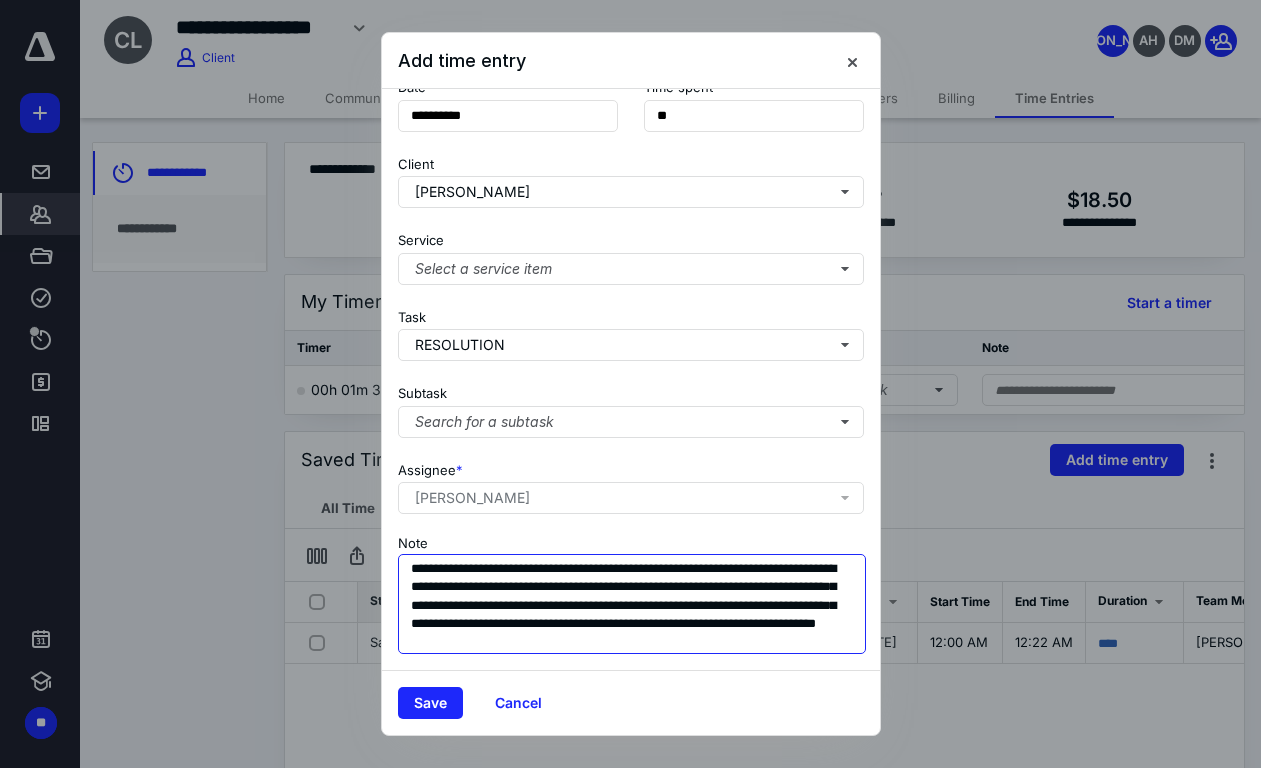 scroll, scrollTop: 18, scrollLeft: 0, axis: vertical 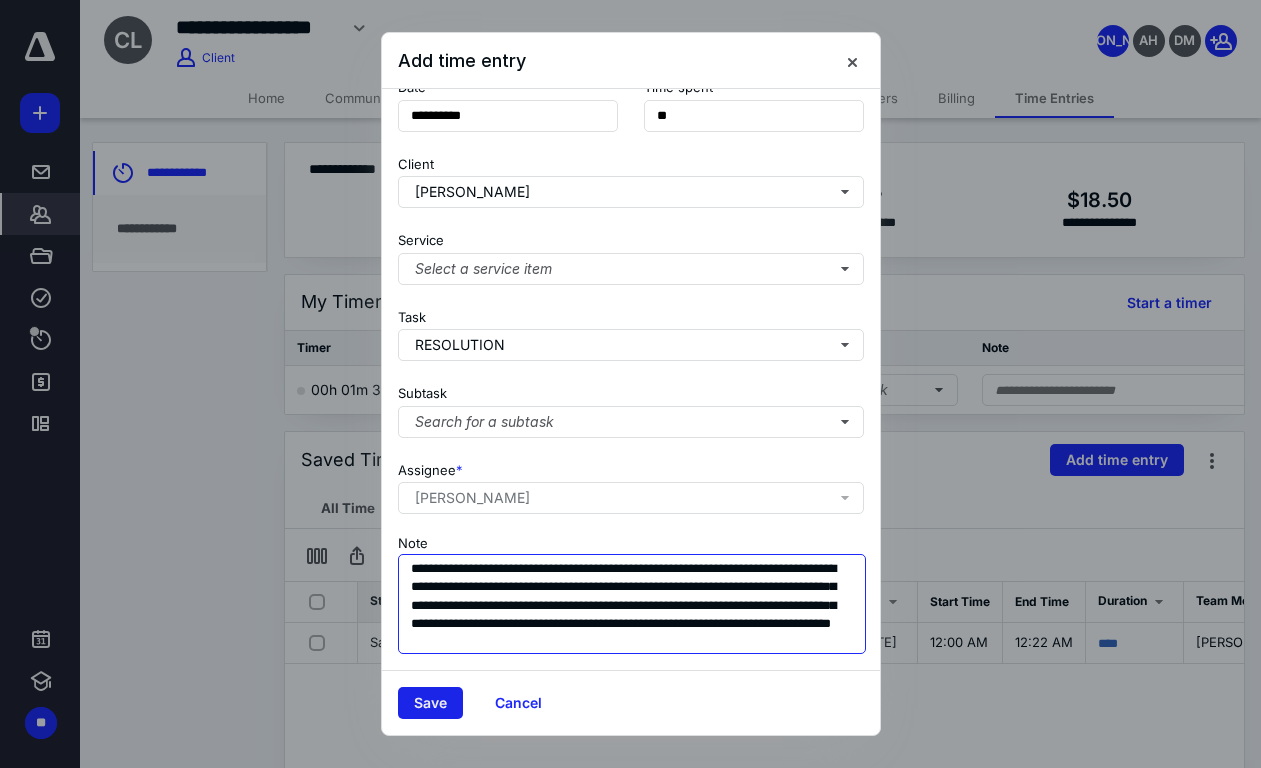 type on "**********" 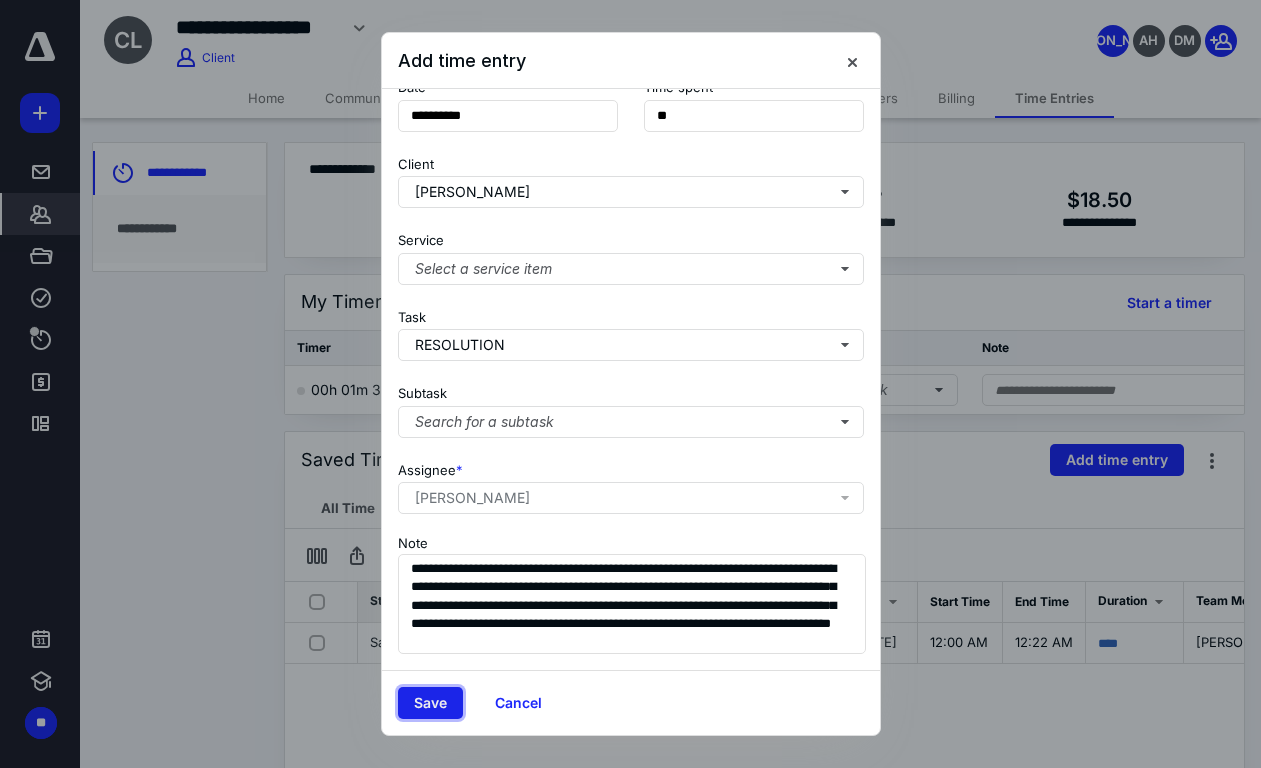 click on "Save" at bounding box center (430, 703) 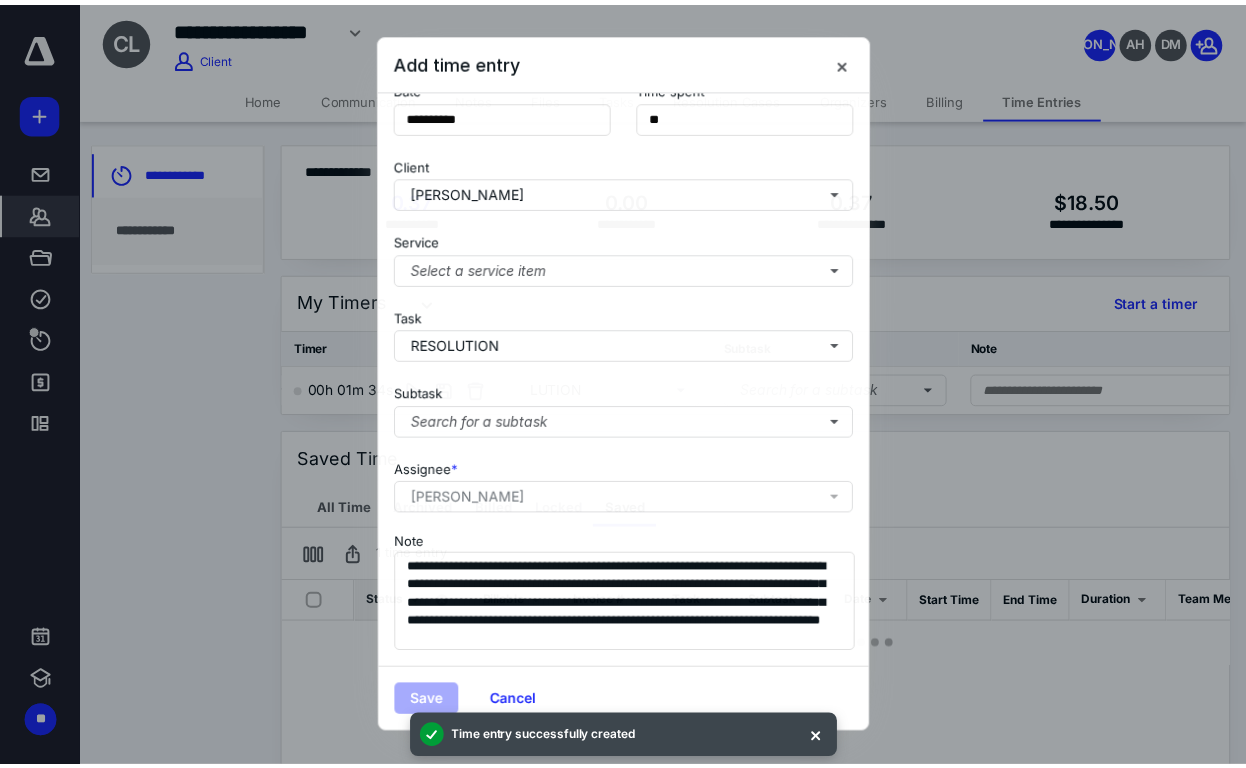 scroll, scrollTop: 0, scrollLeft: 0, axis: both 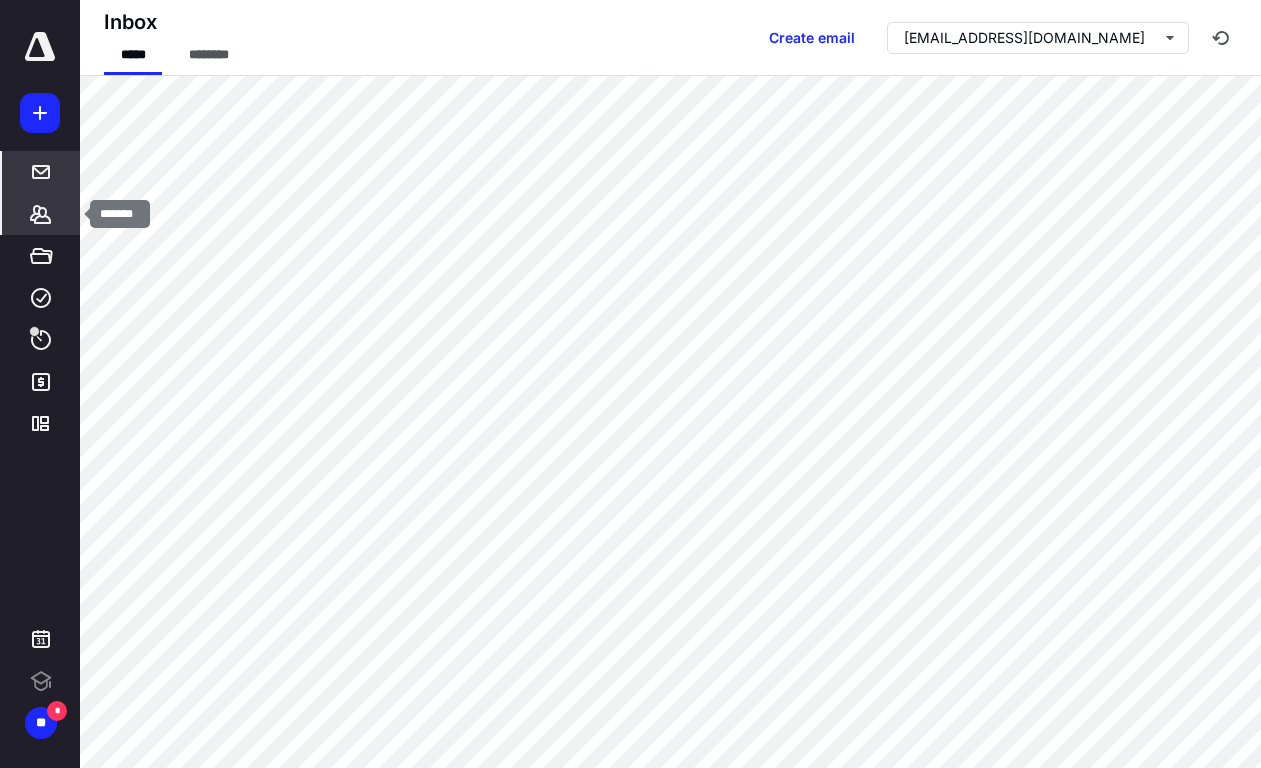 click 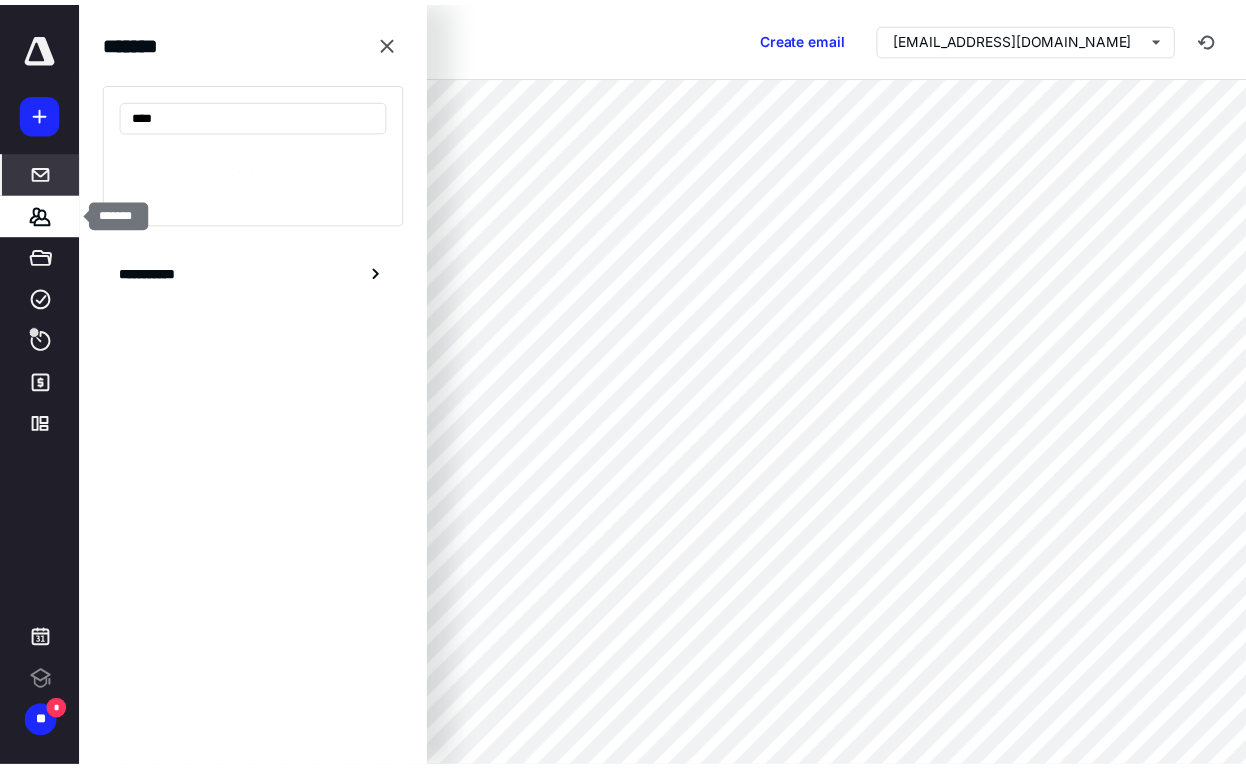scroll, scrollTop: 0, scrollLeft: 0, axis: both 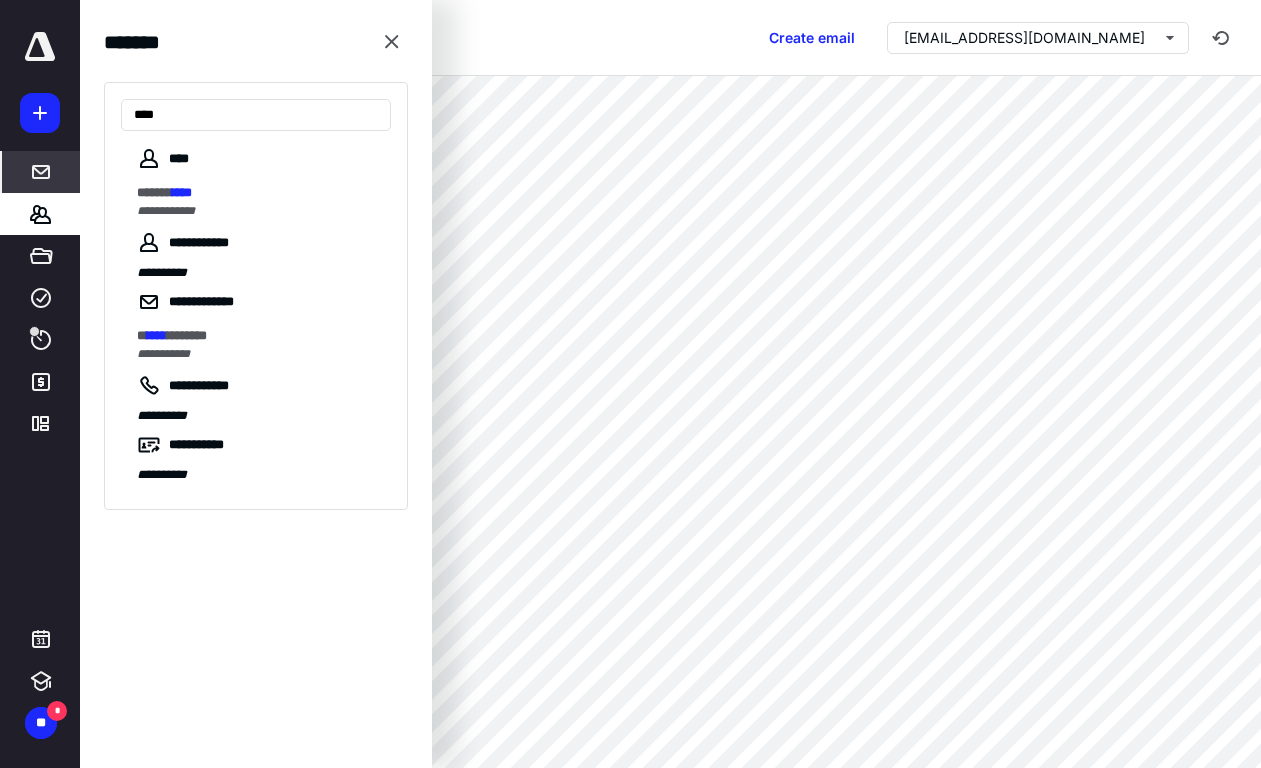 type on "****" 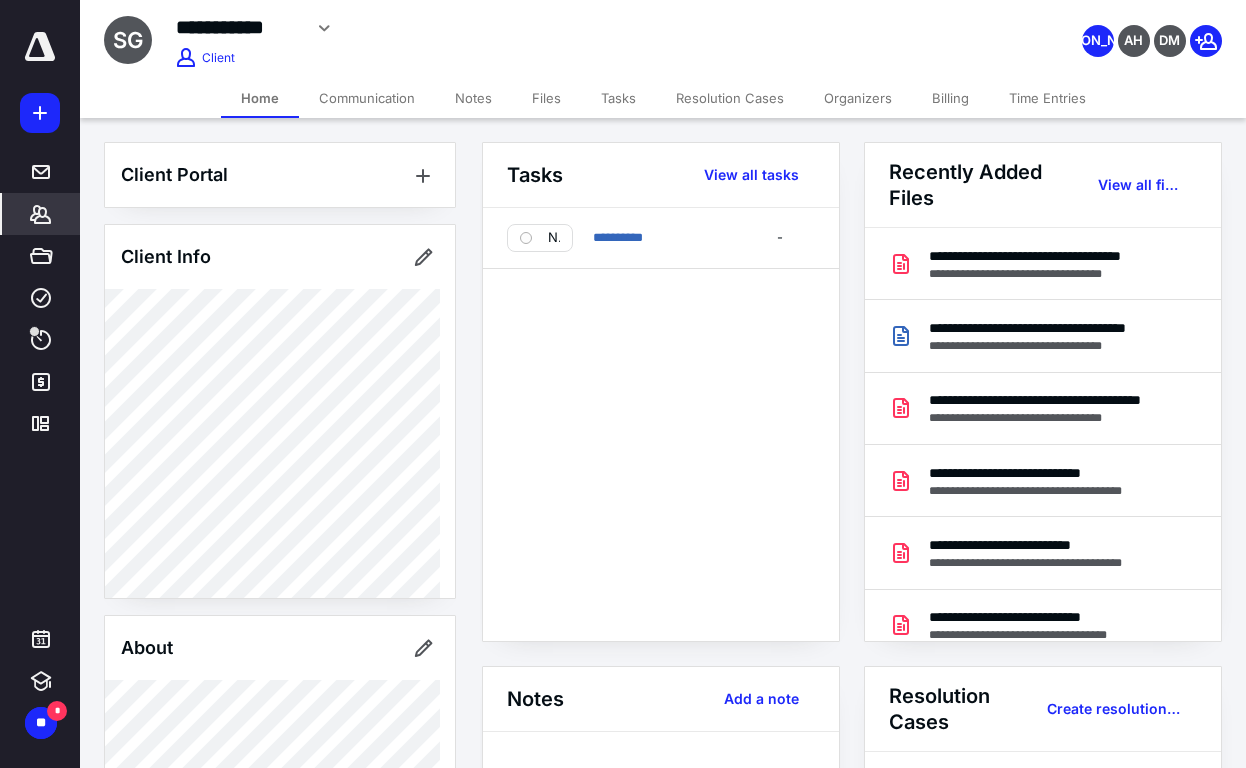 click on "Time Entries" at bounding box center (1047, 98) 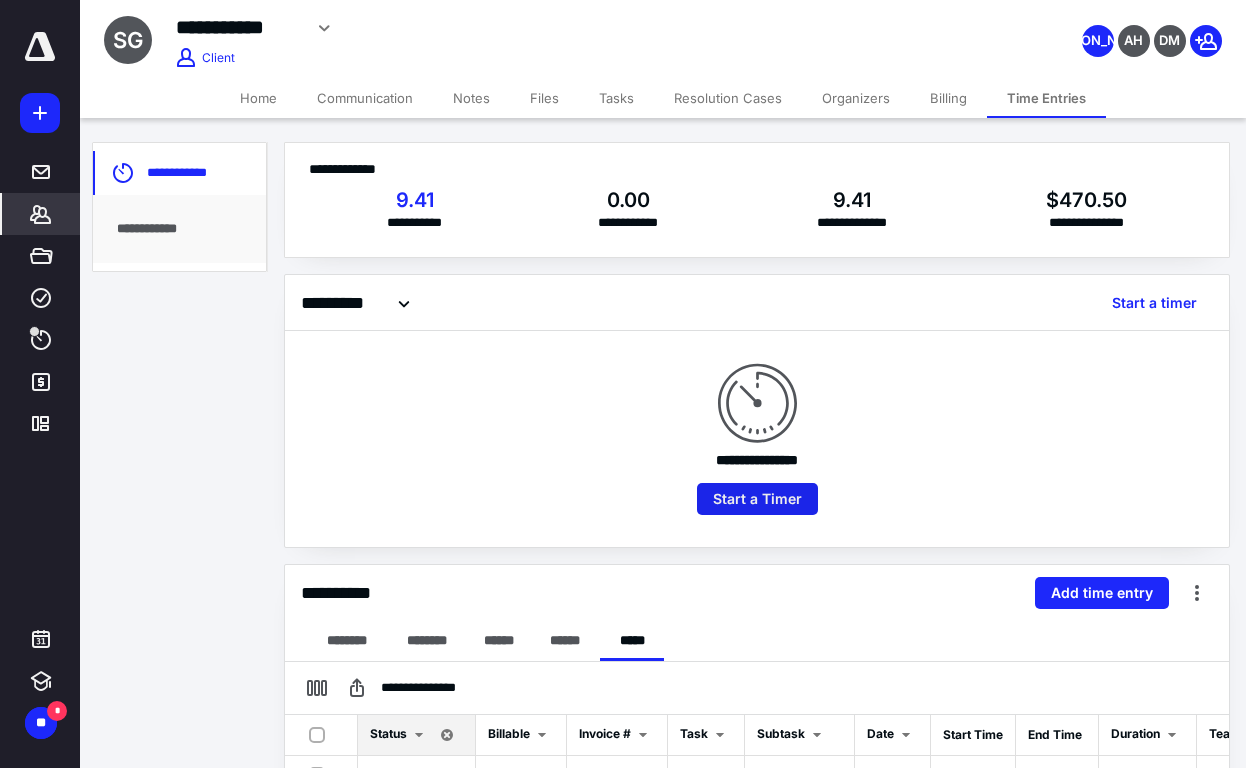 click on "Start a Timer" at bounding box center [757, 499] 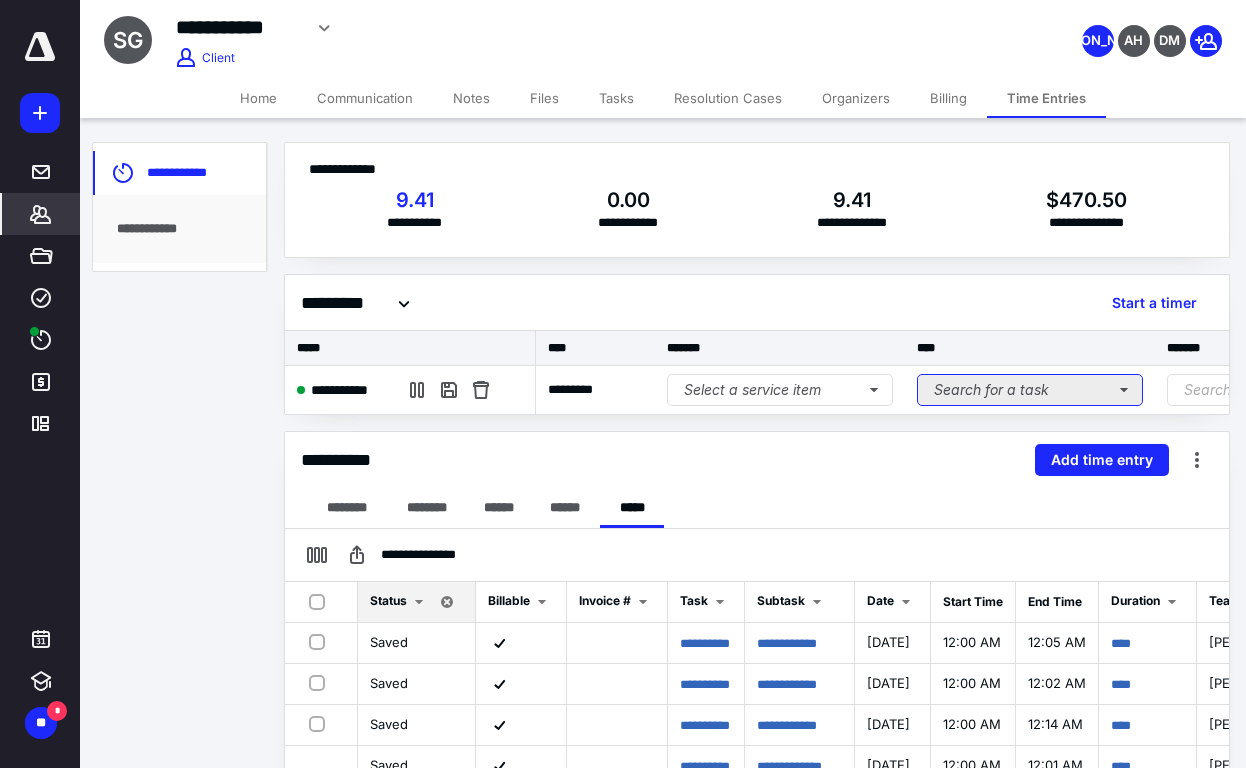 click on "Search for a task" at bounding box center (1030, 390) 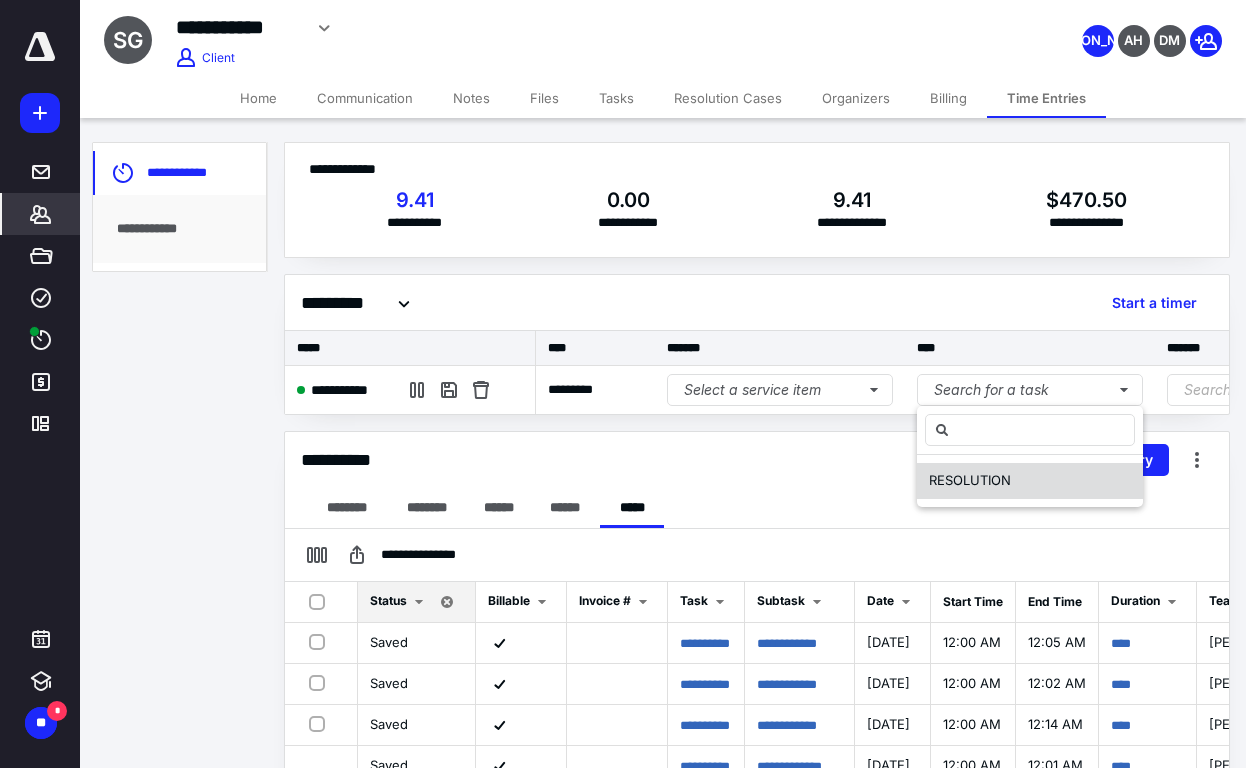 click on "RESOLUTION" at bounding box center (970, 480) 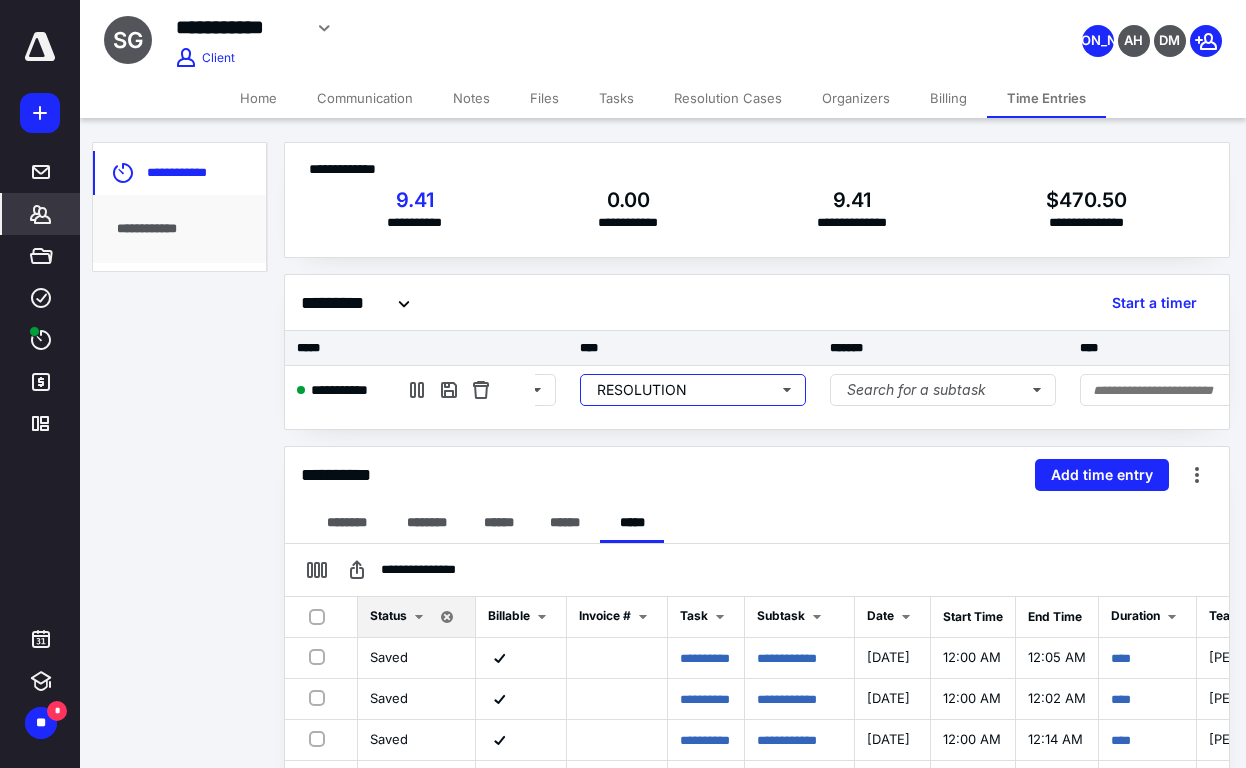 scroll, scrollTop: 0, scrollLeft: 378, axis: horizontal 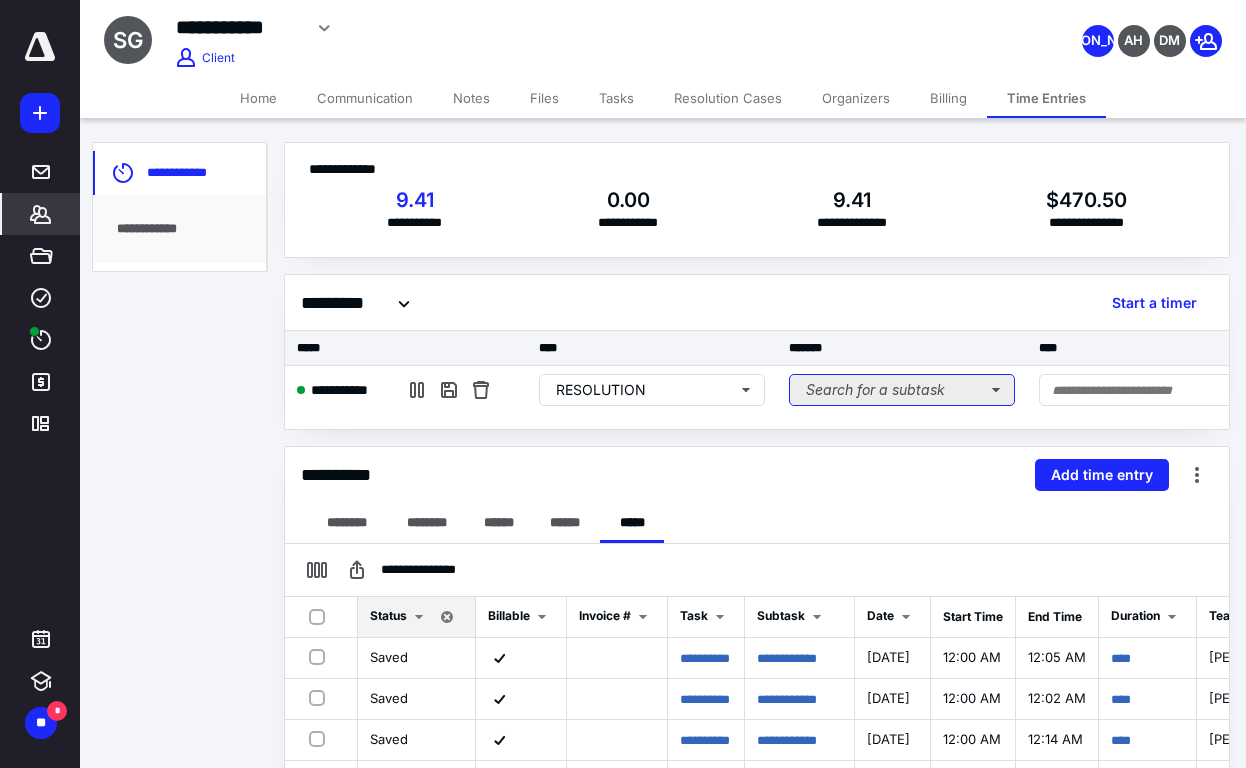 click on "Search for a subtask" at bounding box center (902, 390) 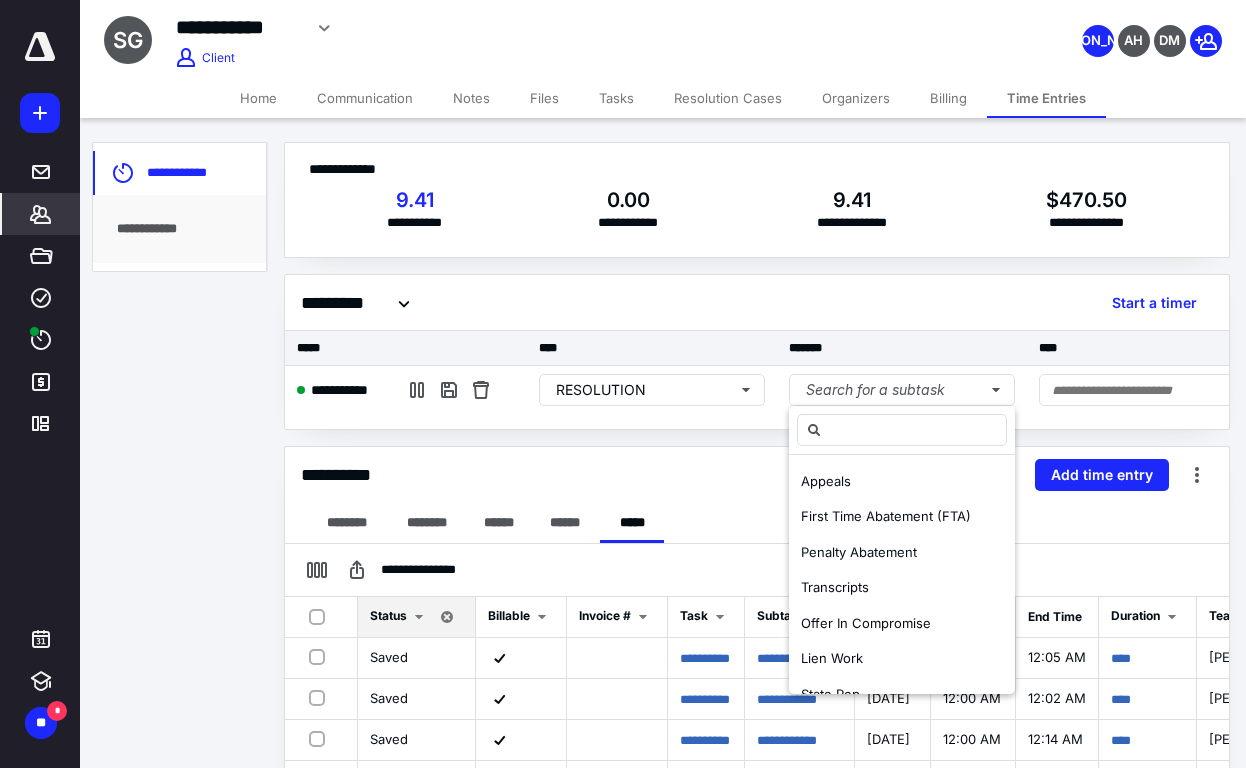 scroll, scrollTop: 310, scrollLeft: 0, axis: vertical 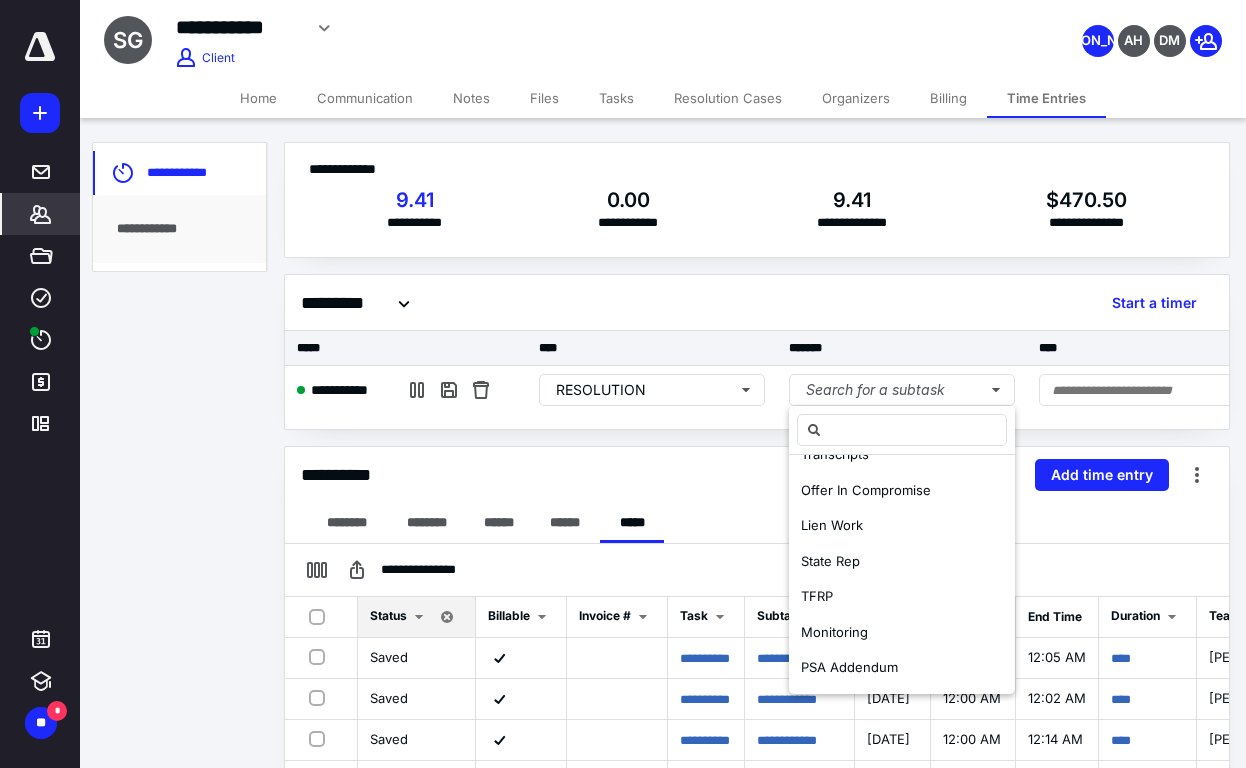 drag, startPoint x: 902, startPoint y: 654, endPoint x: 880, endPoint y: 538, distance: 118.06778 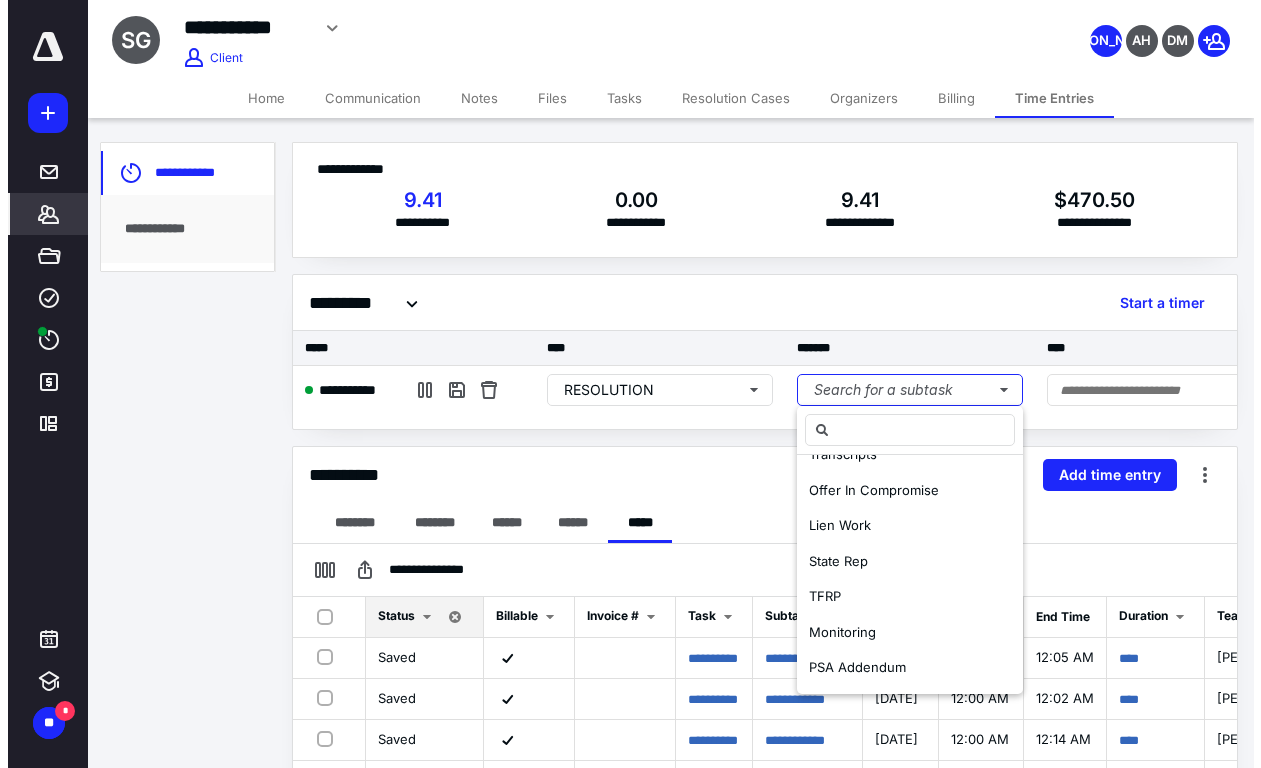 scroll, scrollTop: 0, scrollLeft: 0, axis: both 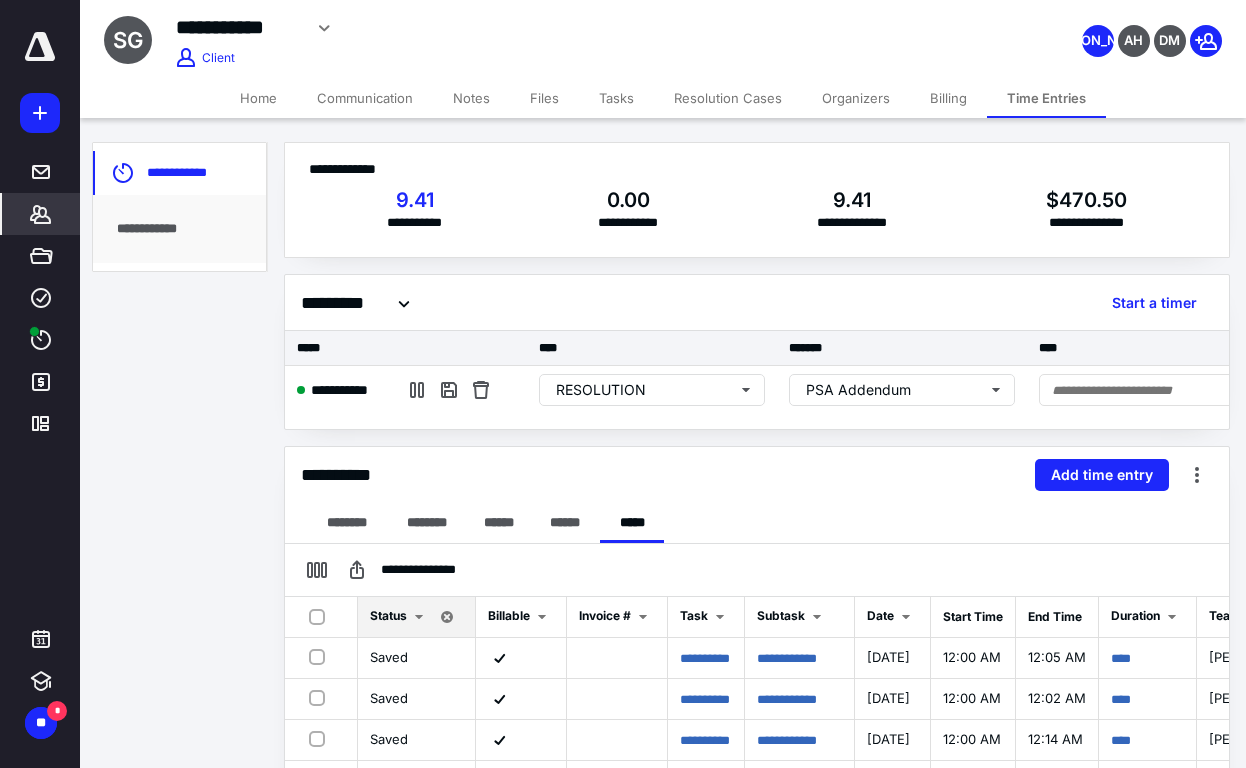 click on "**********" at bounding box center (757, 475) 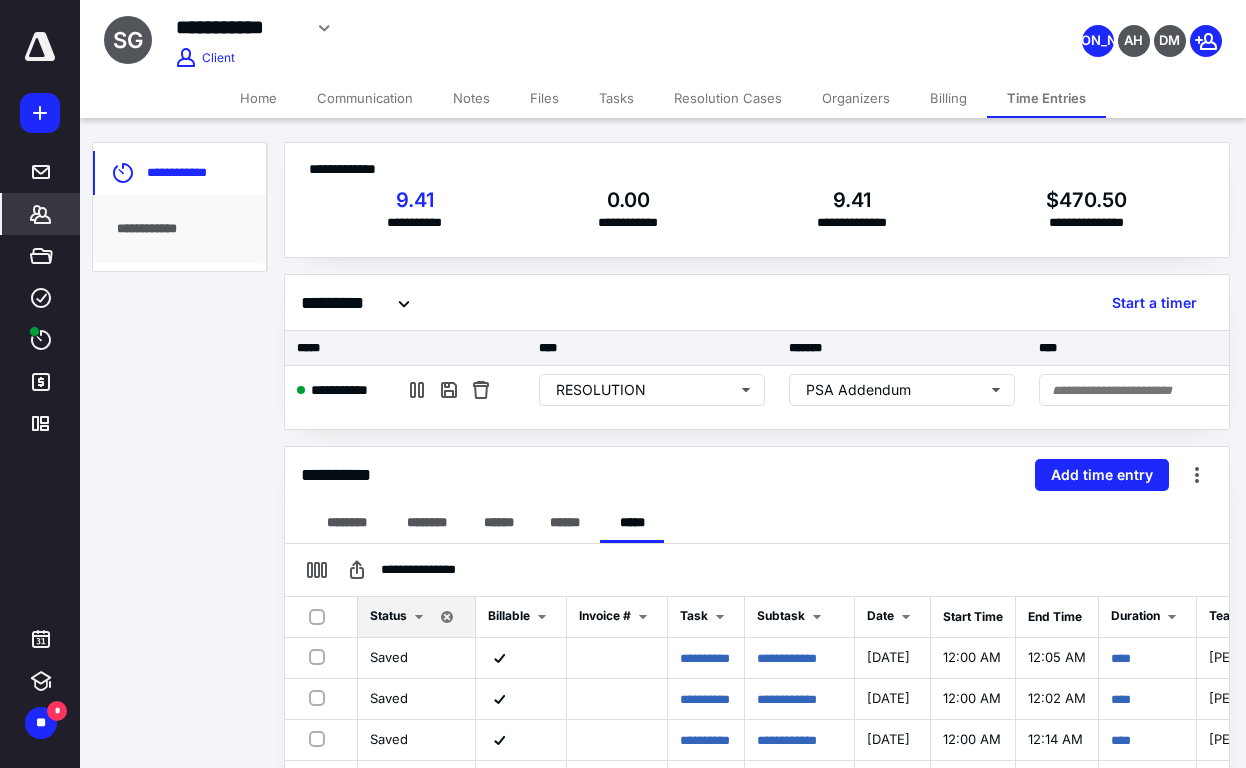 click on "********* Start a timer" at bounding box center [757, 303] 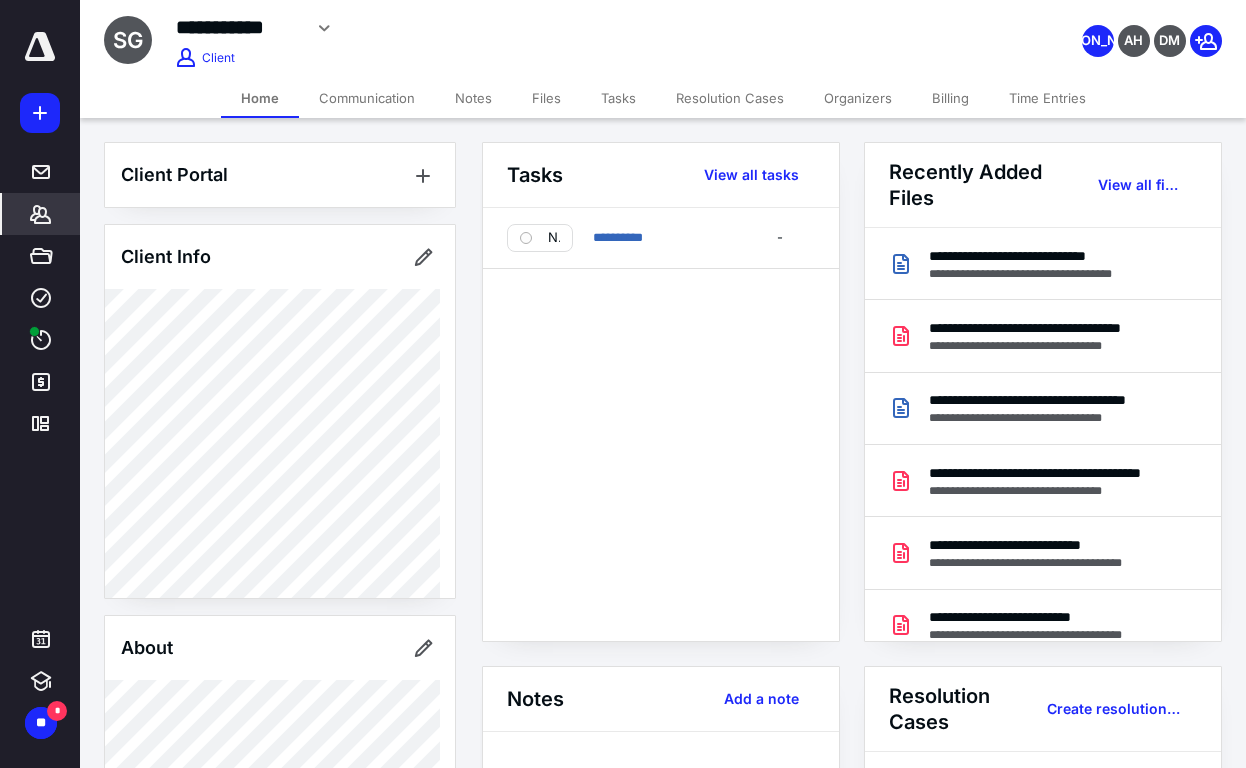 drag, startPoint x: 737, startPoint y: 439, endPoint x: 748, endPoint y: 404, distance: 36.687874 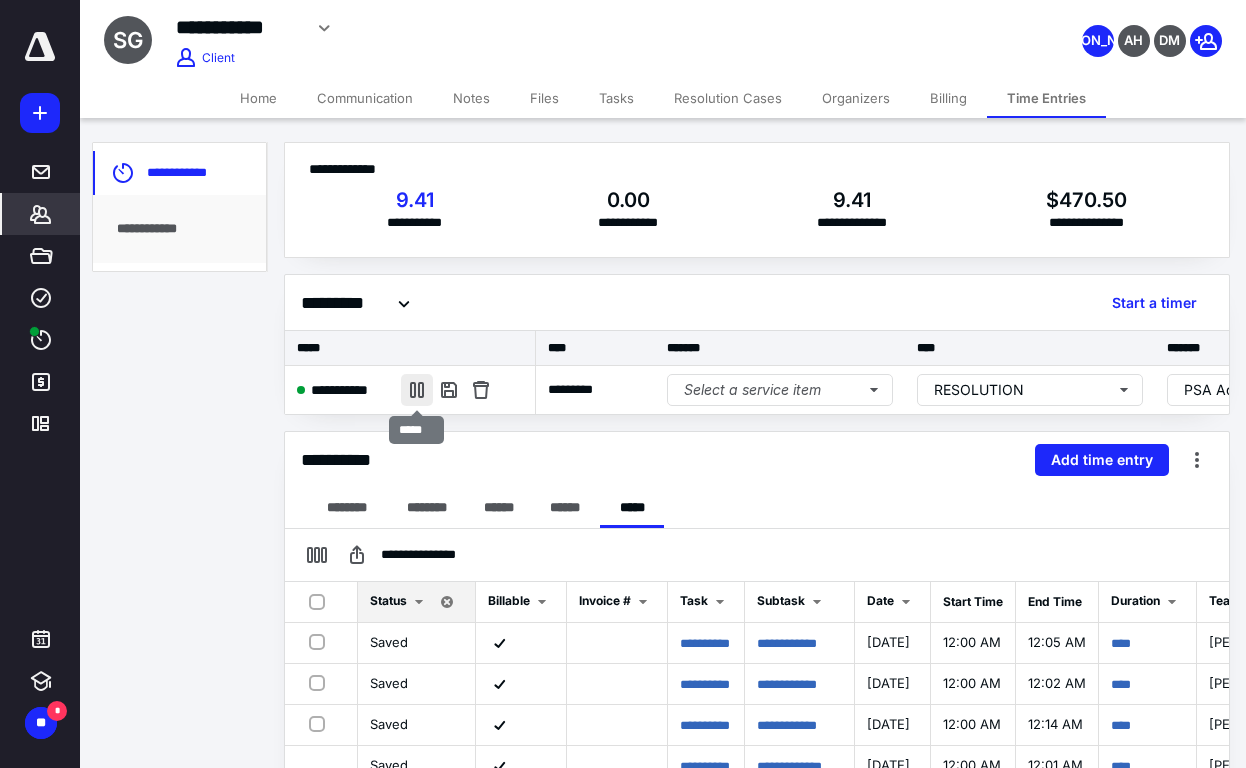 click at bounding box center [417, 390] 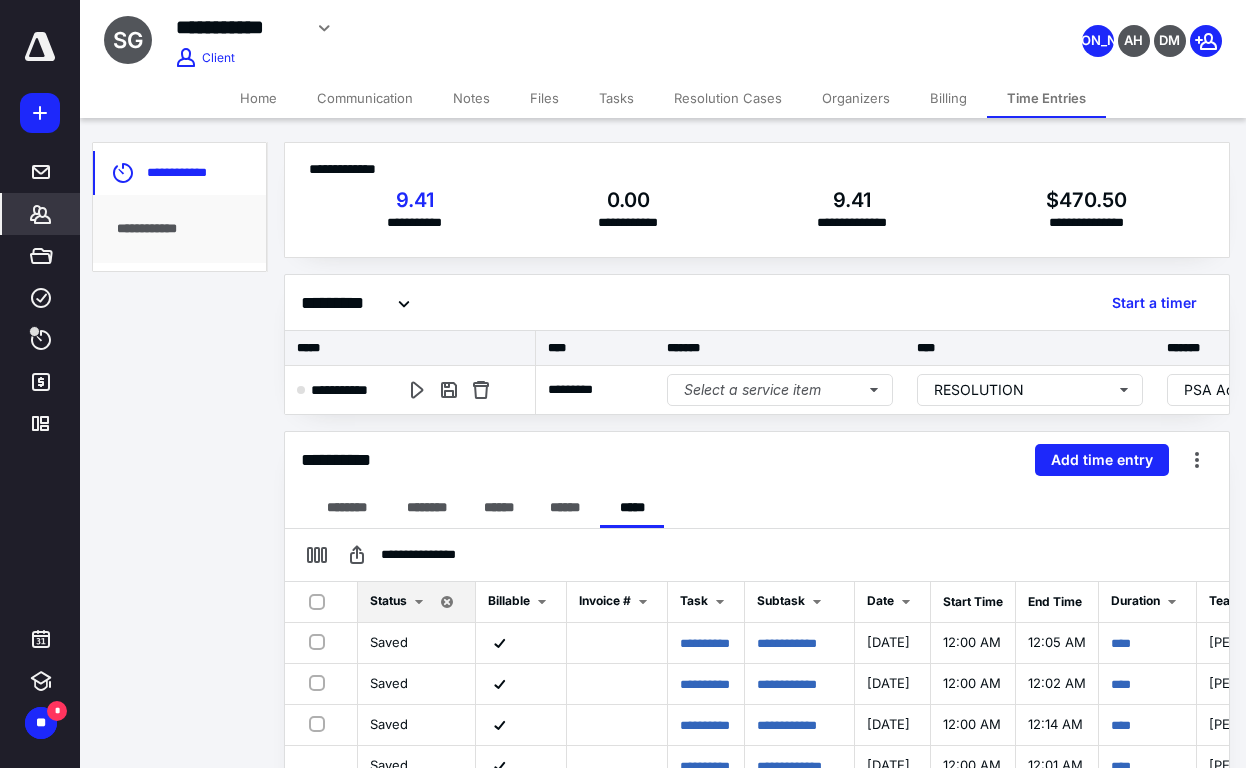 click on "**********" at bounding box center [757, 200] 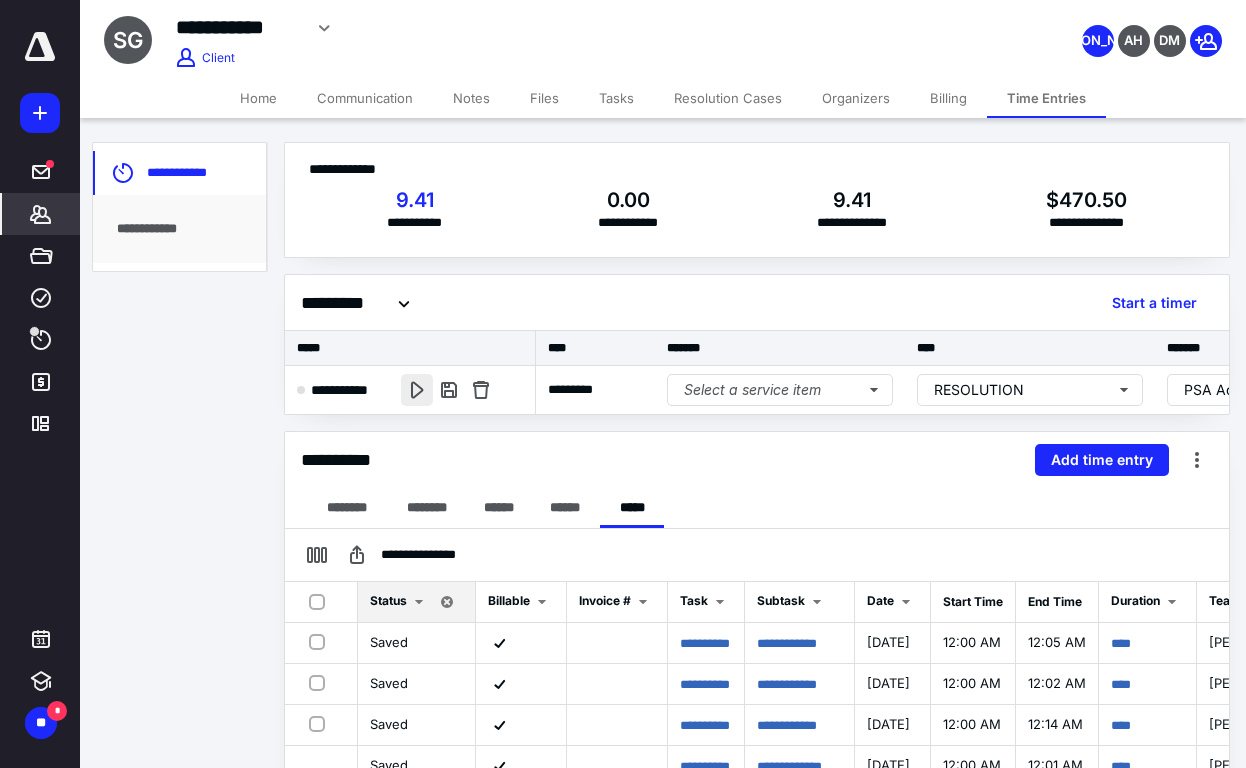 click at bounding box center (417, 390) 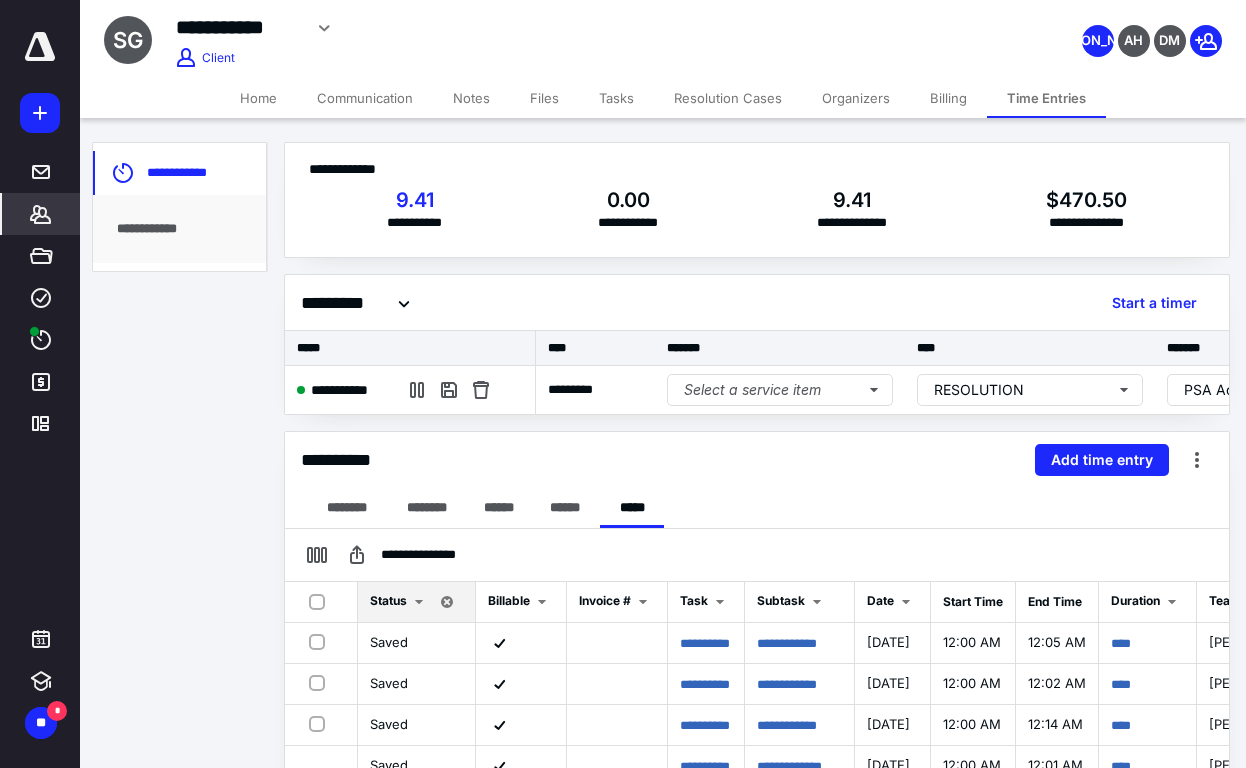 click on "**********" at bounding box center [509, 28] 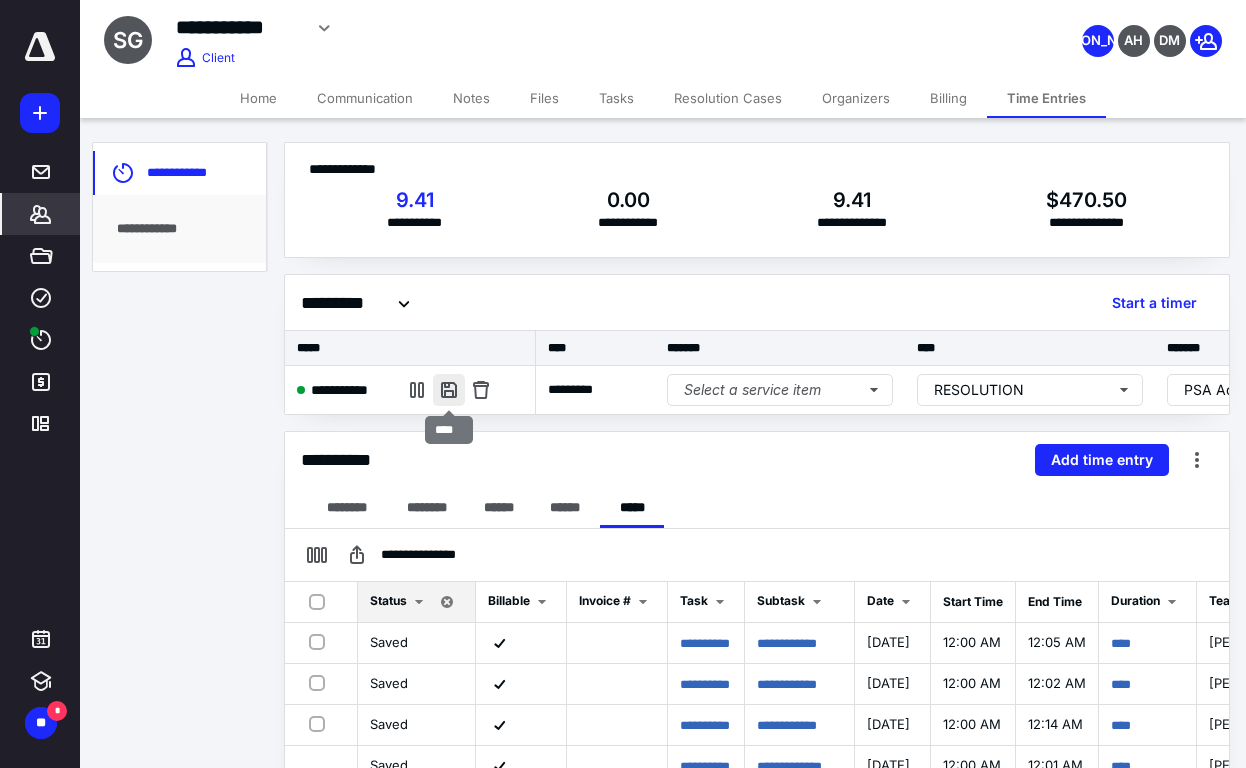 click at bounding box center [449, 390] 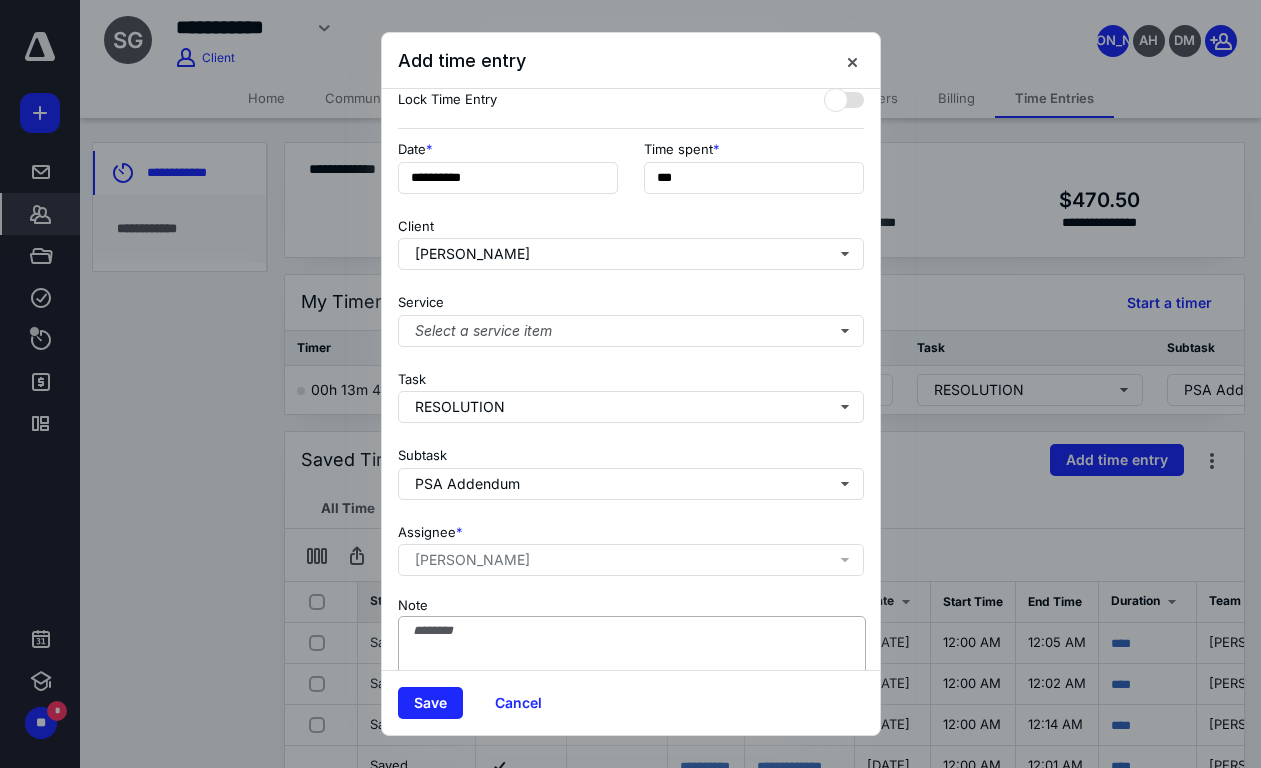 scroll, scrollTop: 134, scrollLeft: 0, axis: vertical 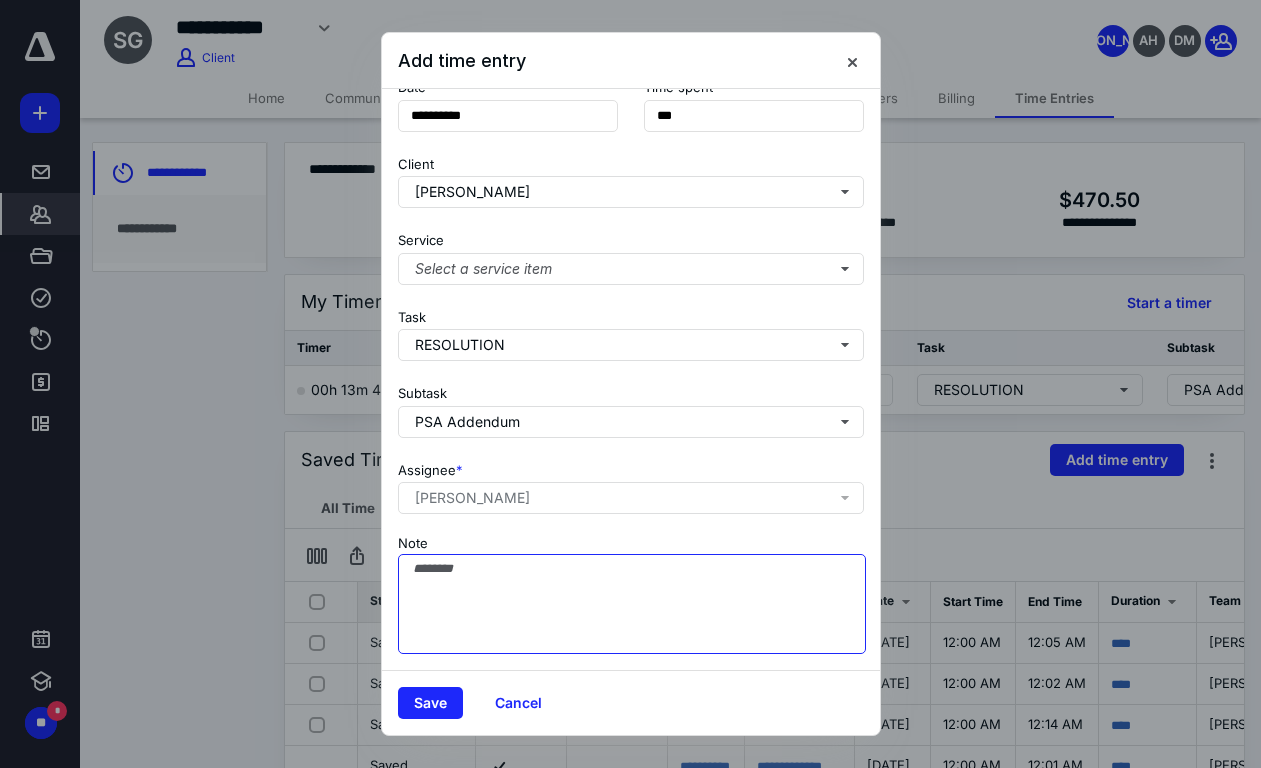 click on "Note" at bounding box center (632, 604) 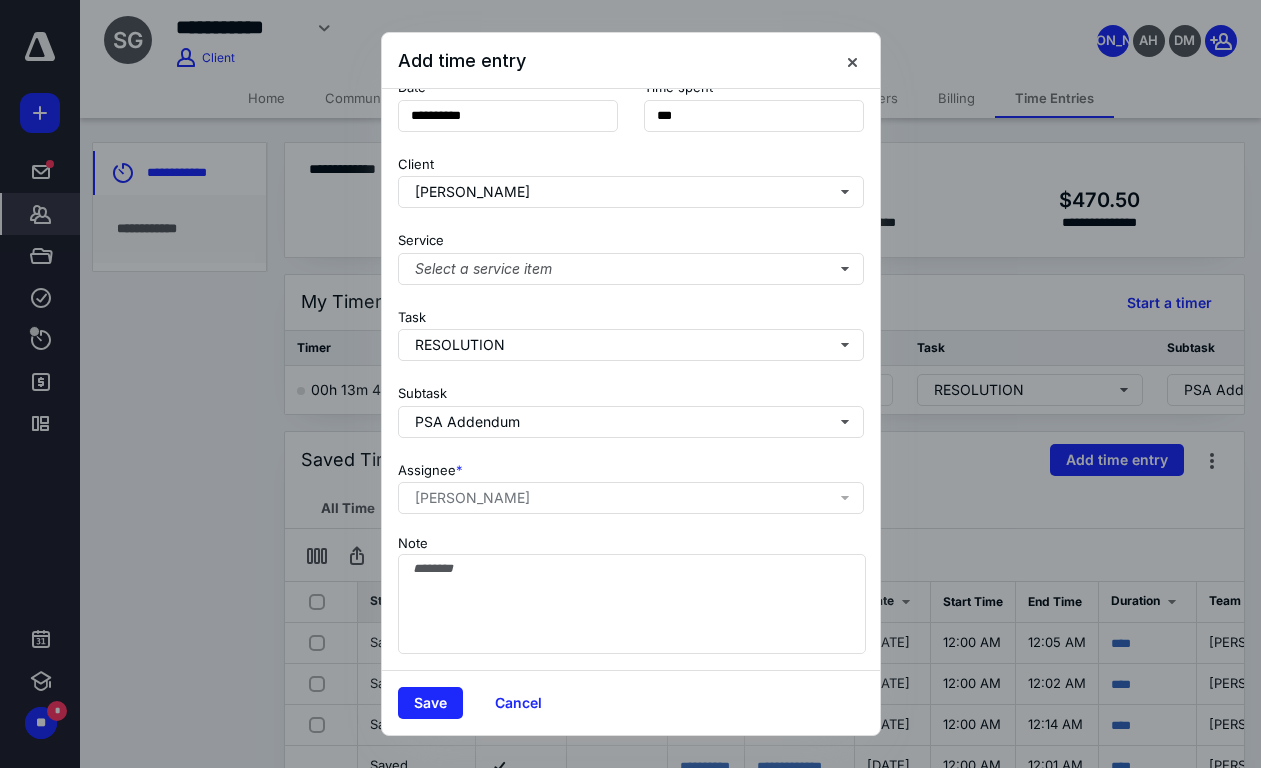 click on "Add time entry" at bounding box center (631, 61) 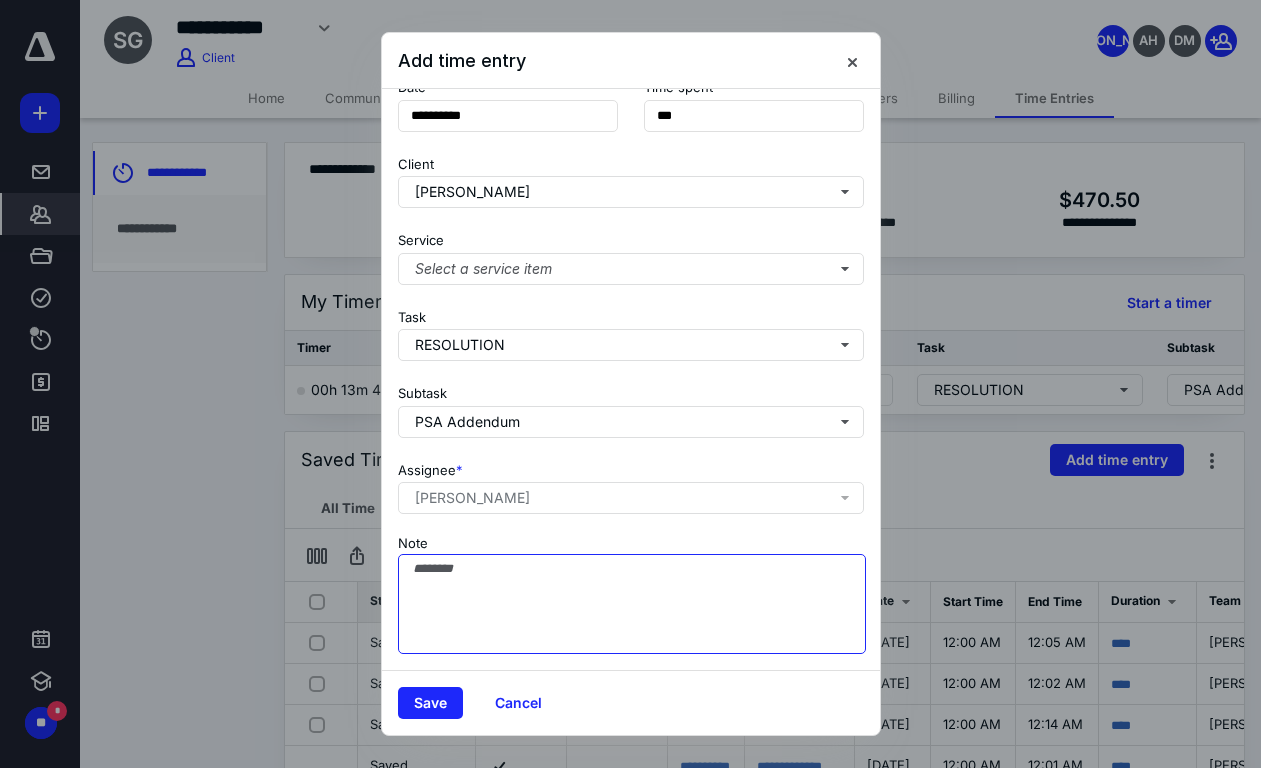 click on "Note" at bounding box center (632, 604) 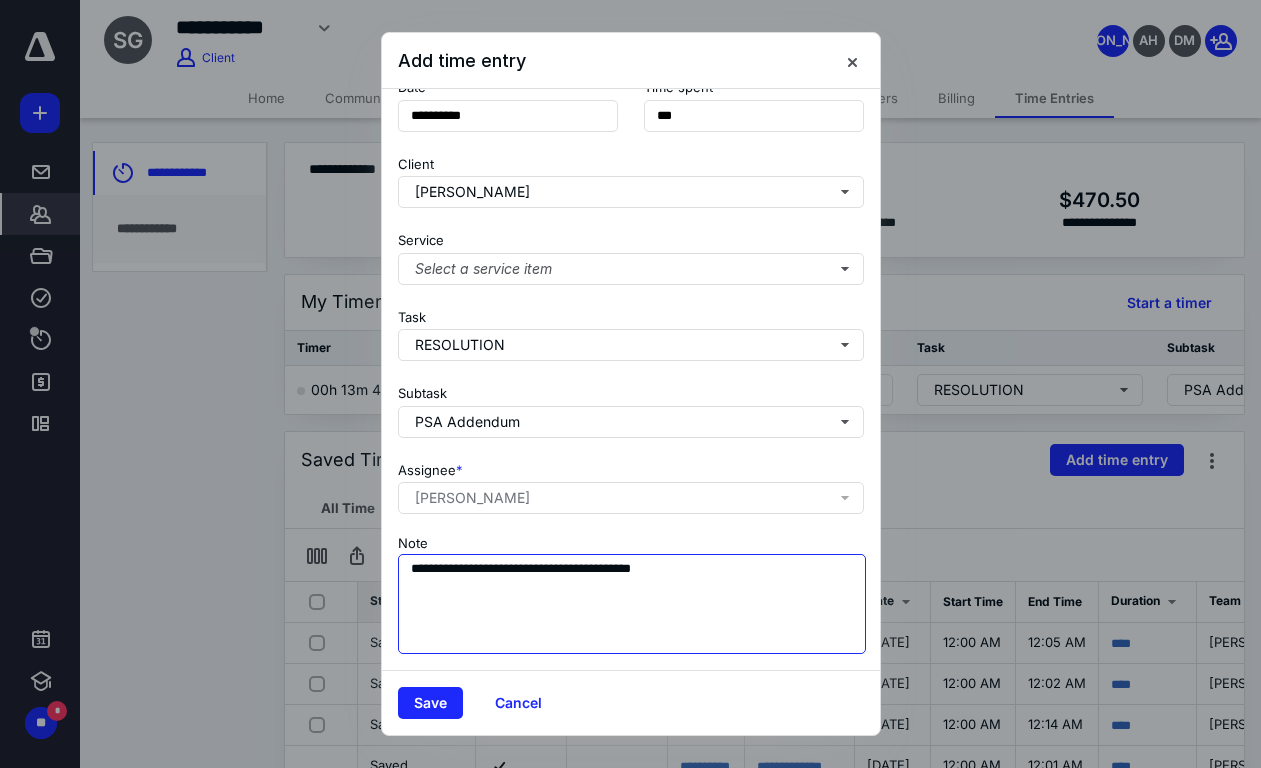 click on "**********" at bounding box center (632, 604) 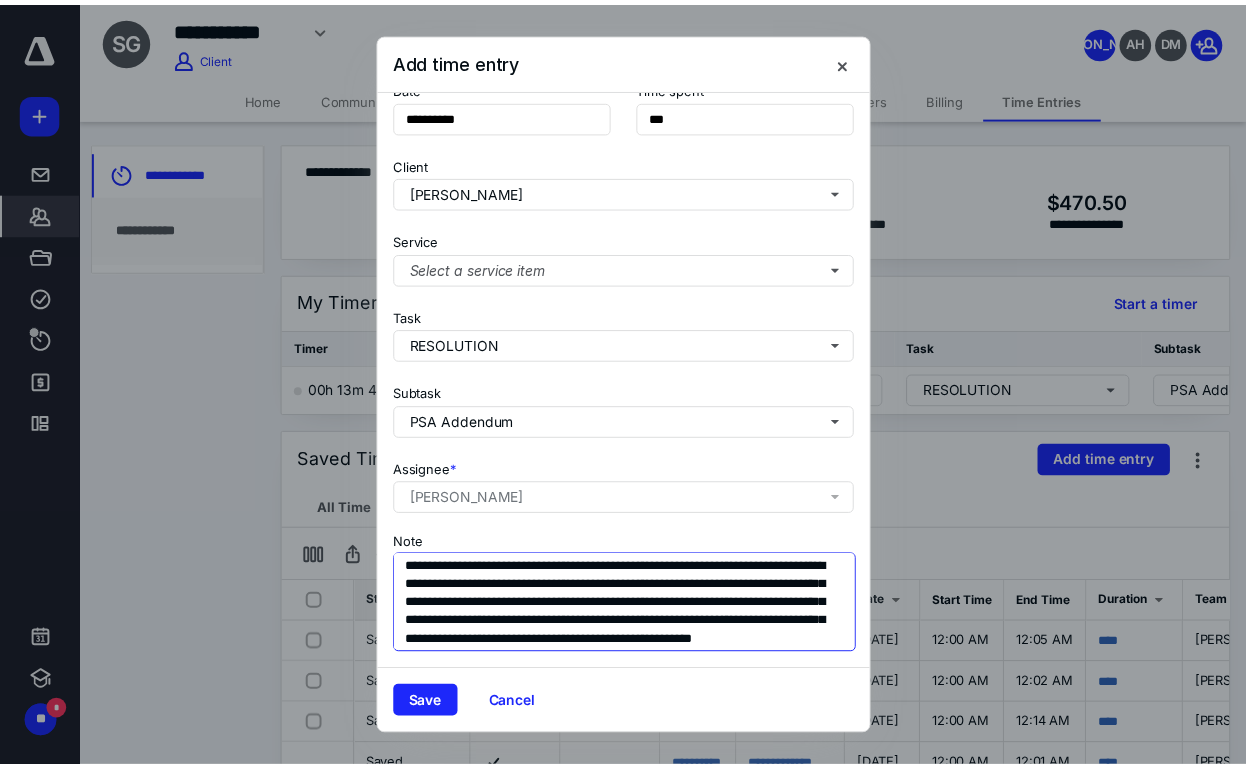 scroll, scrollTop: 36, scrollLeft: 0, axis: vertical 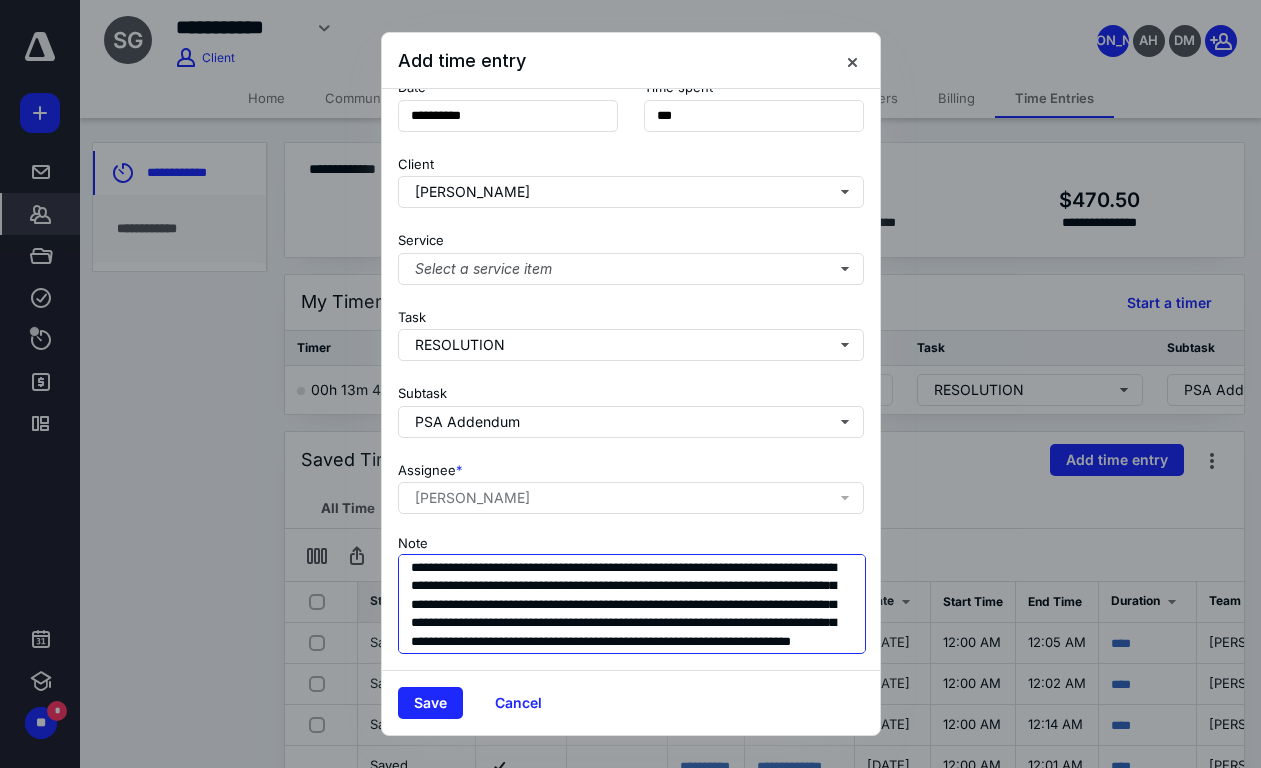 type on "**********" 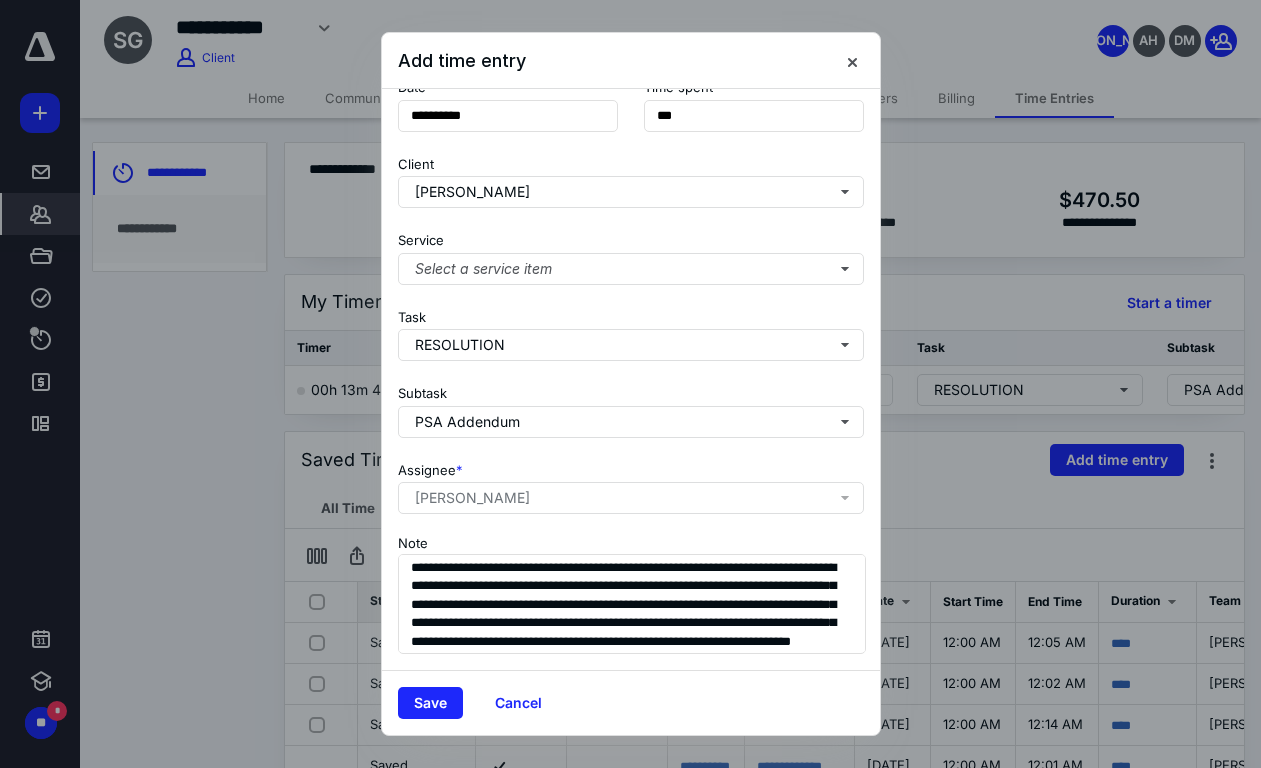 click on "Save Cancel" at bounding box center (631, 702) 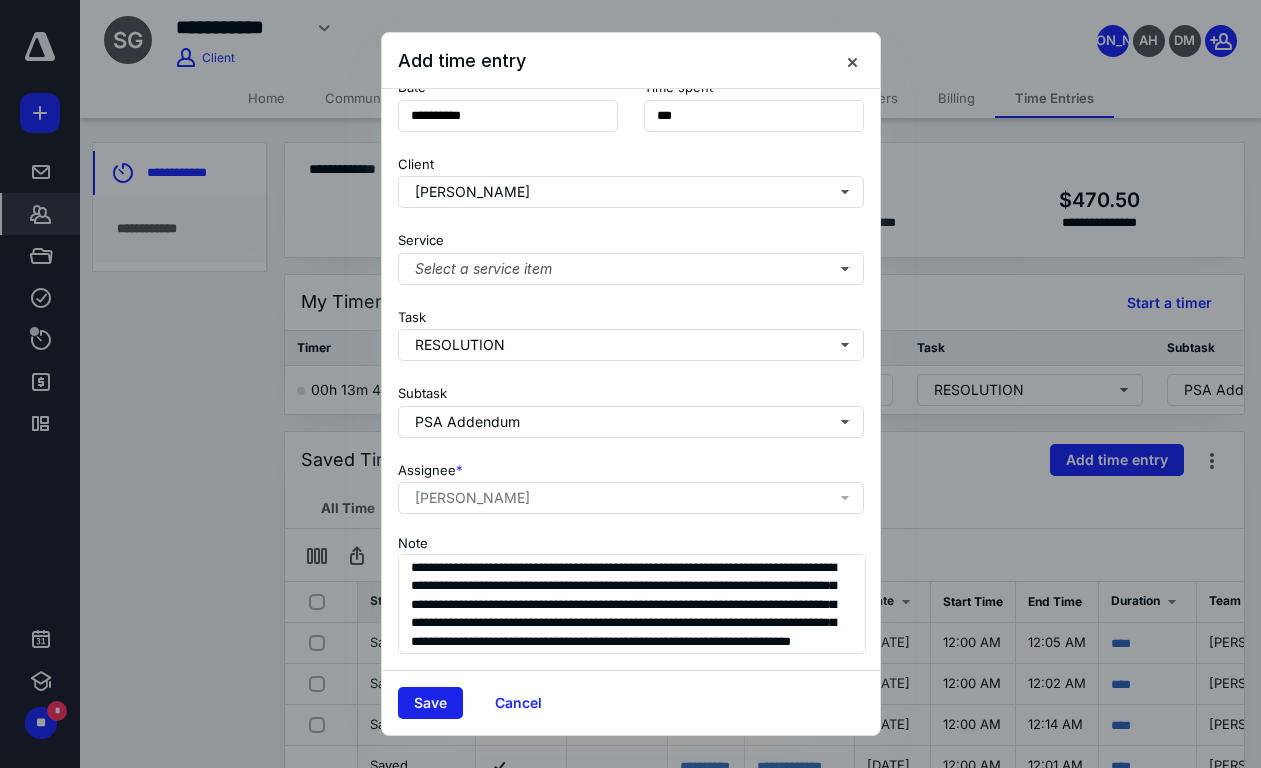 click on "Save" at bounding box center (430, 703) 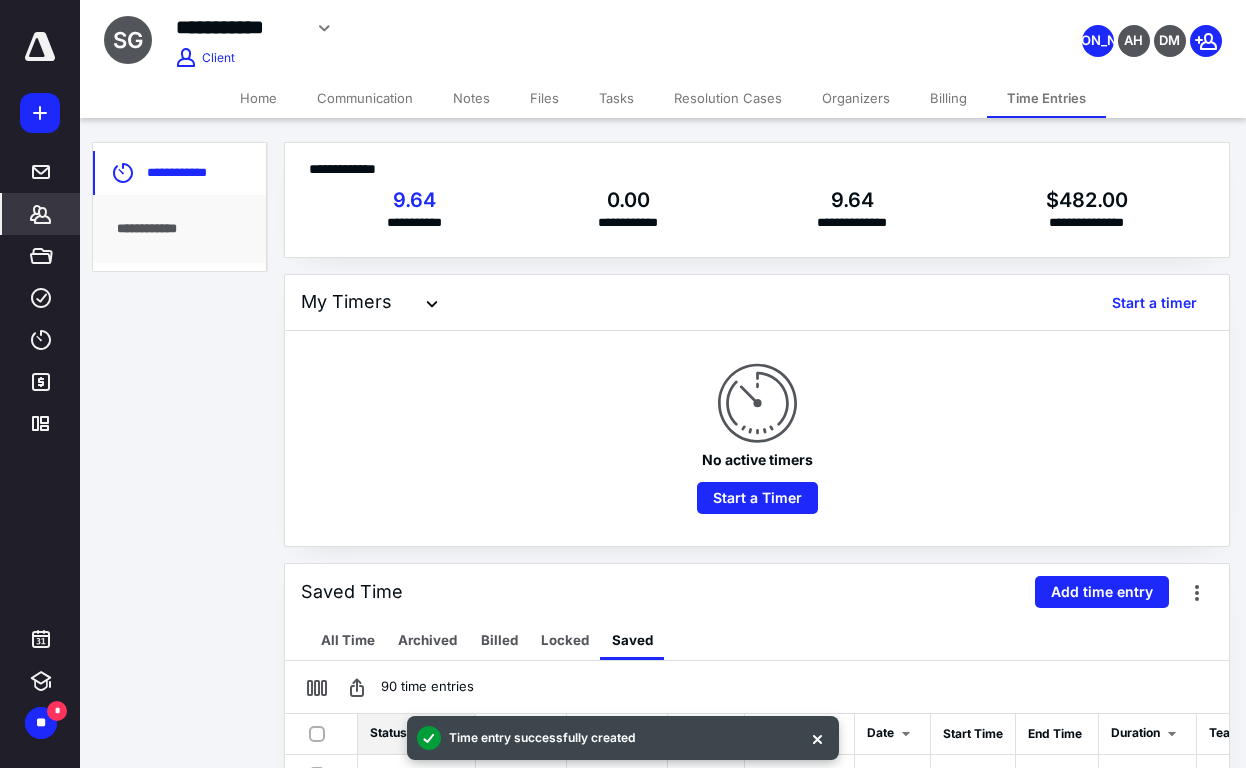 drag, startPoint x: 483, startPoint y: 481, endPoint x: 492, endPoint y: 462, distance: 21.023796 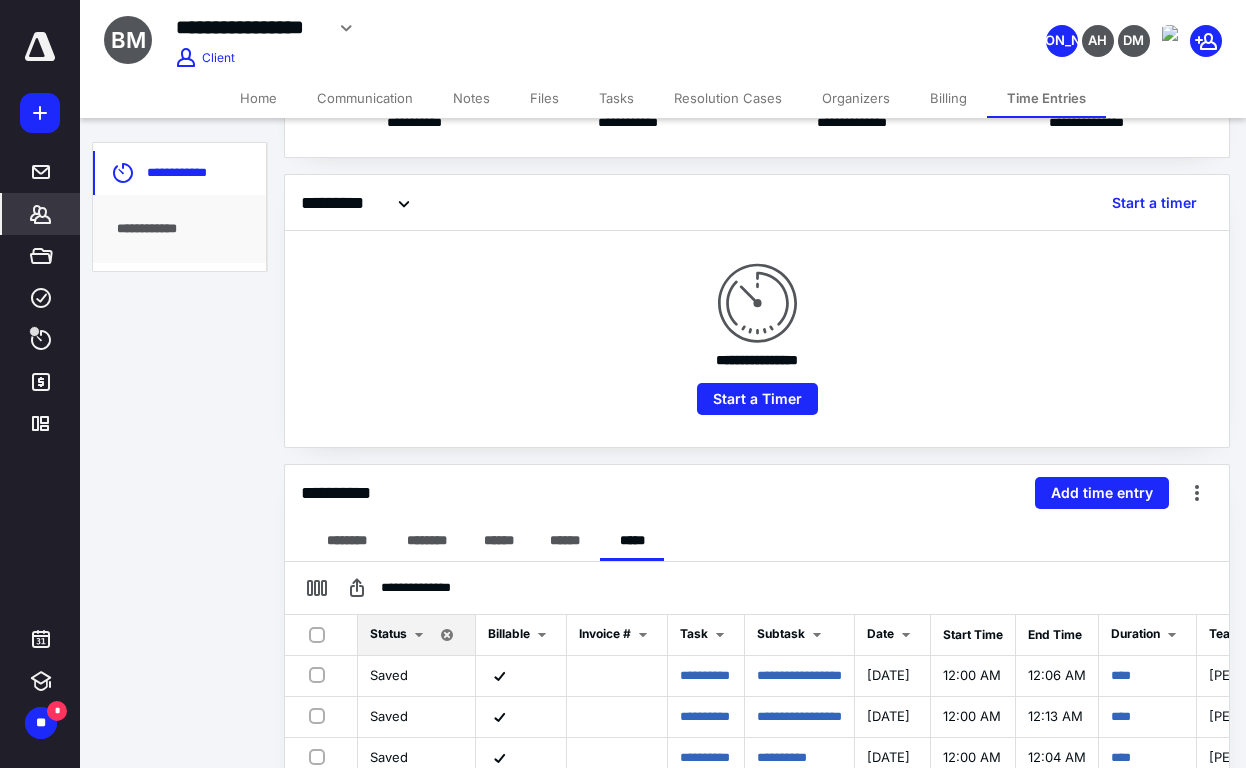 scroll, scrollTop: 0, scrollLeft: 0, axis: both 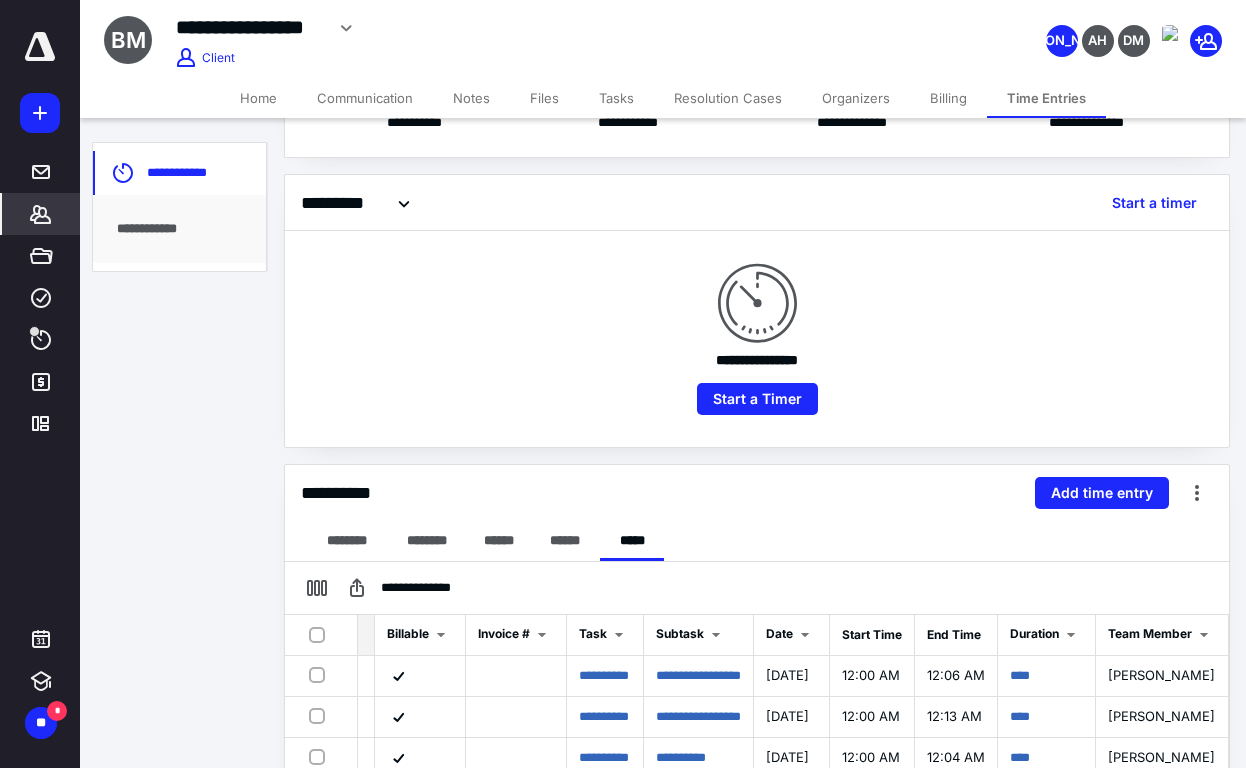 click on "Home" at bounding box center [258, 98] 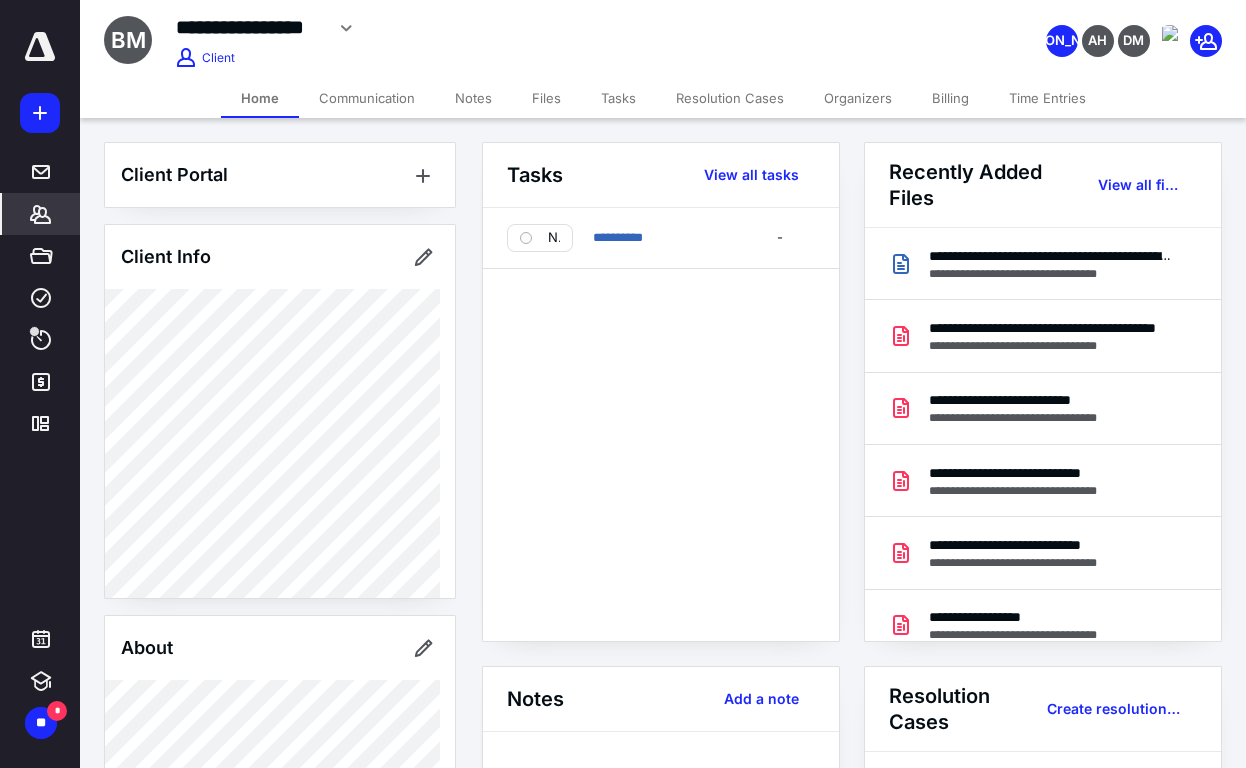 click on "Time Entries" at bounding box center [1047, 98] 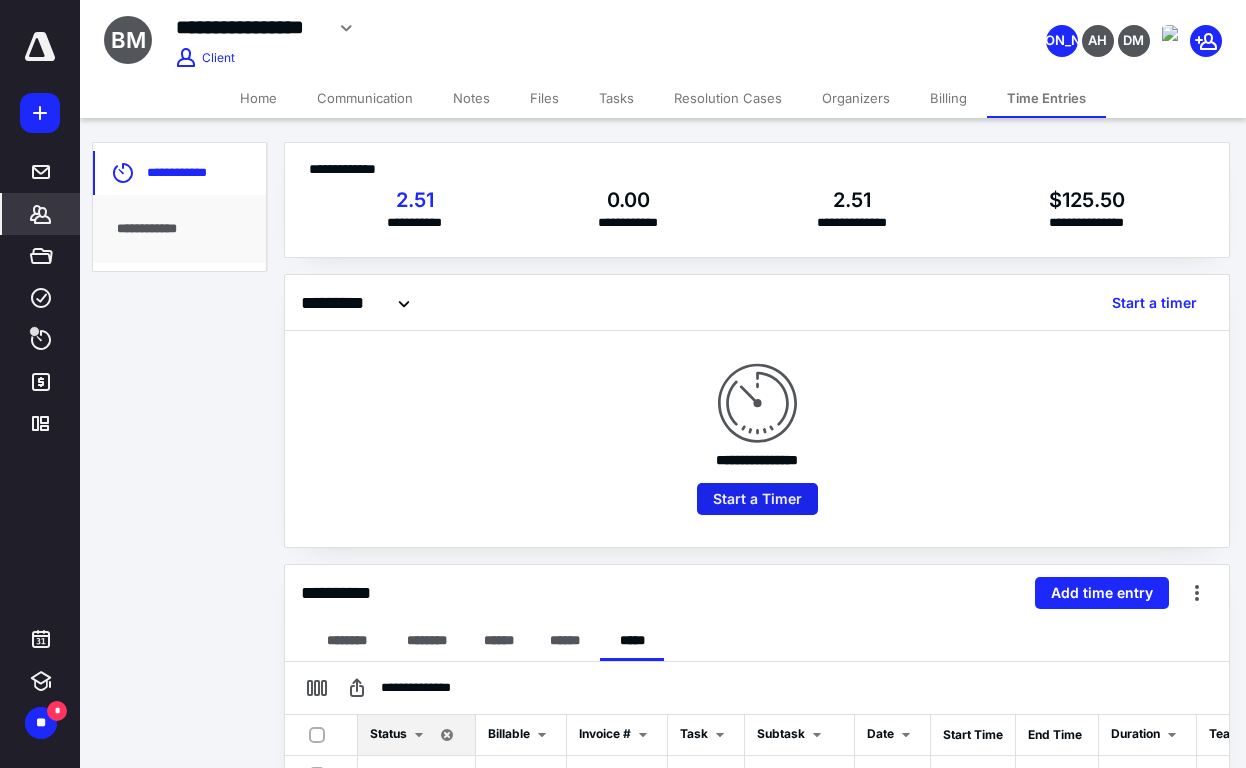 click on "Start a Timer" at bounding box center [757, 499] 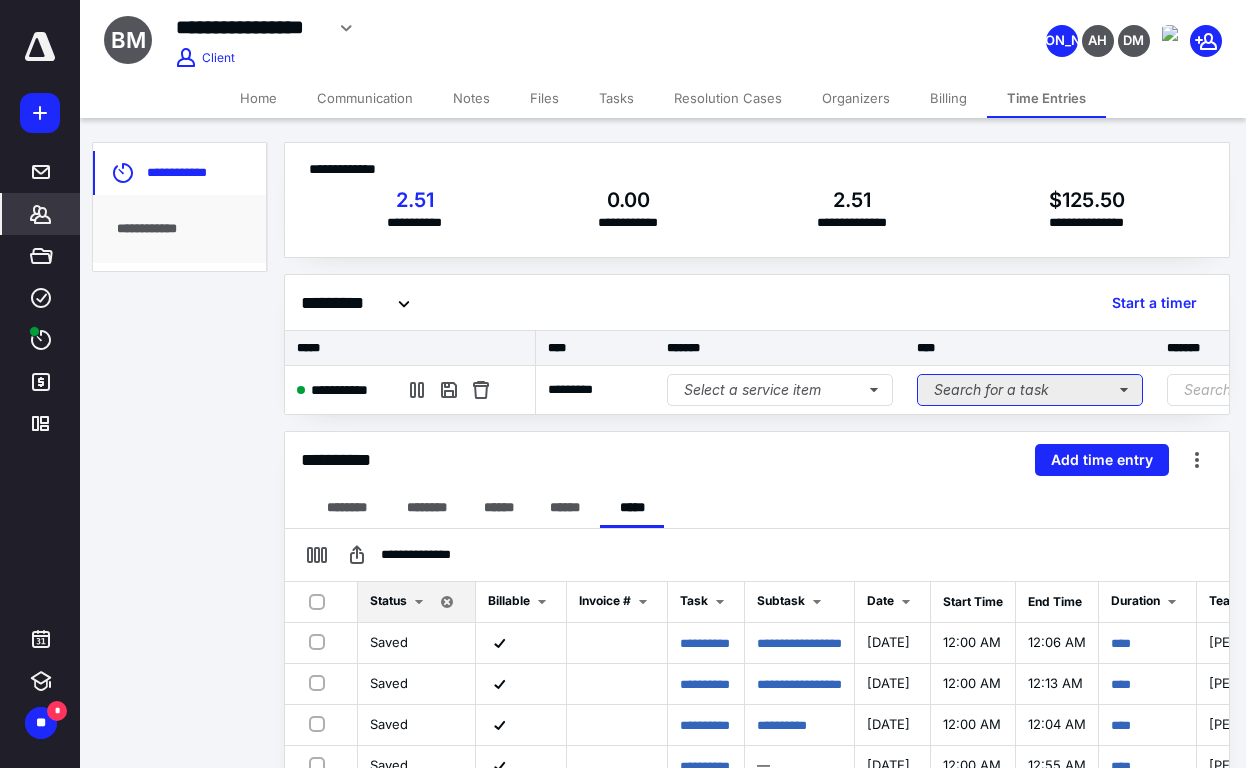 click on "Search for a task" at bounding box center [1030, 390] 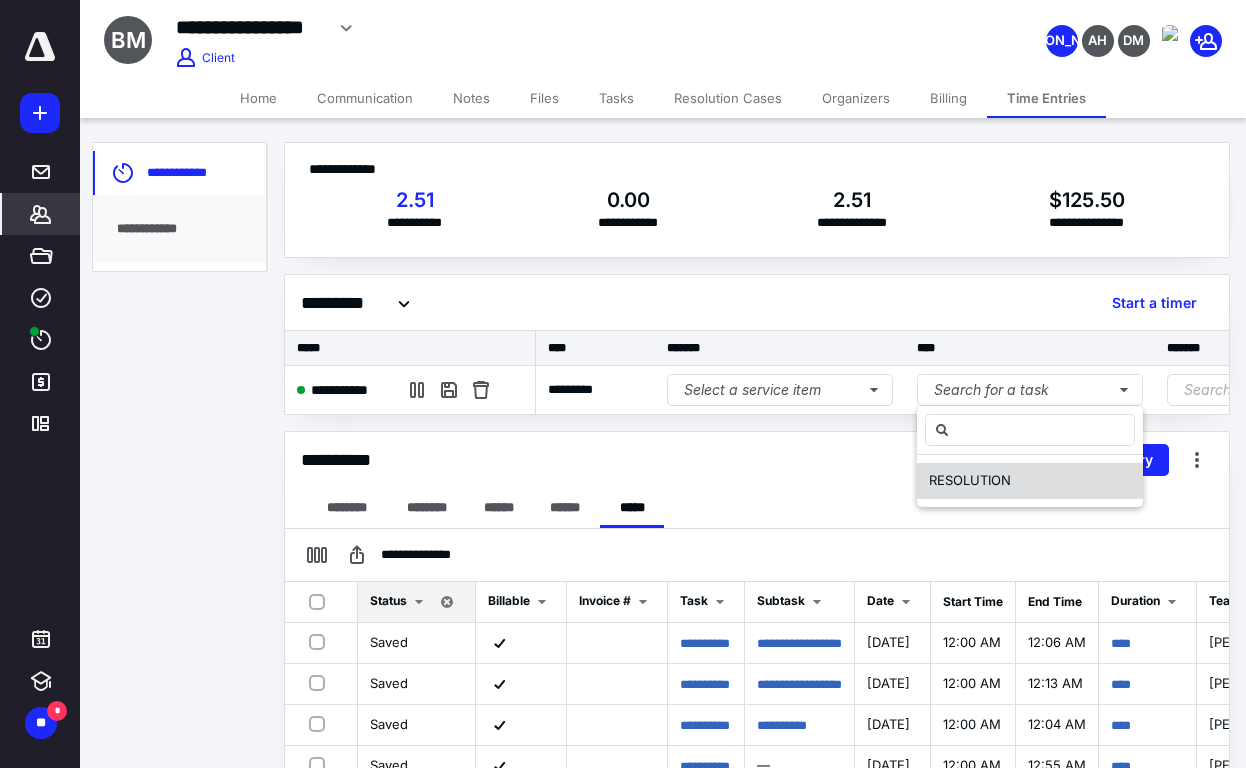 click on "RESOLUTION" at bounding box center [970, 481] 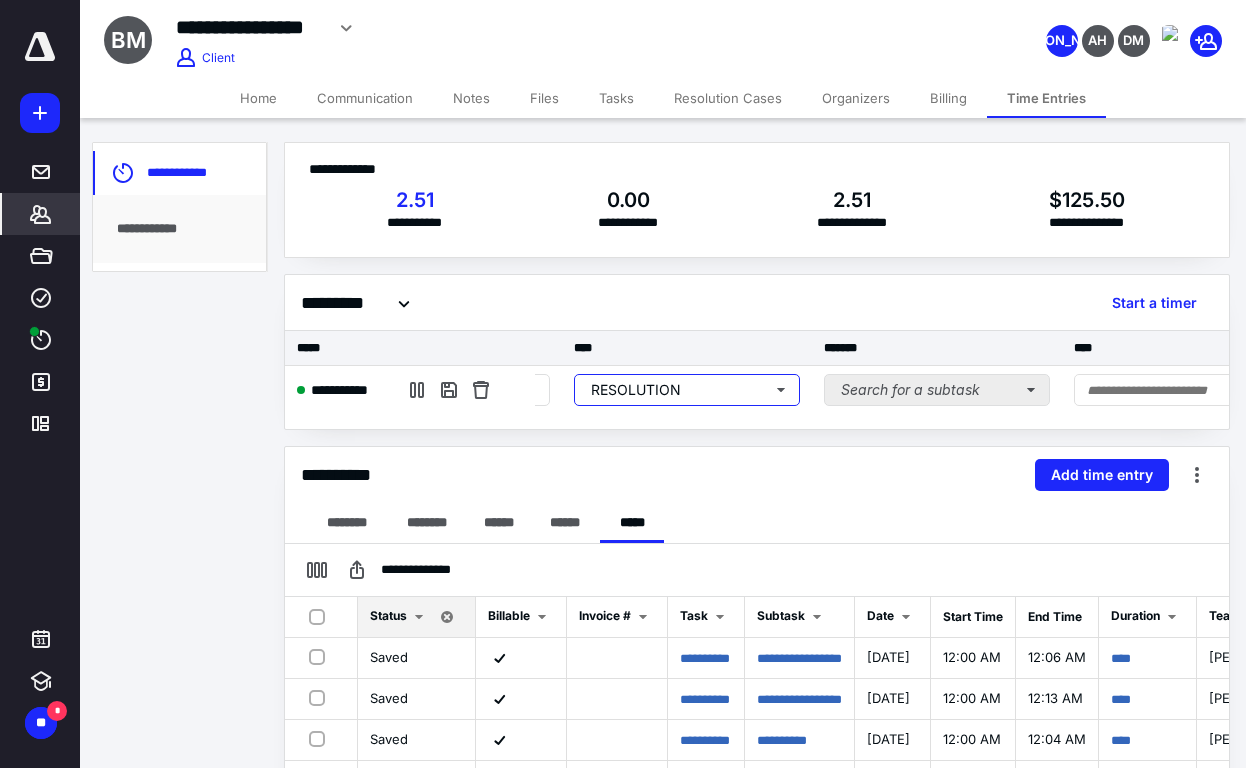 scroll, scrollTop: 0, scrollLeft: 358, axis: horizontal 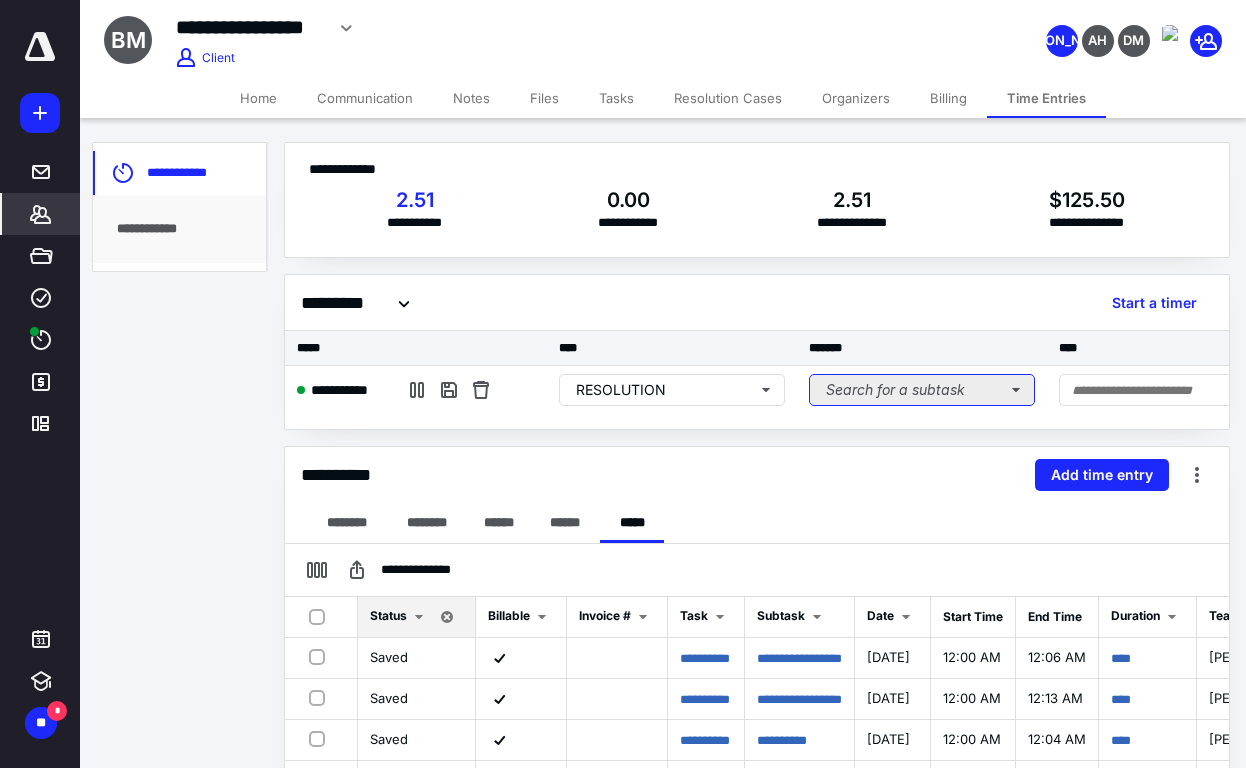 click on "Search for a subtask" at bounding box center (922, 390) 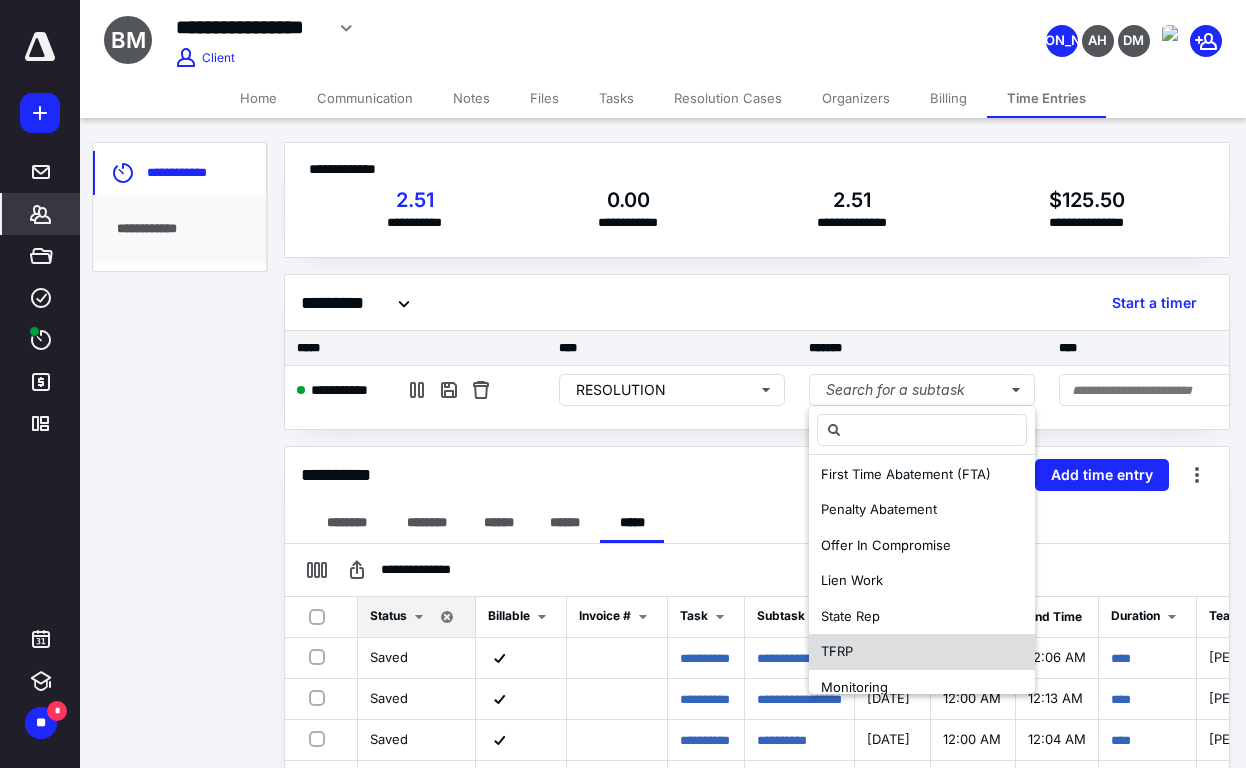 scroll, scrollTop: 300, scrollLeft: 0, axis: vertical 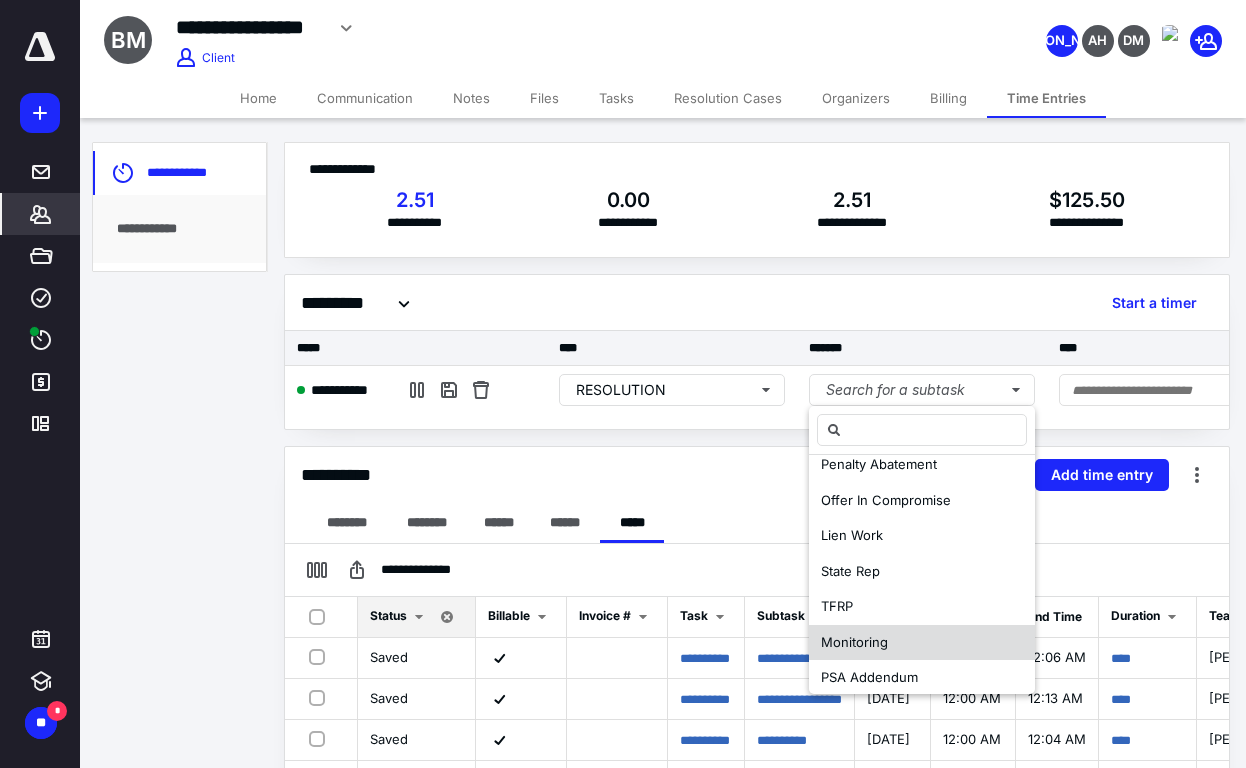 click on "Monitoring" at bounding box center [854, 642] 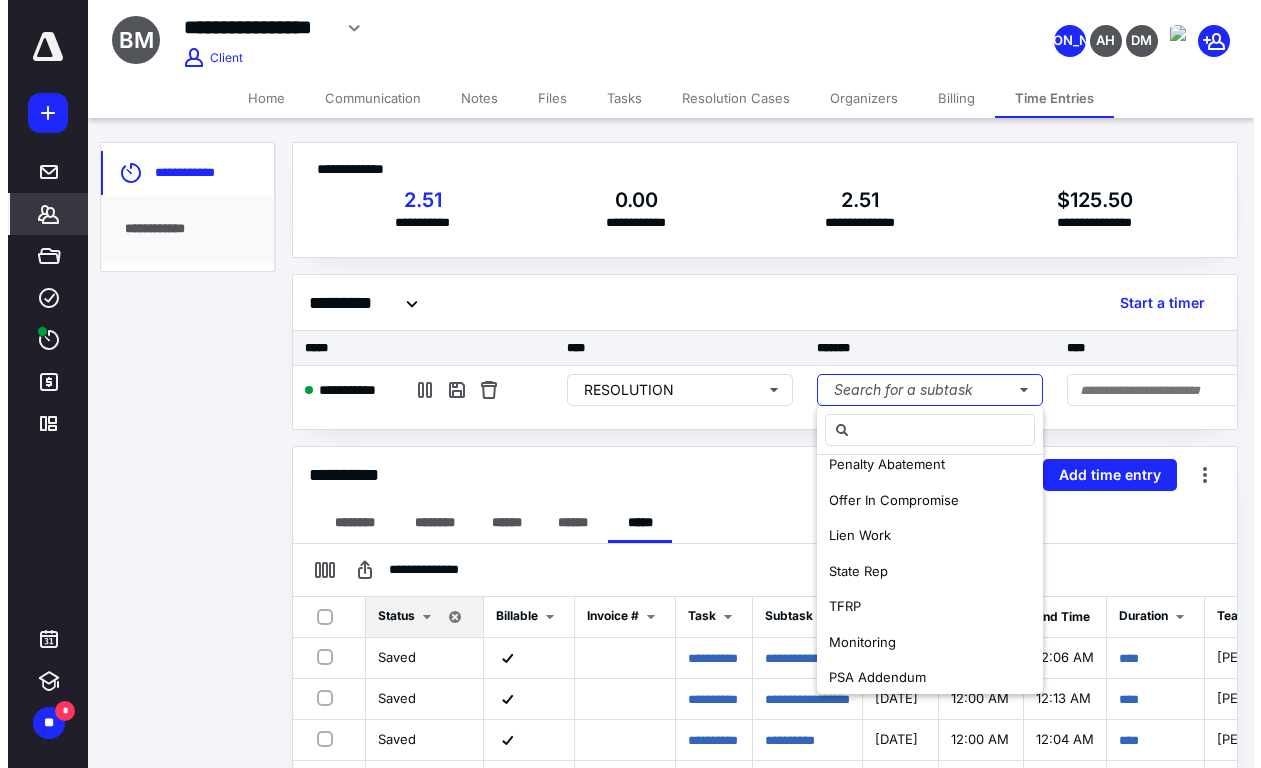 scroll, scrollTop: 0, scrollLeft: 0, axis: both 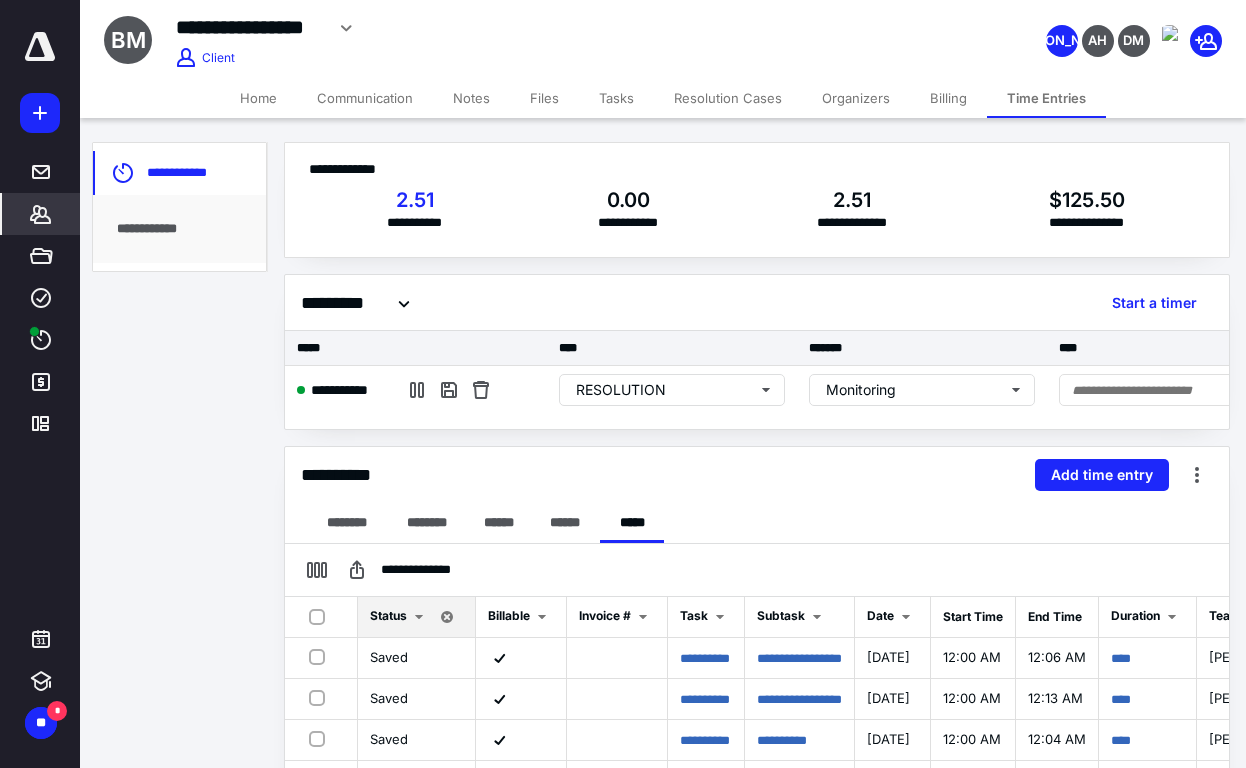 click on "******** ******** ****** ****** *****" at bounding box center [757, 523] 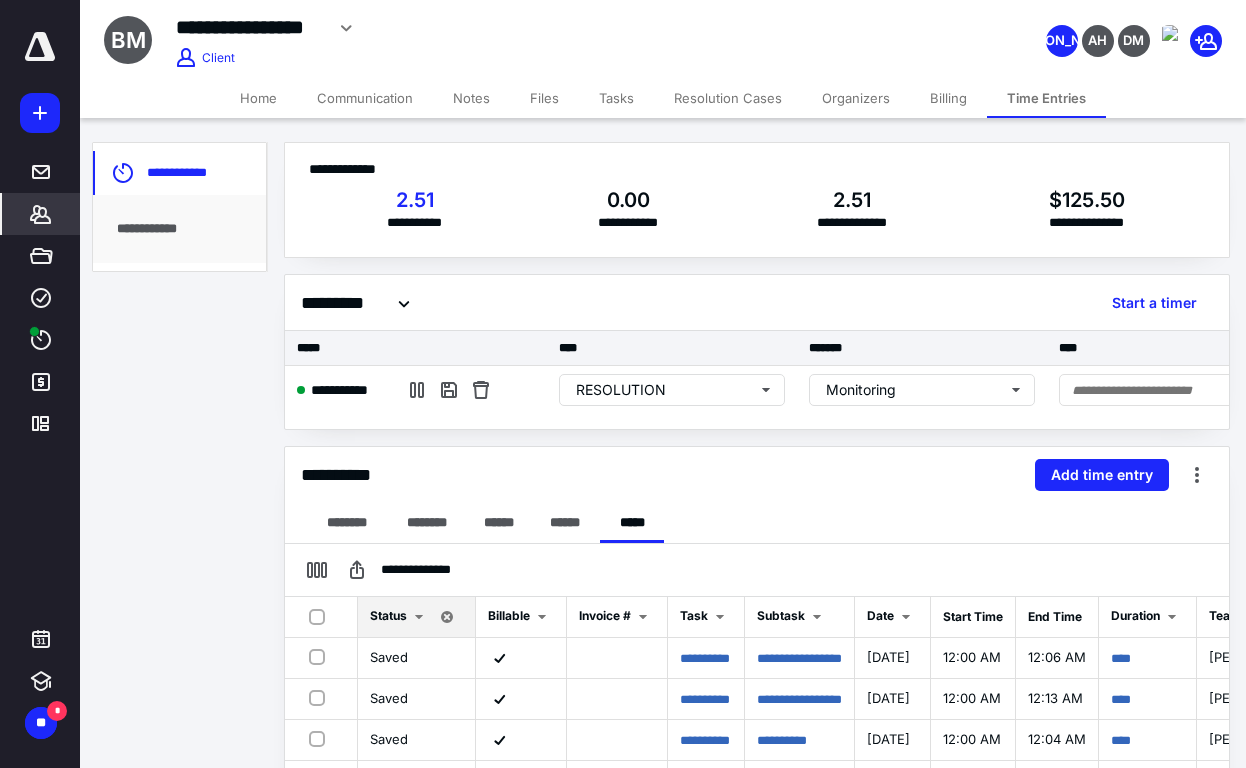 click on "**********" at bounding box center (757, 475) 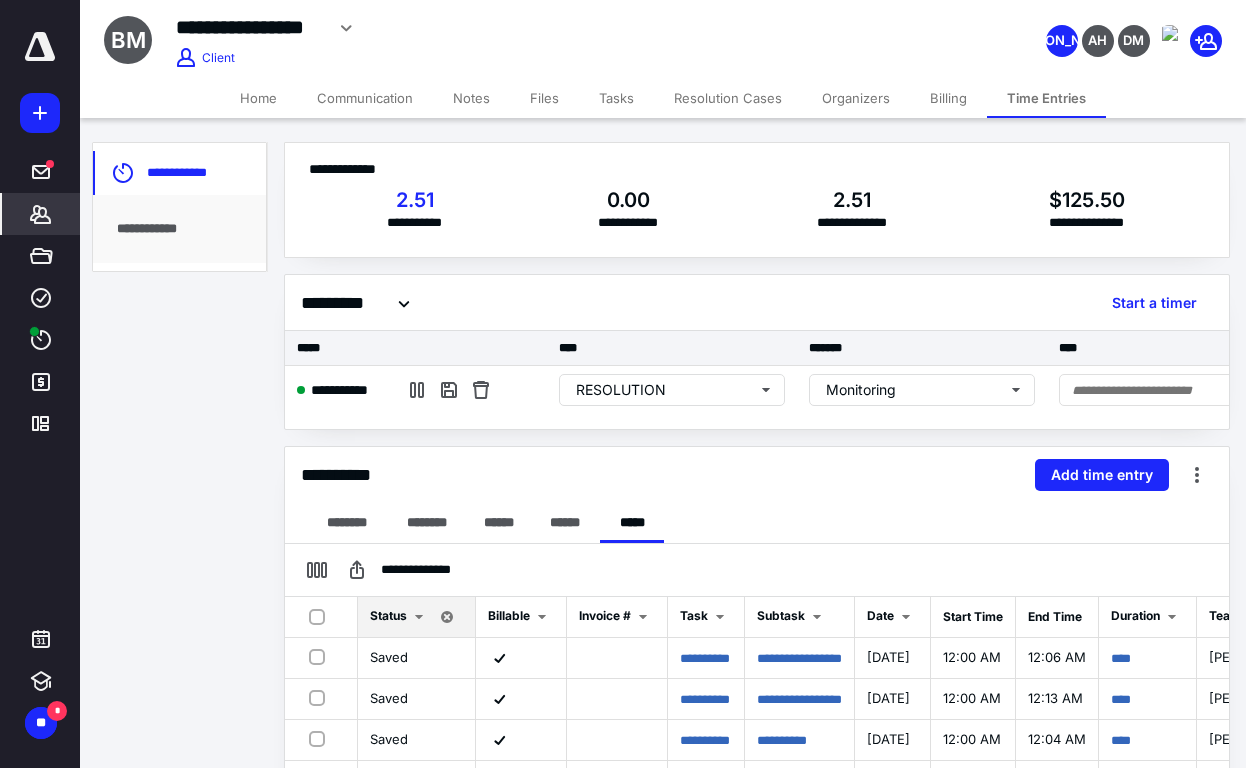 click on "**********" at bounding box center (757, 475) 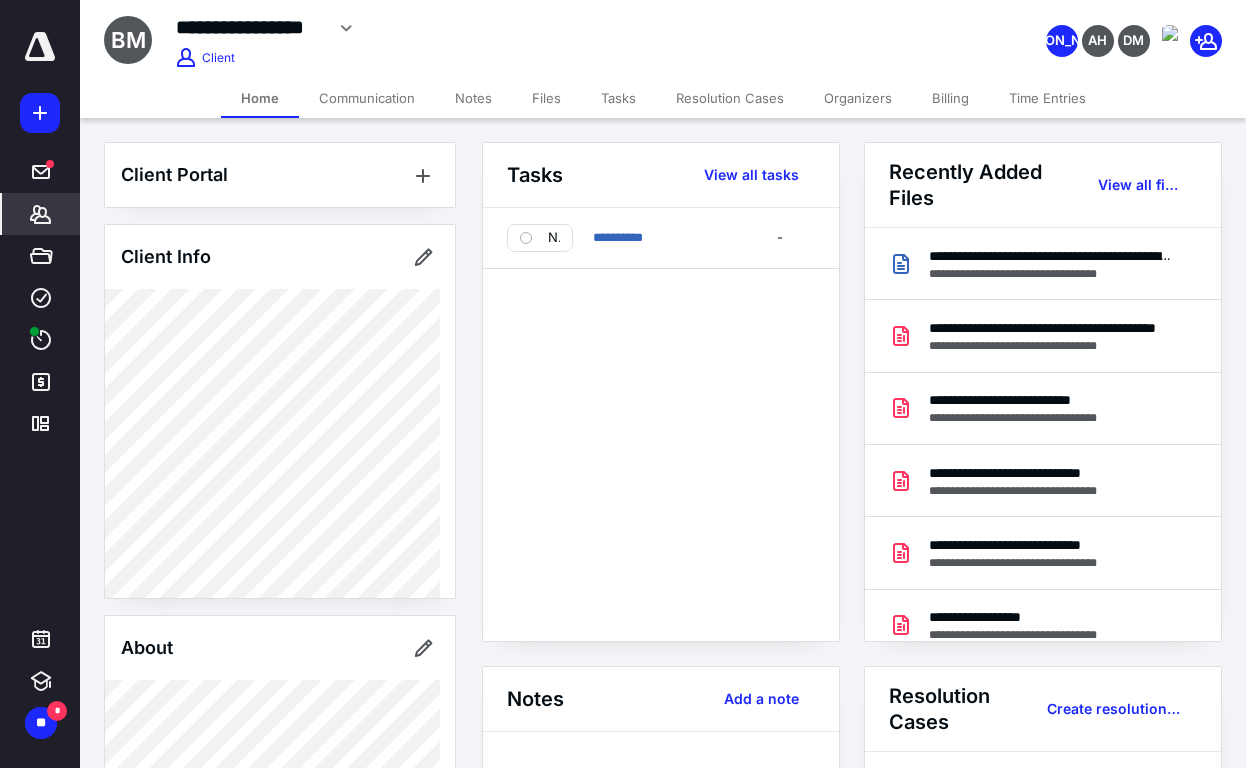 click on "**********" at bounding box center (661, 424) 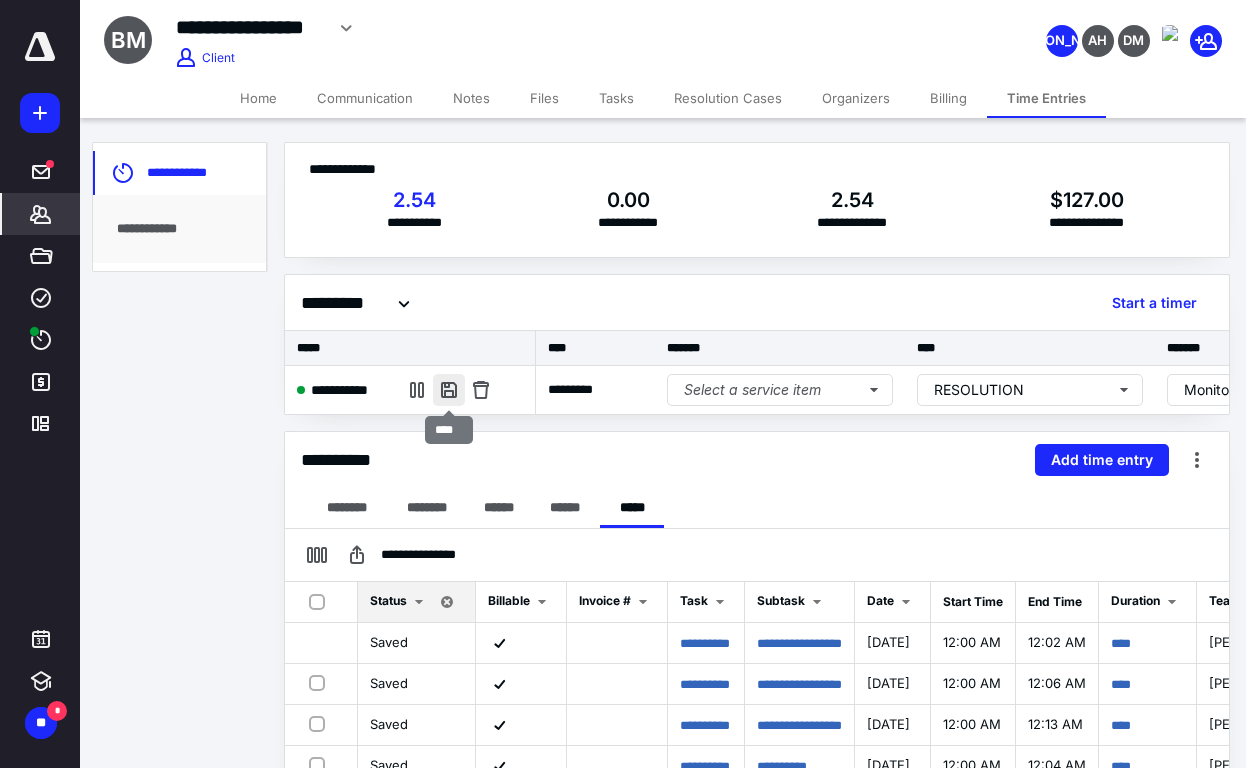 click at bounding box center (449, 390) 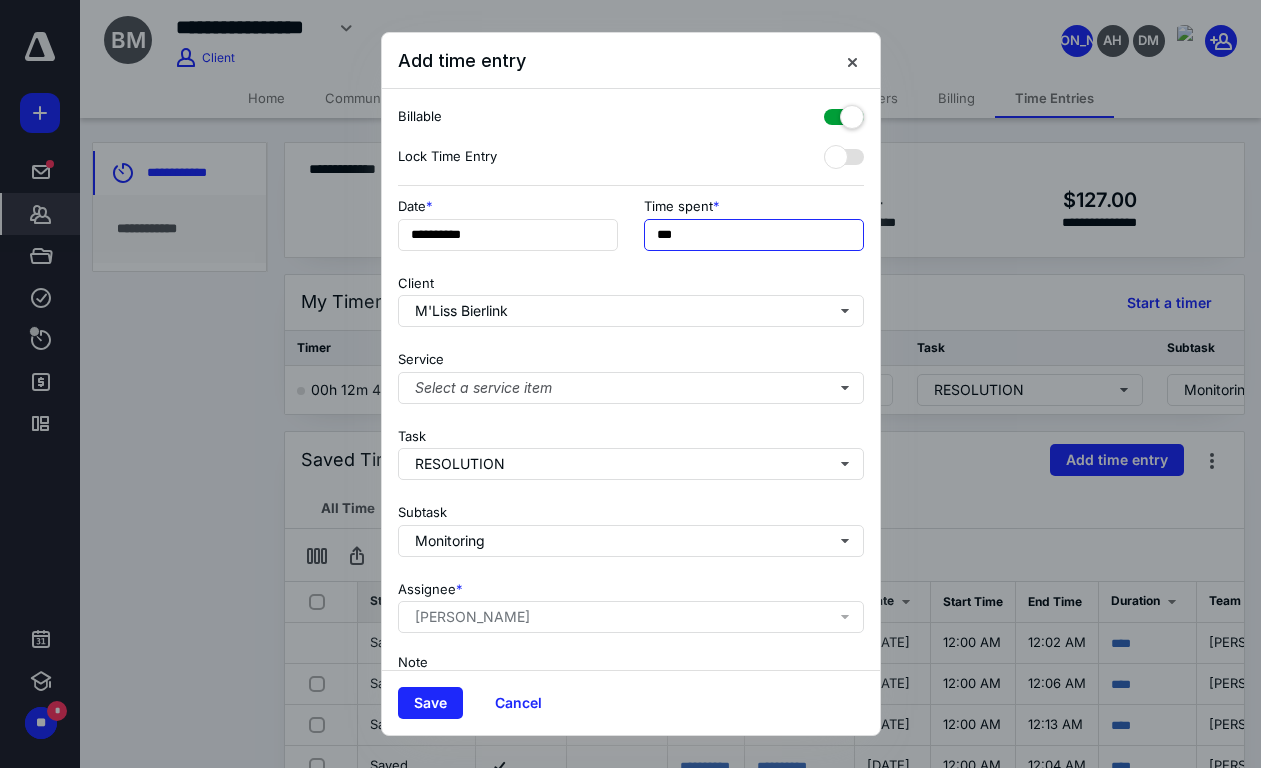 drag, startPoint x: 744, startPoint y: 239, endPoint x: 634, endPoint y: 240, distance: 110.00455 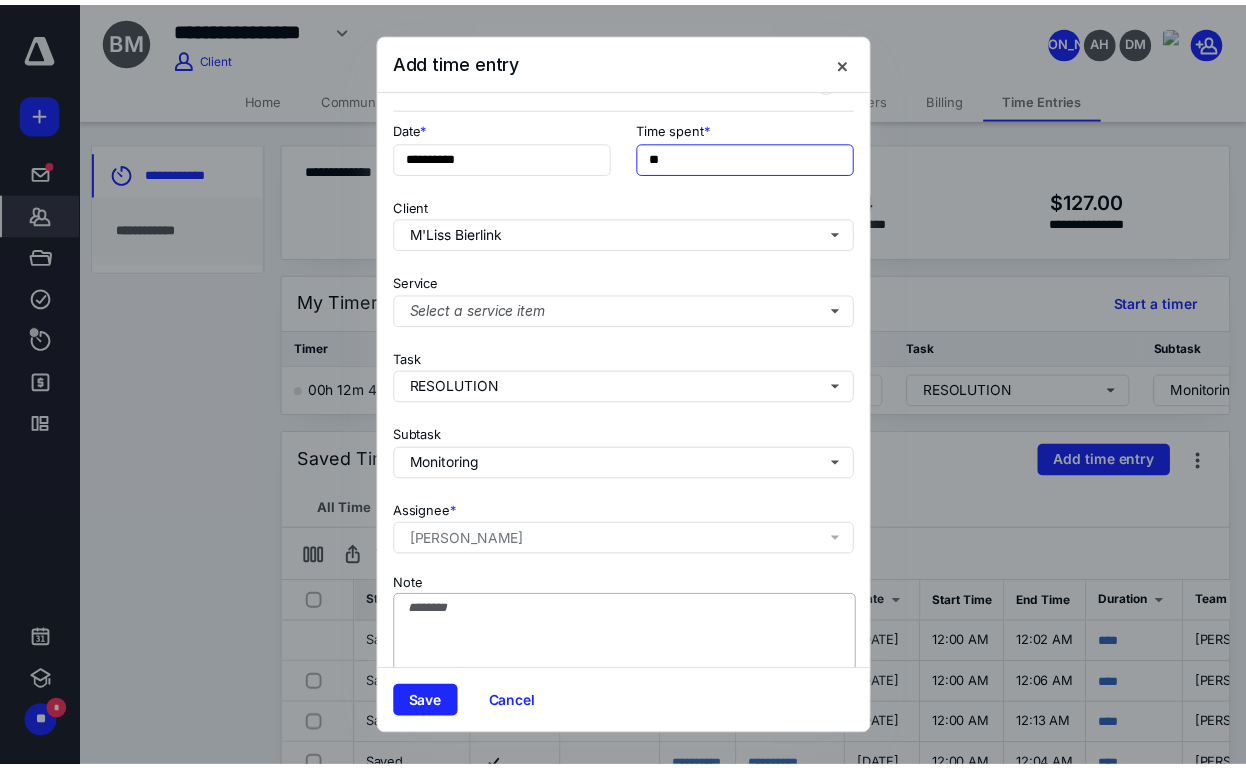 scroll, scrollTop: 134, scrollLeft: 0, axis: vertical 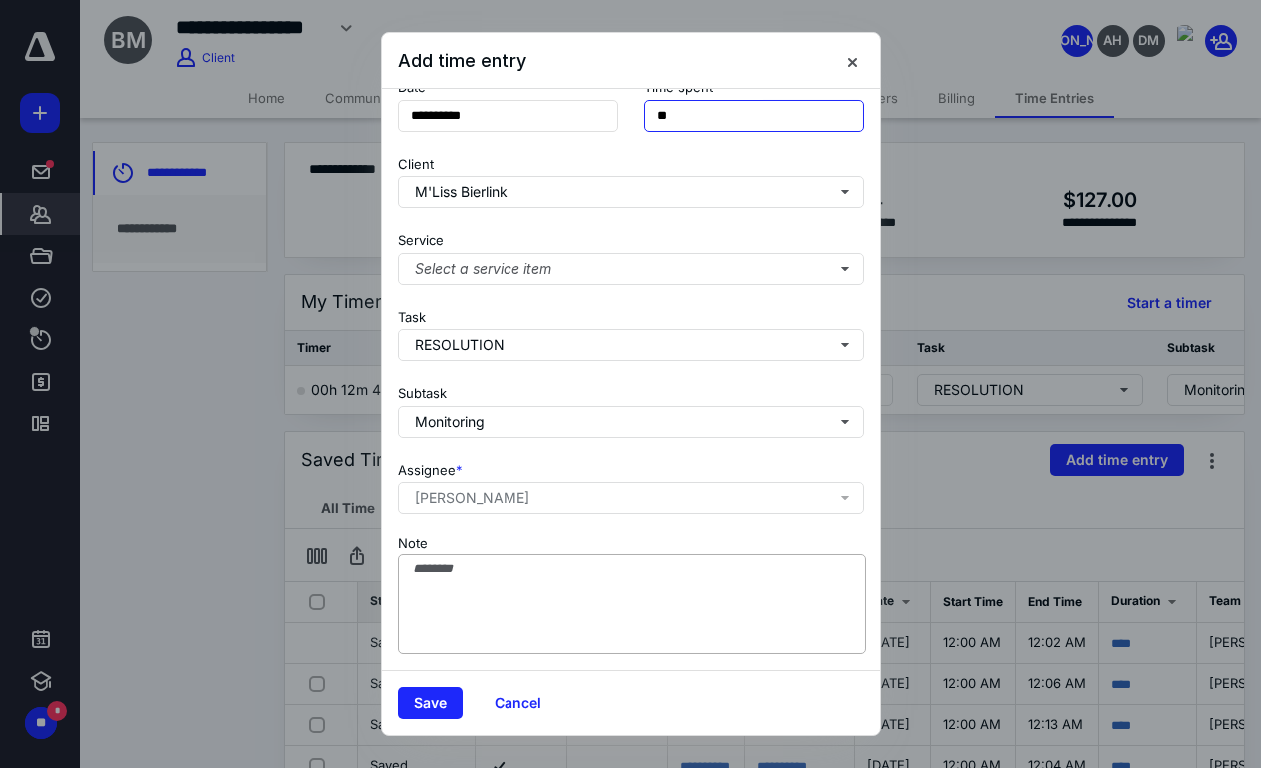 type on "**" 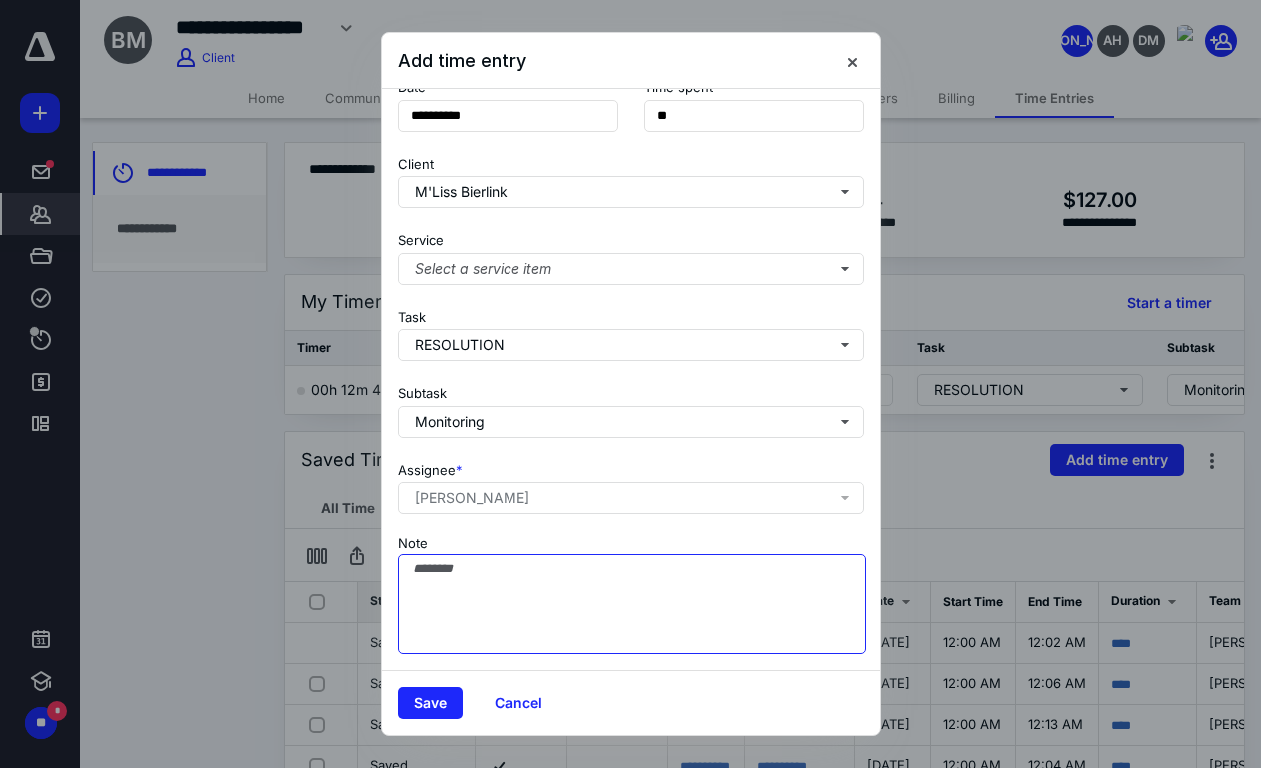 click on "Note" at bounding box center [632, 604] 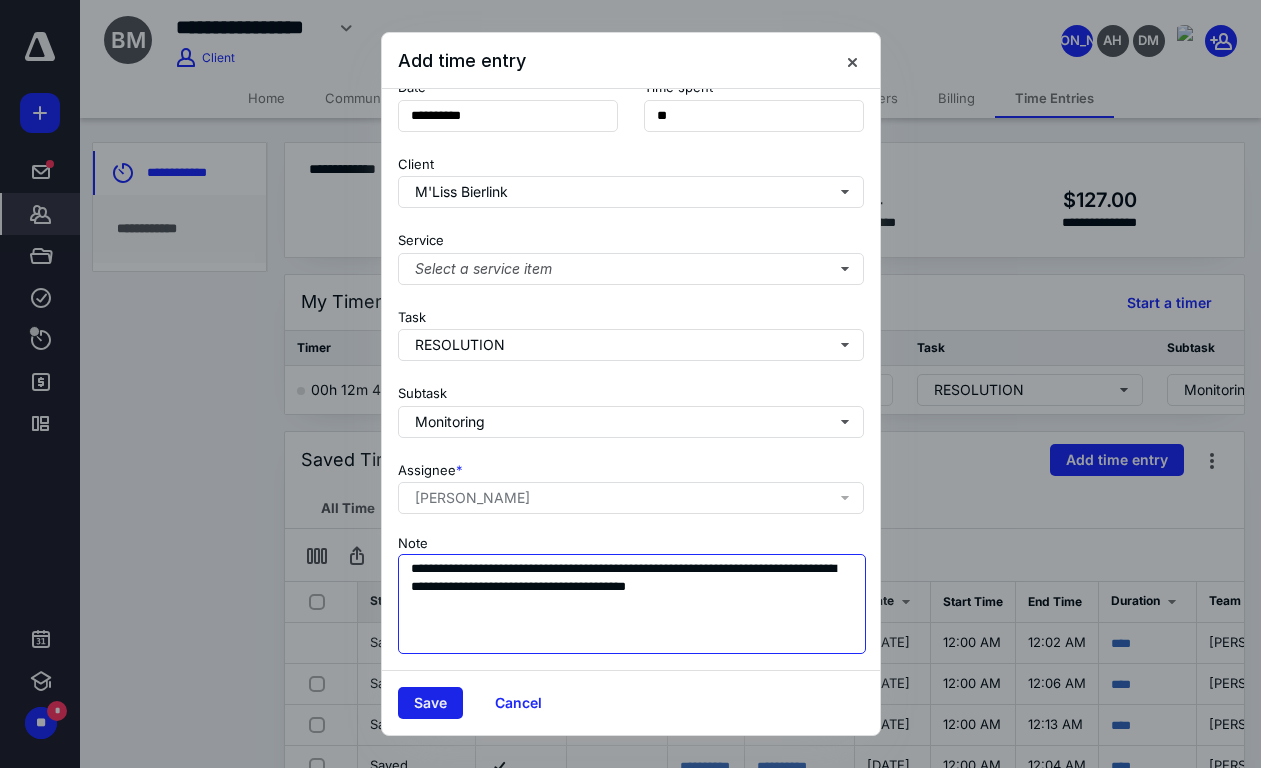 type on "**********" 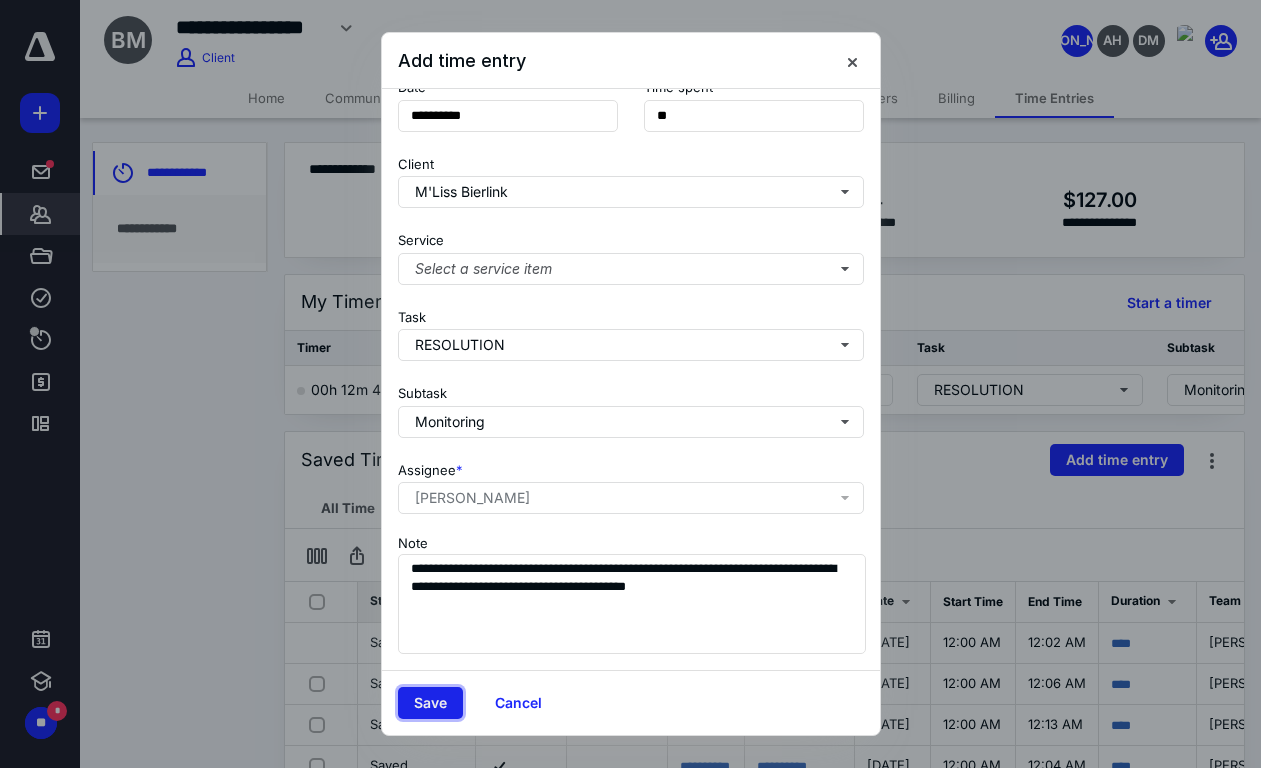 click on "Save" at bounding box center [430, 703] 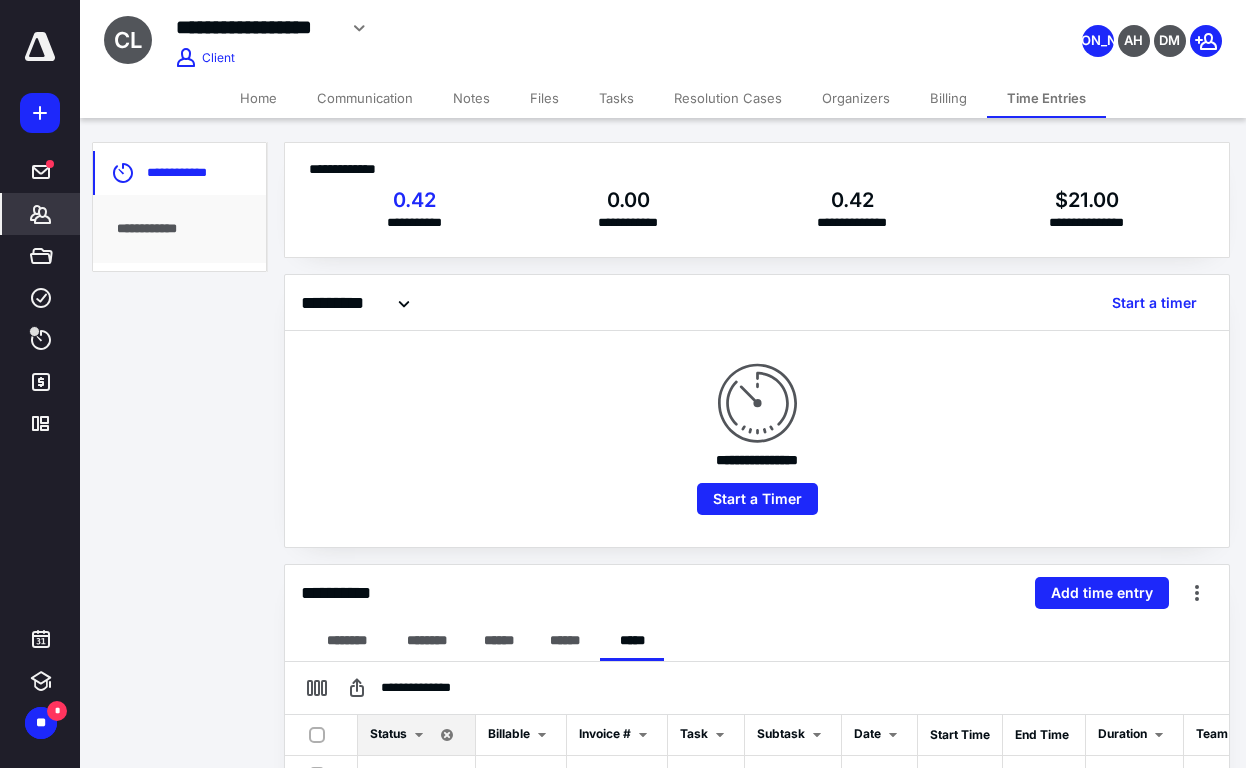 scroll, scrollTop: 0, scrollLeft: 0, axis: both 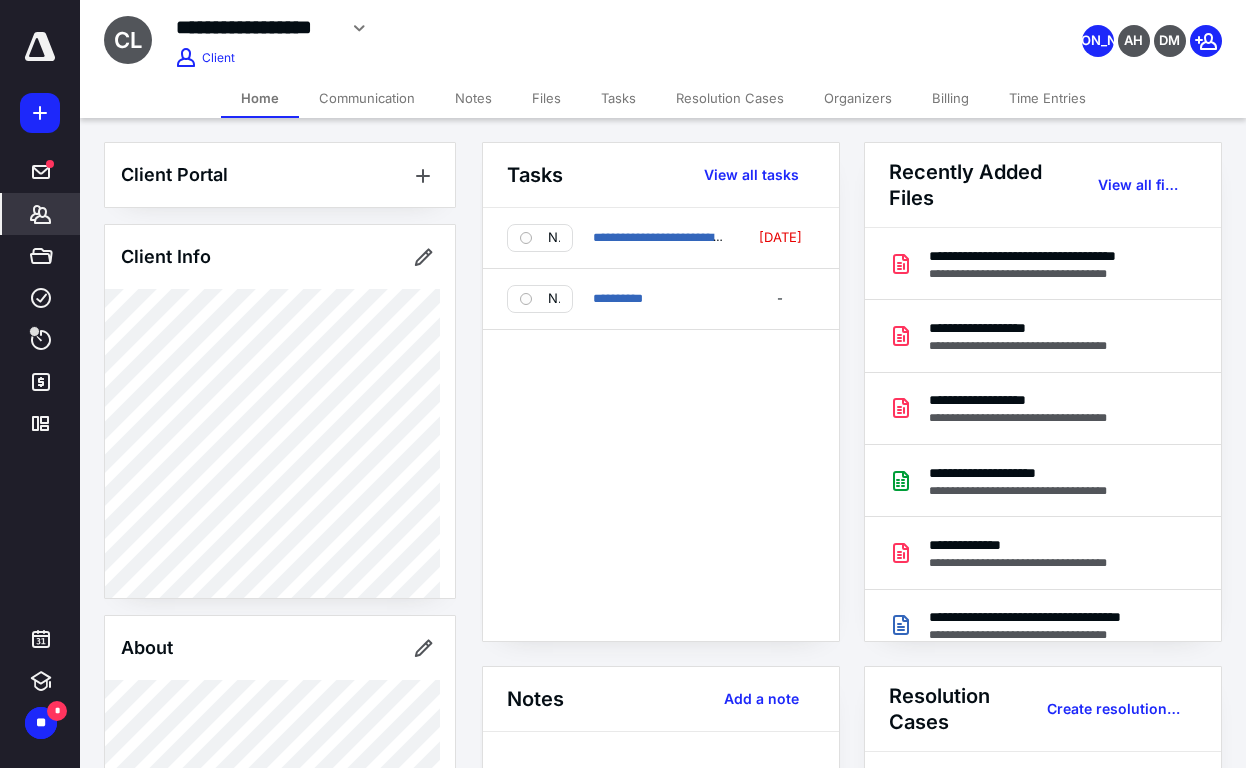 click on "Time Entries" at bounding box center (1047, 98) 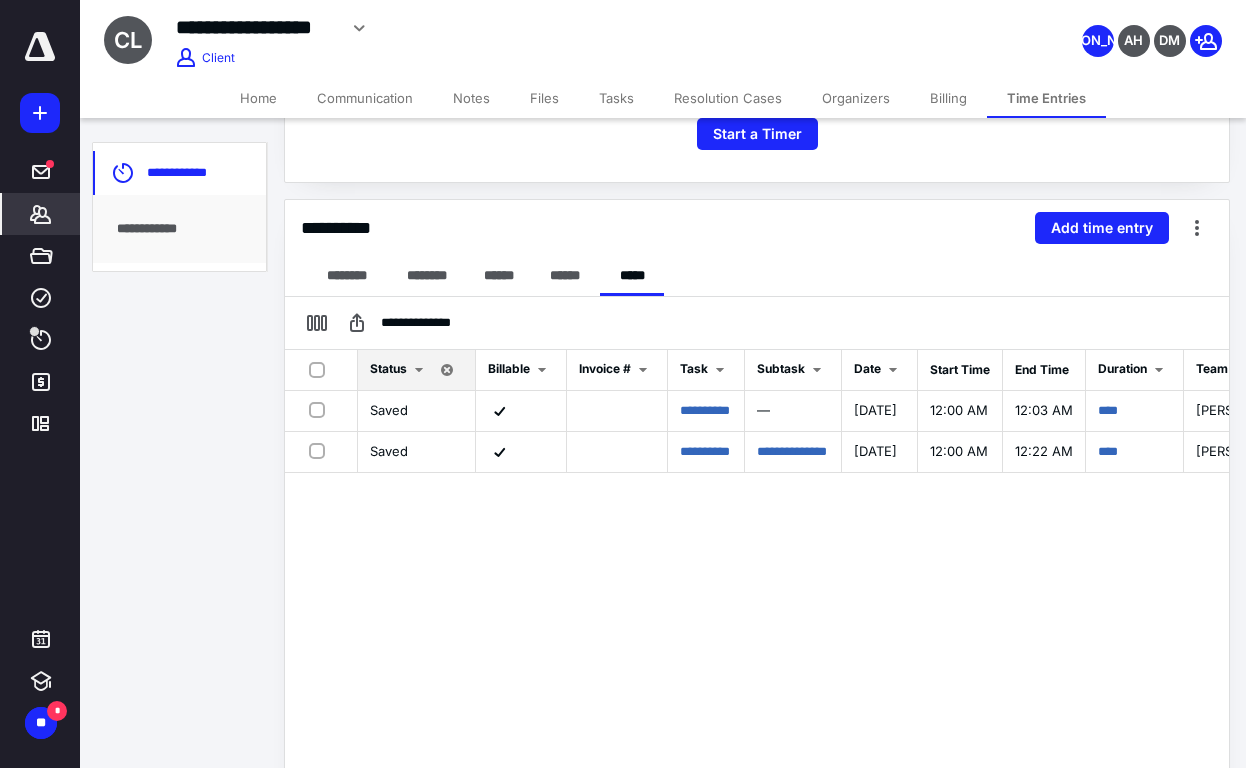 scroll, scrollTop: 400, scrollLeft: 0, axis: vertical 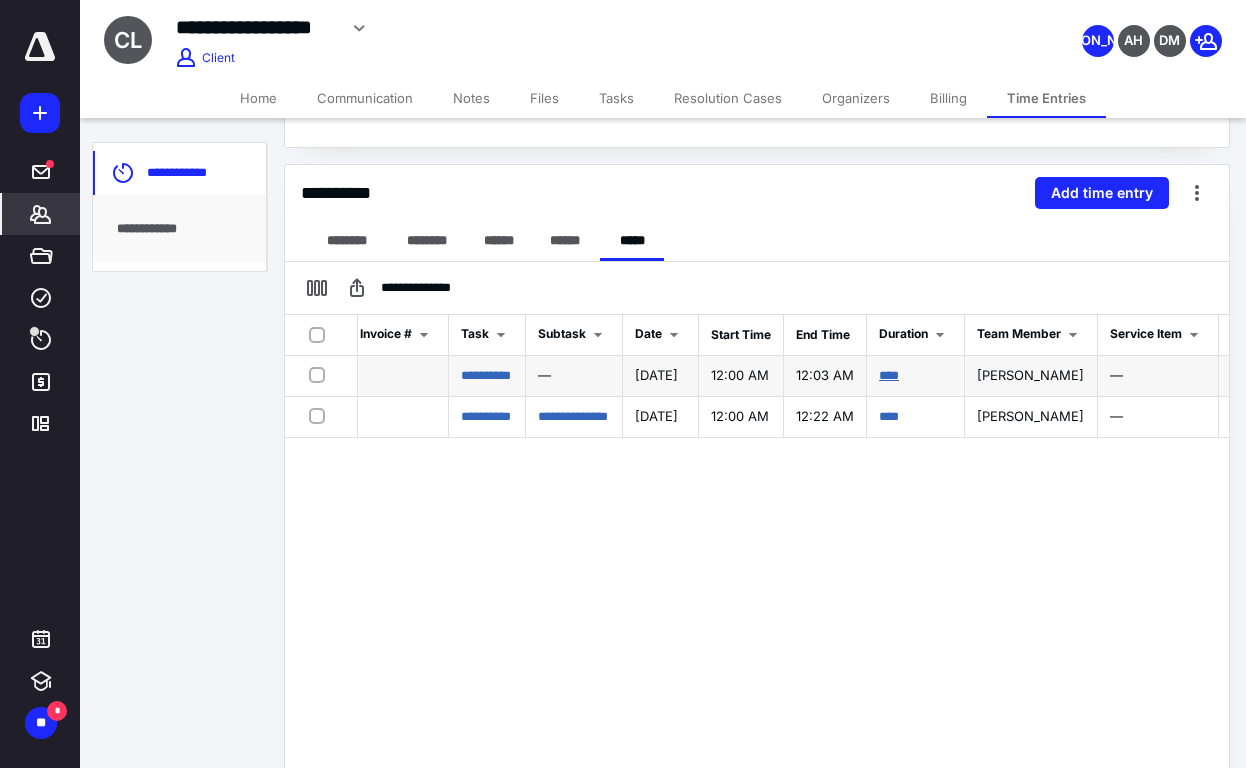 click on "****" at bounding box center (889, 375) 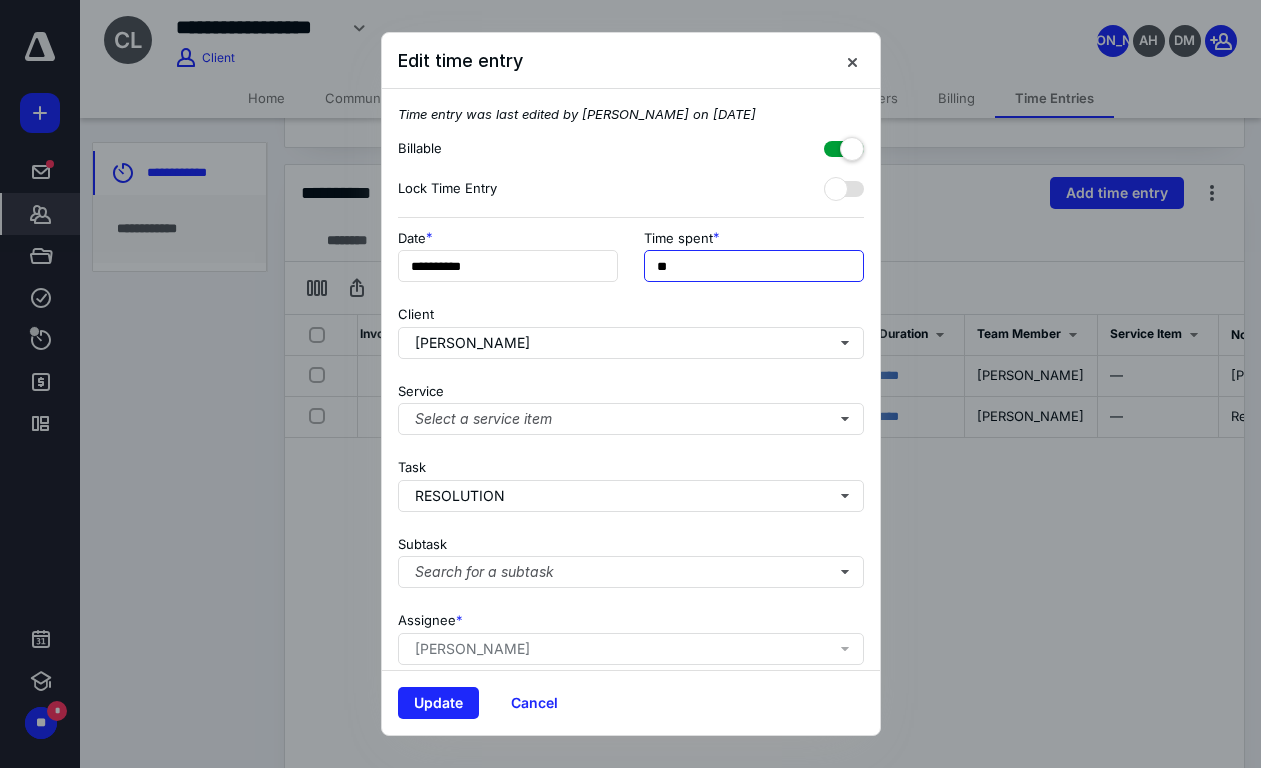 drag, startPoint x: 728, startPoint y: 267, endPoint x: 623, endPoint y: 269, distance: 105.01904 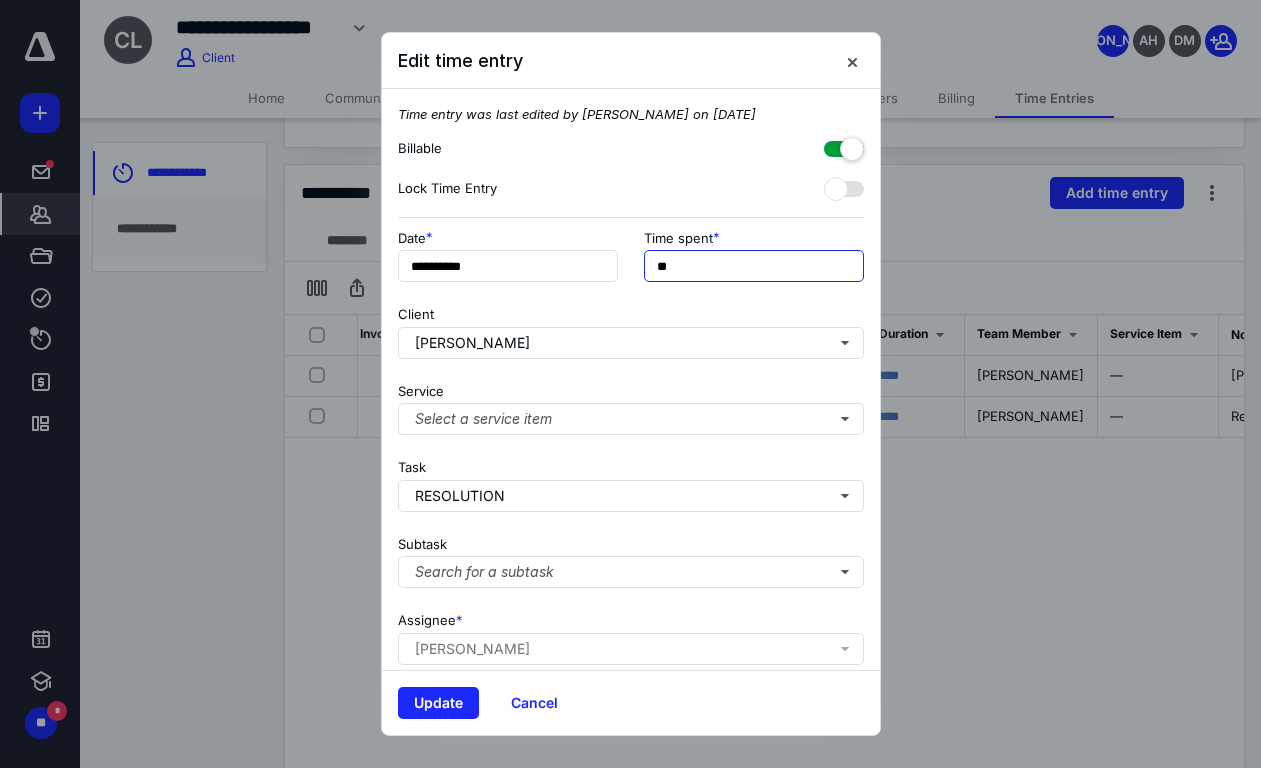 scroll, scrollTop: 165, scrollLeft: 0, axis: vertical 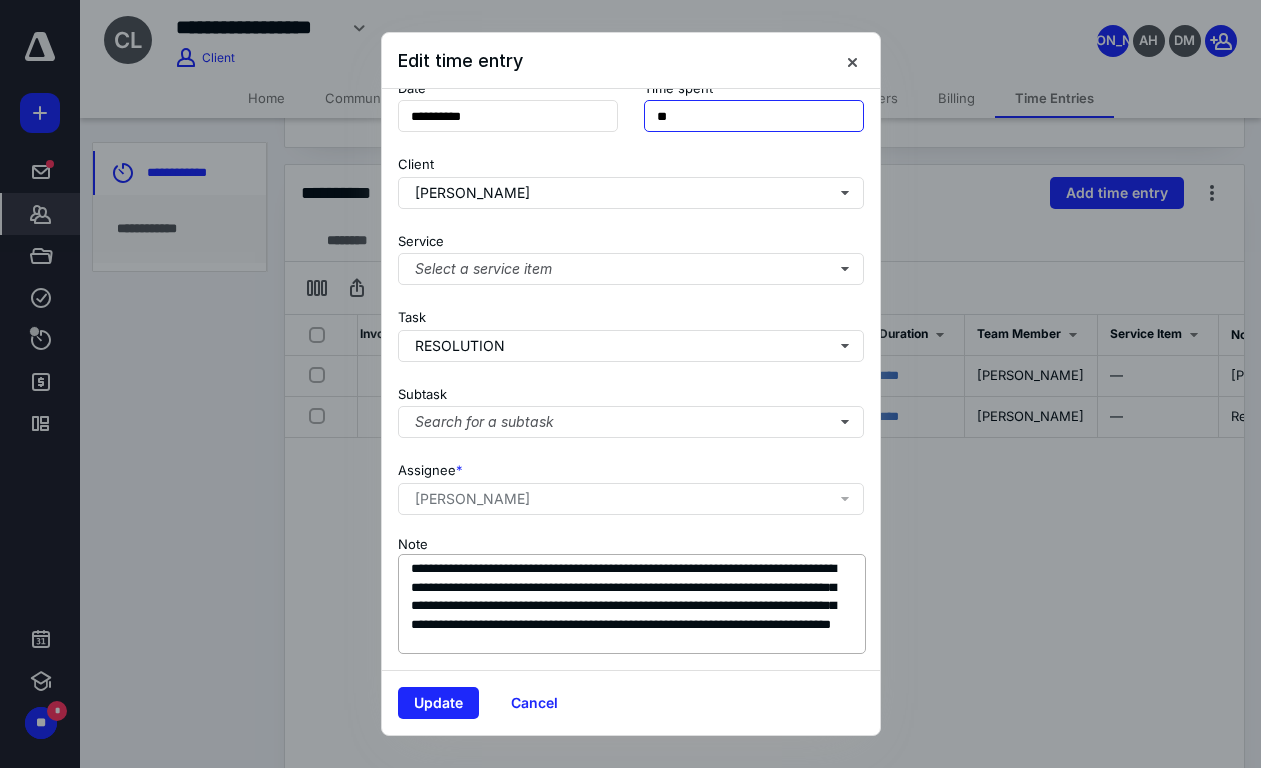 type on "**" 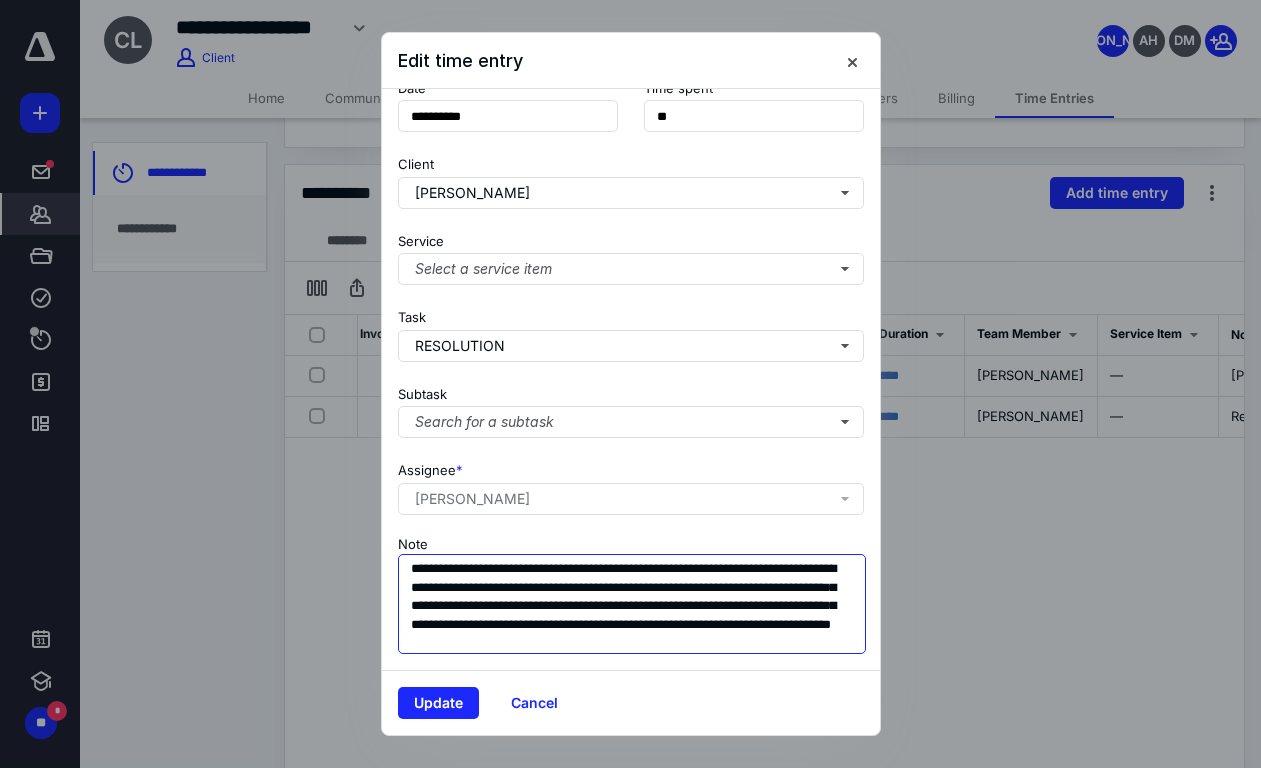 click on "**********" at bounding box center (632, 604) 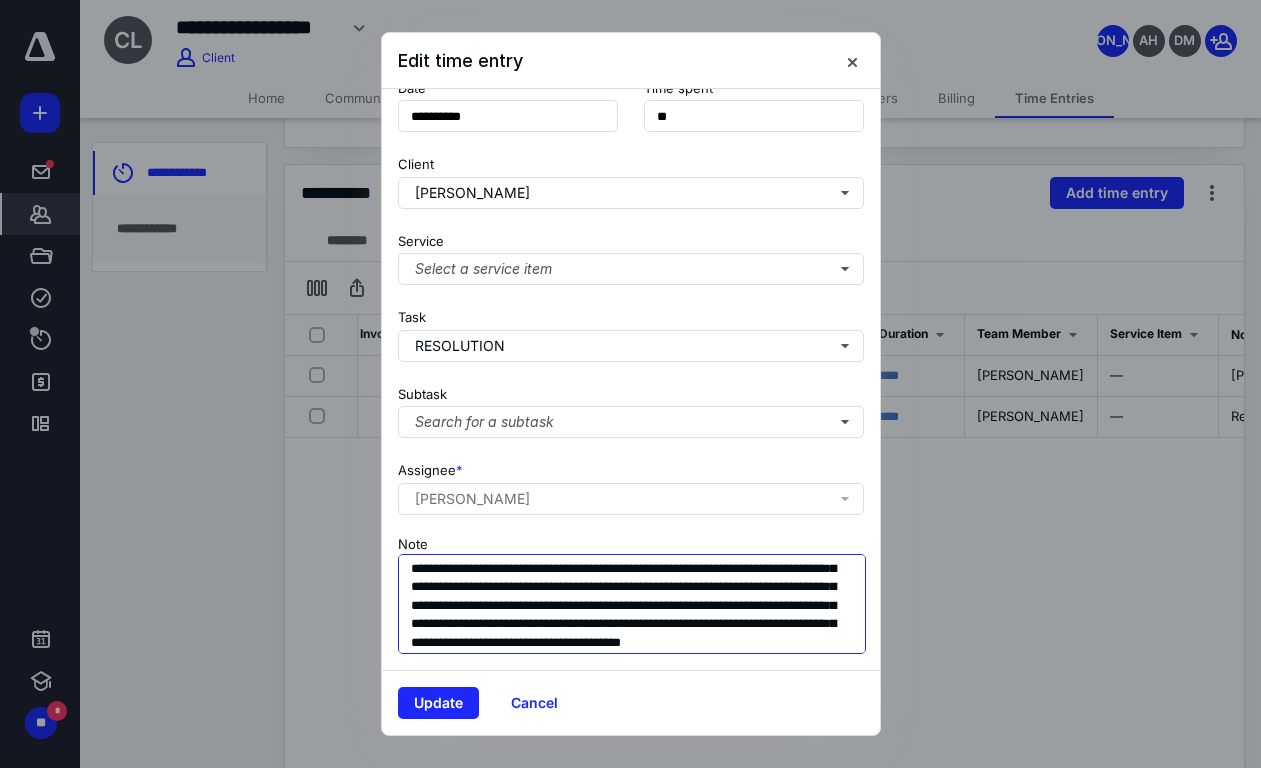 scroll, scrollTop: 54, scrollLeft: 0, axis: vertical 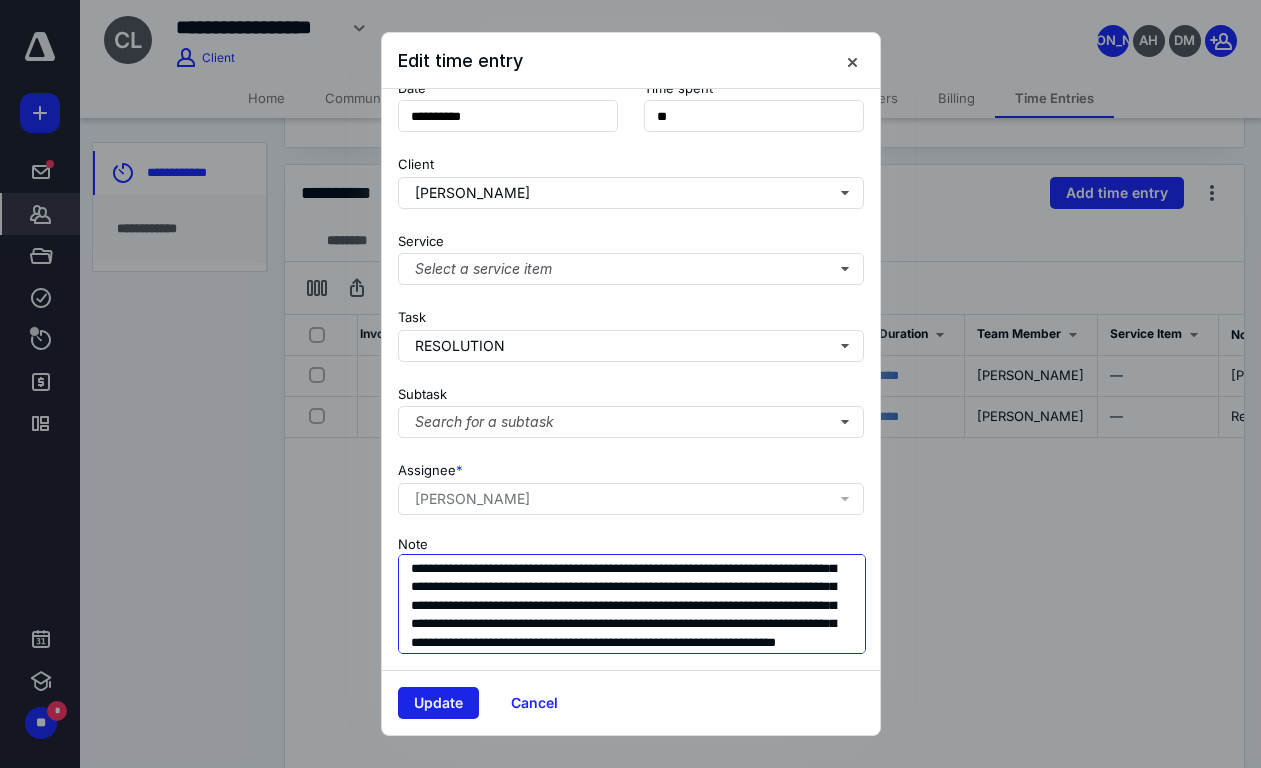 type on "**********" 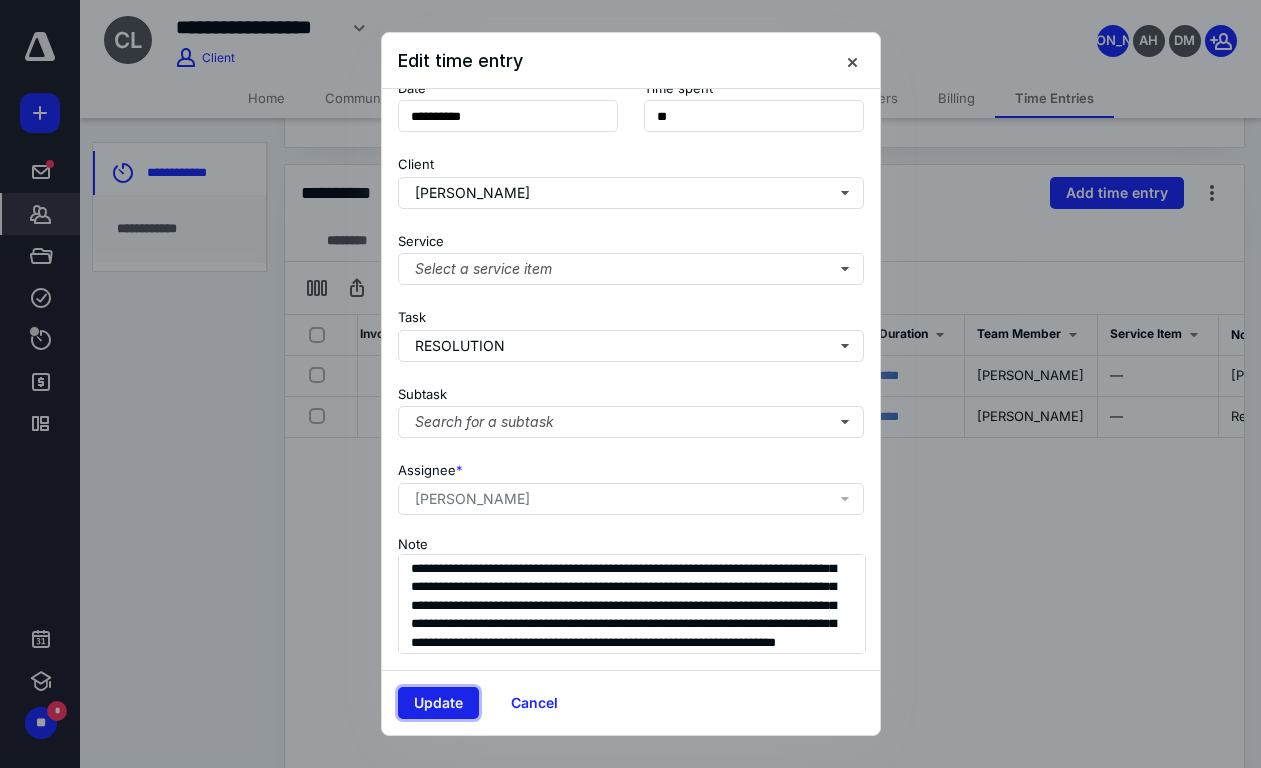 click on "Update" at bounding box center (438, 703) 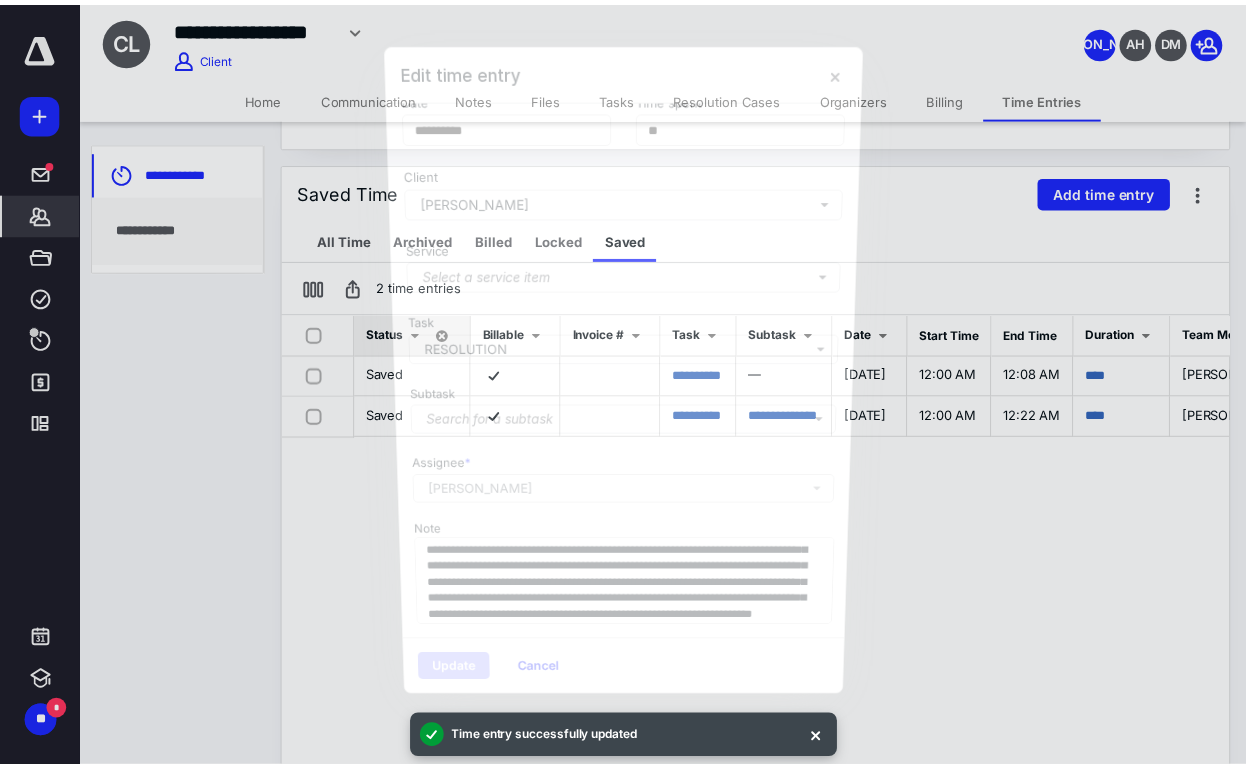 scroll, scrollTop: 0, scrollLeft: 219, axis: horizontal 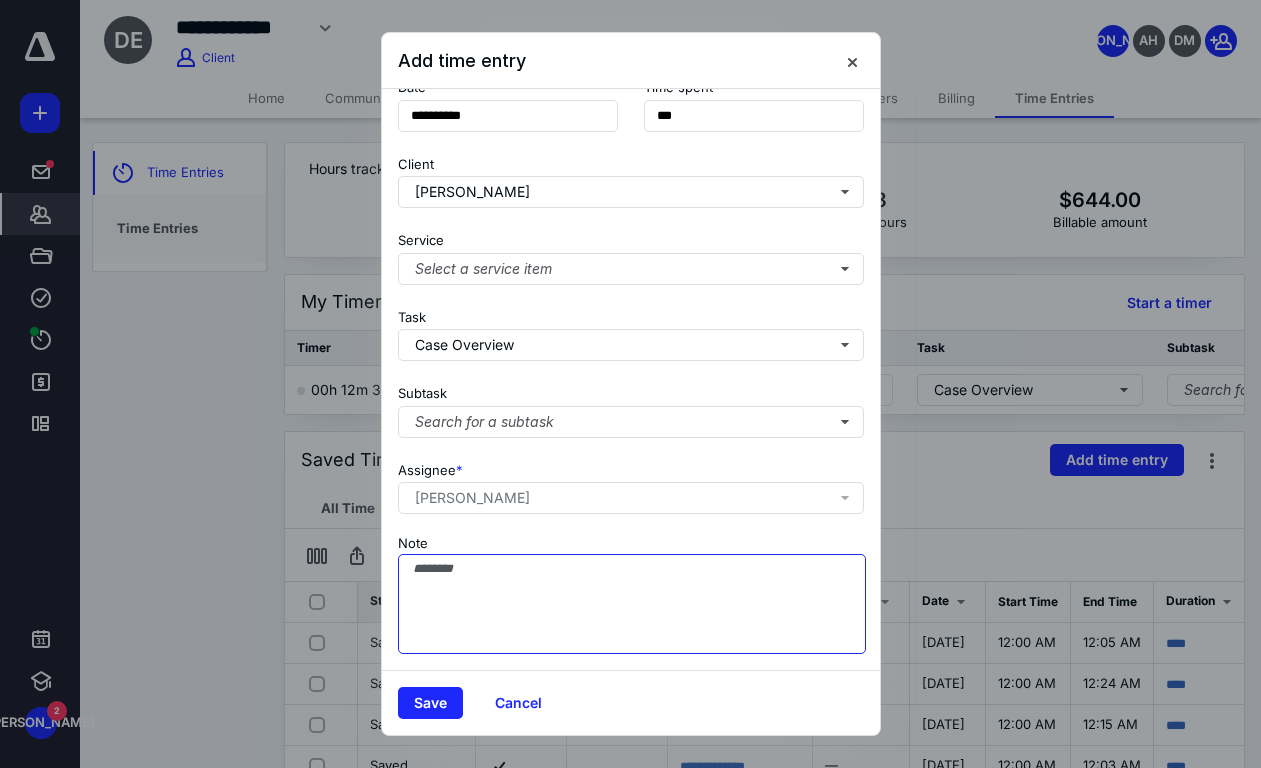 click on "Note" at bounding box center (632, 604) 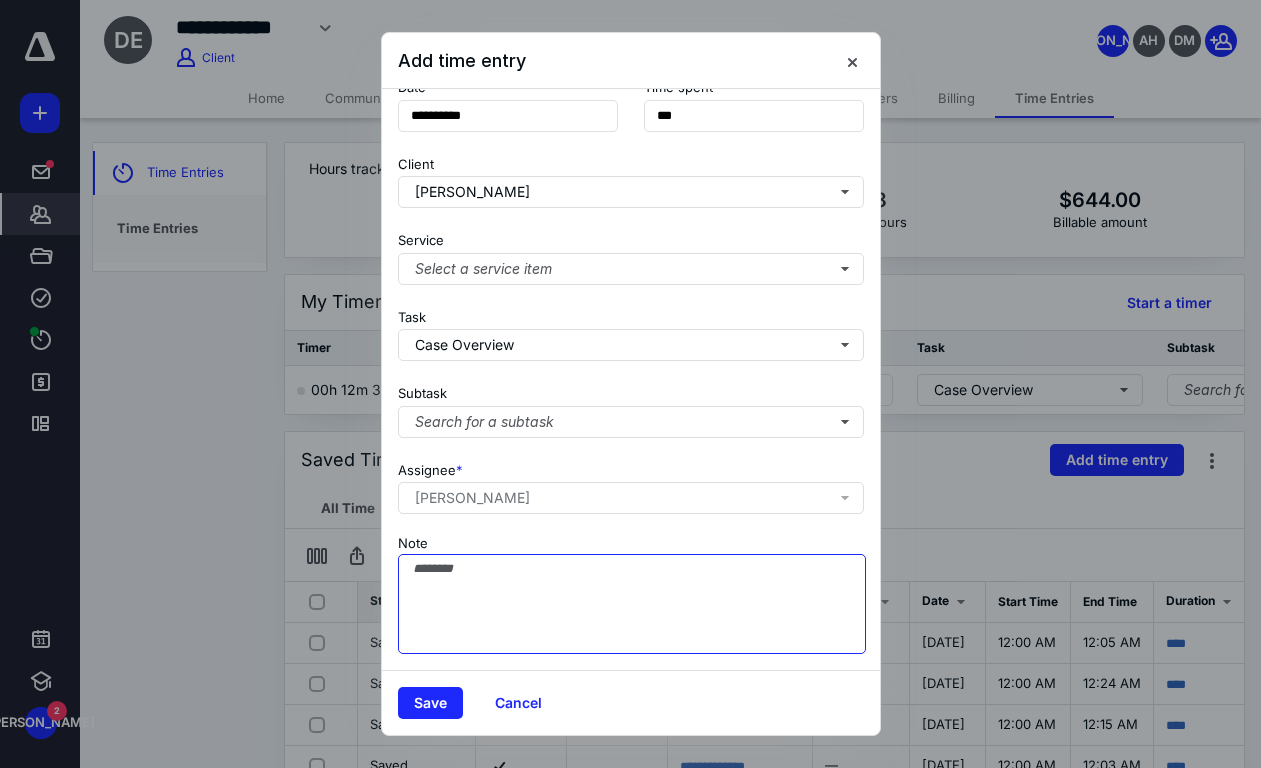 click on "Note" at bounding box center (632, 604) 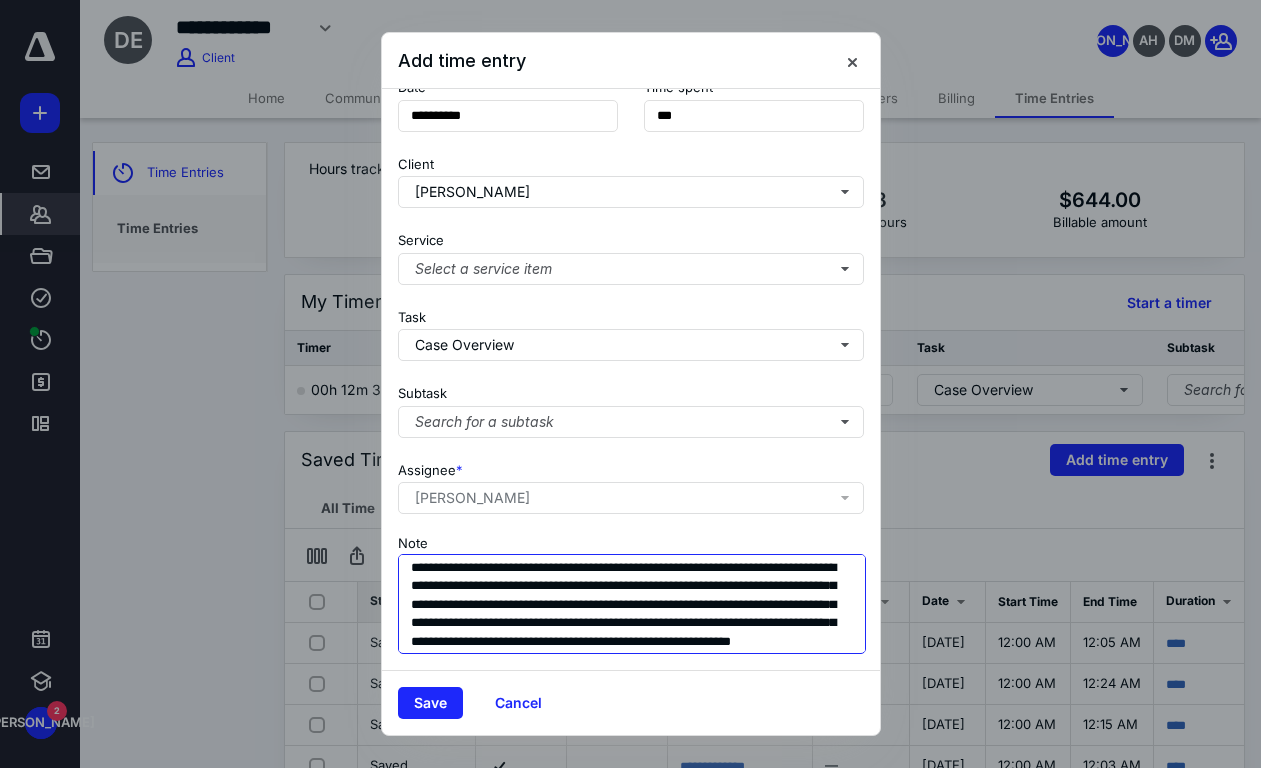 scroll, scrollTop: 36, scrollLeft: 0, axis: vertical 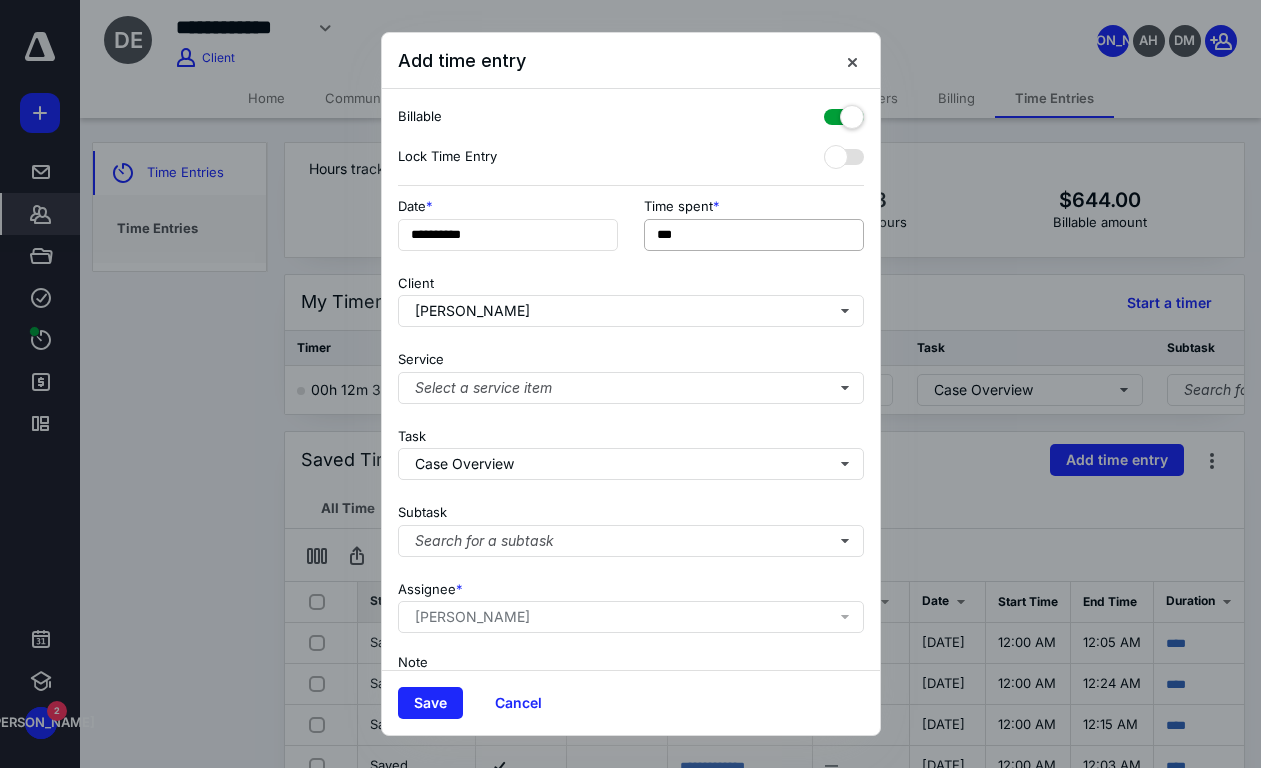 type on "**********" 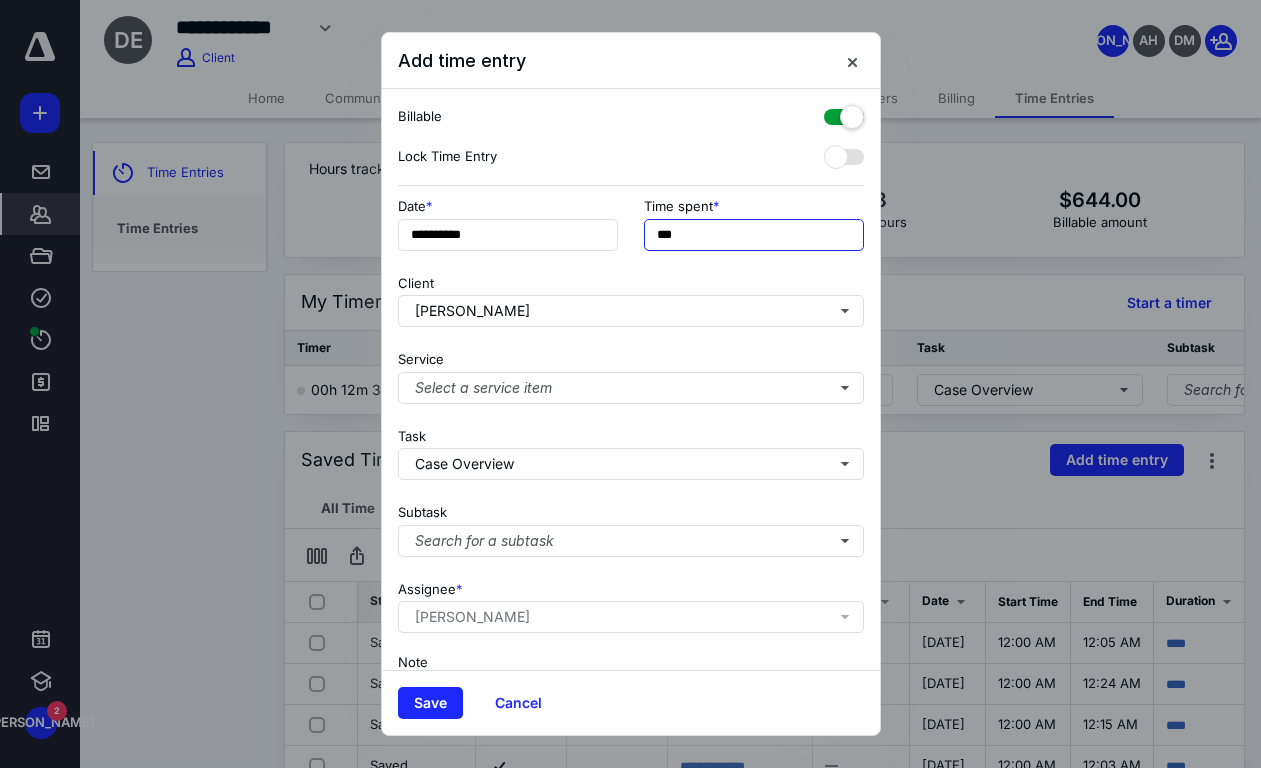 drag, startPoint x: 699, startPoint y: 239, endPoint x: 597, endPoint y: 252, distance: 102.825096 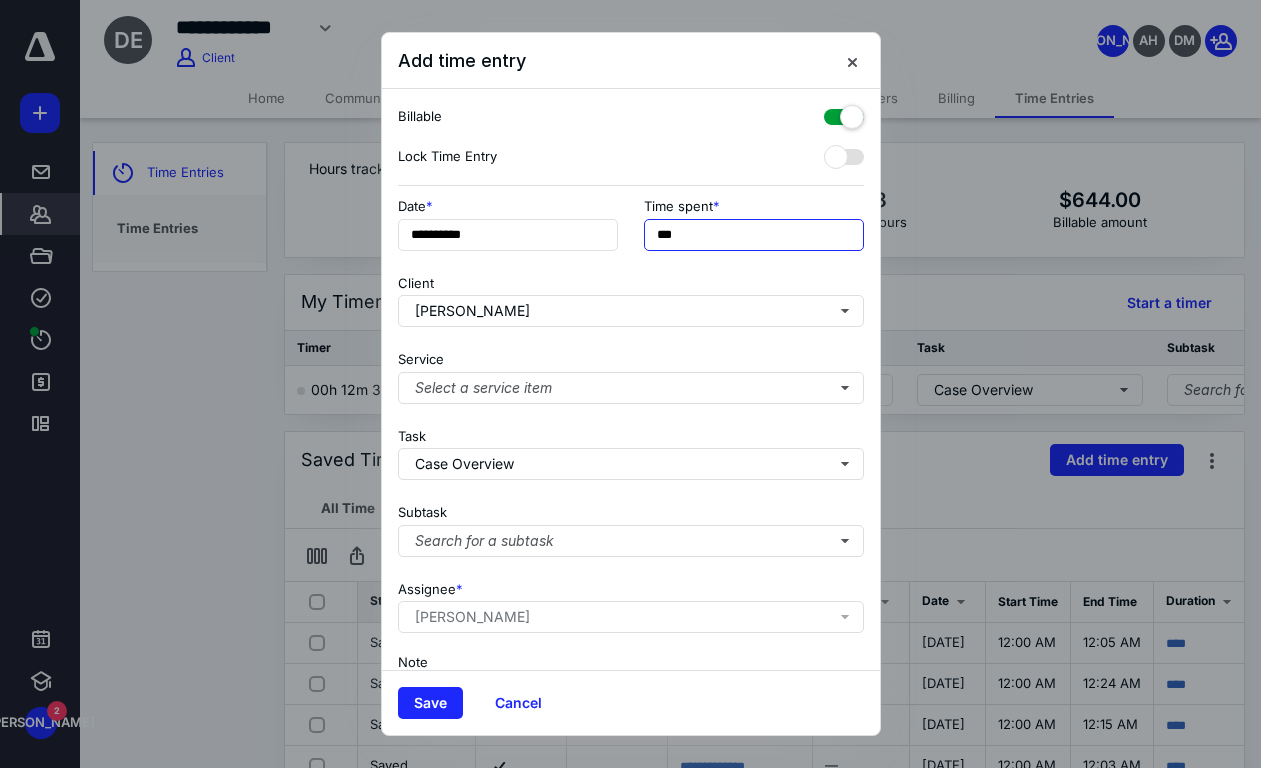 type on "***" 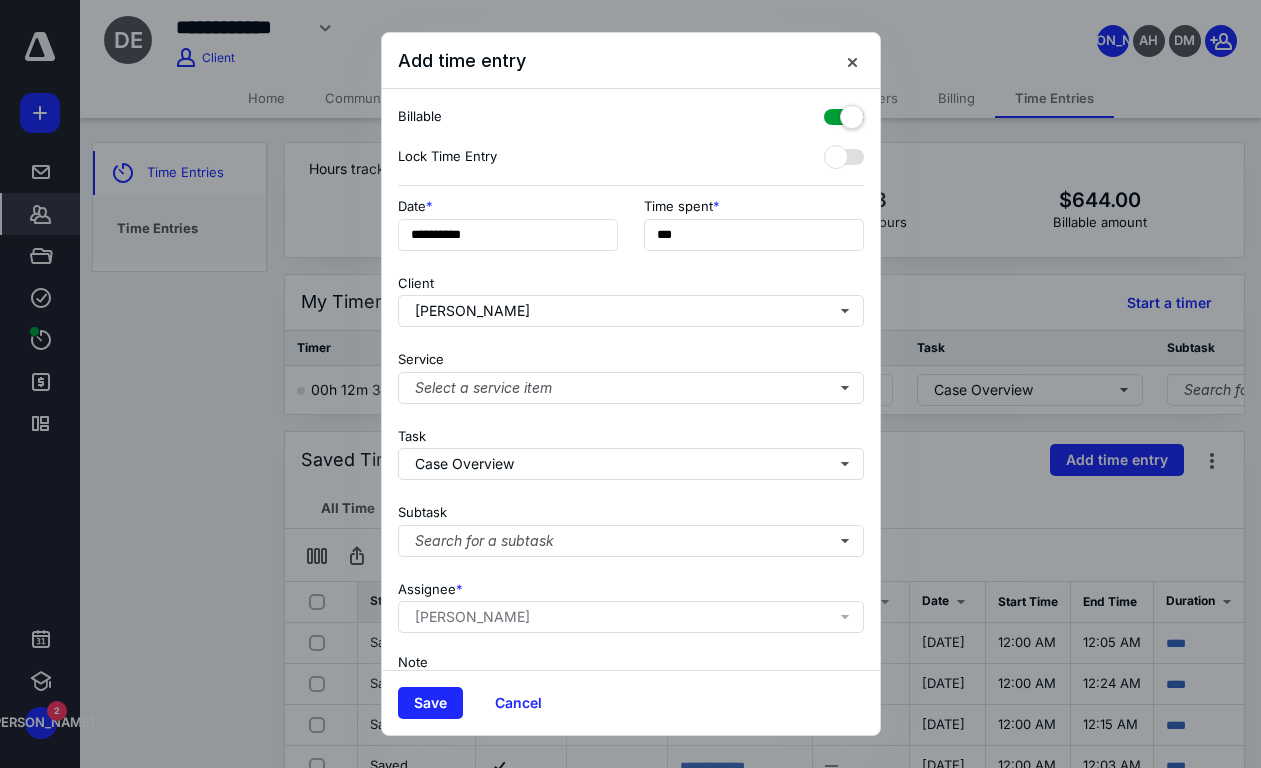 click on "**********" at bounding box center [631, 379] 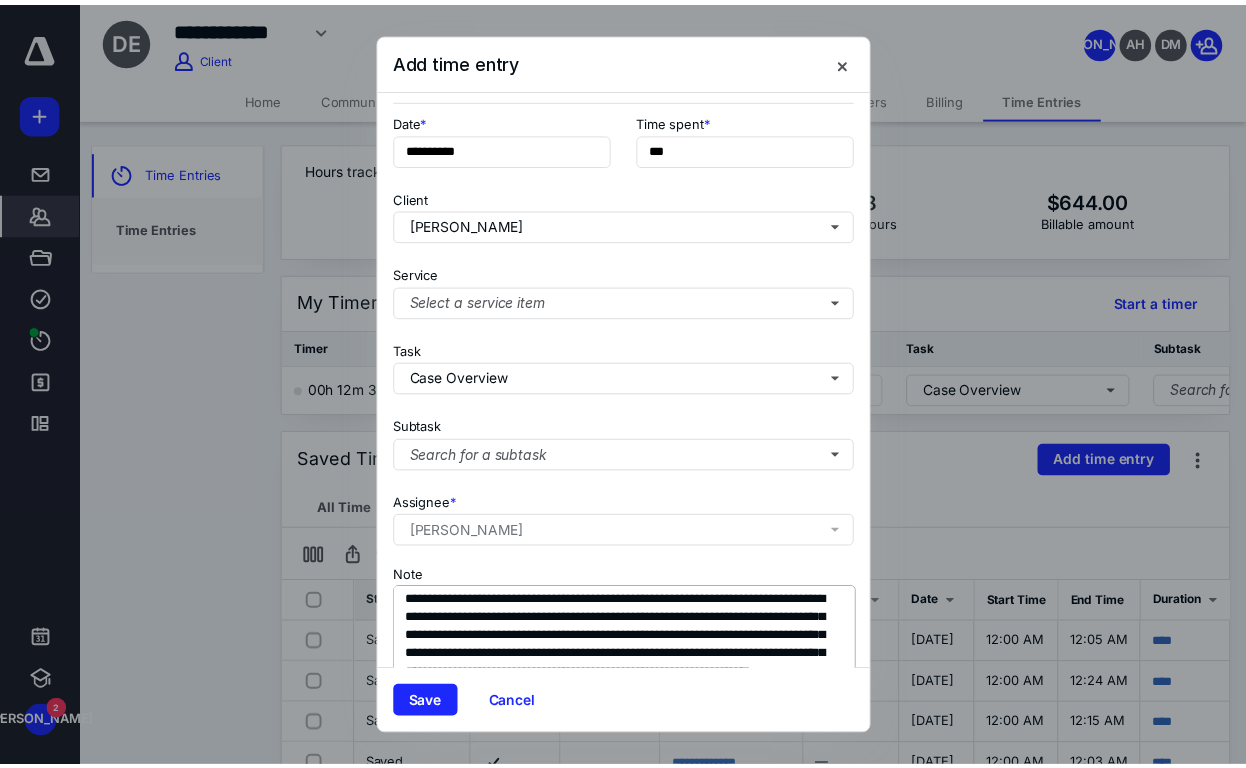 scroll, scrollTop: 134, scrollLeft: 0, axis: vertical 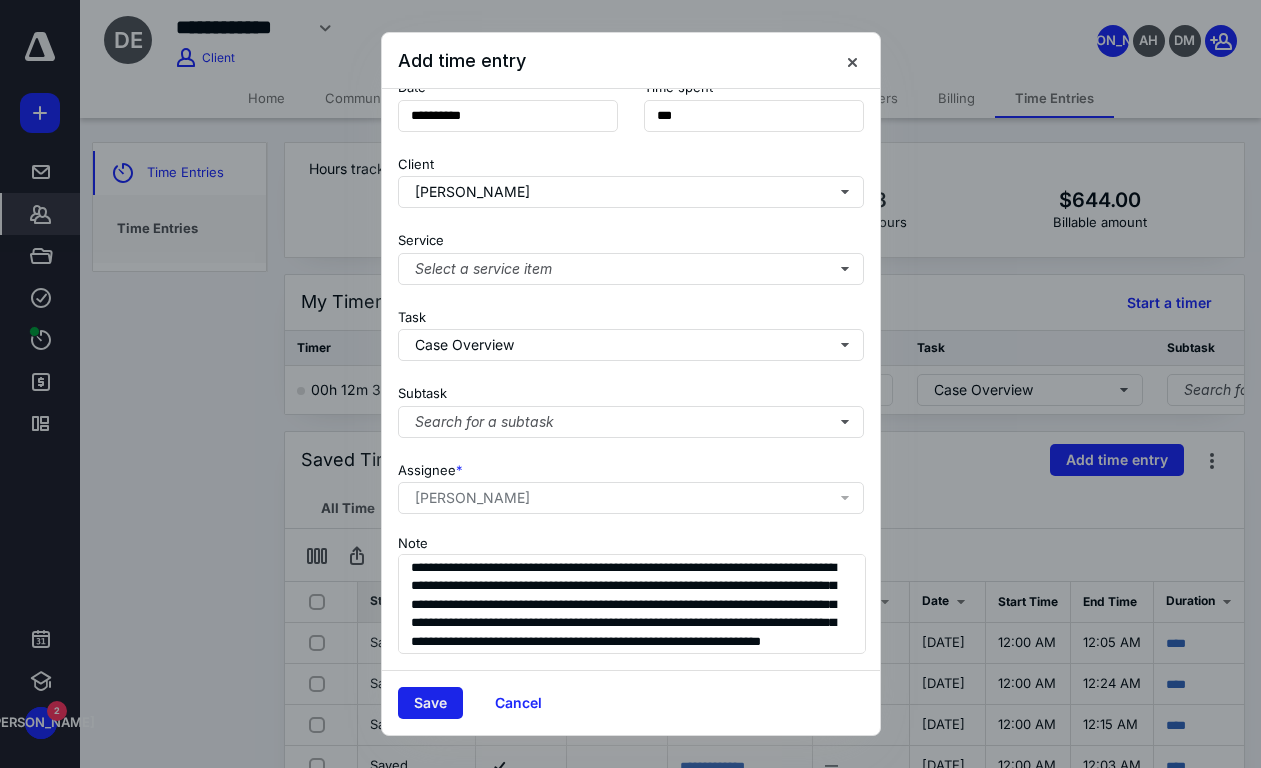 click on "Save" at bounding box center [430, 703] 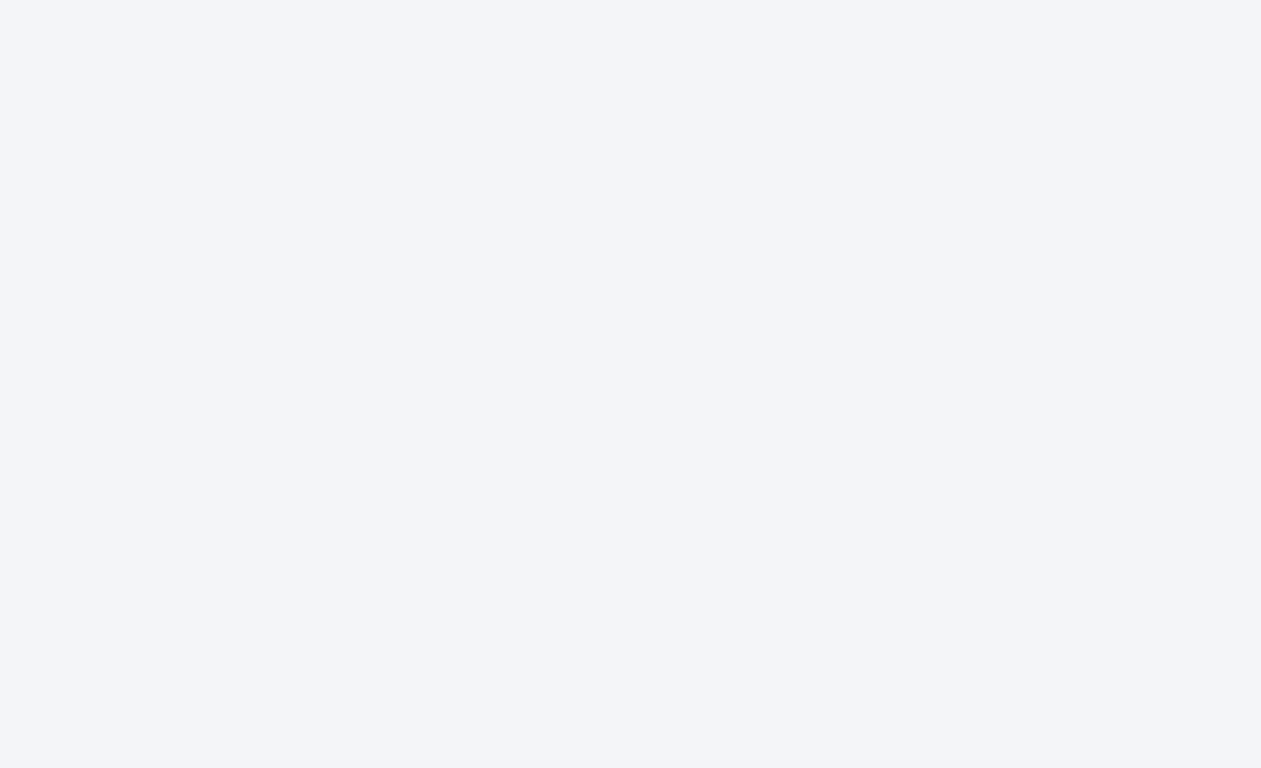 scroll, scrollTop: 0, scrollLeft: 0, axis: both 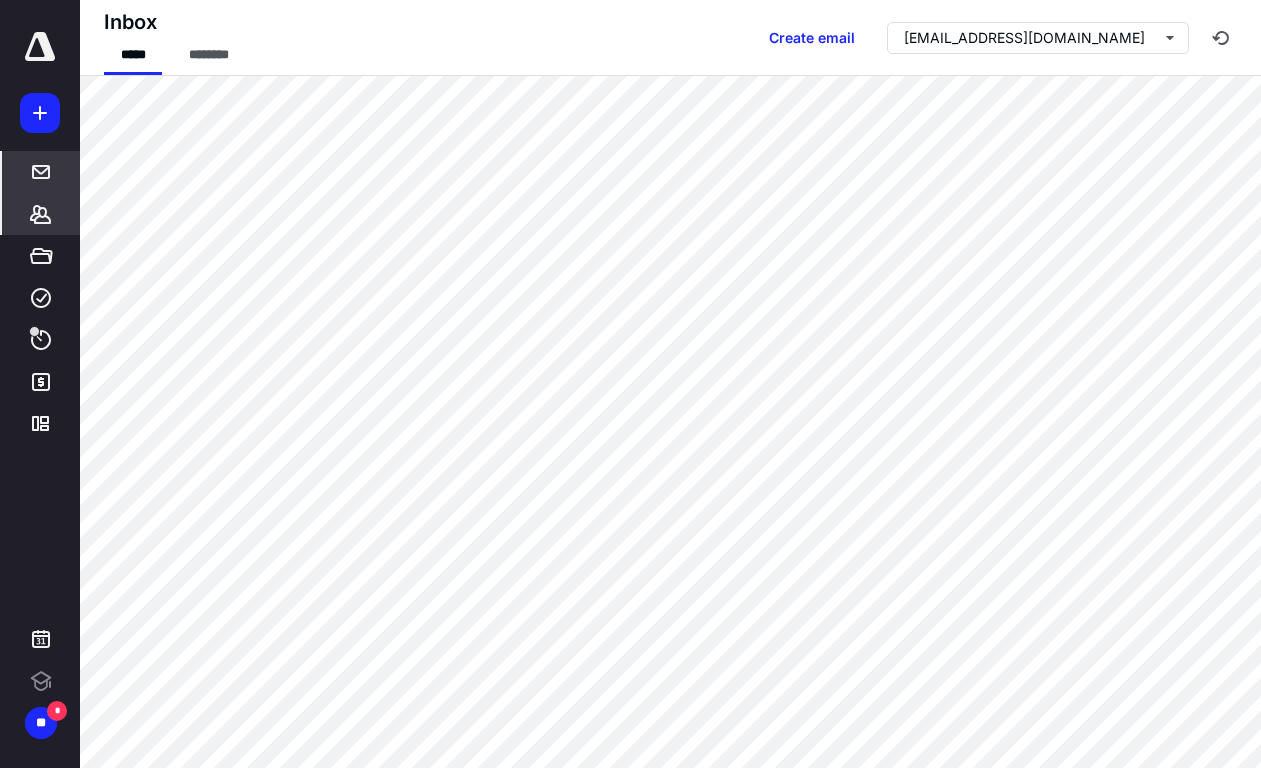 click 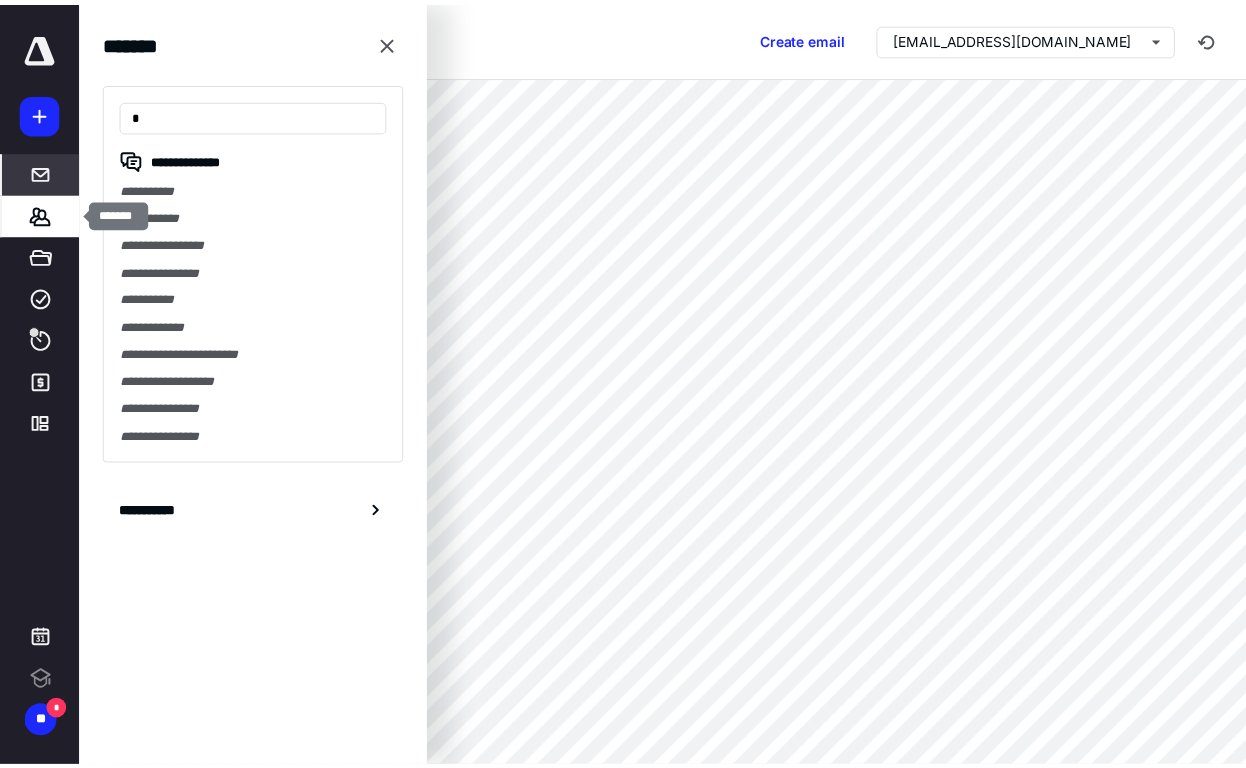 scroll, scrollTop: 0, scrollLeft: 0, axis: both 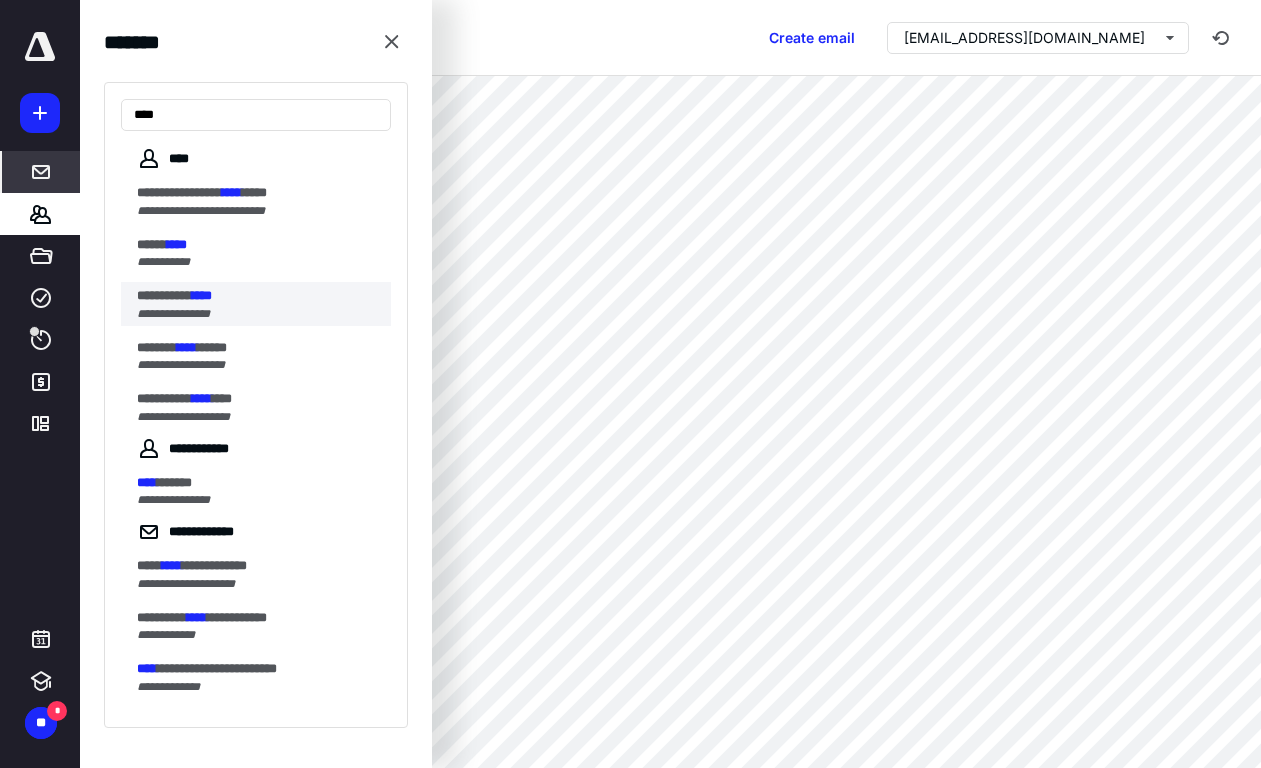 type on "****" 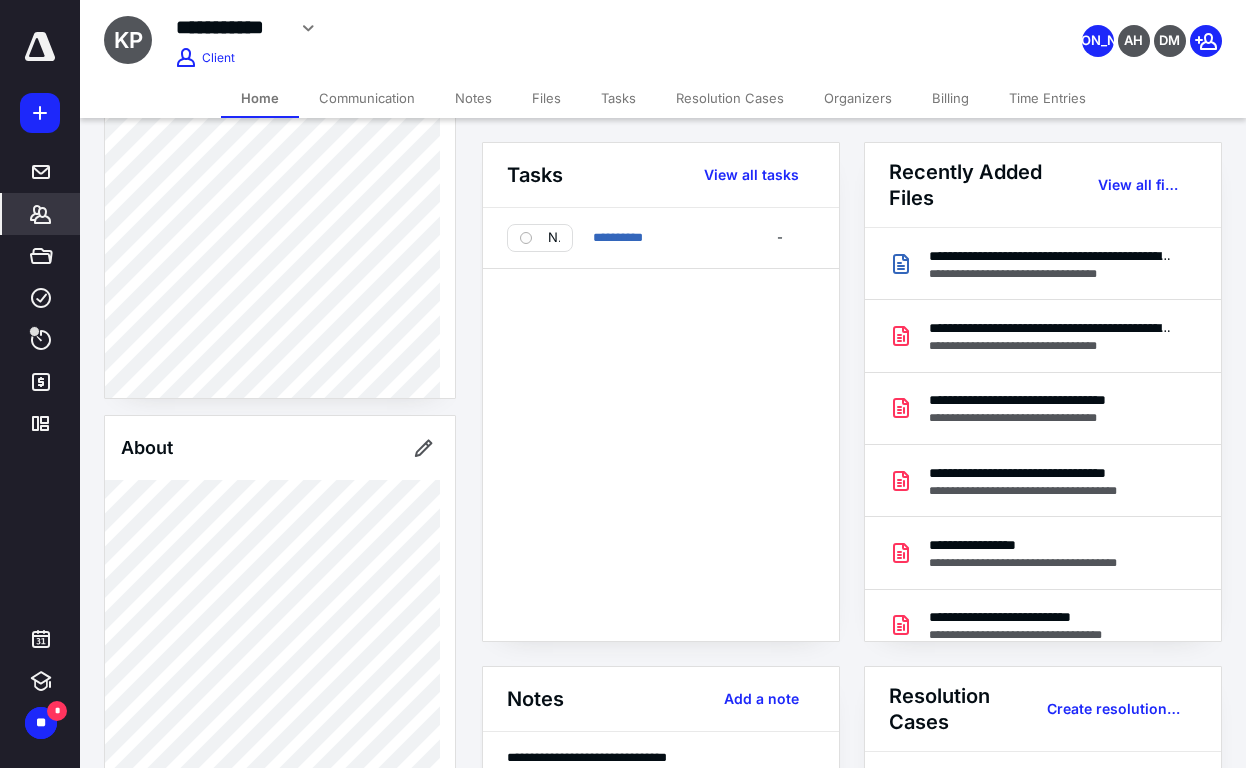scroll, scrollTop: 100, scrollLeft: 0, axis: vertical 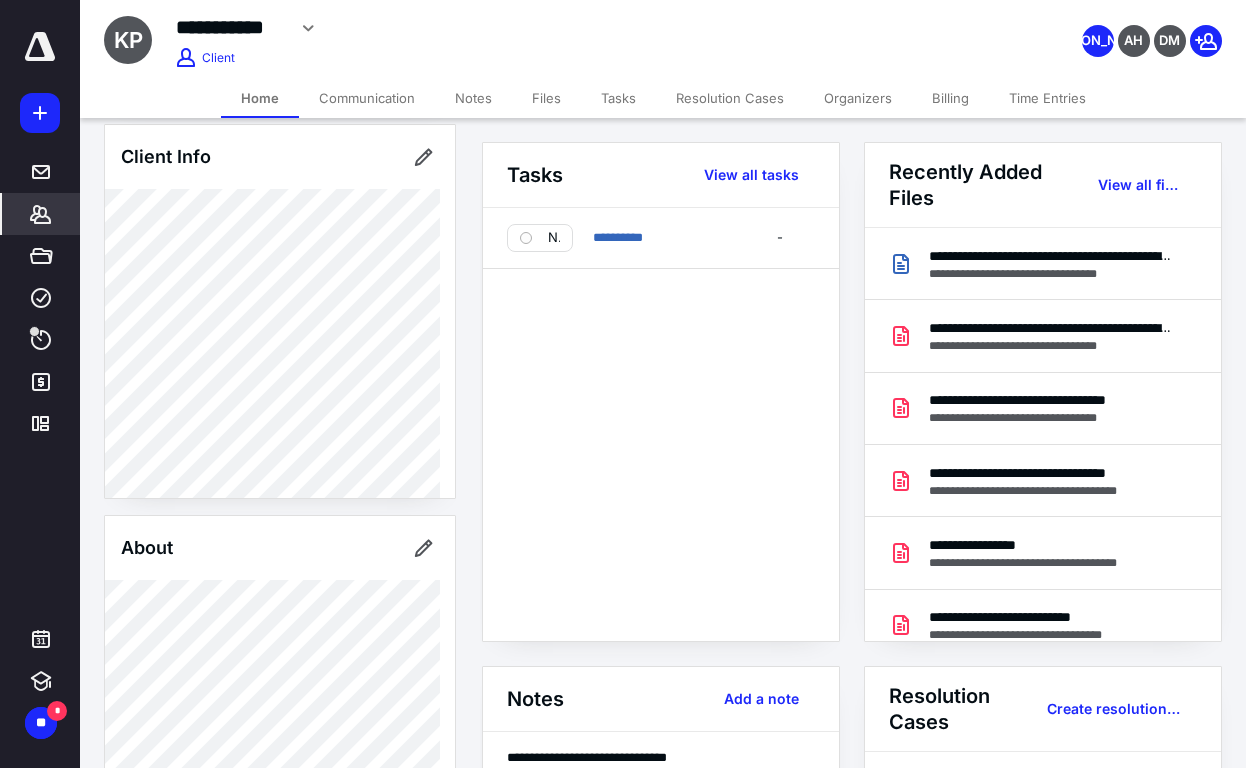 click on "Client Portal Client Info About Spouse Dependents Important clients Tags Manage all tags" at bounding box center (280, 705) 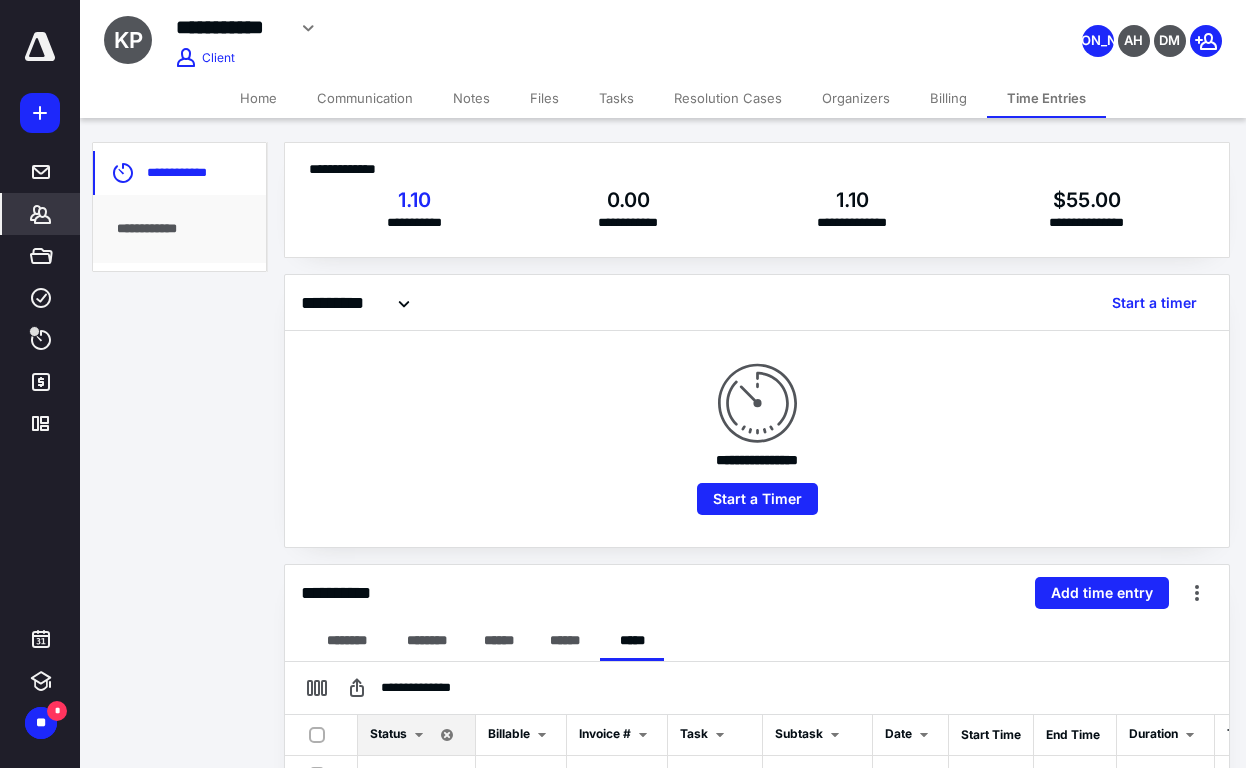 drag, startPoint x: 879, startPoint y: 450, endPoint x: 983, endPoint y: 280, distance: 199.28874 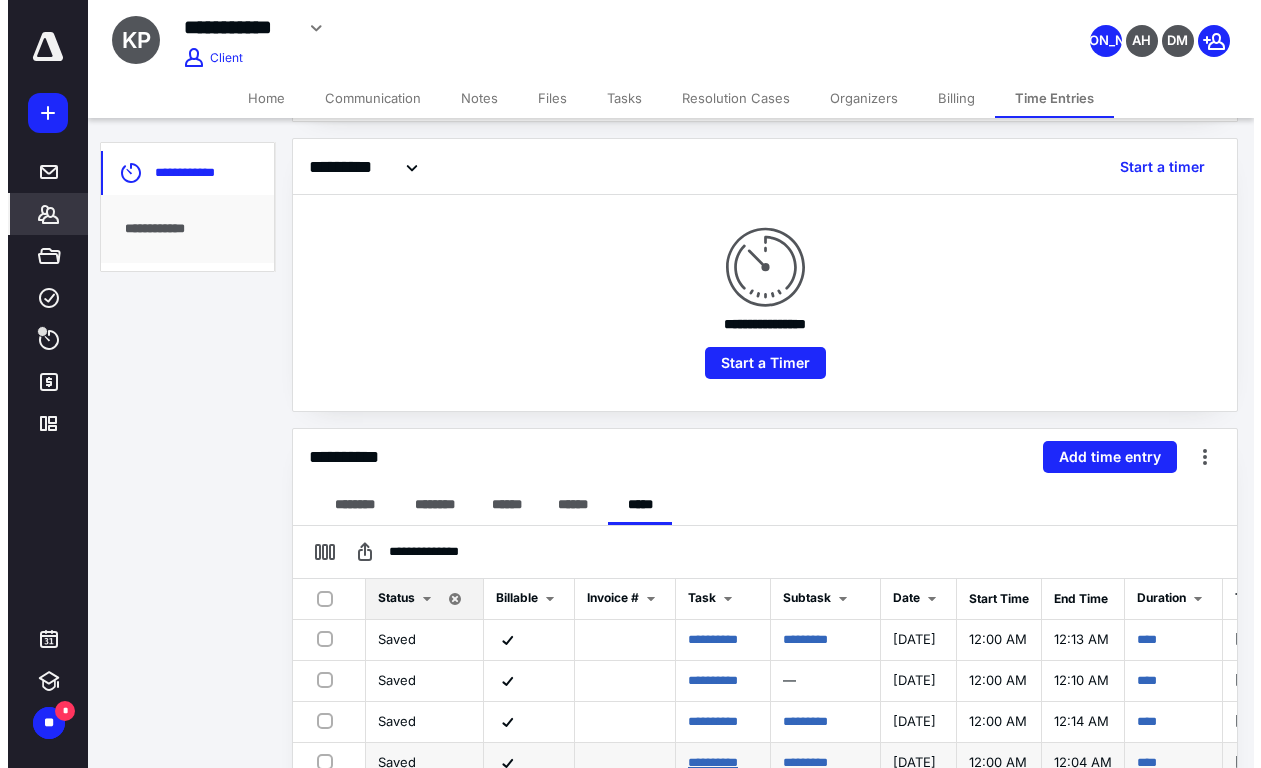 scroll, scrollTop: 300, scrollLeft: 0, axis: vertical 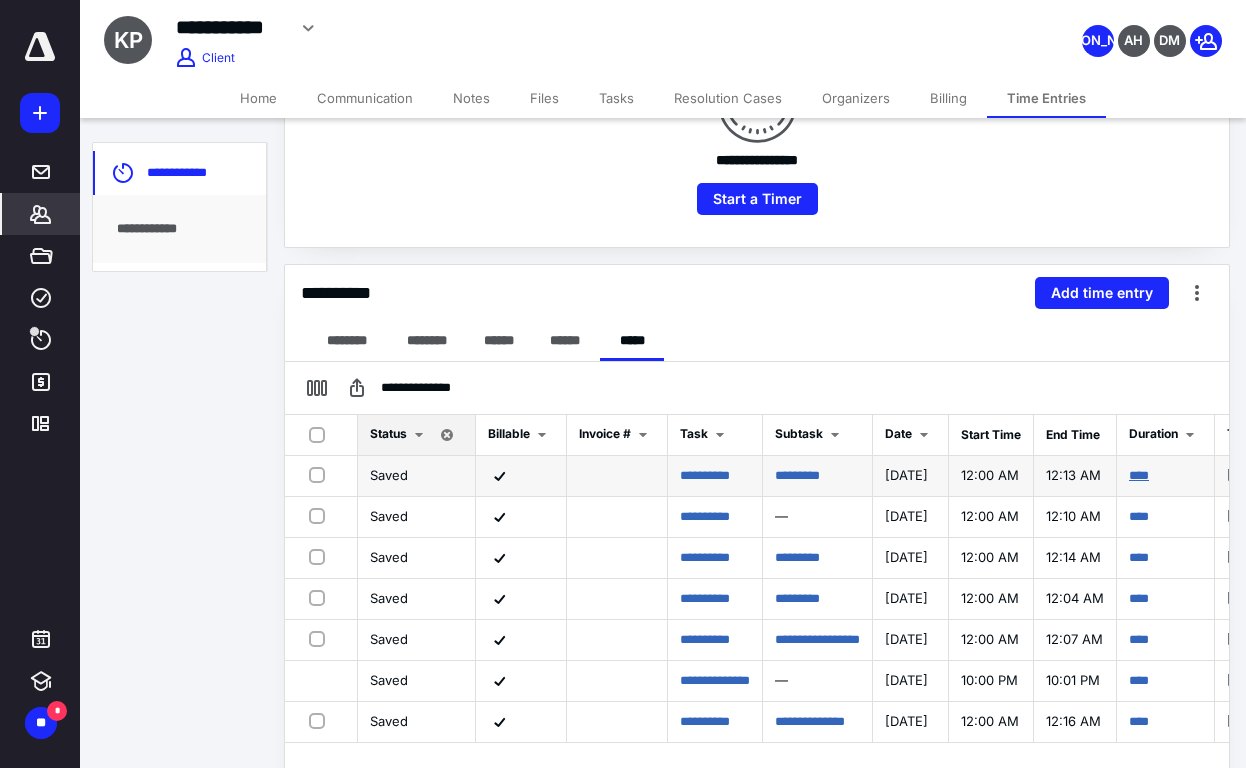 click on "****" at bounding box center (1139, 475) 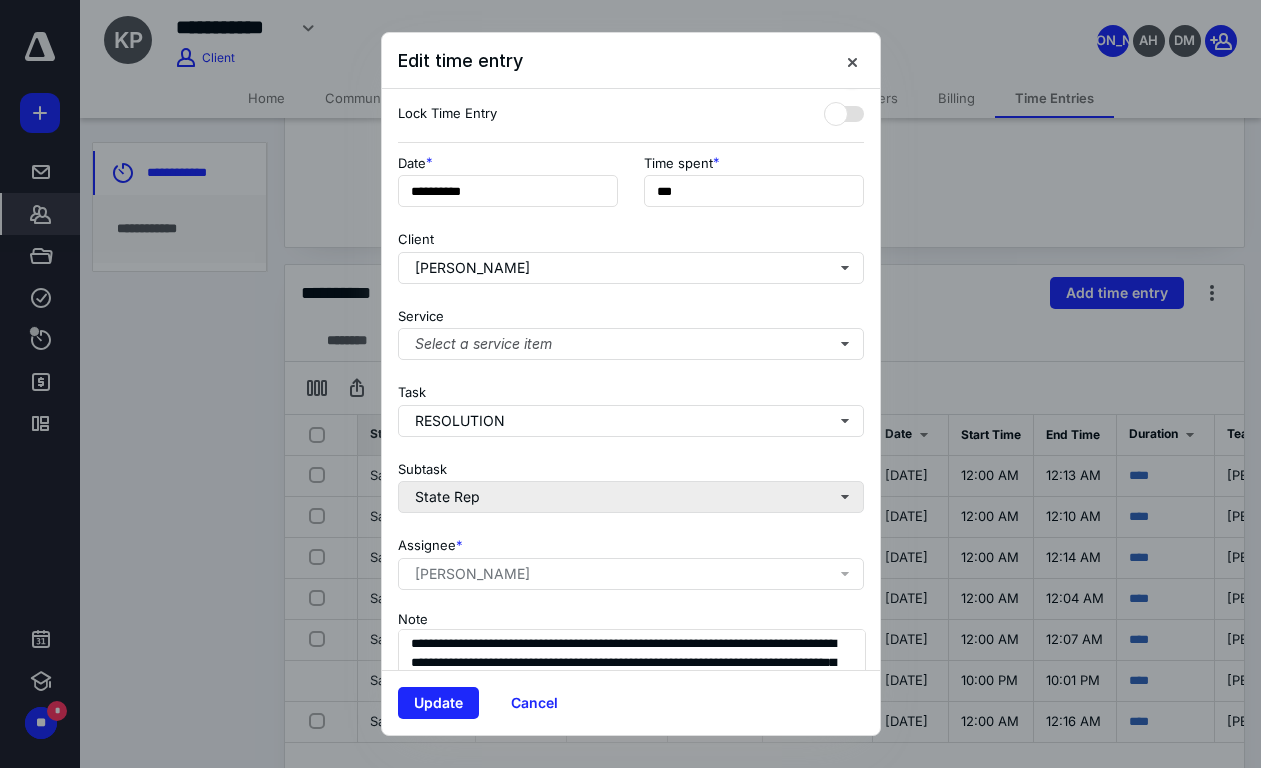 scroll, scrollTop: 165, scrollLeft: 0, axis: vertical 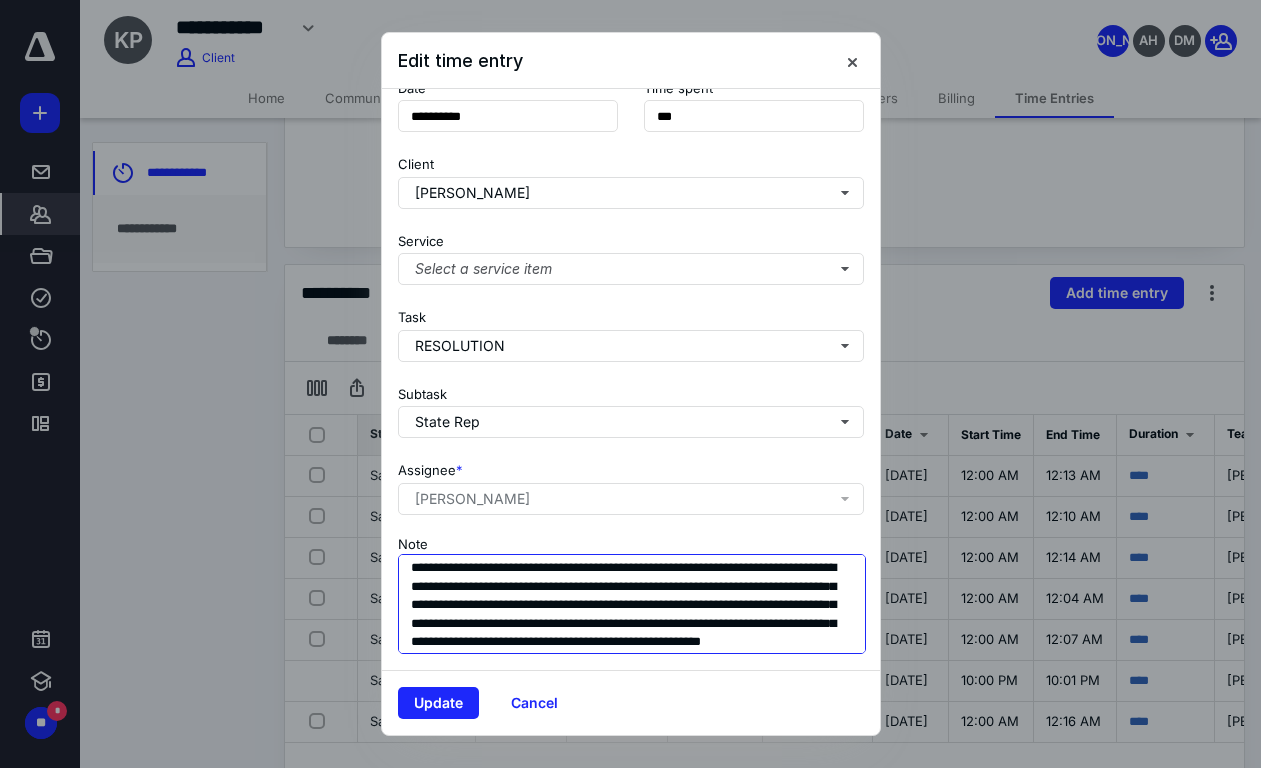click on "**********" at bounding box center (632, 604) 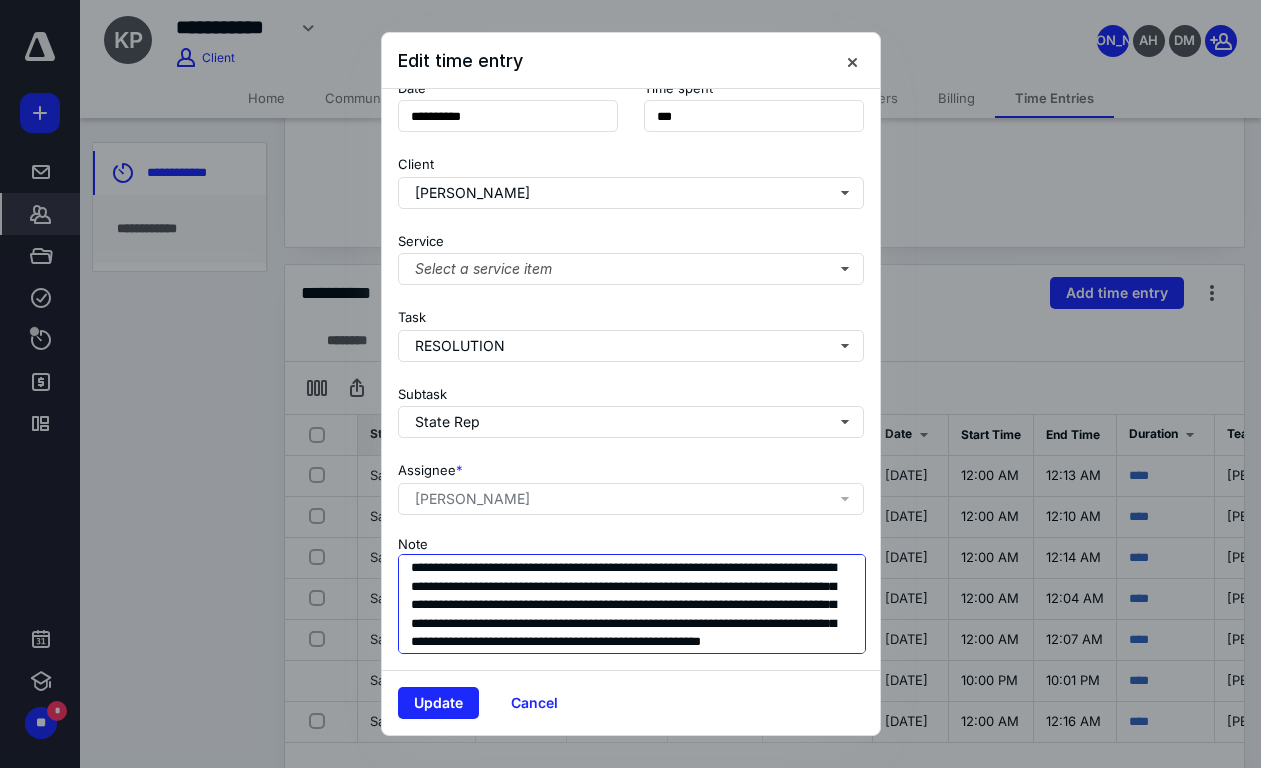 click on "**********" at bounding box center (632, 604) 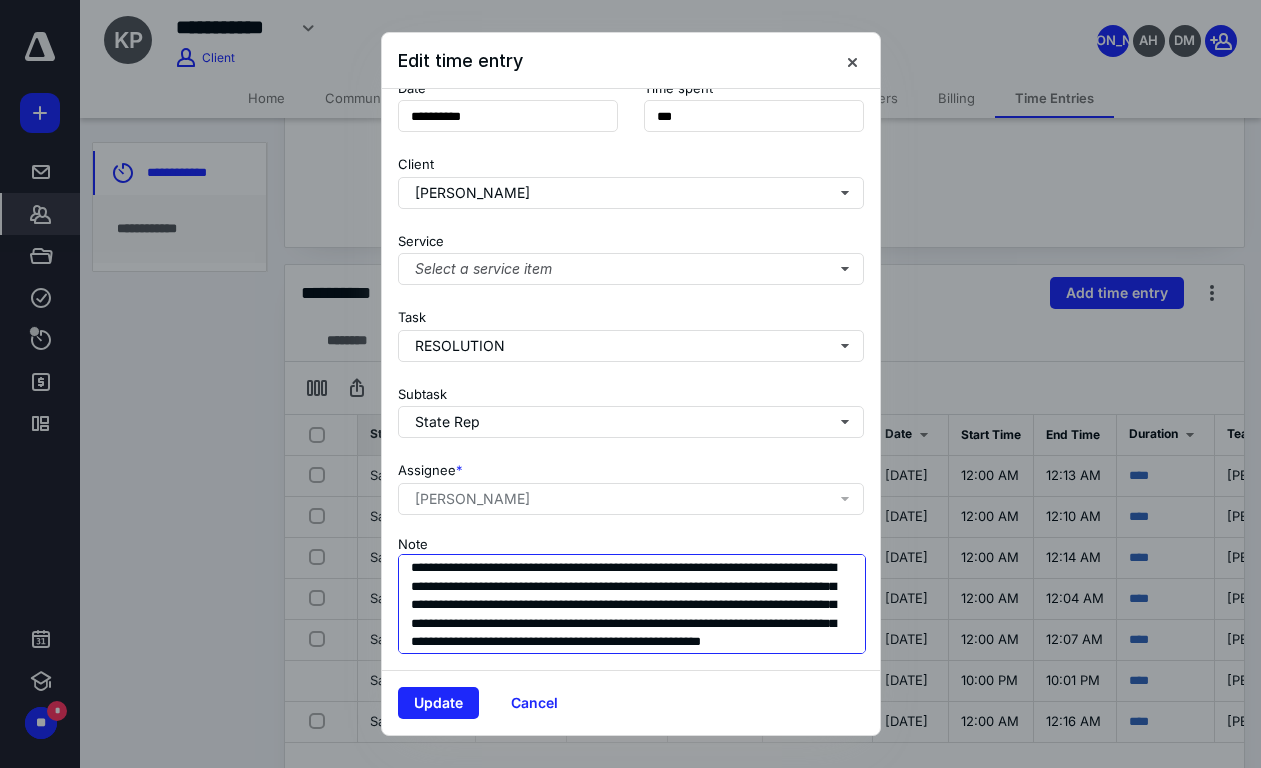 scroll, scrollTop: 0, scrollLeft: 0, axis: both 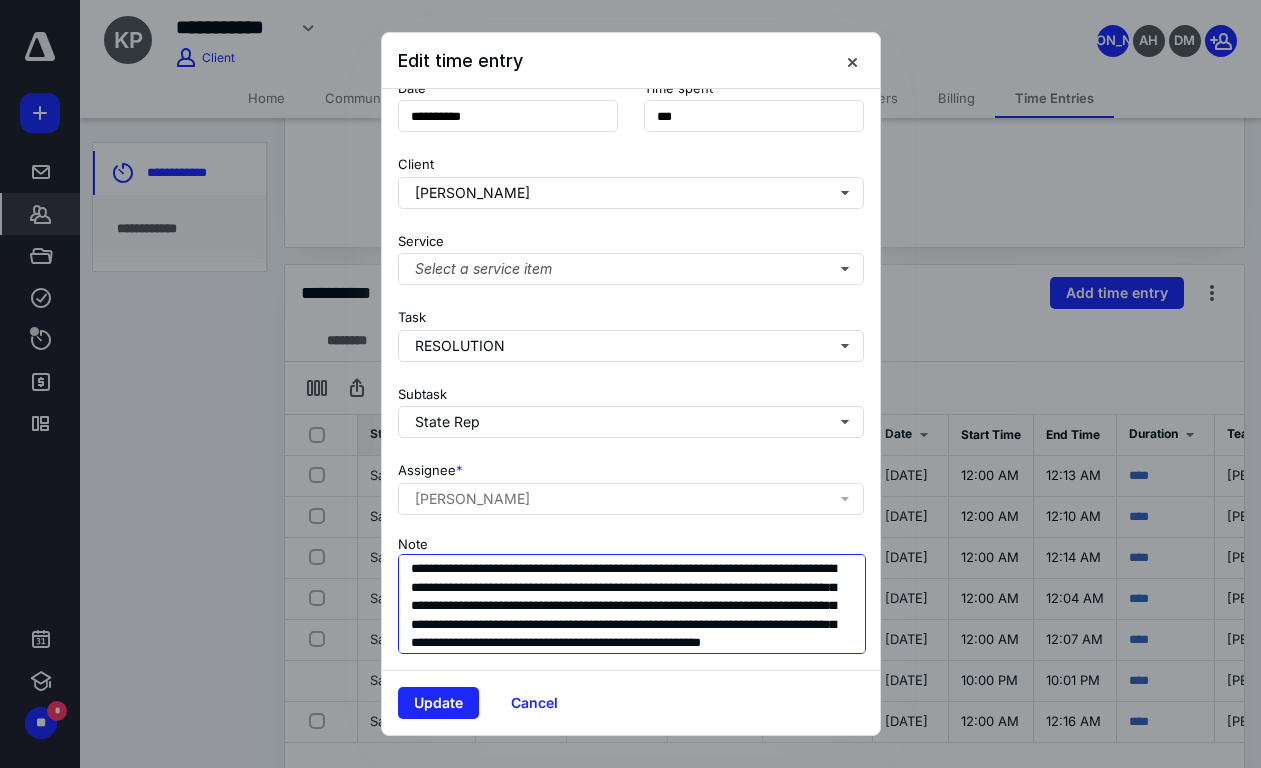 click on "**********" at bounding box center [632, 604] 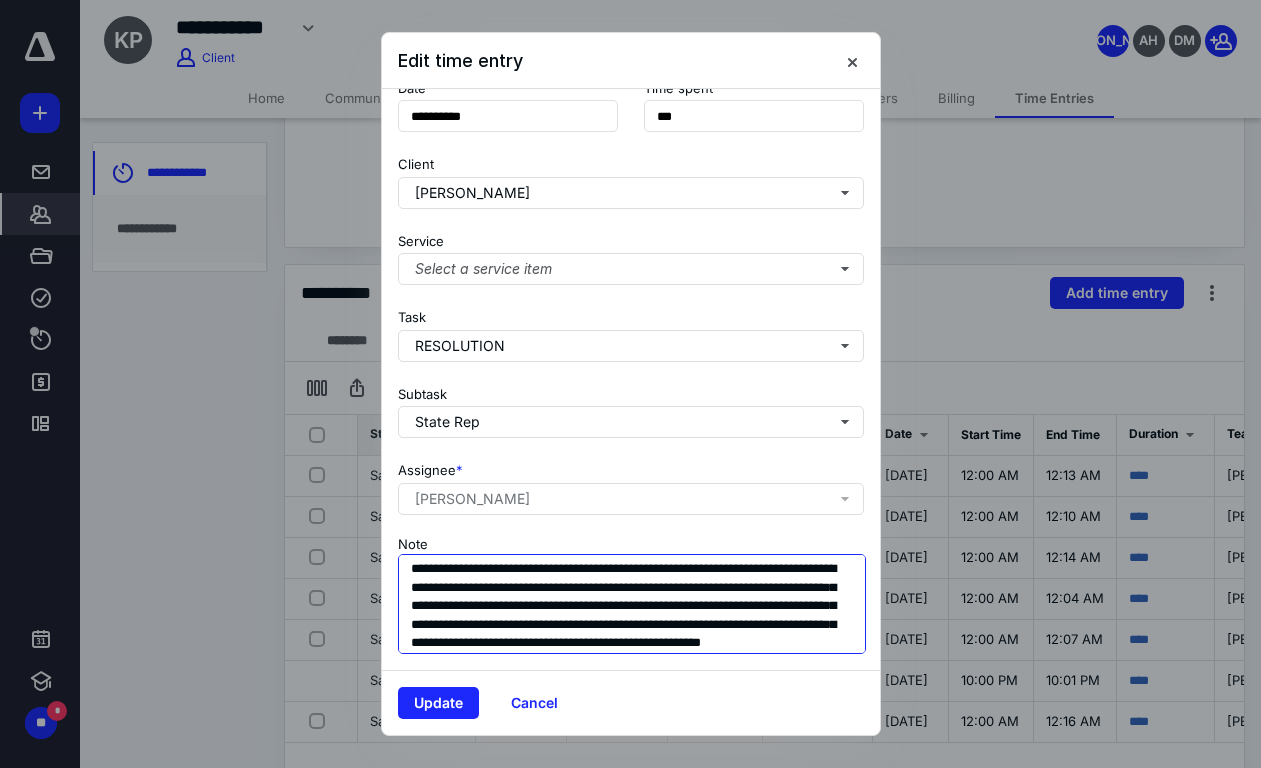 click on "**********" at bounding box center (632, 604) 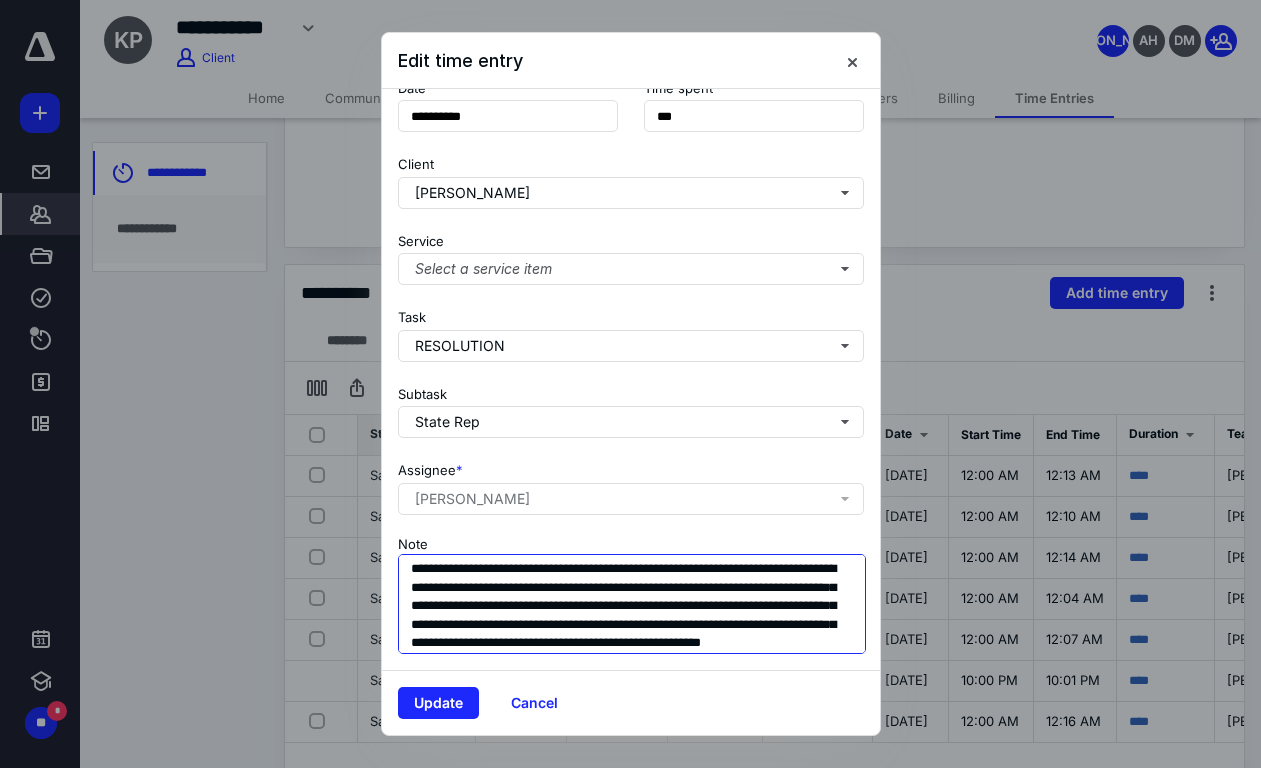 drag, startPoint x: 540, startPoint y: 589, endPoint x: 602, endPoint y: 589, distance: 62 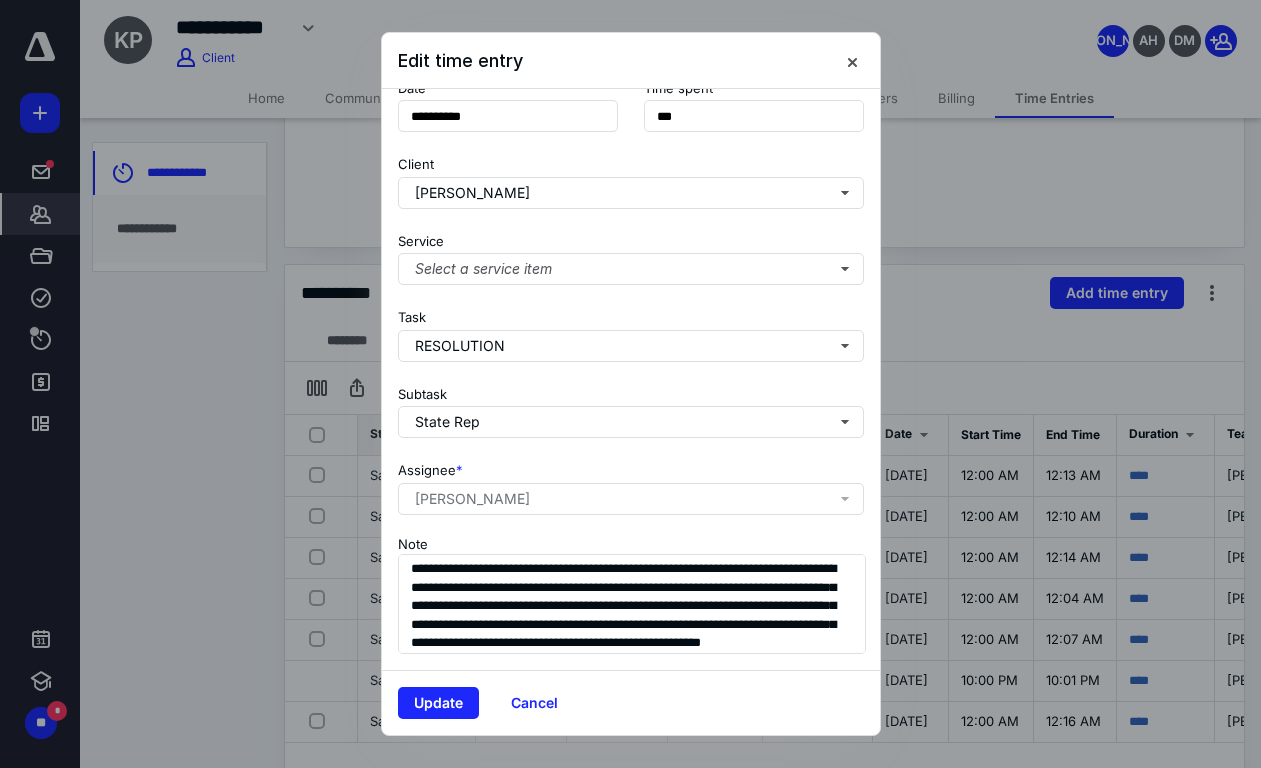 click on "Client Margaret King" at bounding box center [631, 178] 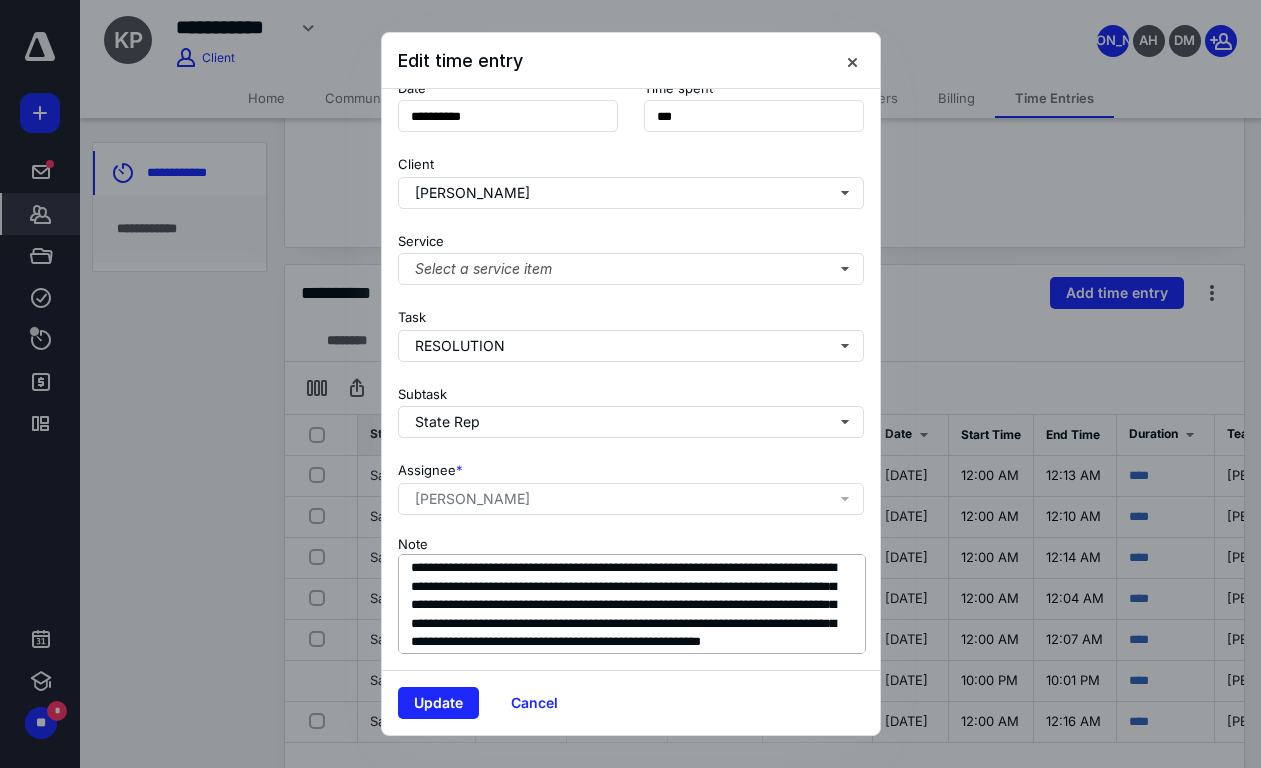 scroll, scrollTop: 19, scrollLeft: 0, axis: vertical 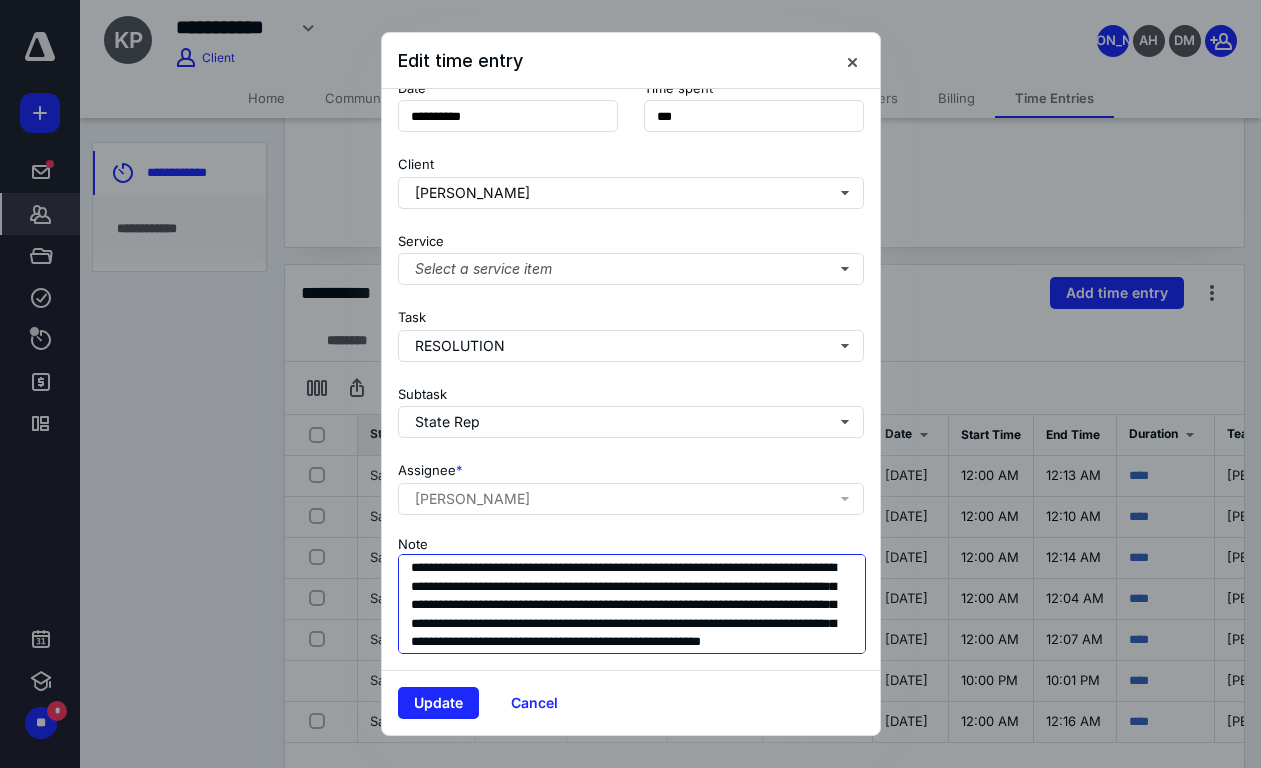 click on "**********" at bounding box center (632, 604) 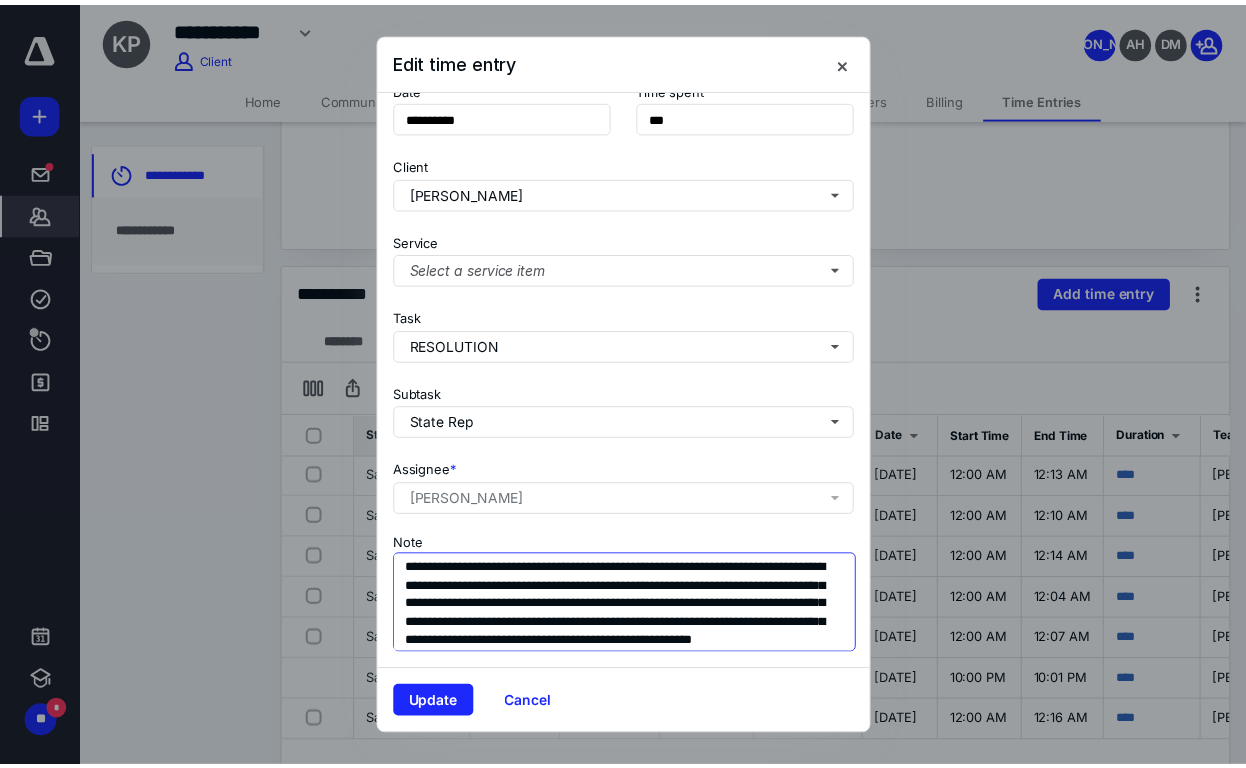 scroll, scrollTop: 0, scrollLeft: 0, axis: both 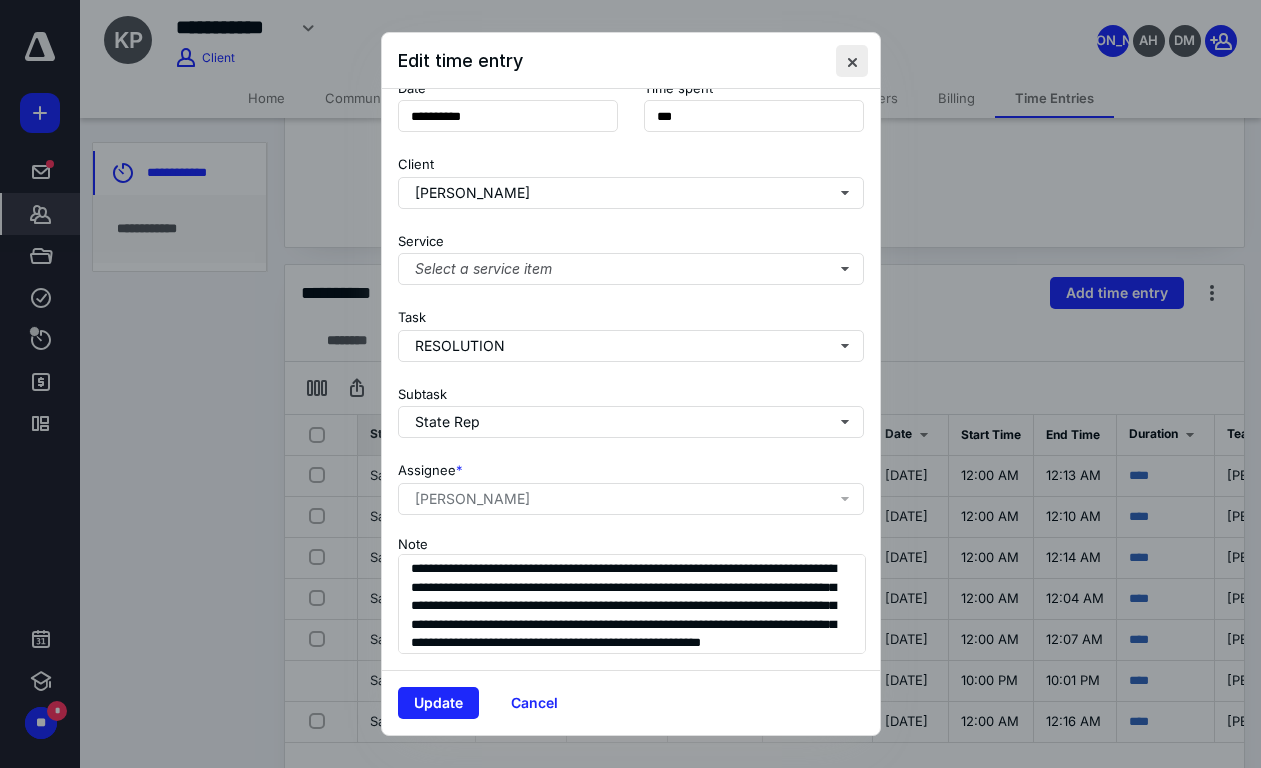 click at bounding box center (852, 61) 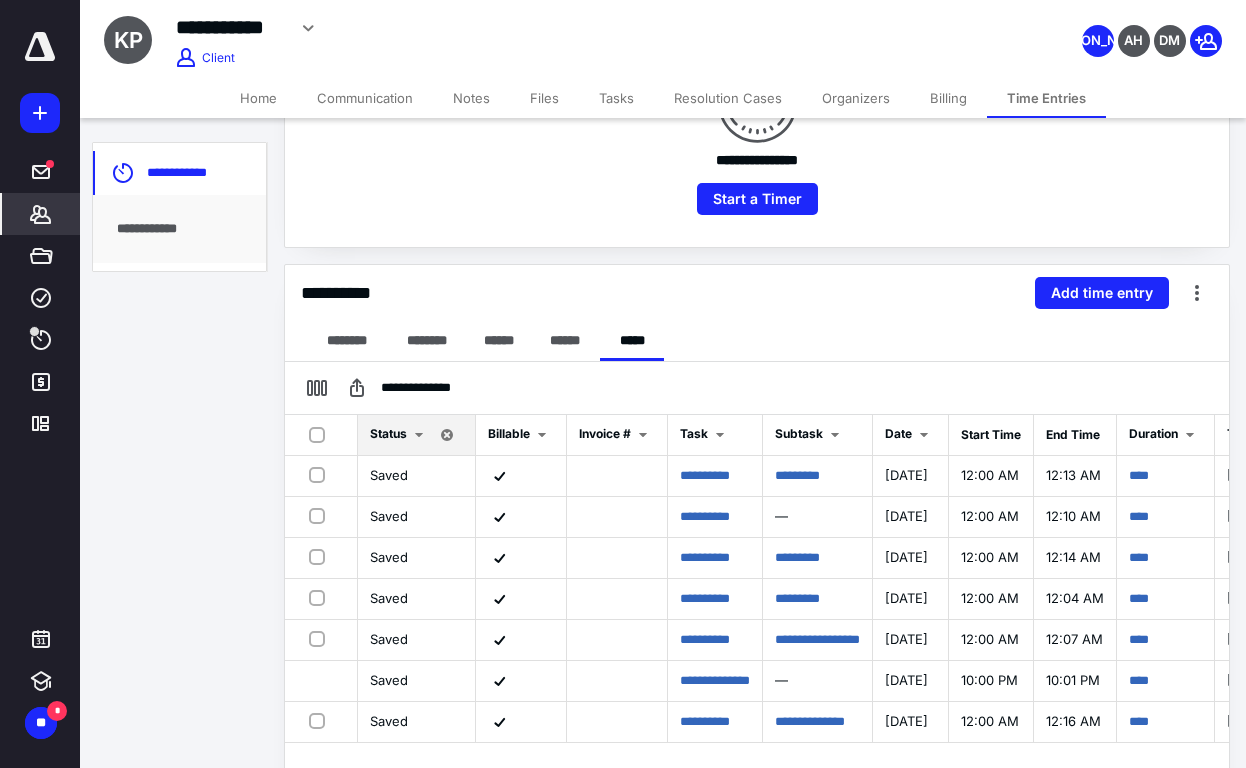 click on "Start a Timer" at bounding box center (757, 193) 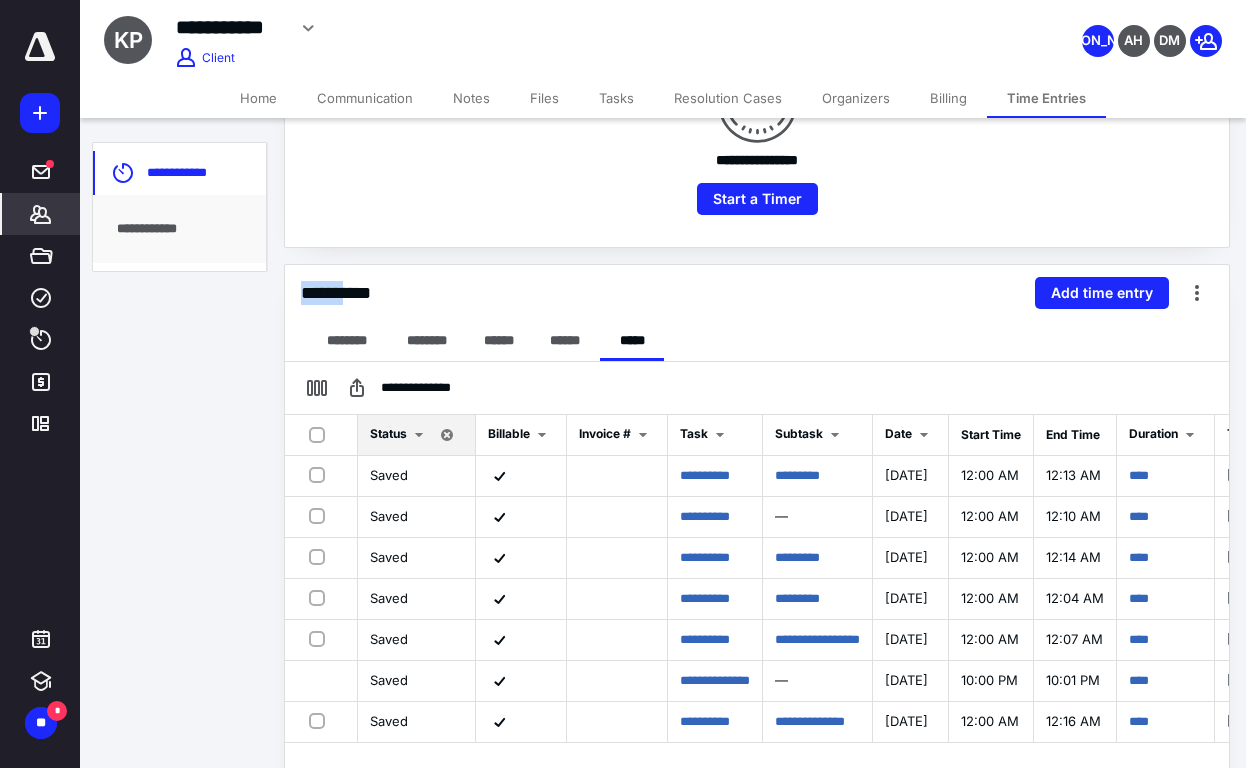 click on "Start a Timer" at bounding box center [757, 193] 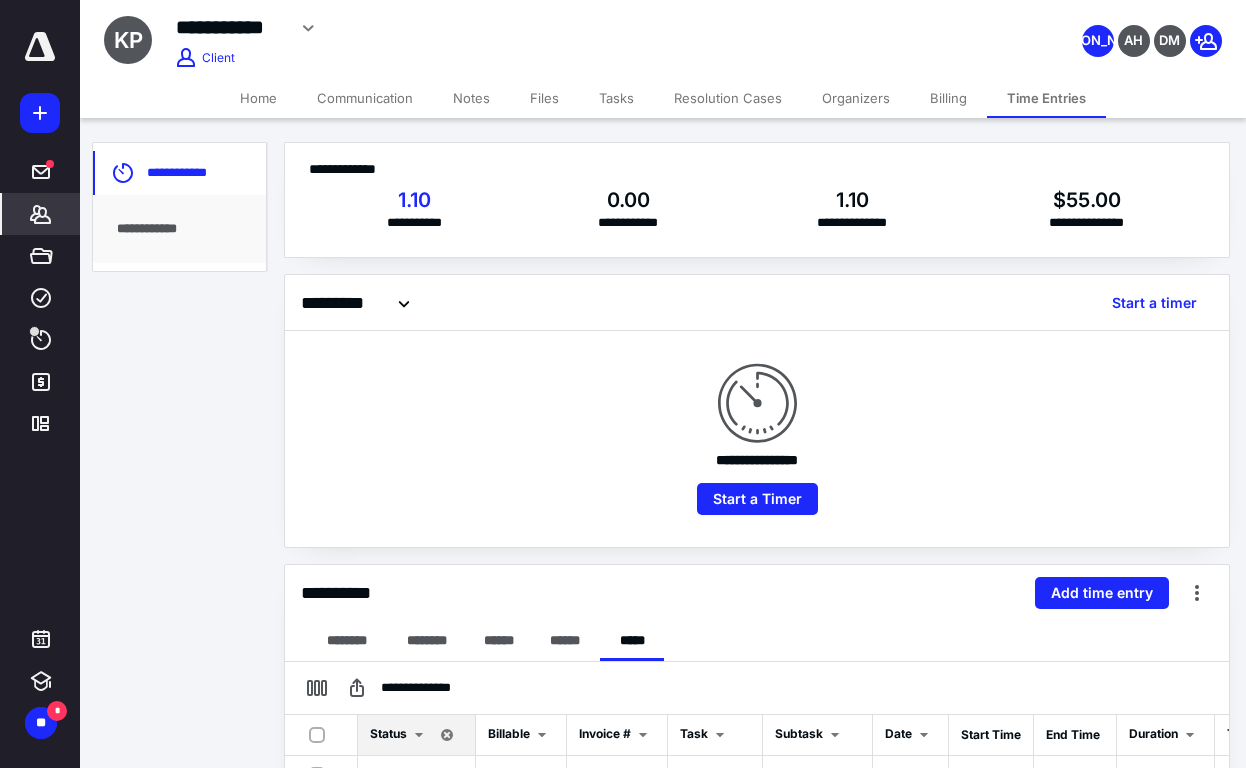 click on "********* Start a timer" at bounding box center [757, 303] 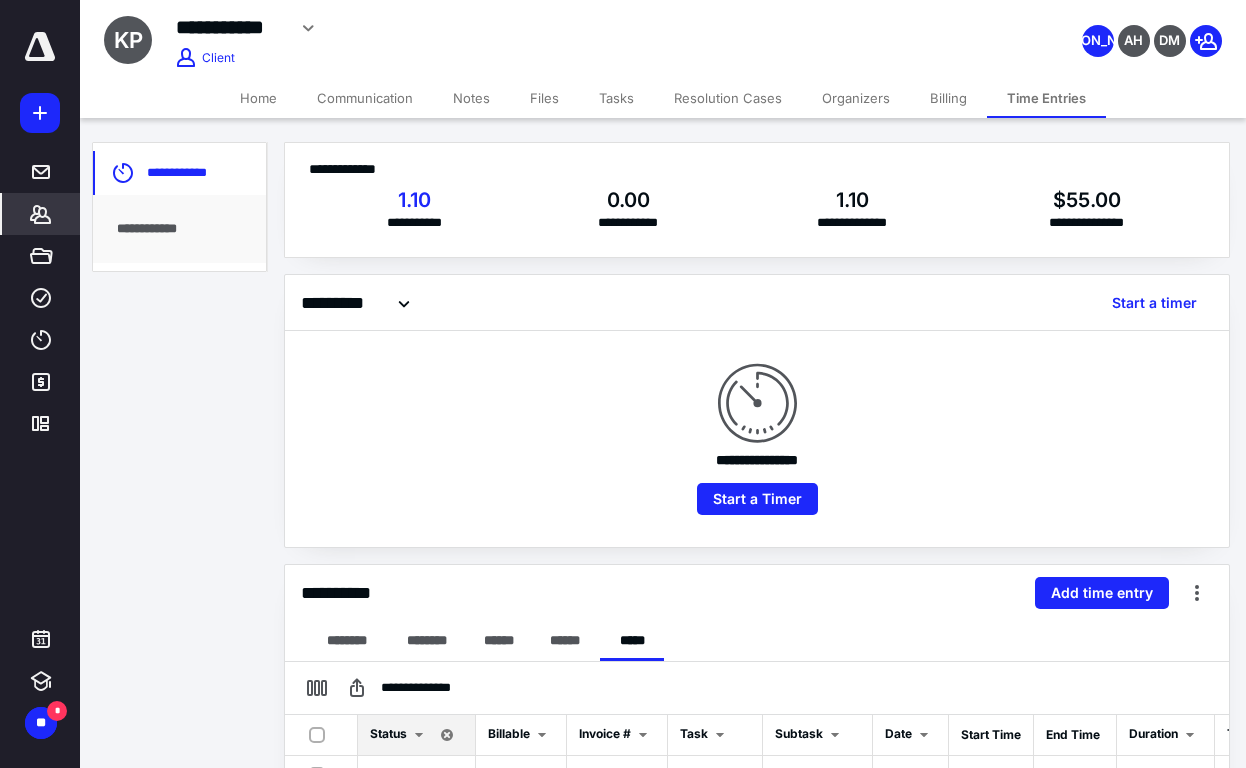 click on "1.10" at bounding box center (852, 200) 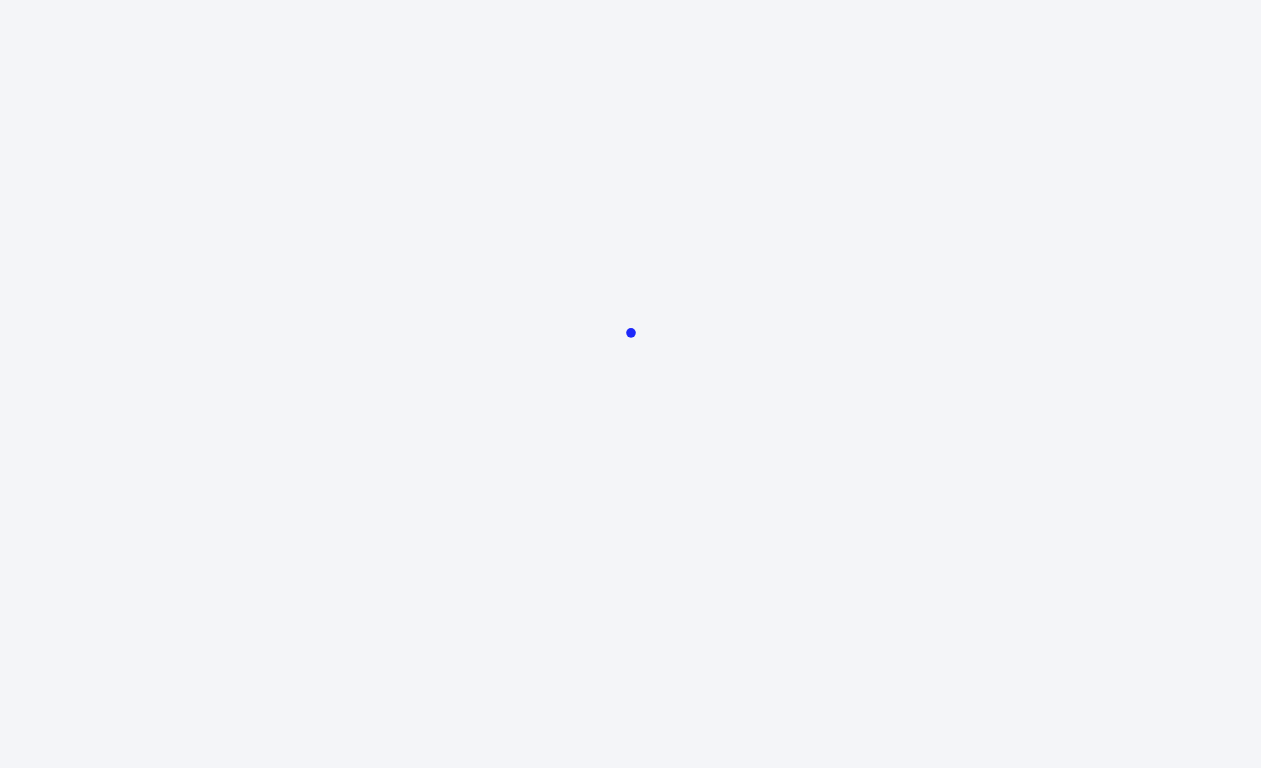 scroll, scrollTop: 0, scrollLeft: 0, axis: both 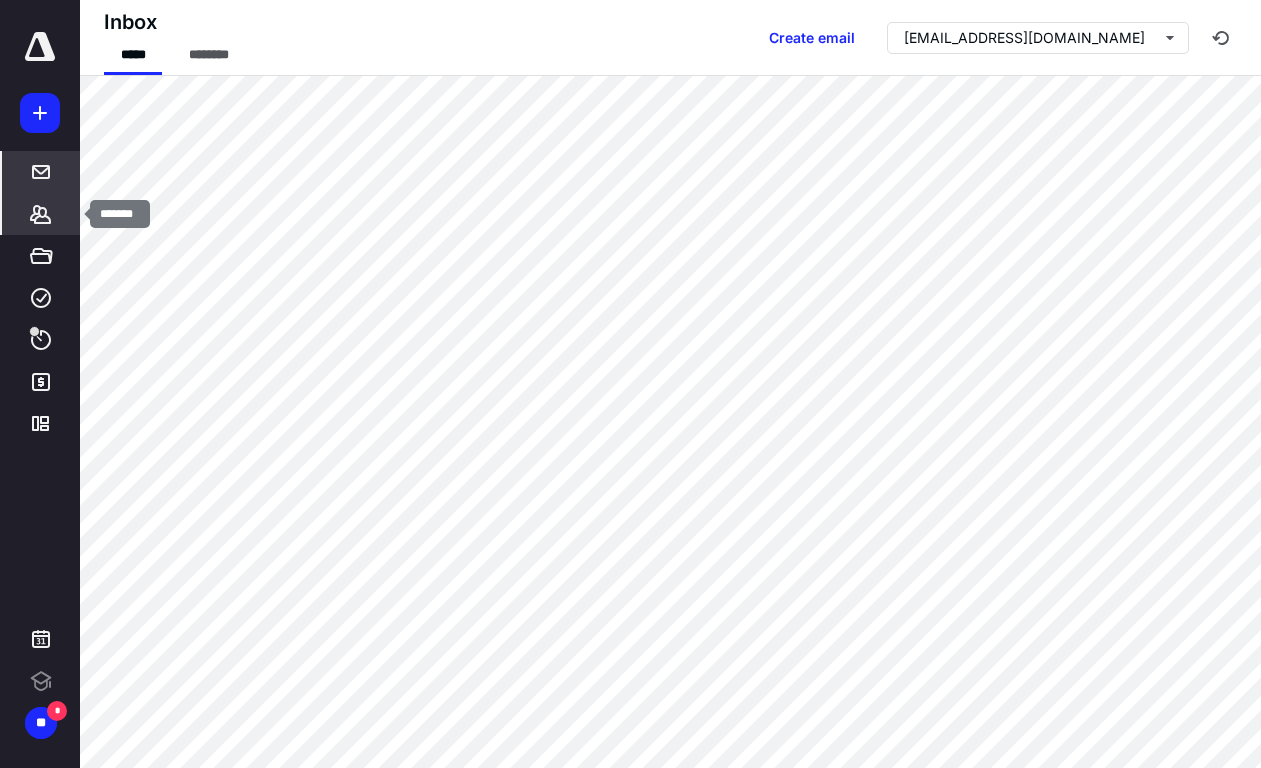 click 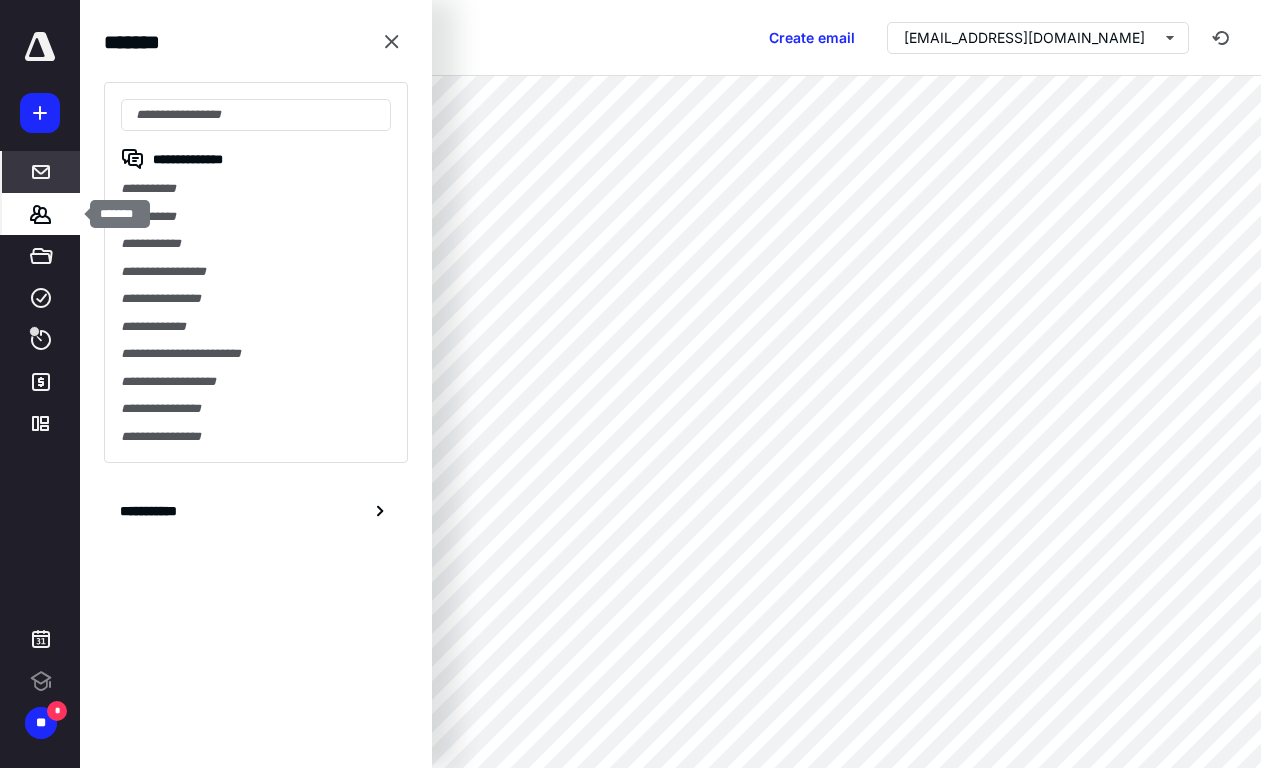 scroll, scrollTop: 0, scrollLeft: 0, axis: both 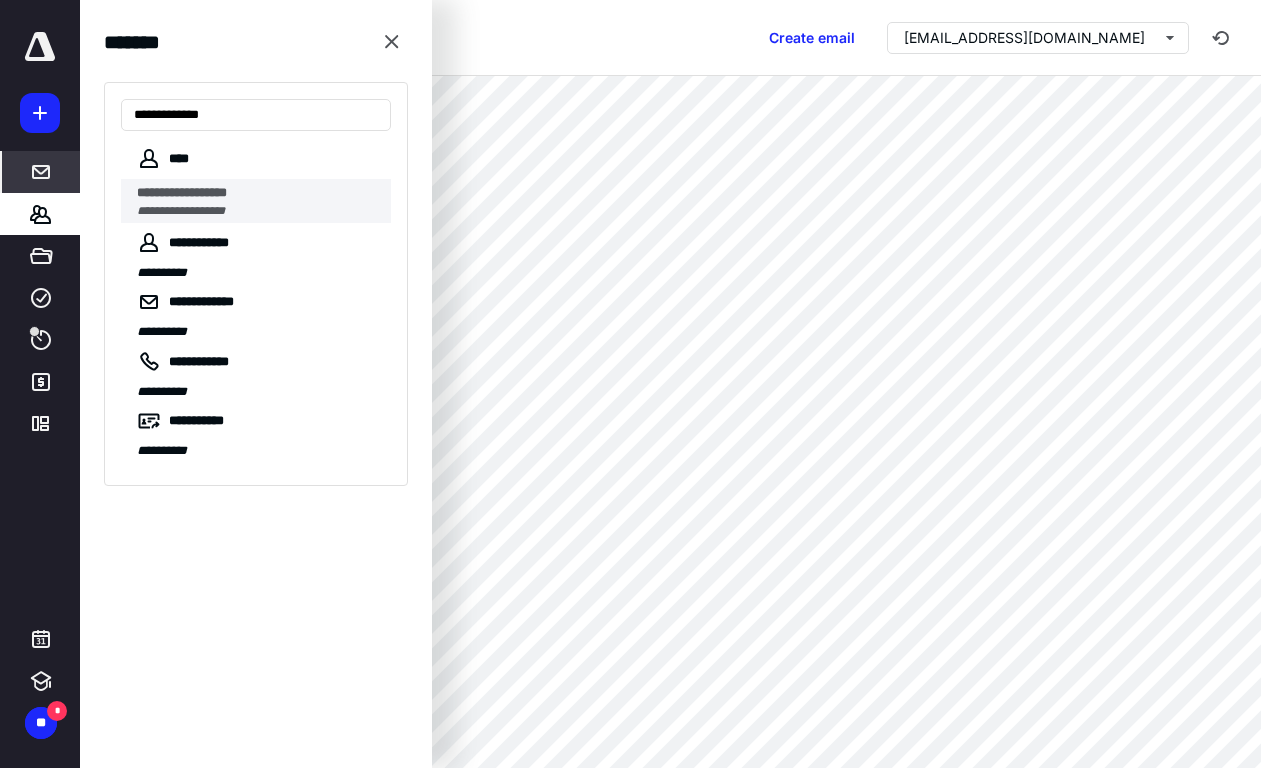 type on "**********" 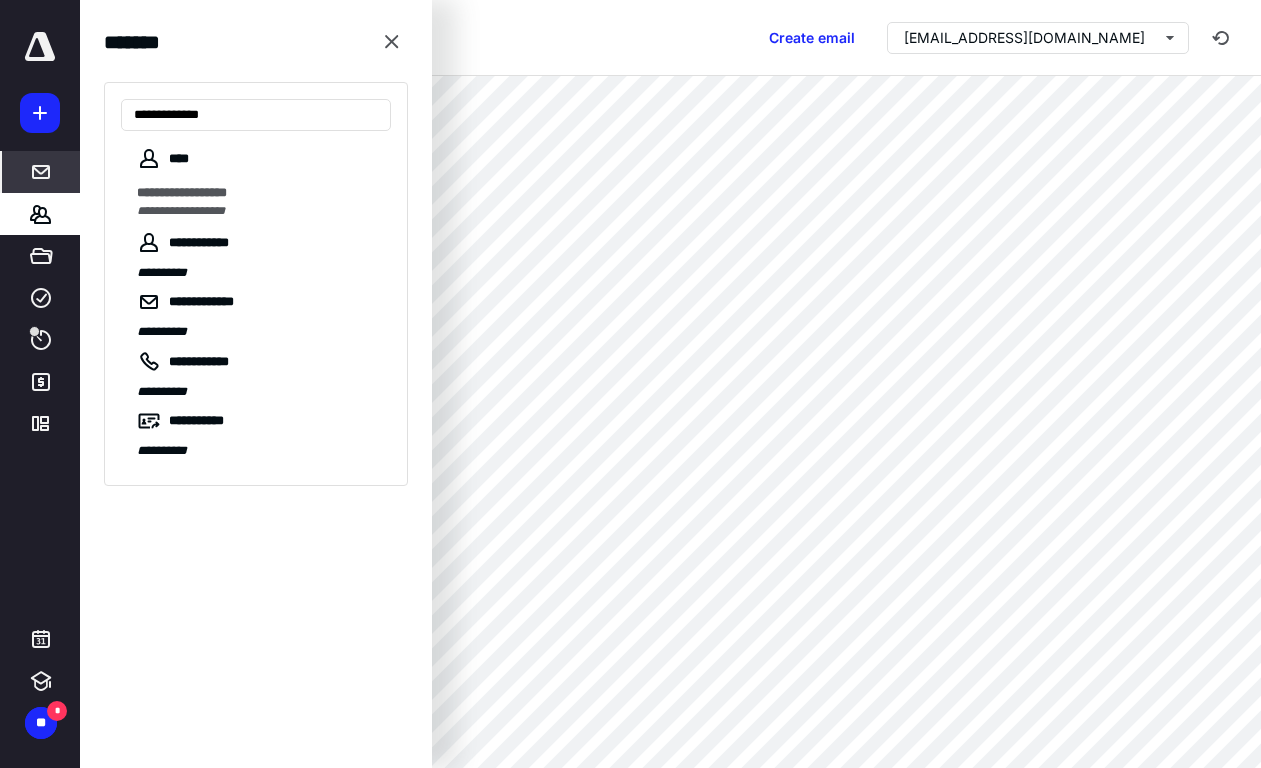 click on "**********" at bounding box center (181, 211) 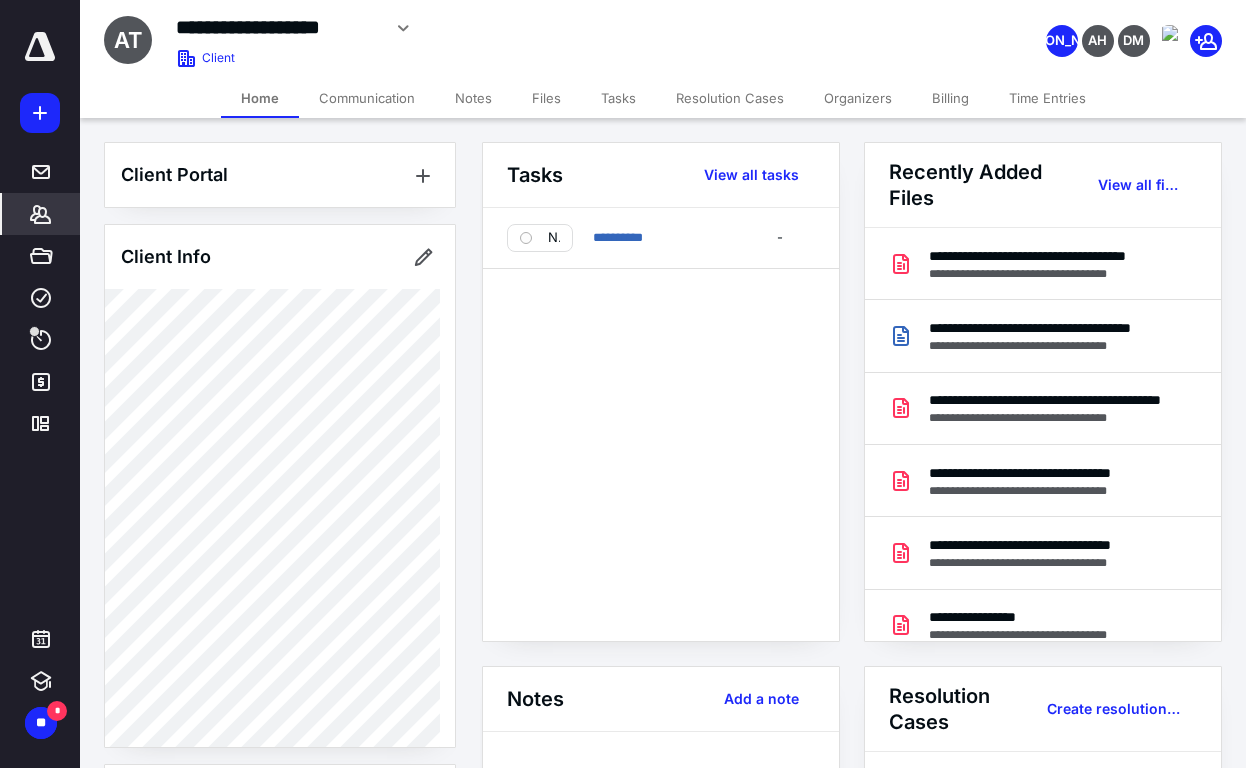 click on "Client Portal Client Info About Important clients Tags Manage all tags" at bounding box center (280, 827) 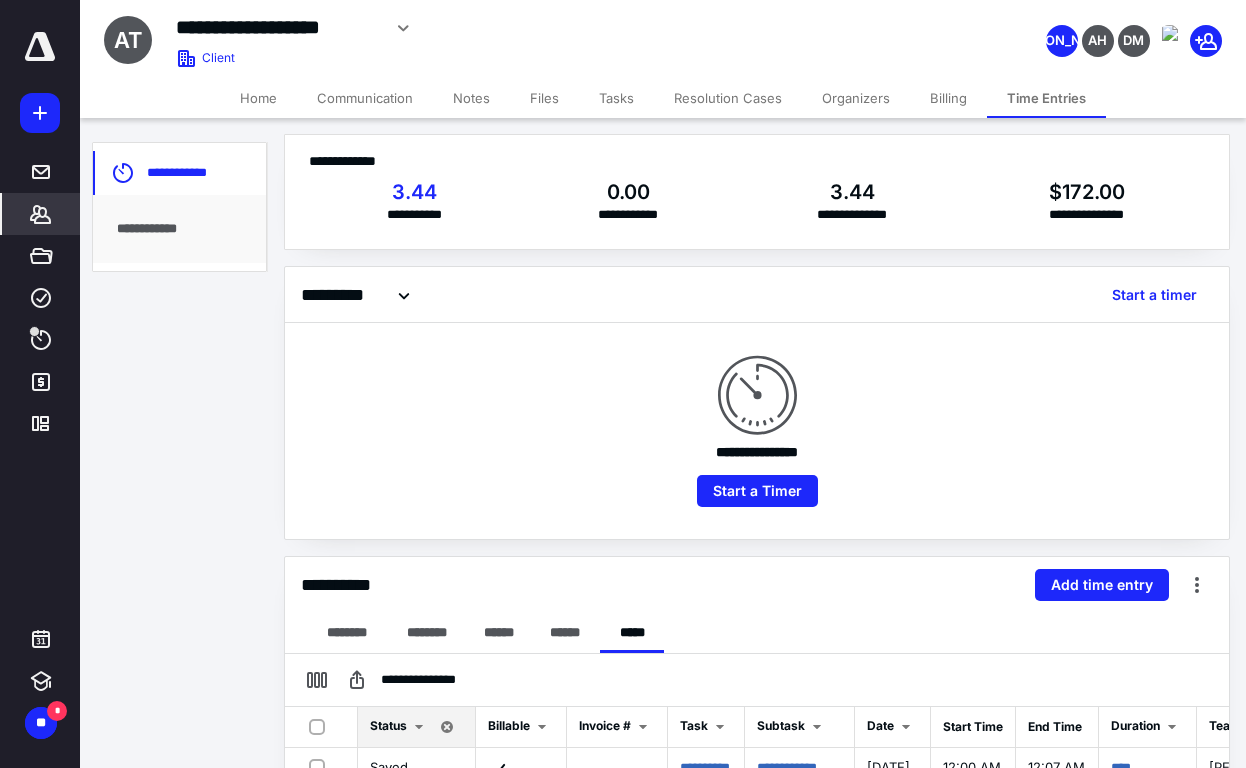 scroll, scrollTop: 0, scrollLeft: 0, axis: both 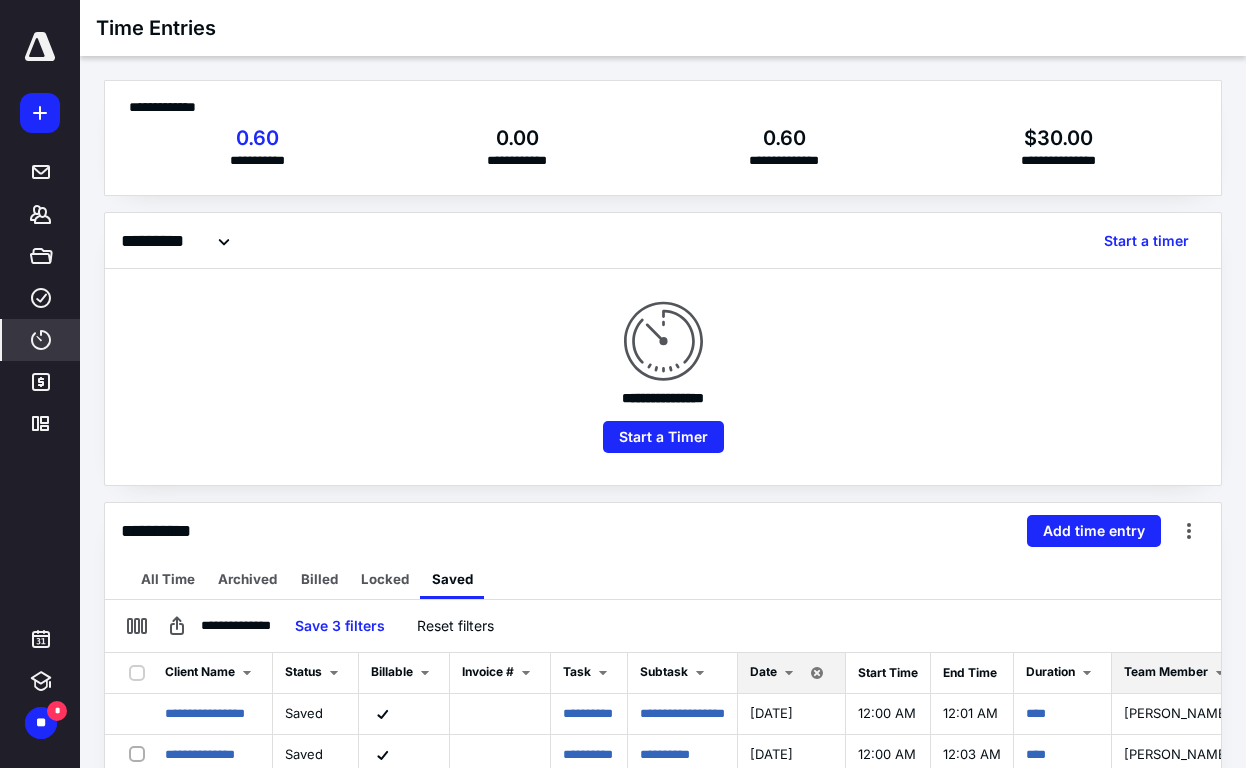 click on "All Time Archived Billed Locked Saved" at bounding box center (663, 579) 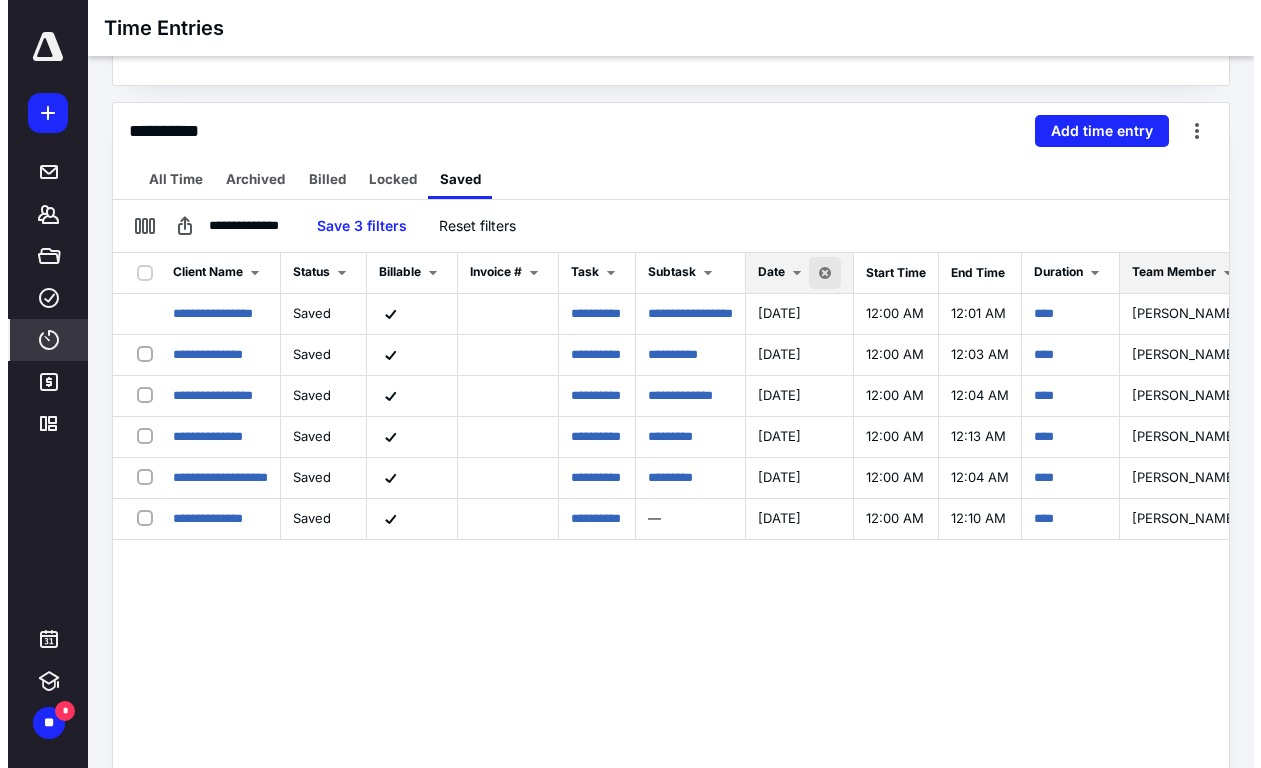 scroll, scrollTop: 0, scrollLeft: 0, axis: both 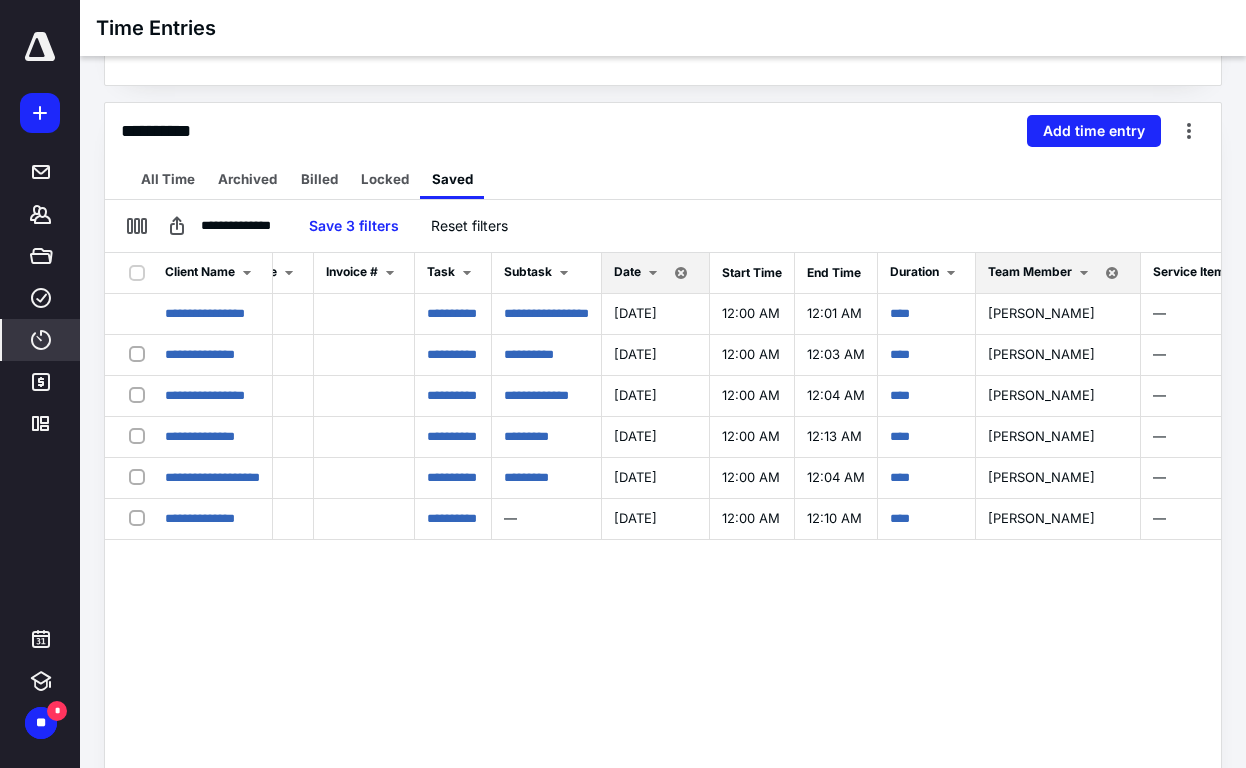 click on "Date" at bounding box center [639, 273] 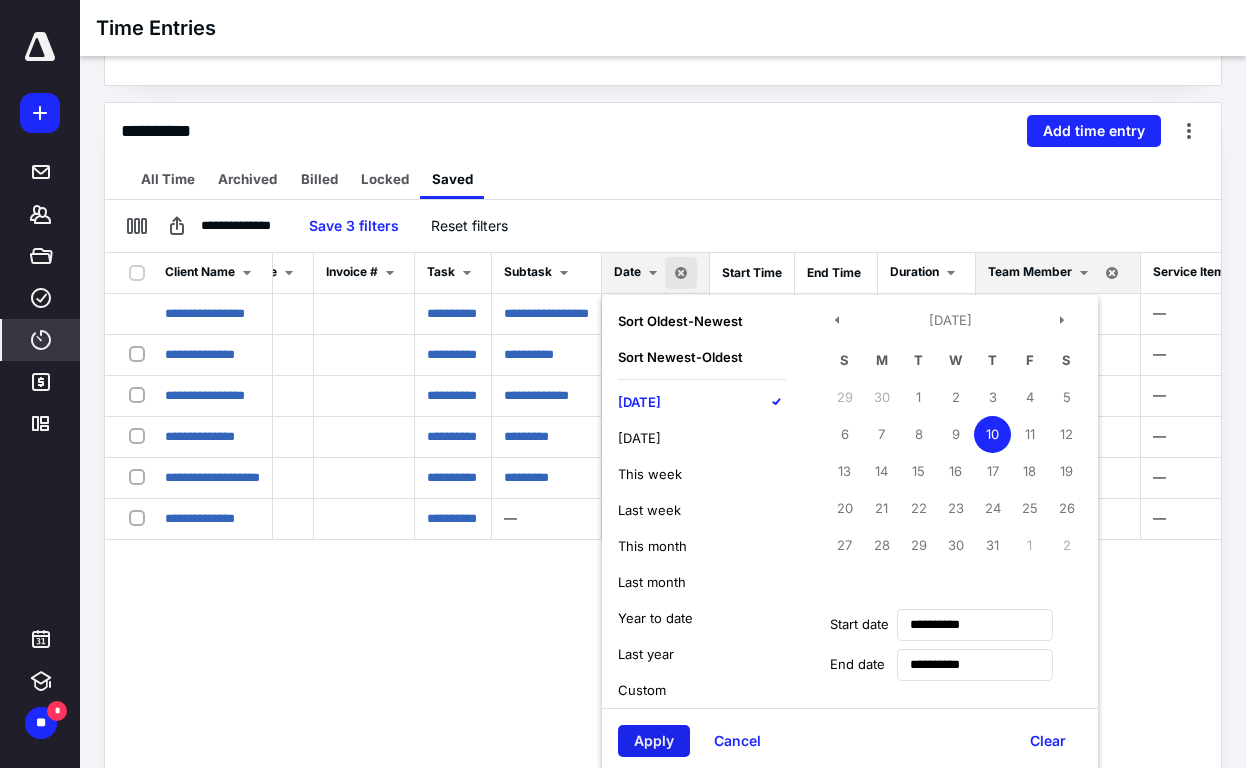 click on "Apply" at bounding box center [654, 741] 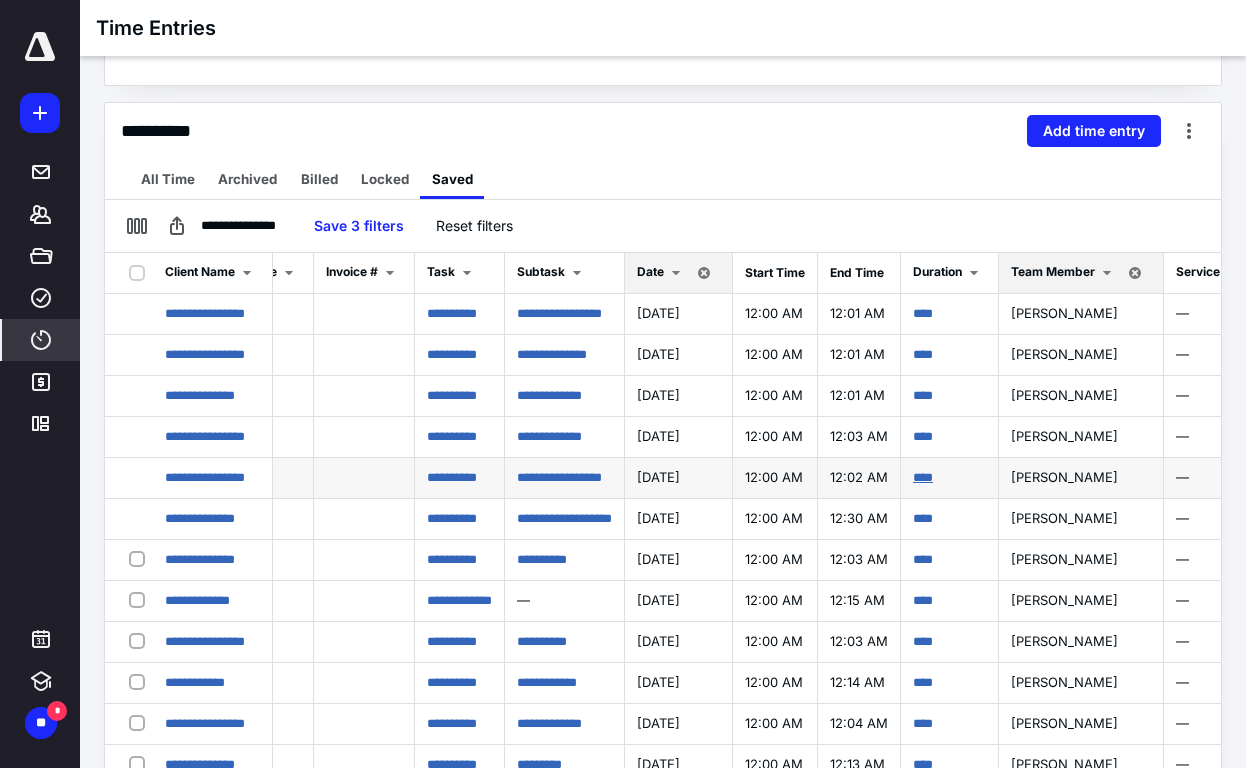 click on "****" at bounding box center (923, 477) 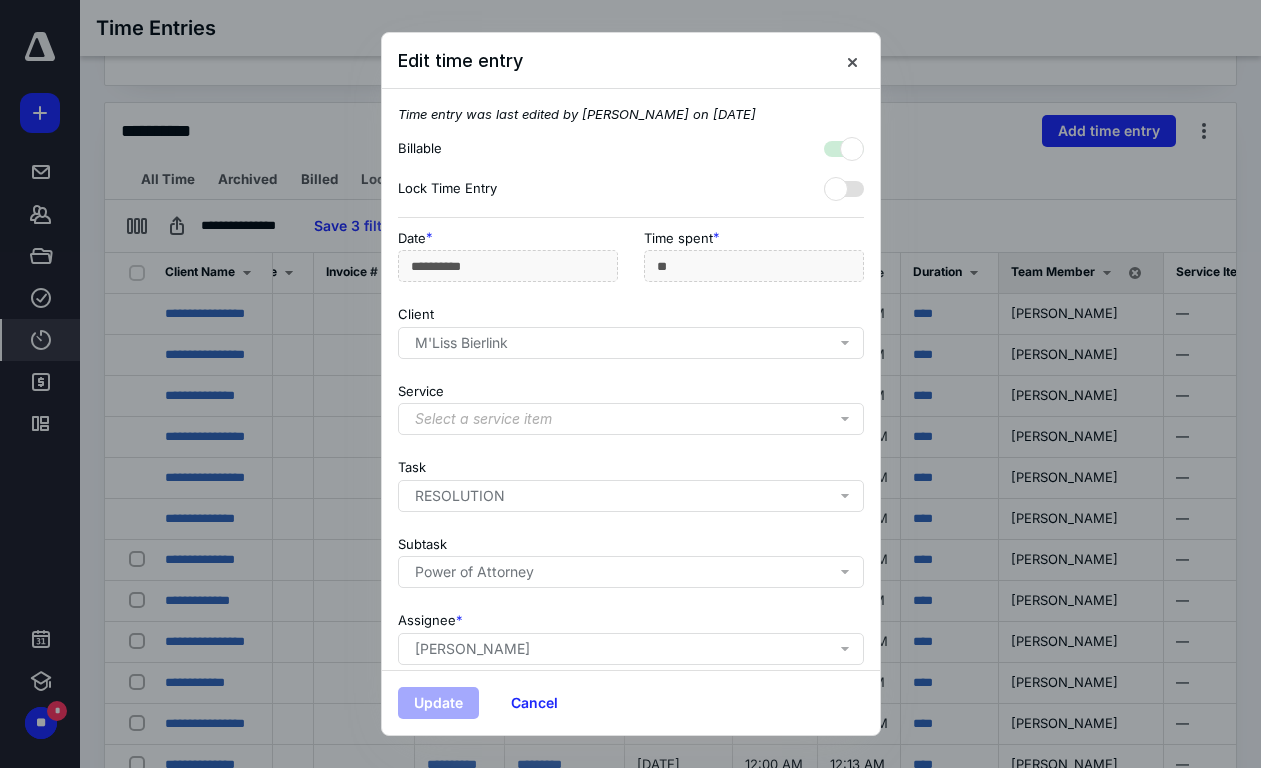 scroll, scrollTop: 165, scrollLeft: 0, axis: vertical 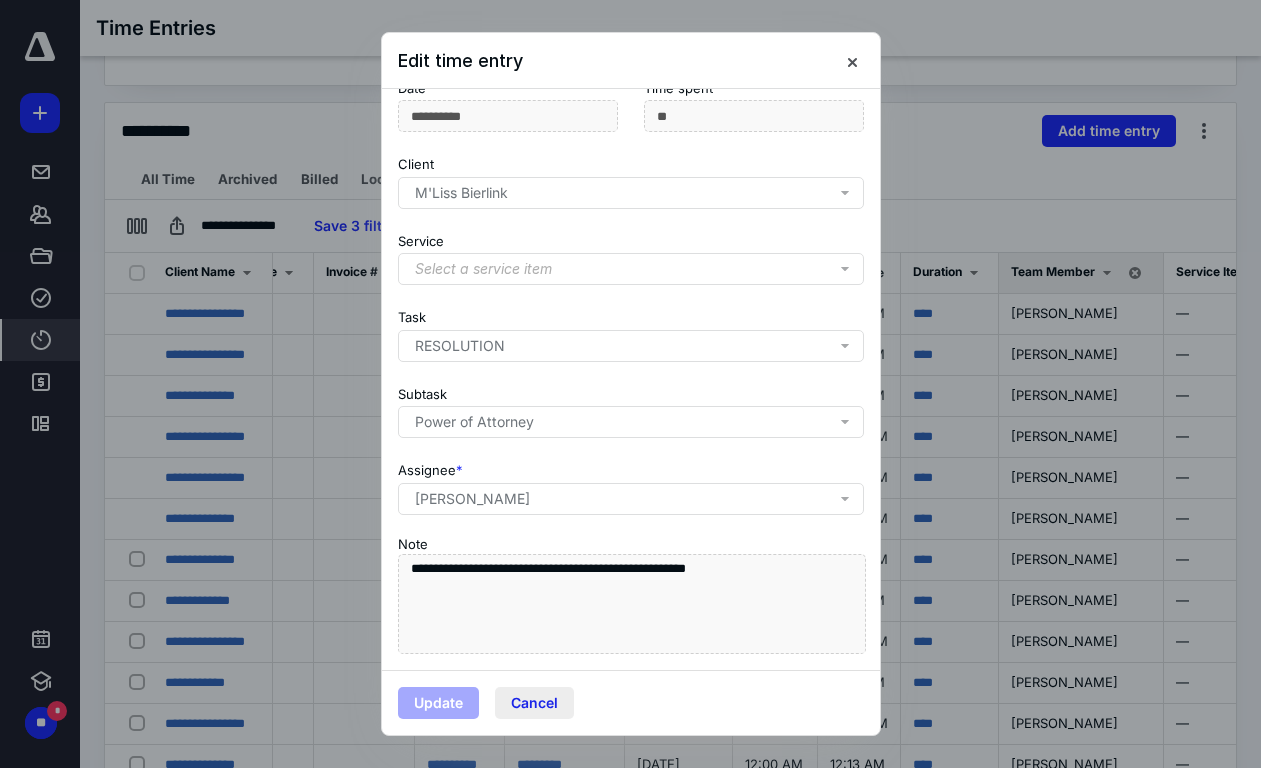 click on "Cancel" at bounding box center (534, 703) 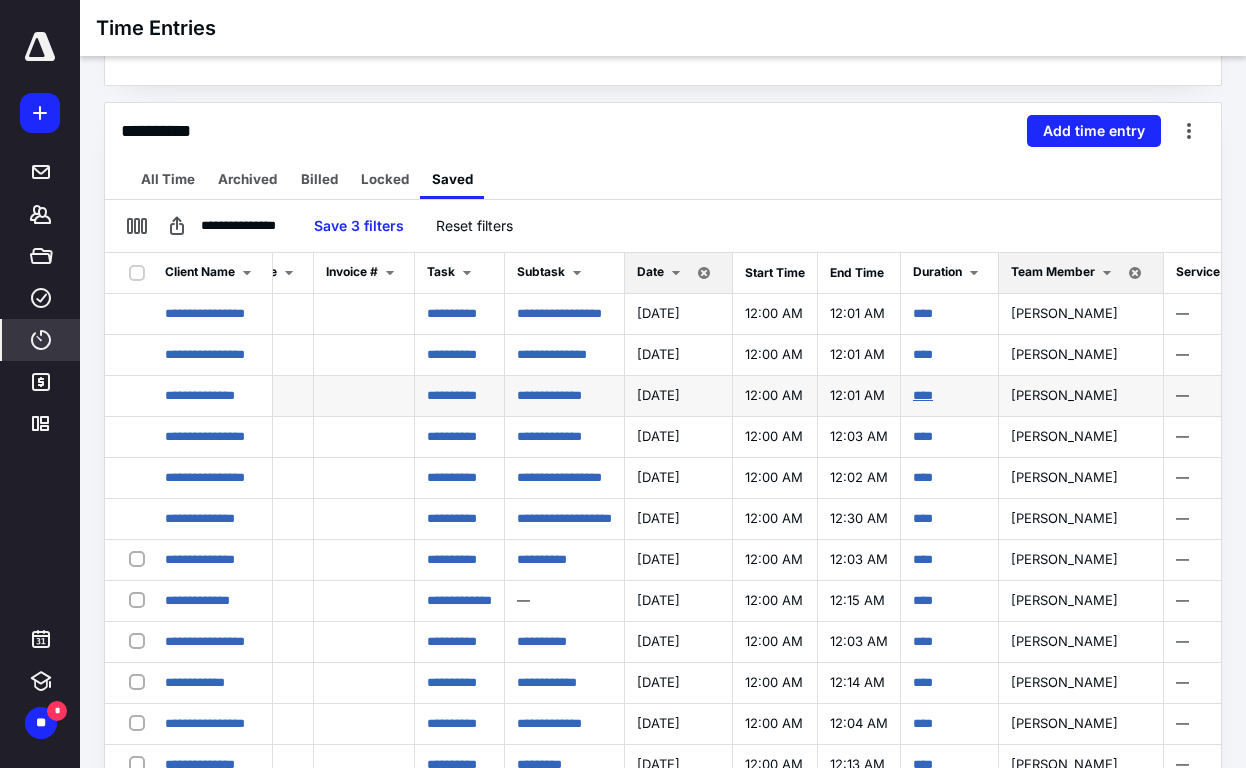 click on "****" at bounding box center (923, 395) 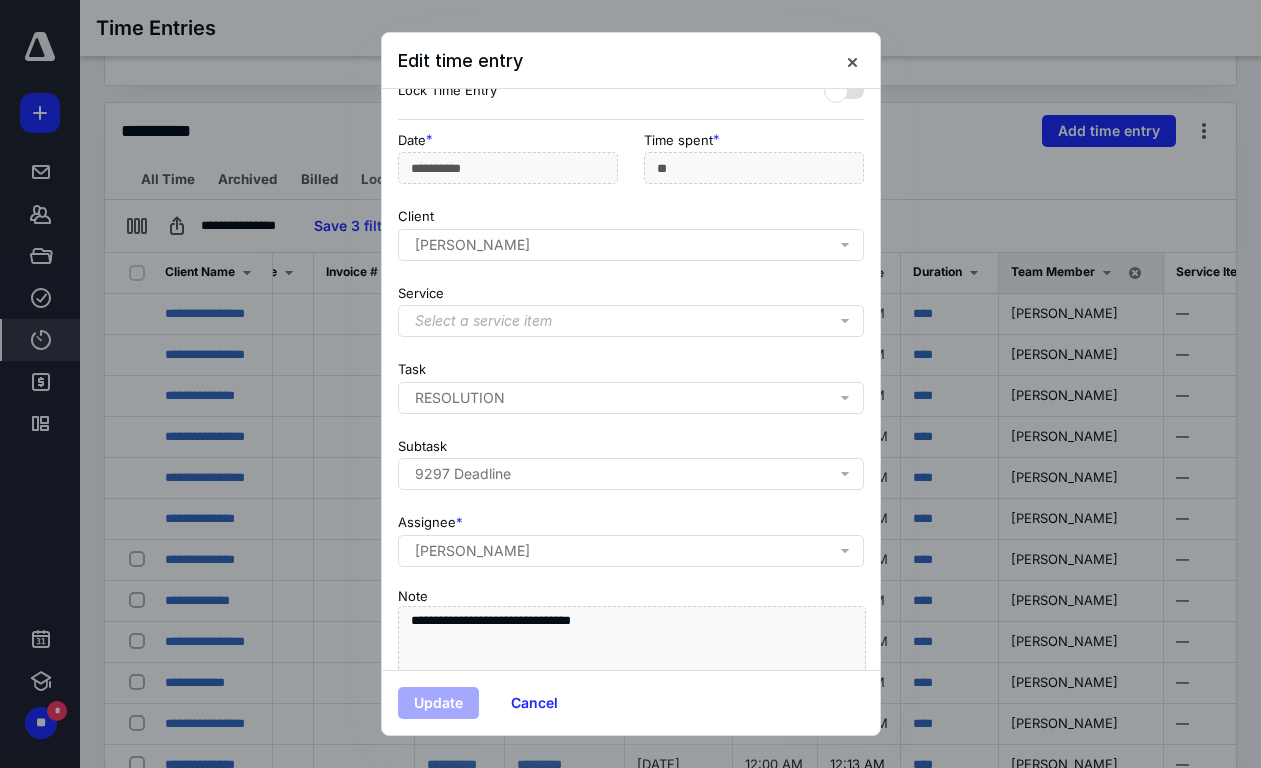 scroll, scrollTop: 165, scrollLeft: 0, axis: vertical 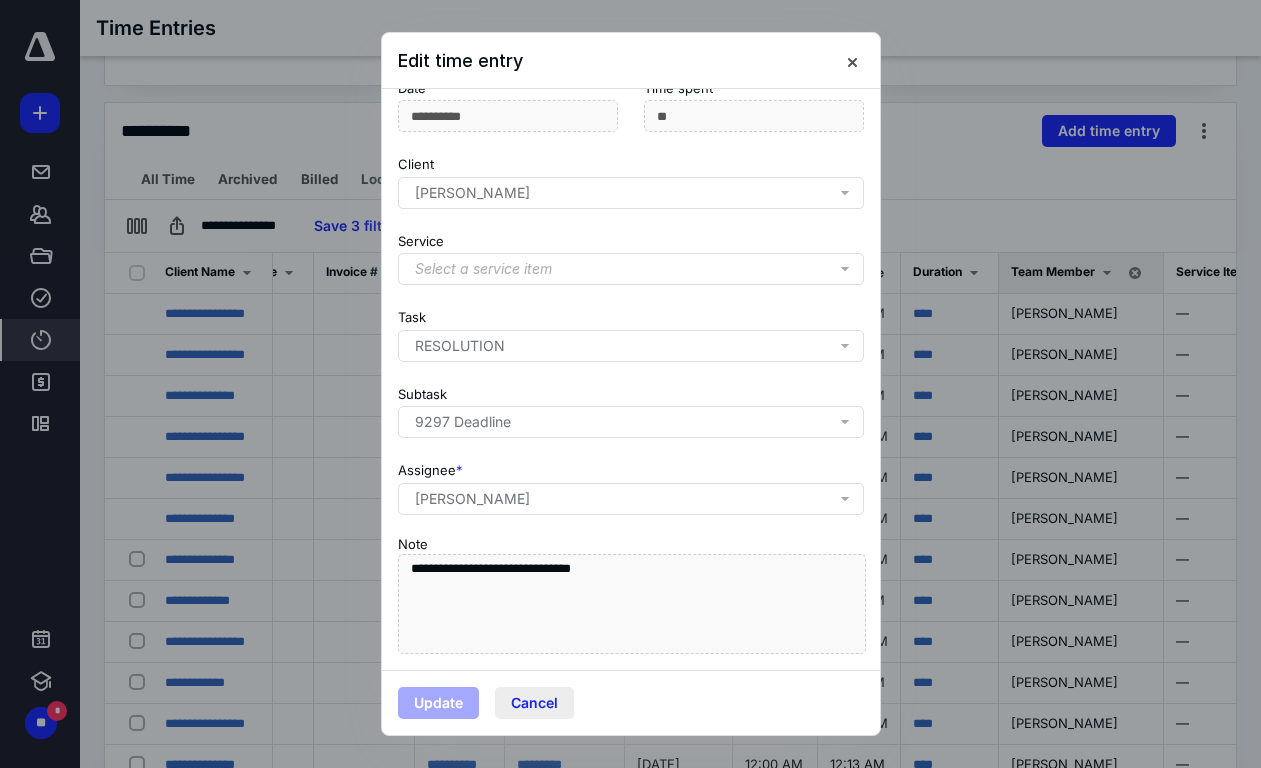 click on "Cancel" at bounding box center [534, 703] 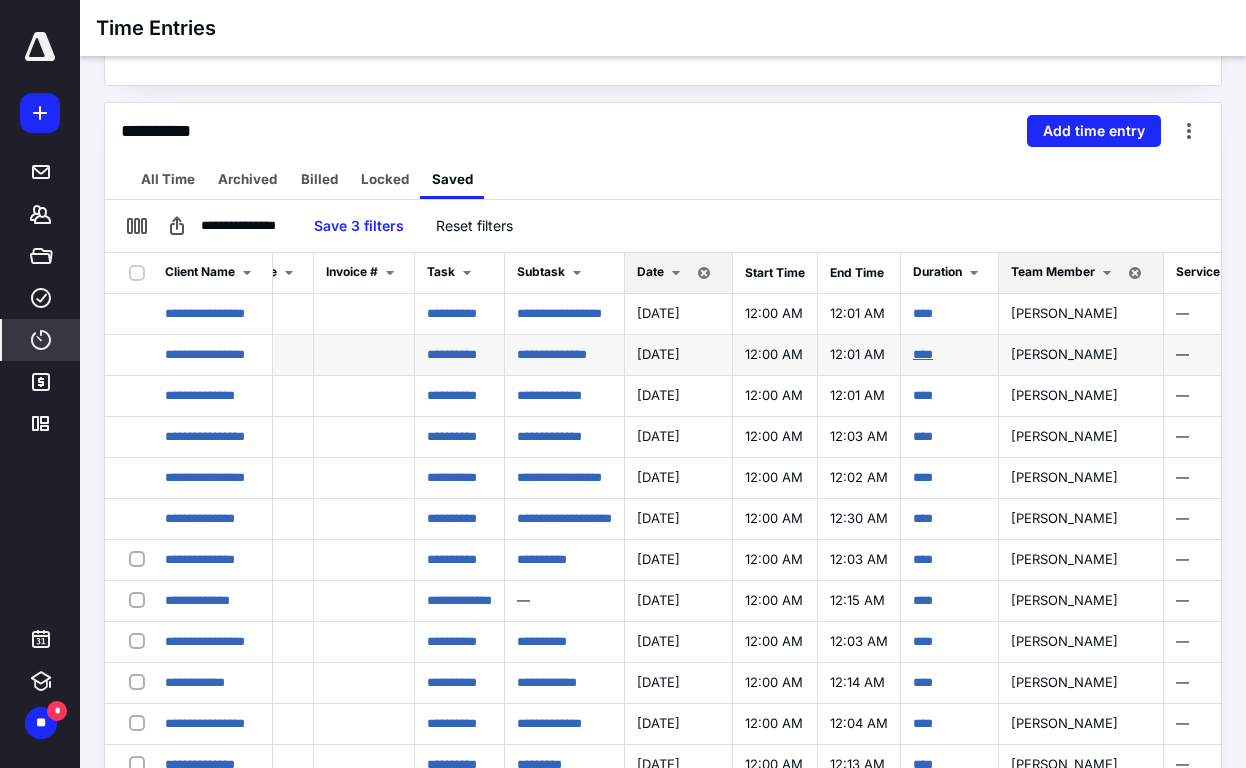 click on "****" at bounding box center [923, 354] 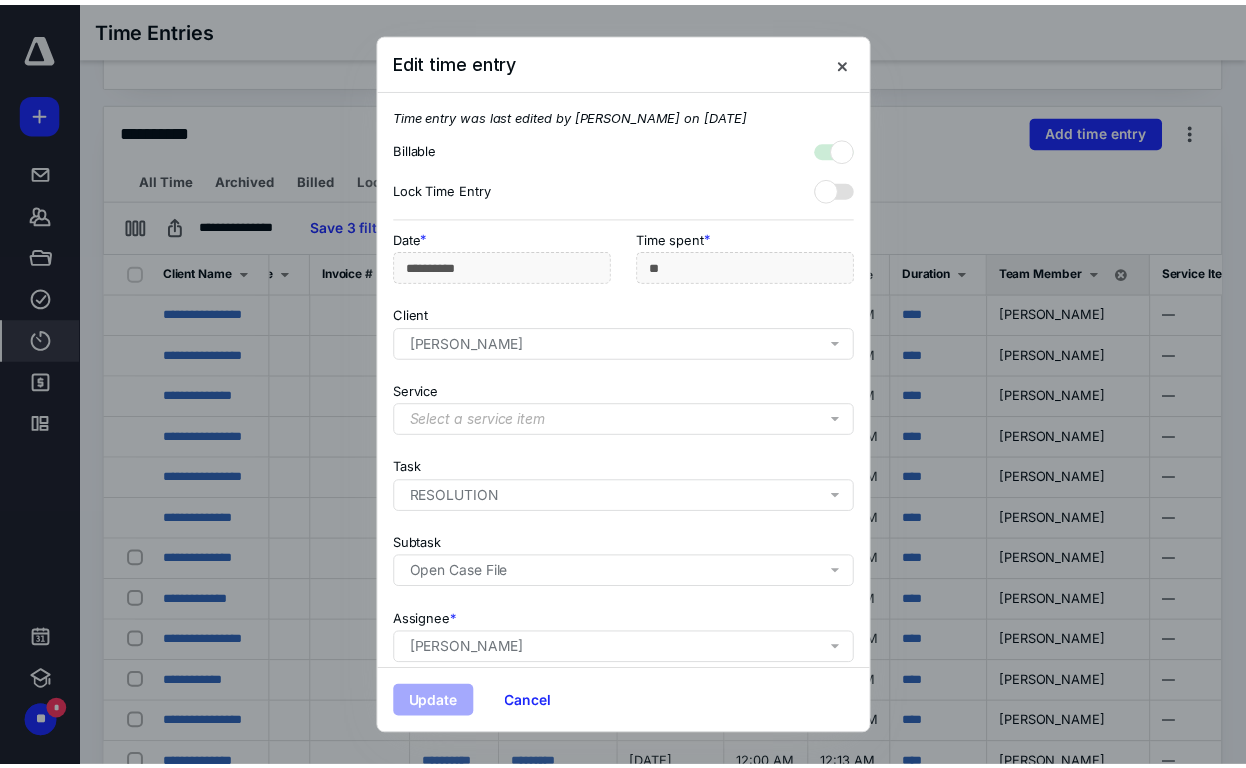 scroll, scrollTop: 165, scrollLeft: 0, axis: vertical 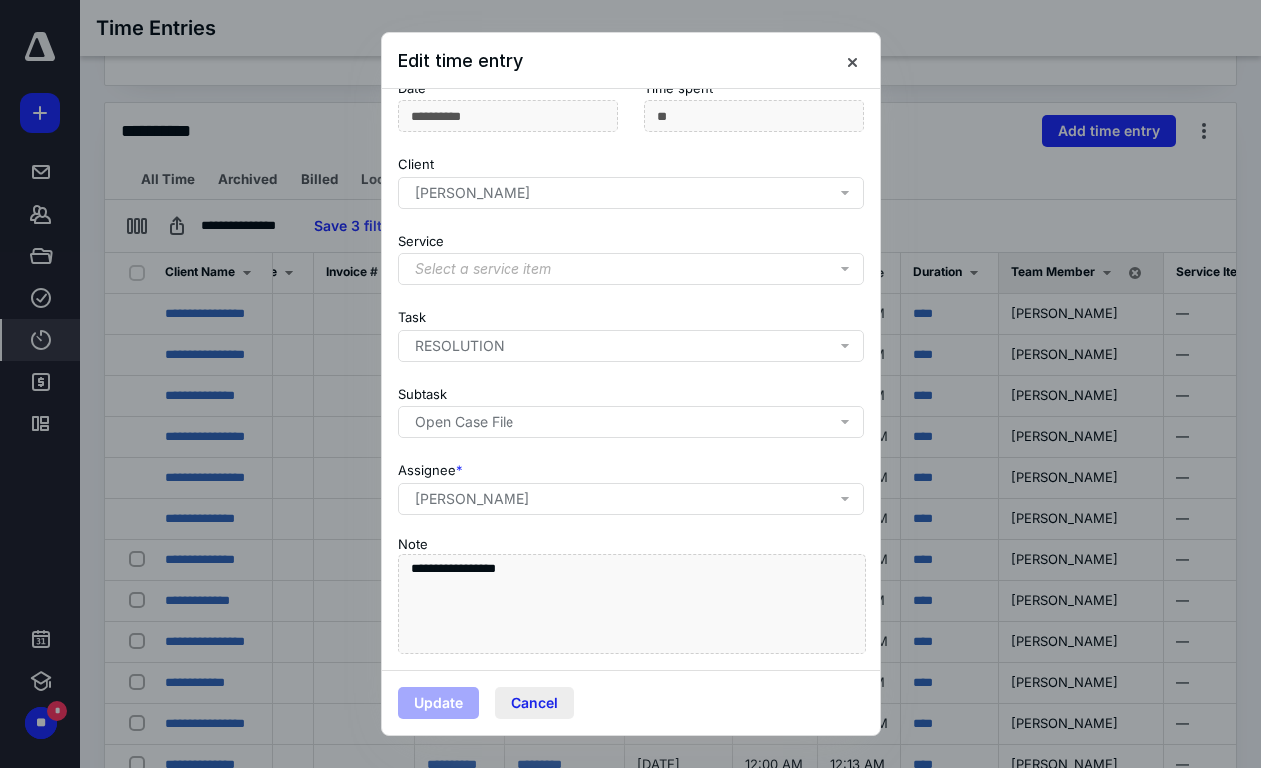click on "Cancel" at bounding box center (534, 703) 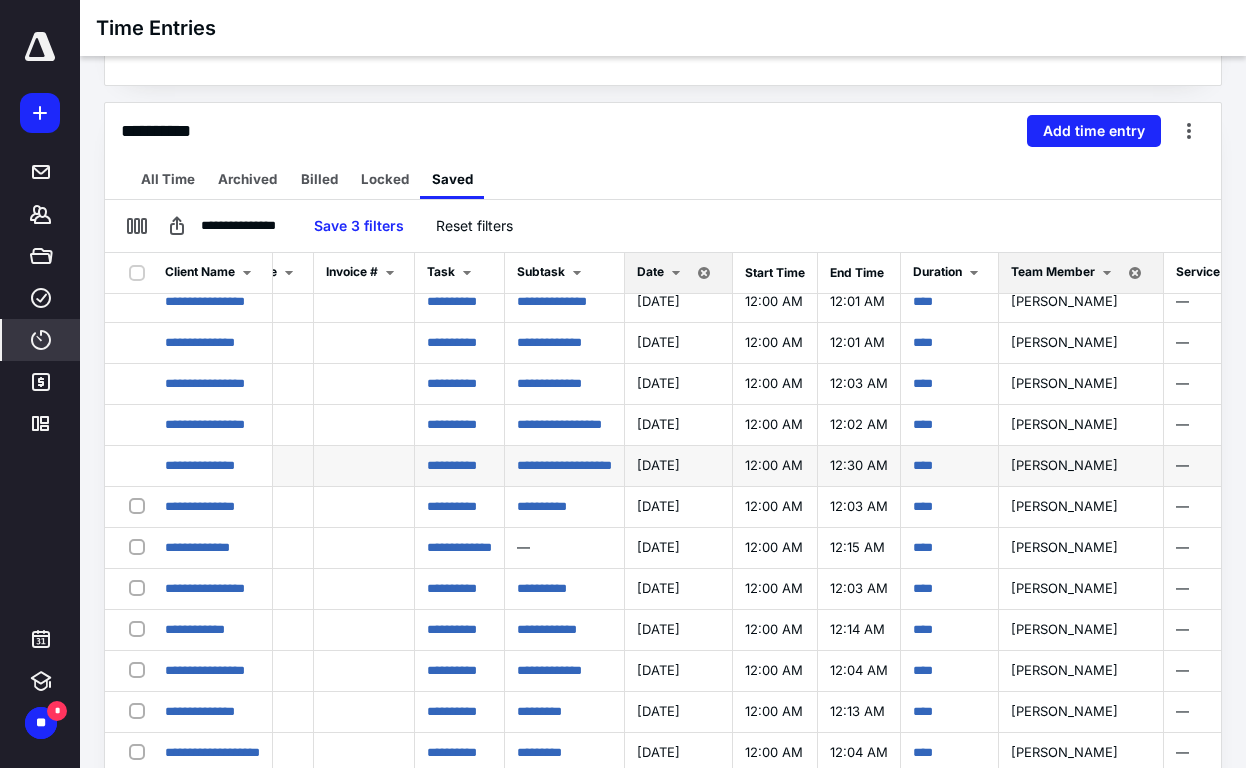 scroll, scrollTop: 0, scrollLeft: 136, axis: horizontal 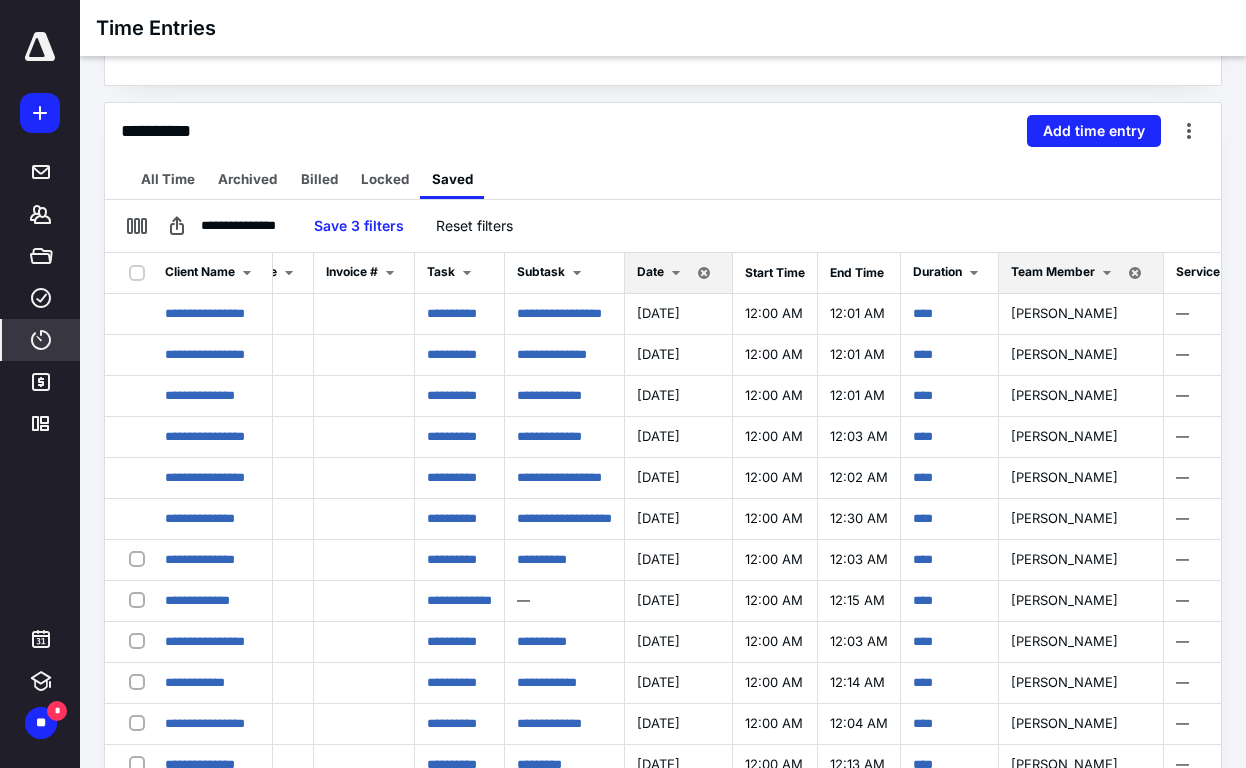 click on "**********" at bounding box center [663, 131] 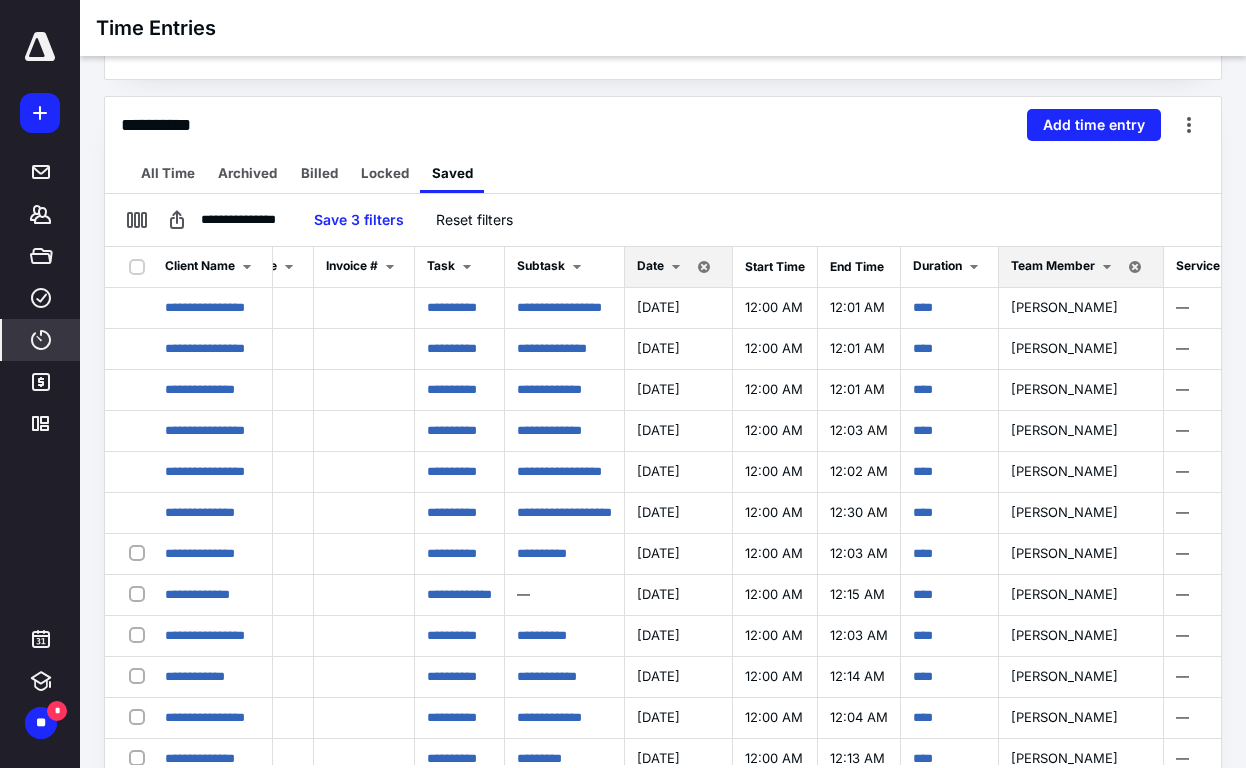 scroll, scrollTop: 445, scrollLeft: 0, axis: vertical 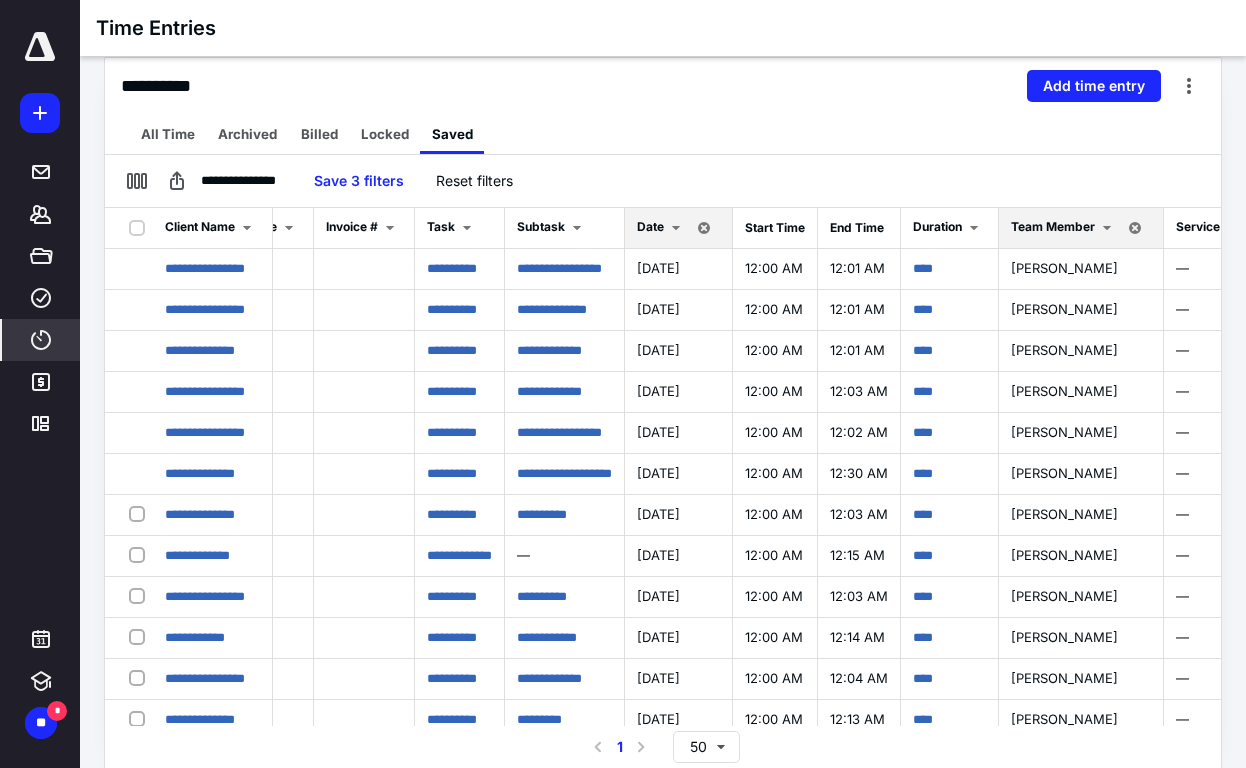 click on "Date" at bounding box center [679, 228] 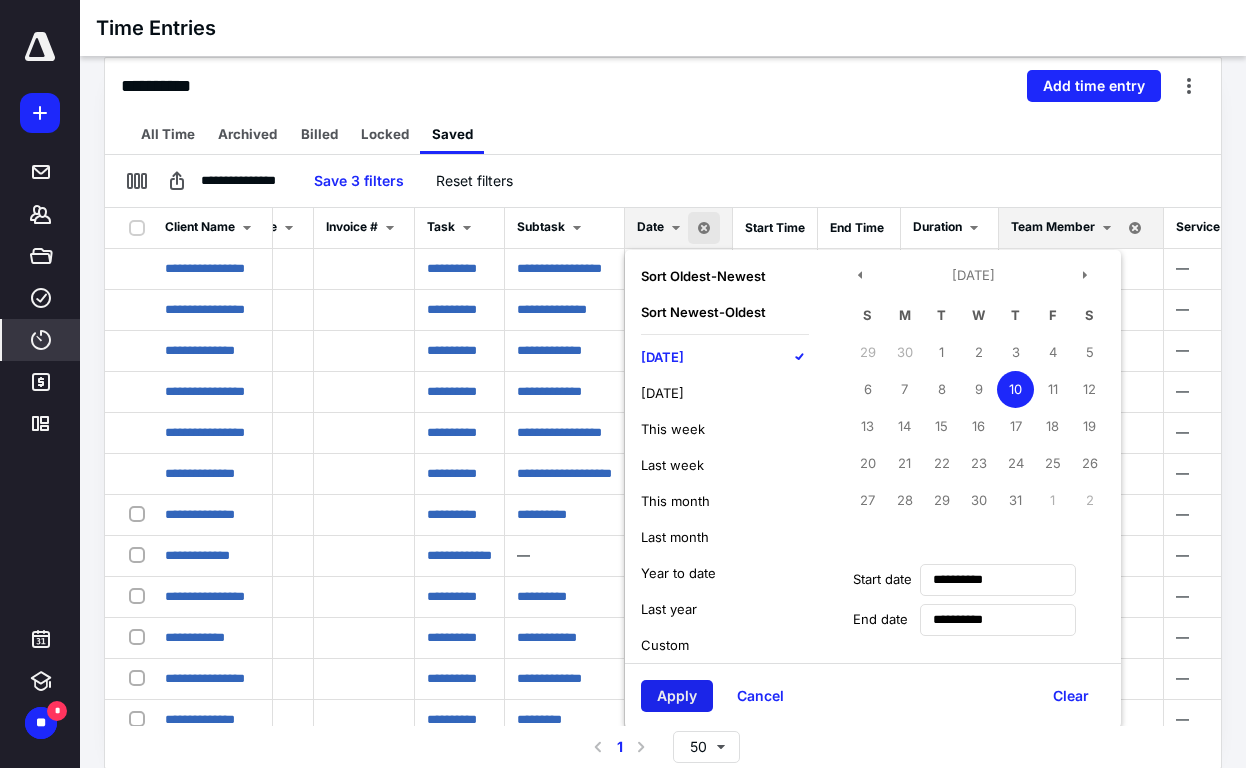 click on "Apply" at bounding box center (677, 696) 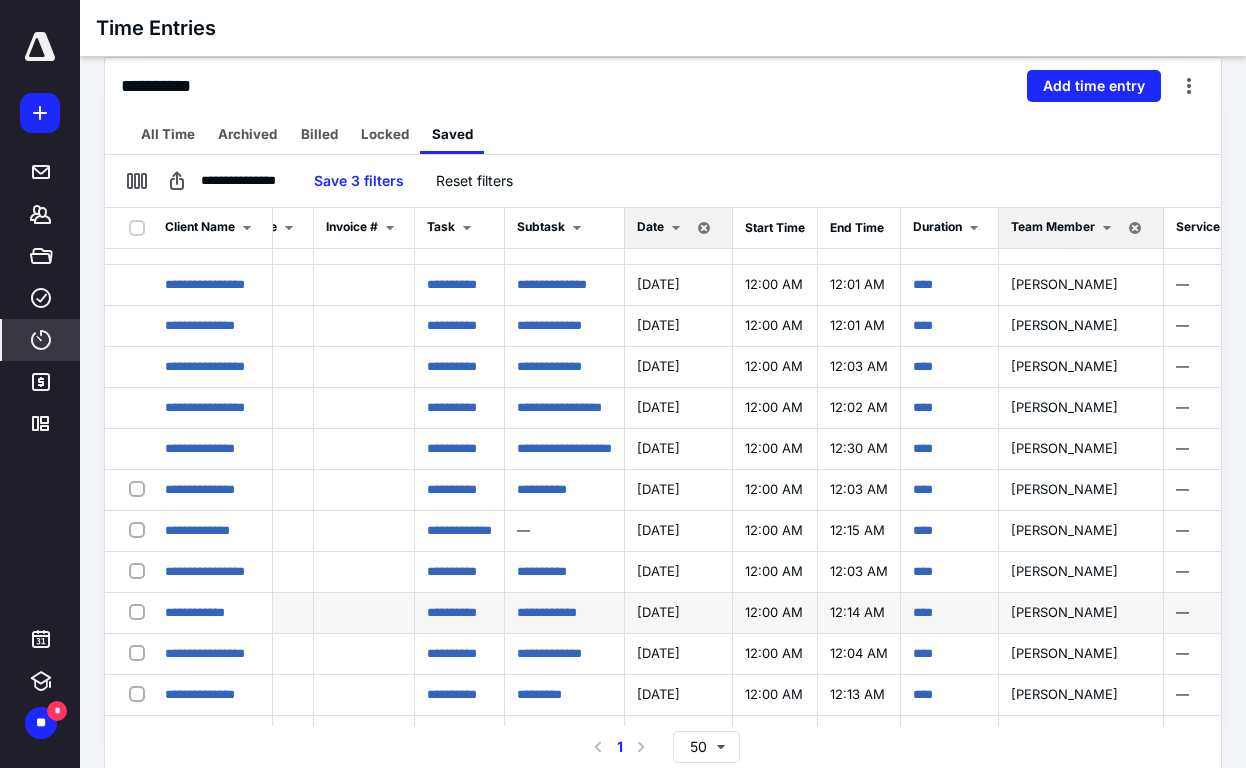 scroll, scrollTop: 0, scrollLeft: 136, axis: horizontal 